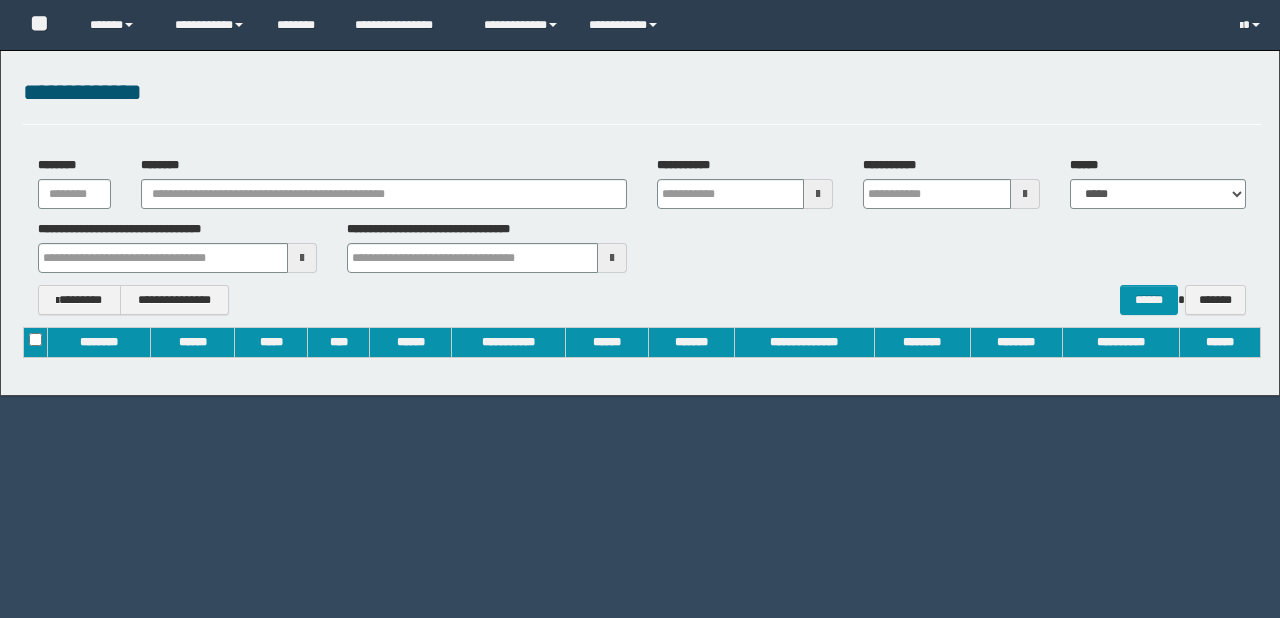 scroll, scrollTop: 0, scrollLeft: 0, axis: both 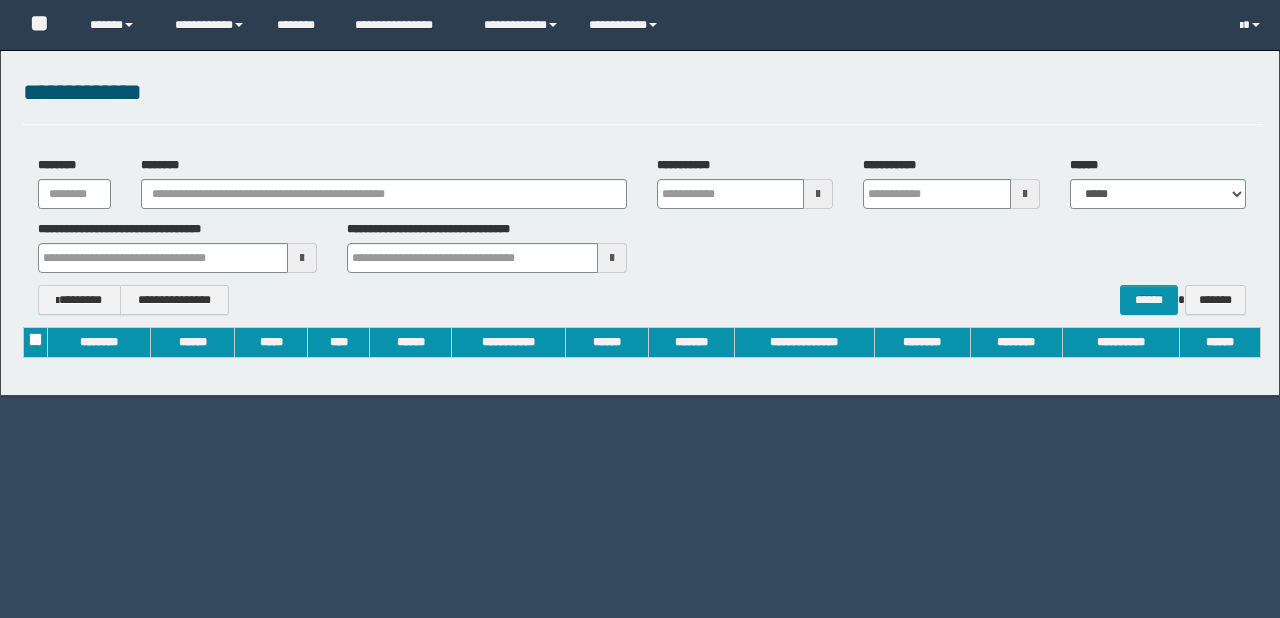 type on "**********" 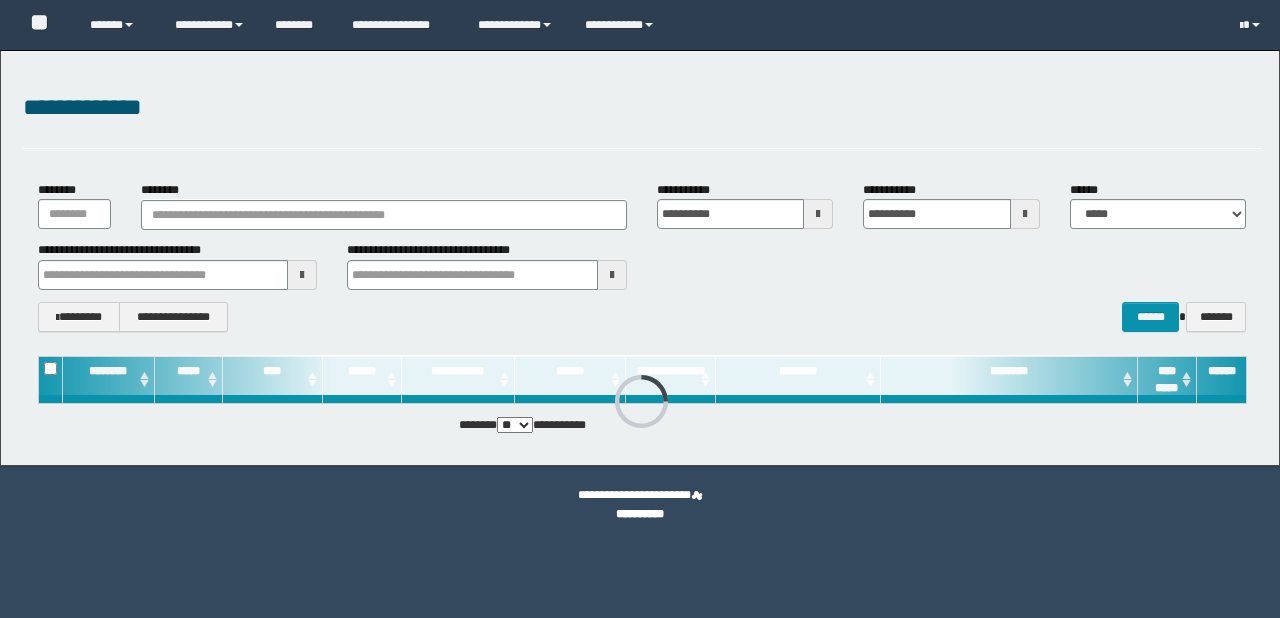 scroll, scrollTop: 0, scrollLeft: 0, axis: both 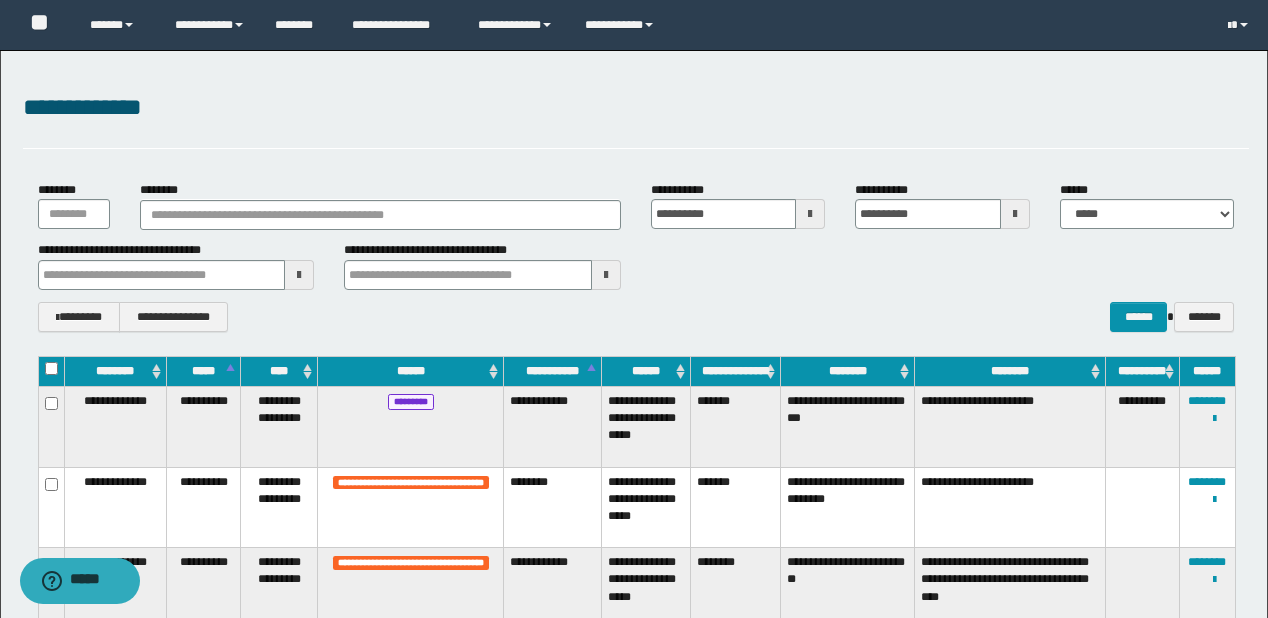 type 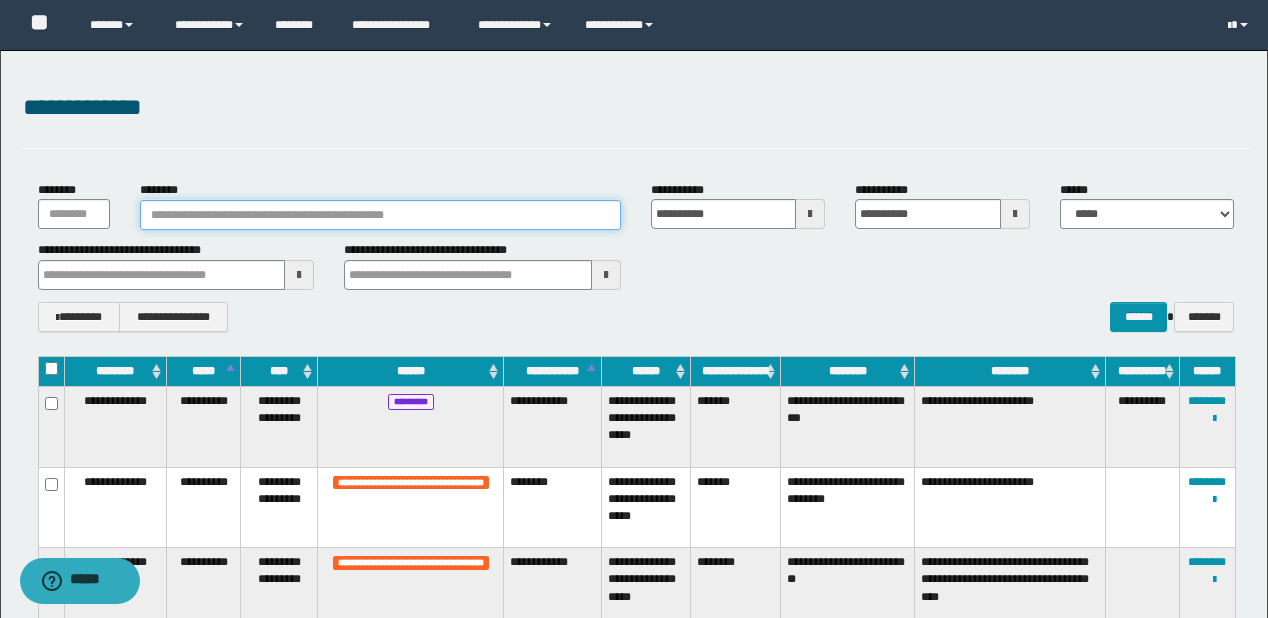 click on "********" at bounding box center (380, 215) 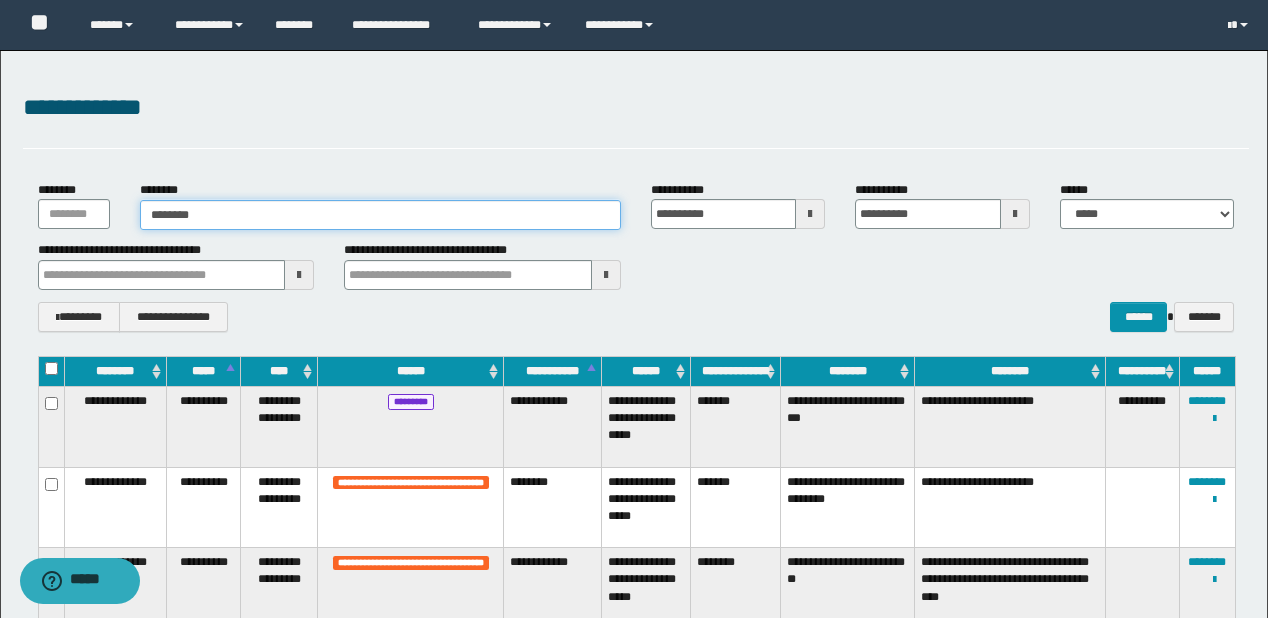 type on "********" 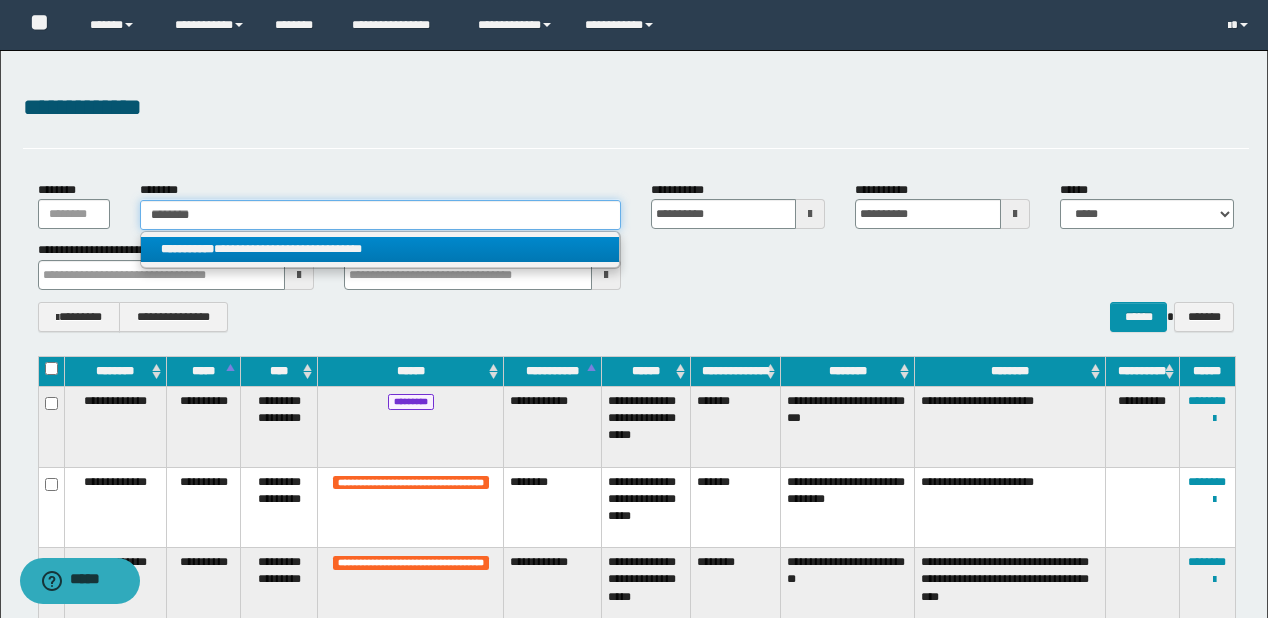 type on "********" 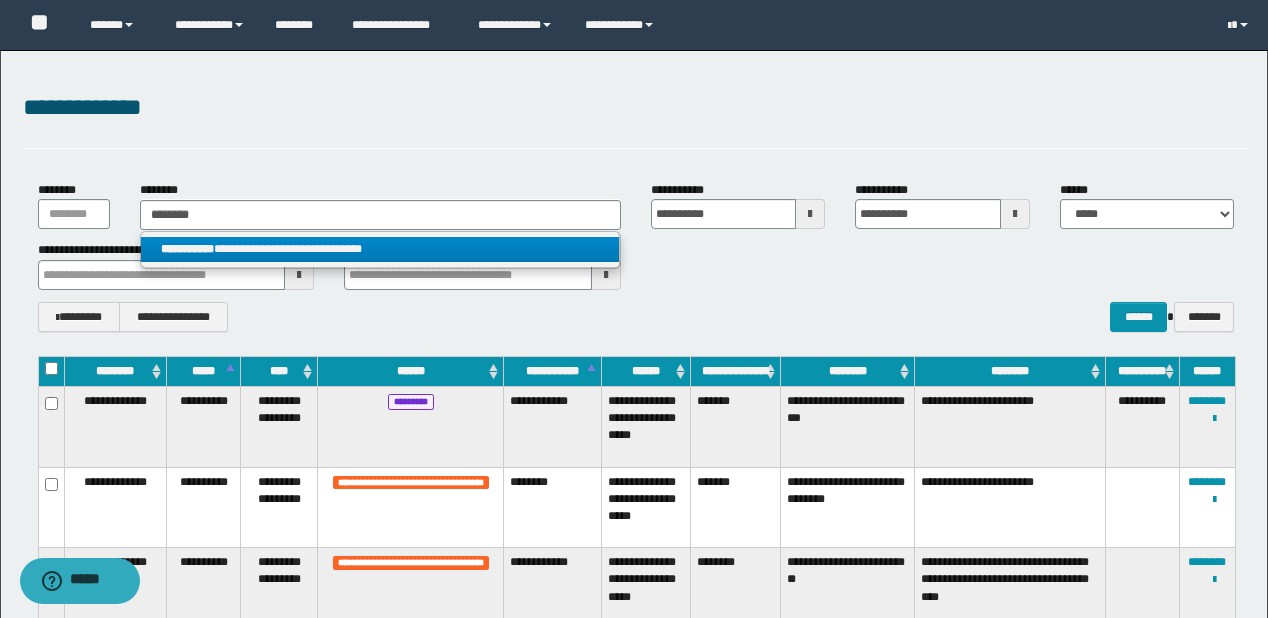 click on "**********" at bounding box center (380, 249) 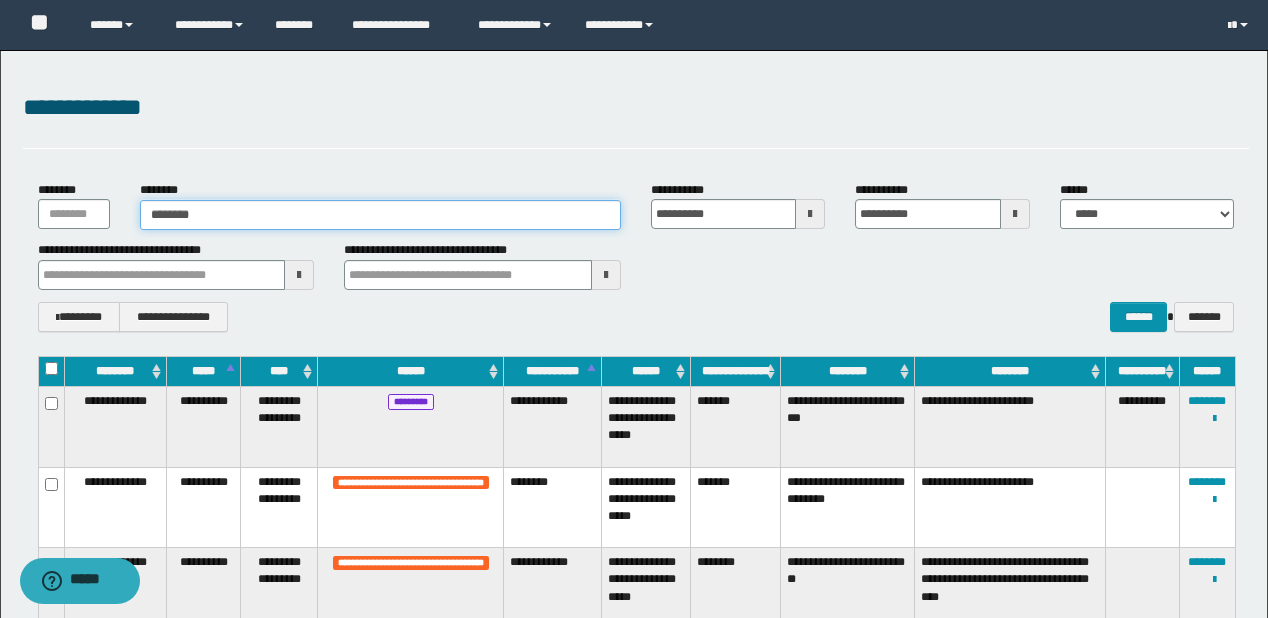 type 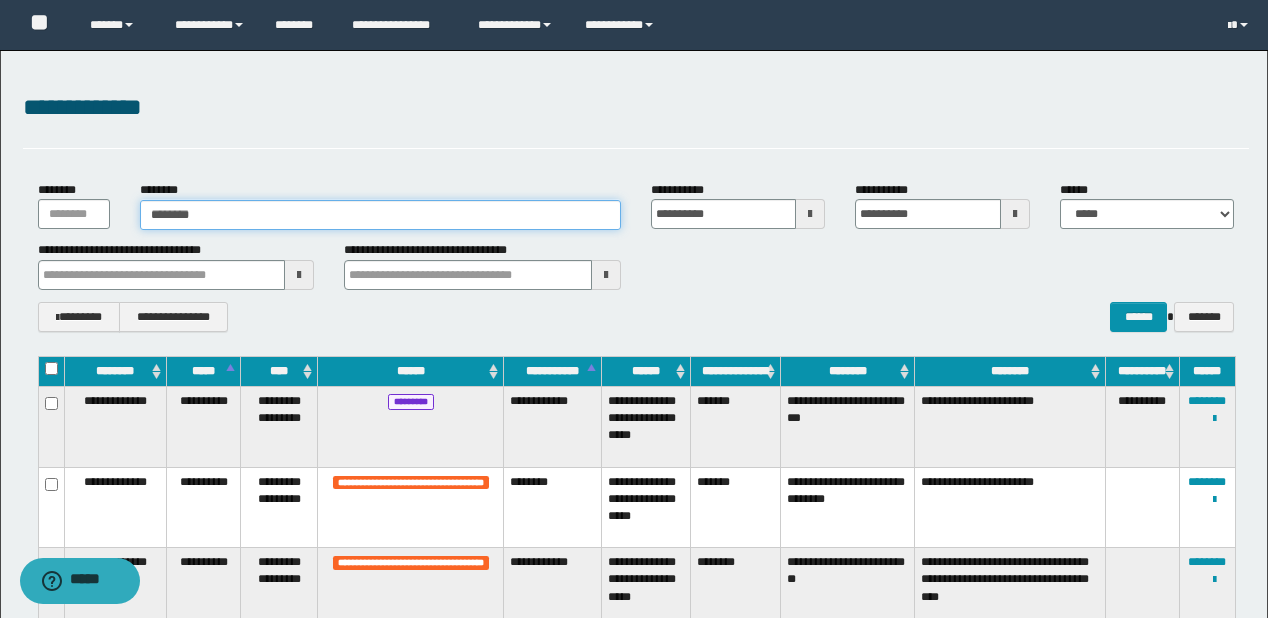 type 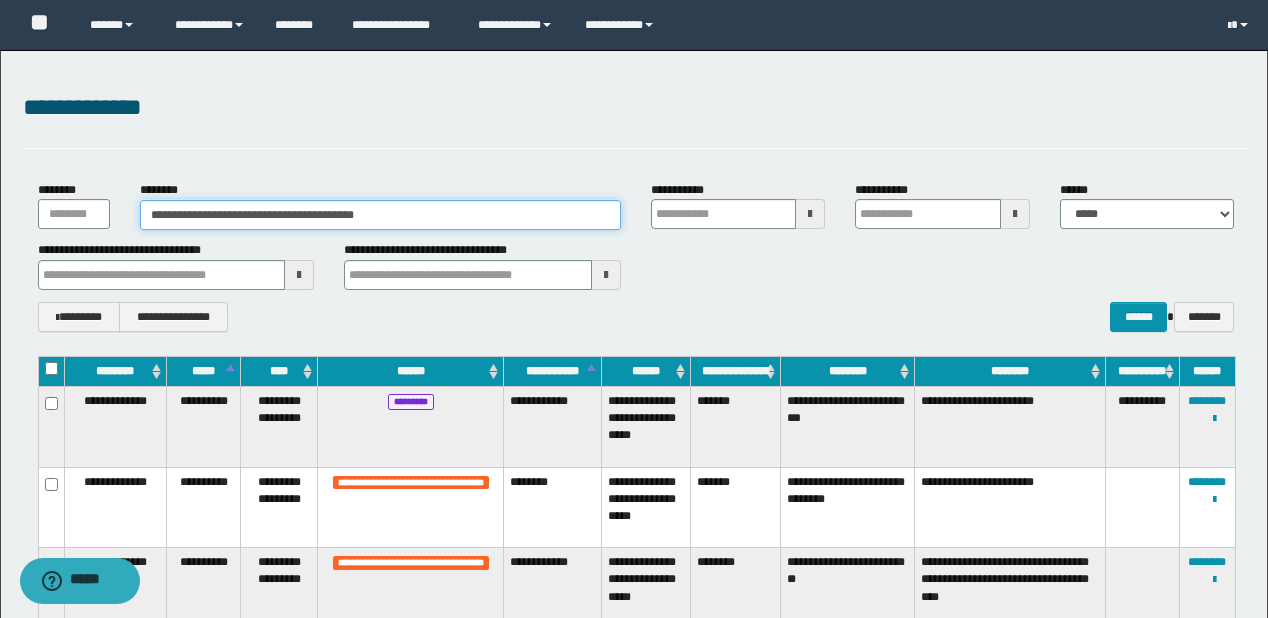 type 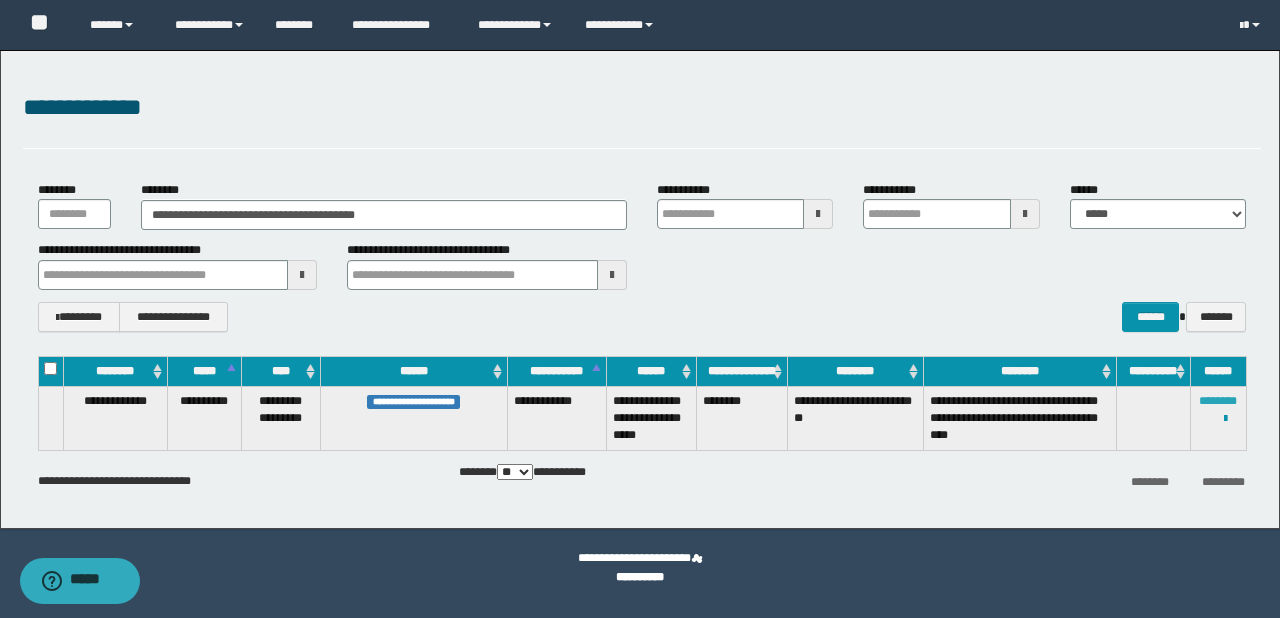click on "********" at bounding box center (1218, 401) 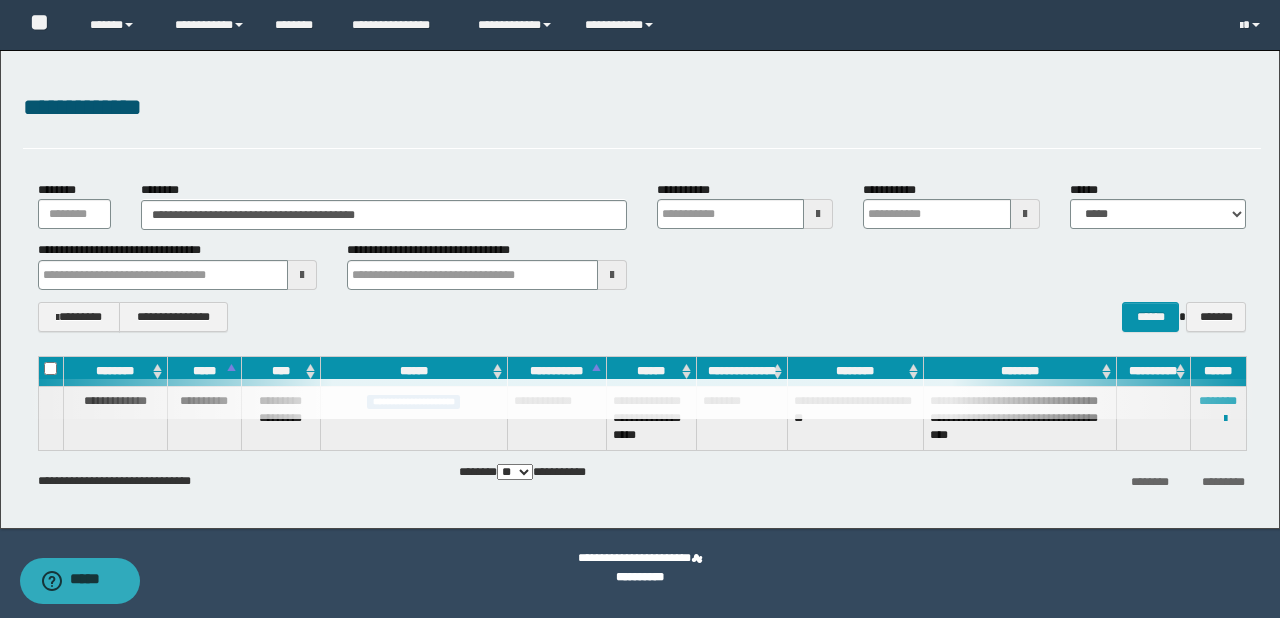 type 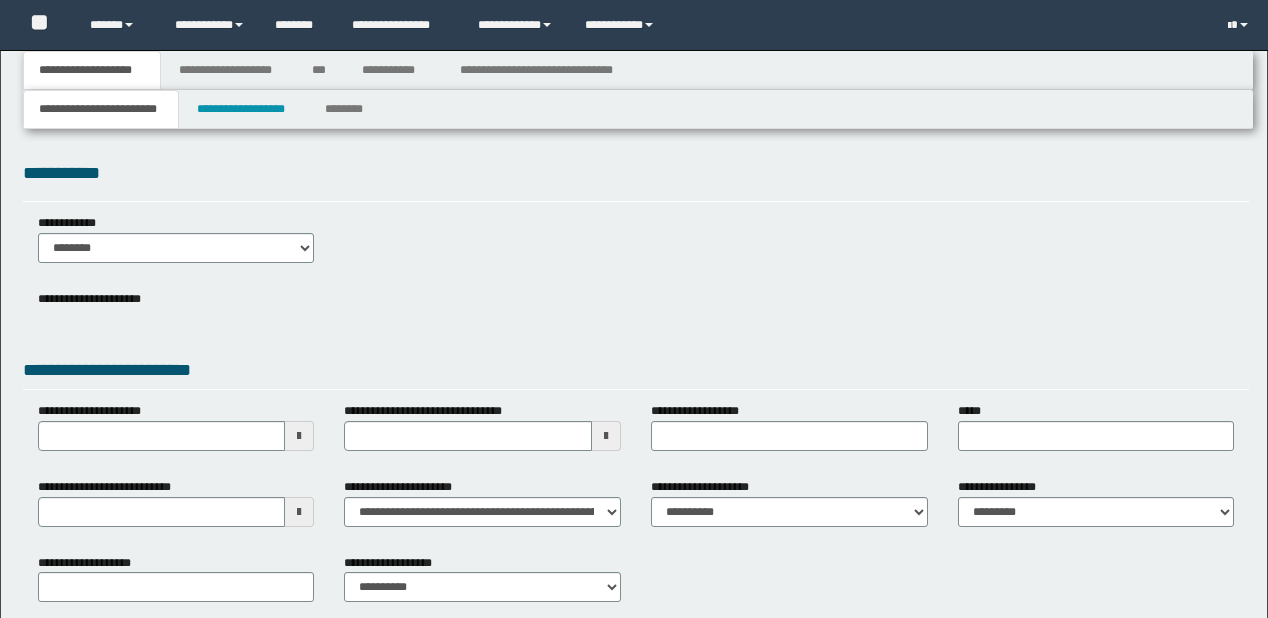 type 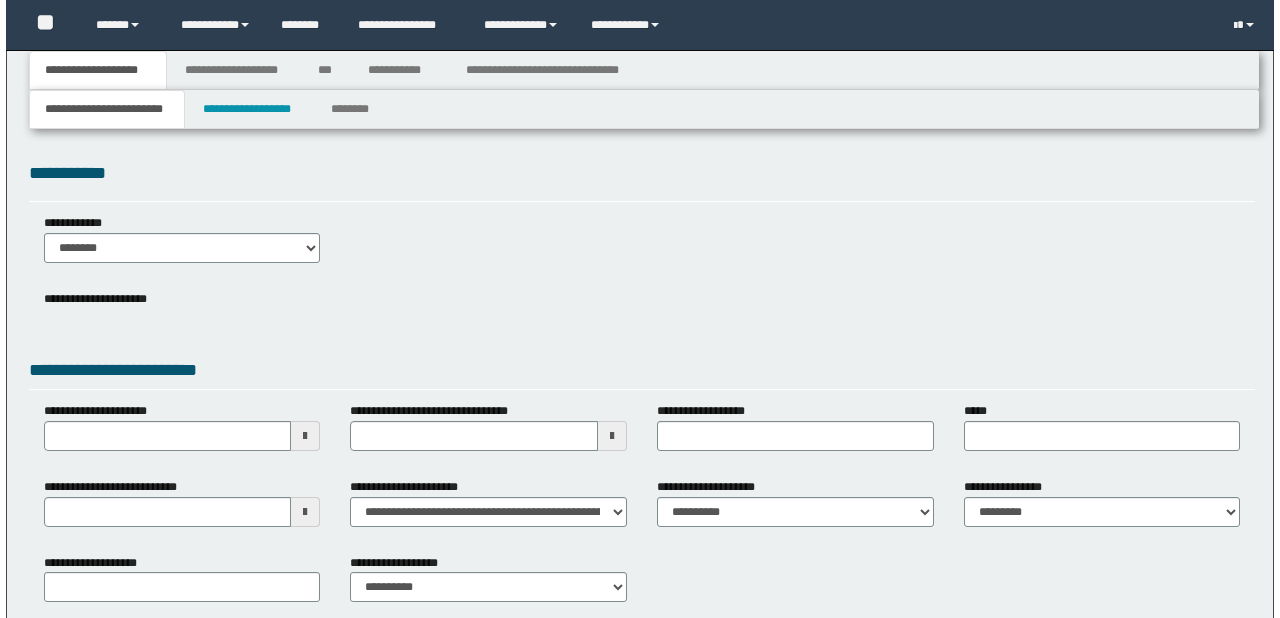 scroll, scrollTop: 0, scrollLeft: 0, axis: both 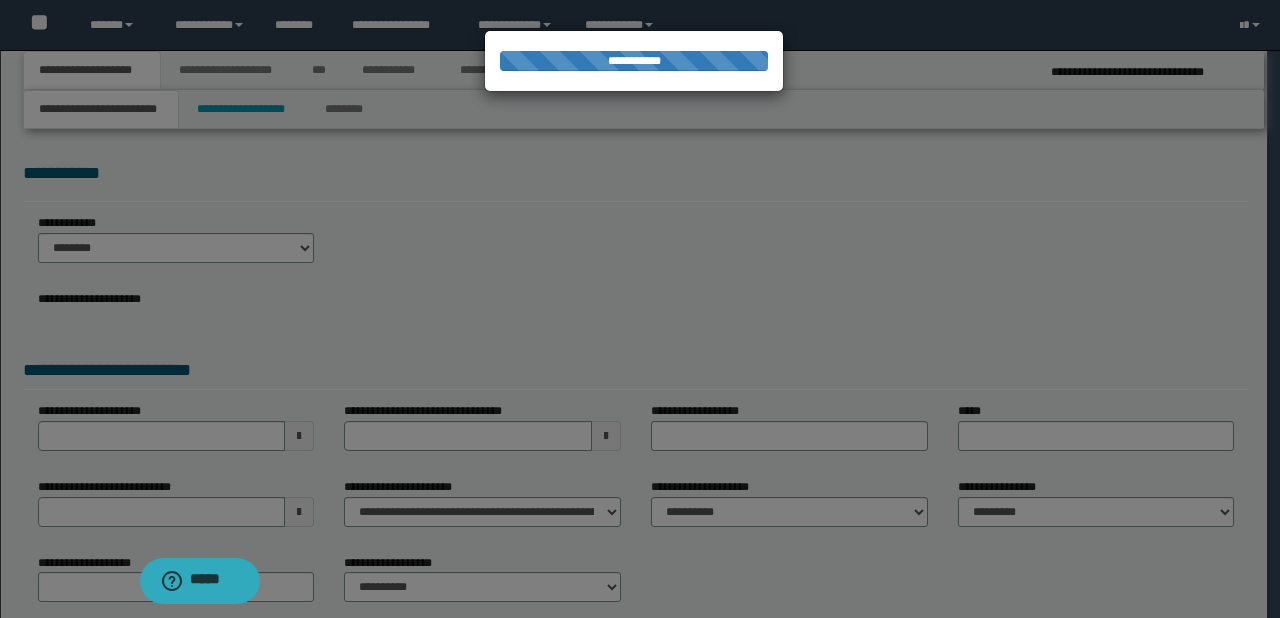 type on "**********" 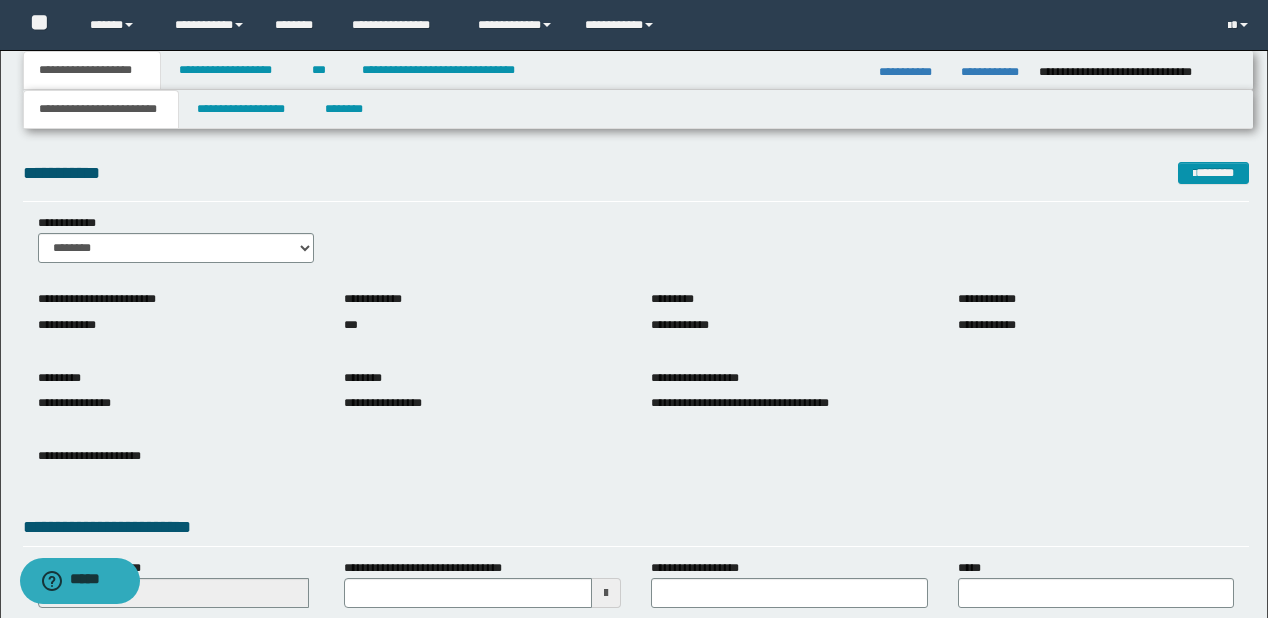 type 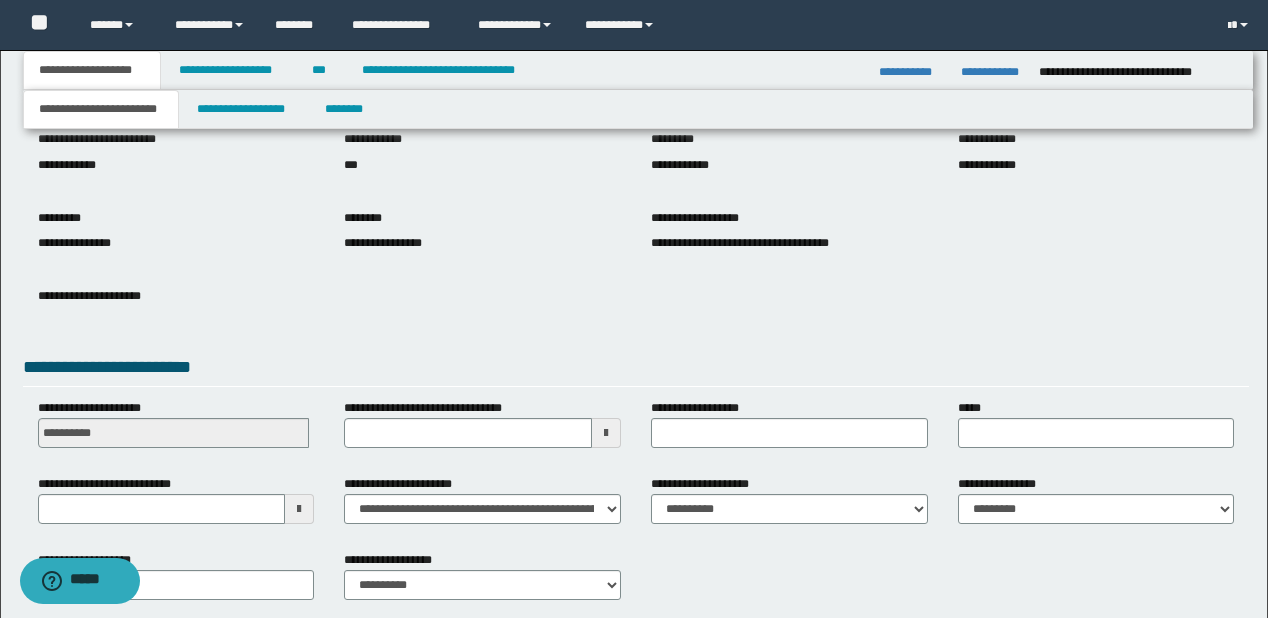 scroll, scrollTop: 264, scrollLeft: 0, axis: vertical 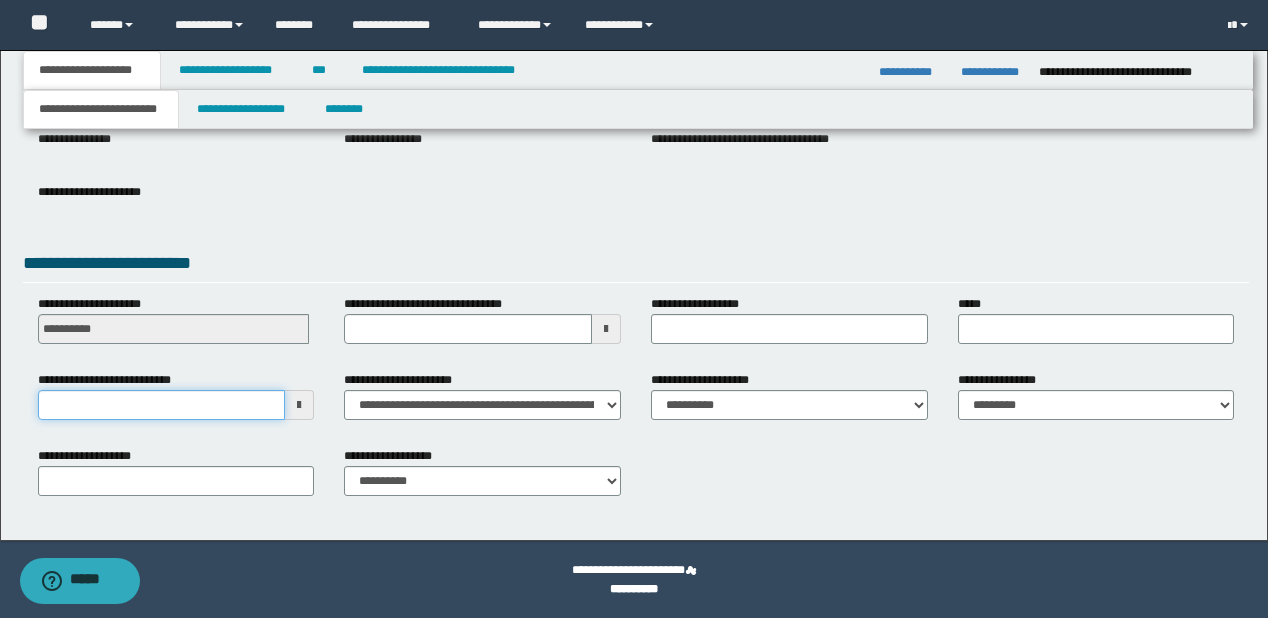 click on "**********" at bounding box center [162, 405] 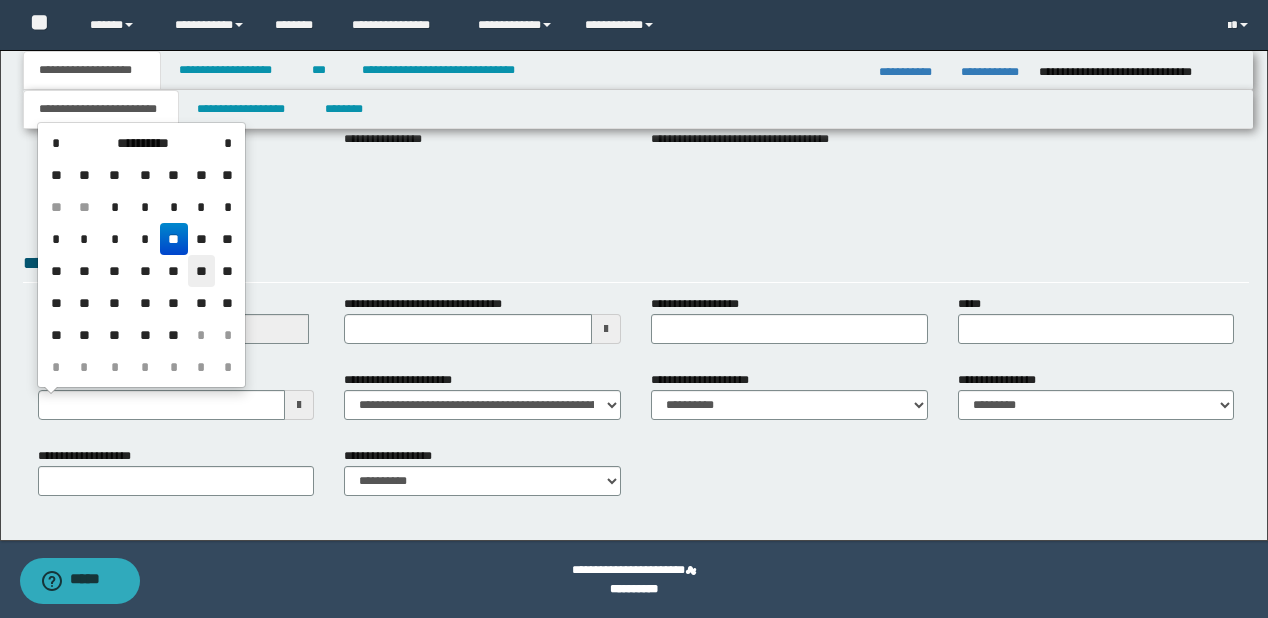 click on "**" at bounding box center [202, 271] 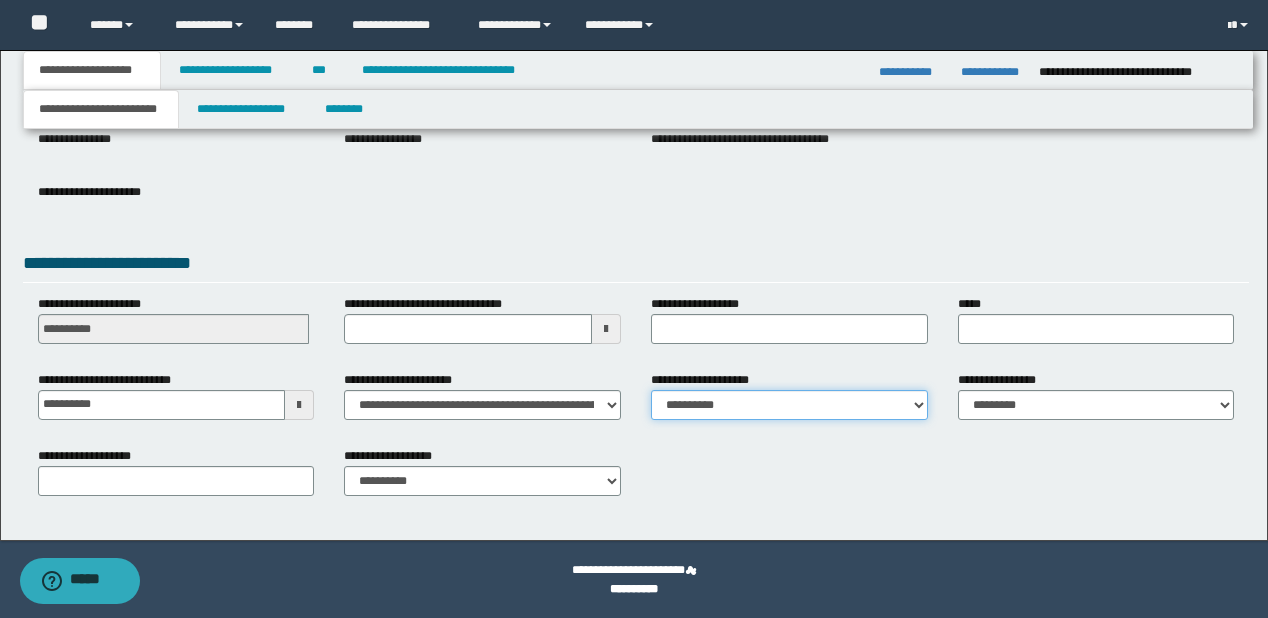 click on "**********" at bounding box center [789, 405] 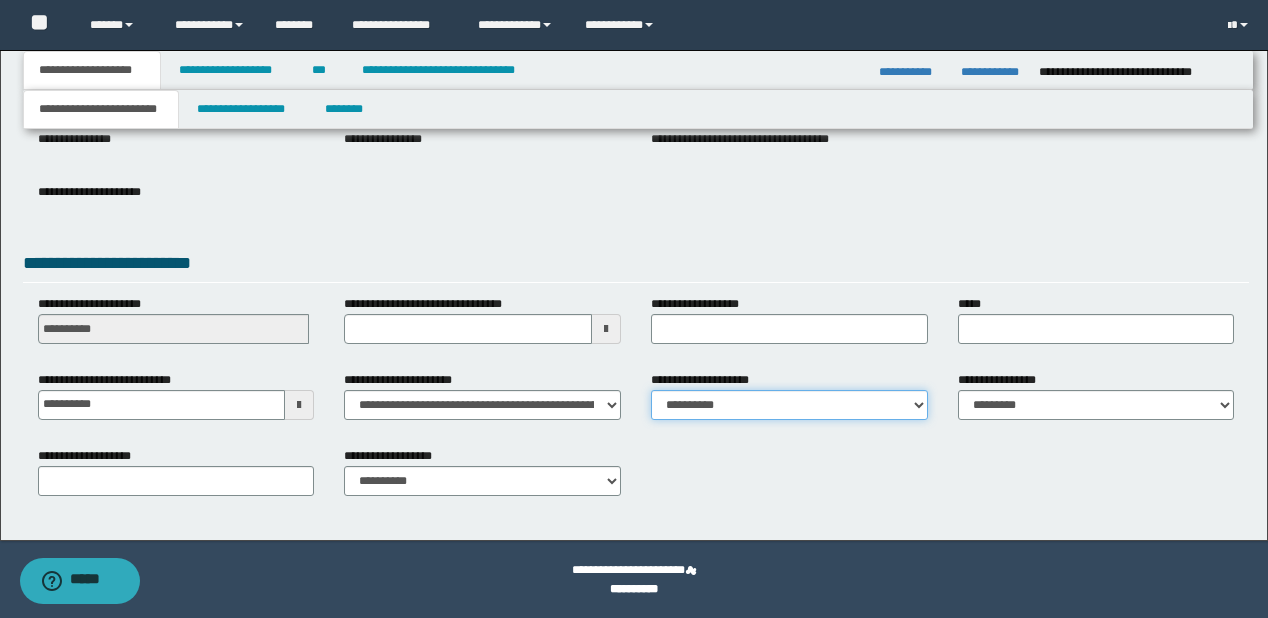 select on "*" 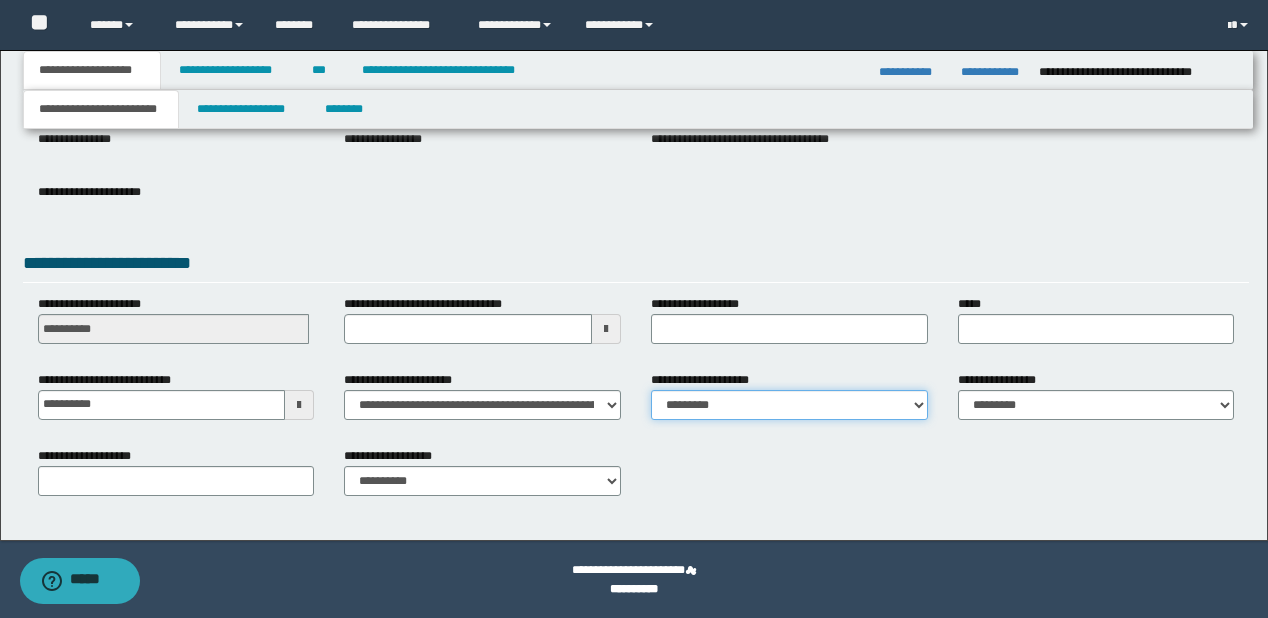 click on "**********" at bounding box center [789, 405] 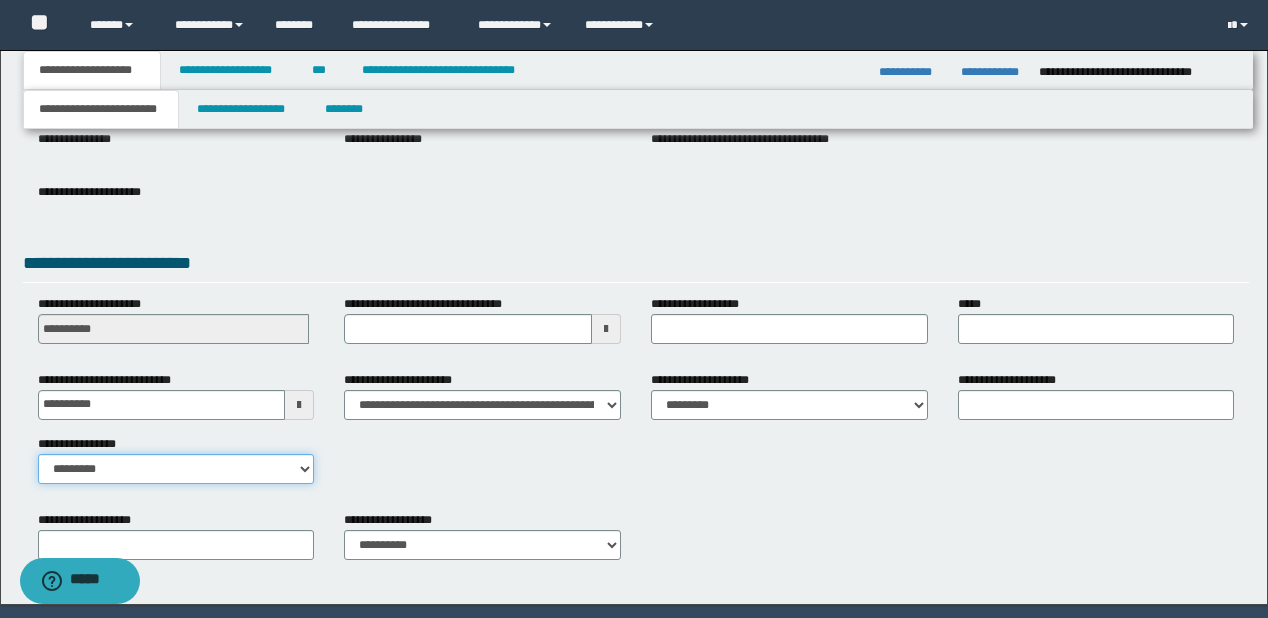 drag, startPoint x: 121, startPoint y: 468, endPoint x: 127, endPoint y: 480, distance: 13.416408 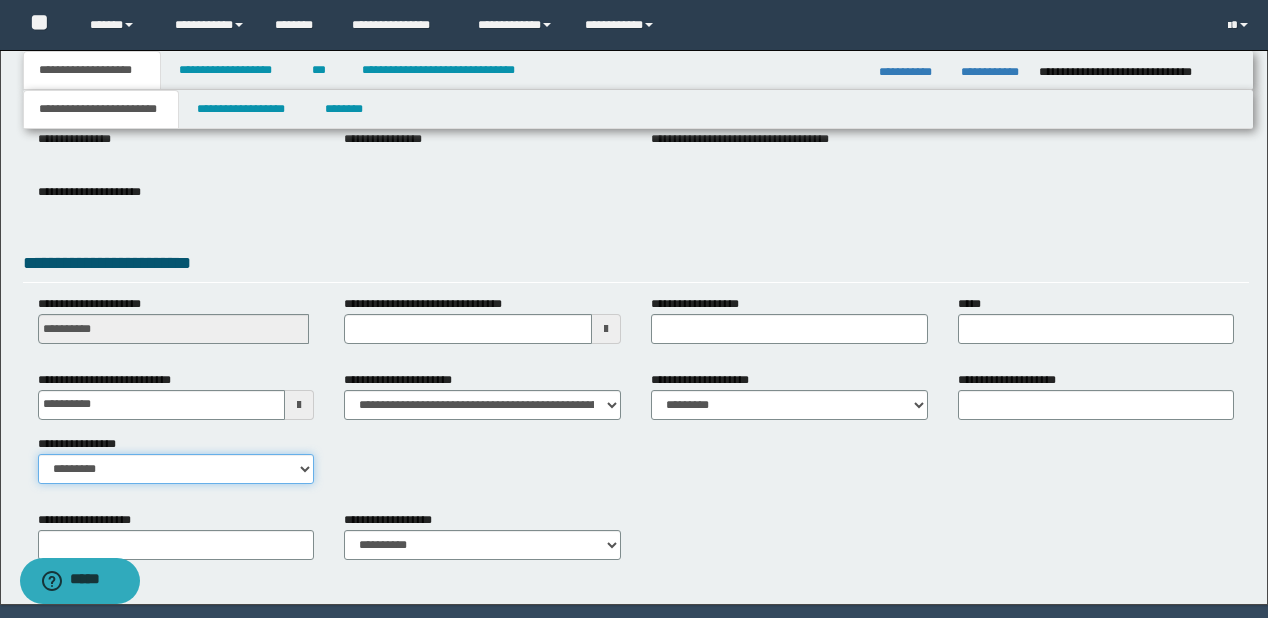 click on "**********" at bounding box center [176, 469] 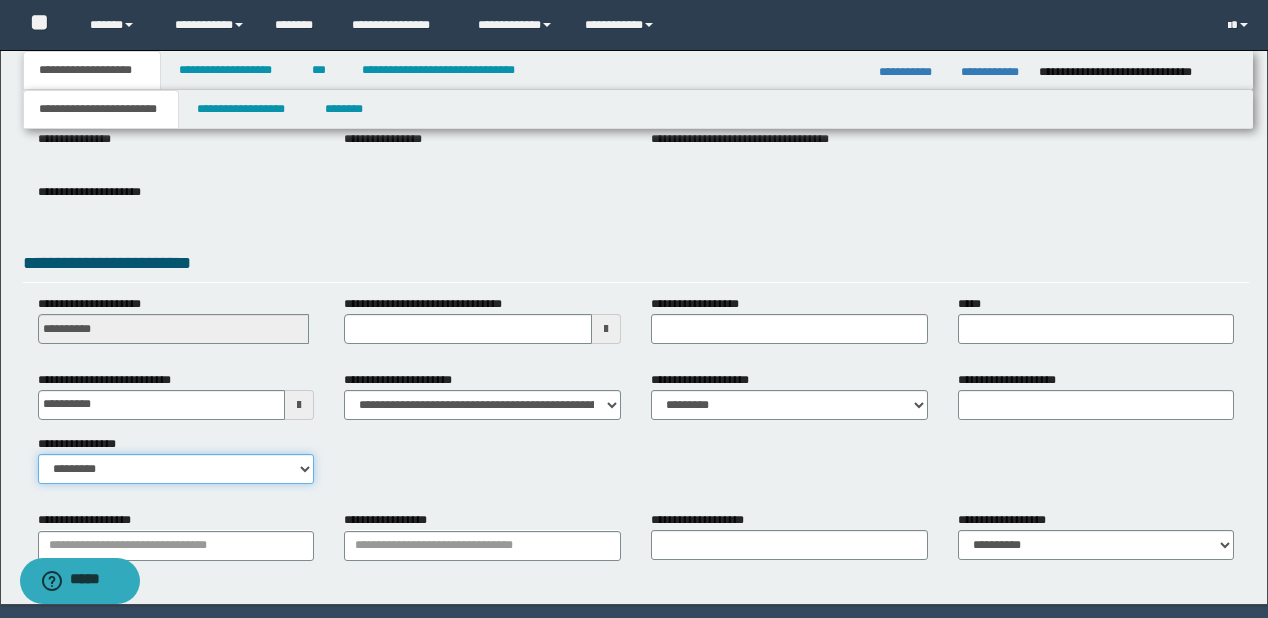 scroll, scrollTop: 328, scrollLeft: 0, axis: vertical 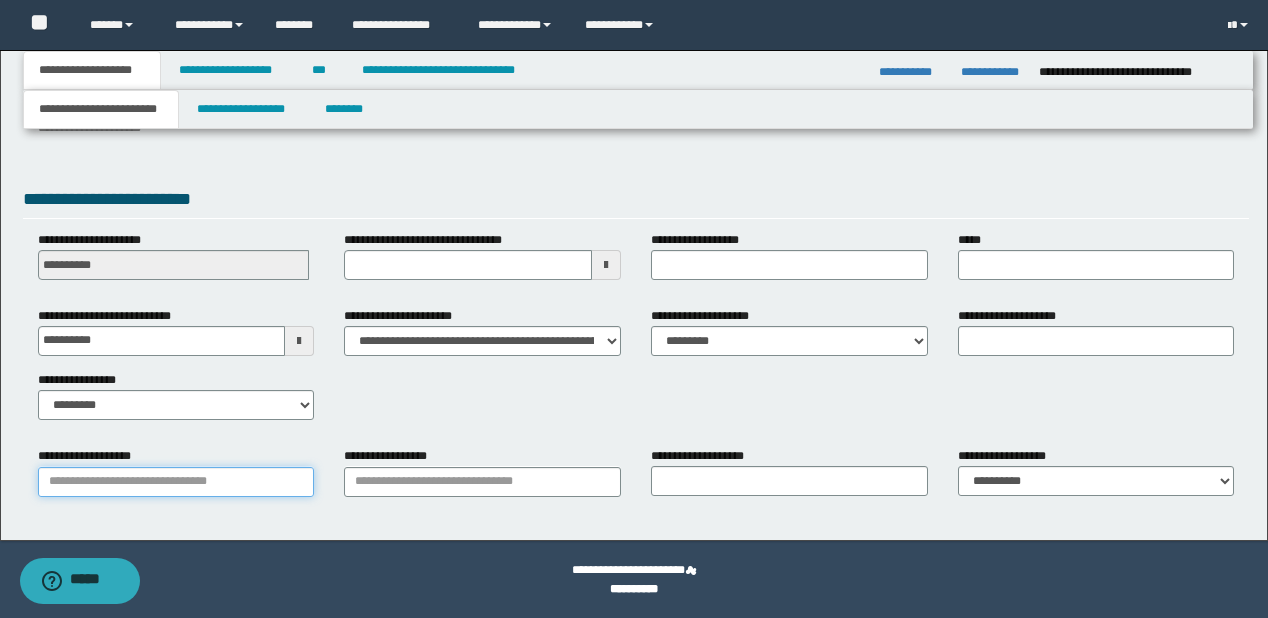 click on "**********" at bounding box center [176, 482] 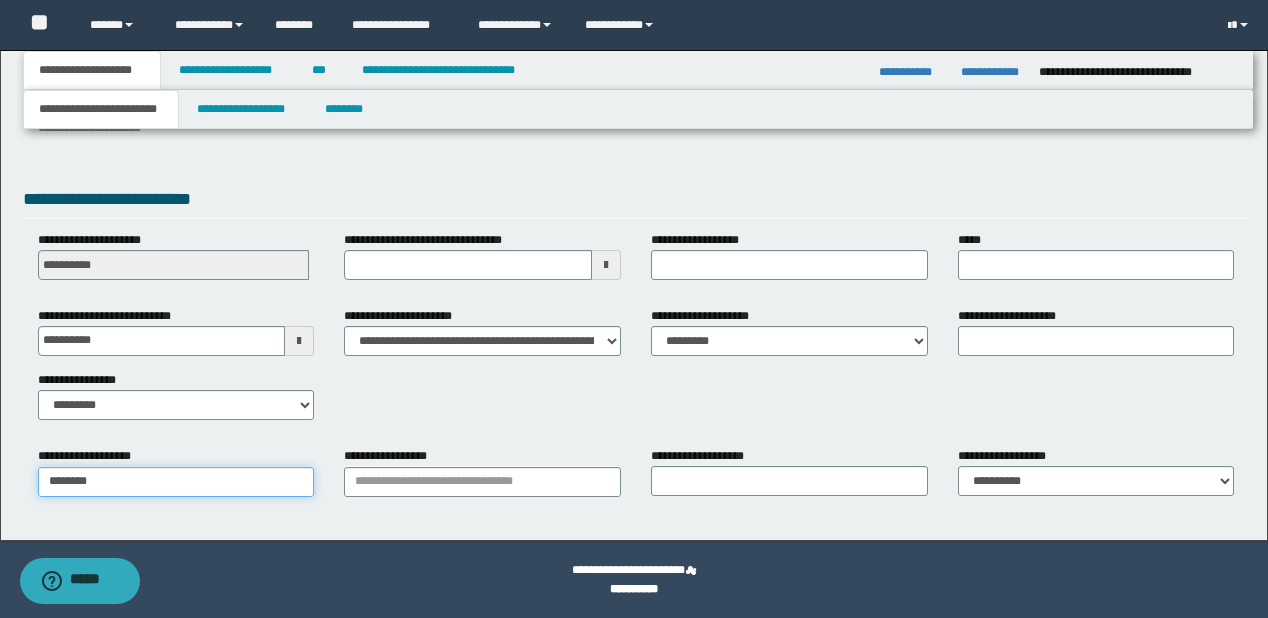 type on "*********" 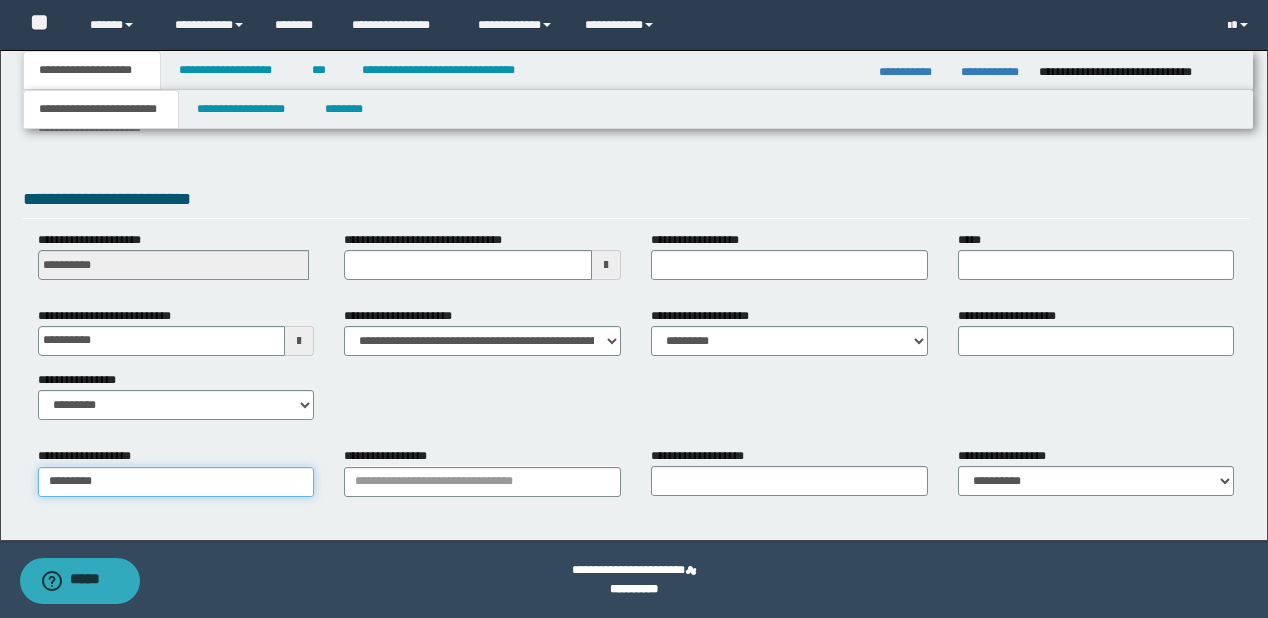 type on "**********" 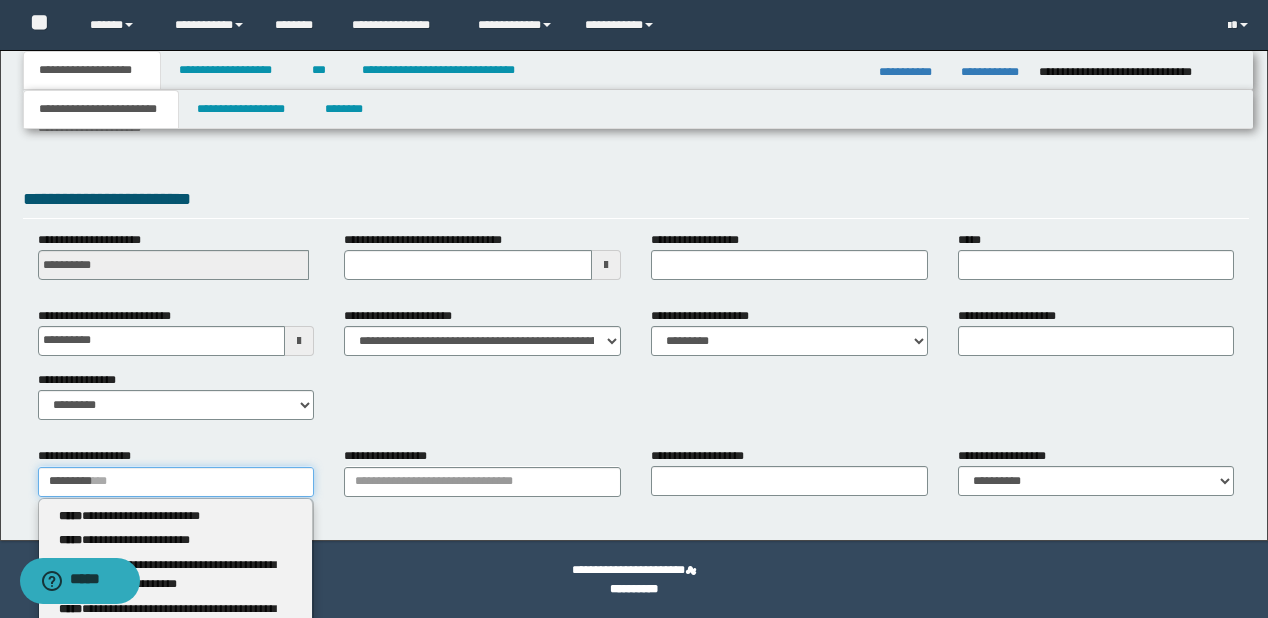 type 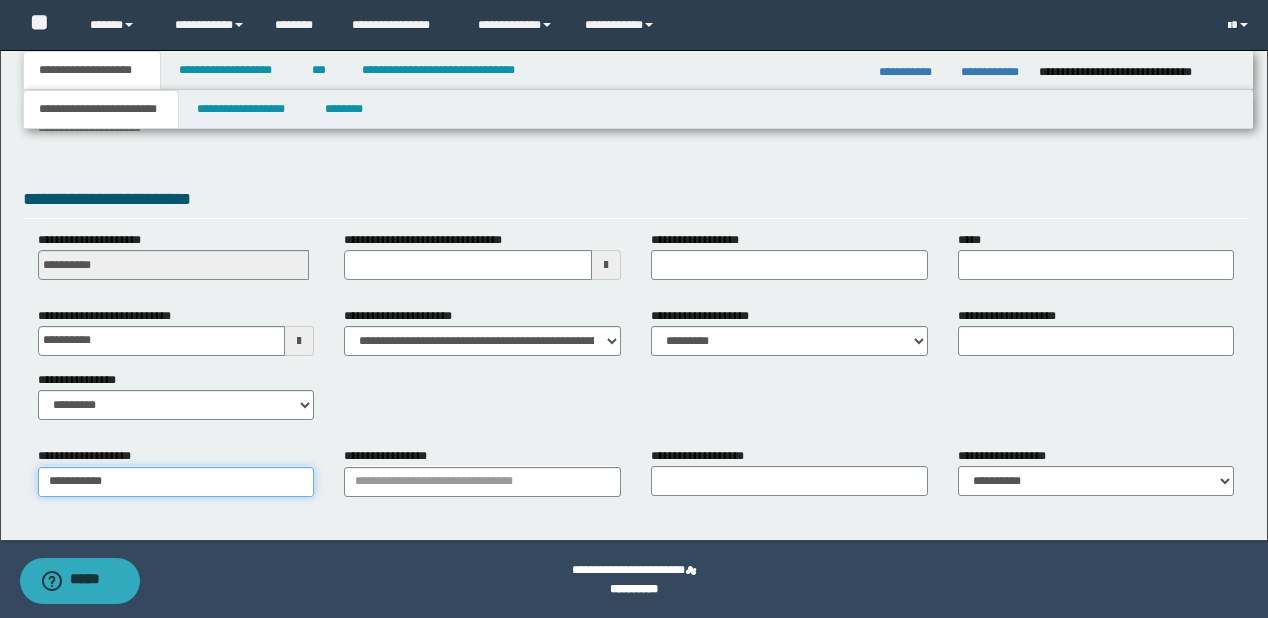 type on "**********" 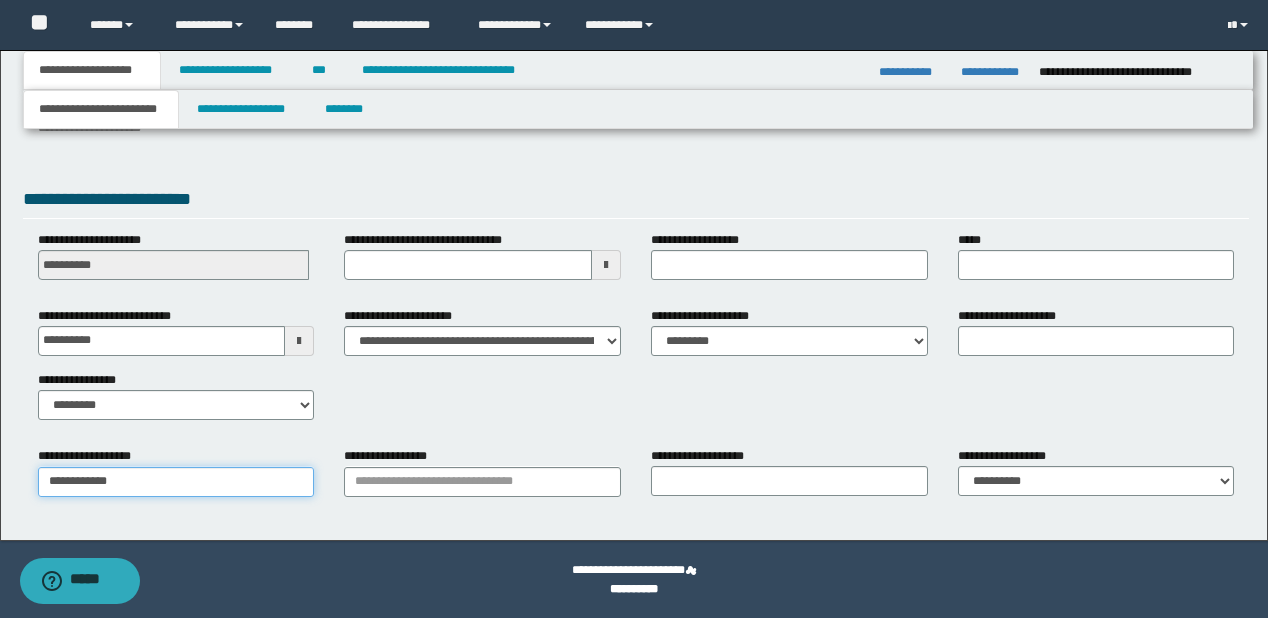 type on "**********" 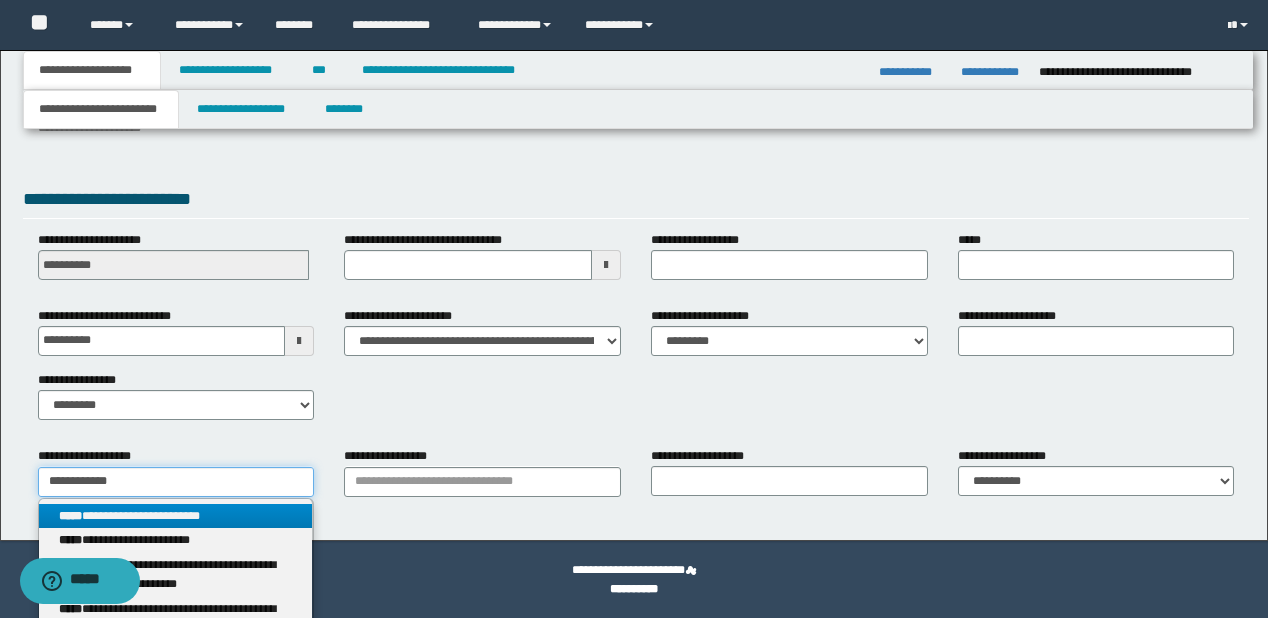type on "**********" 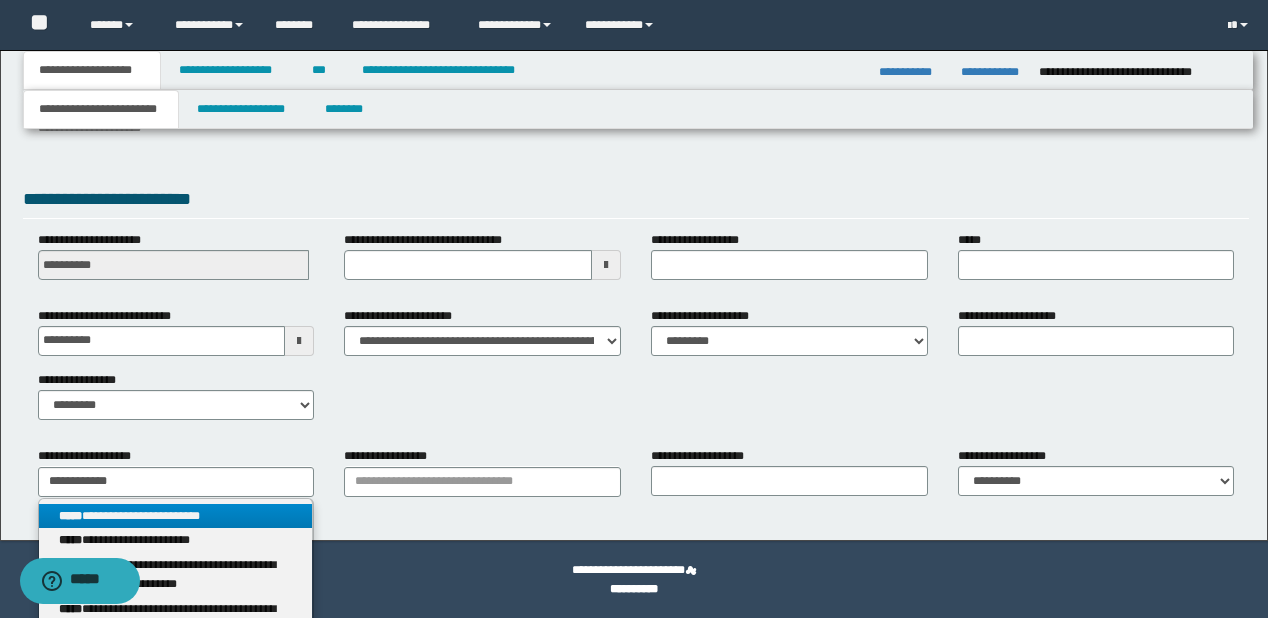 click on "**********" at bounding box center [176, 516] 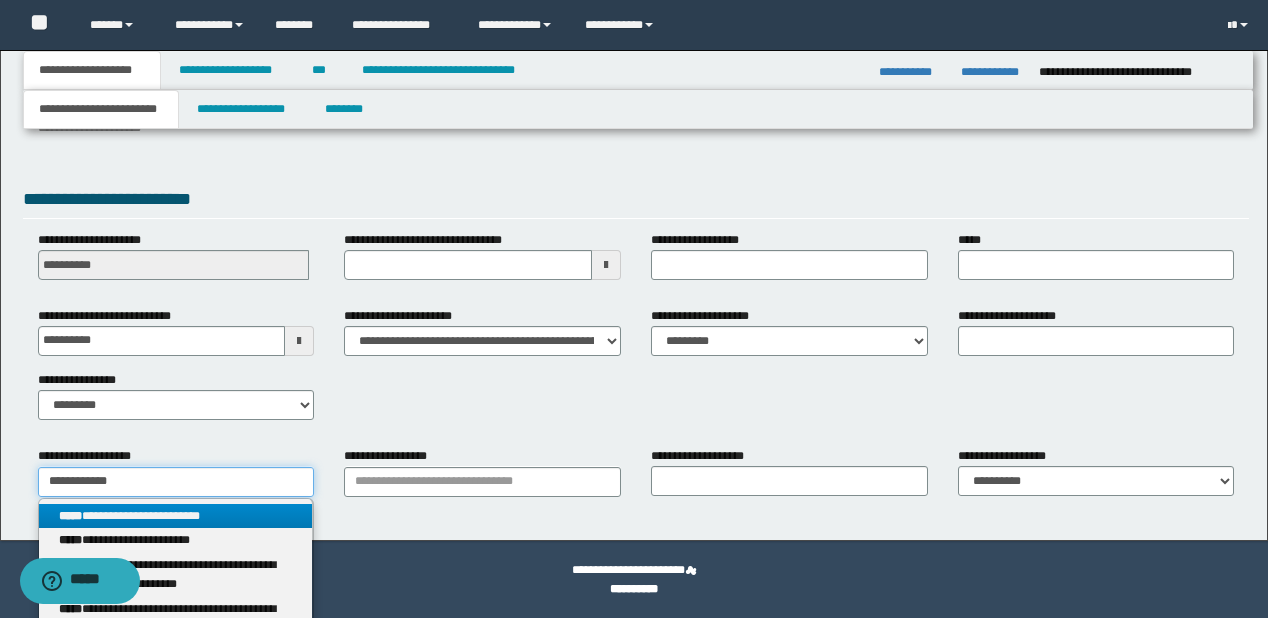 type 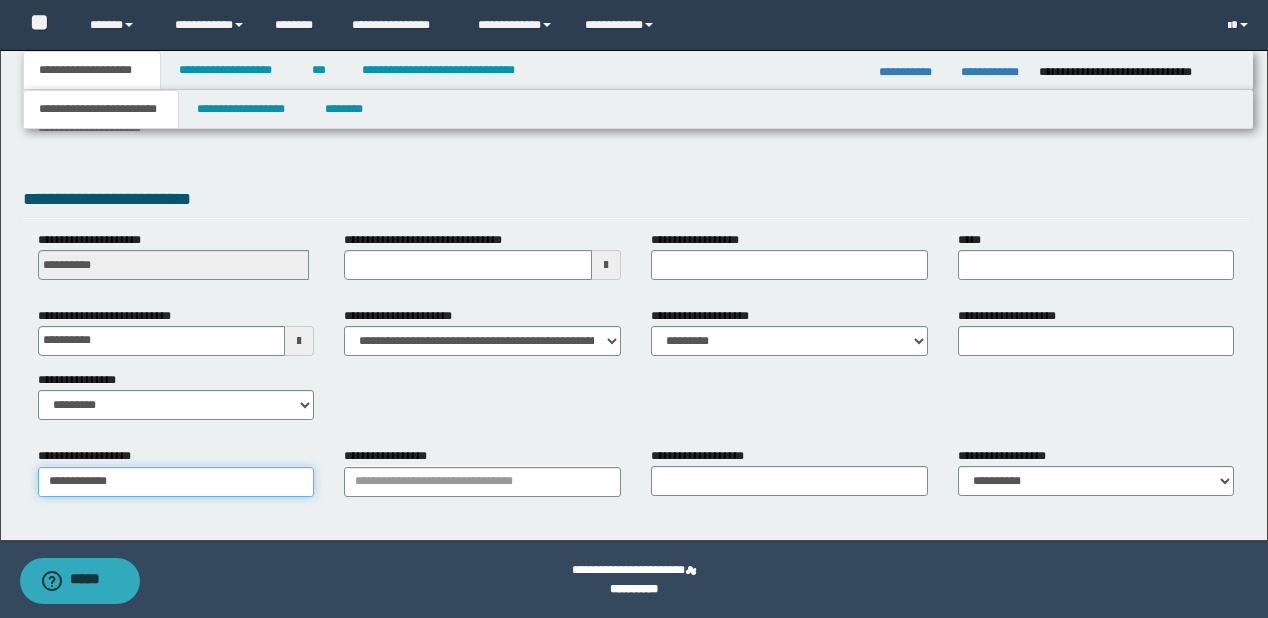 type on "**********" 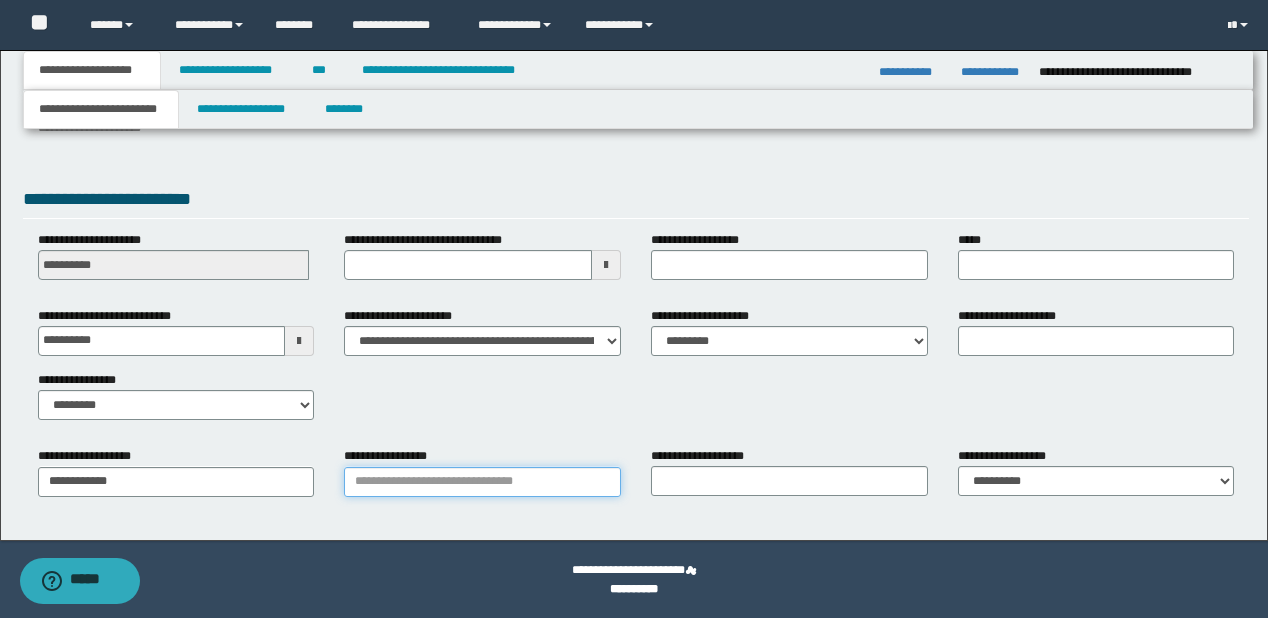 type 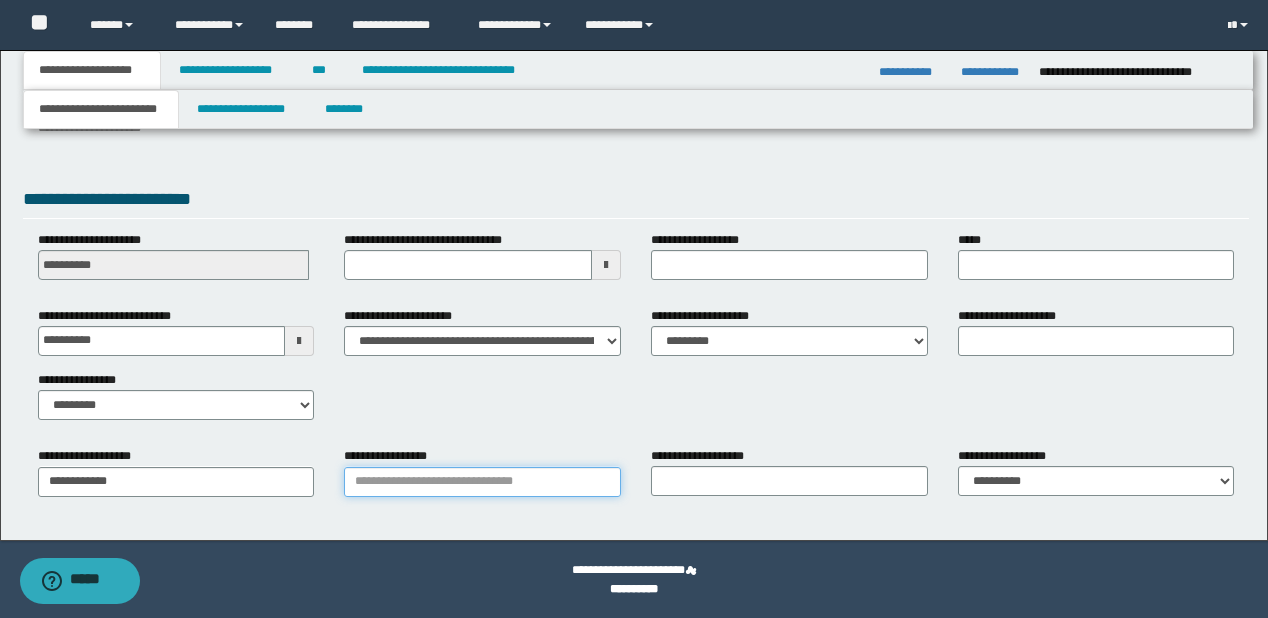 click on "**********" at bounding box center [482, 482] 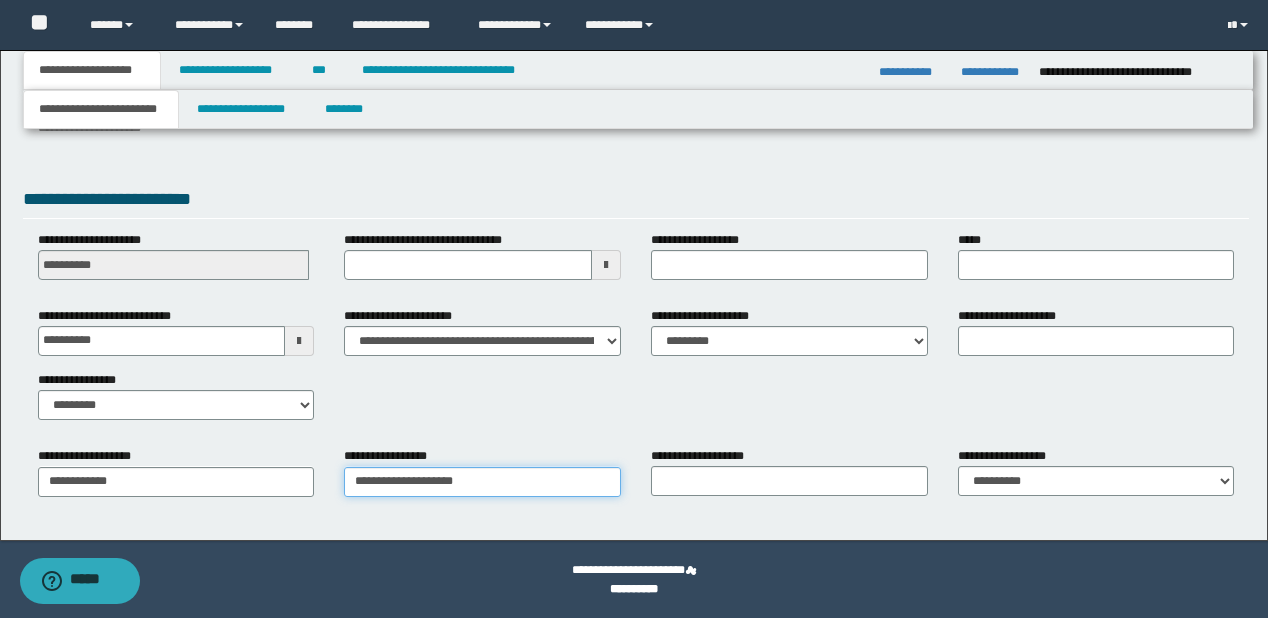 type on "**********" 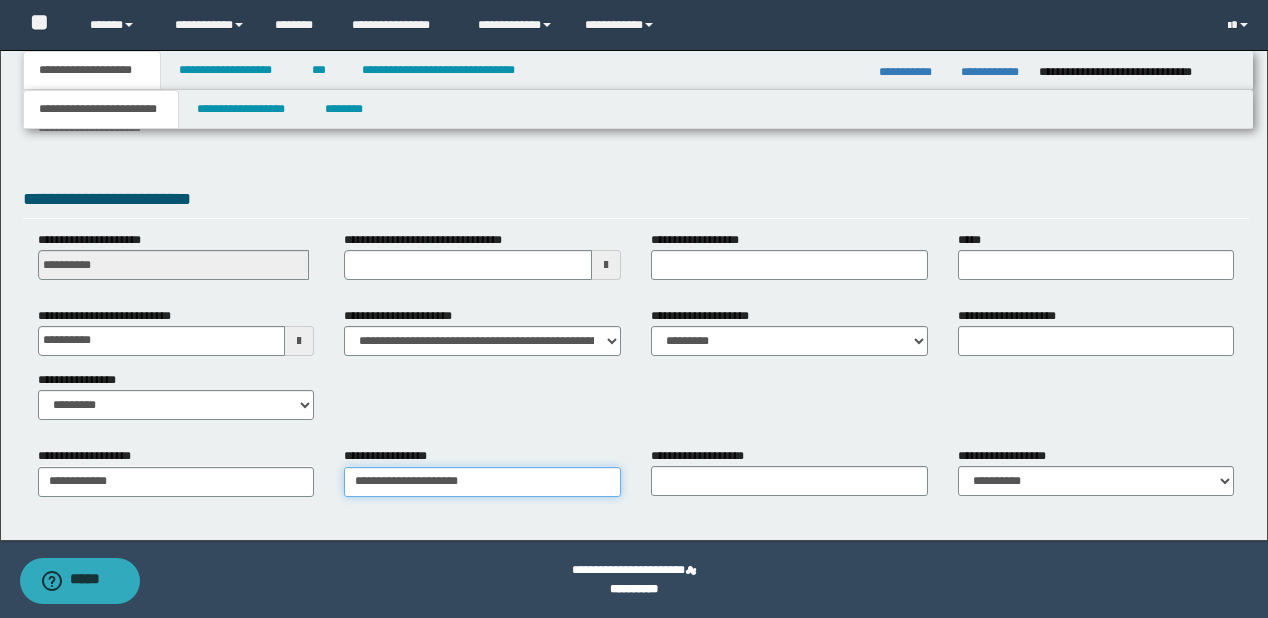 type on "**********" 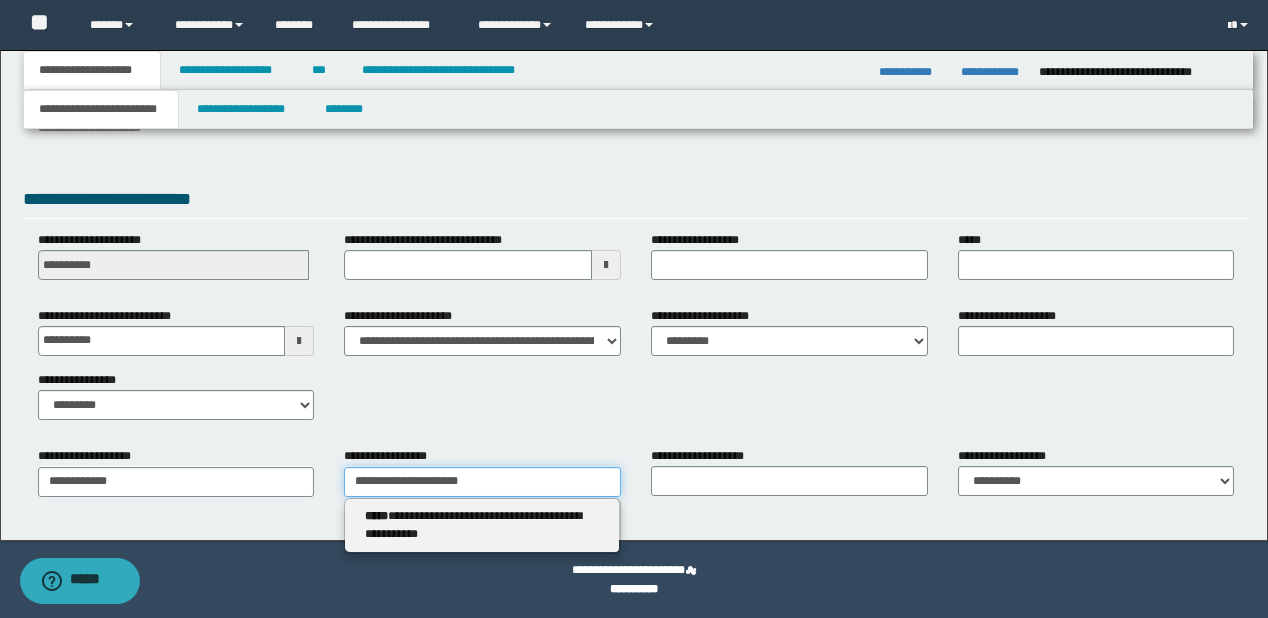 type on "**********" 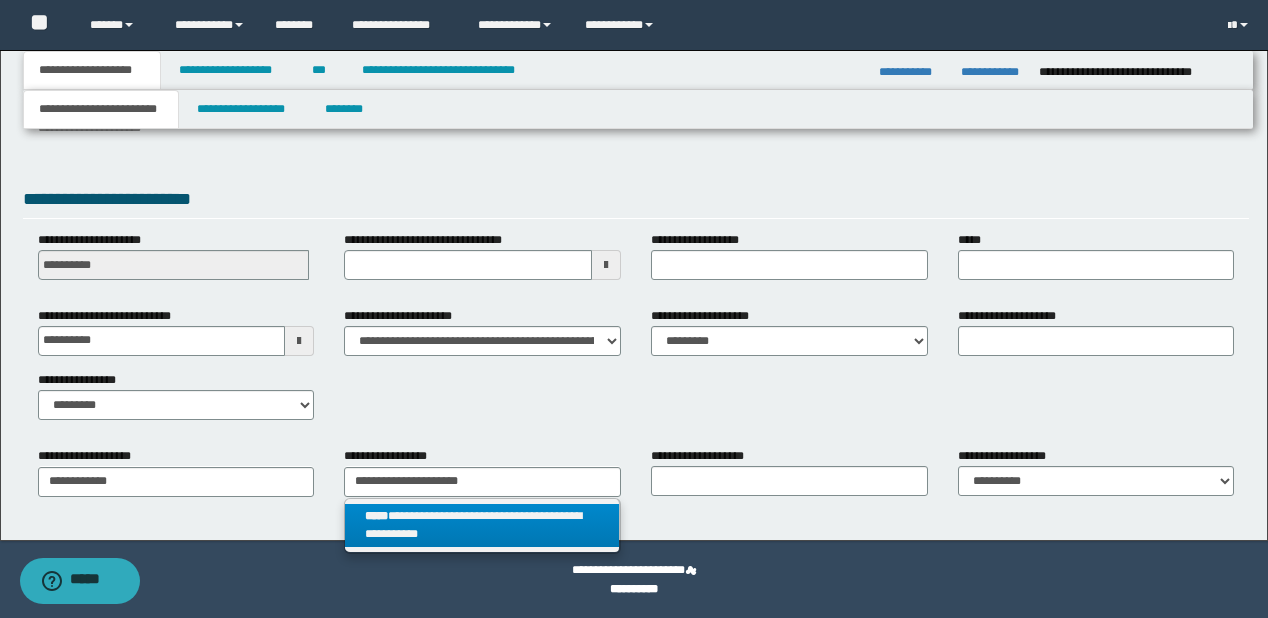 click on "**********" at bounding box center [482, 526] 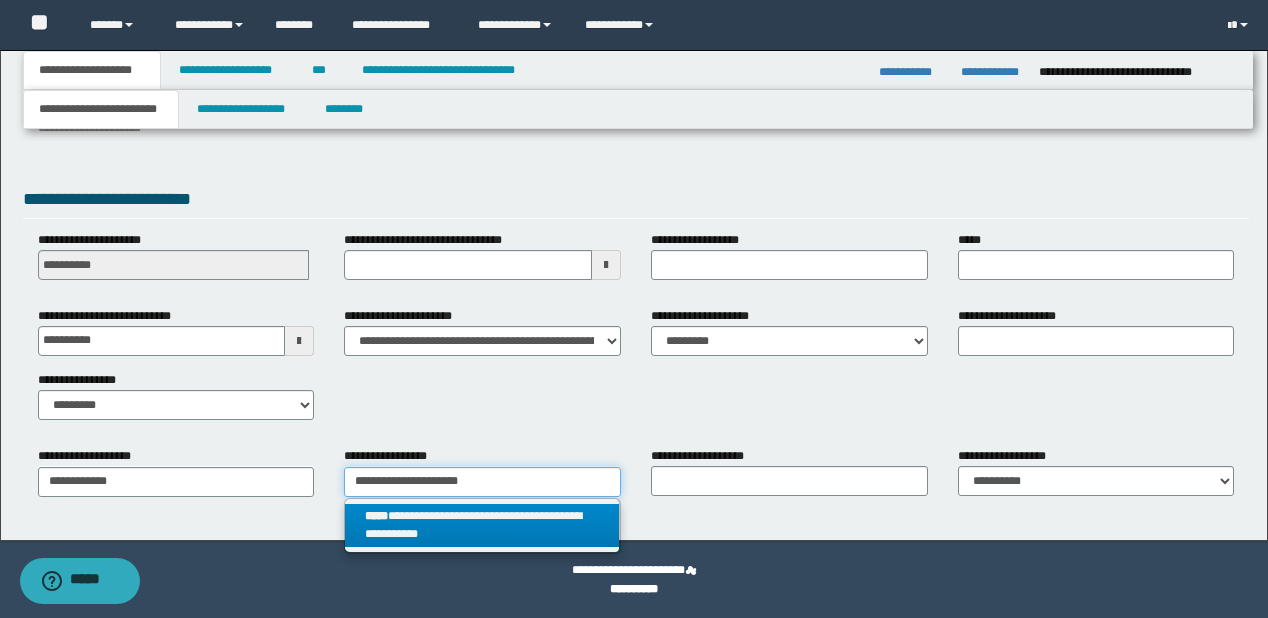 type 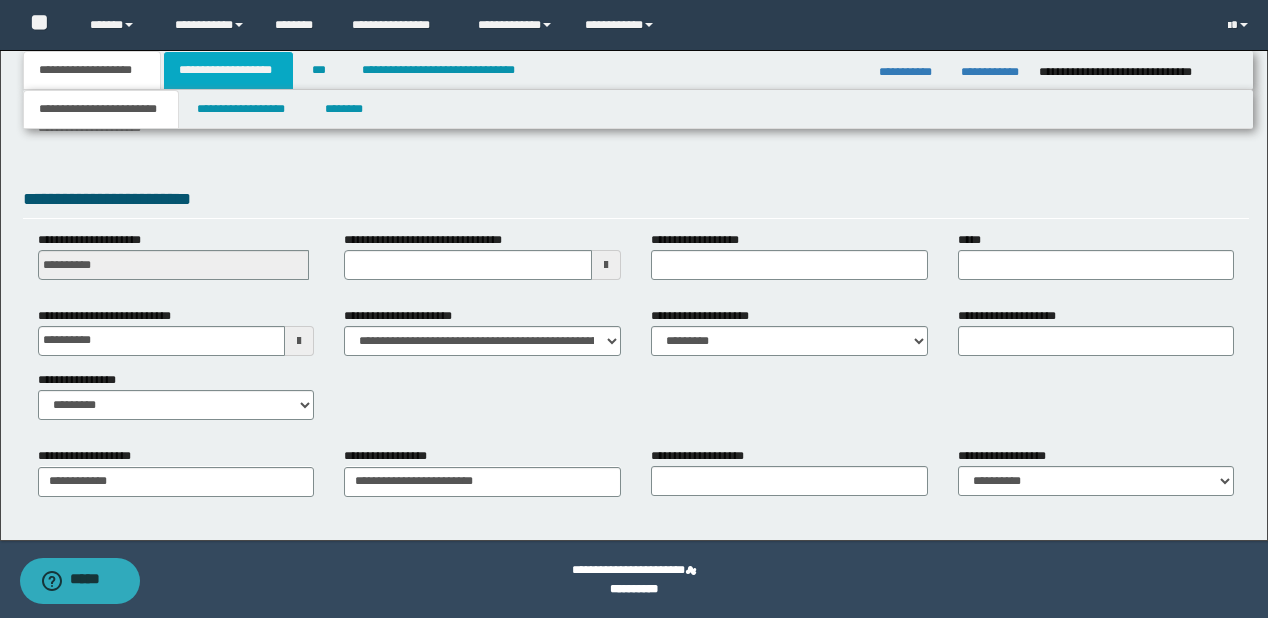 click on "**********" at bounding box center (228, 70) 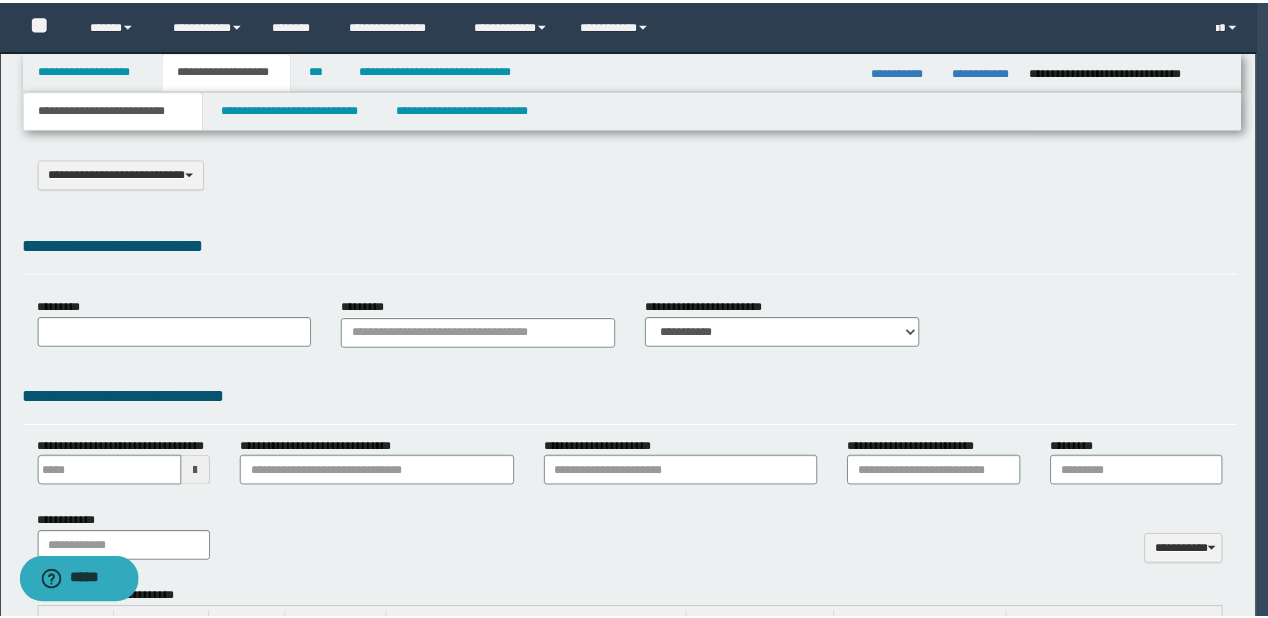 scroll, scrollTop: 0, scrollLeft: 0, axis: both 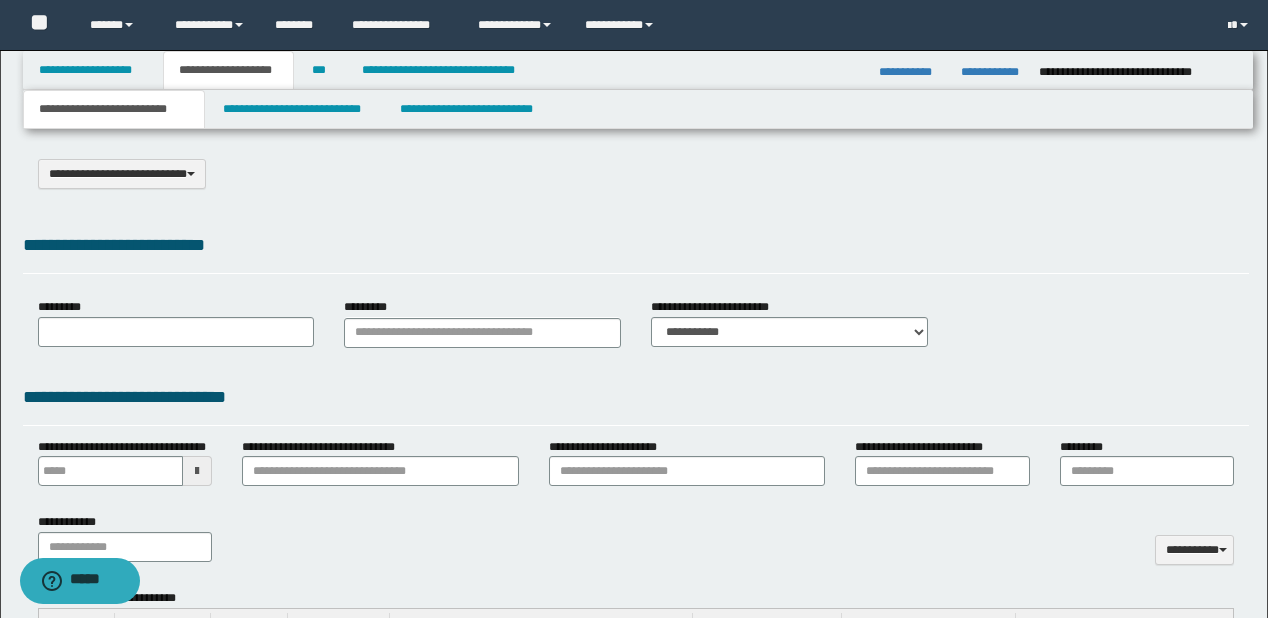 select on "*" 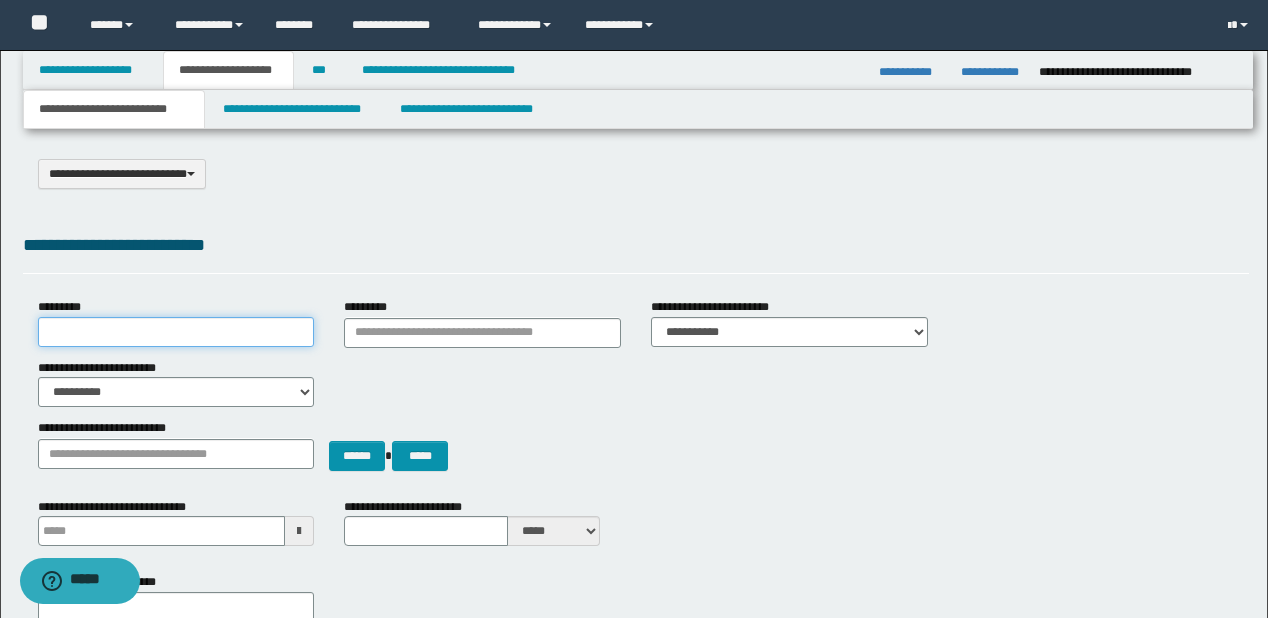 click on "*********" at bounding box center (176, 332) 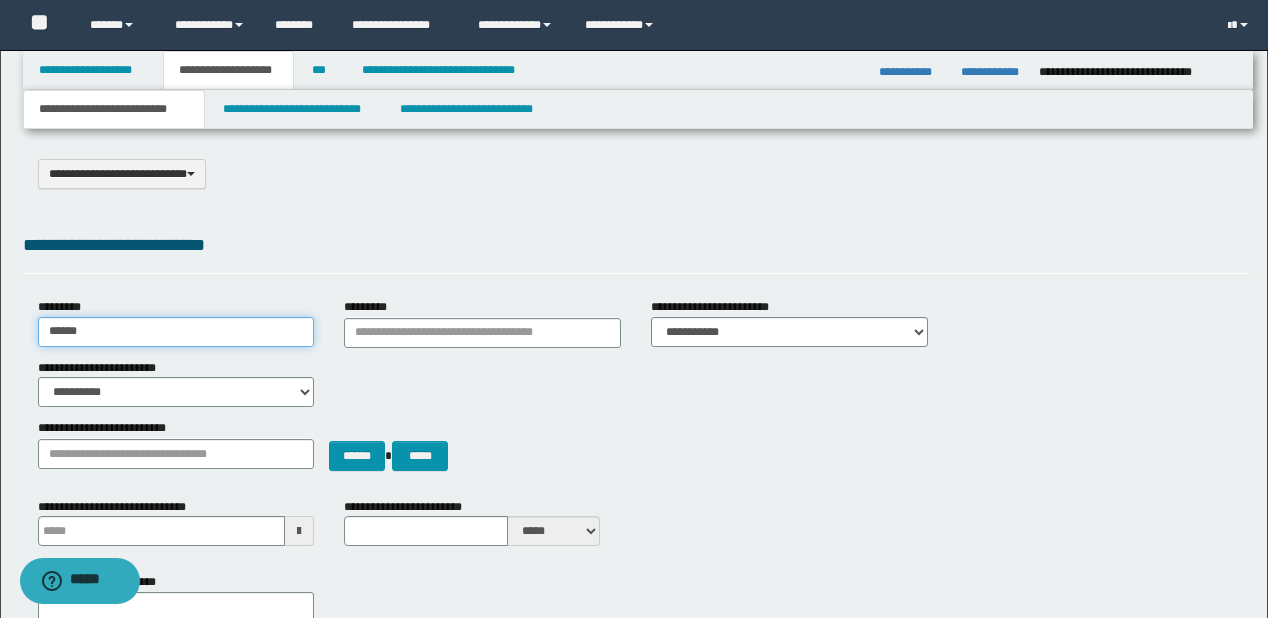 type on "**********" 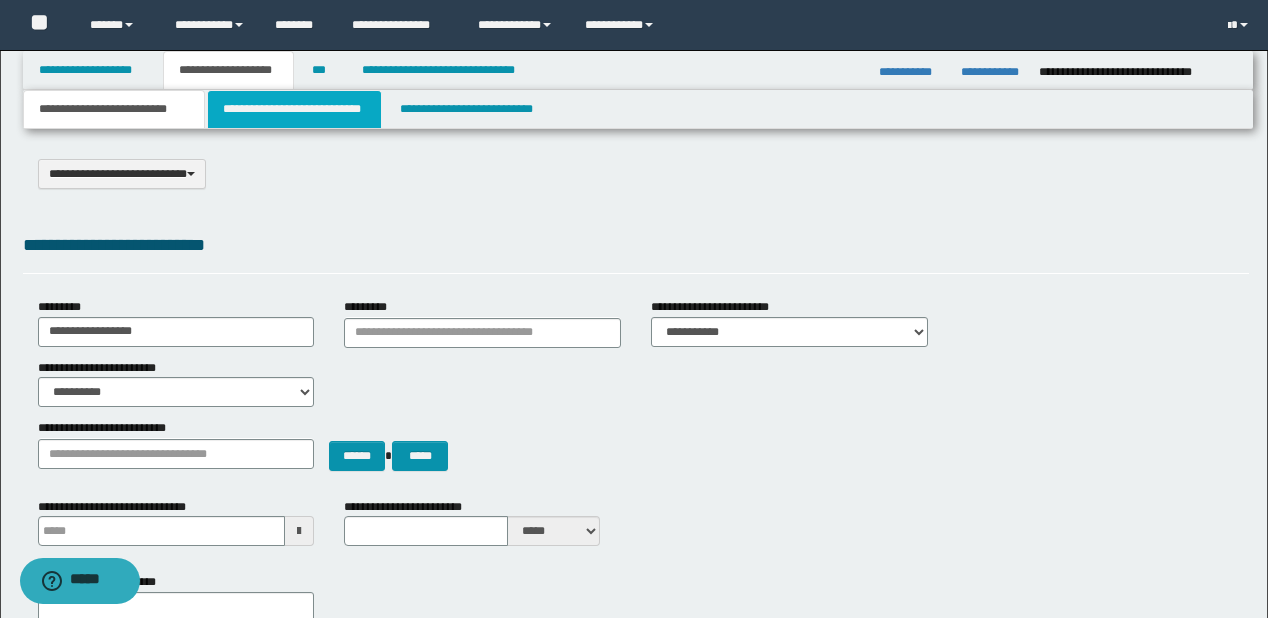 click on "**********" at bounding box center (294, 109) 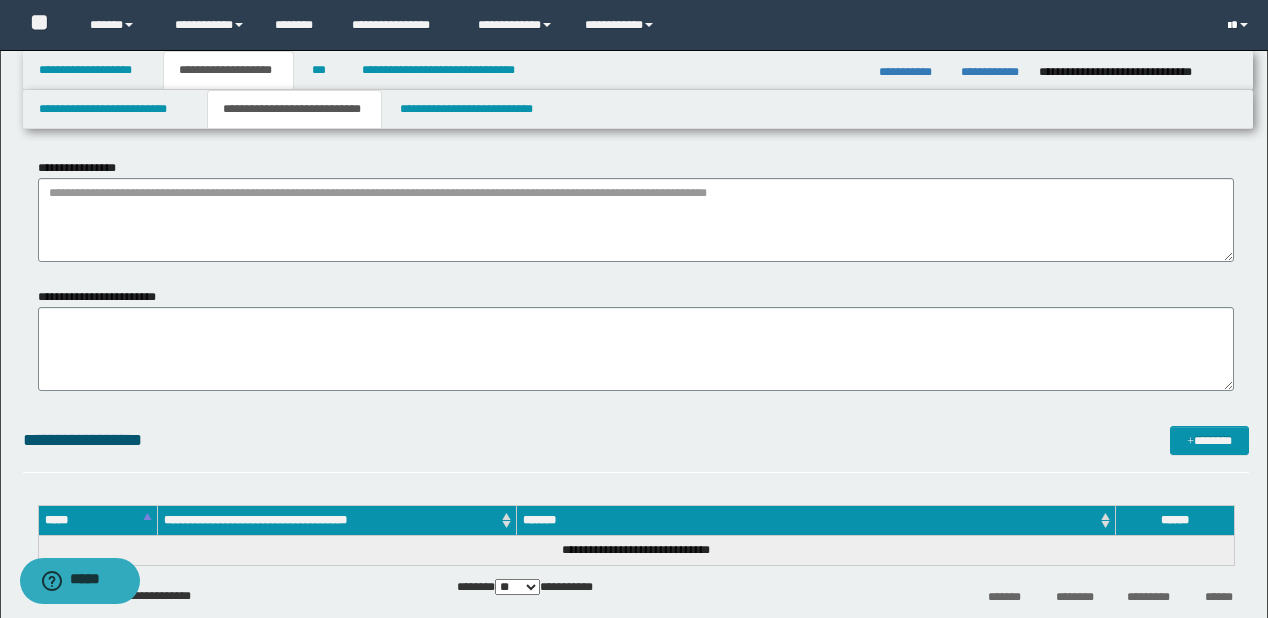 click at bounding box center (1229, 26) 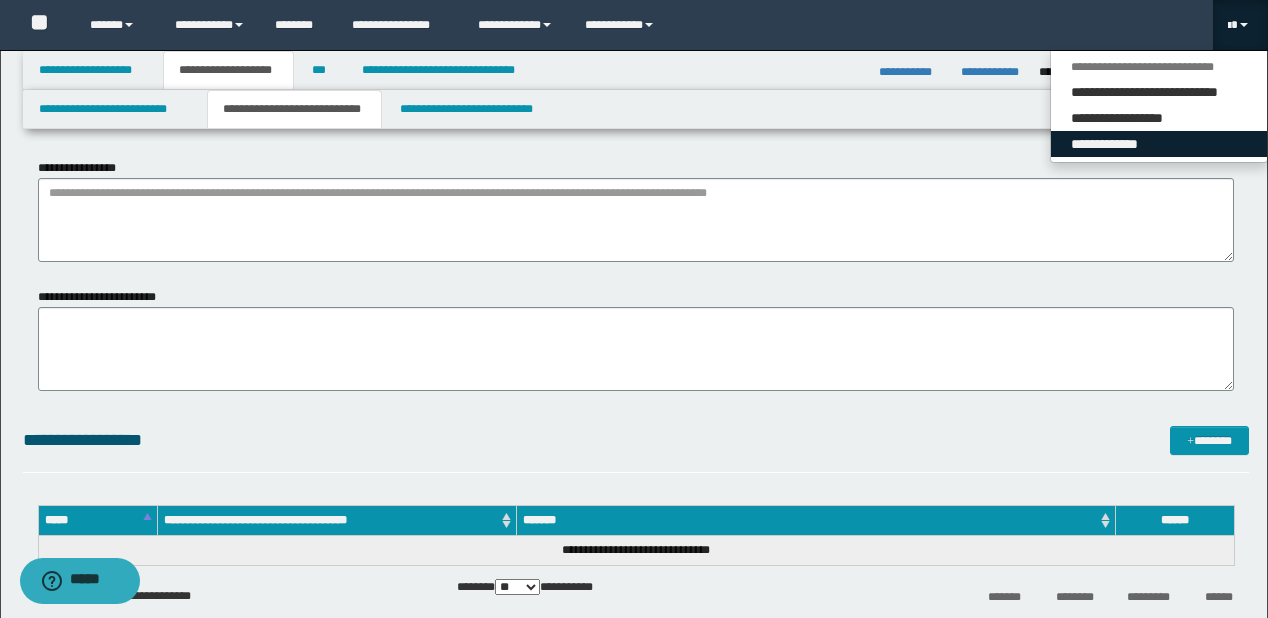 click on "**********" at bounding box center [1159, 144] 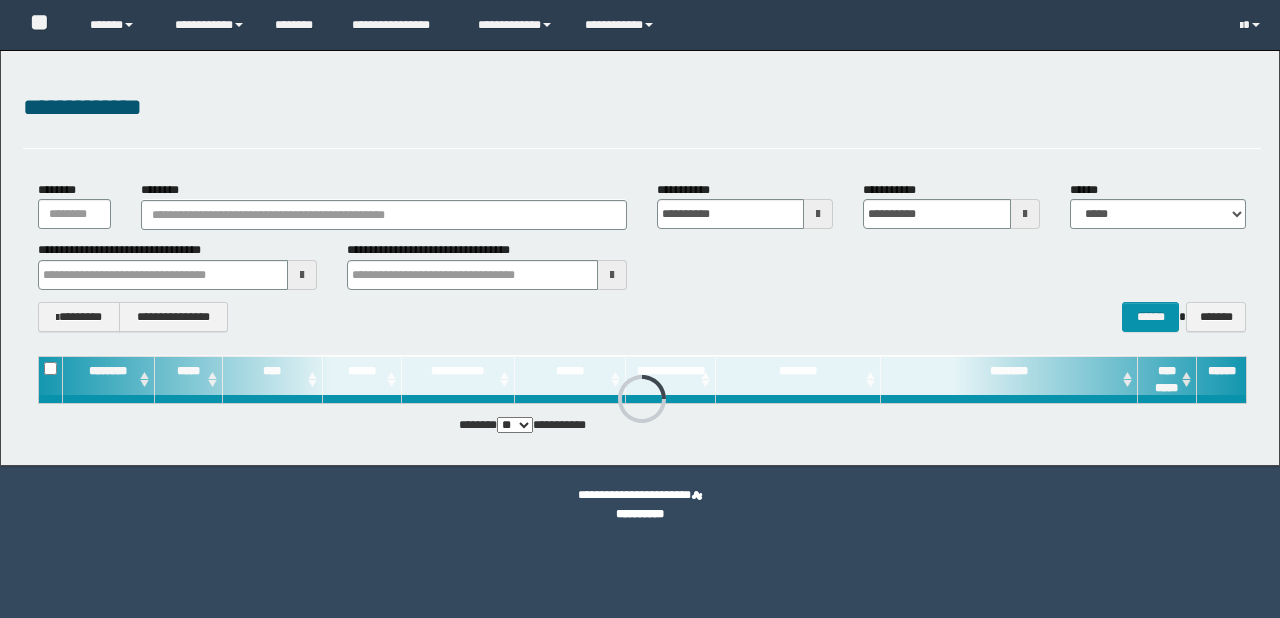 scroll, scrollTop: 0, scrollLeft: 0, axis: both 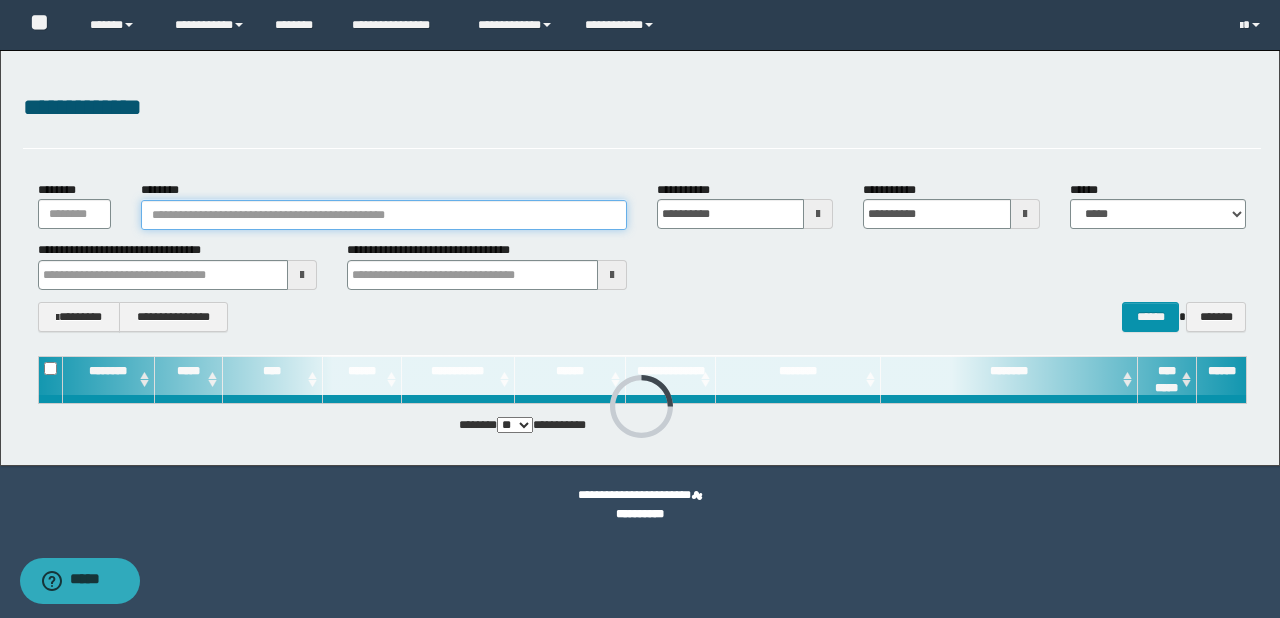 click on "********" at bounding box center [384, 215] 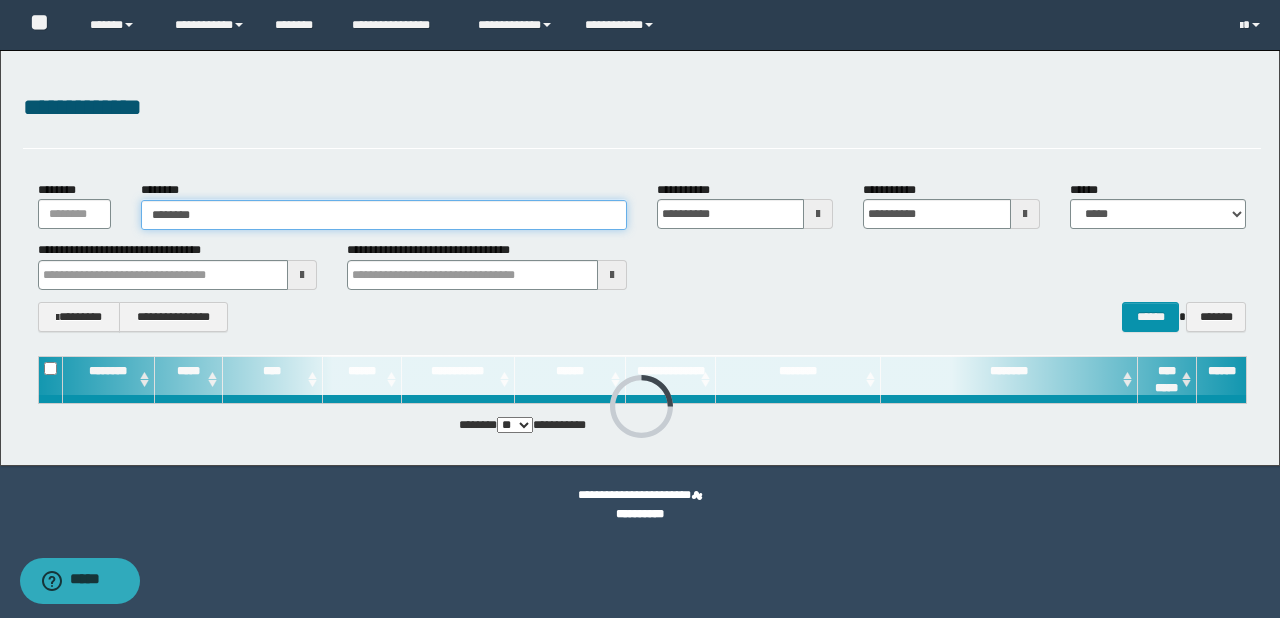 type on "********" 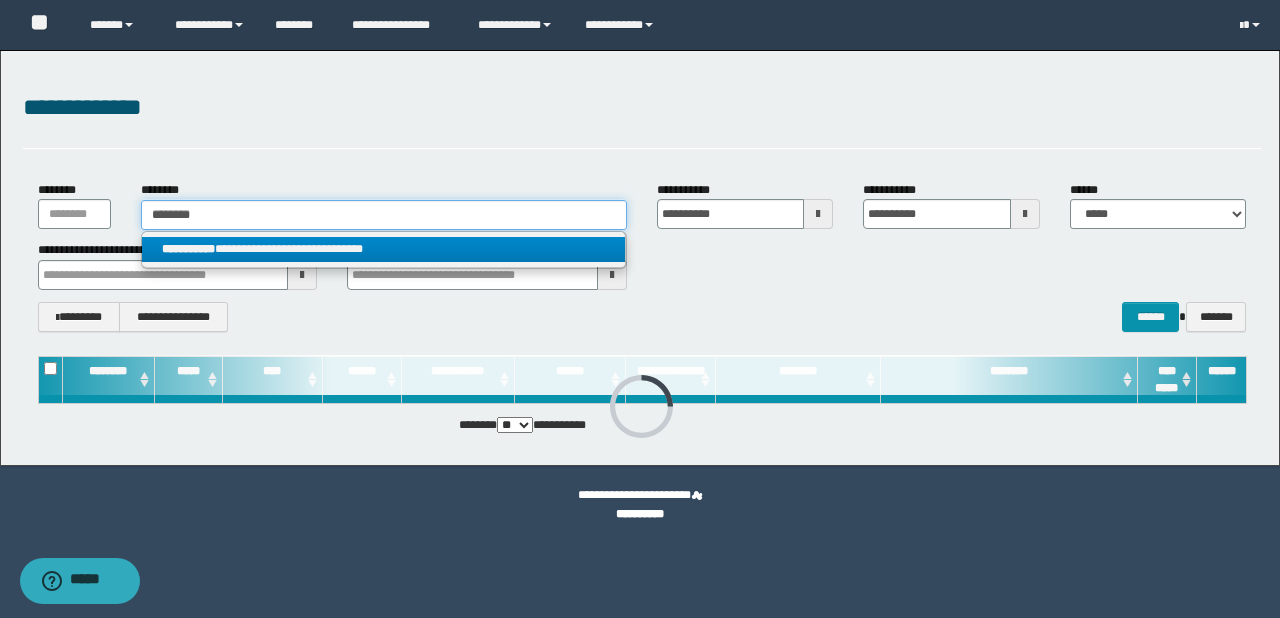 type on "********" 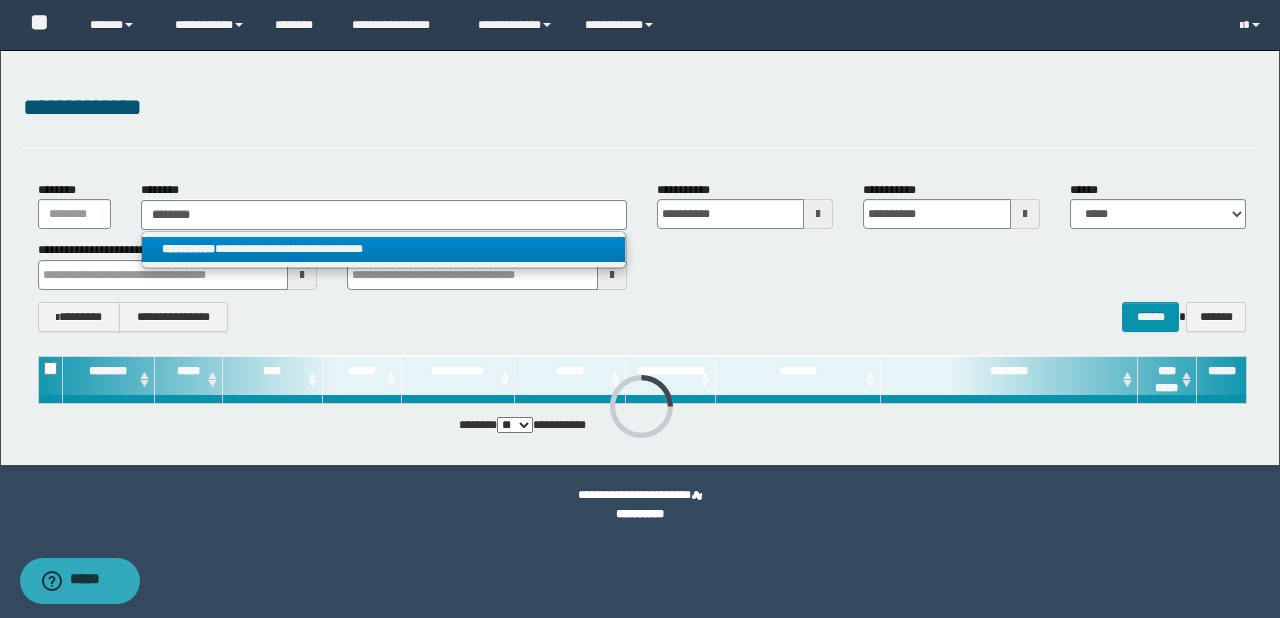 click on "**********" at bounding box center [384, 249] 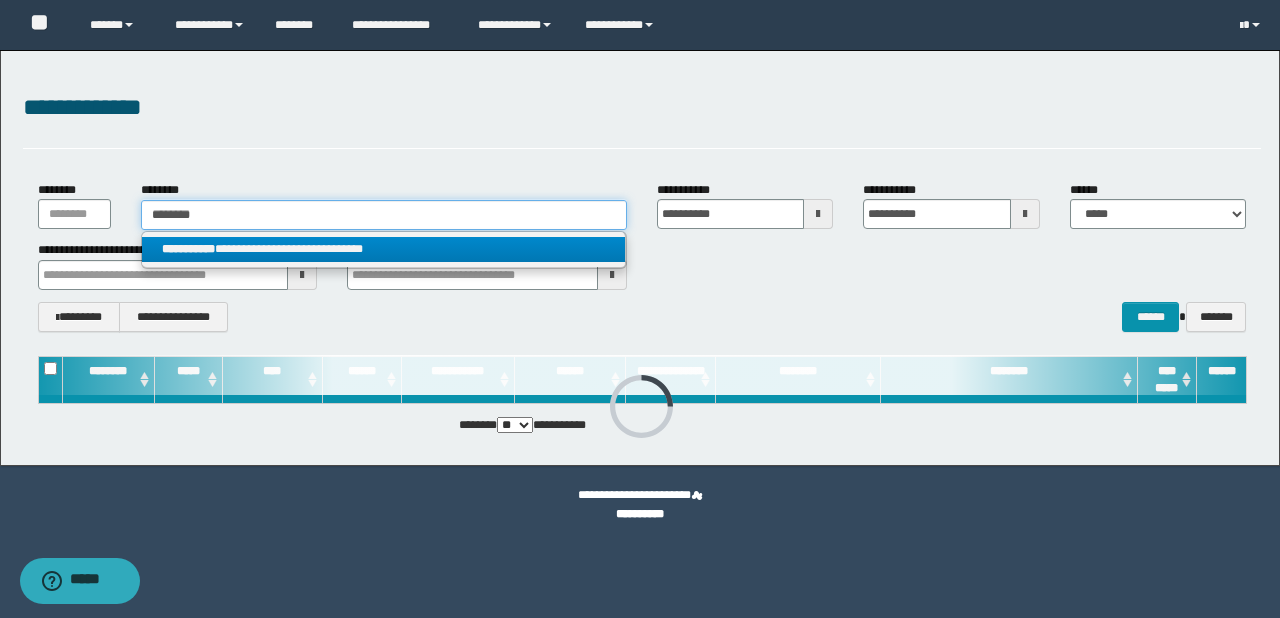 type 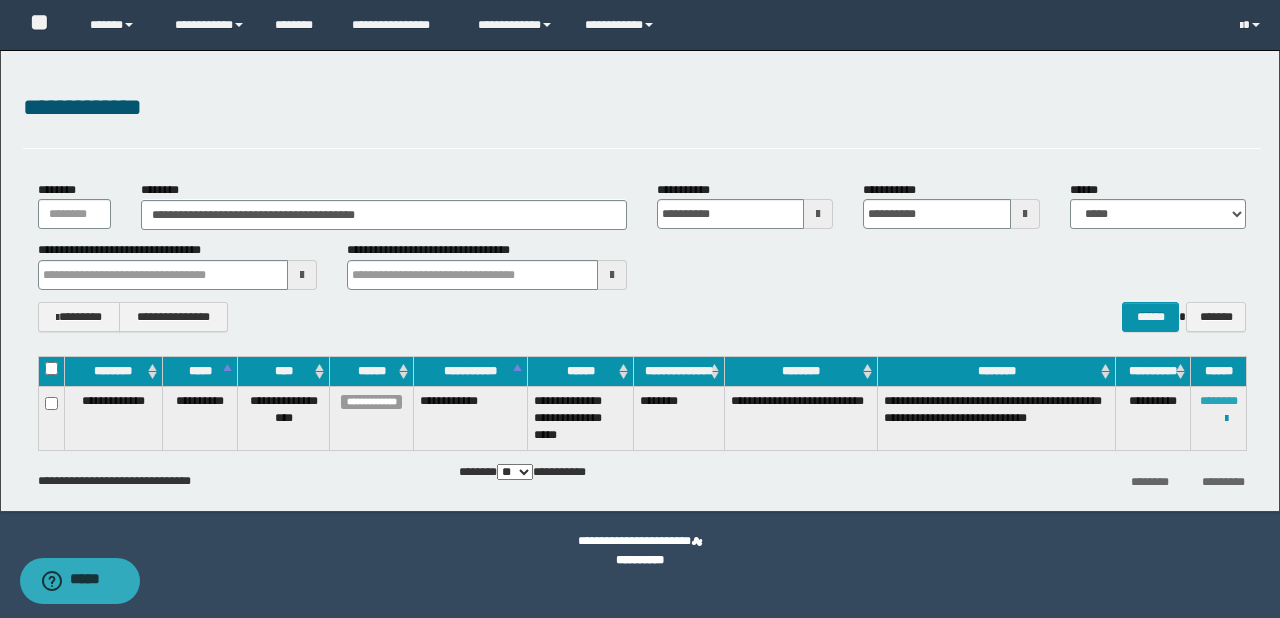 click on "********" at bounding box center (1219, 401) 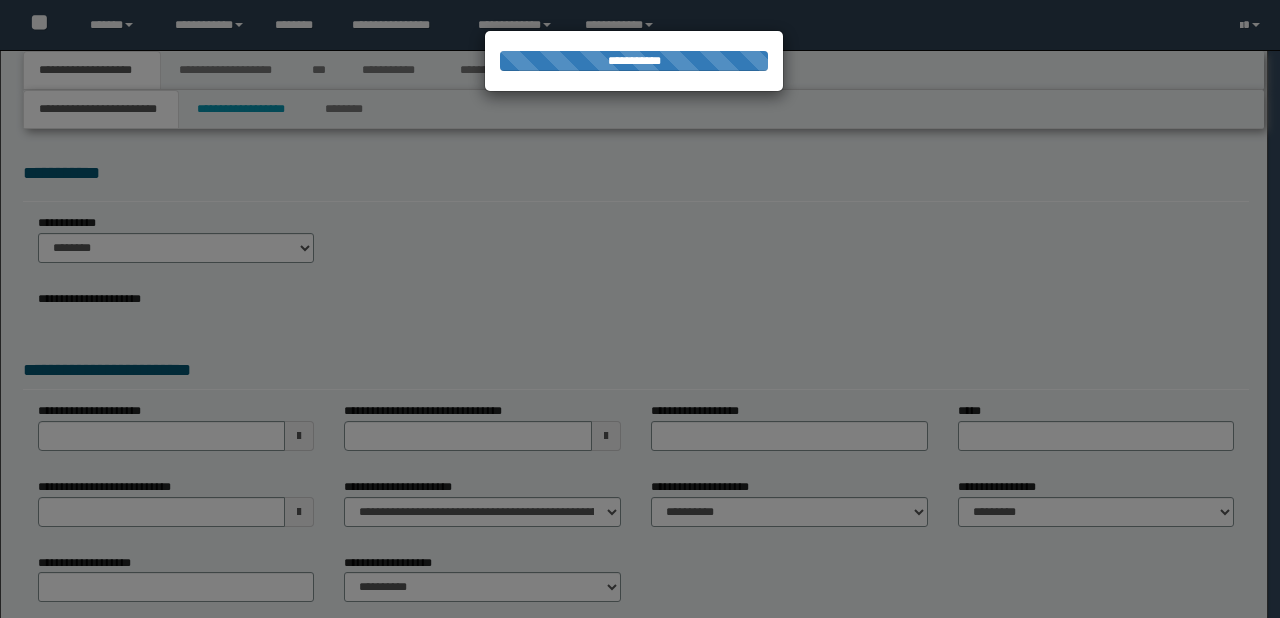 scroll, scrollTop: 0, scrollLeft: 0, axis: both 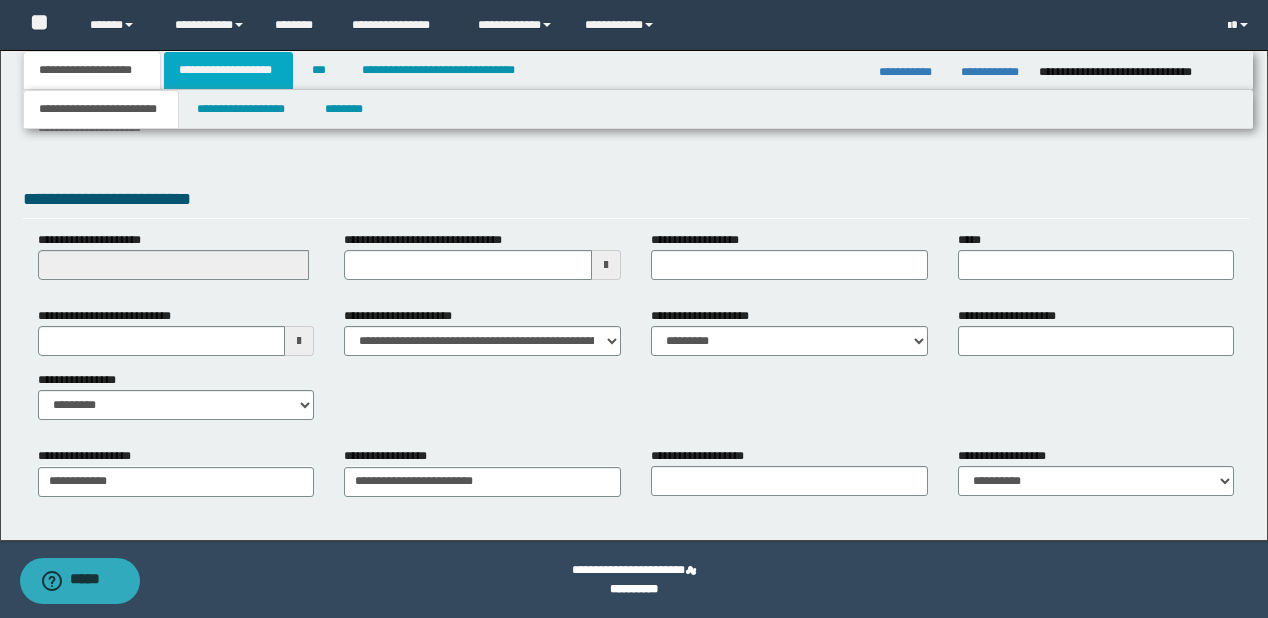 click on "**********" at bounding box center (228, 70) 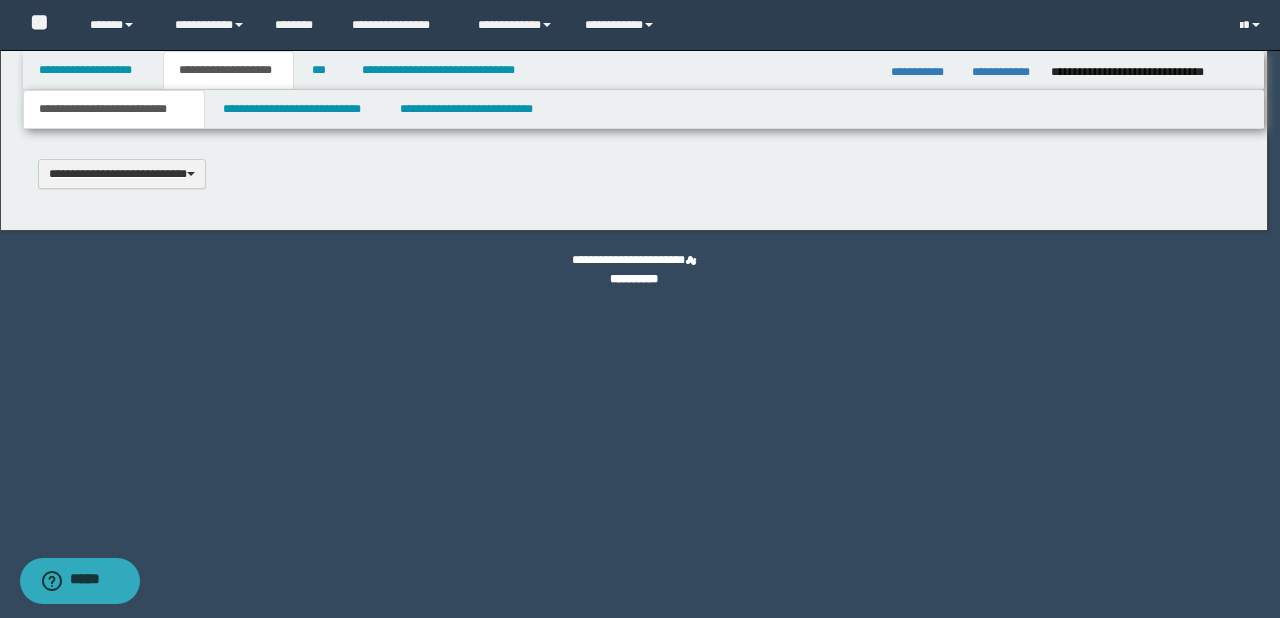 type 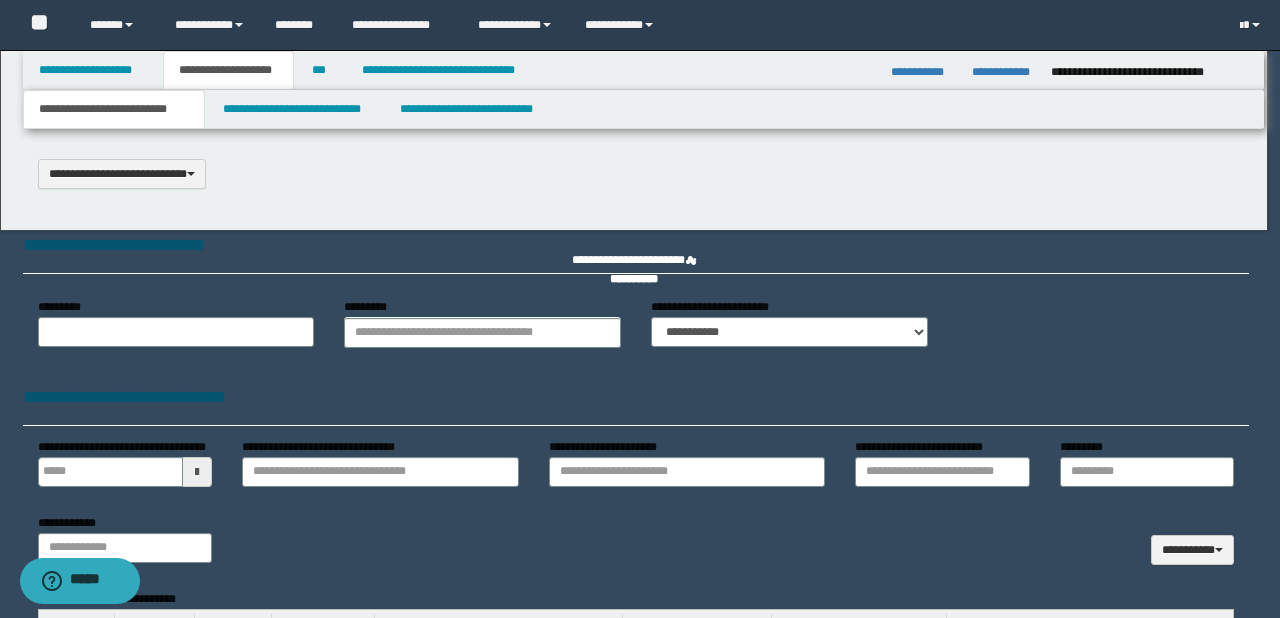 scroll, scrollTop: 0, scrollLeft: 0, axis: both 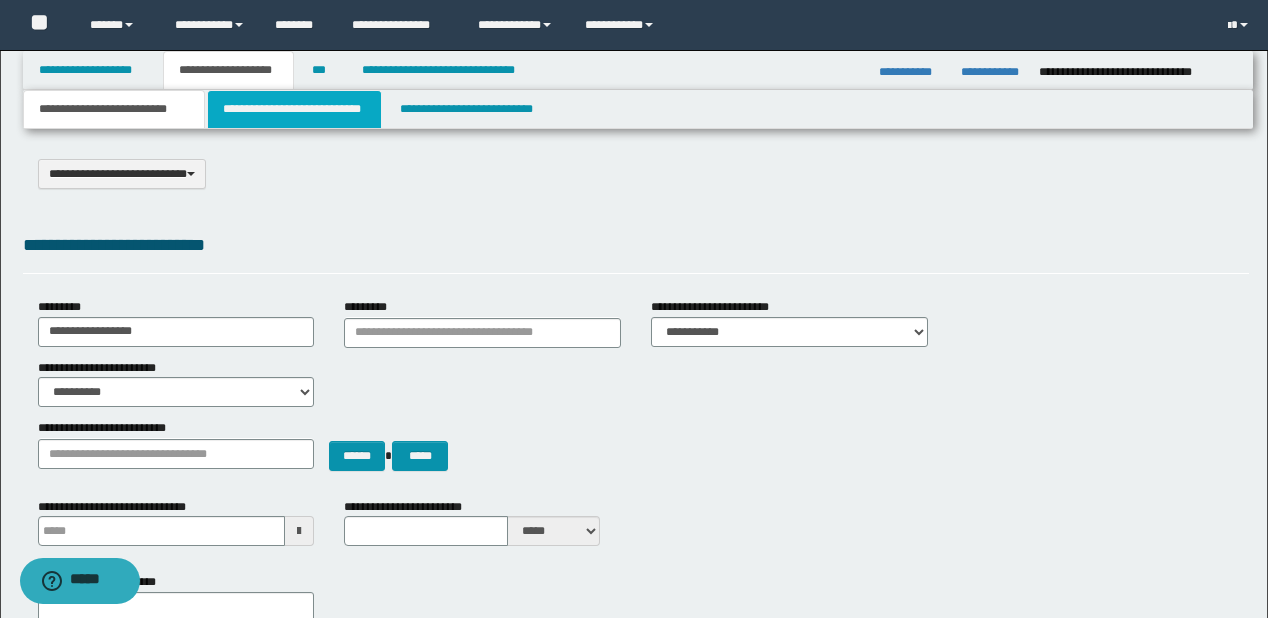 click on "**********" at bounding box center (294, 109) 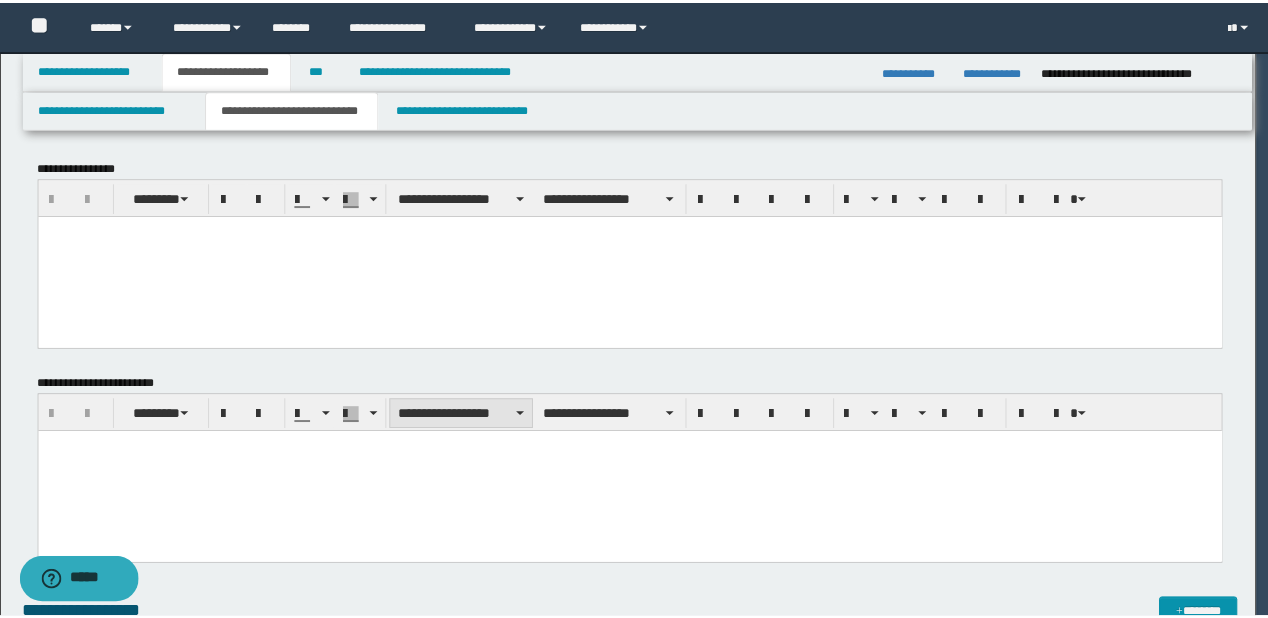 scroll, scrollTop: 0, scrollLeft: 0, axis: both 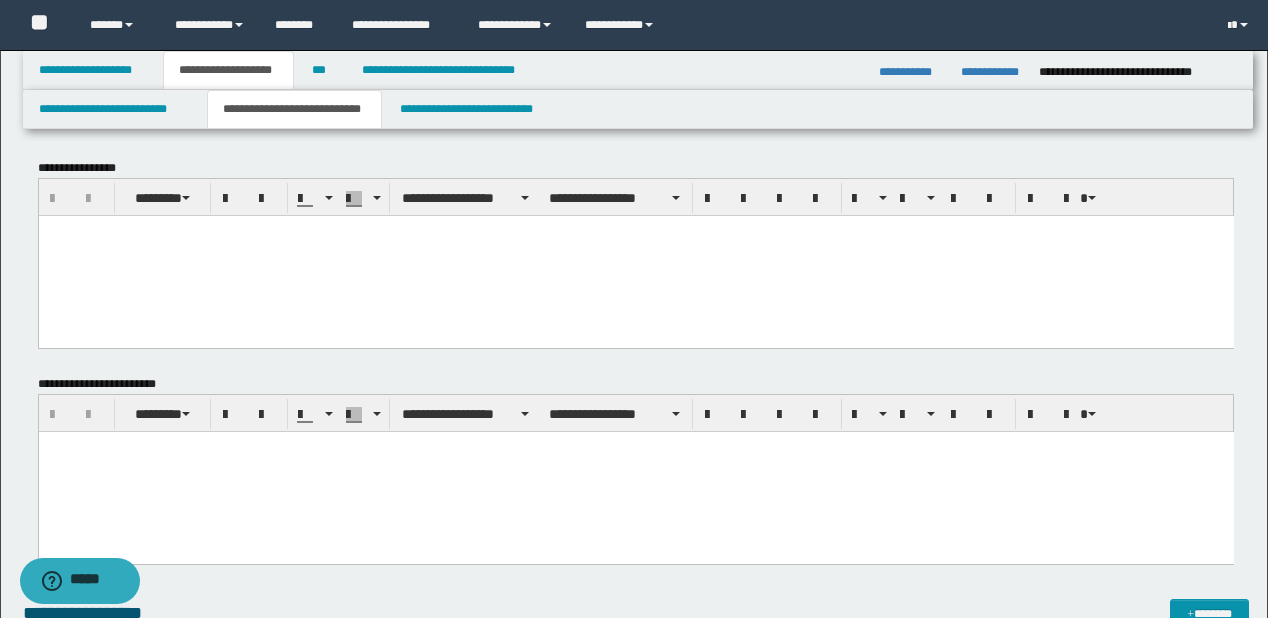 click at bounding box center (635, 255) 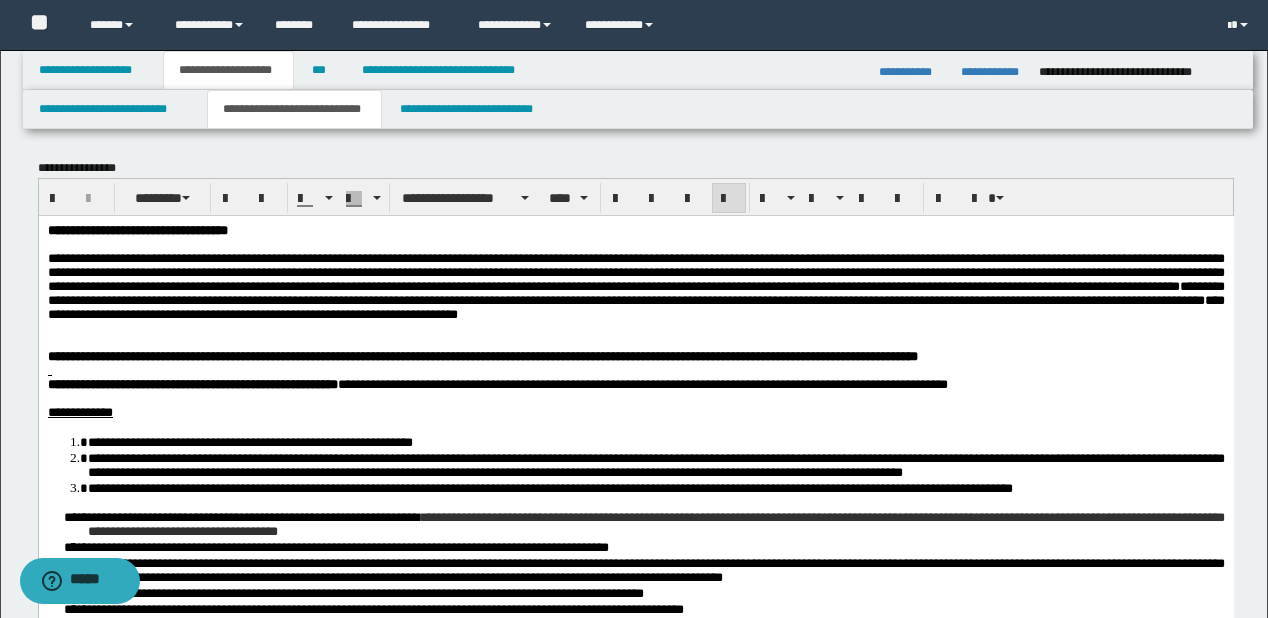 click on "**********" at bounding box center (137, 229) 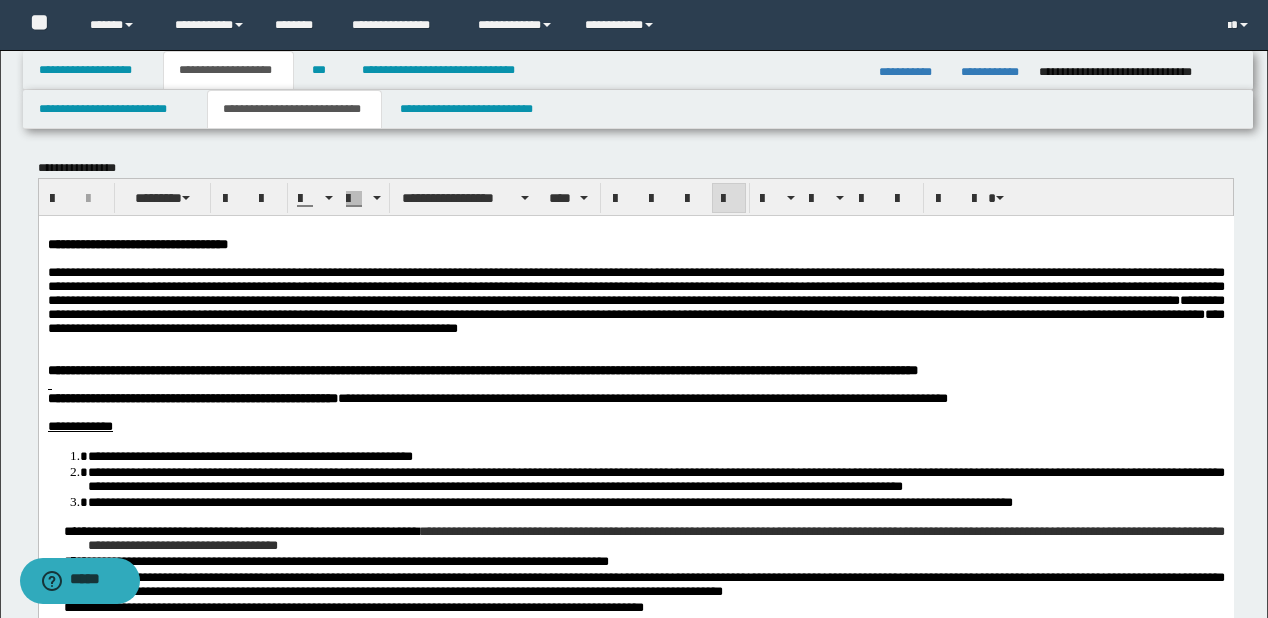 click on "**********" at bounding box center (635, 300) 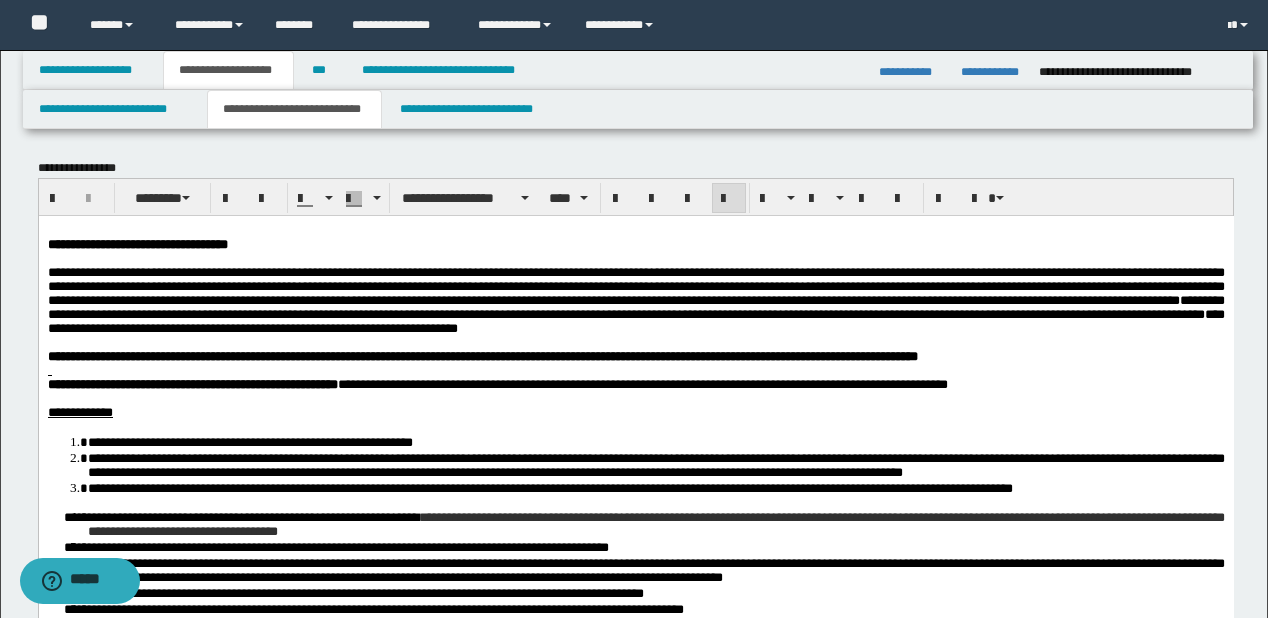 click at bounding box center (635, 370) 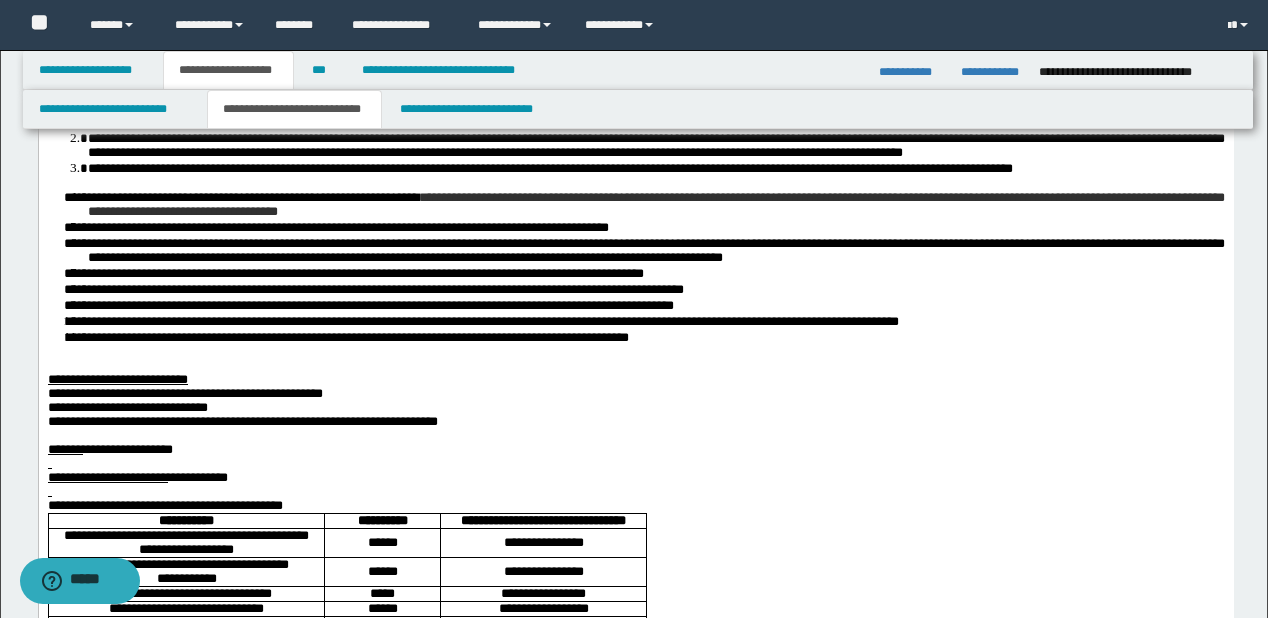 scroll, scrollTop: 160, scrollLeft: 0, axis: vertical 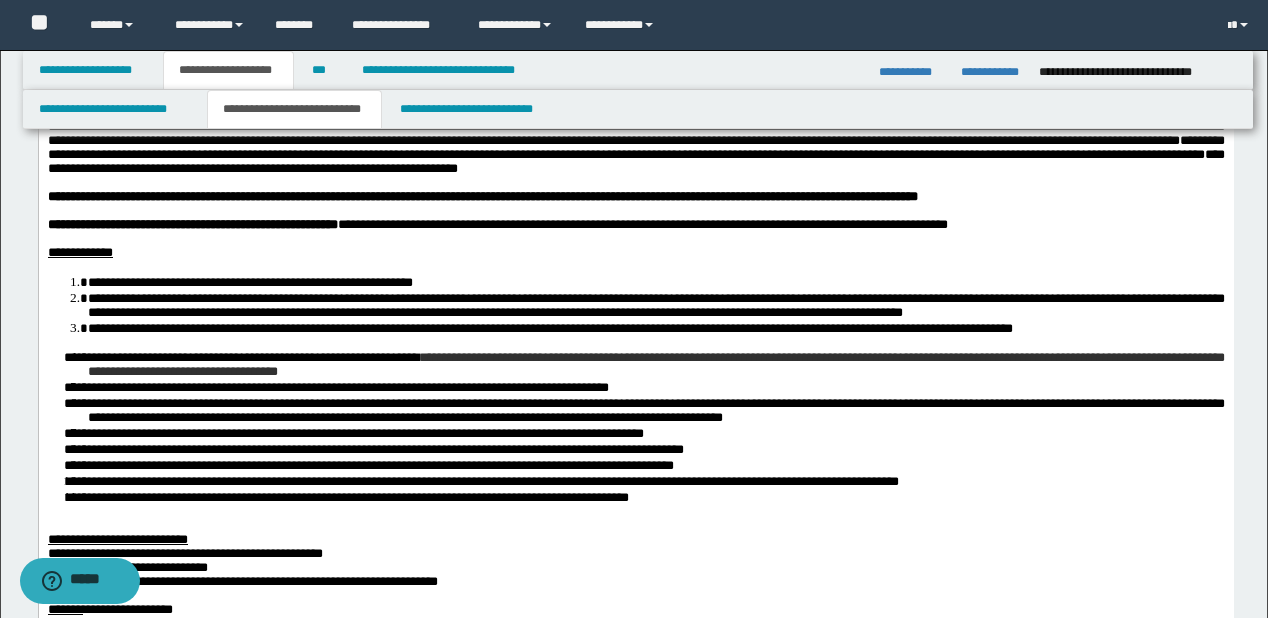 click on "**********" at bounding box center (655, 281) 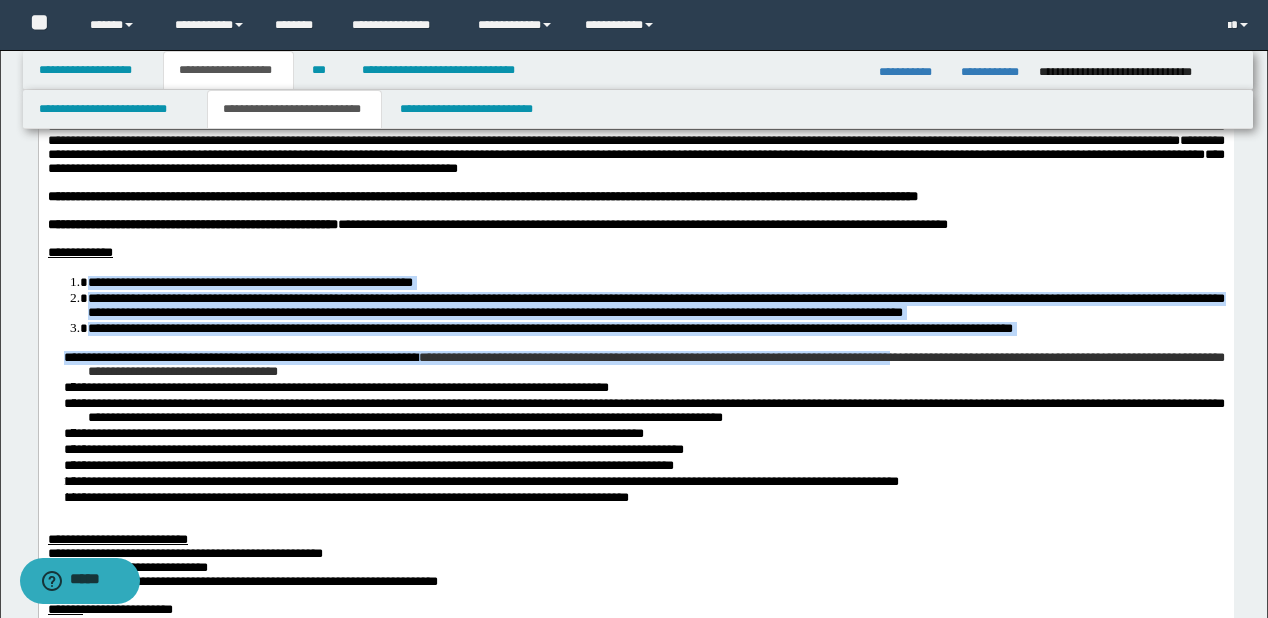 scroll, scrollTop: 480, scrollLeft: 0, axis: vertical 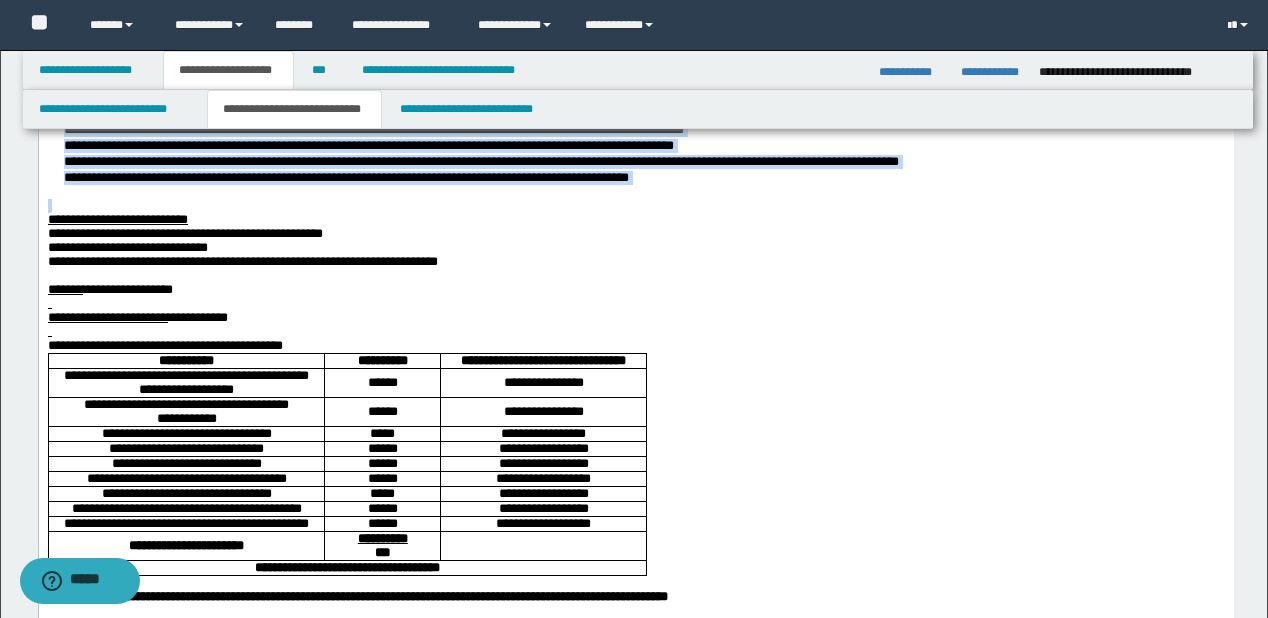drag, startPoint x: 86, startPoint y: -13, endPoint x: 244, endPoint y: 293, distance: 344.3835 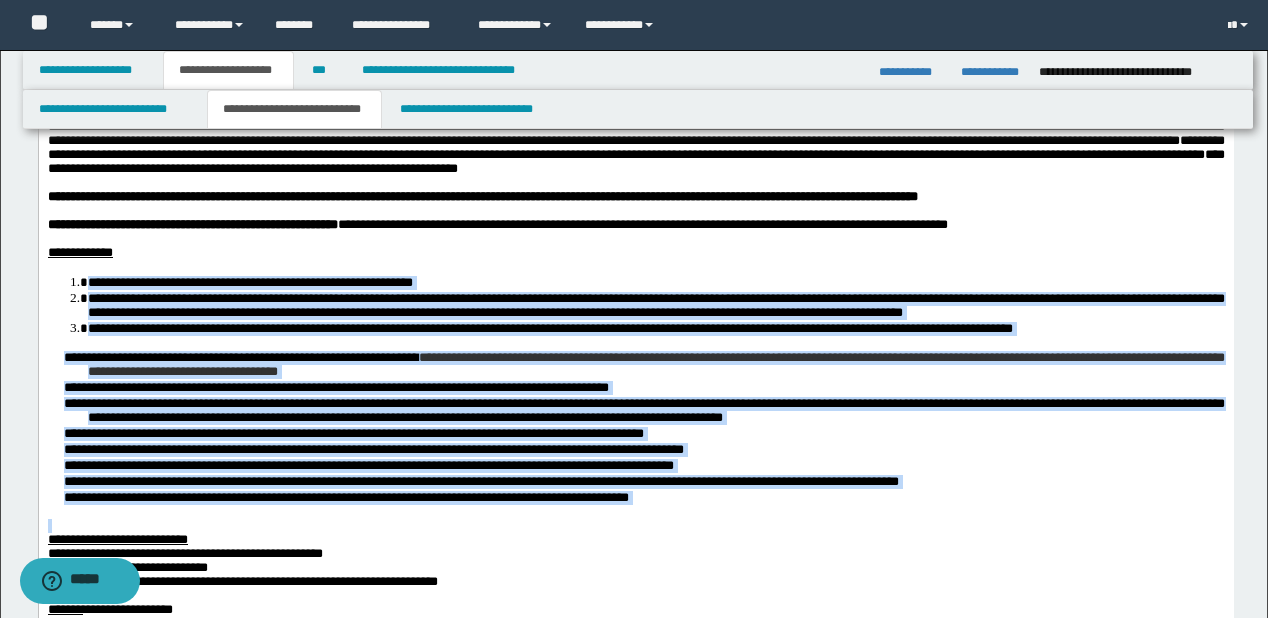 scroll, scrollTop: 0, scrollLeft: 0, axis: both 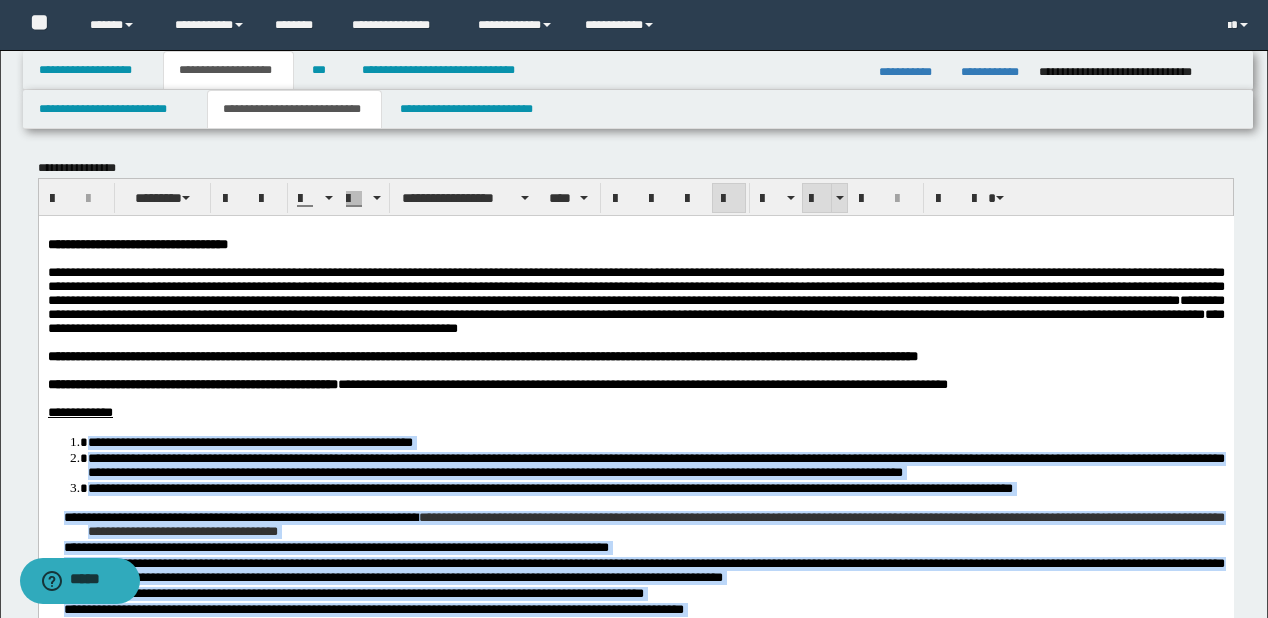 click at bounding box center (817, 199) 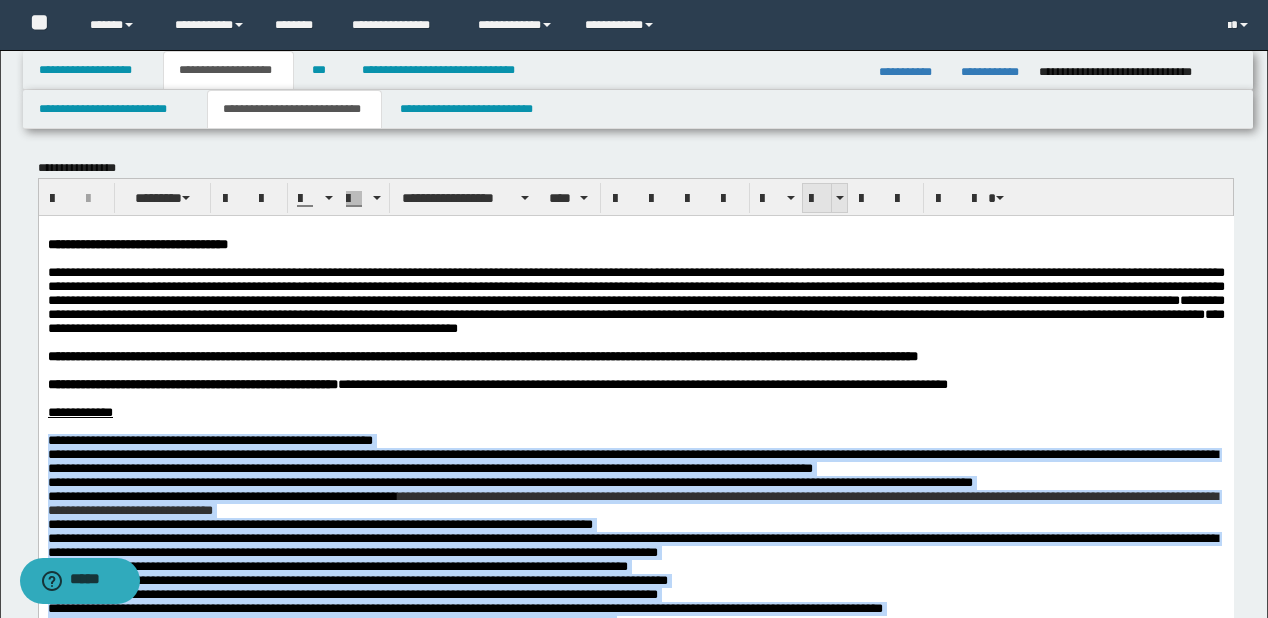 click at bounding box center (817, 199) 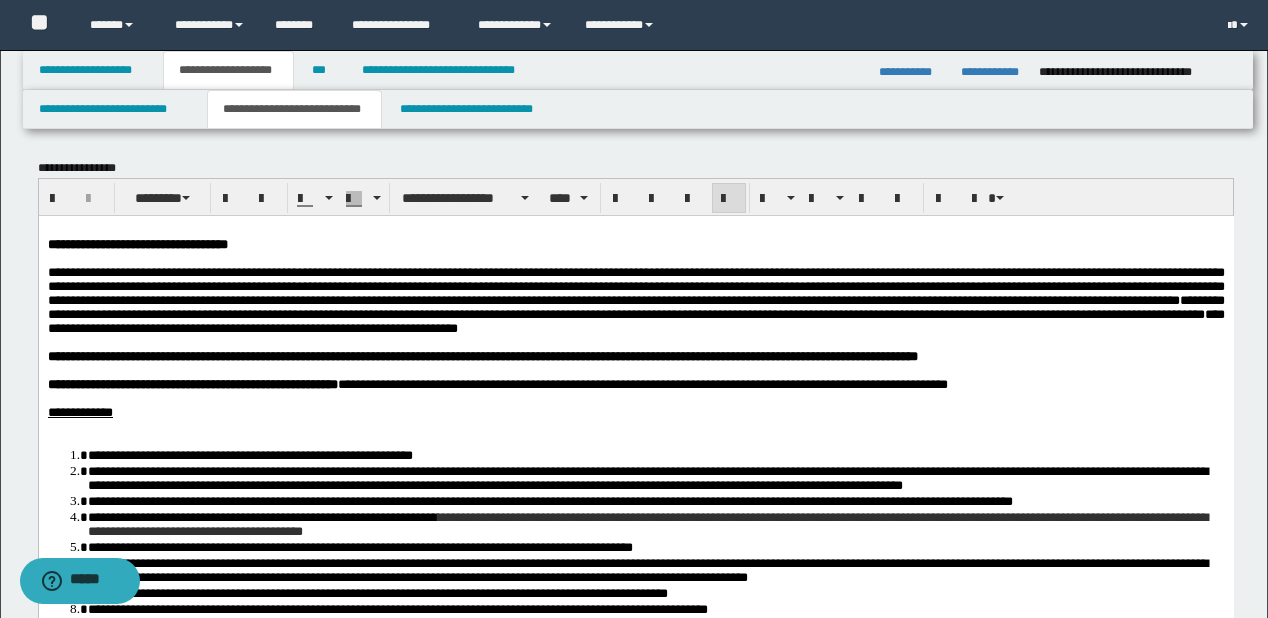 click on "**********" at bounding box center [635, 412] 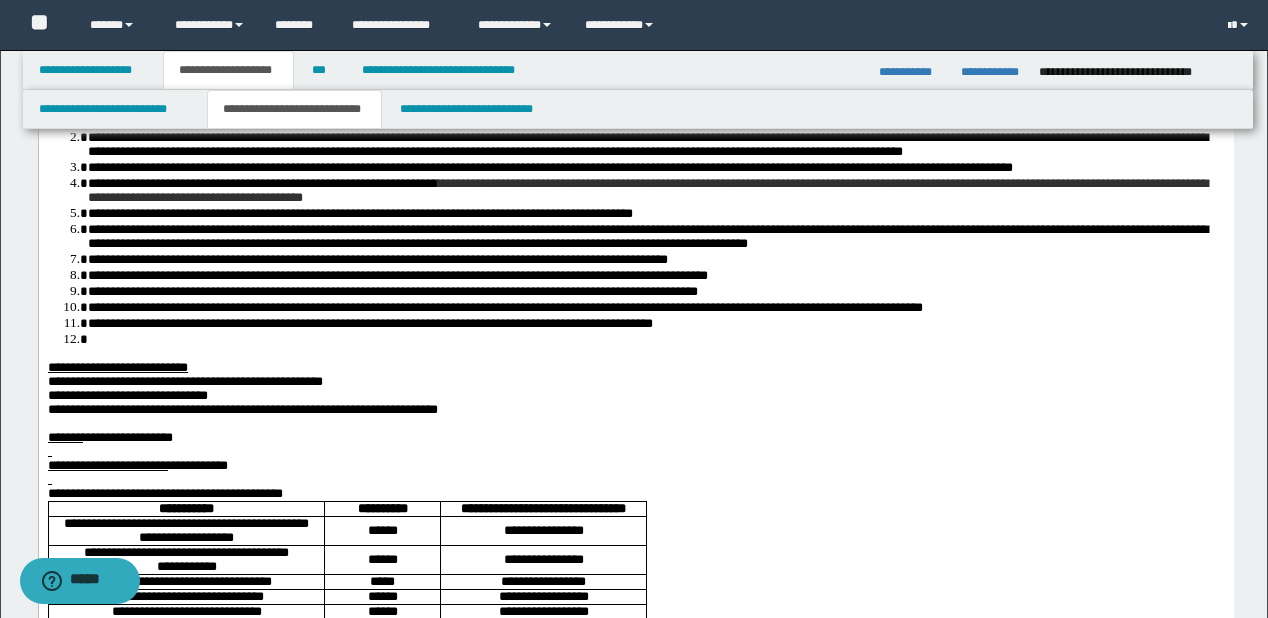 scroll, scrollTop: 400, scrollLeft: 0, axis: vertical 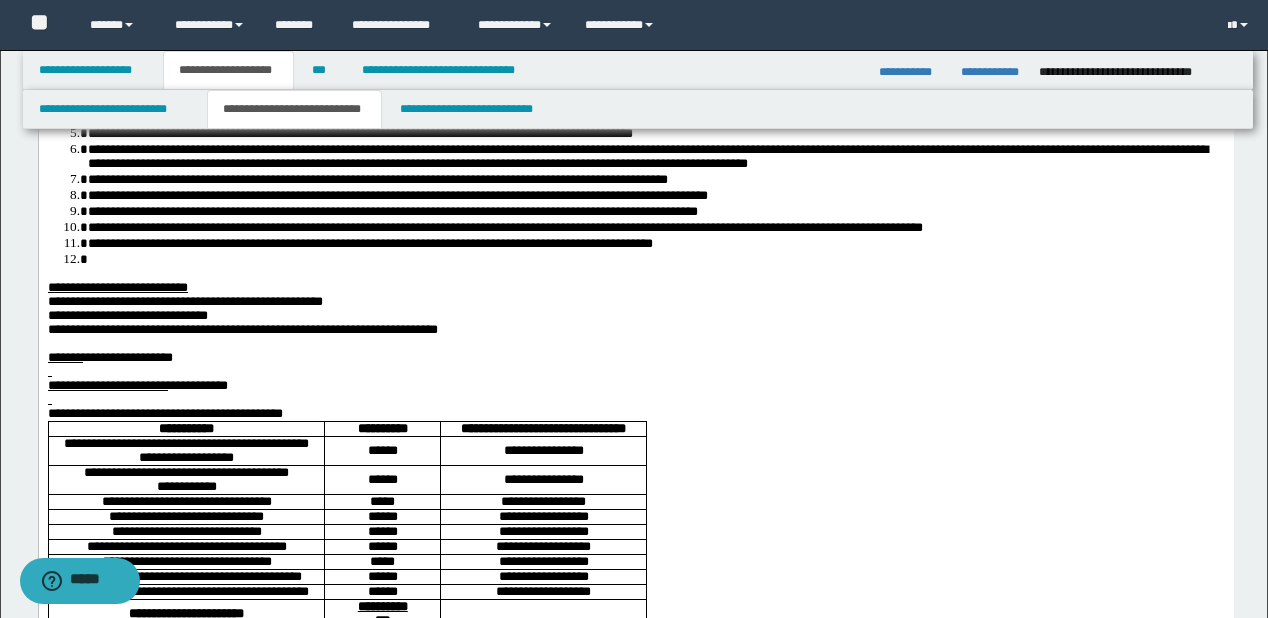click at bounding box center [655, 259] 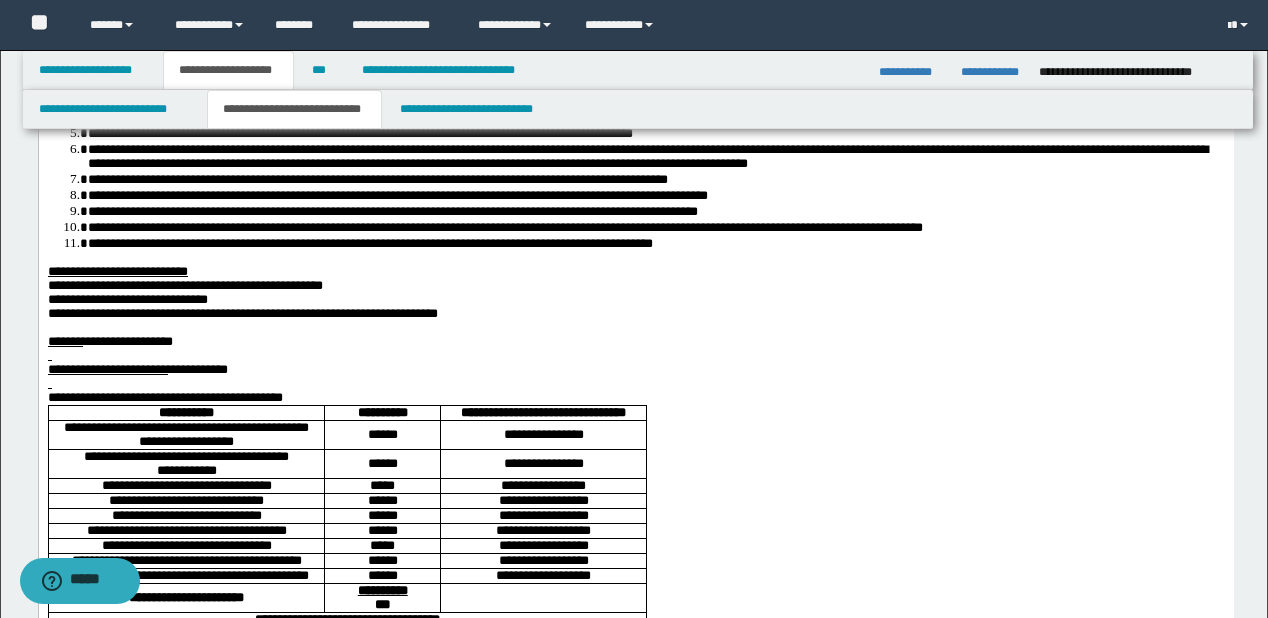 click on "**********" at bounding box center (184, 285) 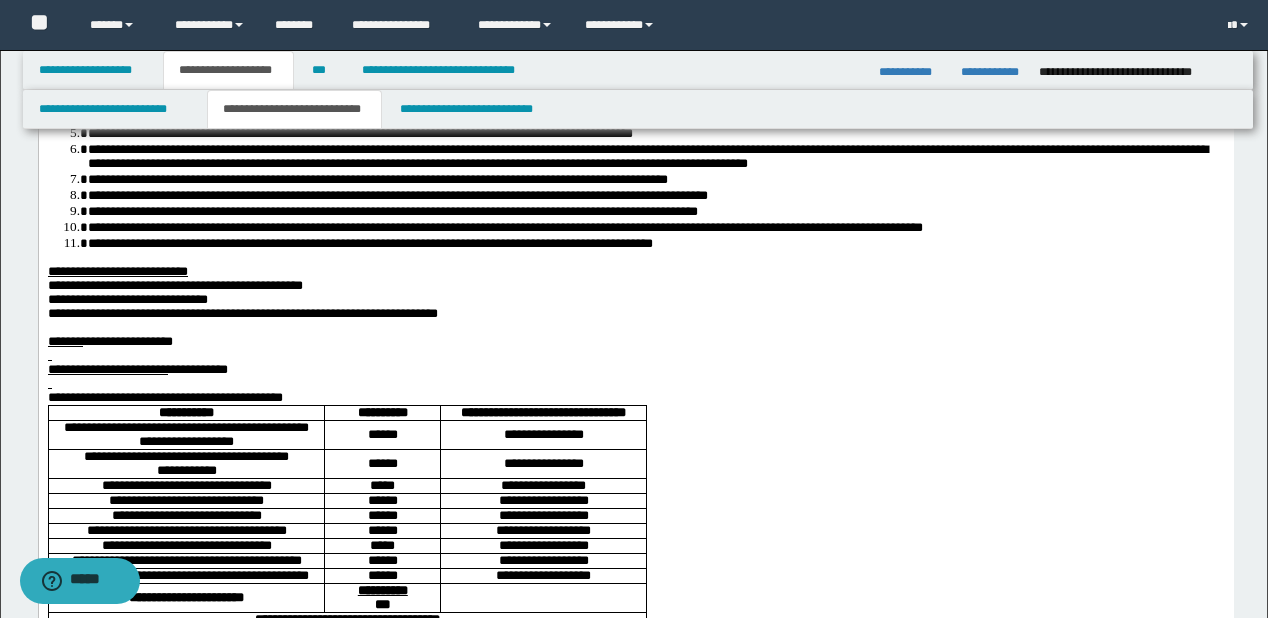 click on "**********" at bounding box center [242, 313] 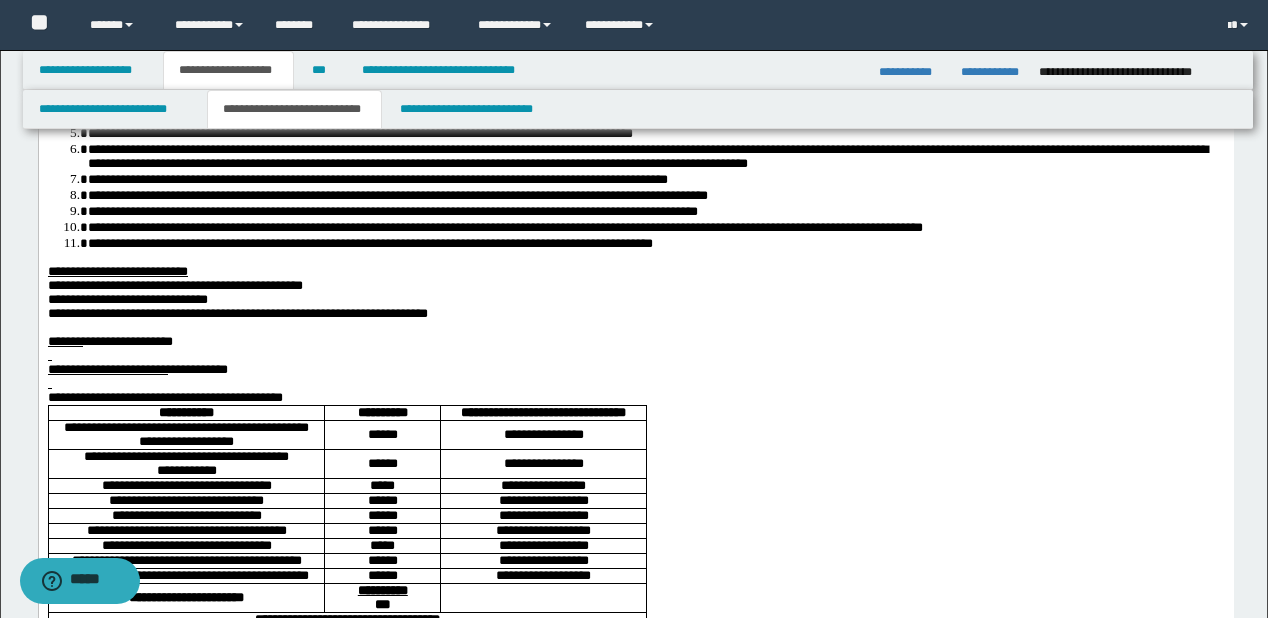 click at bounding box center (635, 356) 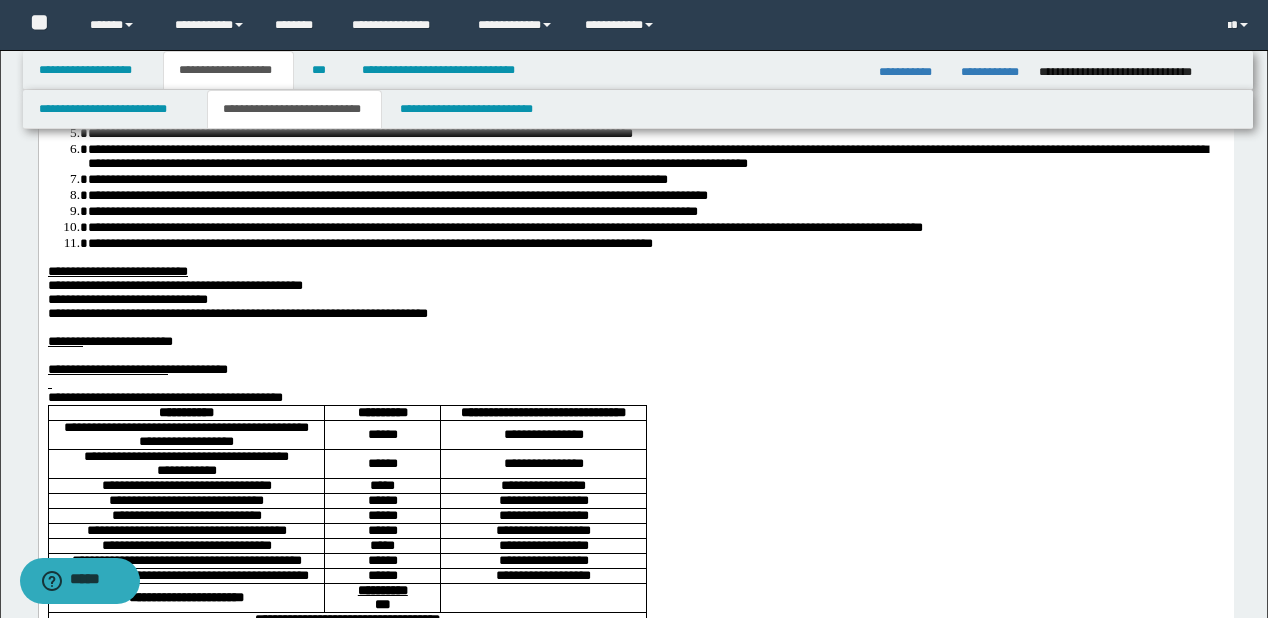 click on "**********" at bounding box center [164, 397] 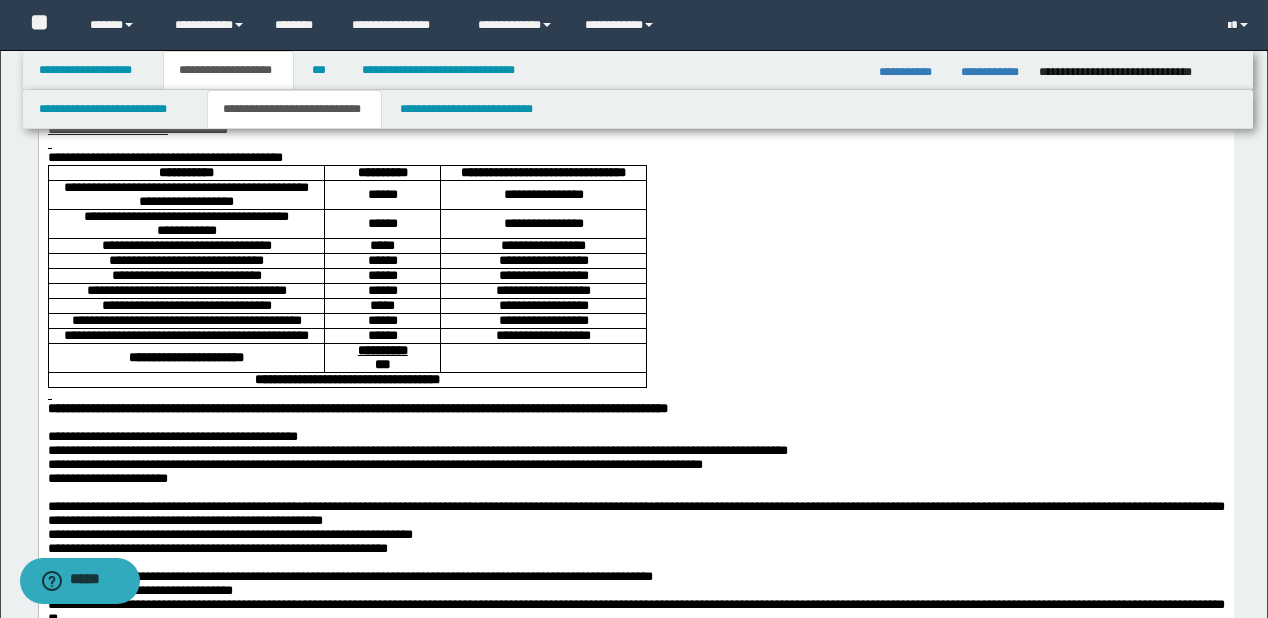 scroll, scrollTop: 880, scrollLeft: 0, axis: vertical 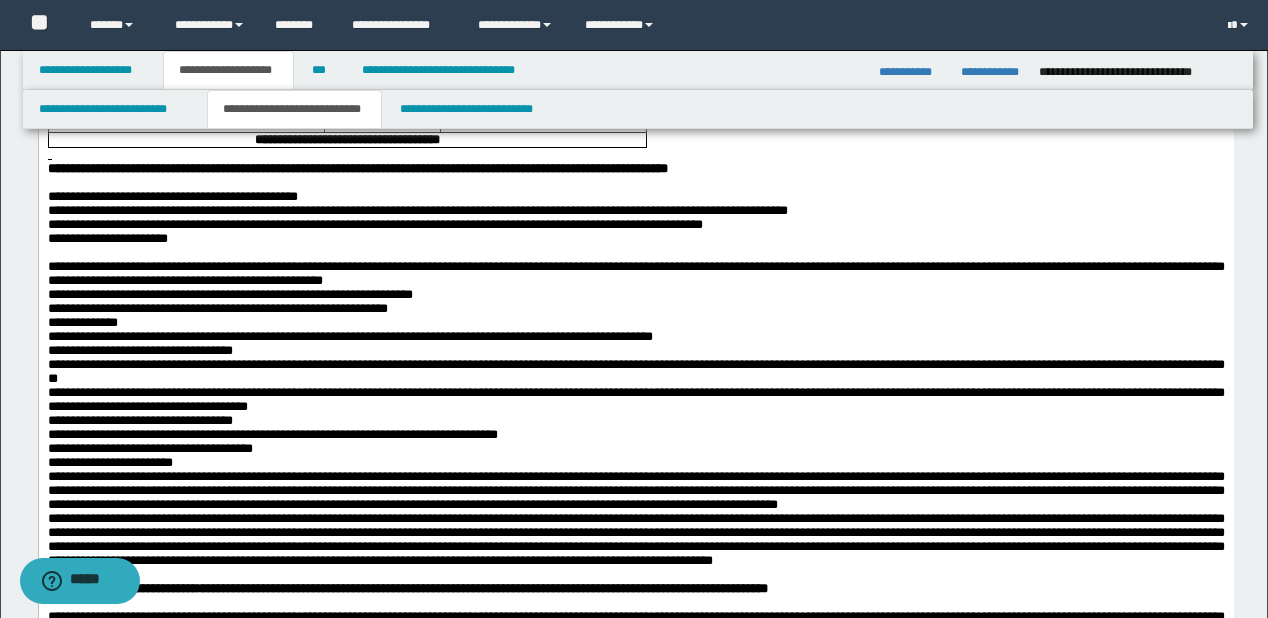 click on "**********" at bounding box center [635, 197] 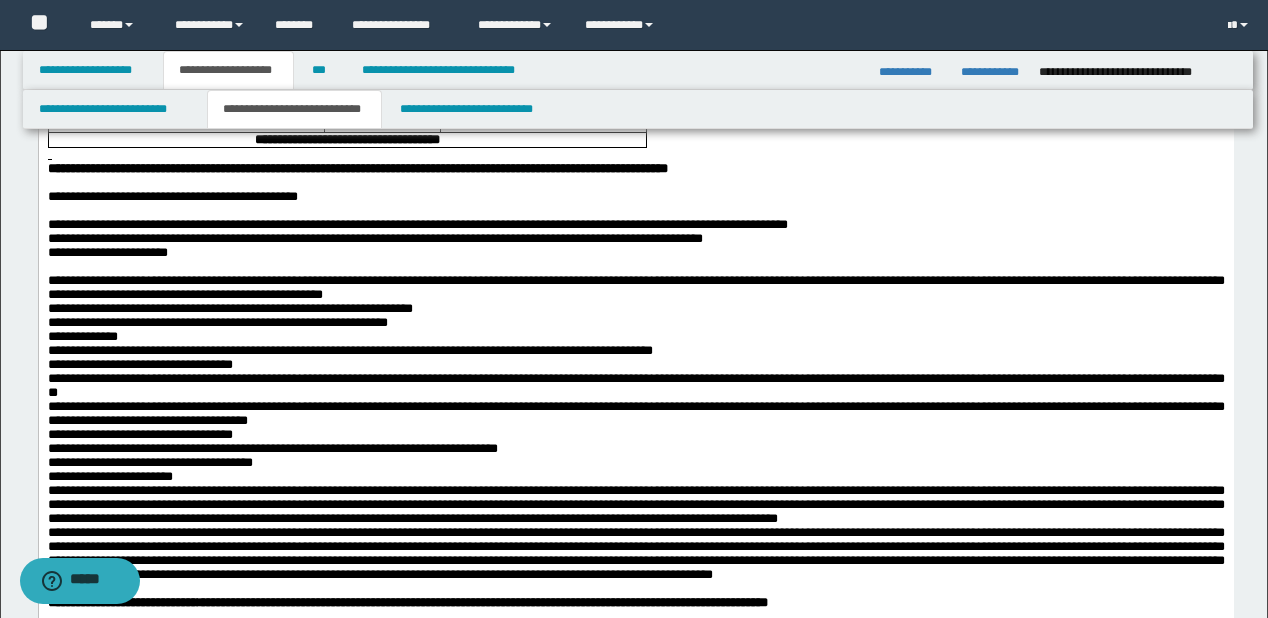 click on "**********" at bounding box center (635, 225) 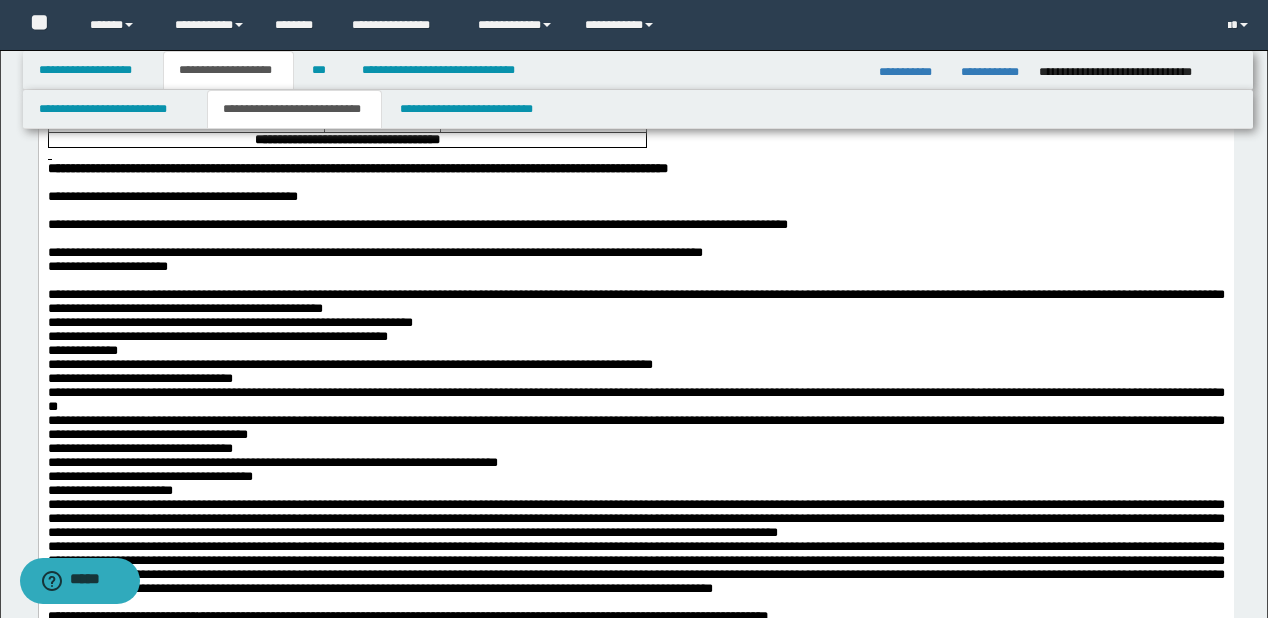 click on "**********" at bounding box center (635, 253) 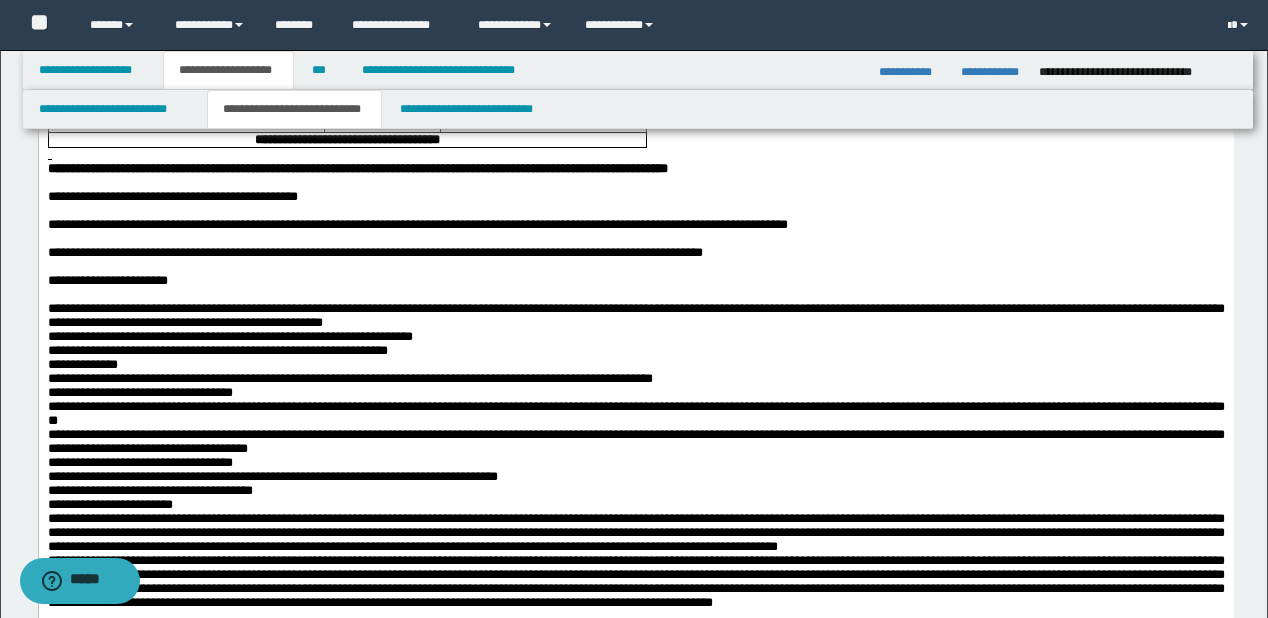 click on "**********" at bounding box center [635, 316] 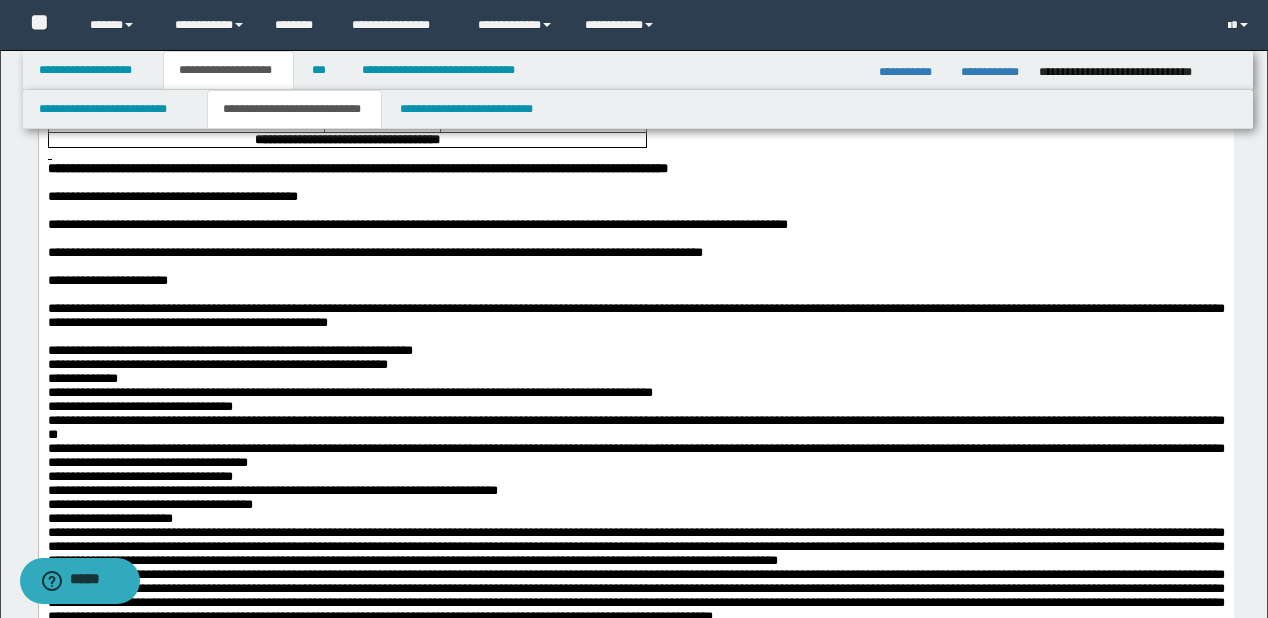 click on "**********" at bounding box center (635, 351) 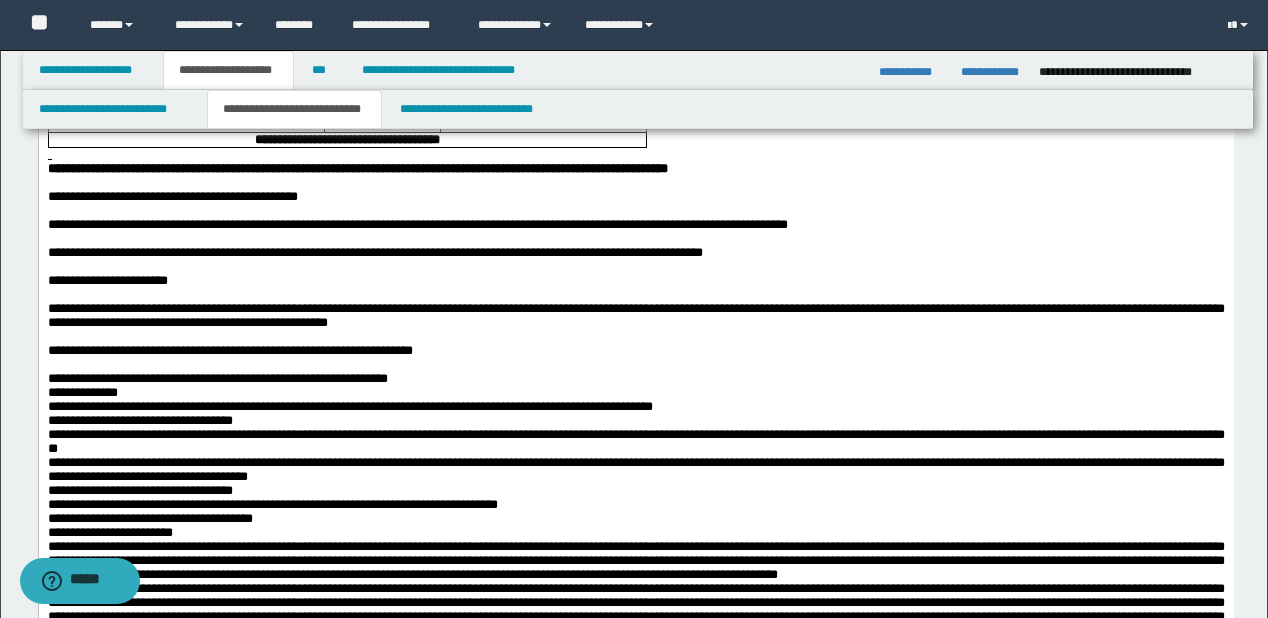 click on "**********" at bounding box center [635, 379] 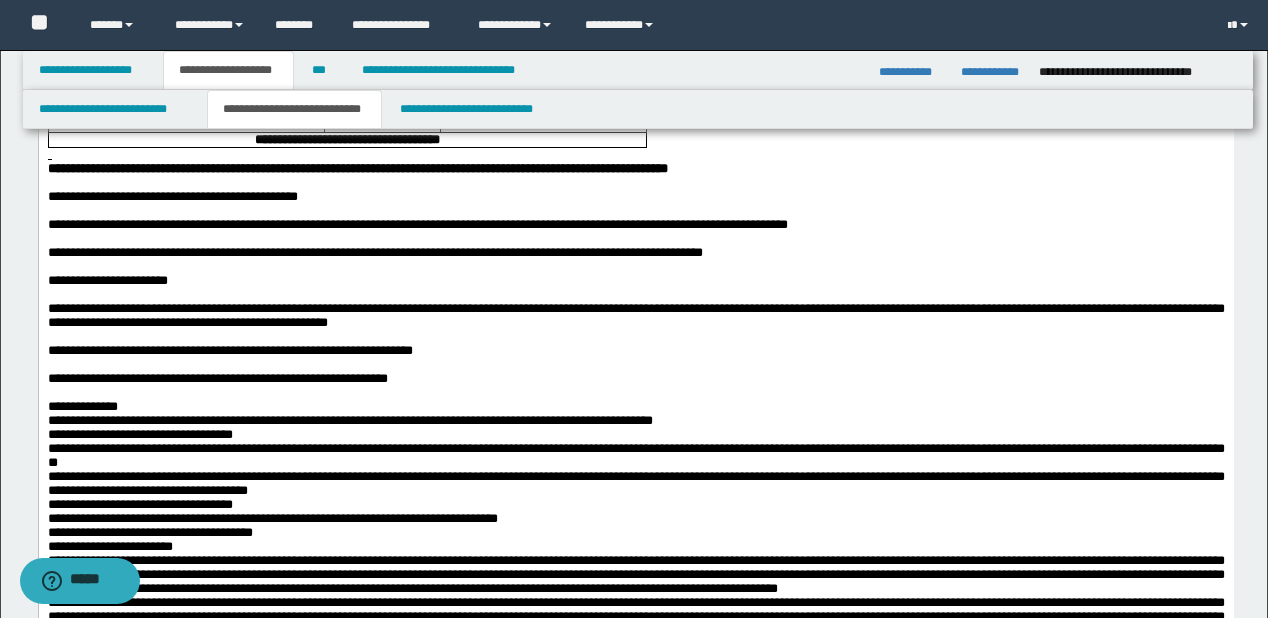 scroll, scrollTop: 1040, scrollLeft: 0, axis: vertical 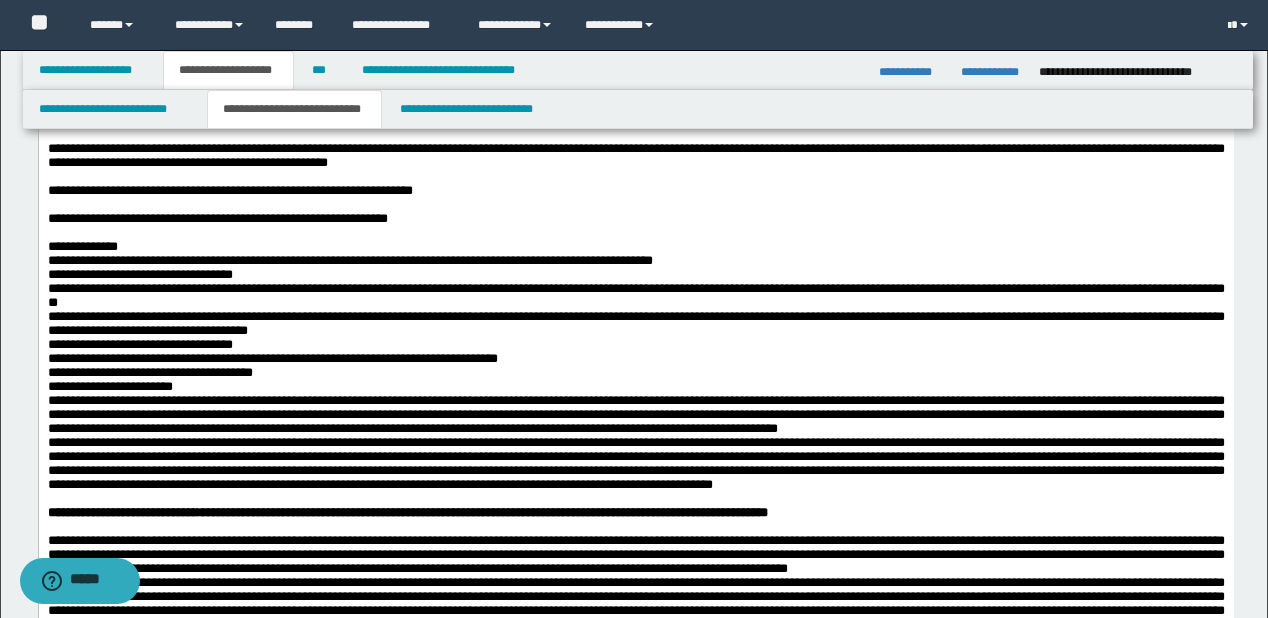 click on "**********" at bounding box center (635, 247) 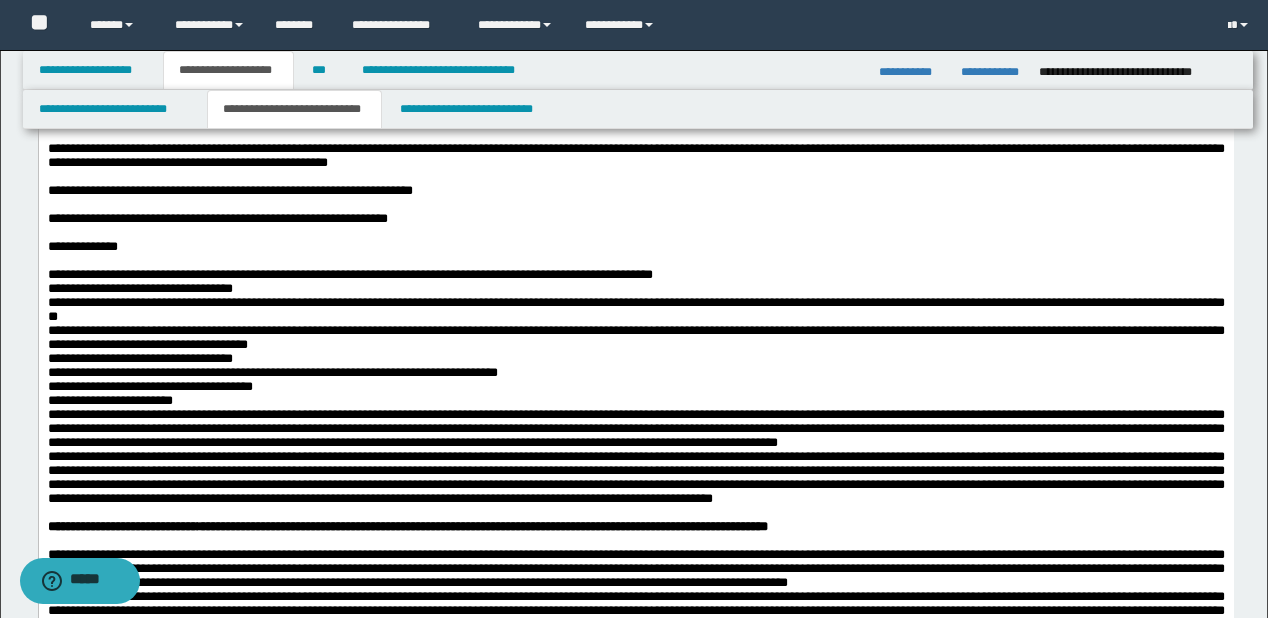 click on "**********" at bounding box center [635, 289] 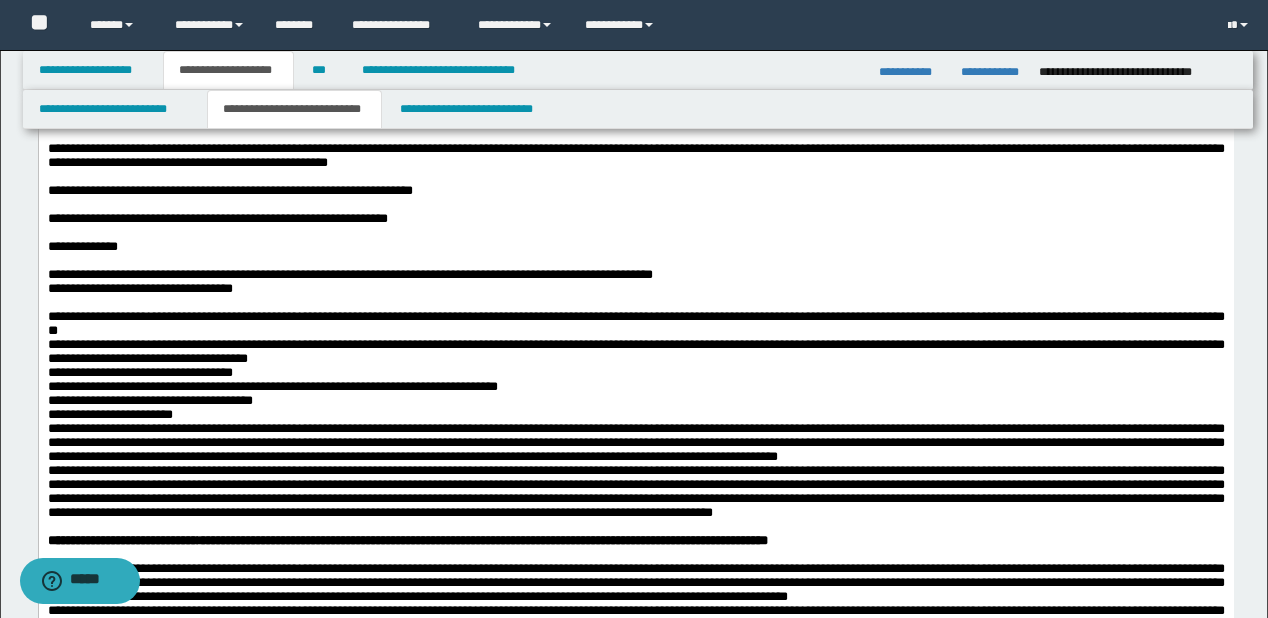 click on "**********" at bounding box center [635, 275] 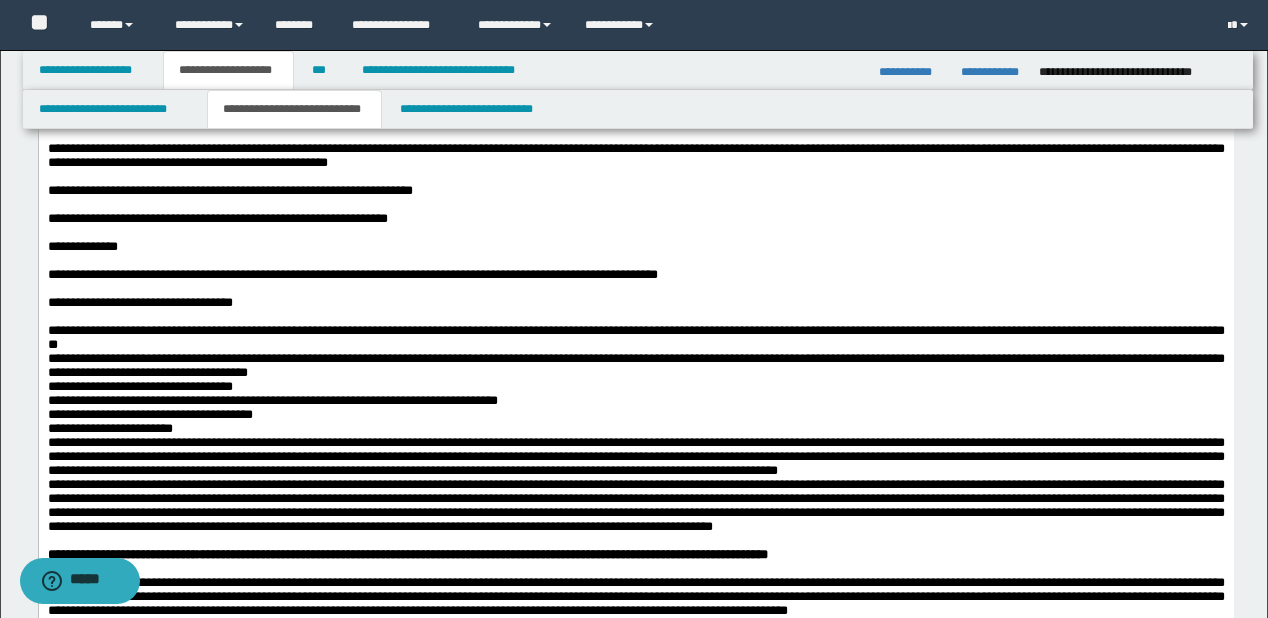 scroll, scrollTop: 1200, scrollLeft: 0, axis: vertical 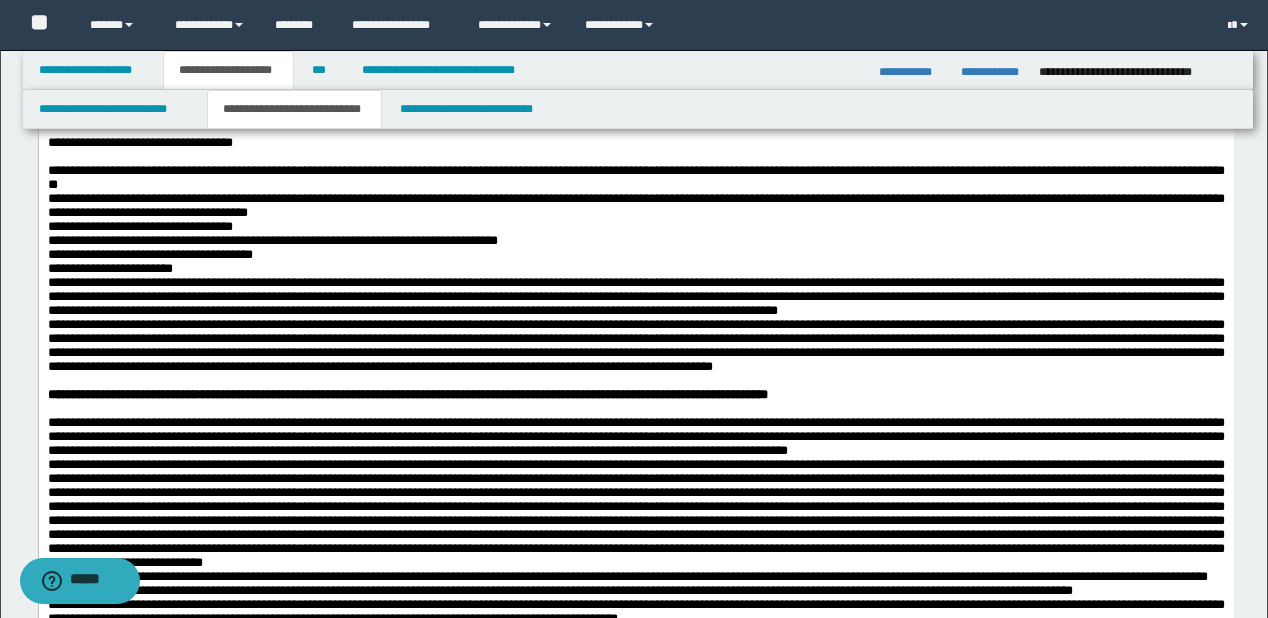 click on "**********" at bounding box center (635, 178) 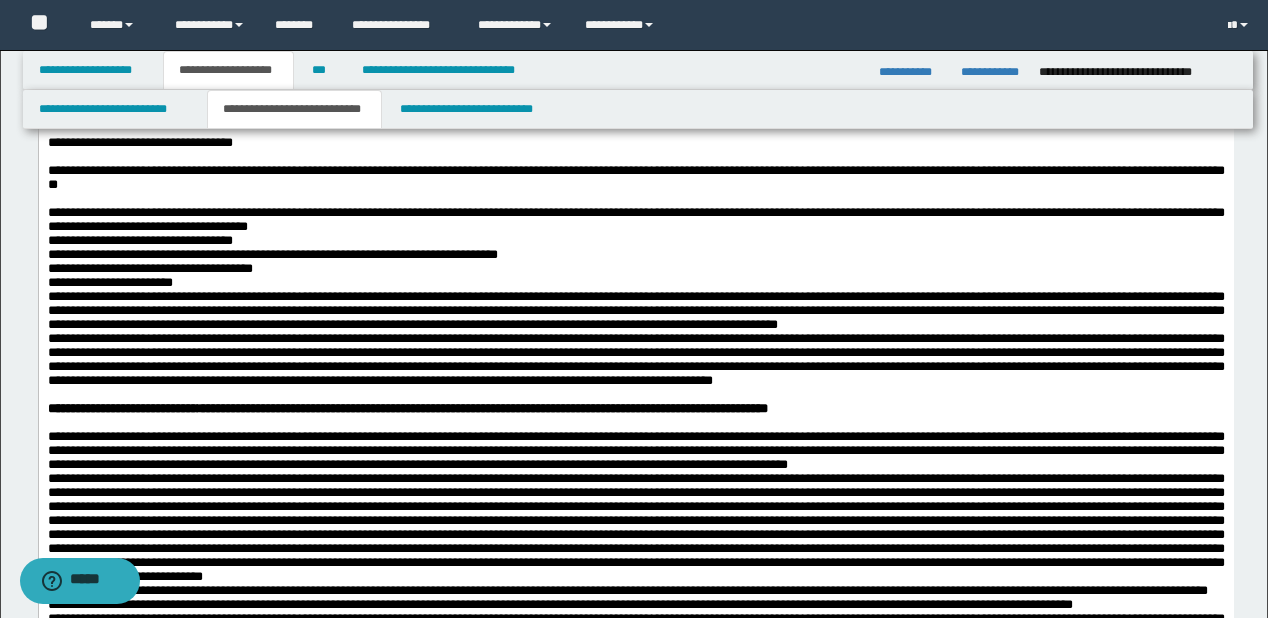 click on "**********" at bounding box center (635, 220) 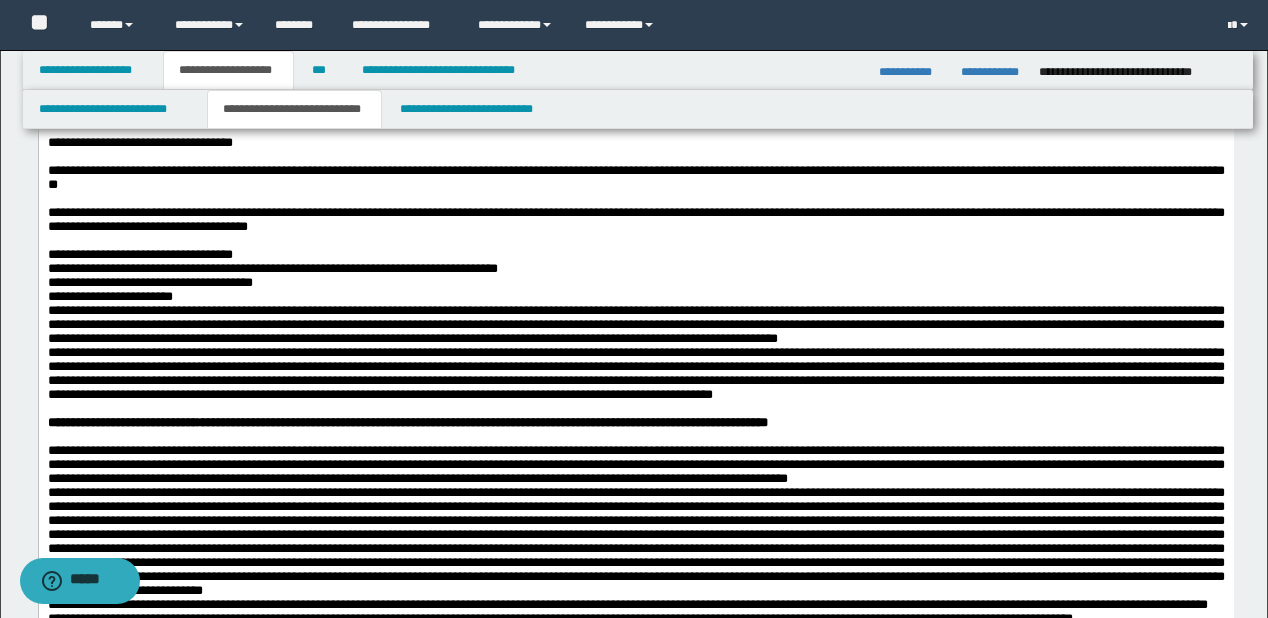 click on "**********" at bounding box center [635, 255] 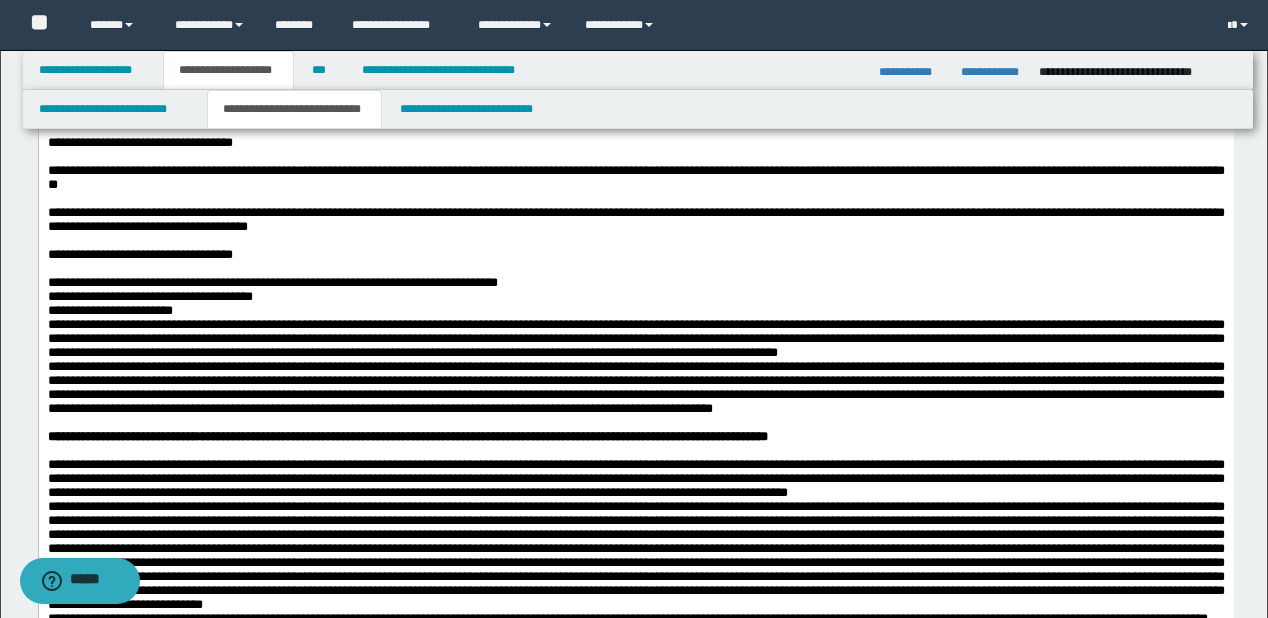 click on "**********" at bounding box center (635, 283) 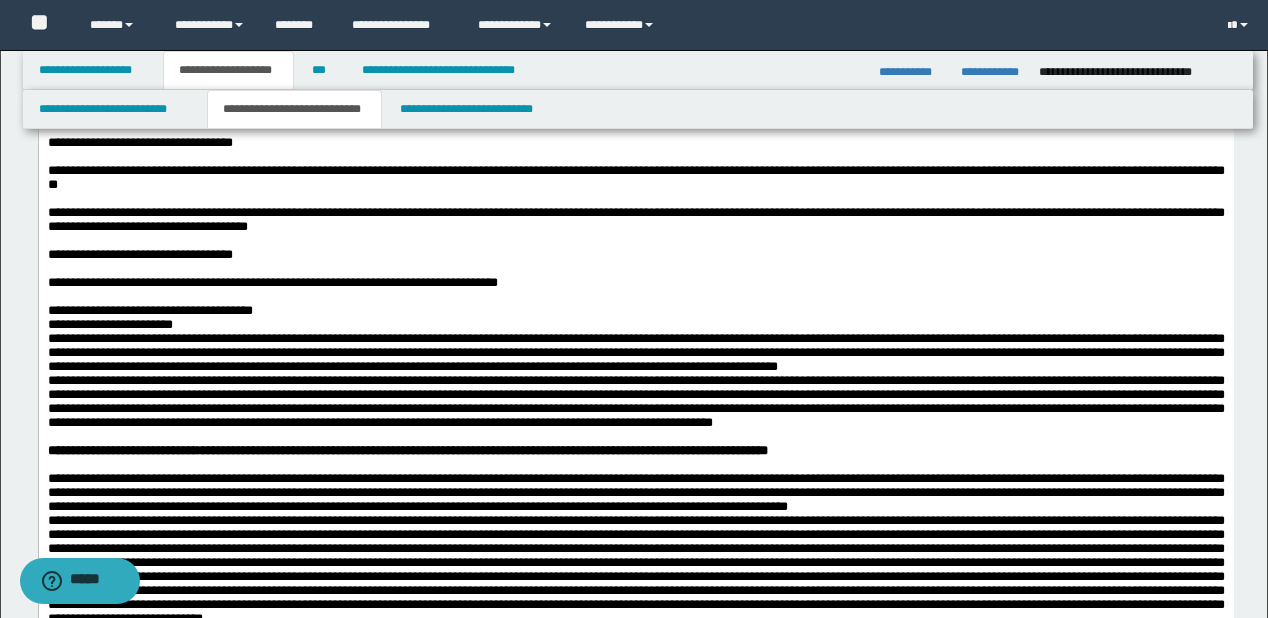 click on "**********" at bounding box center [635, 311] 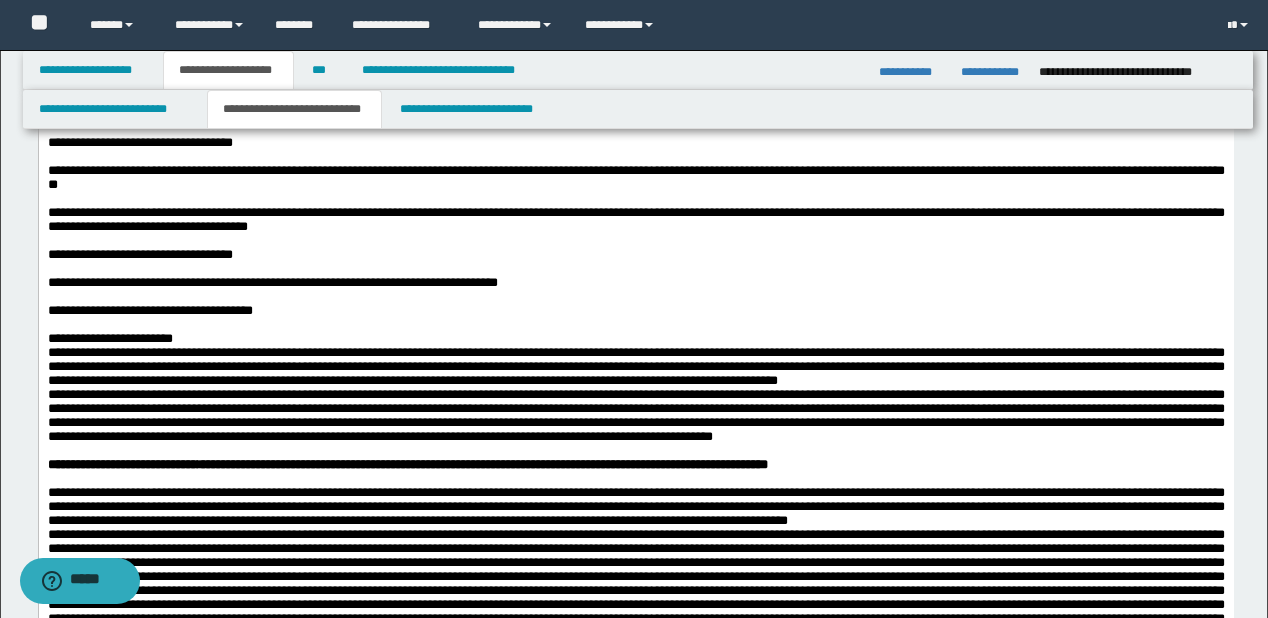 click on "**********" at bounding box center (635, 339) 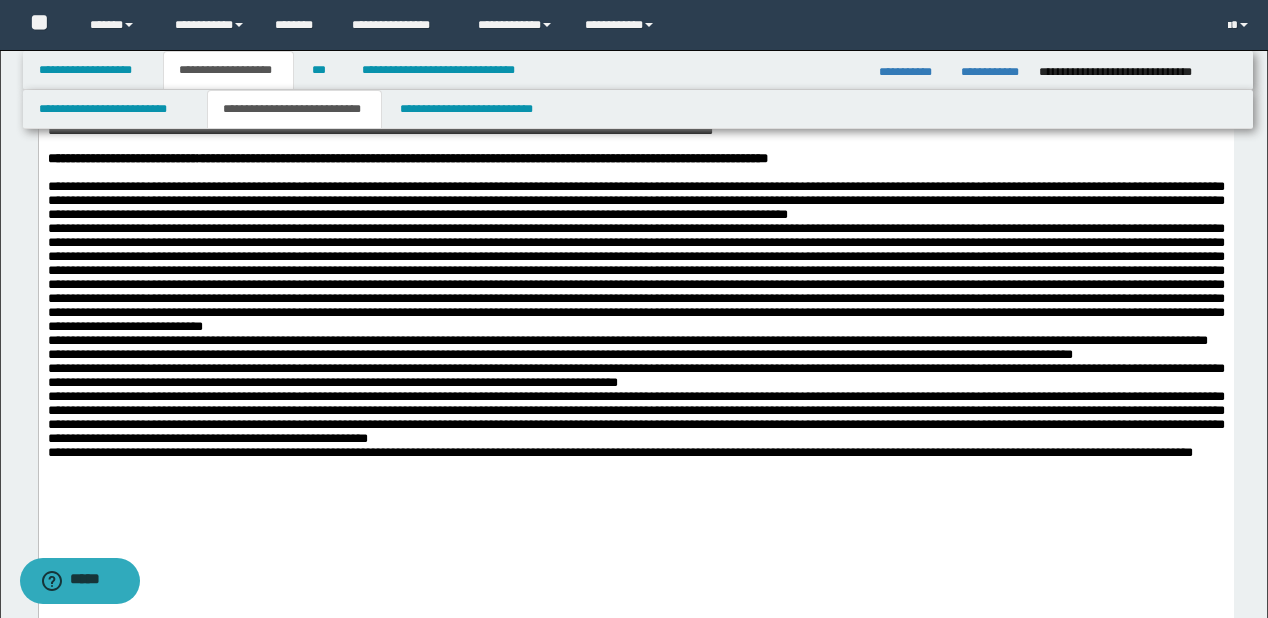 scroll, scrollTop: 1600, scrollLeft: 0, axis: vertical 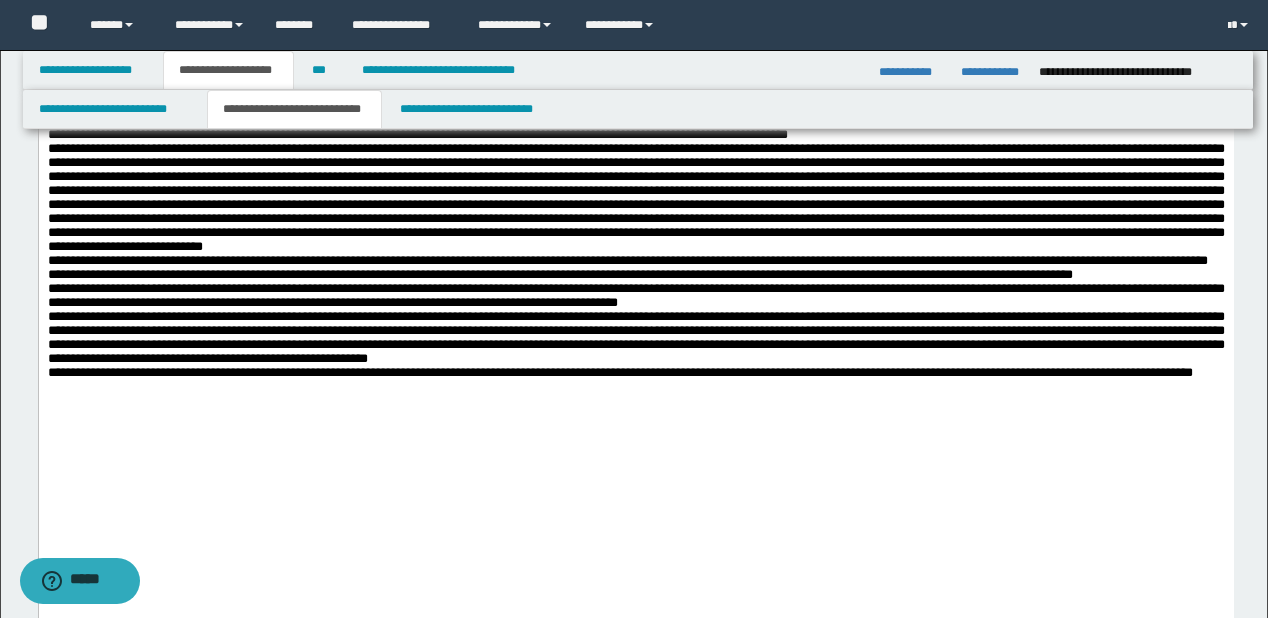 click on "**********" at bounding box center (635, -19) 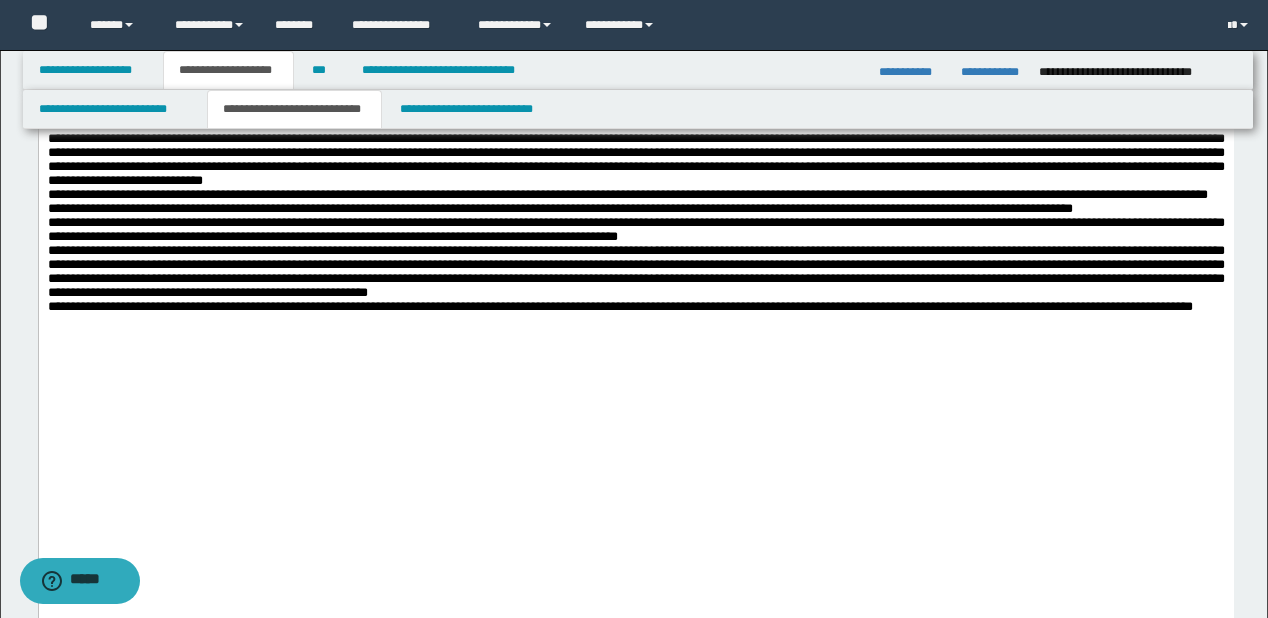 scroll, scrollTop: 1760, scrollLeft: 0, axis: vertical 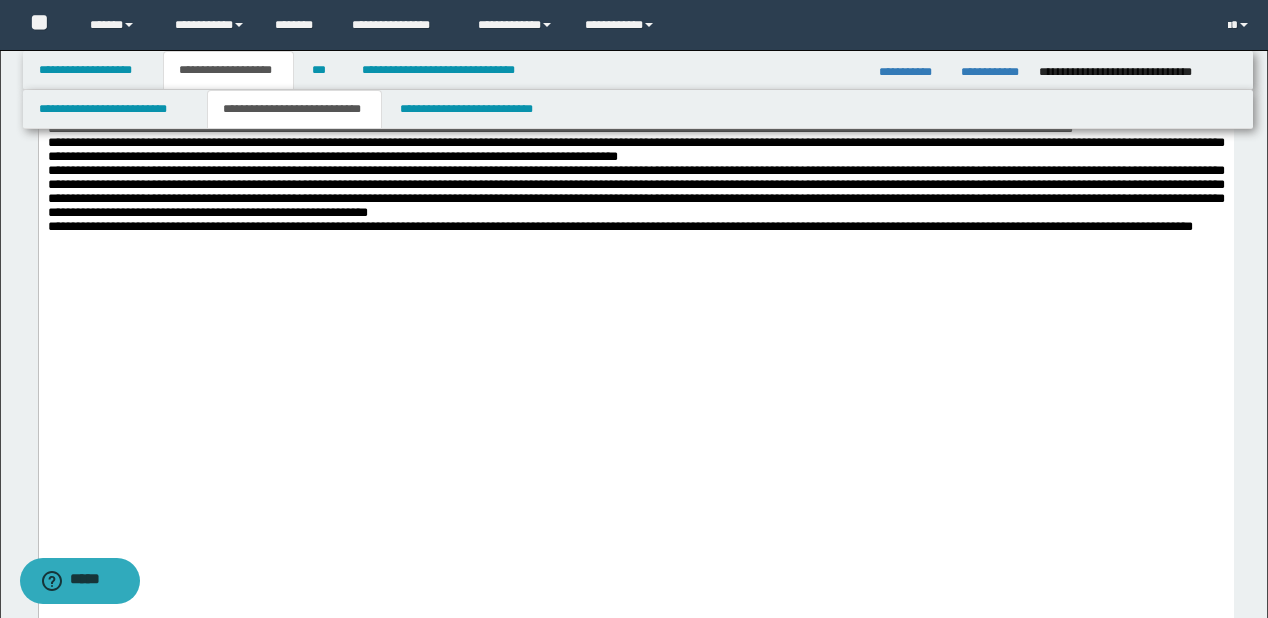 click on "**********" at bounding box center [635, -25] 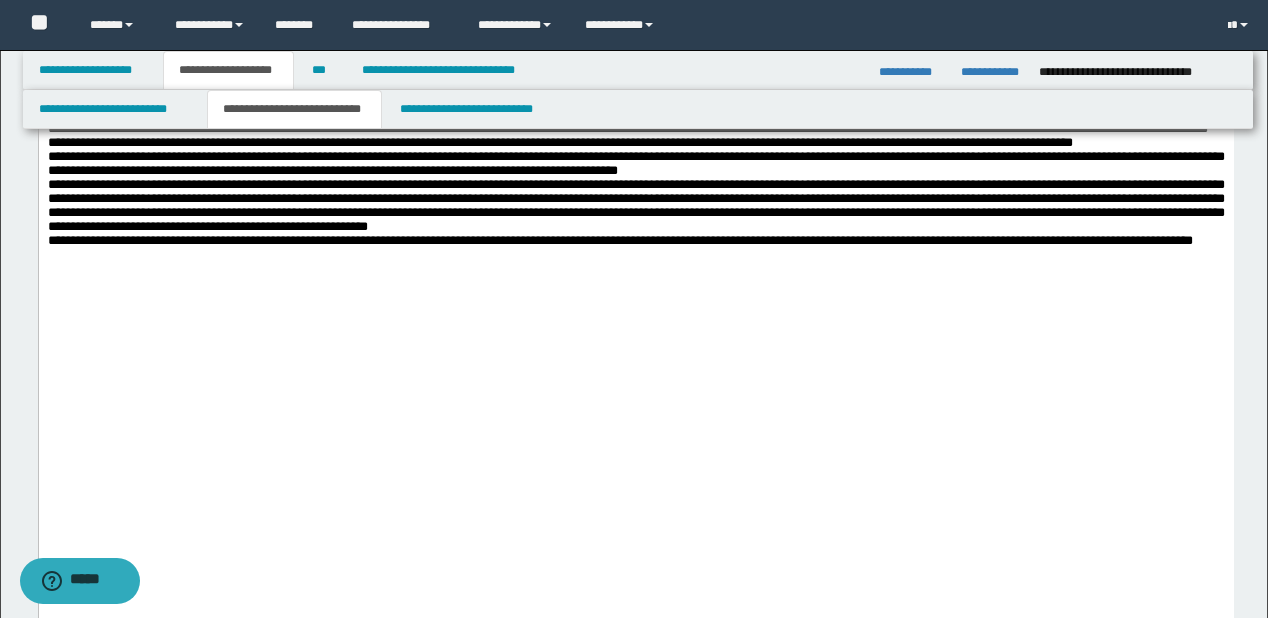 click at bounding box center (635, 66) 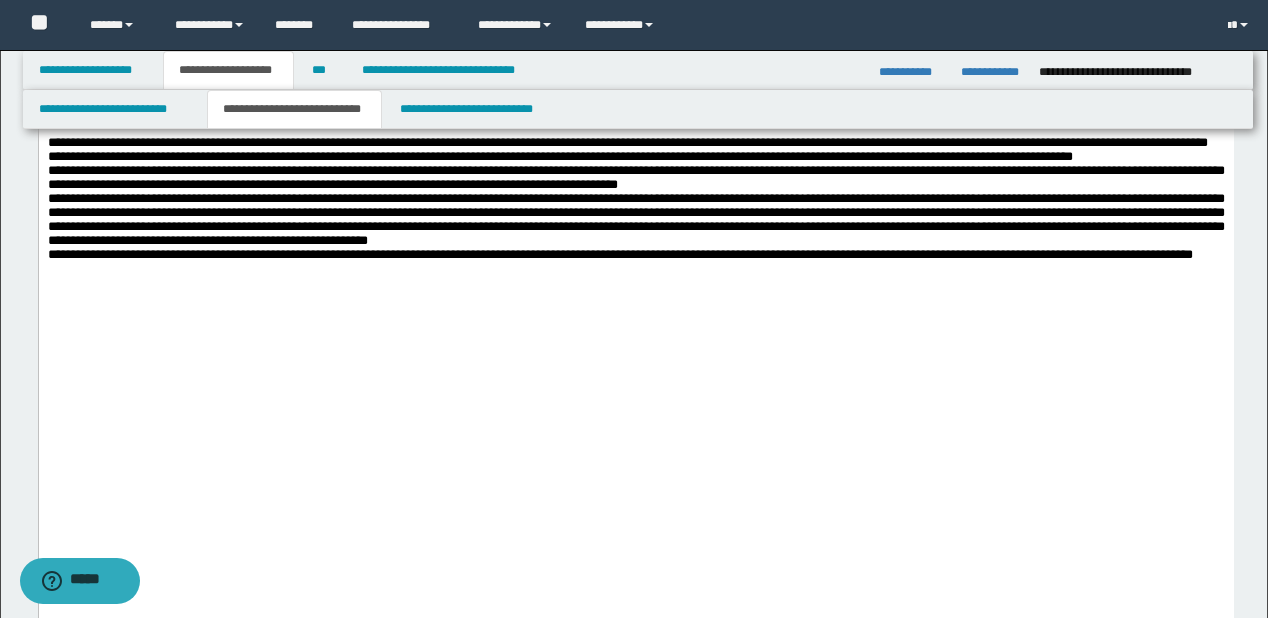 click on "**********" at bounding box center [635, 143] 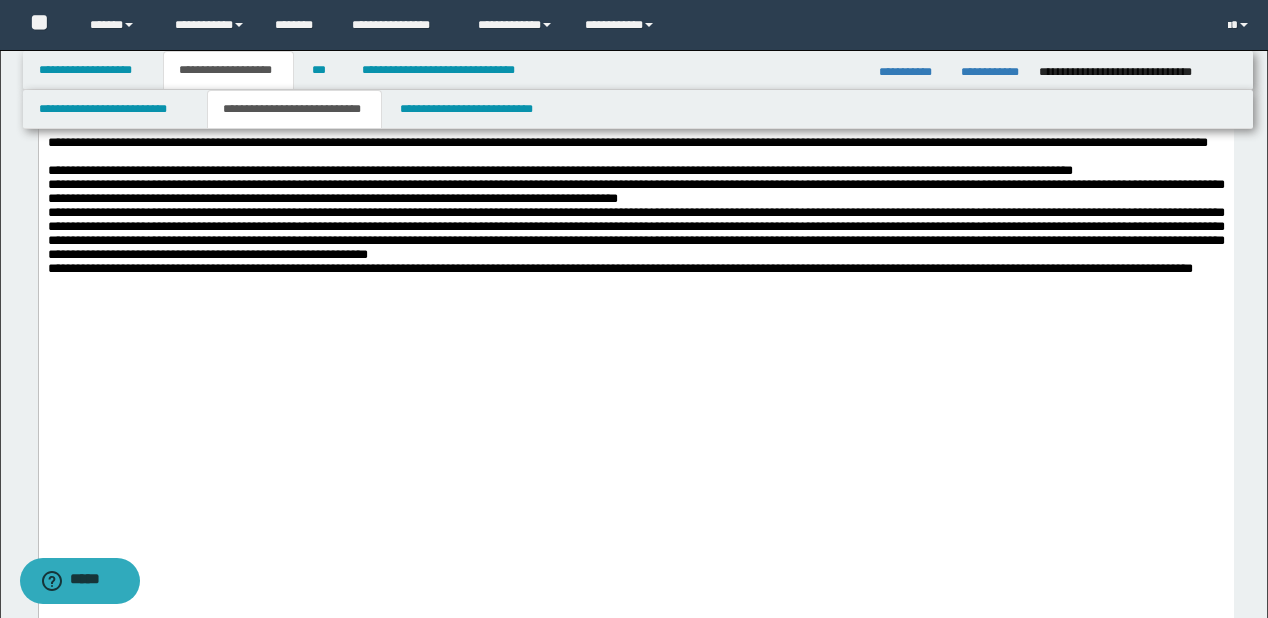 click on "**********" at bounding box center [635, 192] 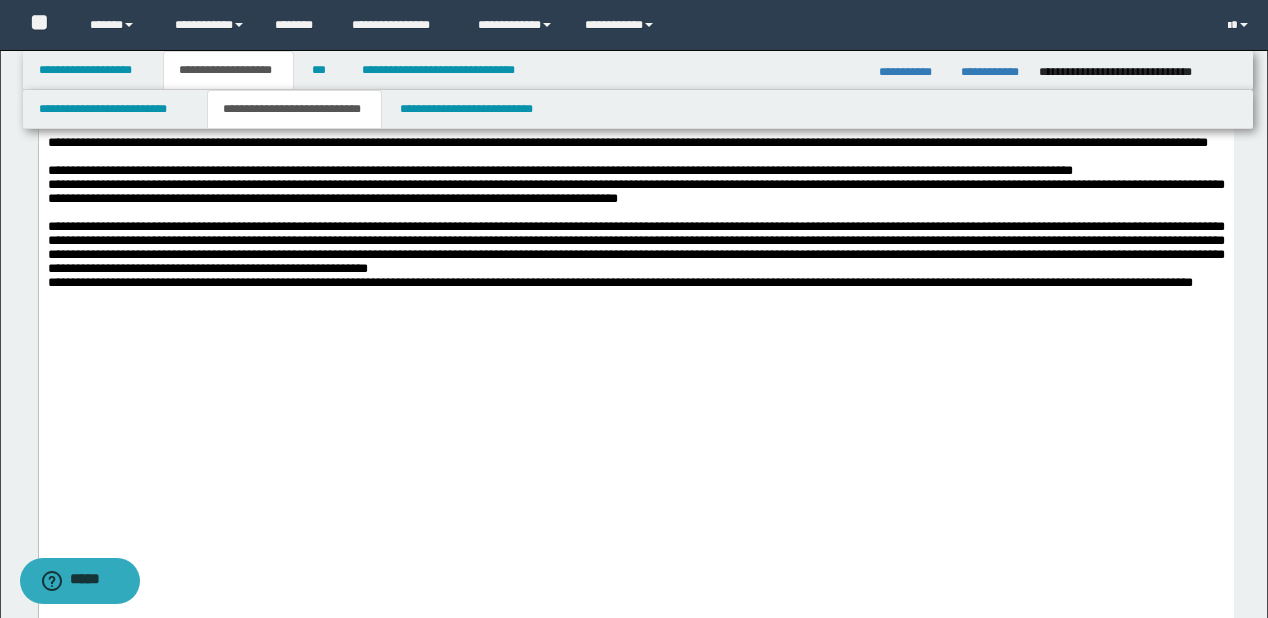 click on "**********" at bounding box center (635, 171) 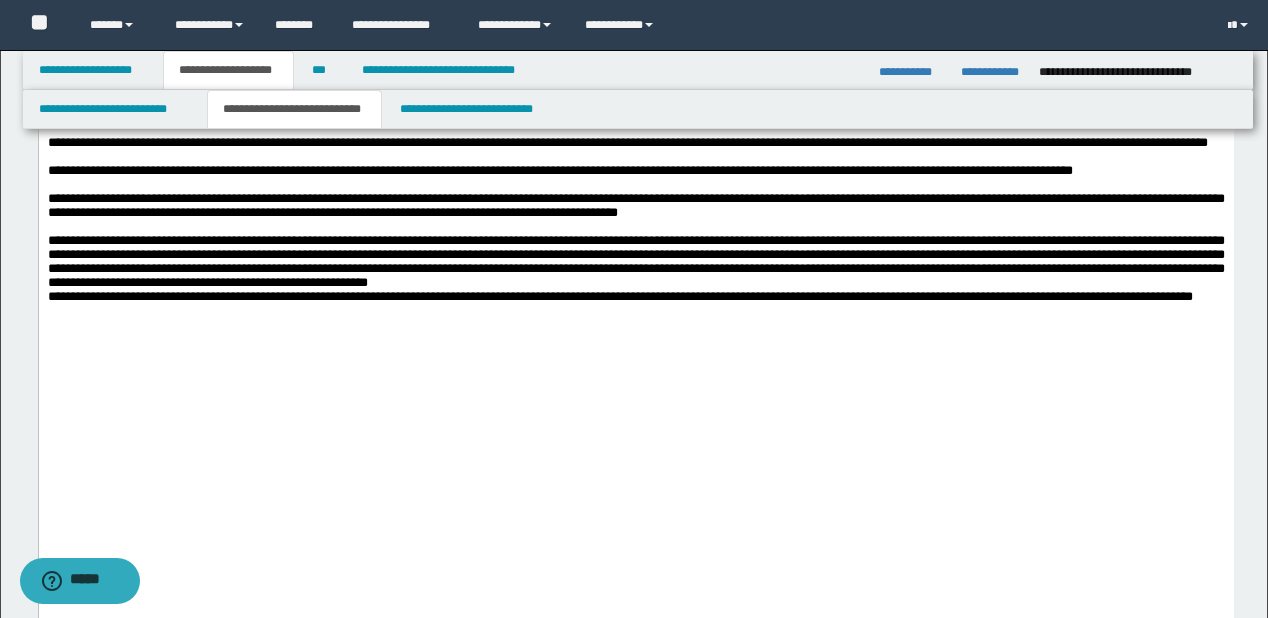 scroll, scrollTop: 1920, scrollLeft: 0, axis: vertical 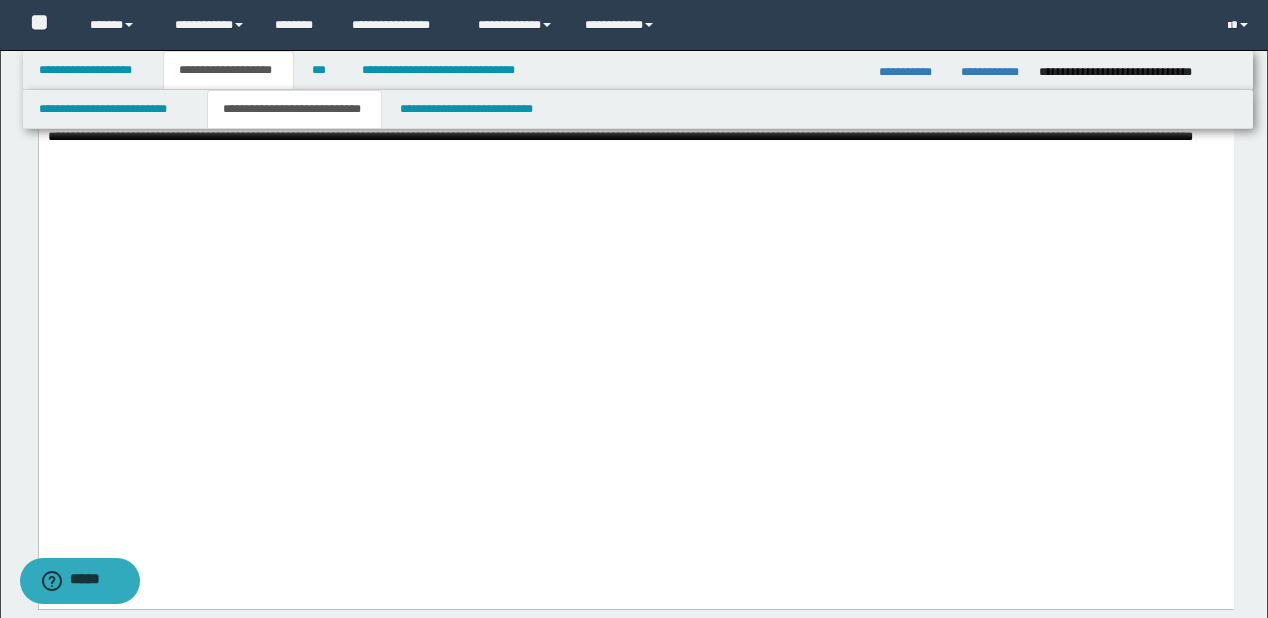 click on "**********" at bounding box center [635, 102] 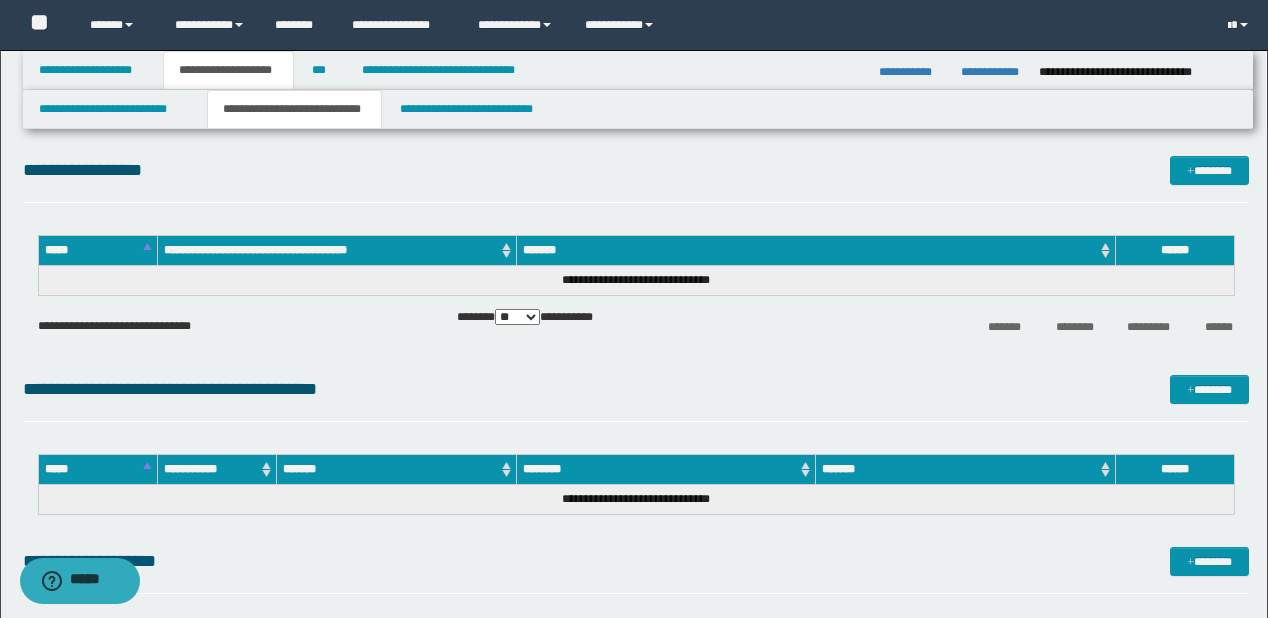 scroll, scrollTop: 2560, scrollLeft: 0, axis: vertical 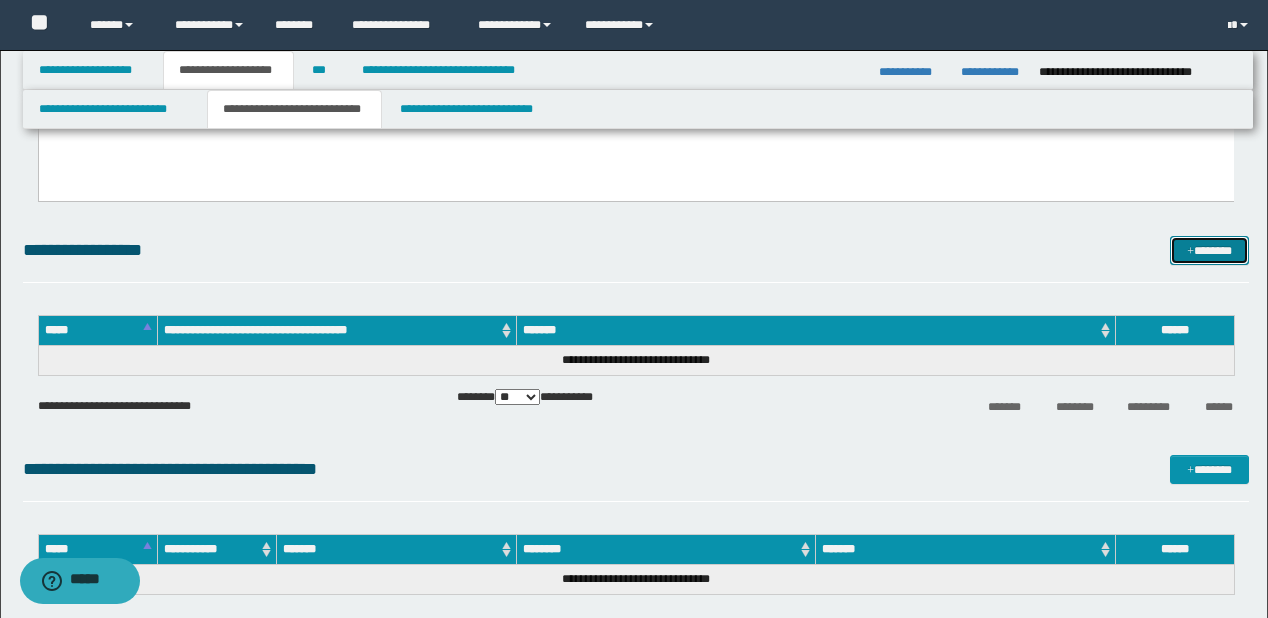 click on "*******" at bounding box center (1209, 251) 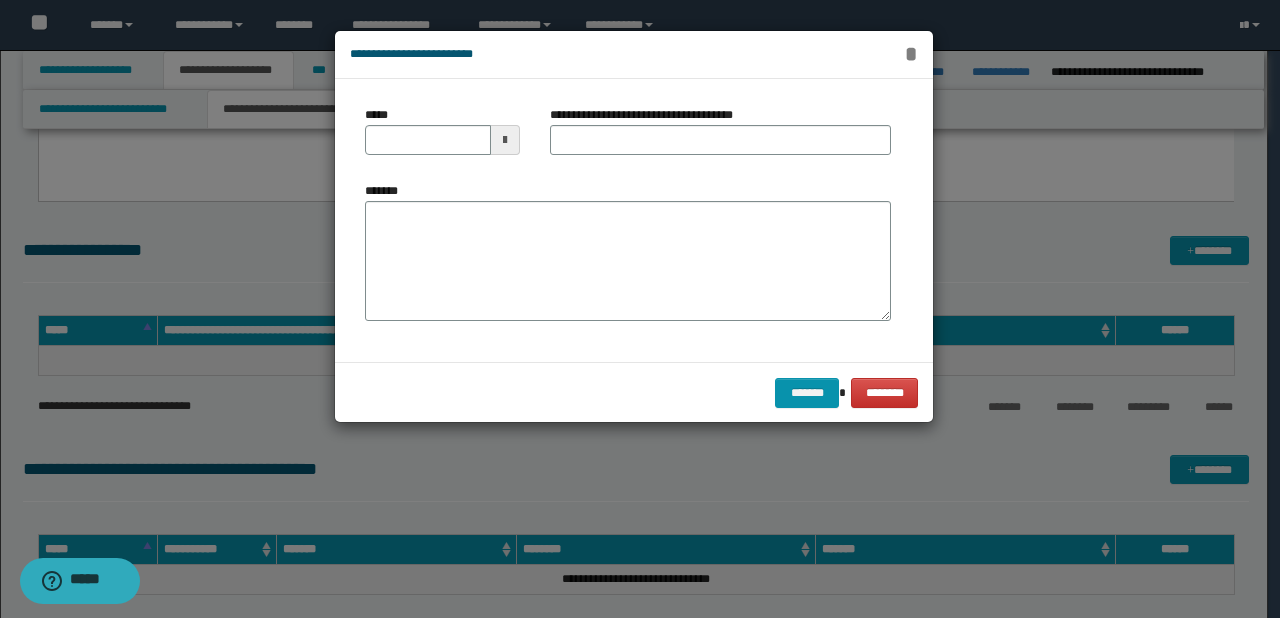 click on "*" at bounding box center (911, 54) 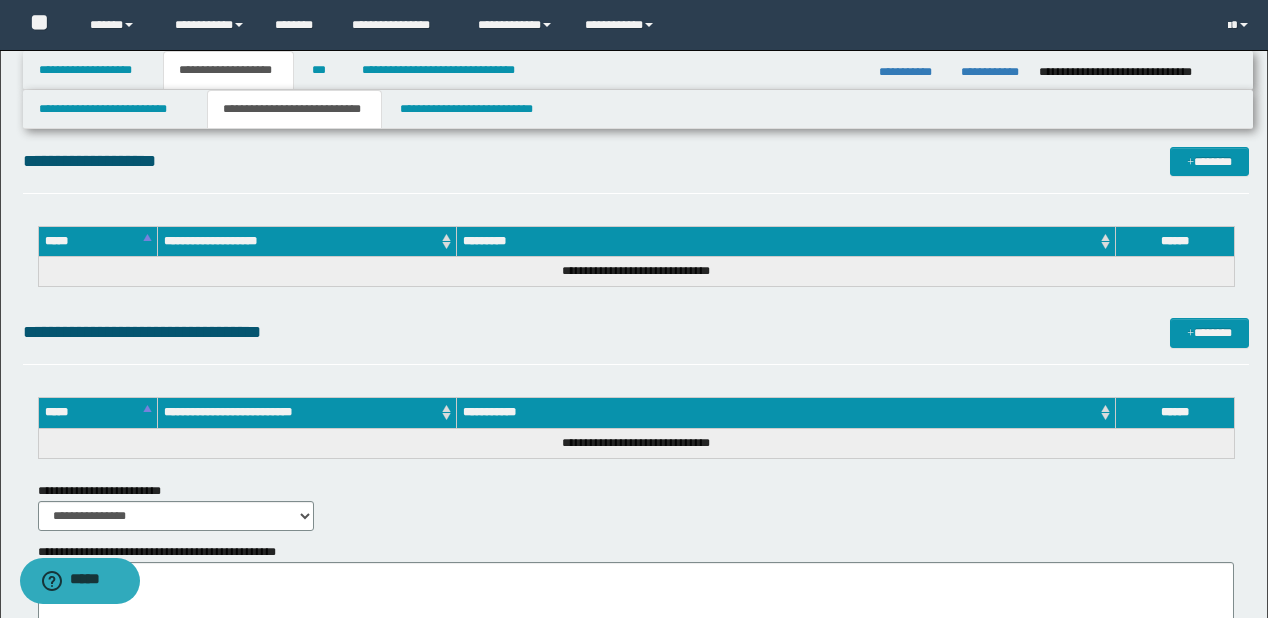scroll, scrollTop: 3120, scrollLeft: 0, axis: vertical 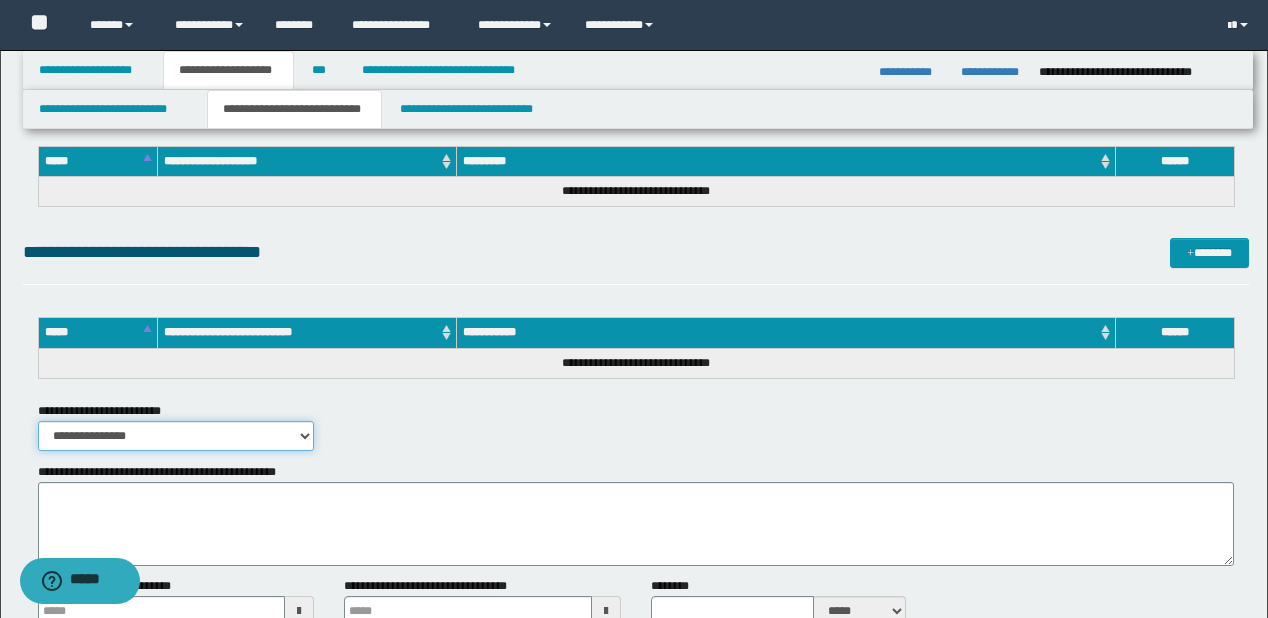 click on "**********" at bounding box center (176, 436) 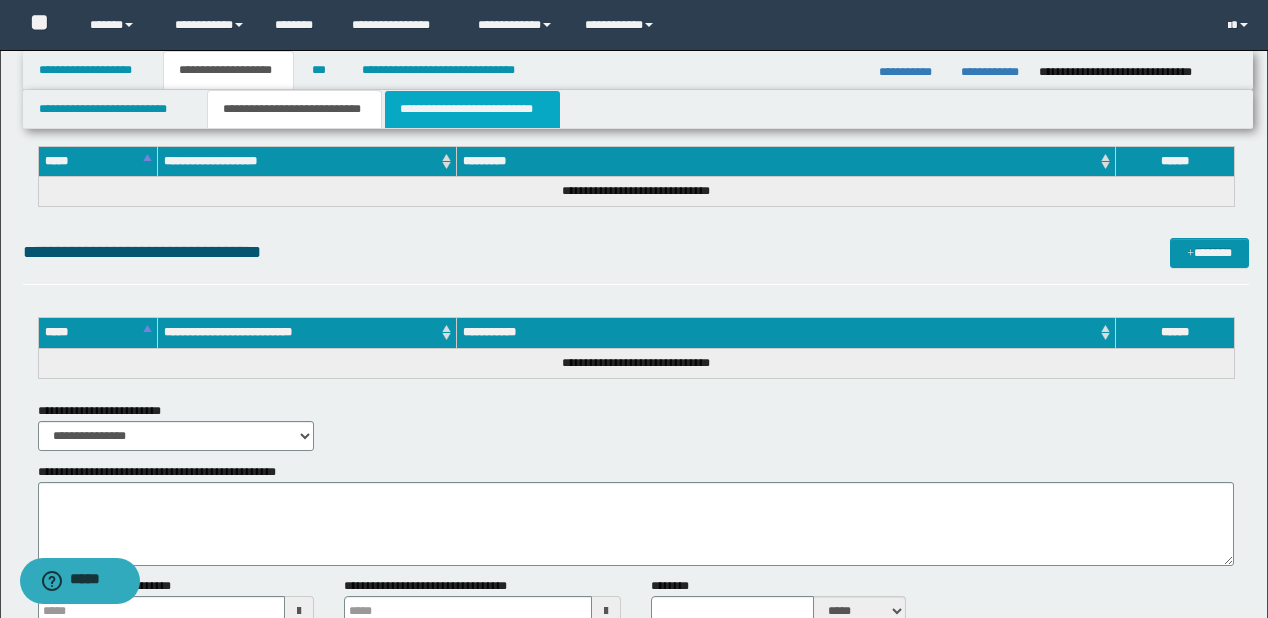 click on "**********" at bounding box center (472, 109) 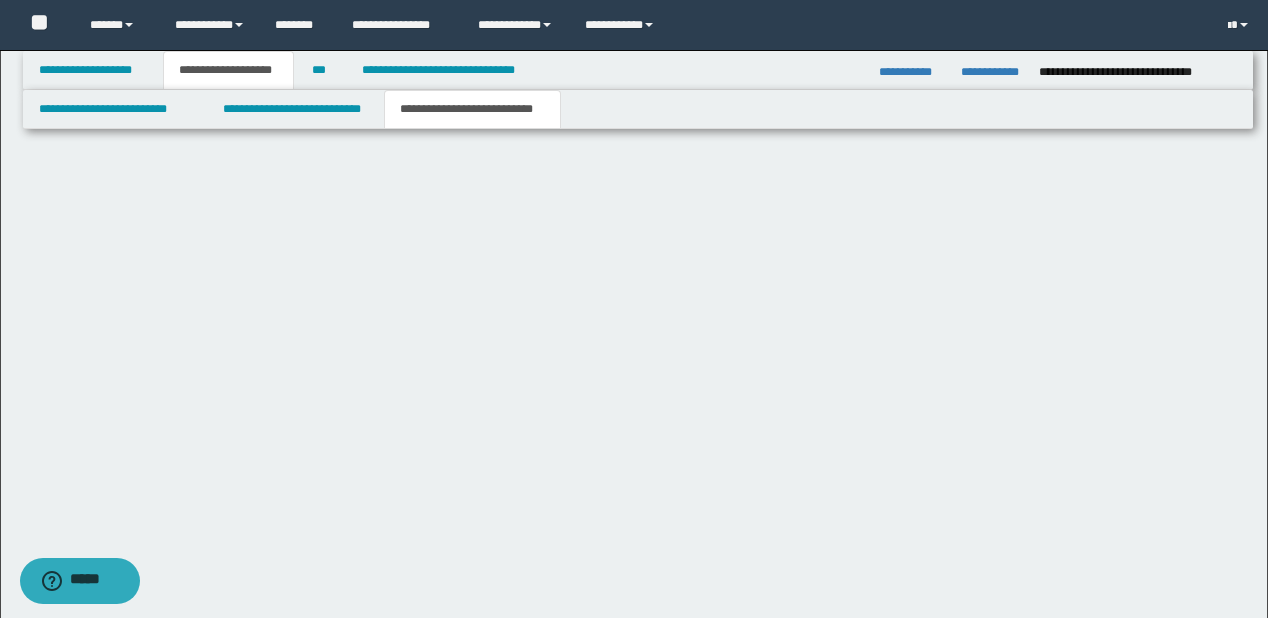 scroll, scrollTop: 0, scrollLeft: 0, axis: both 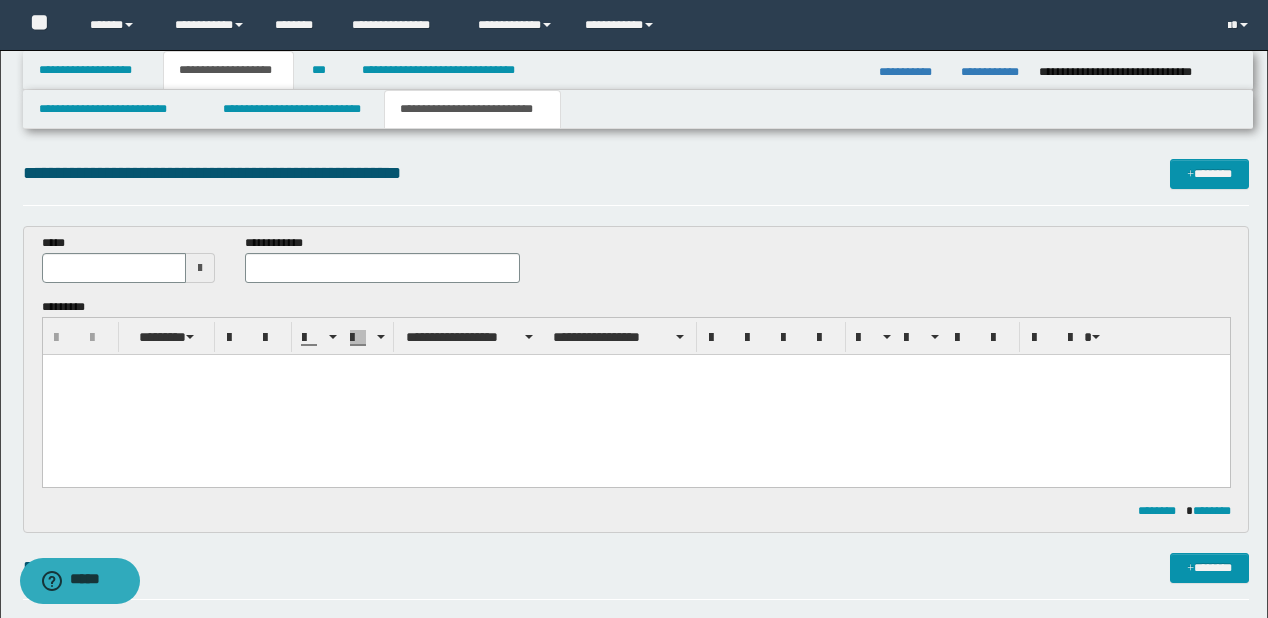 click at bounding box center (635, 394) 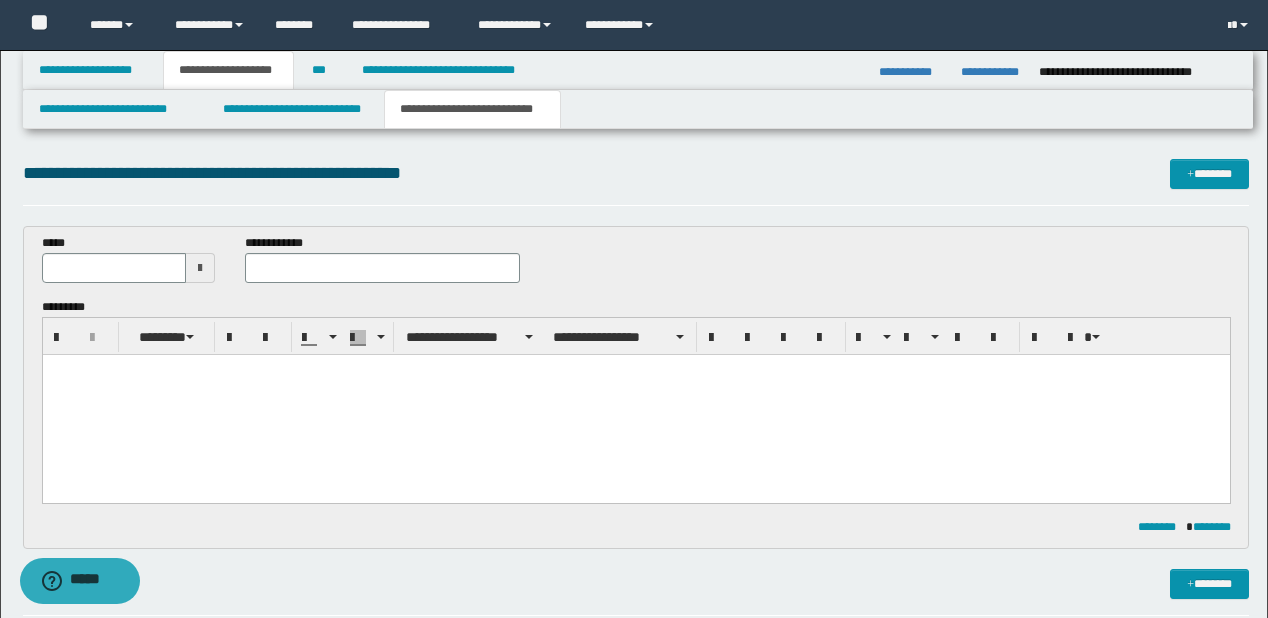 paste 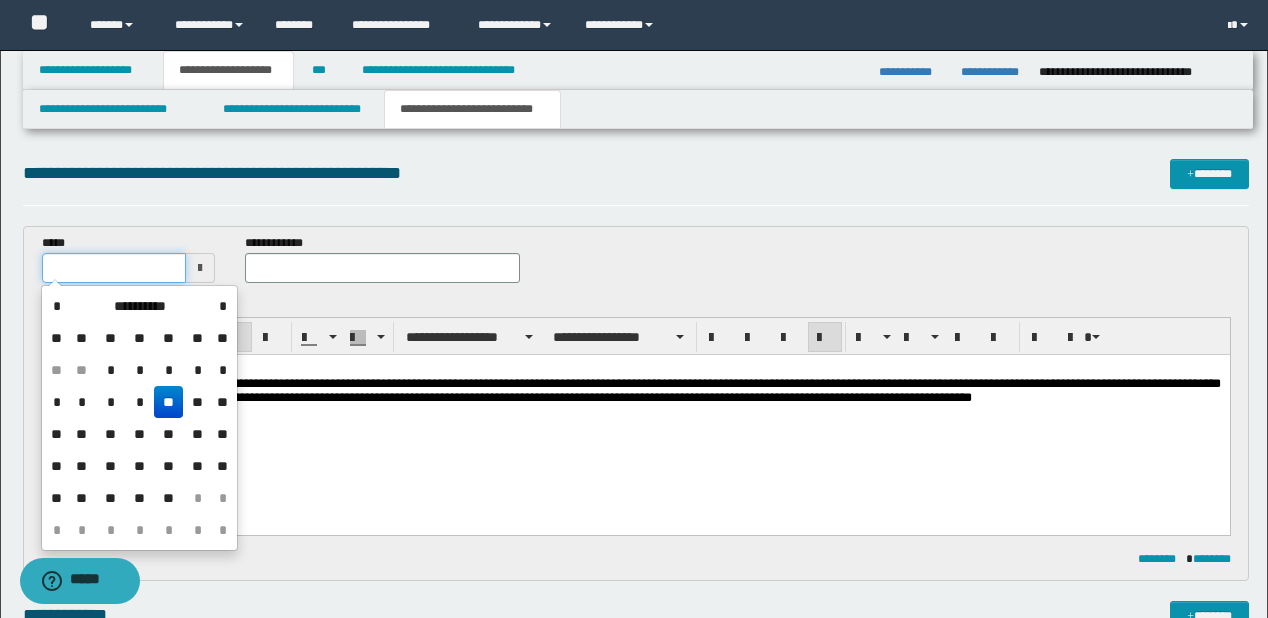 click at bounding box center [114, 268] 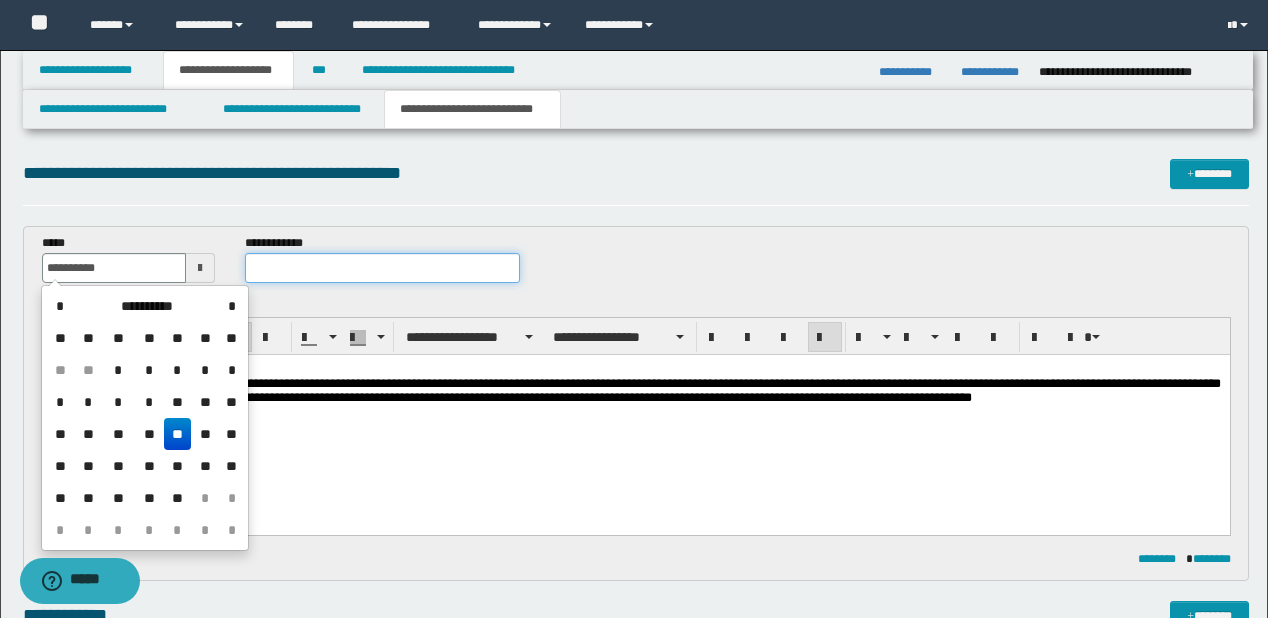 type on "**********" 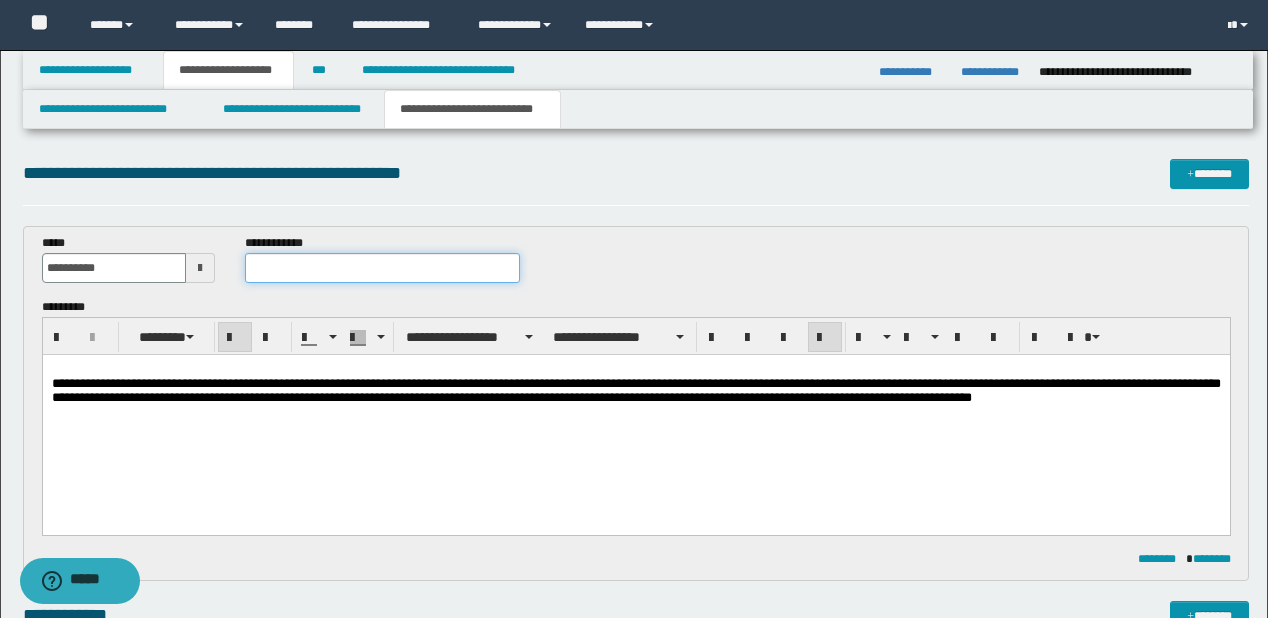 click at bounding box center [382, 268] 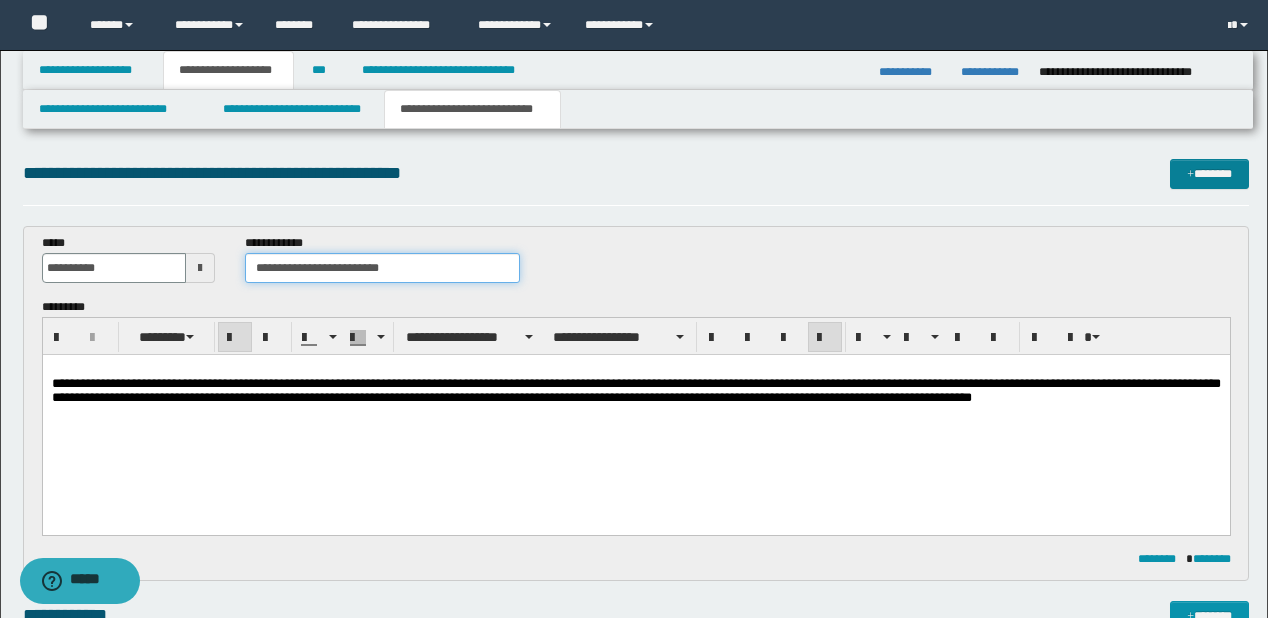 type on "**********" 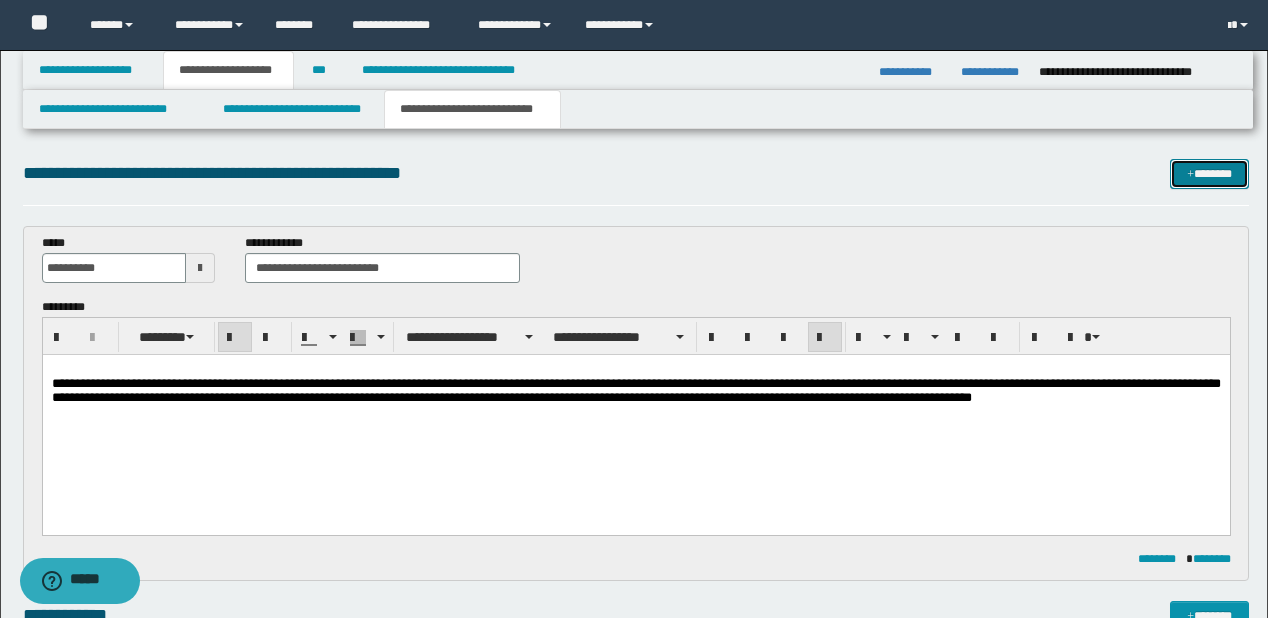 click on "*******" at bounding box center (1209, 174) 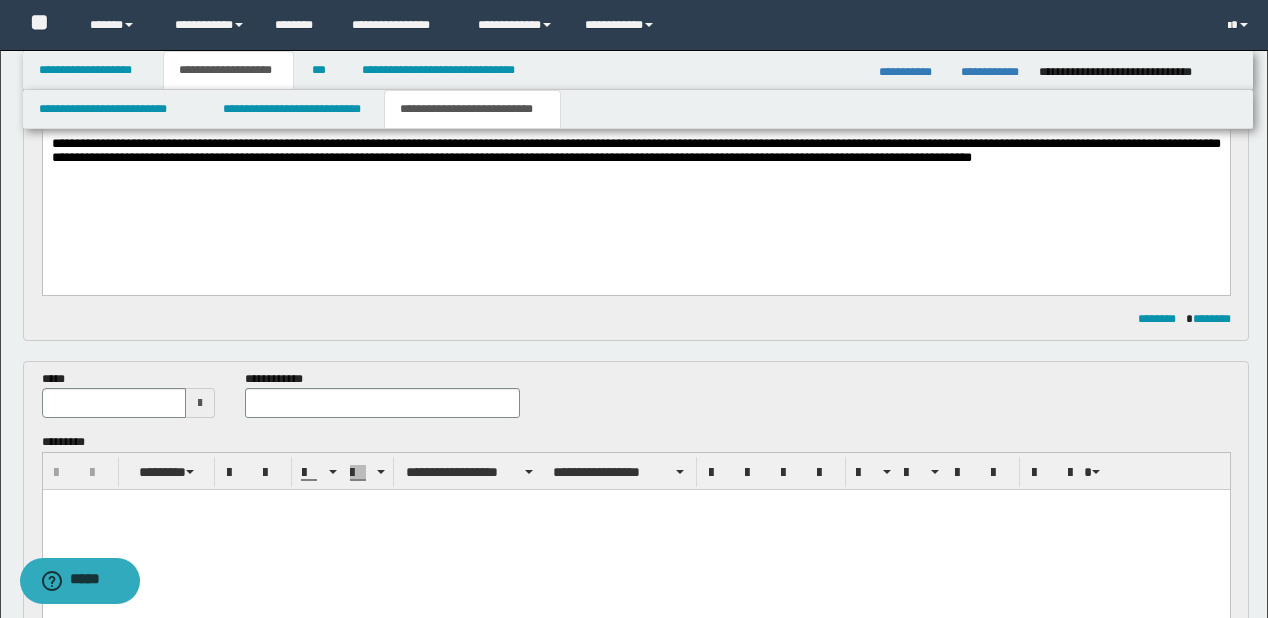 scroll, scrollTop: 320, scrollLeft: 0, axis: vertical 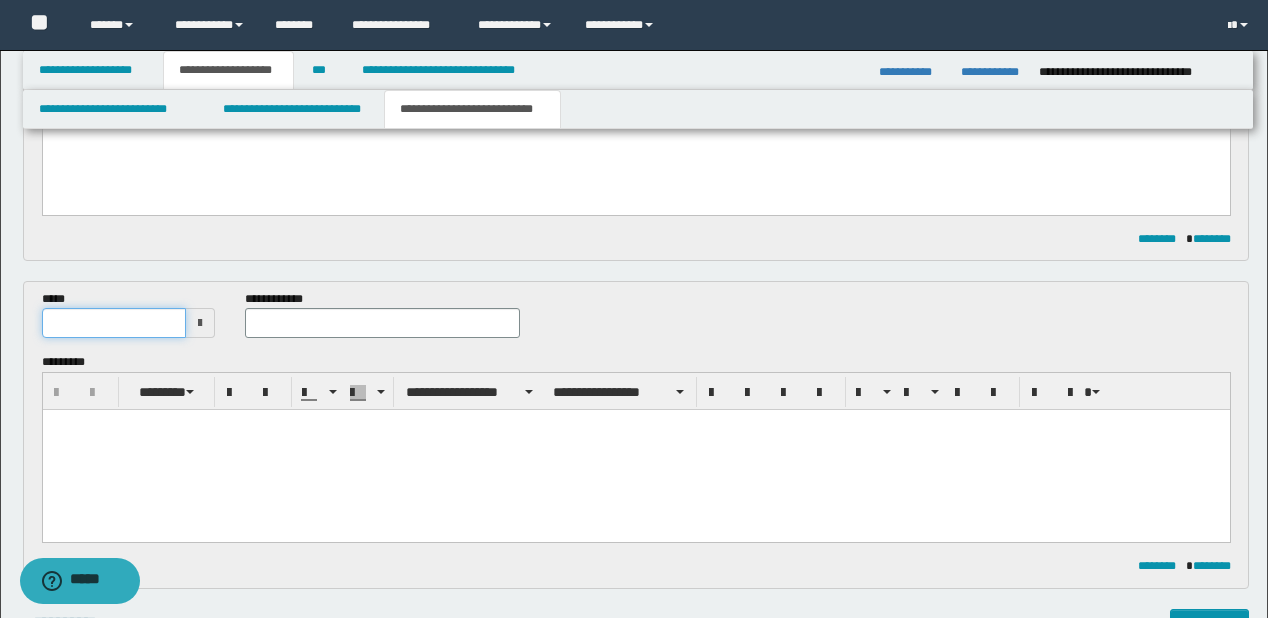 click at bounding box center [114, 323] 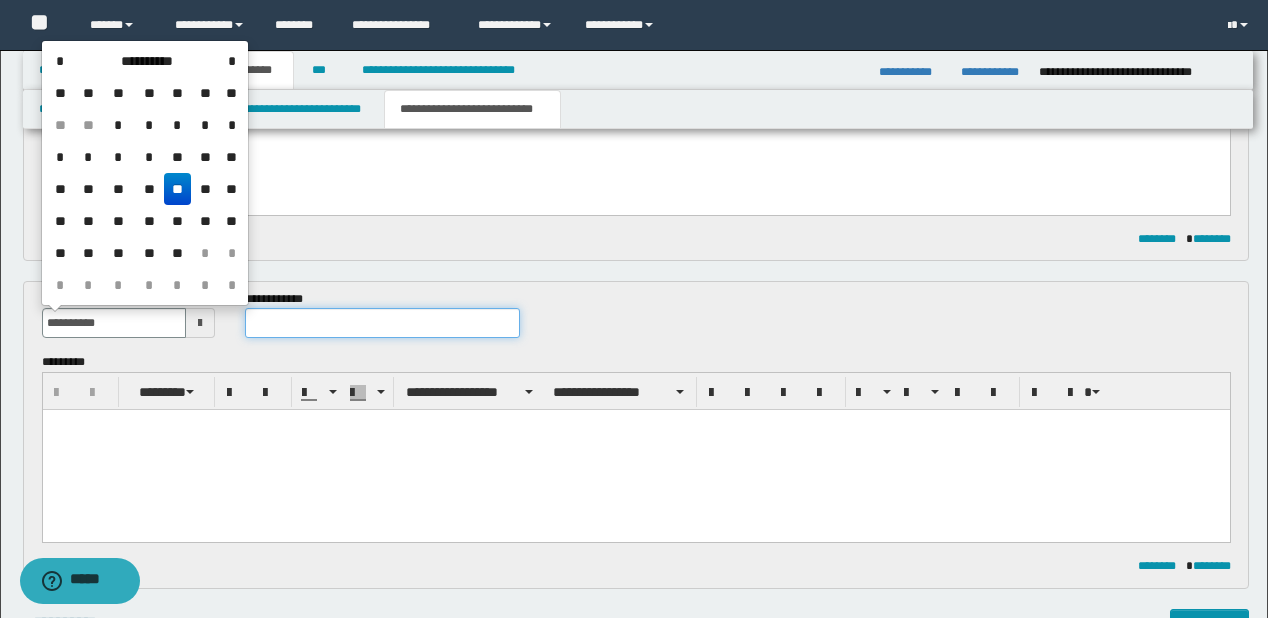 type on "**********" 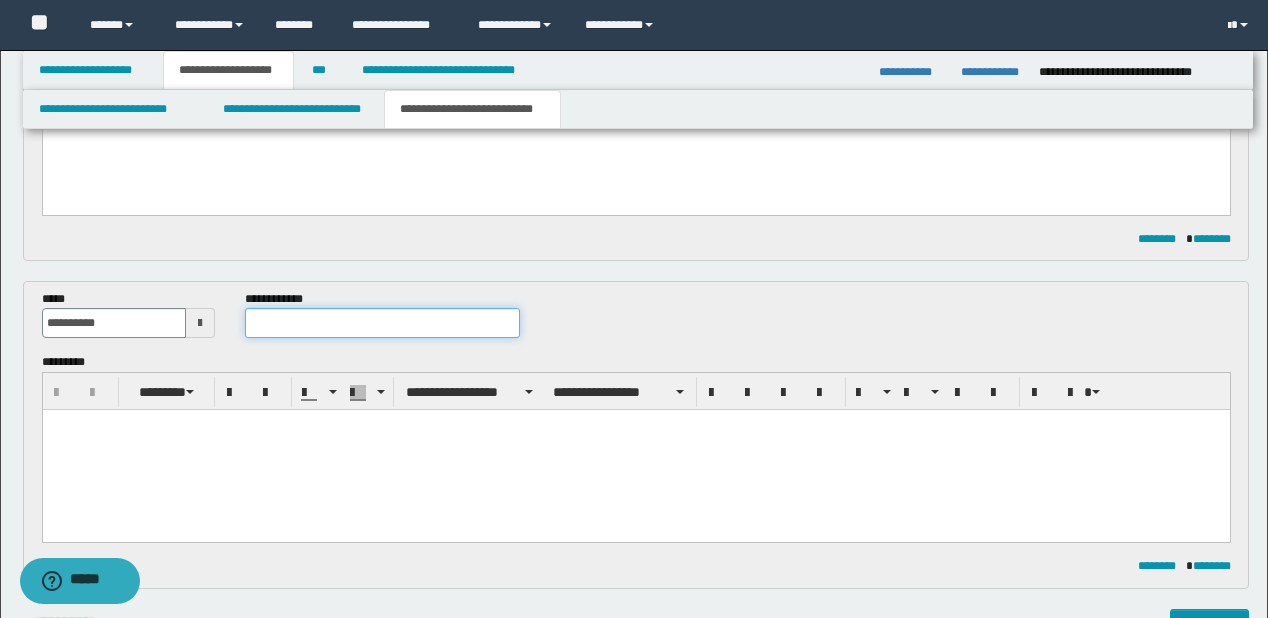 click at bounding box center [382, 323] 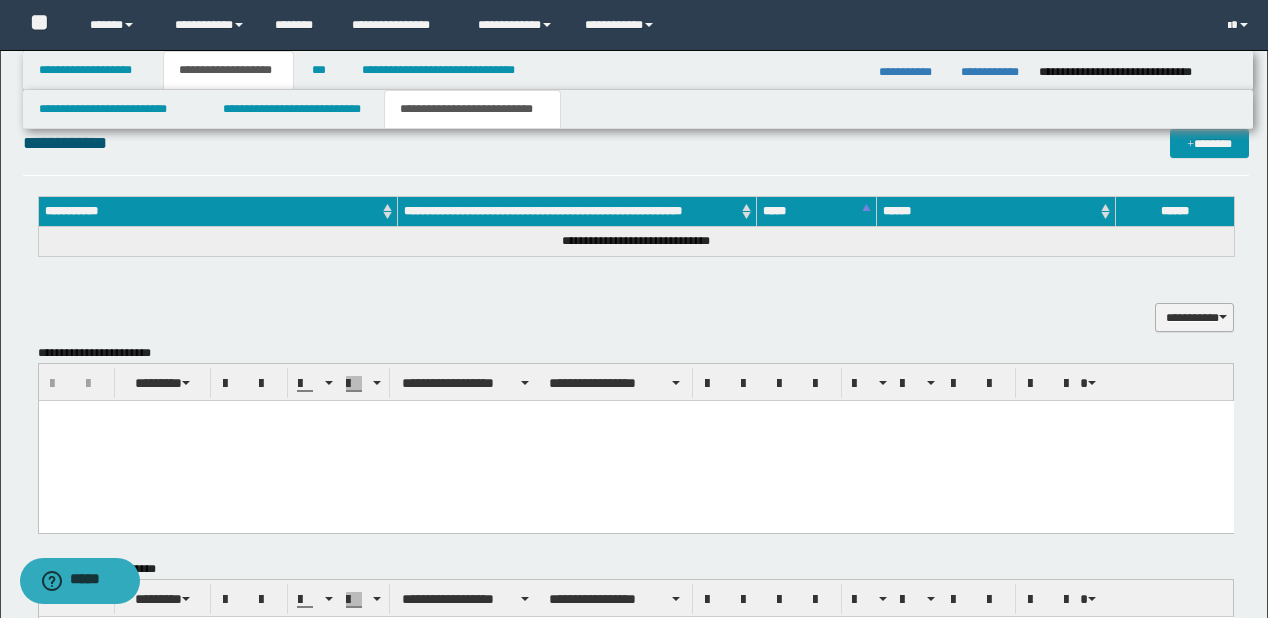 scroll, scrollTop: 640, scrollLeft: 0, axis: vertical 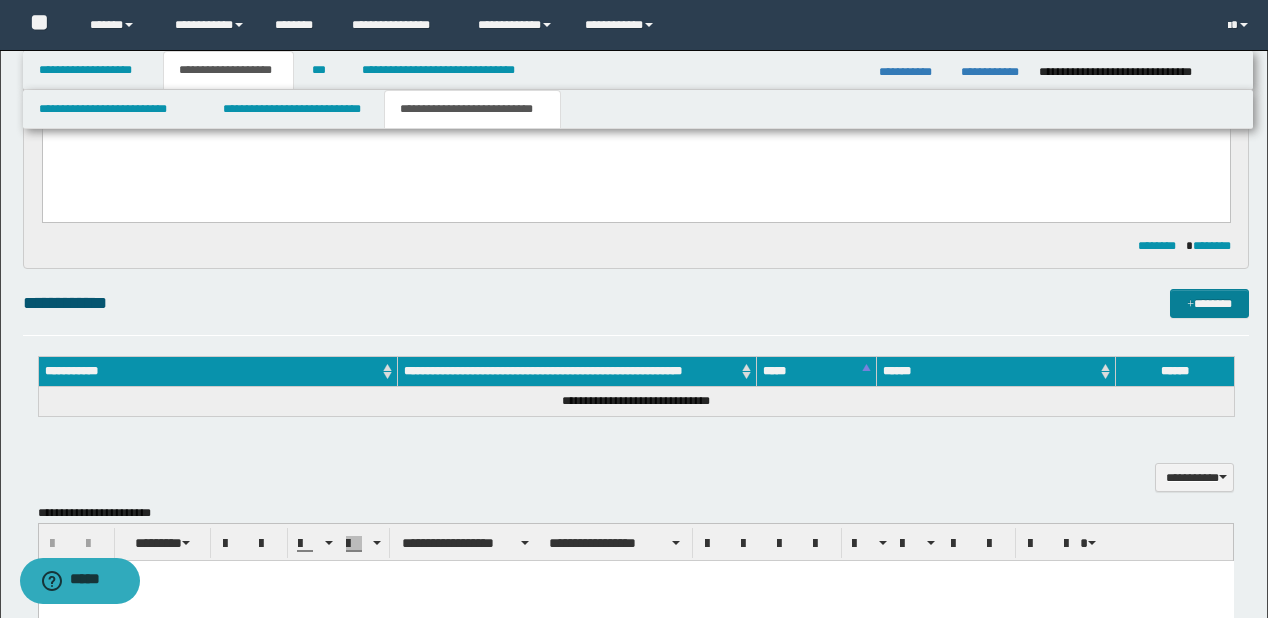 type on "**********" 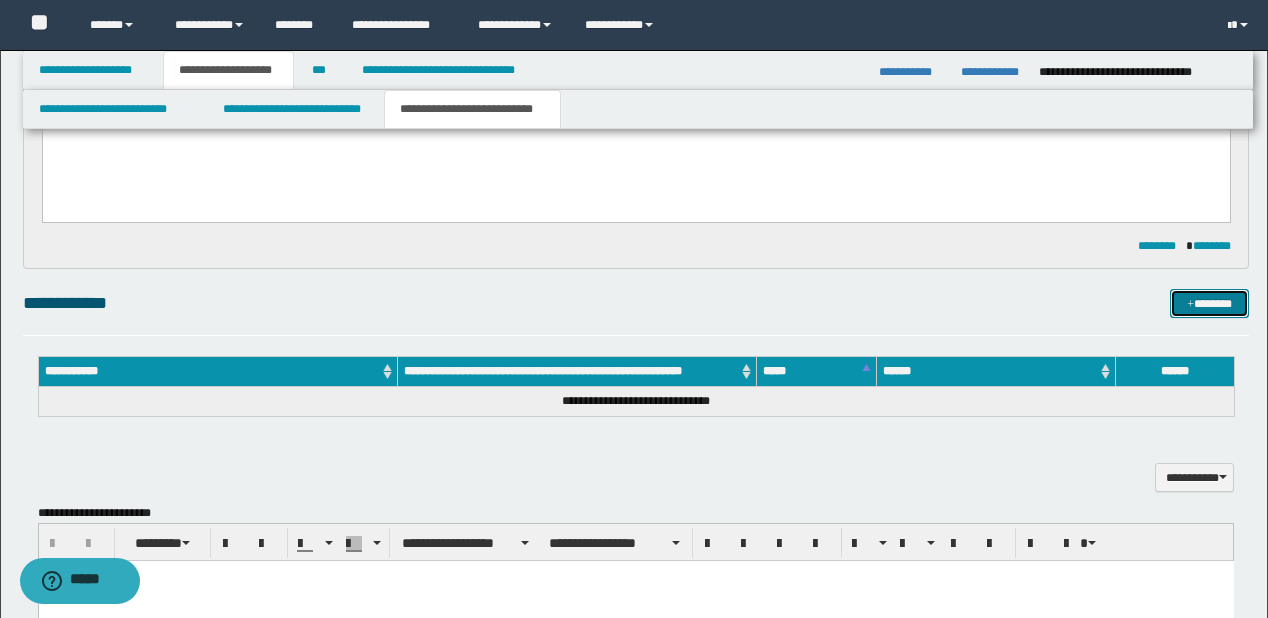 click on "*******" at bounding box center (1209, 304) 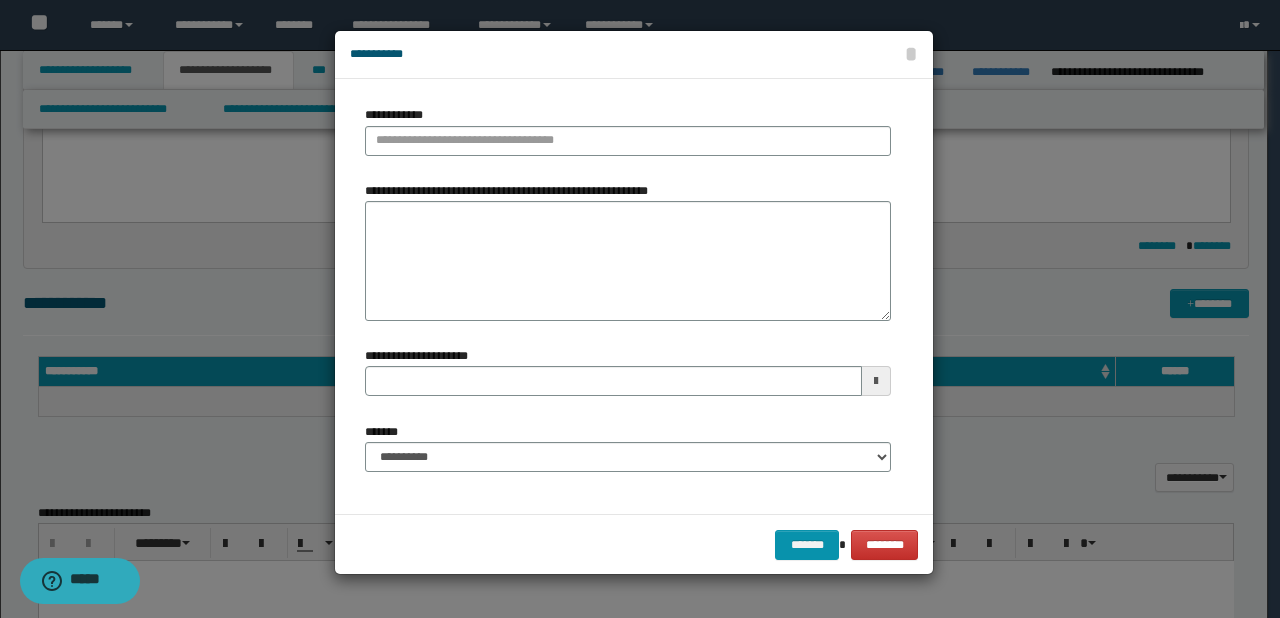 type 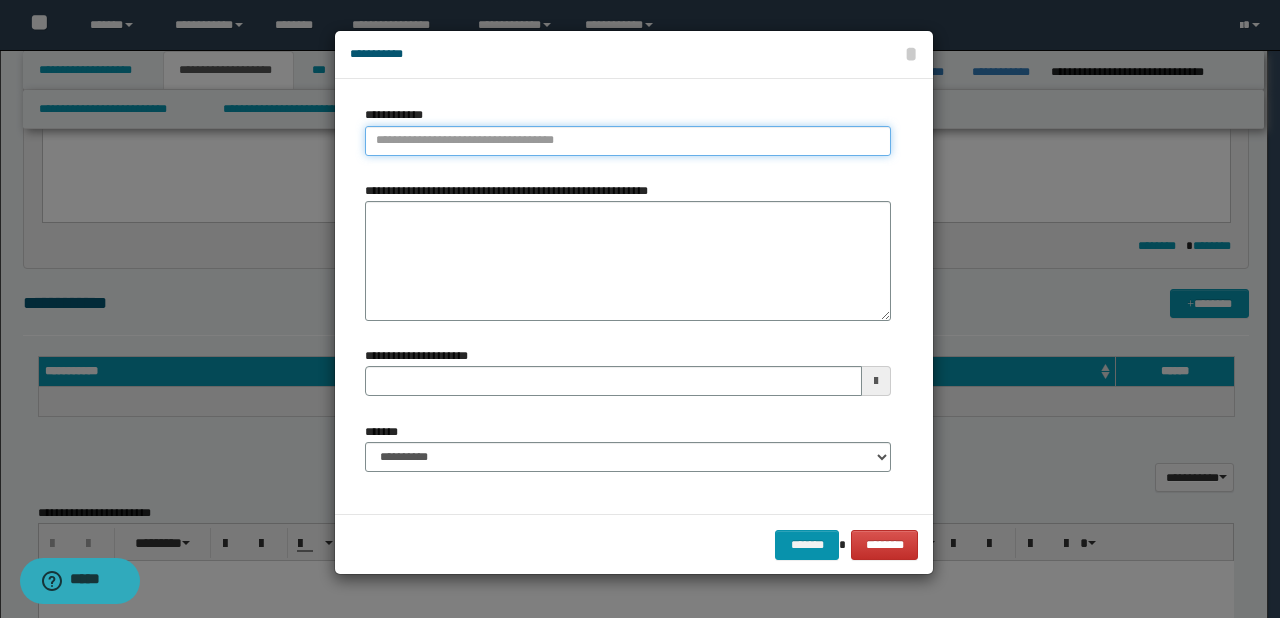click on "**********" at bounding box center [628, 141] 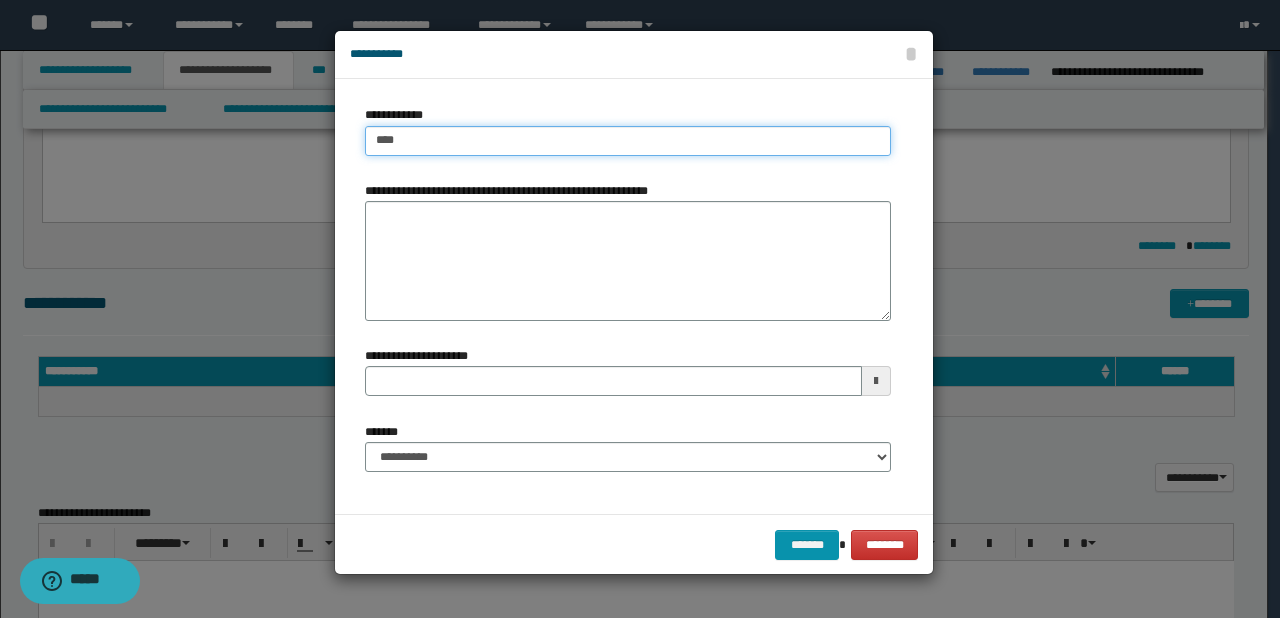 type on "****" 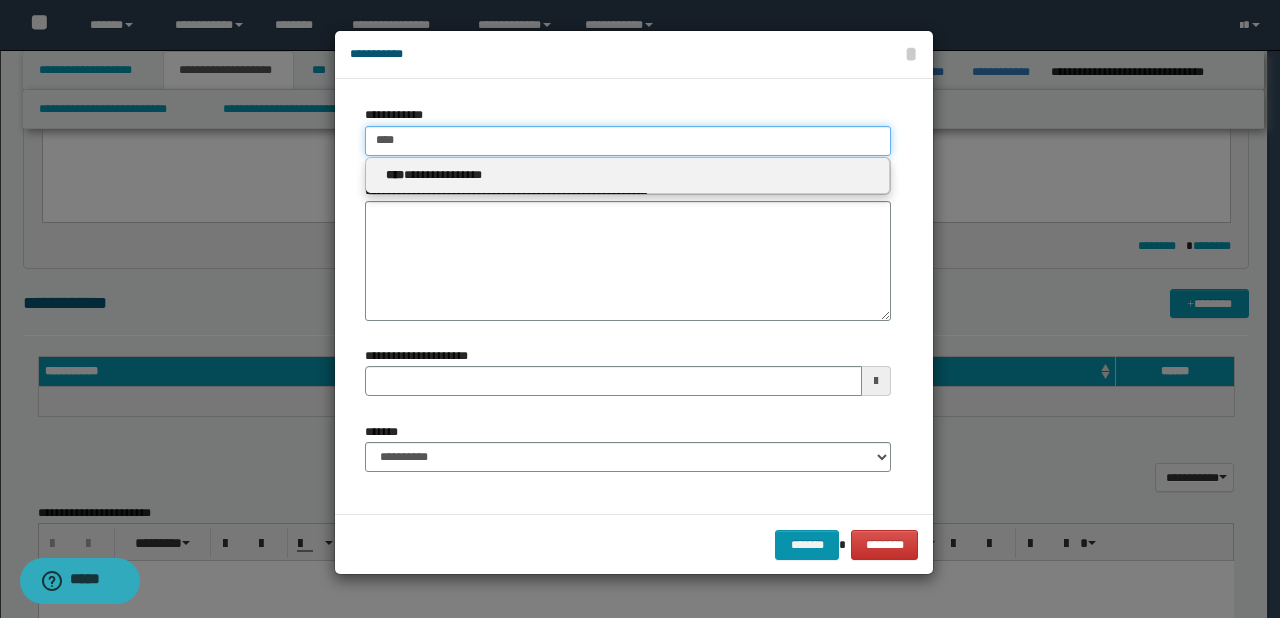 type on "****" 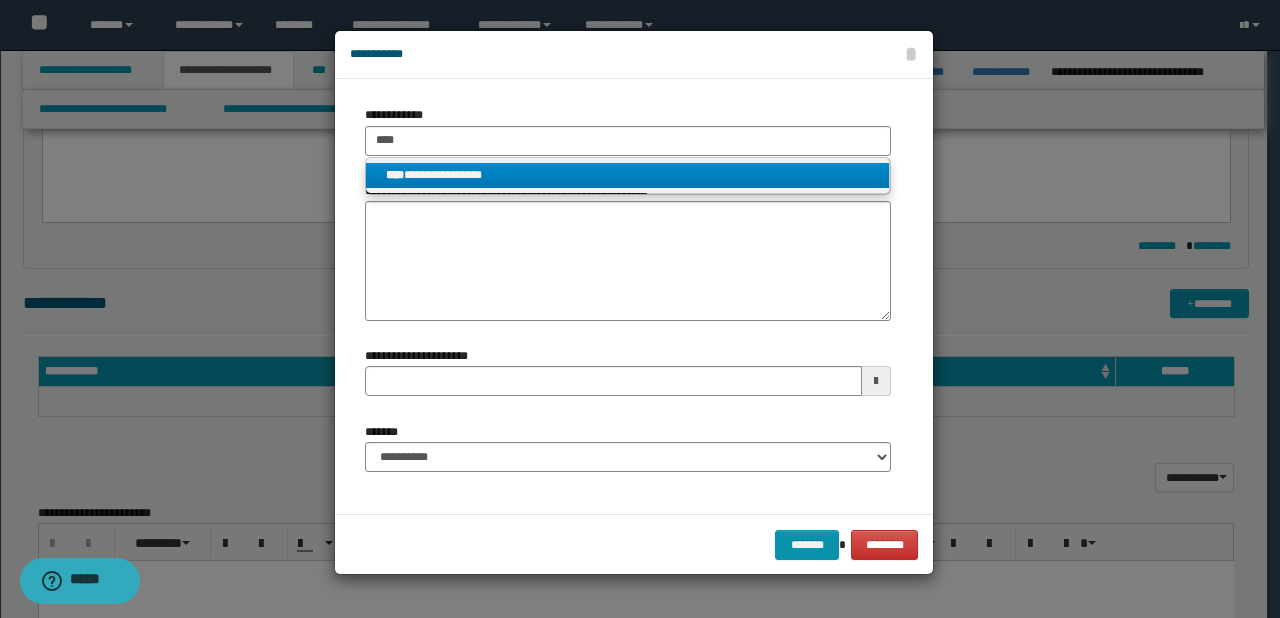 click on "**********" at bounding box center (628, 175) 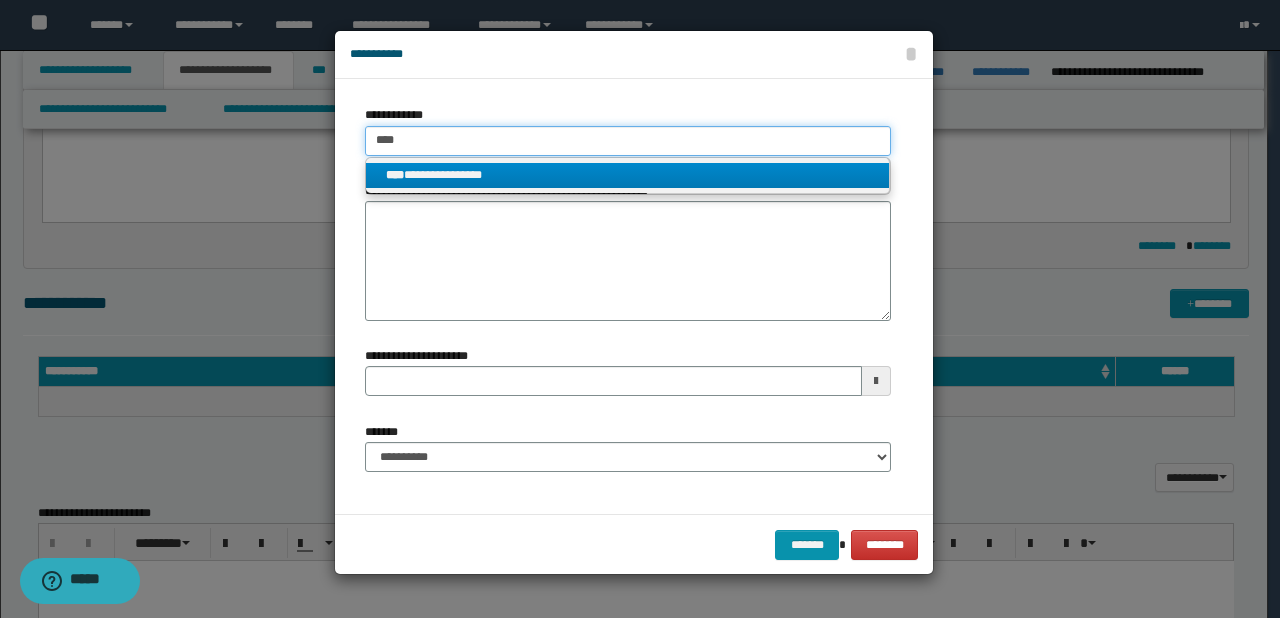 type 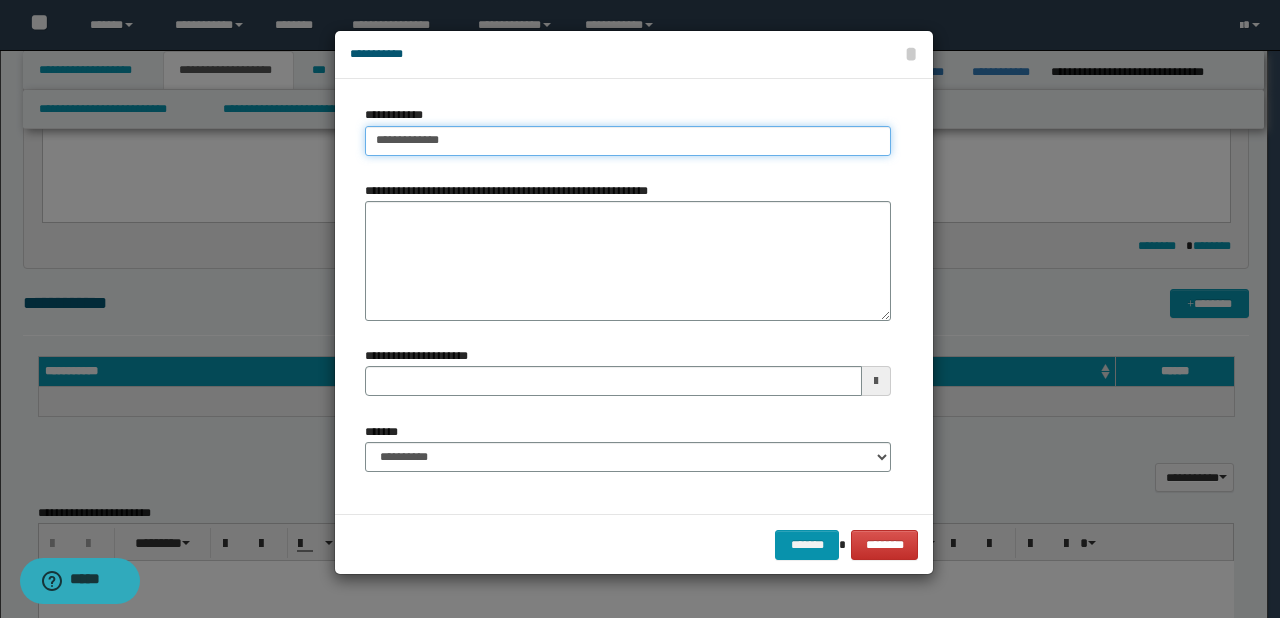 type on "**********" 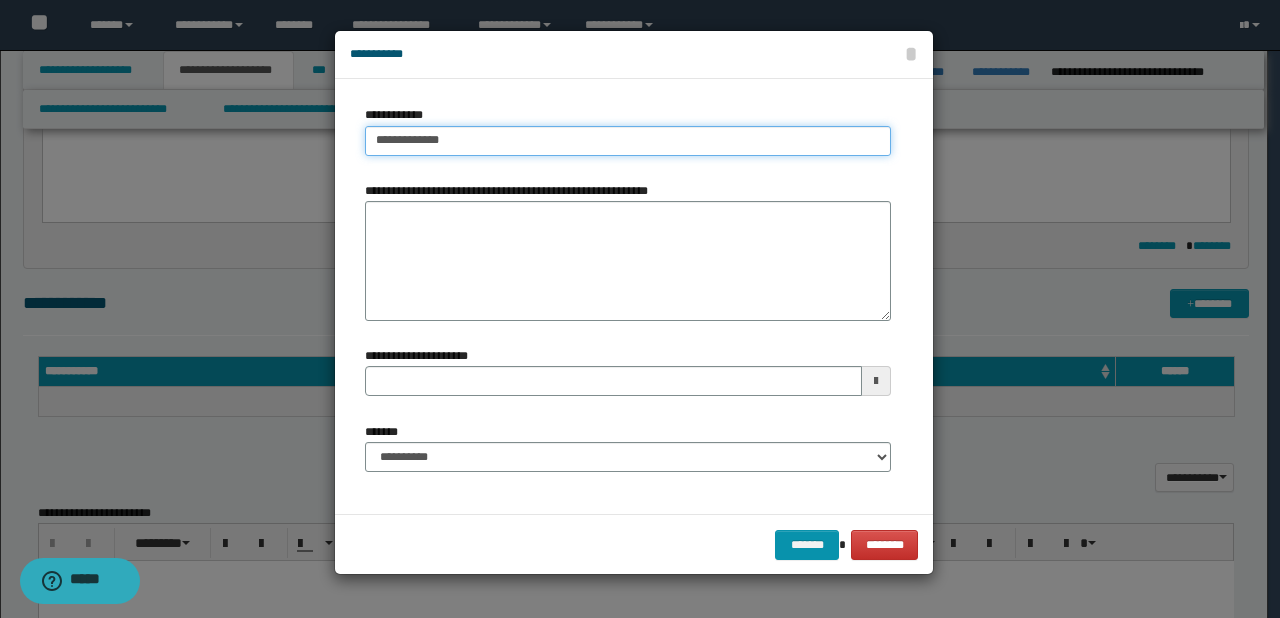 type 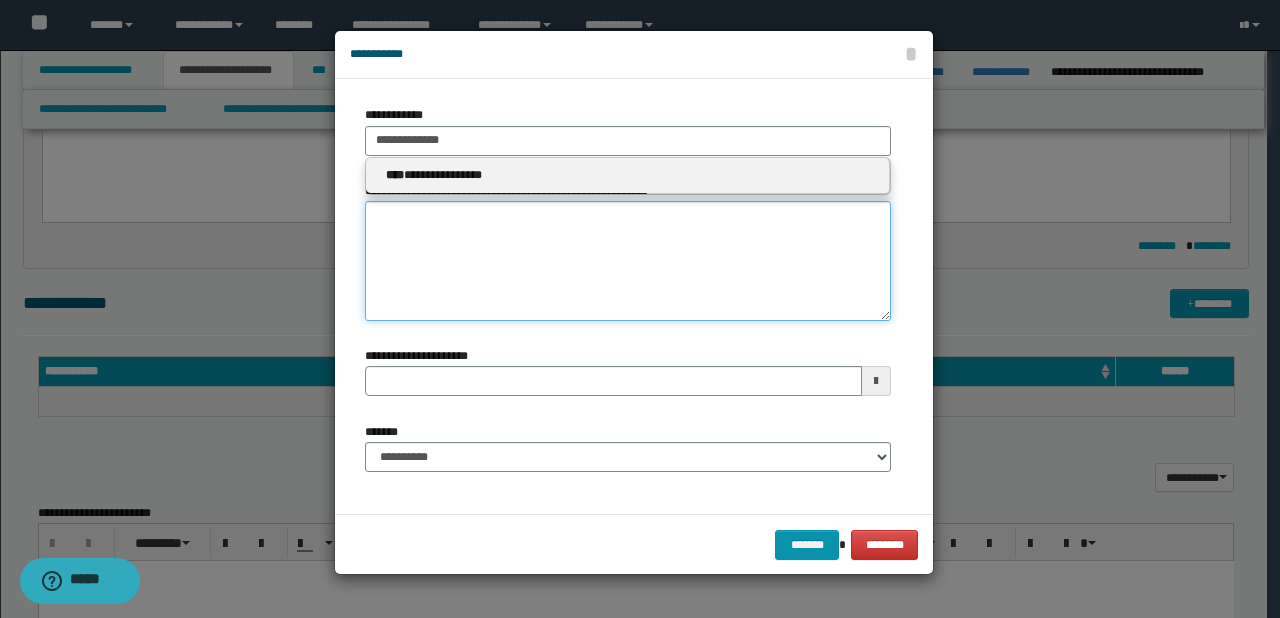 type 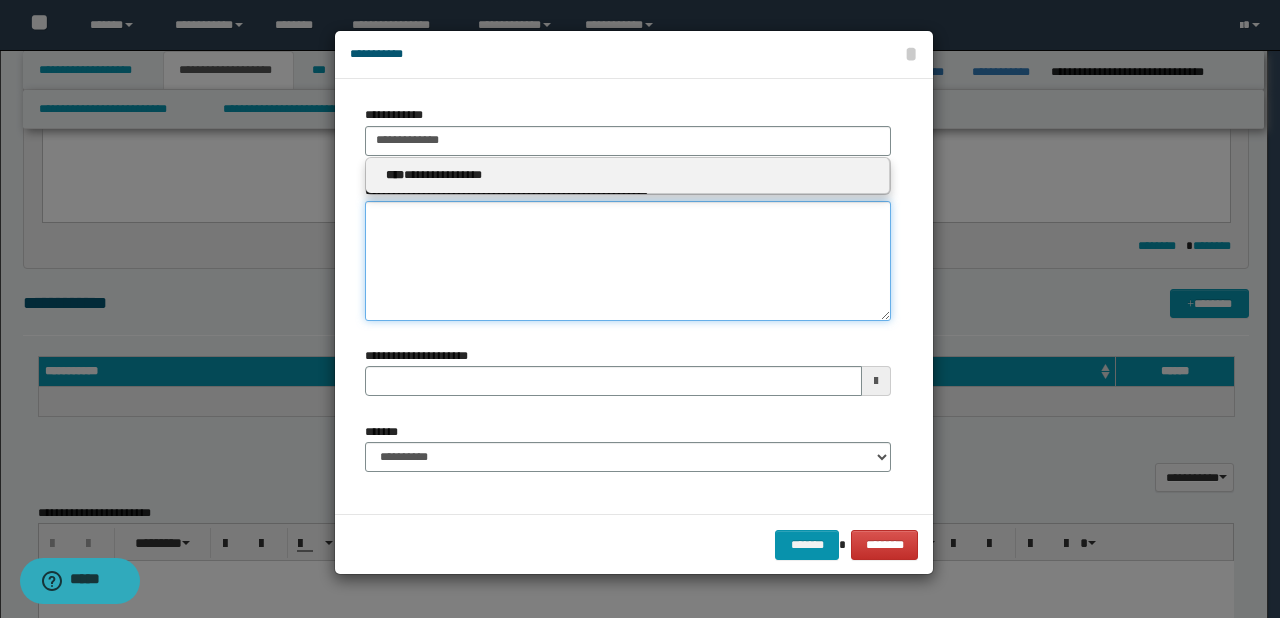 click on "**********" at bounding box center (628, 261) 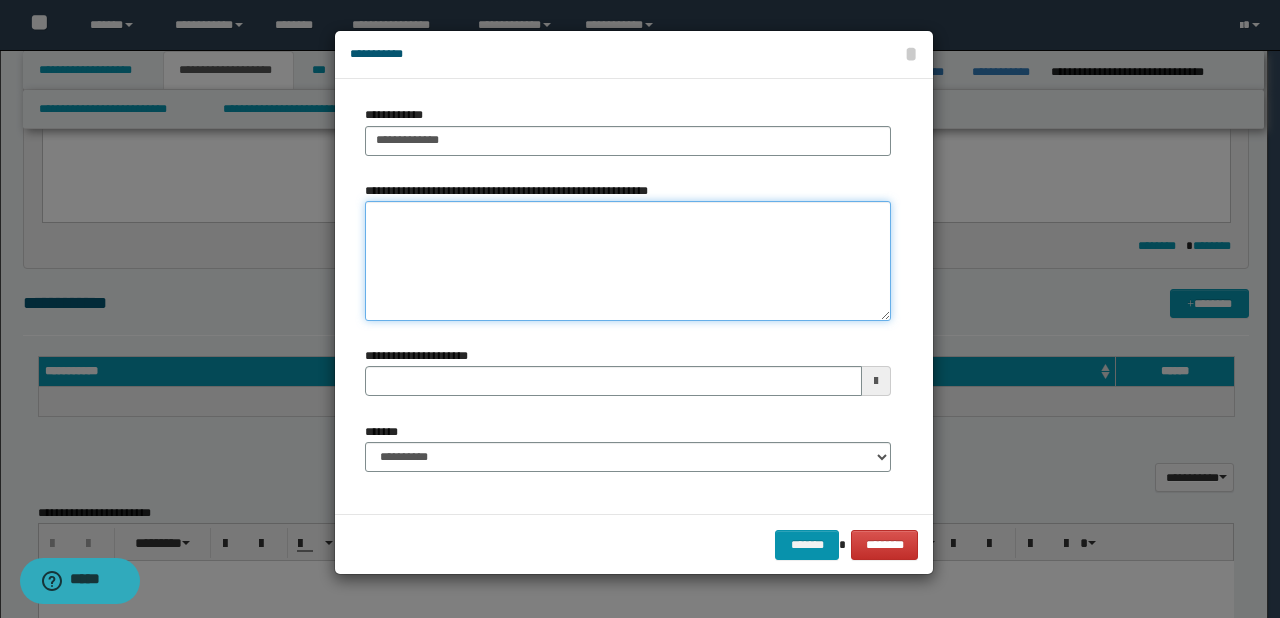 paste on "**********" 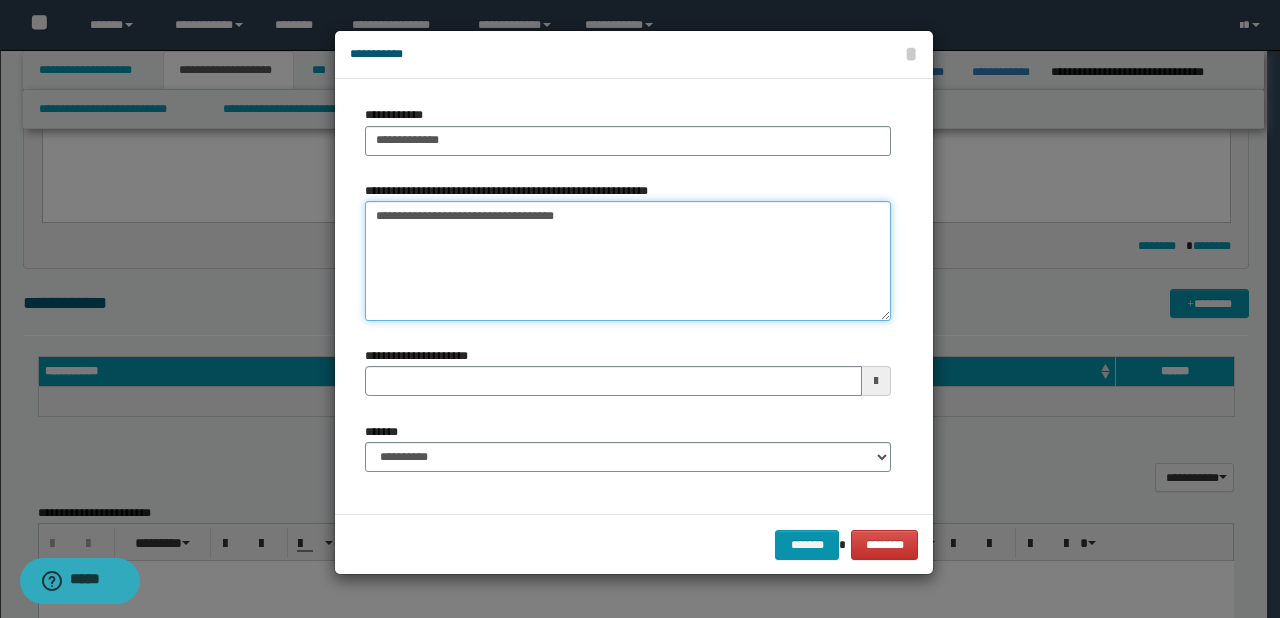 click on "**********" at bounding box center (628, 261) 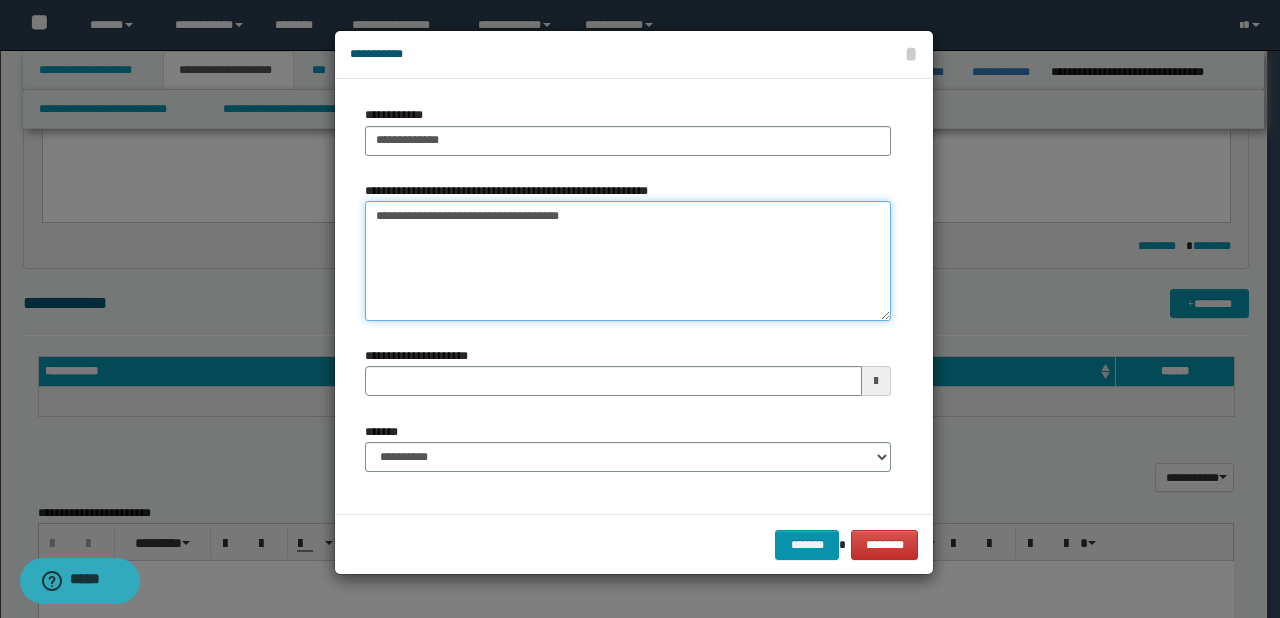 type on "**********" 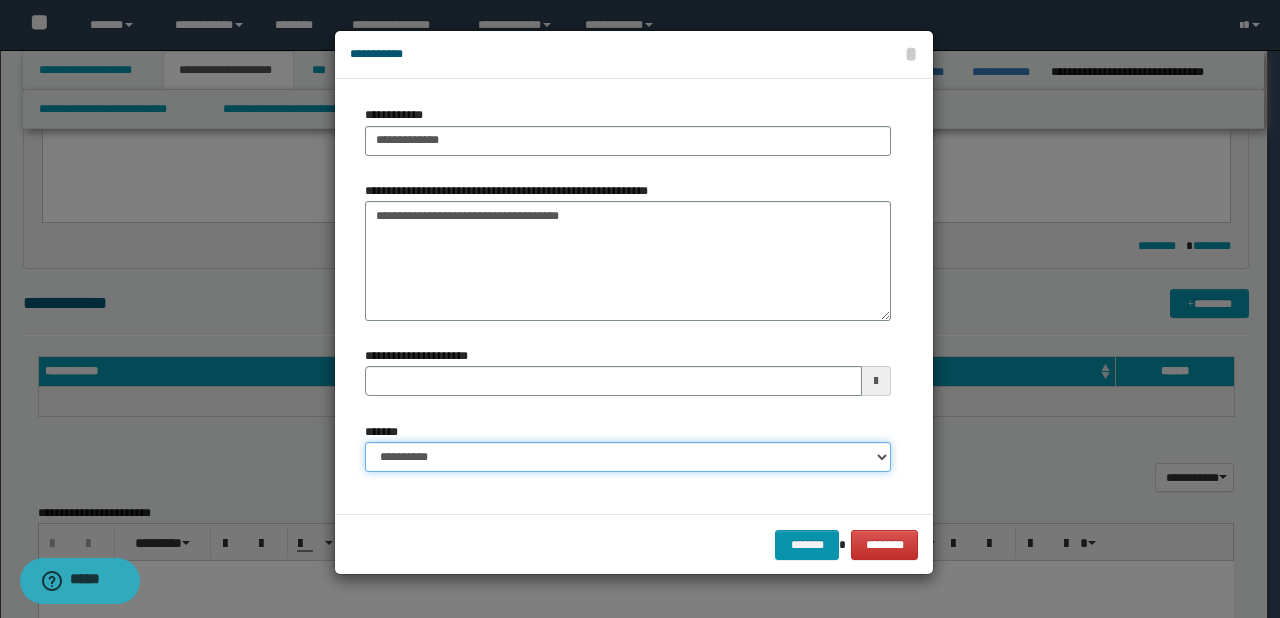 click on "**********" at bounding box center [628, 457] 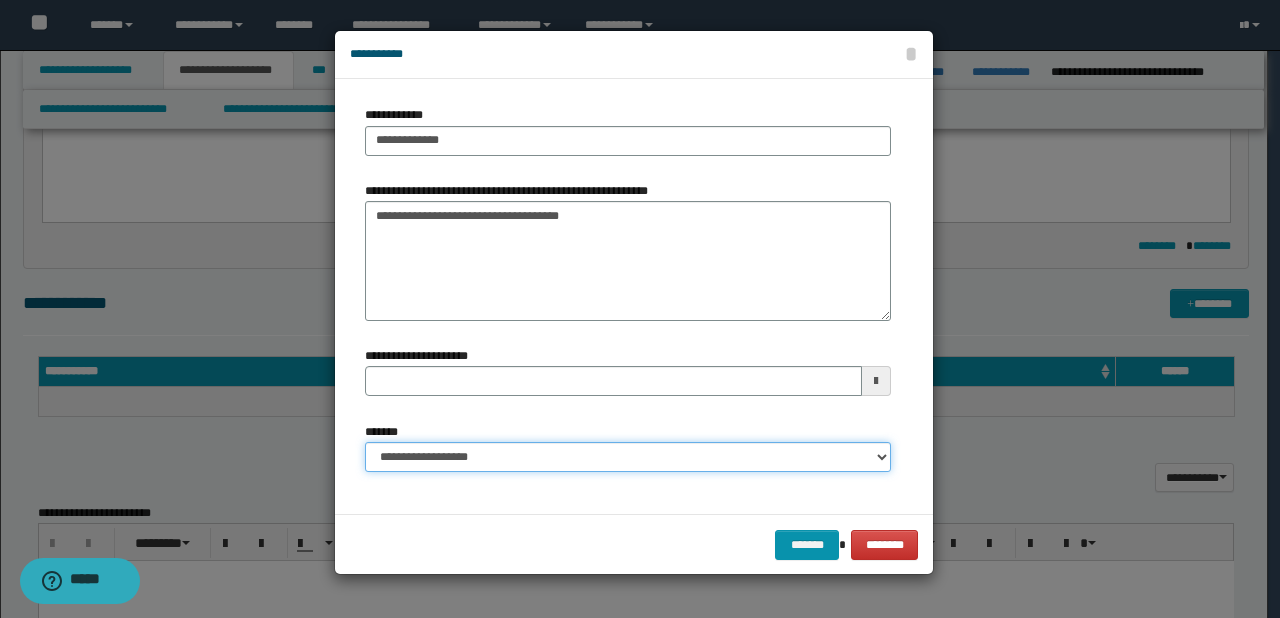type 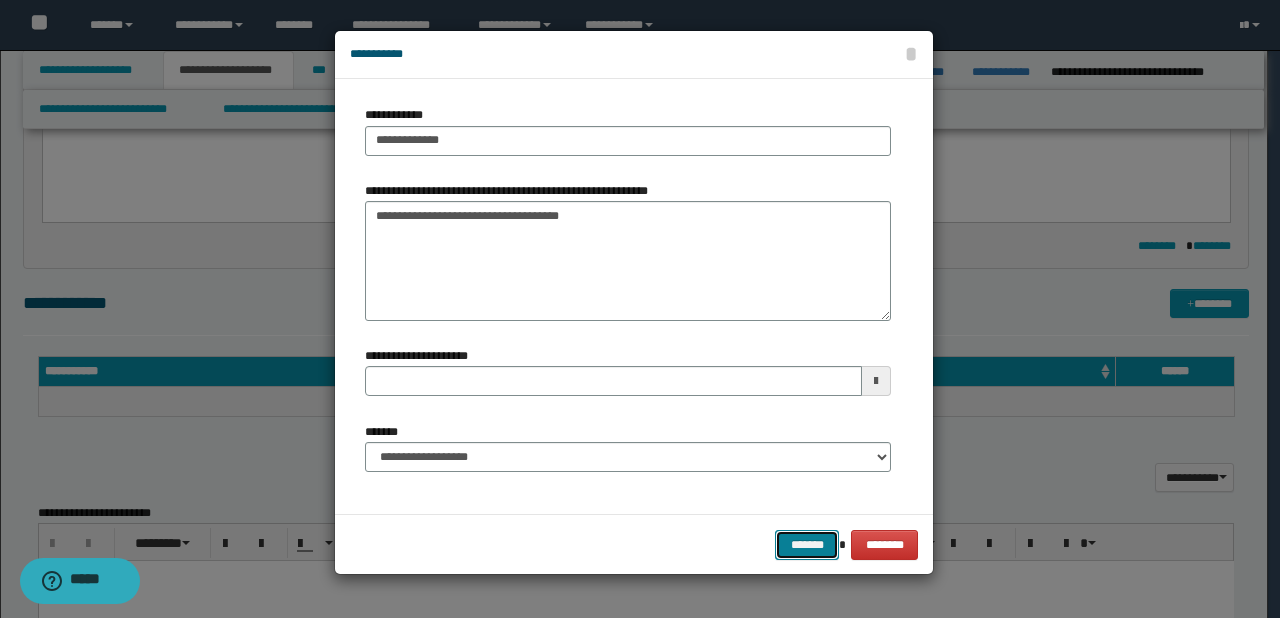click on "*******" at bounding box center [807, 545] 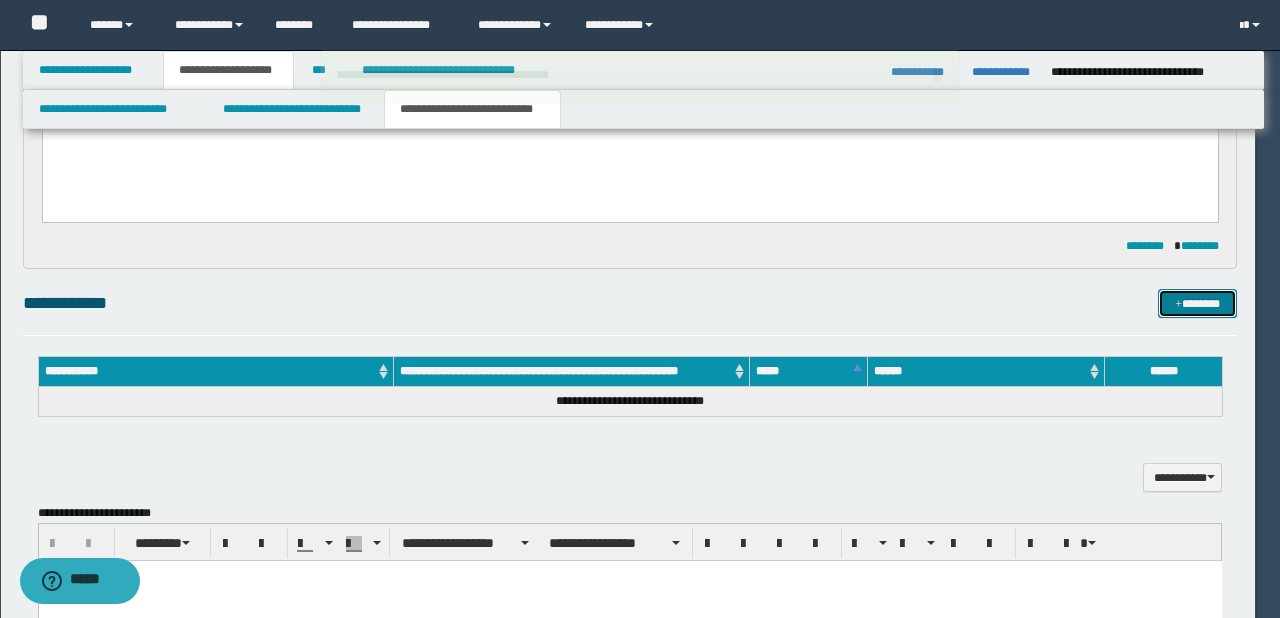 type 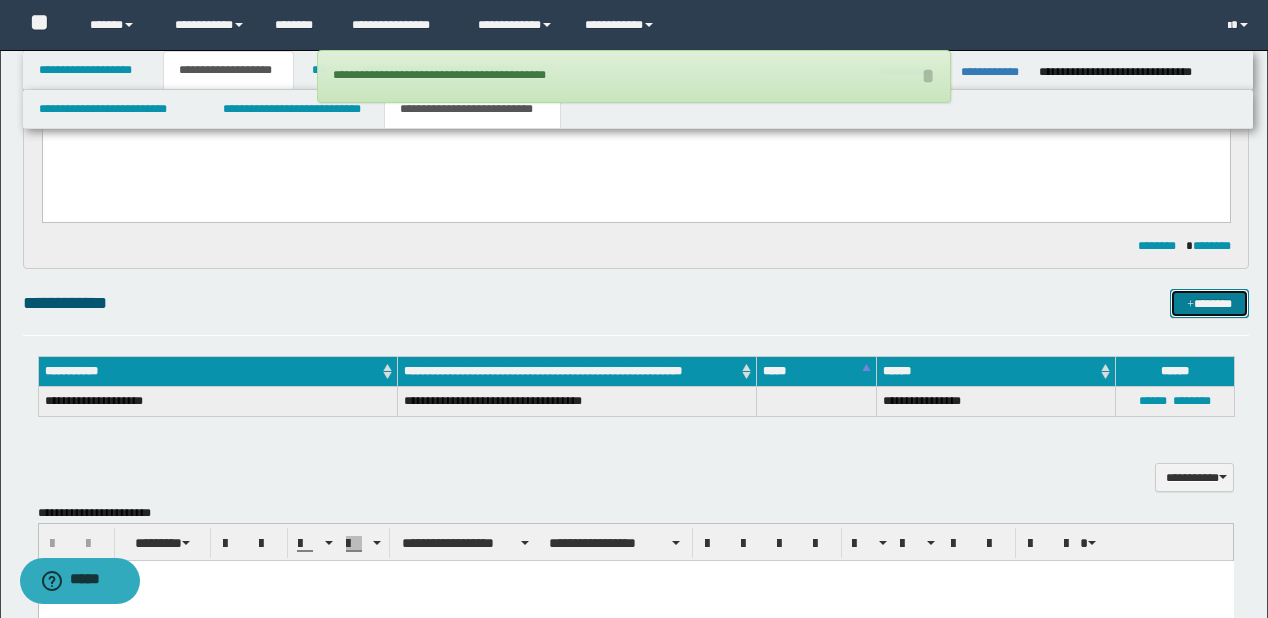 click on "*******" at bounding box center [1209, 304] 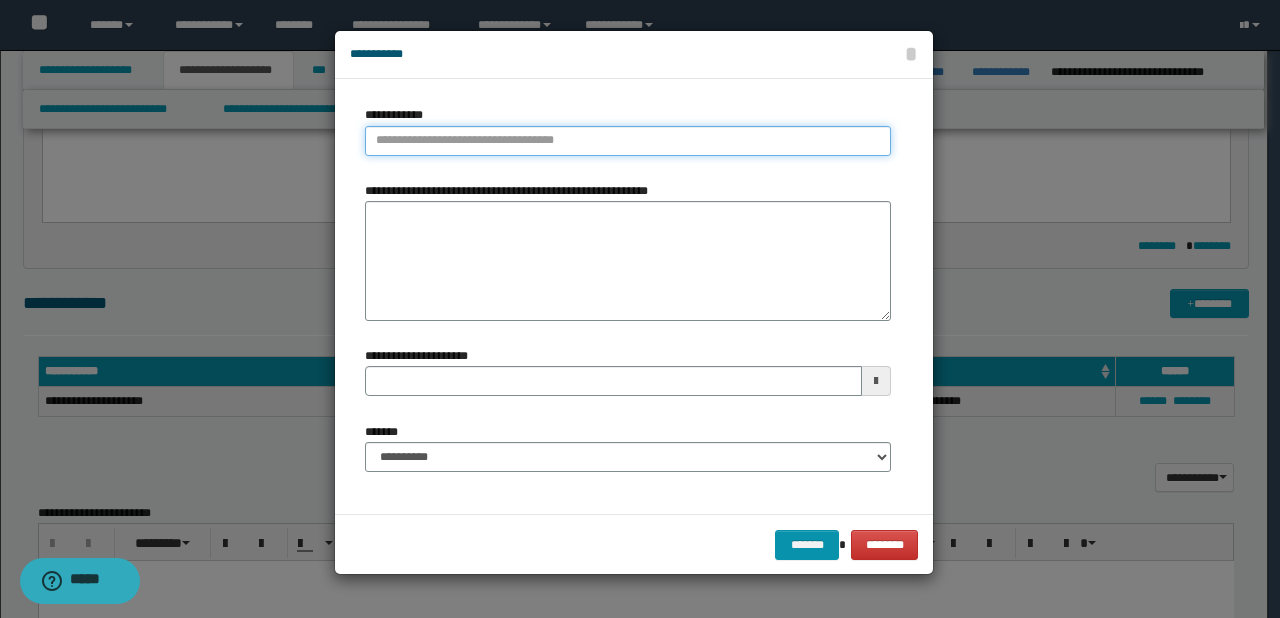 type on "**********" 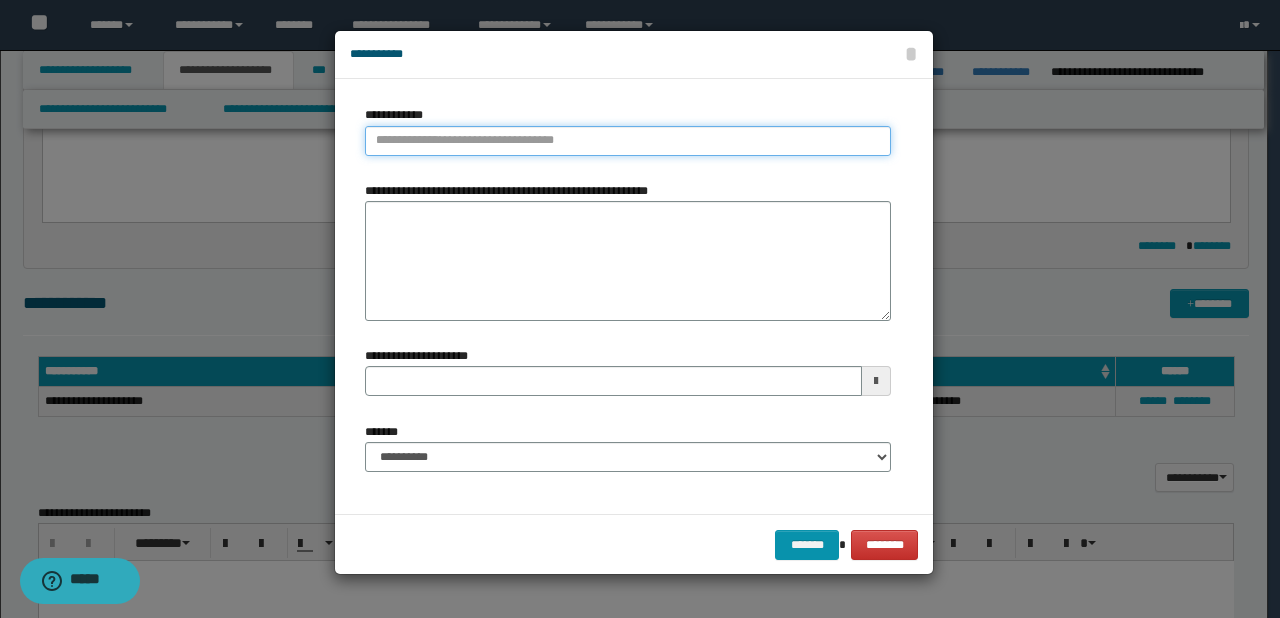 click on "**********" at bounding box center (628, 141) 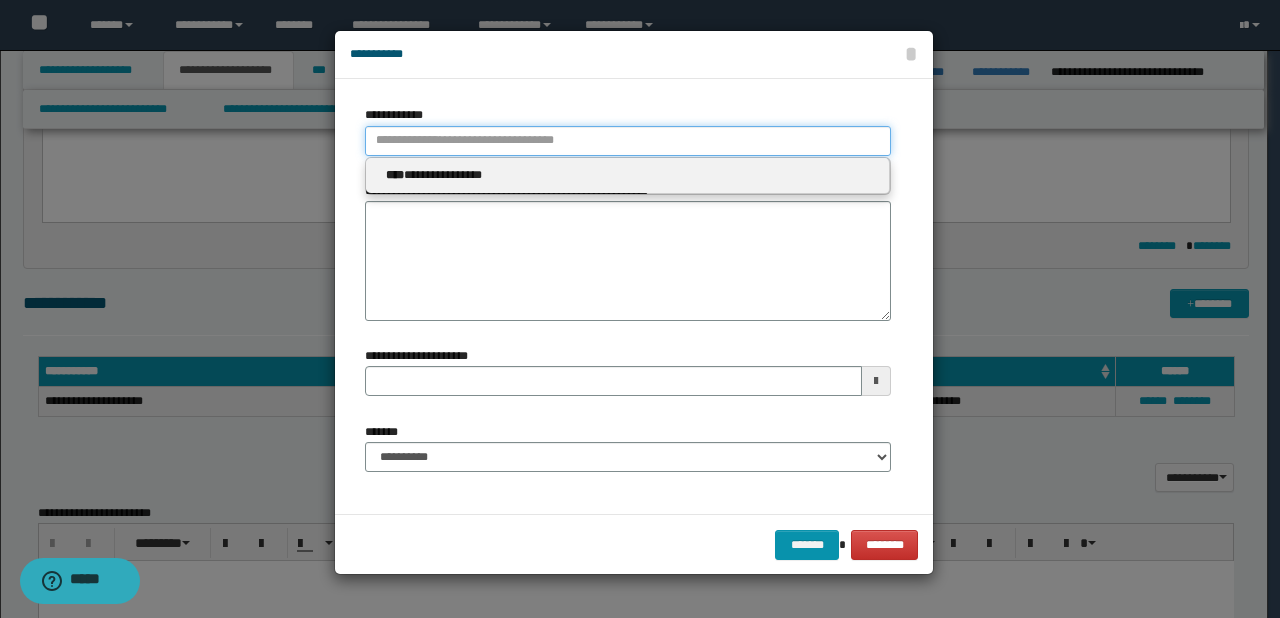 paste on "****" 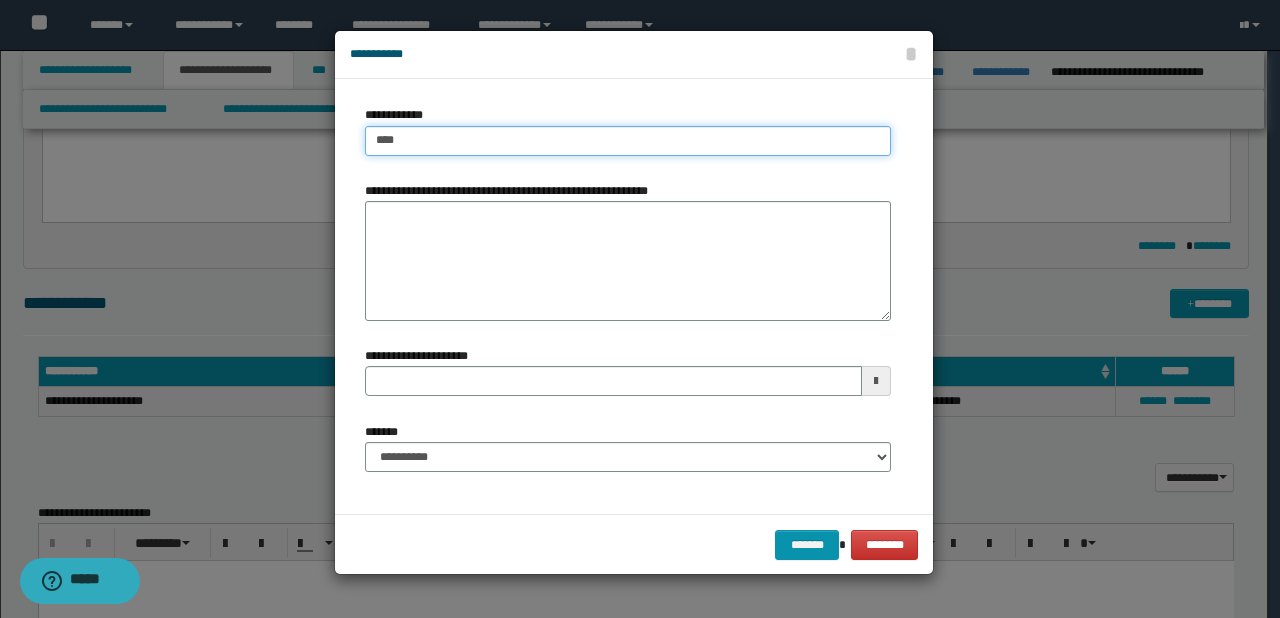 type on "****" 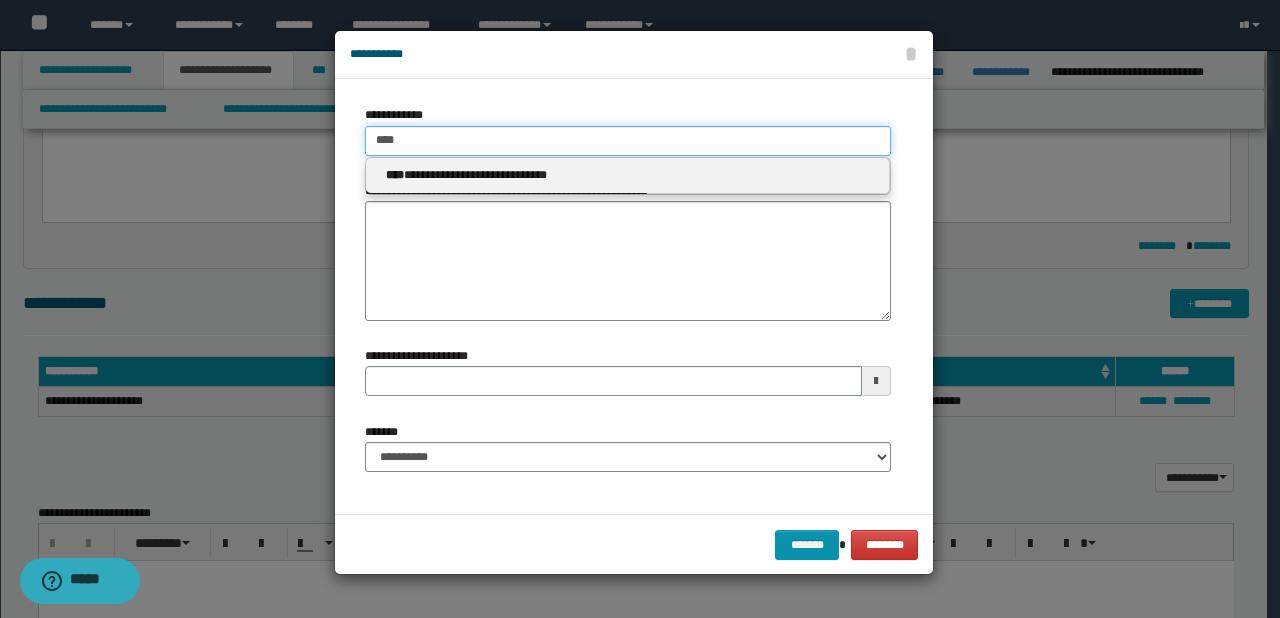 type on "****" 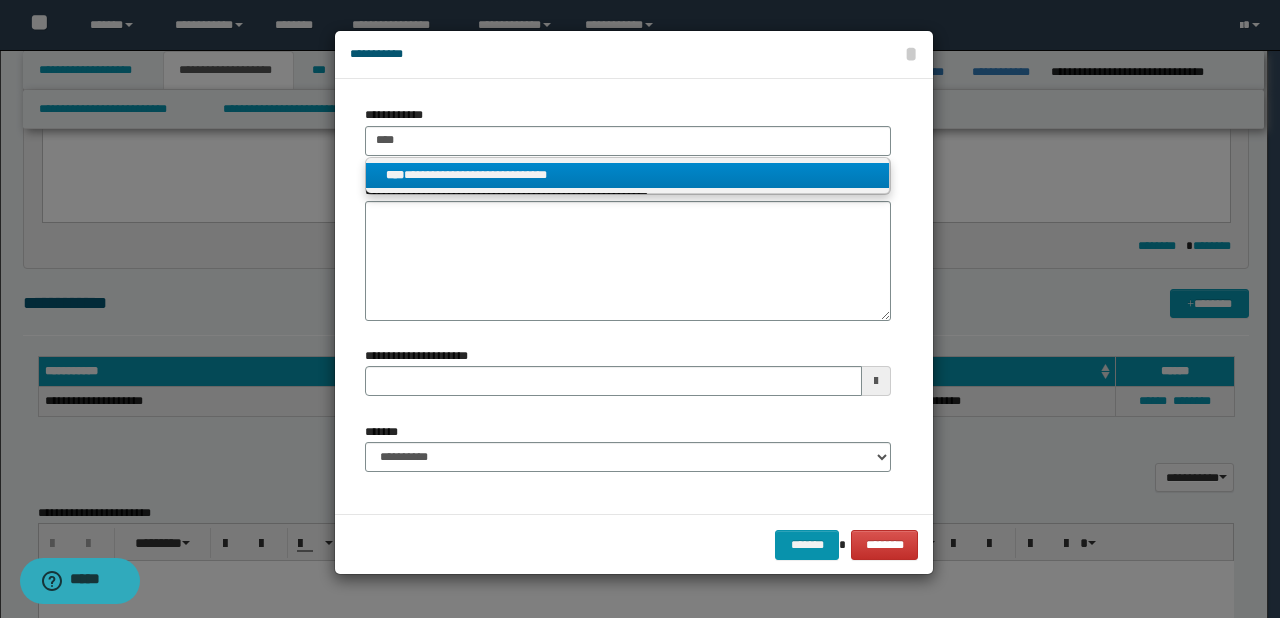 click on "**********" at bounding box center [628, 175] 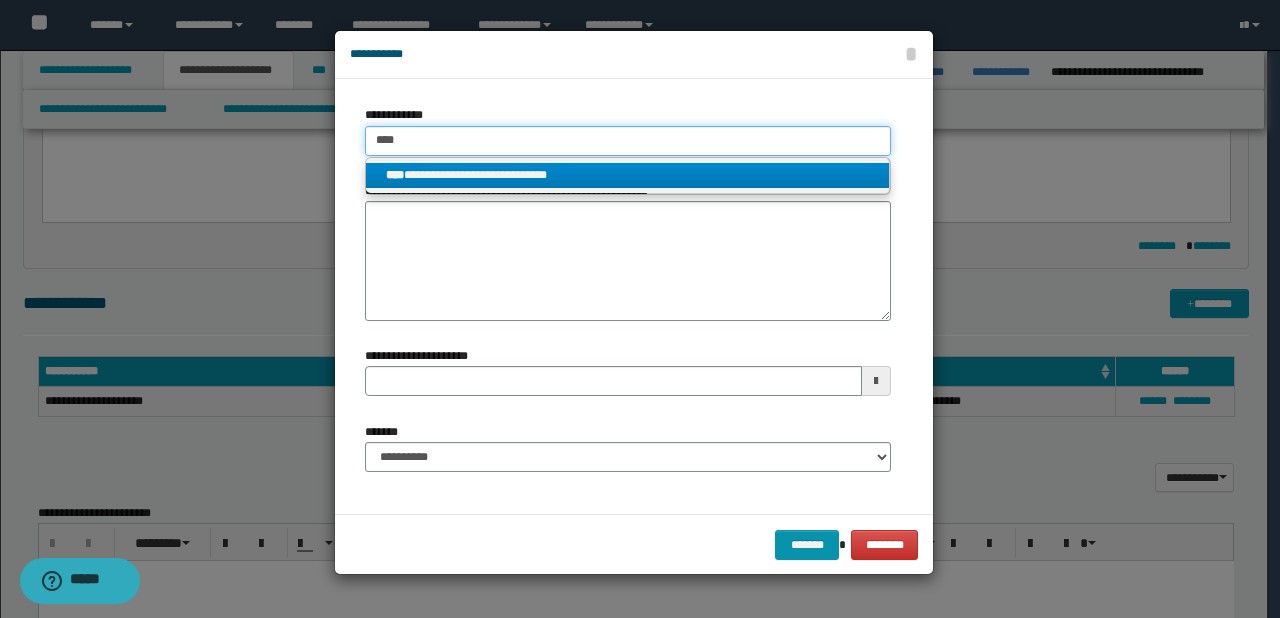 type 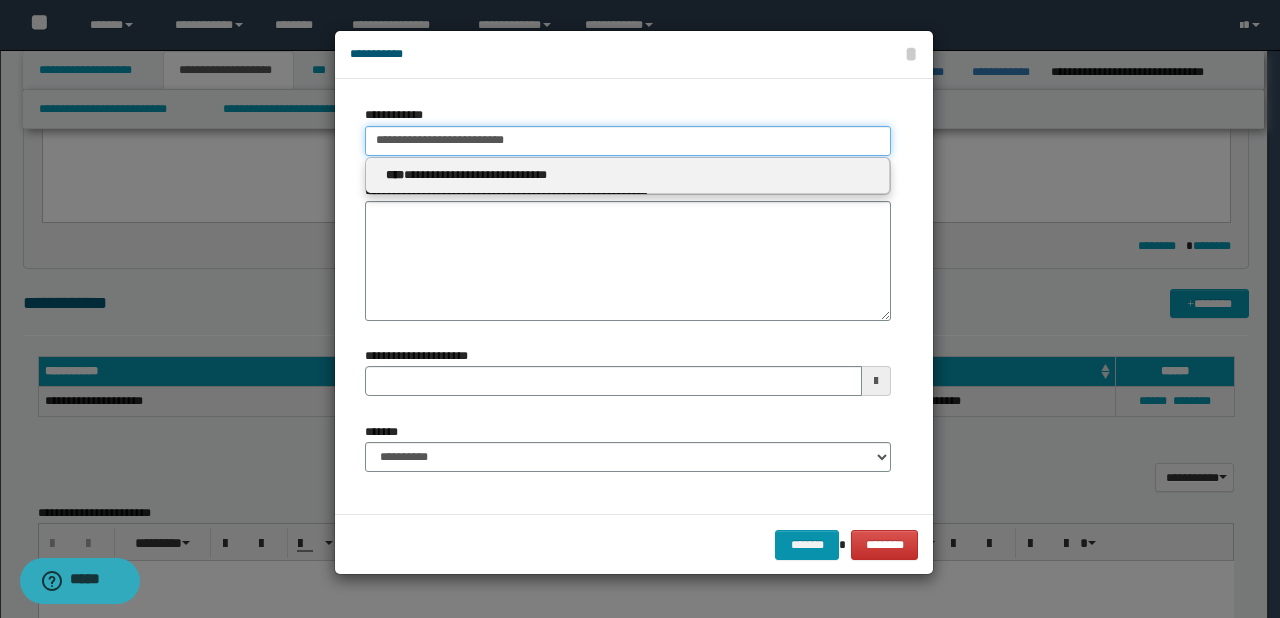 type on "**********" 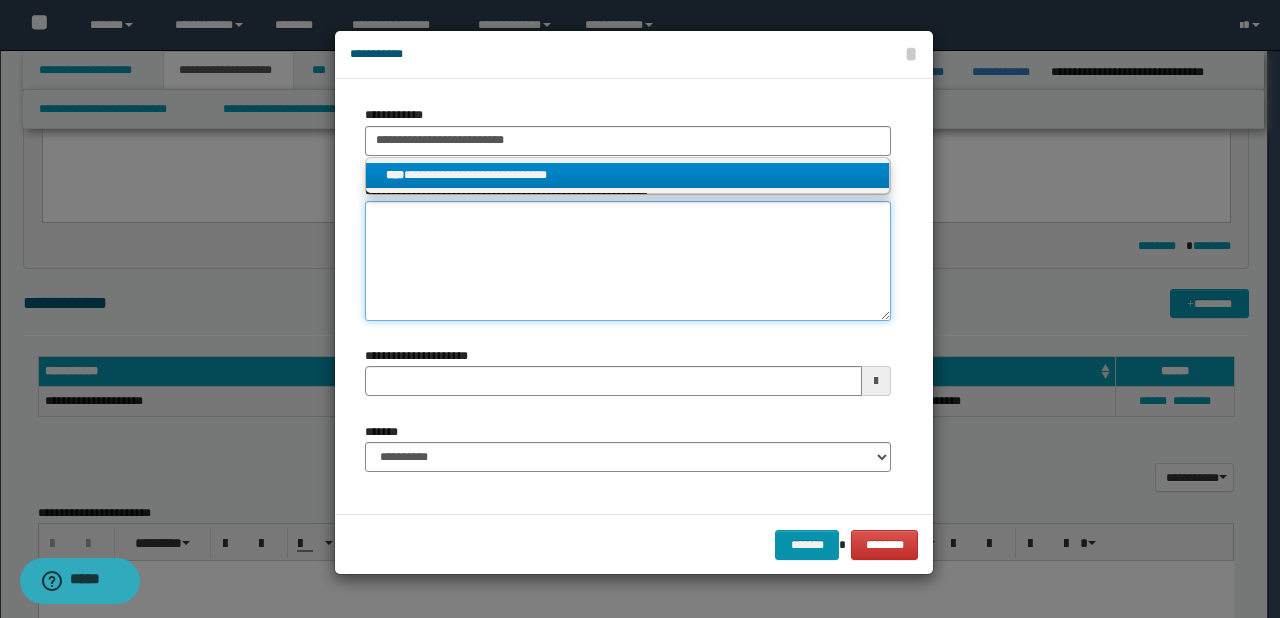 type 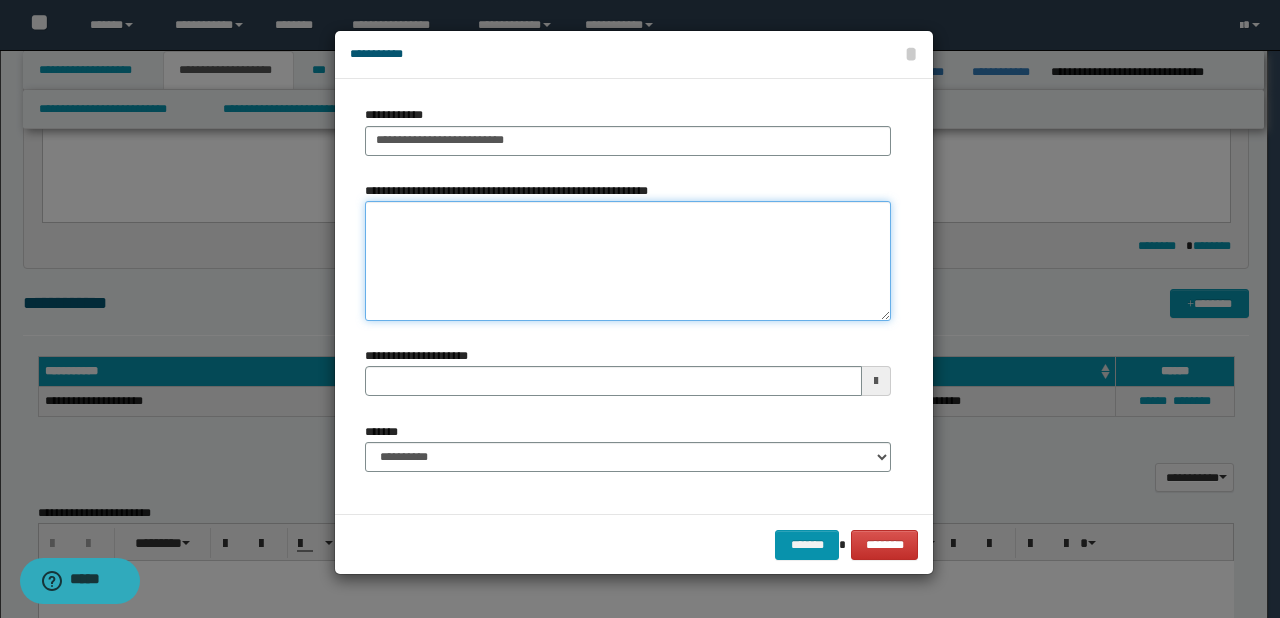 click on "**********" at bounding box center (628, 261) 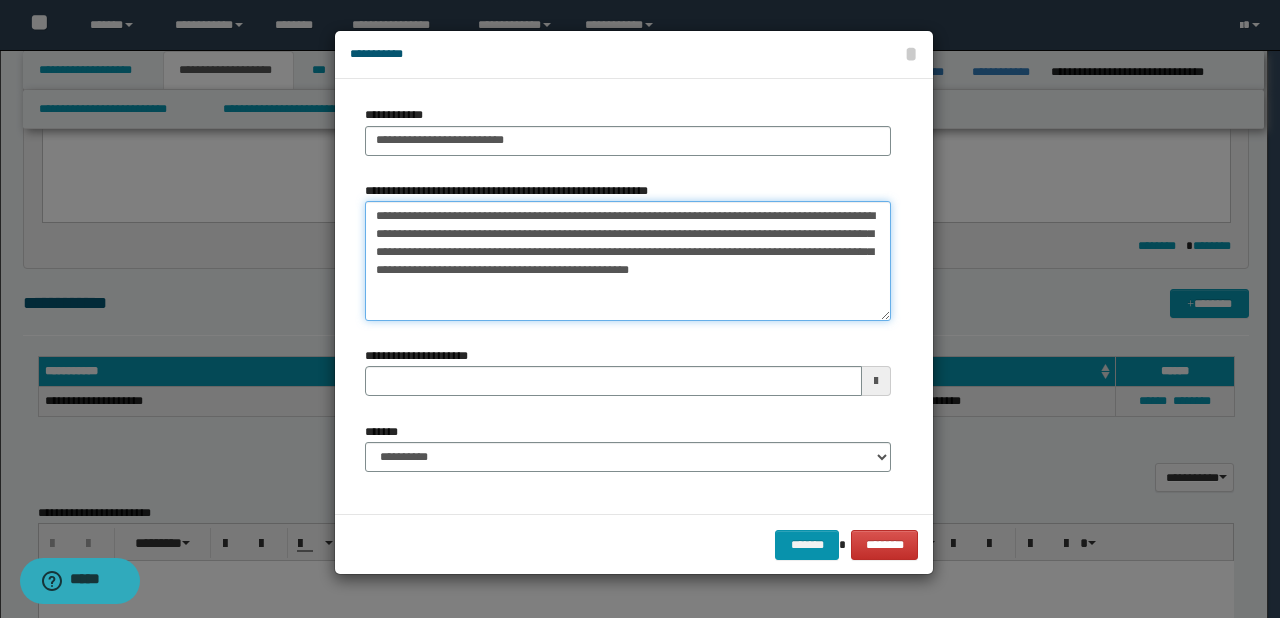 click on "**********" at bounding box center [628, 261] 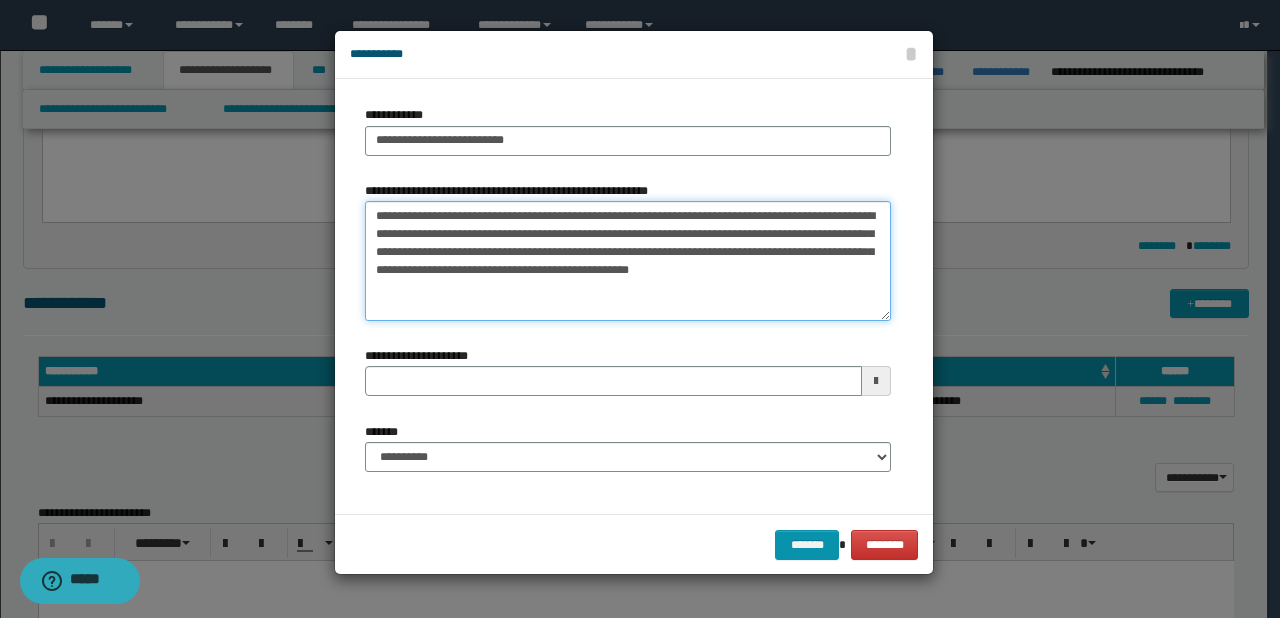type on "**********" 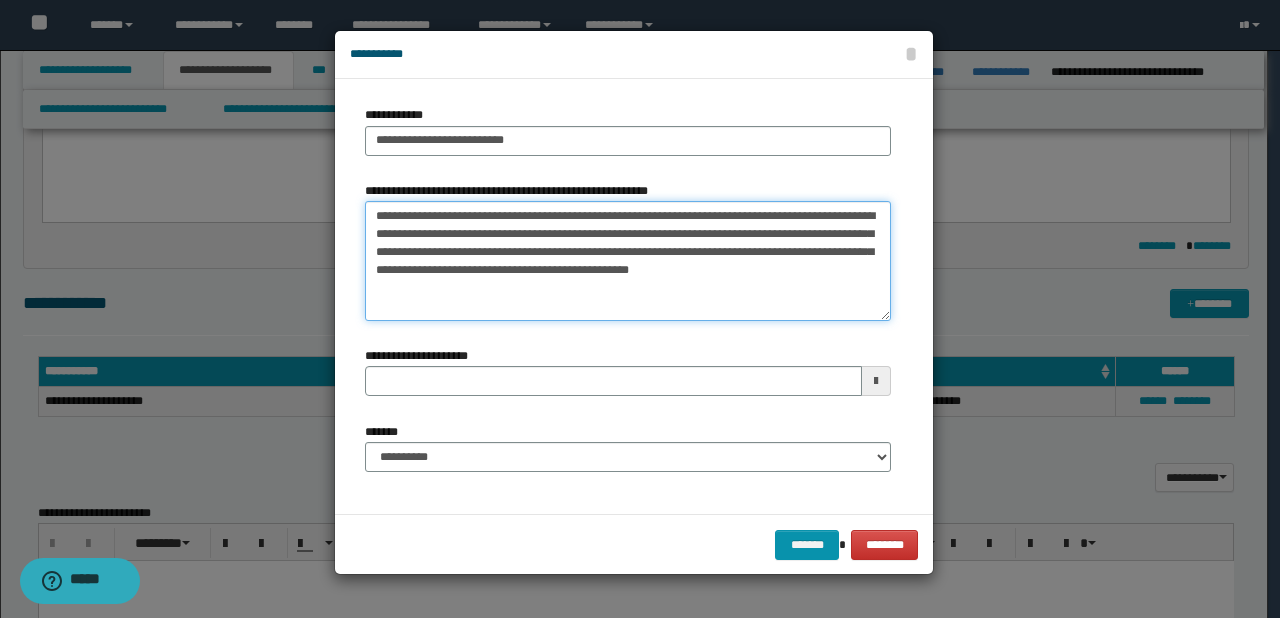 type on "**********" 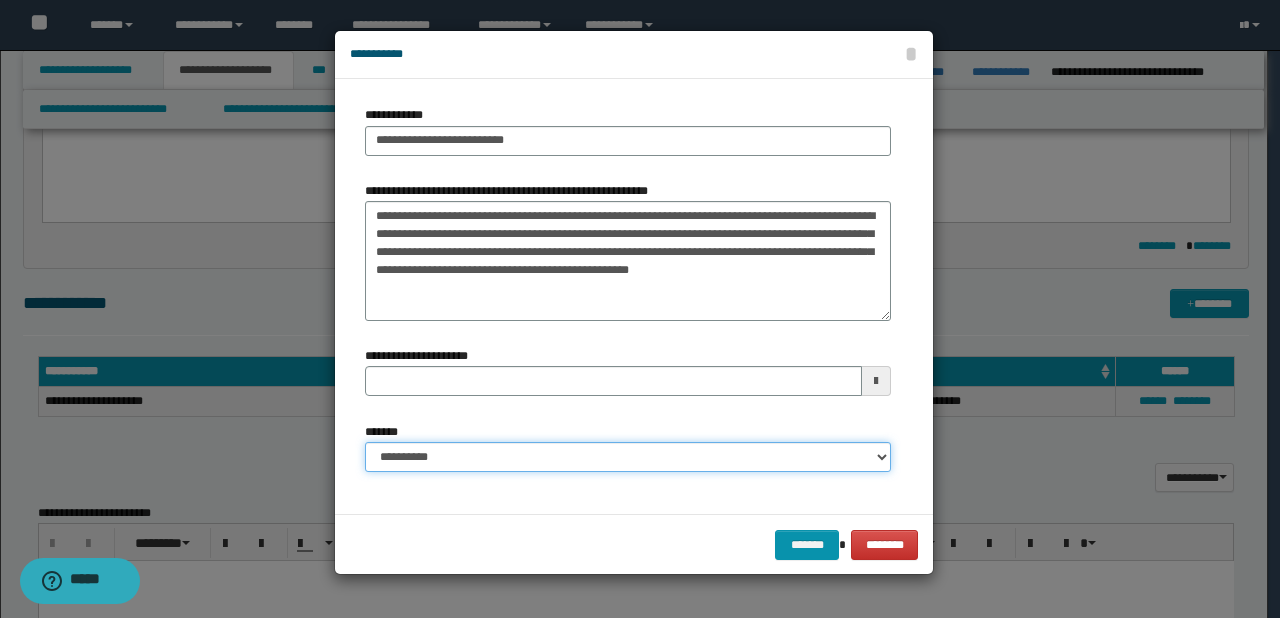 click on "**********" at bounding box center [628, 457] 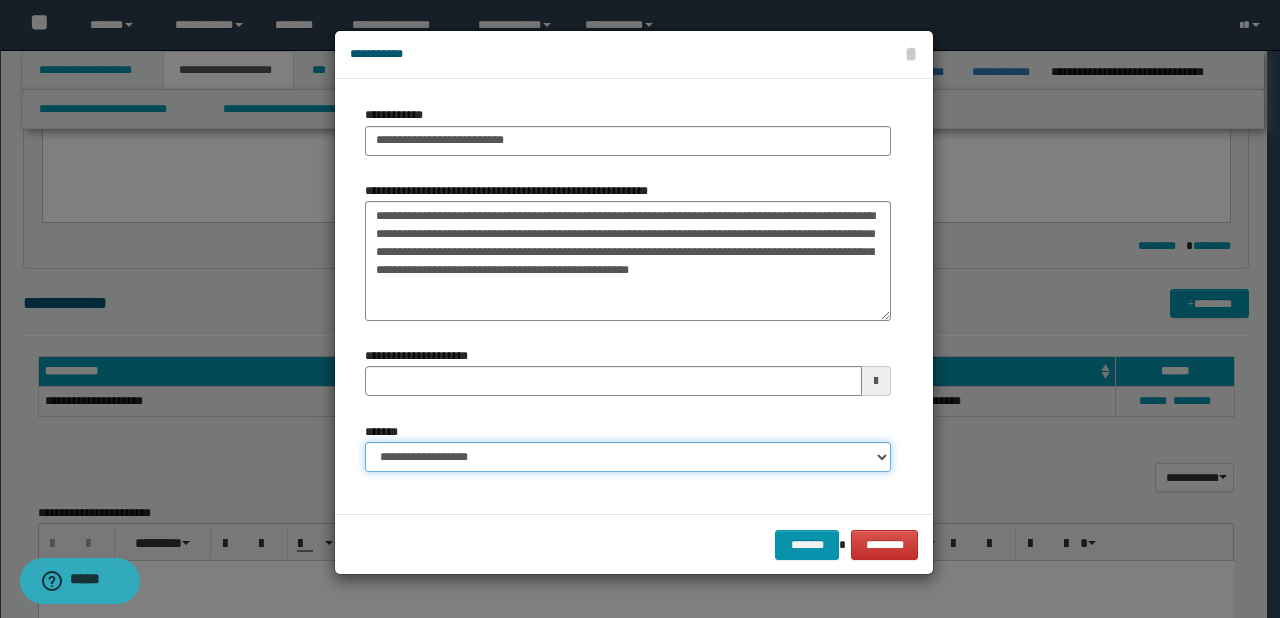 type 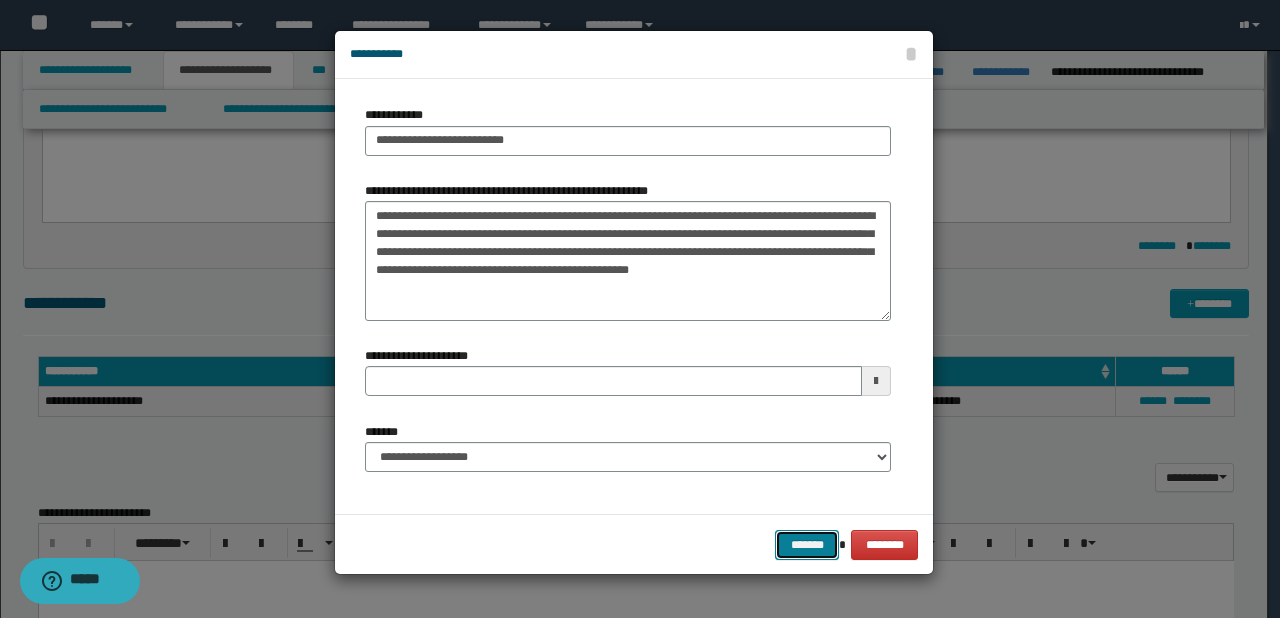 click on "*******" at bounding box center (807, 545) 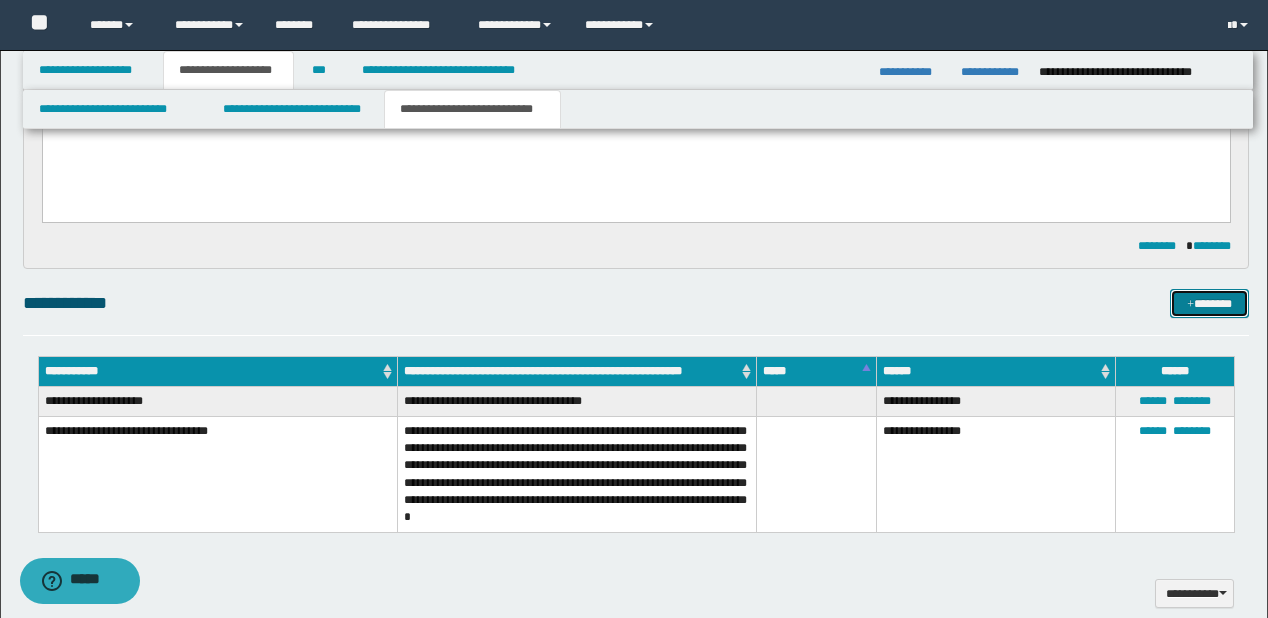 click at bounding box center [1190, 305] 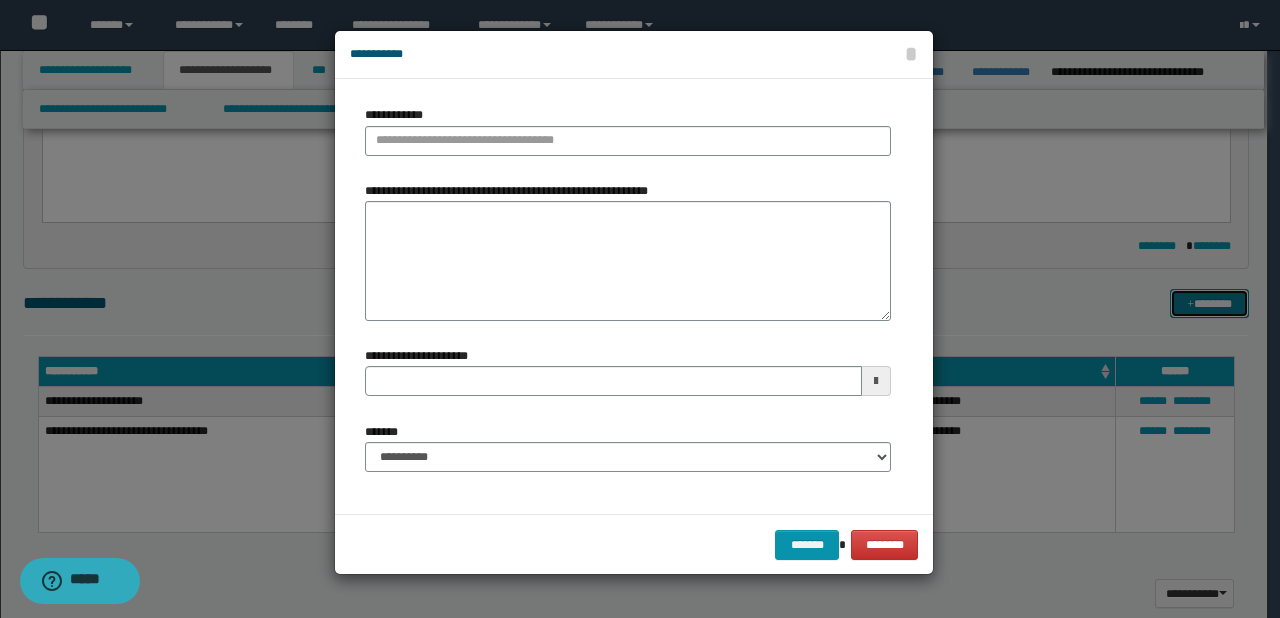 type 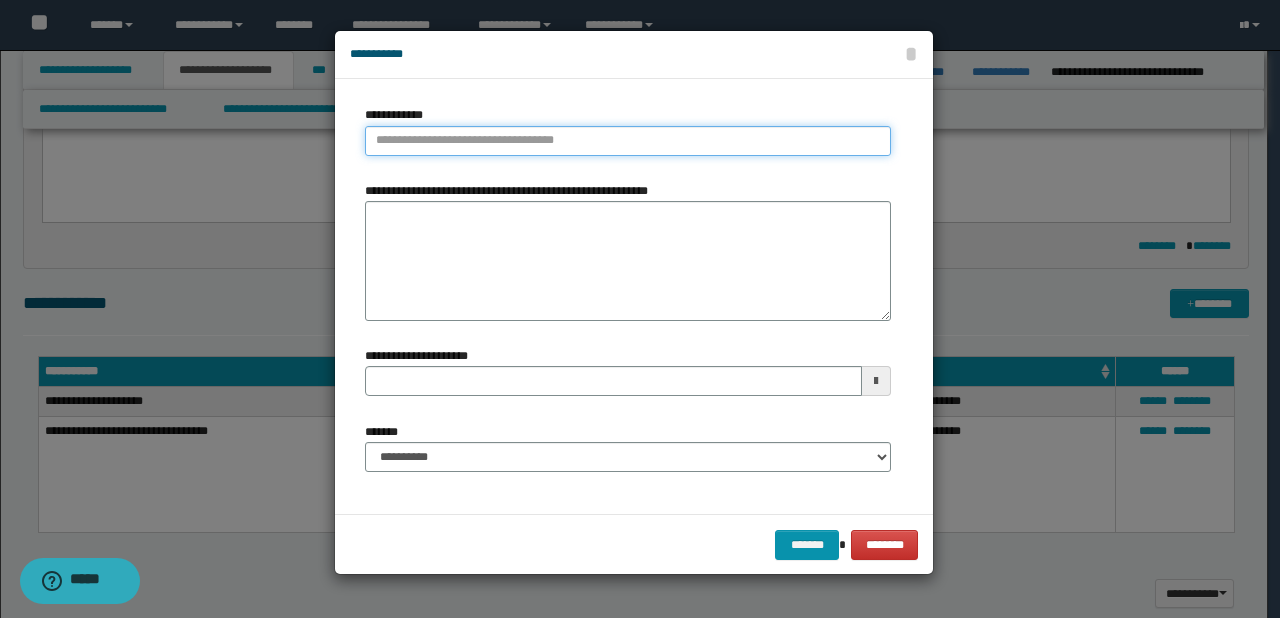 type on "**********" 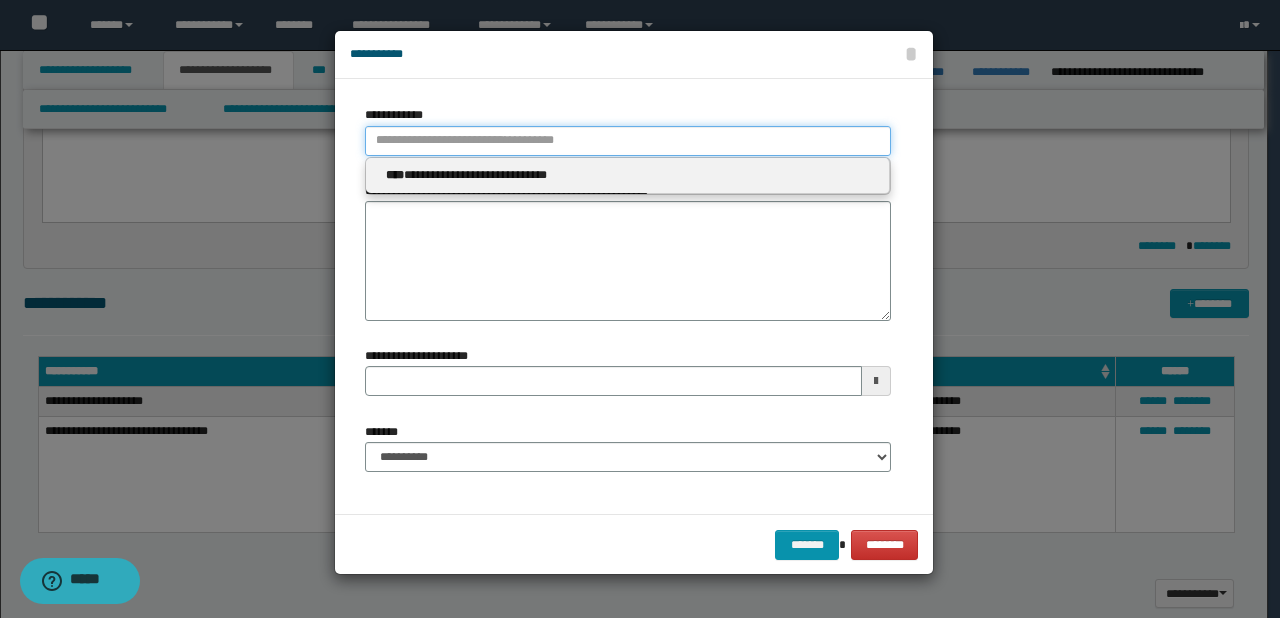 click on "**********" at bounding box center [628, 141] 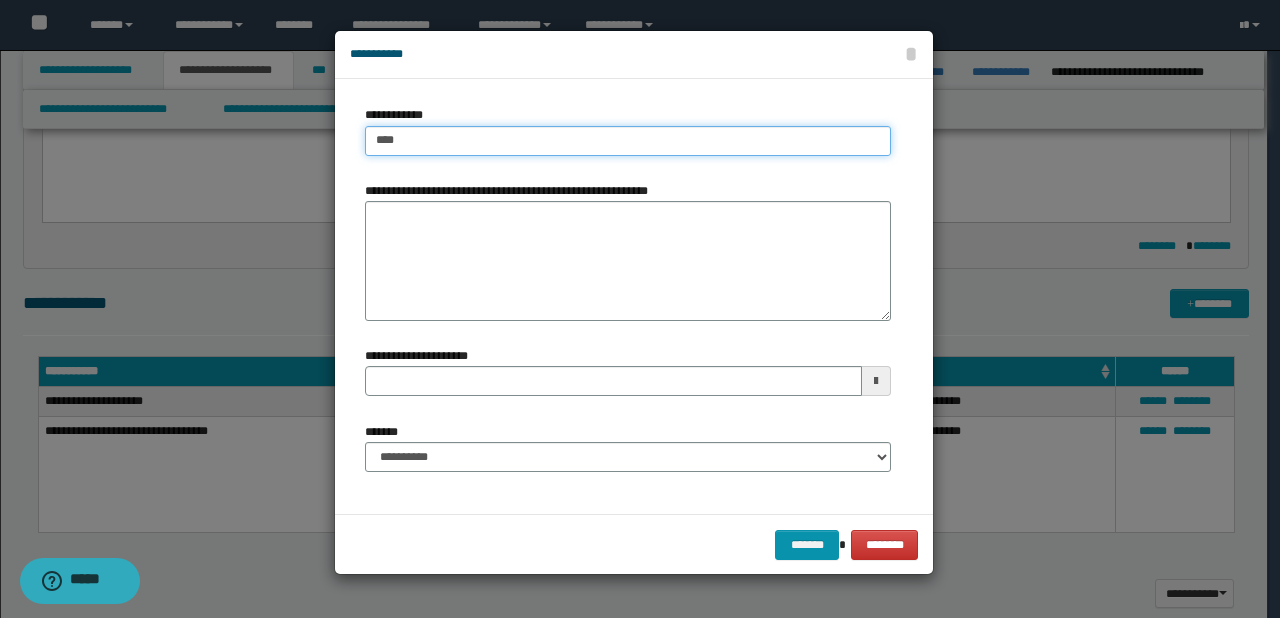 type on "****" 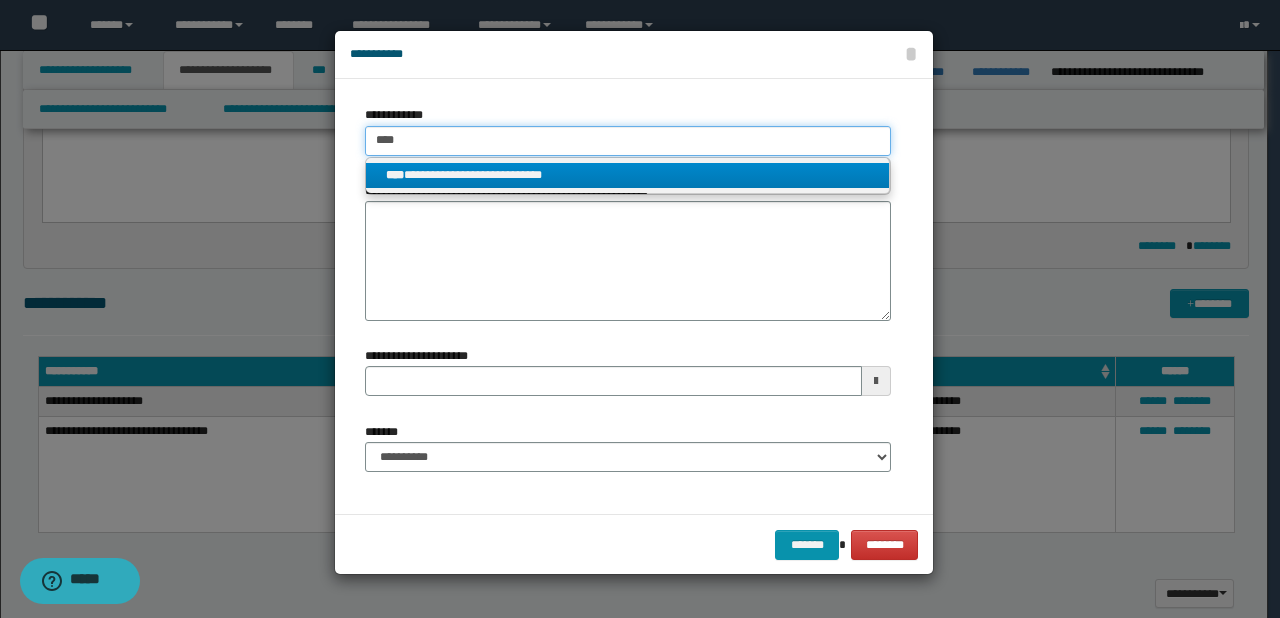 type on "****" 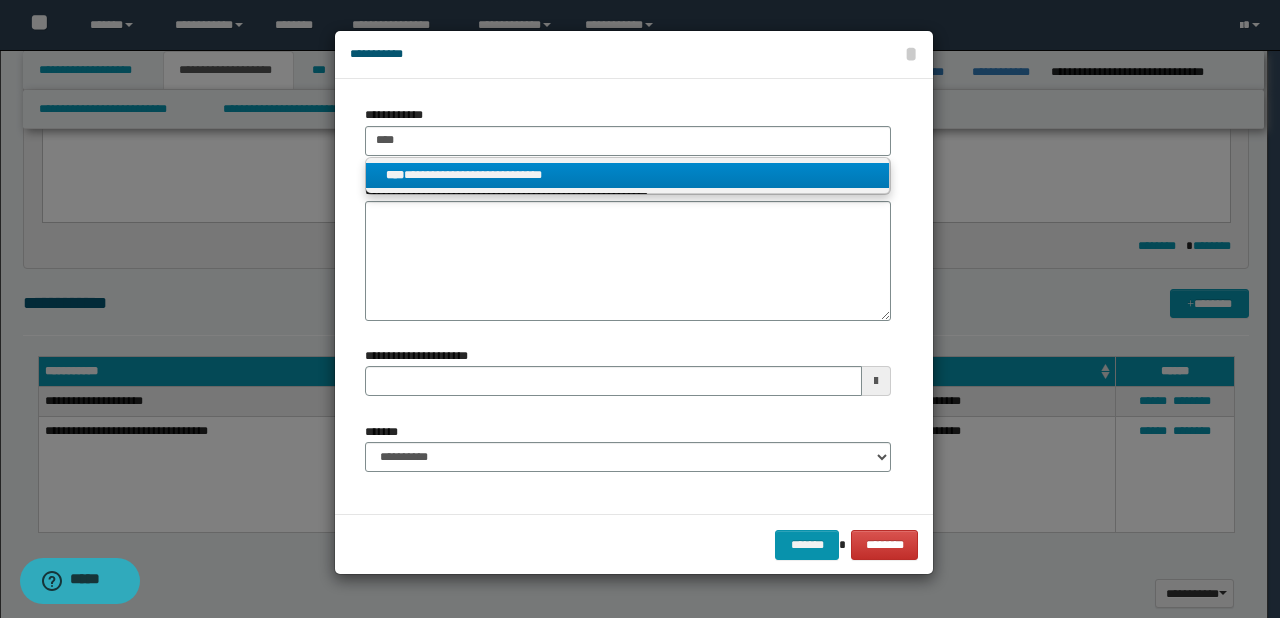 click on "**********" at bounding box center (628, 175) 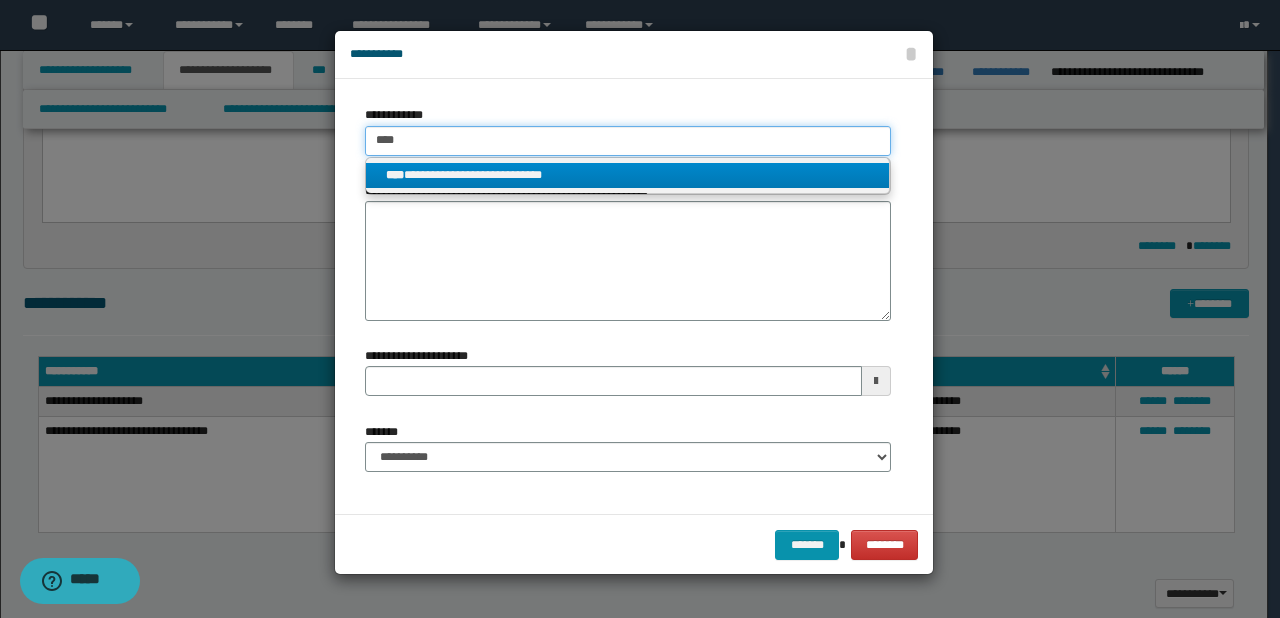type 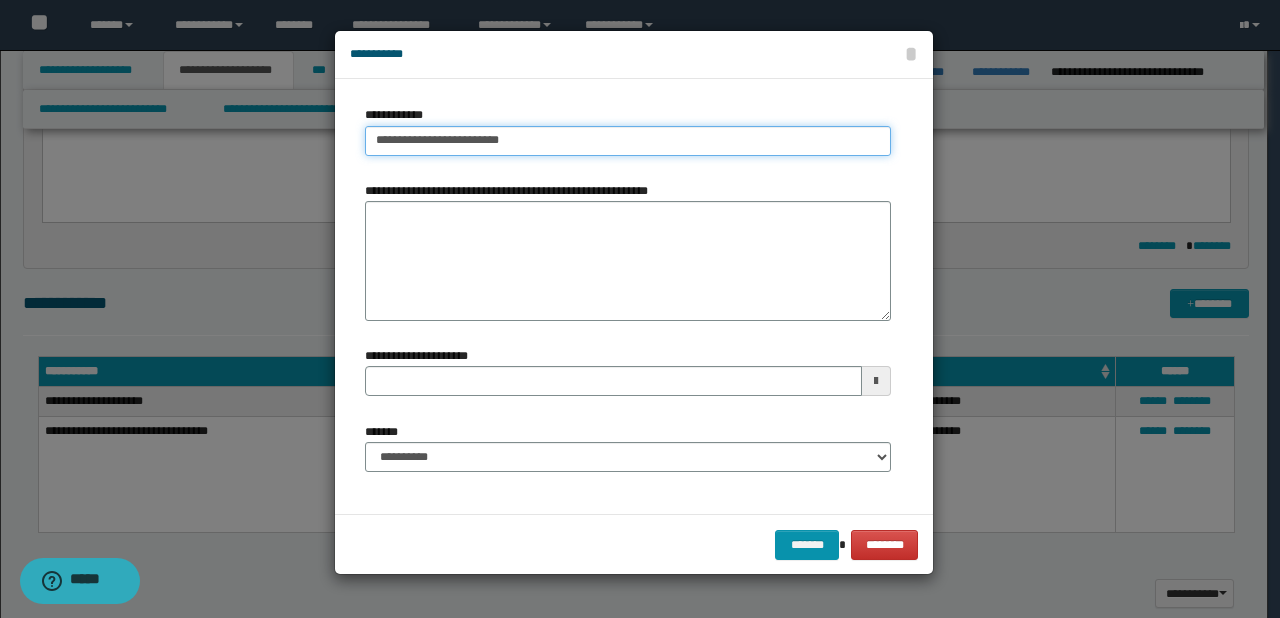 type on "**********" 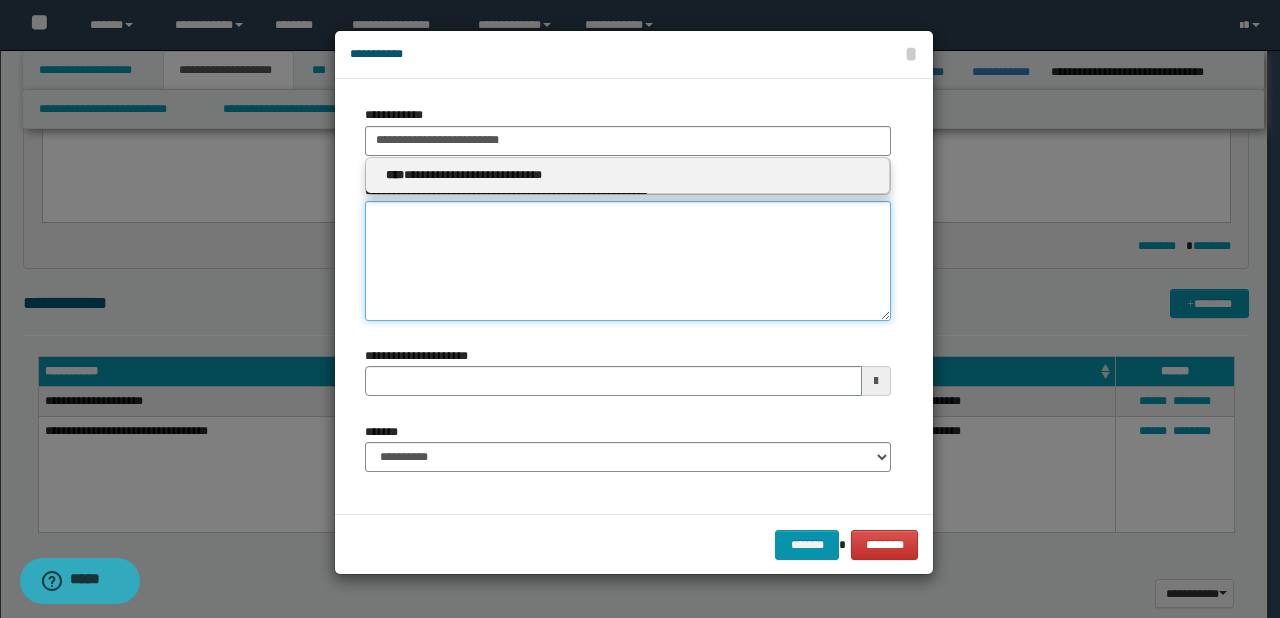 type 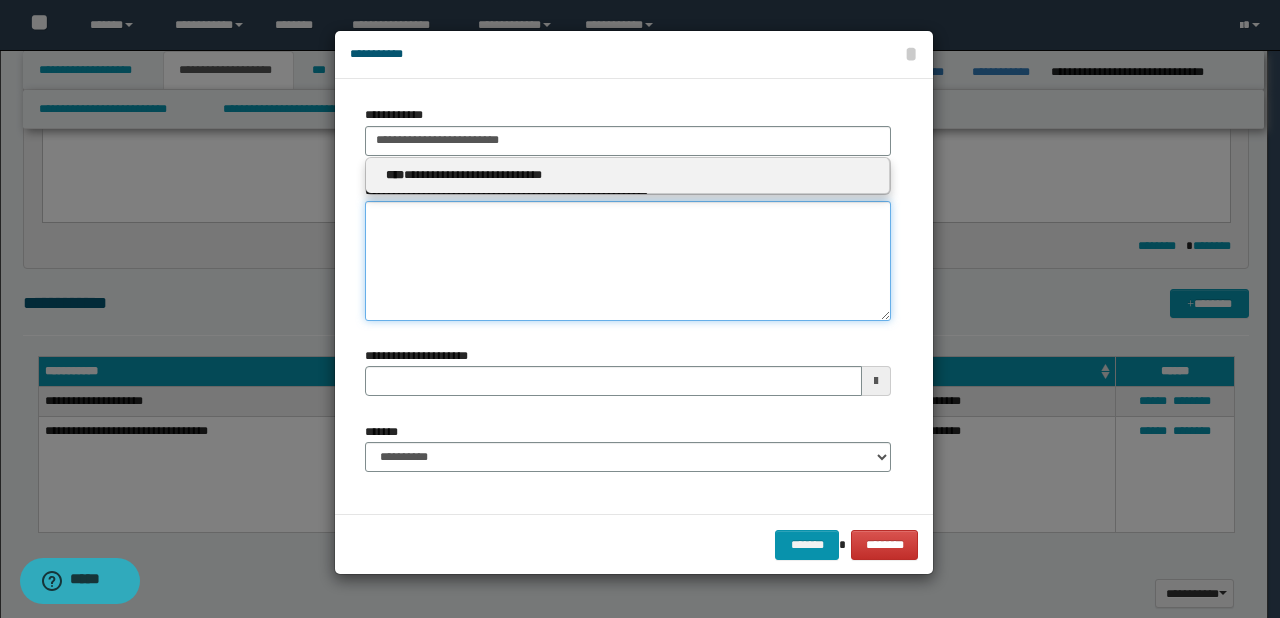 click on "**********" at bounding box center (628, 261) 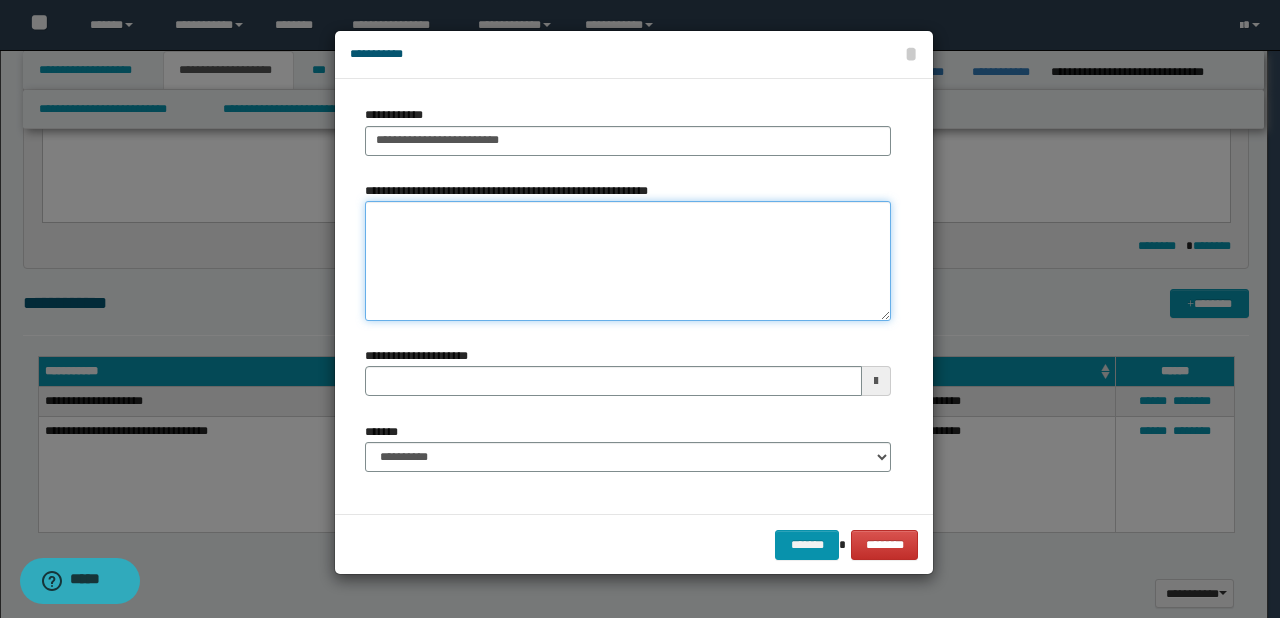 paste on "**********" 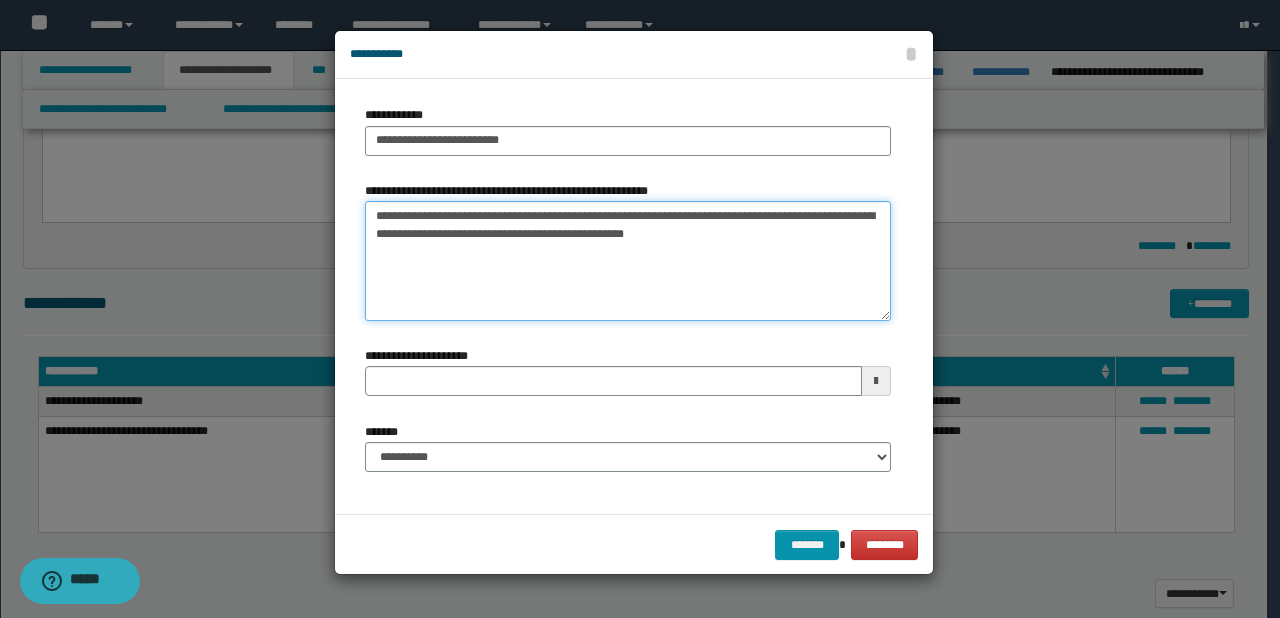 click on "**********" at bounding box center [628, 261] 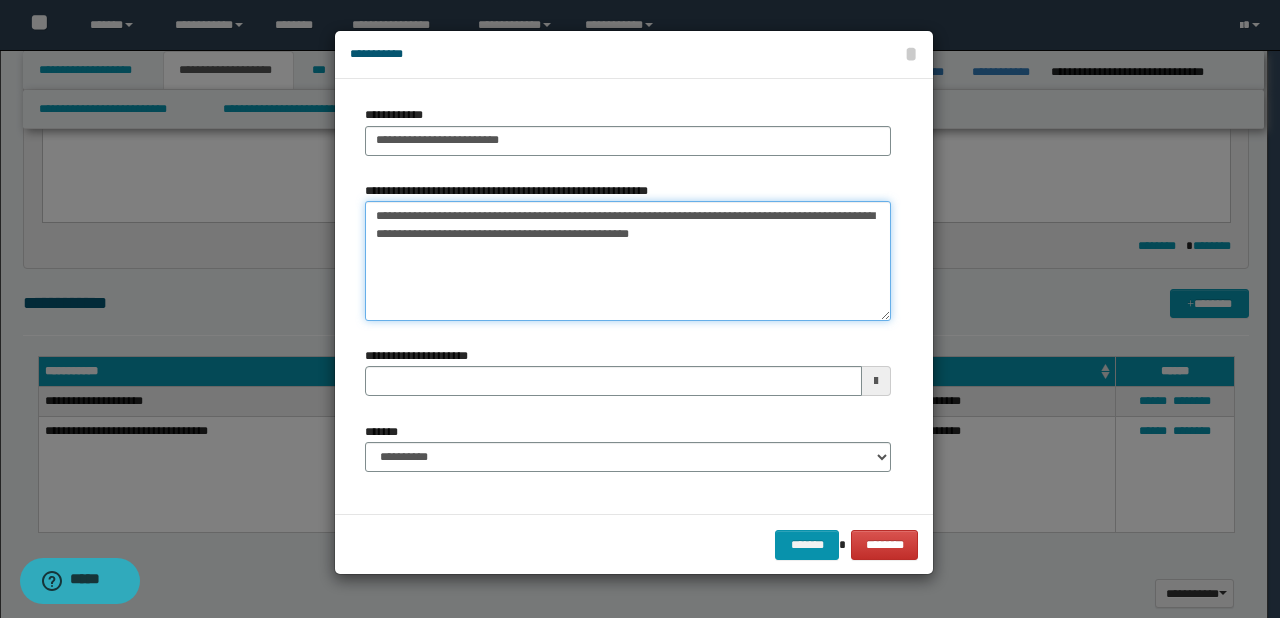 type 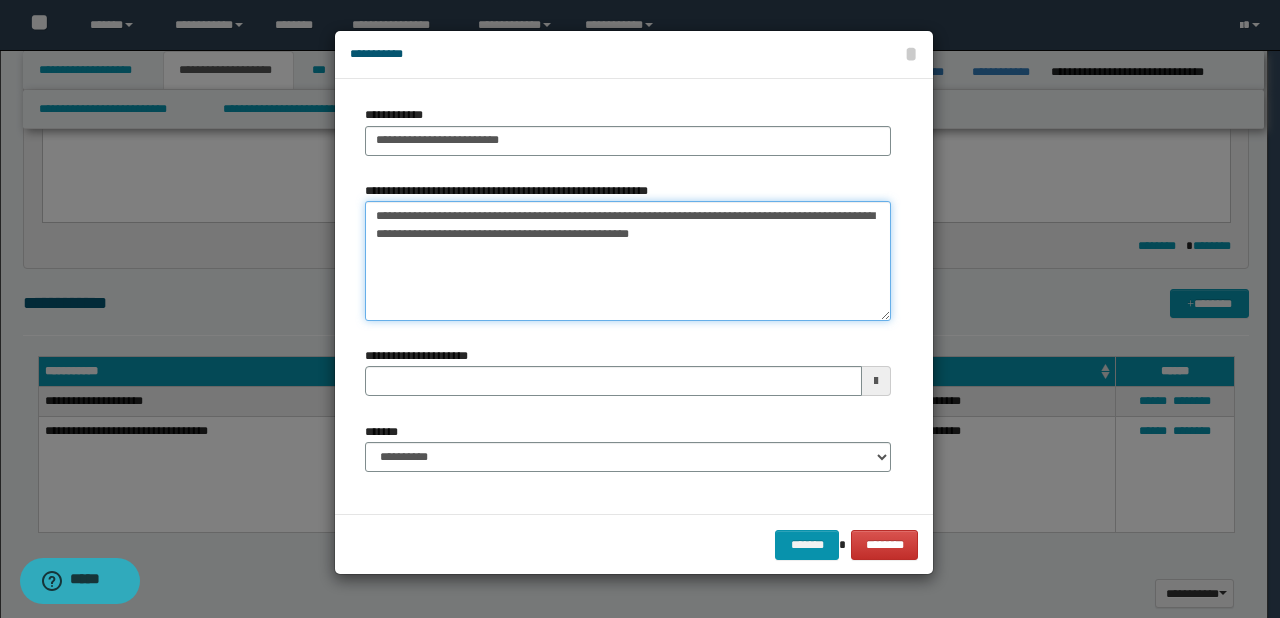 type on "**********" 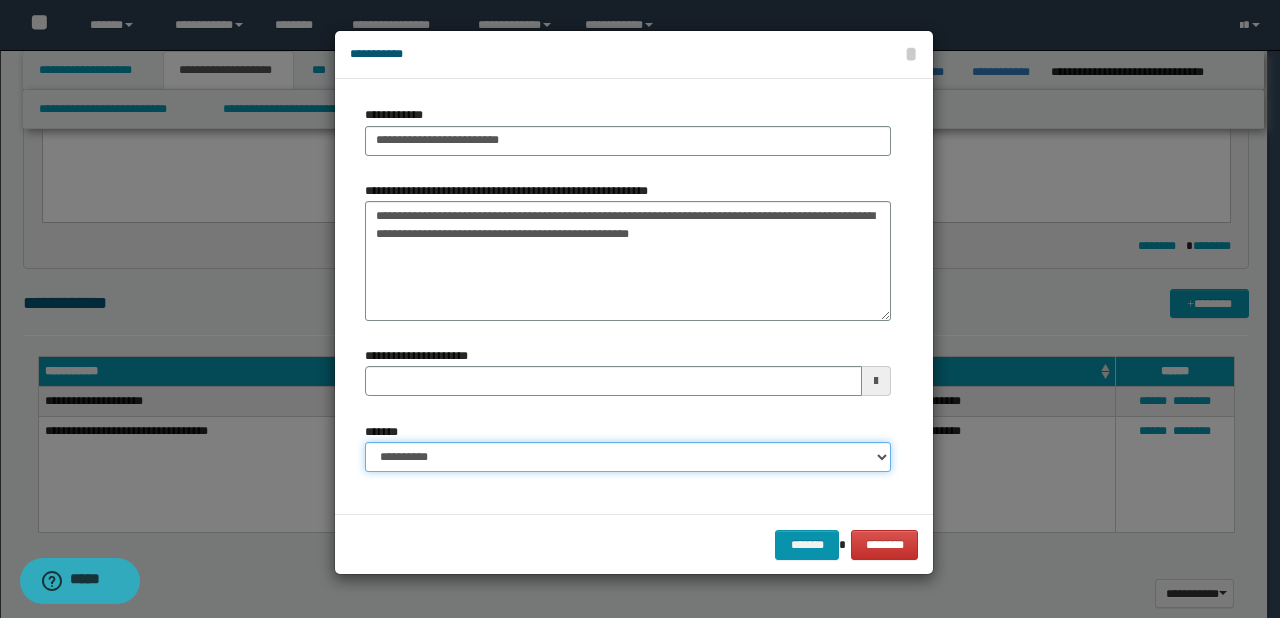 click on "**********" at bounding box center (628, 457) 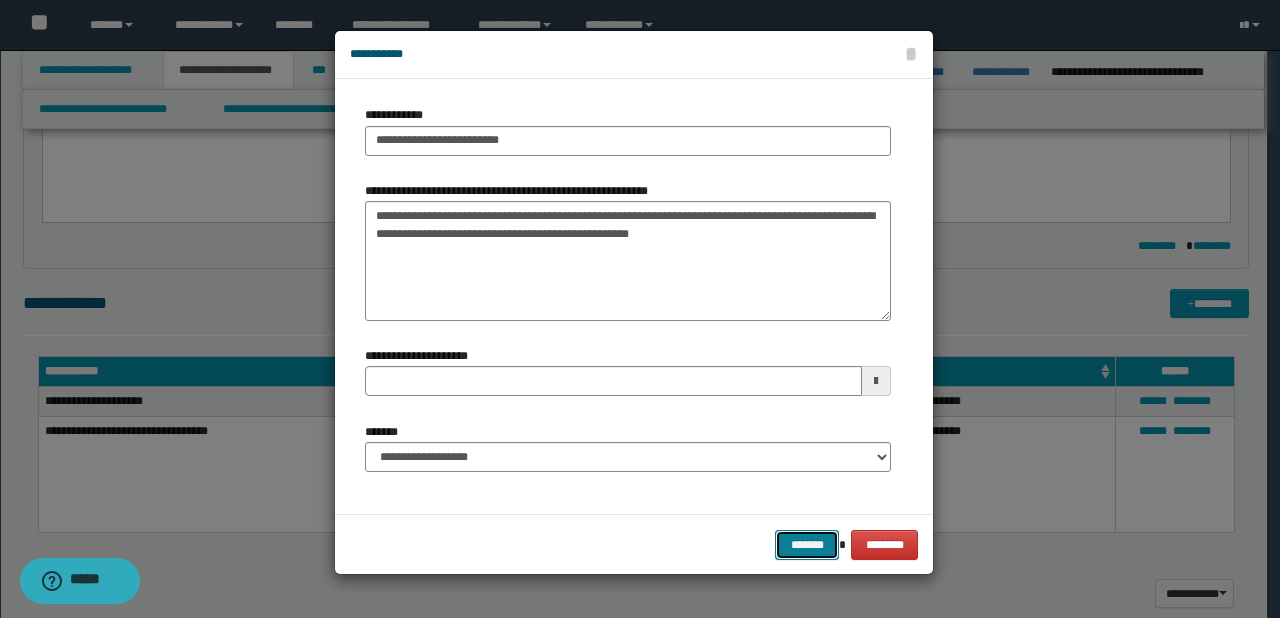 click on "*******" at bounding box center [807, 545] 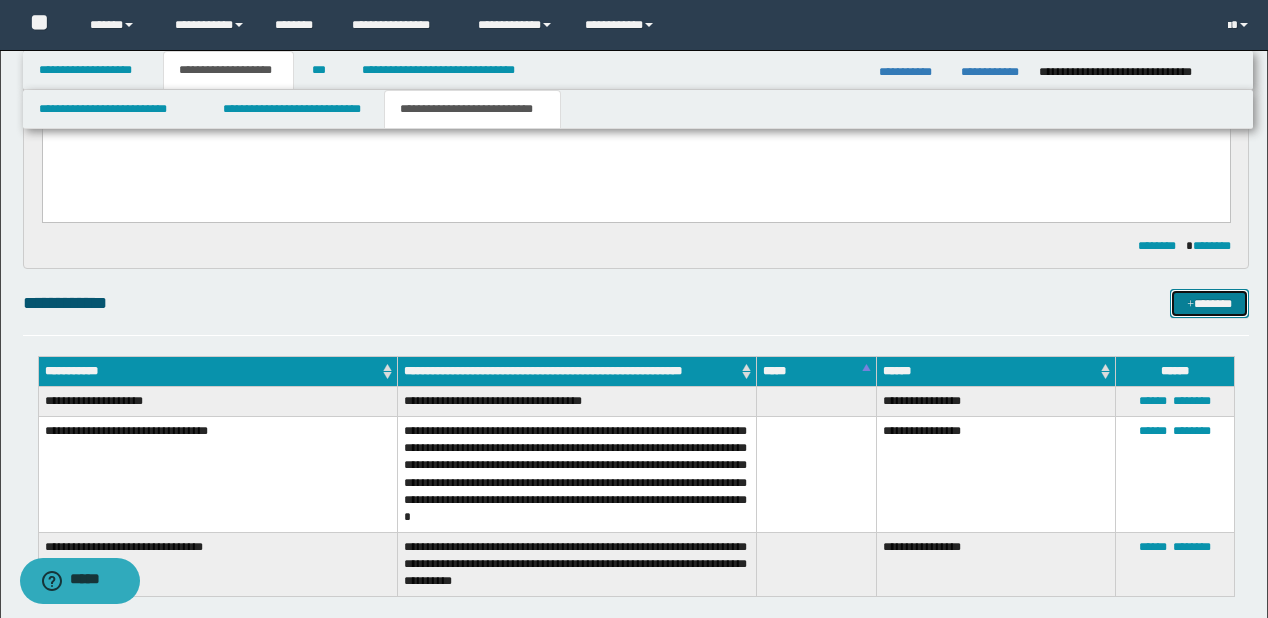 click on "*******" at bounding box center (1209, 304) 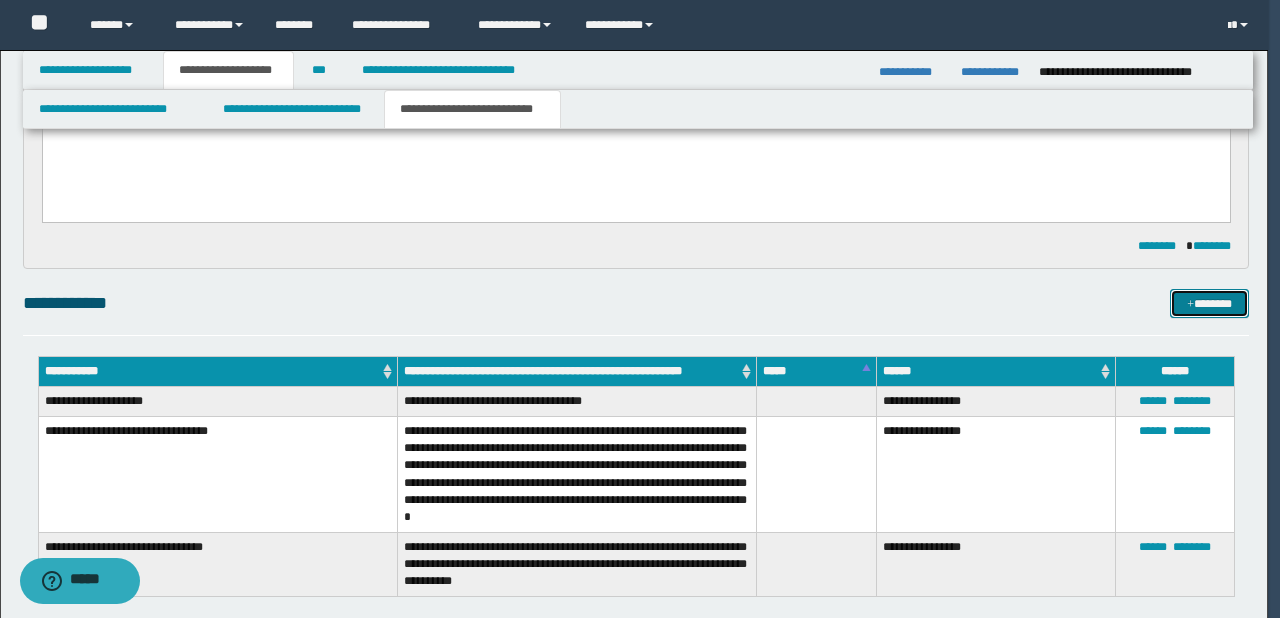 type 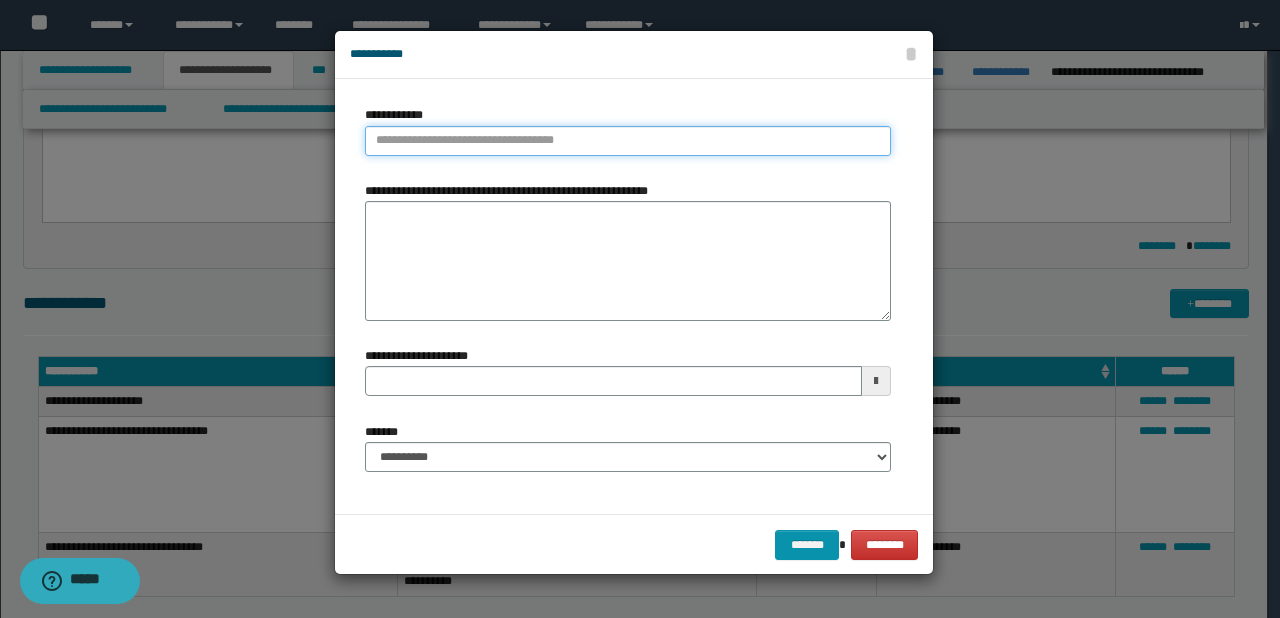type on "**********" 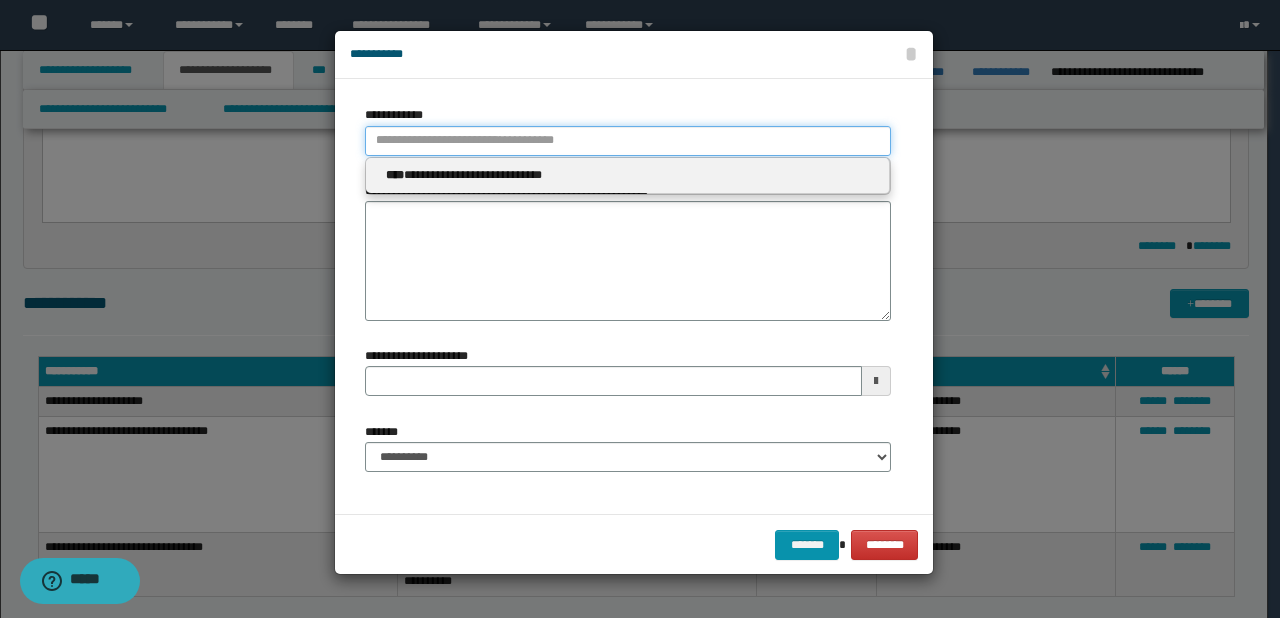 click on "**********" at bounding box center [628, 141] 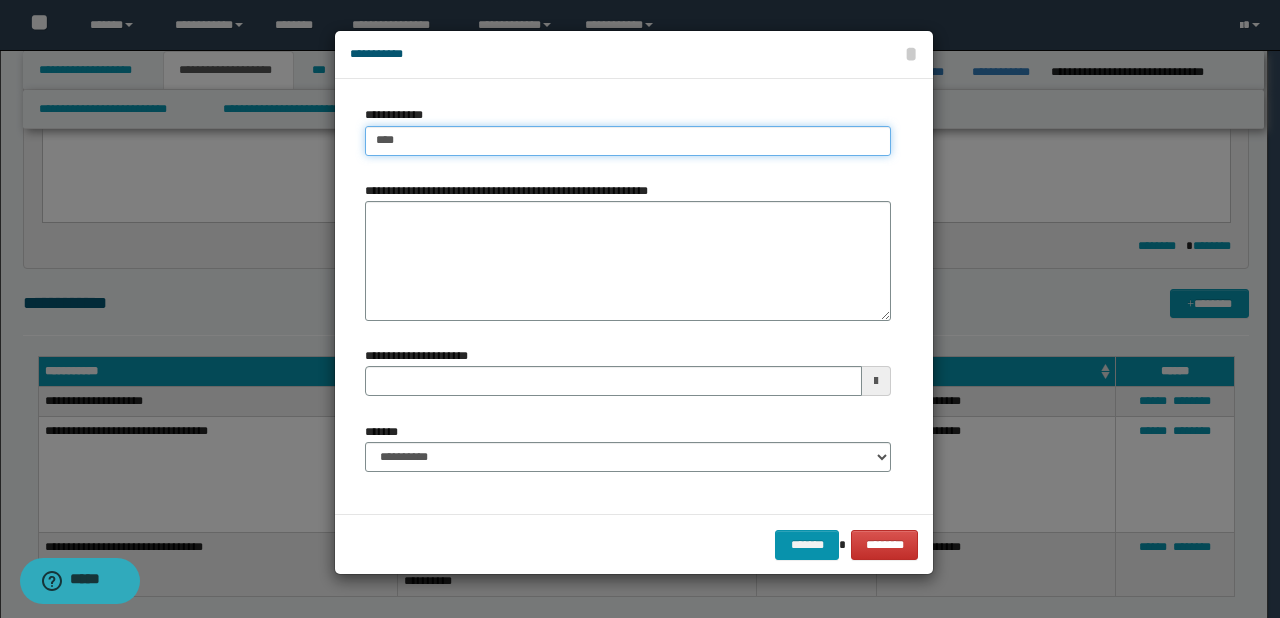 type on "****" 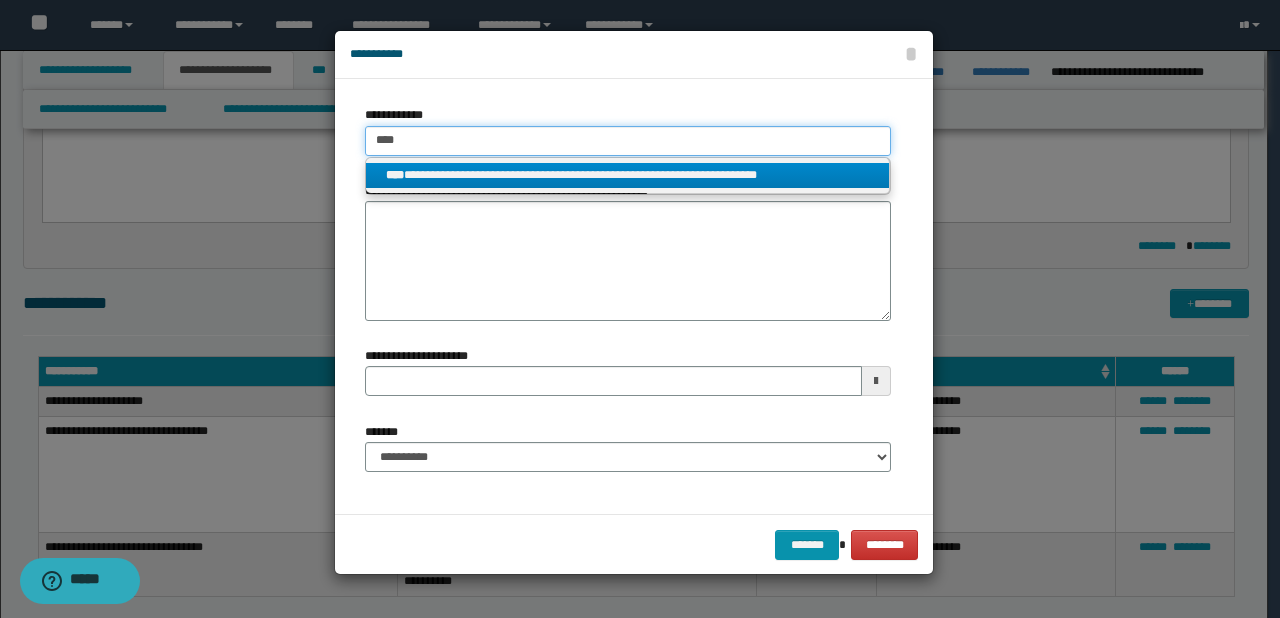 type on "****" 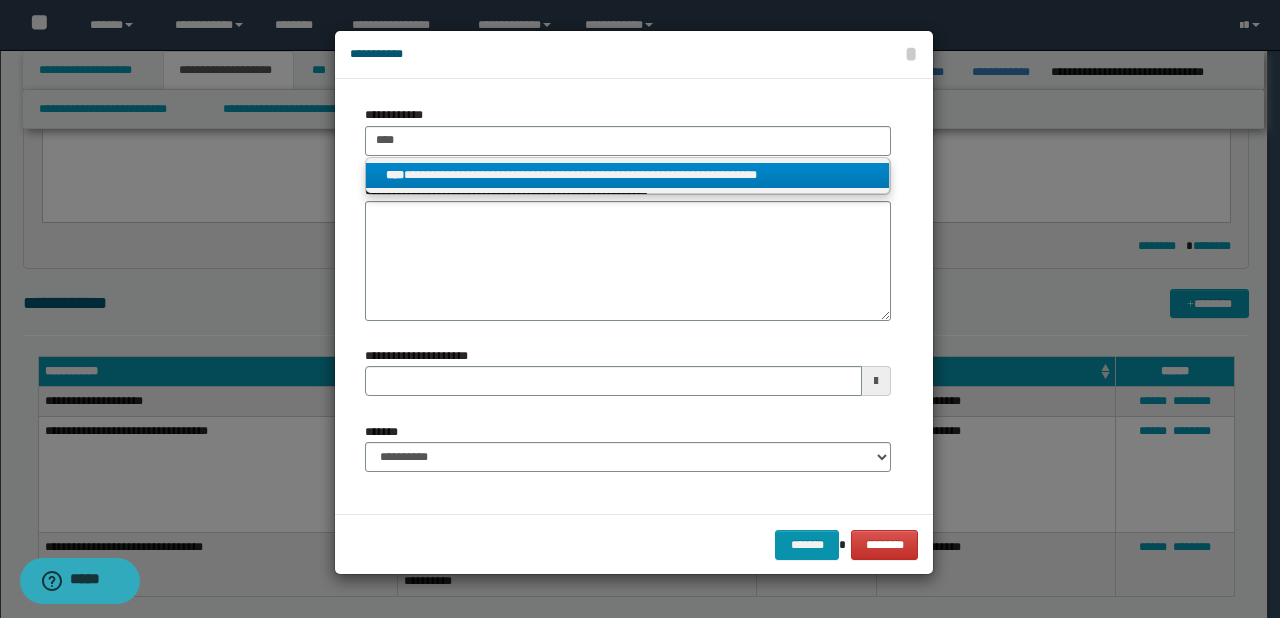click on "**********" at bounding box center [628, 175] 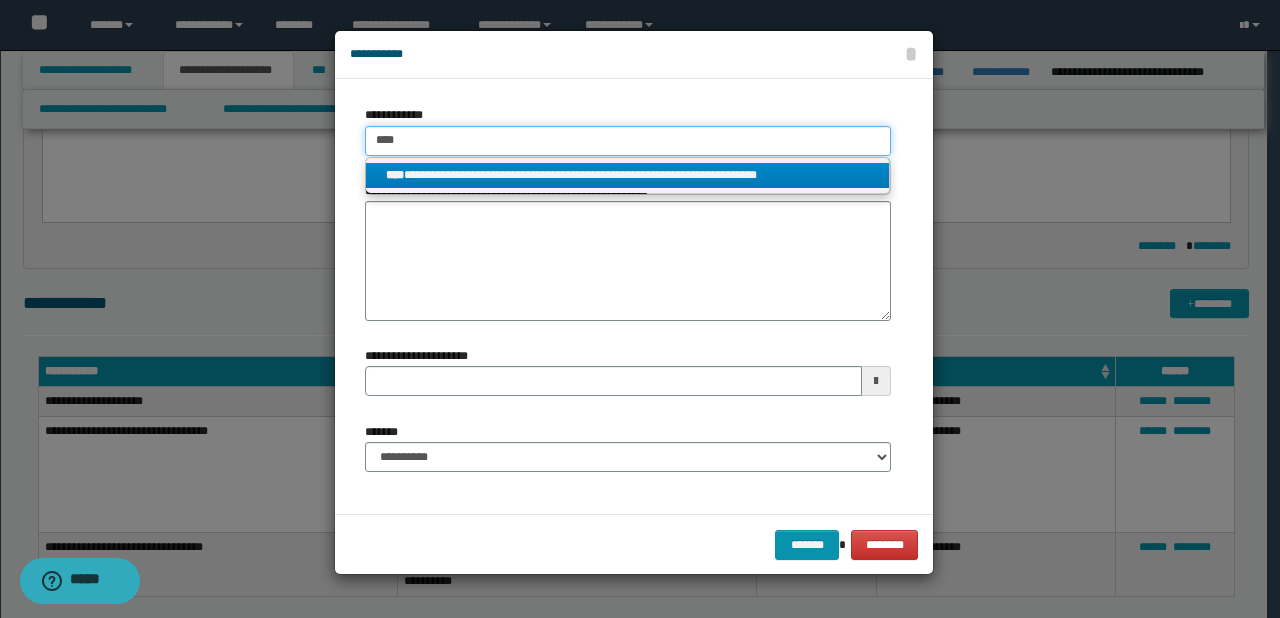 type 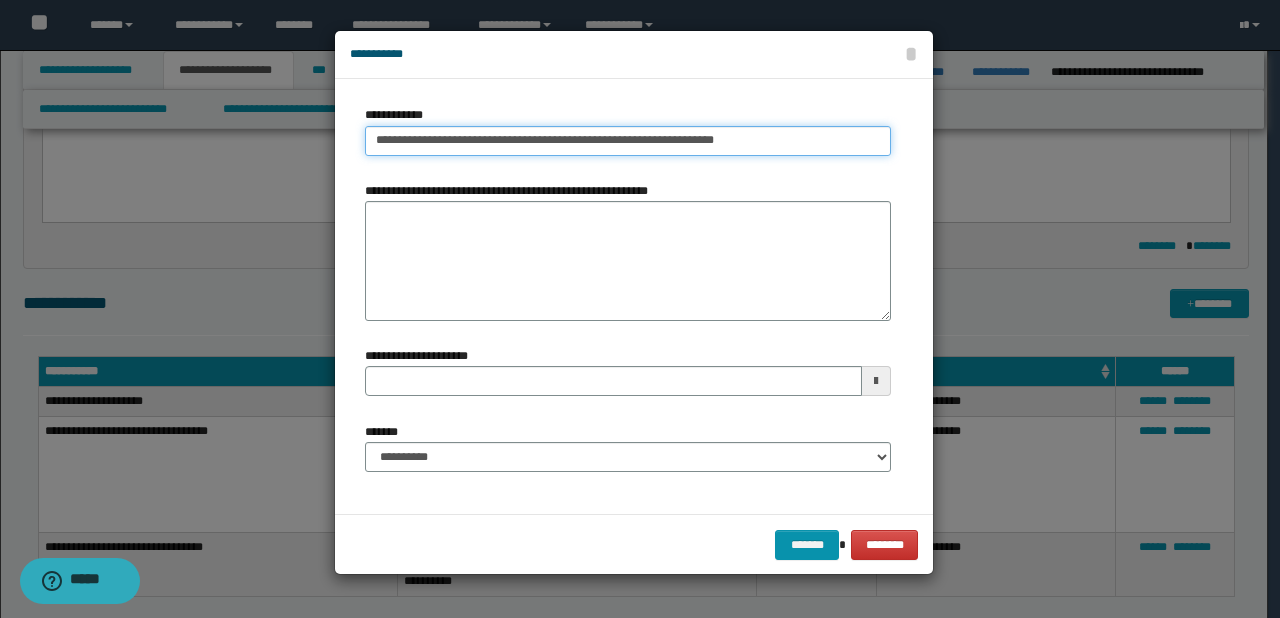 type on "**********" 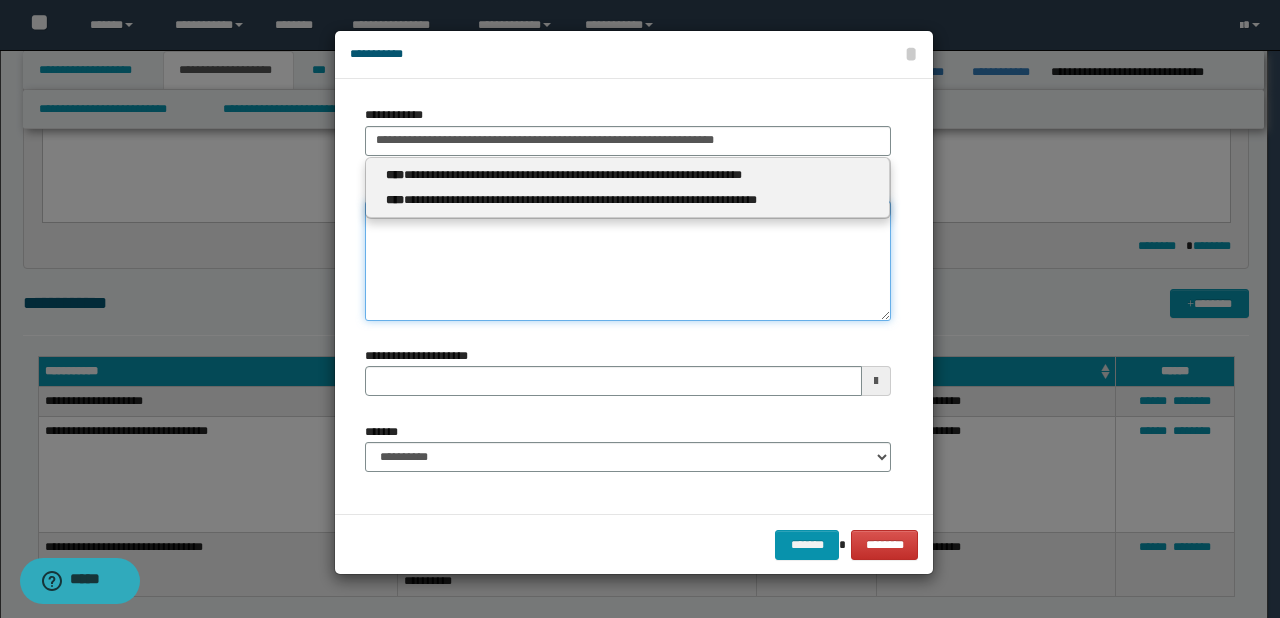type 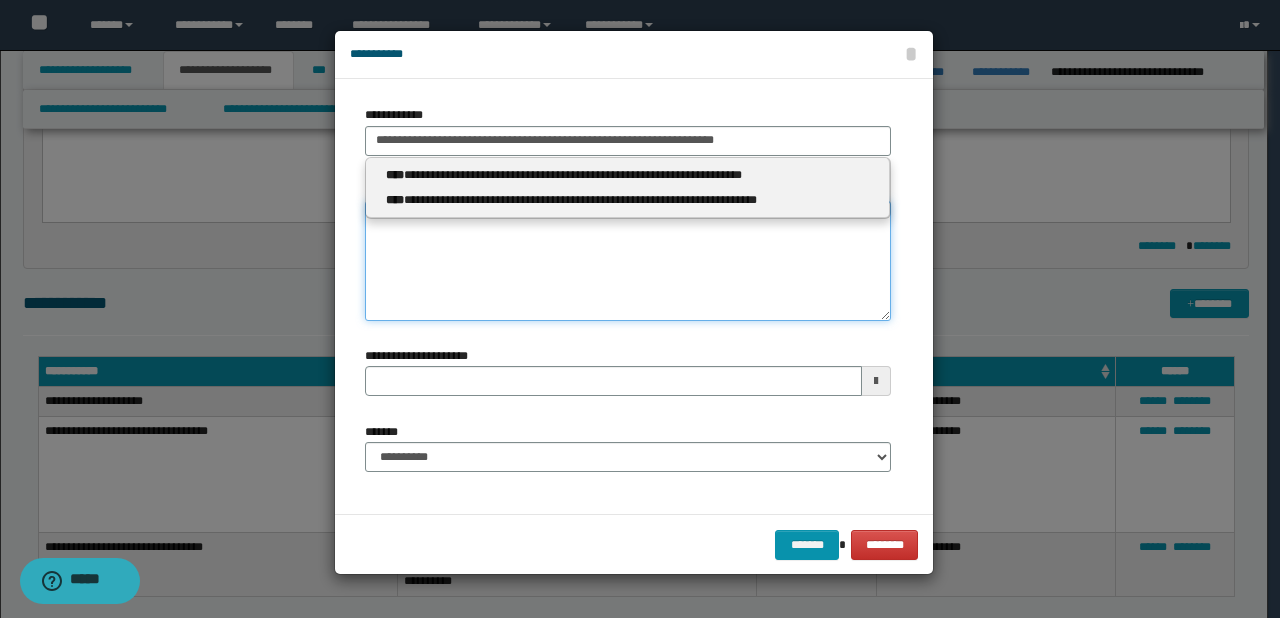 click on "**********" at bounding box center [628, 261] 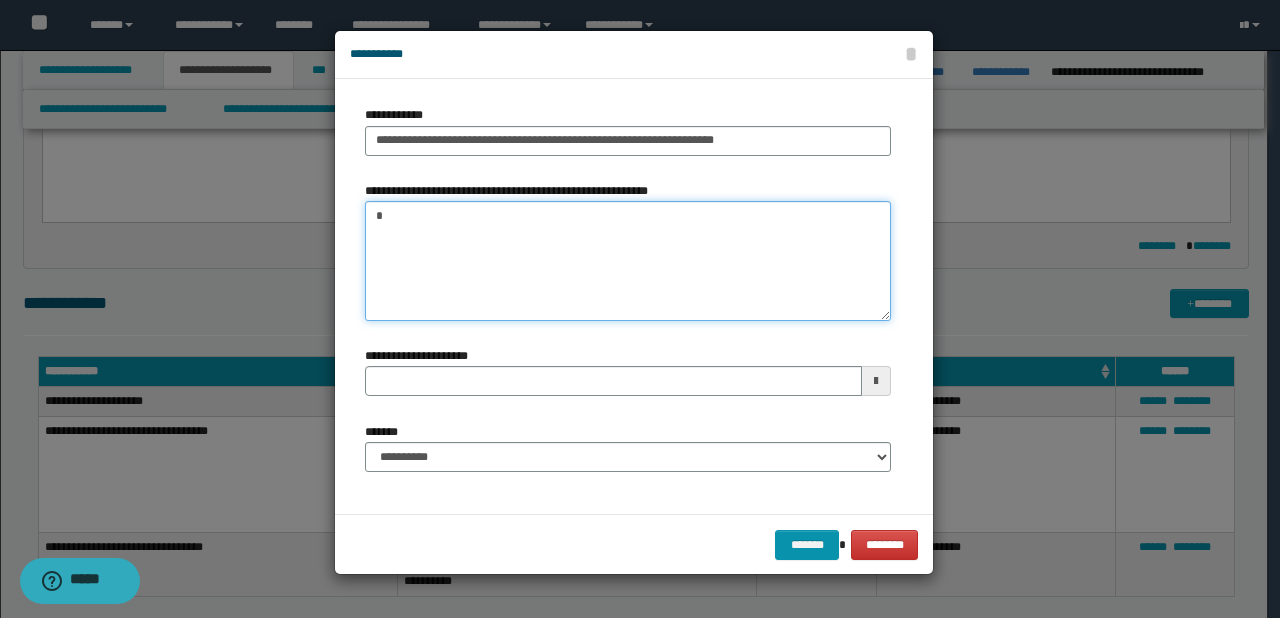 paste on "**********" 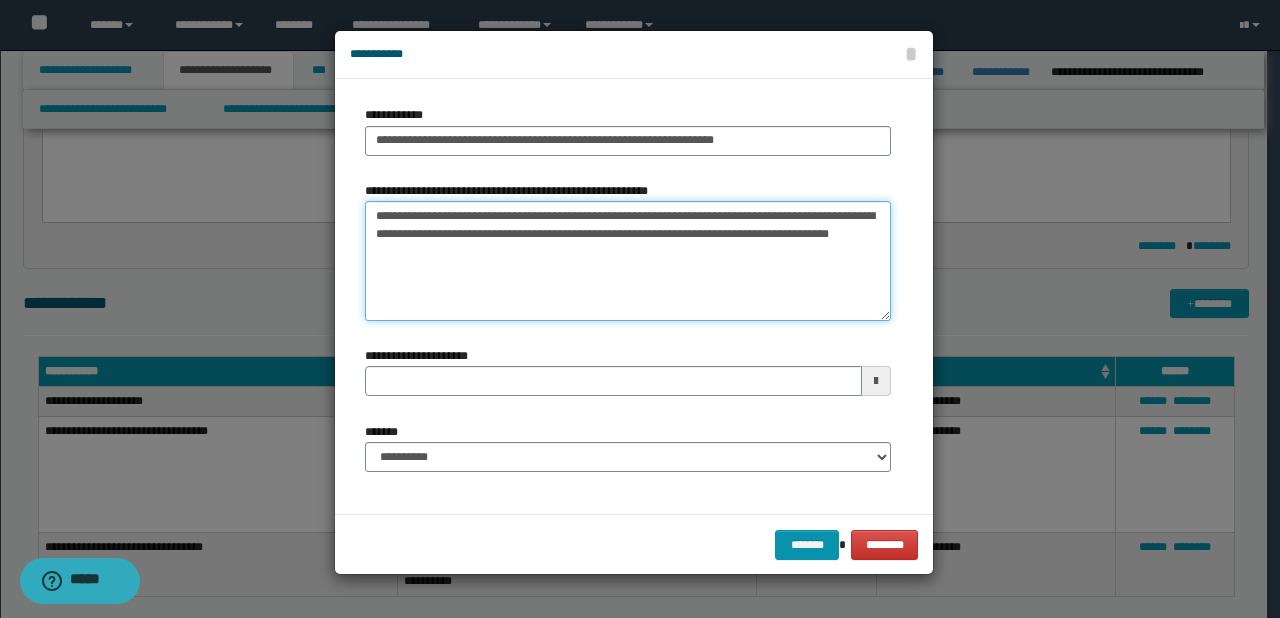 click on "**********" at bounding box center [628, 261] 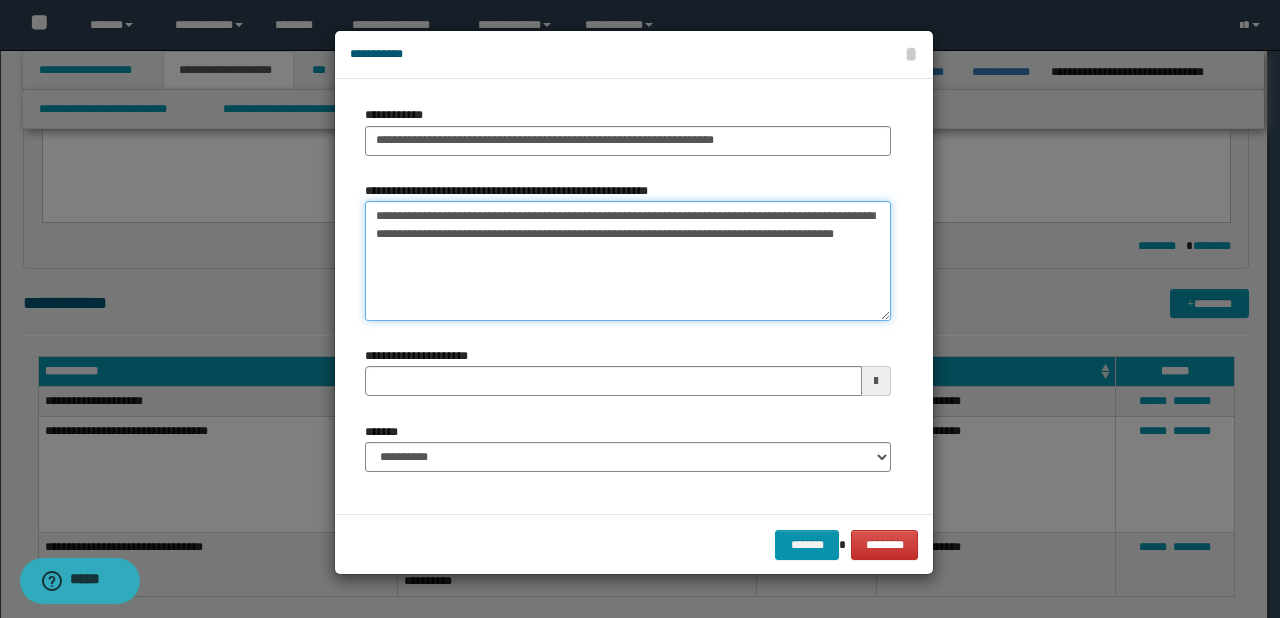 type 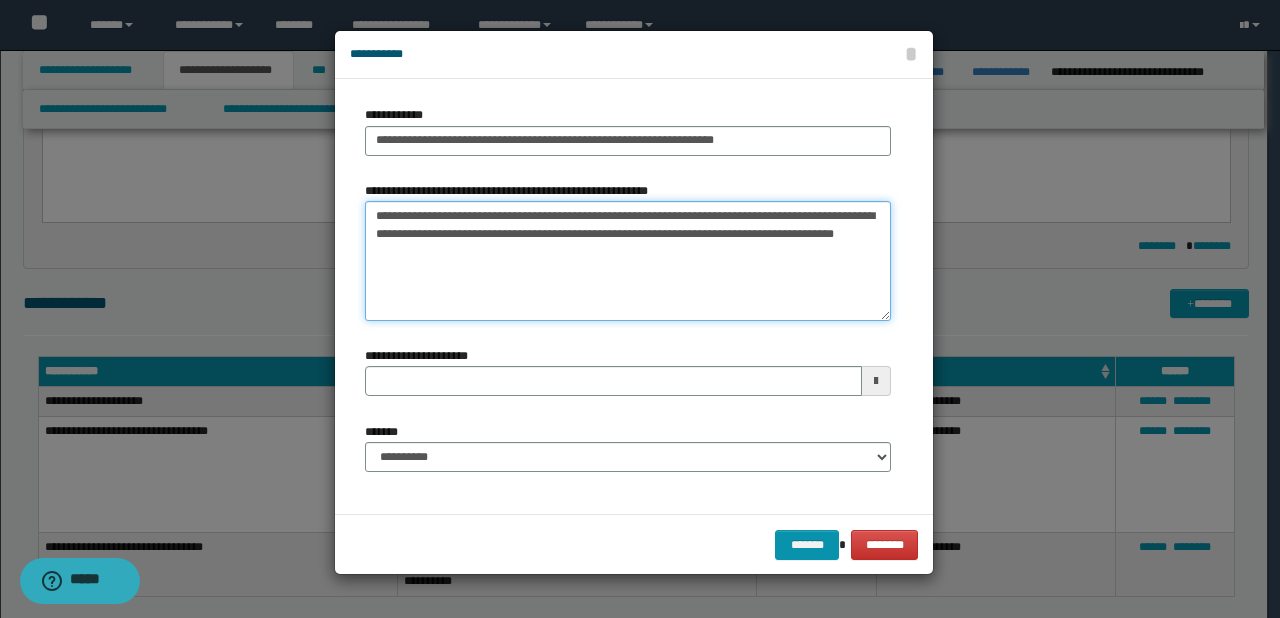 type on "**********" 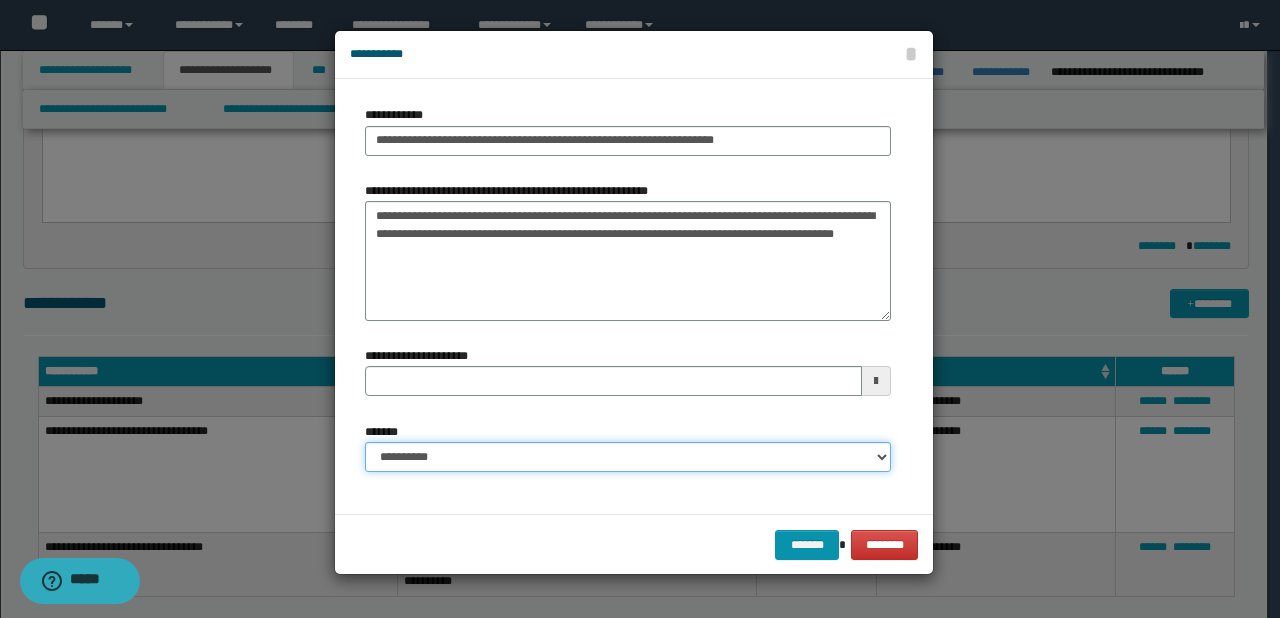 click on "**********" at bounding box center (628, 457) 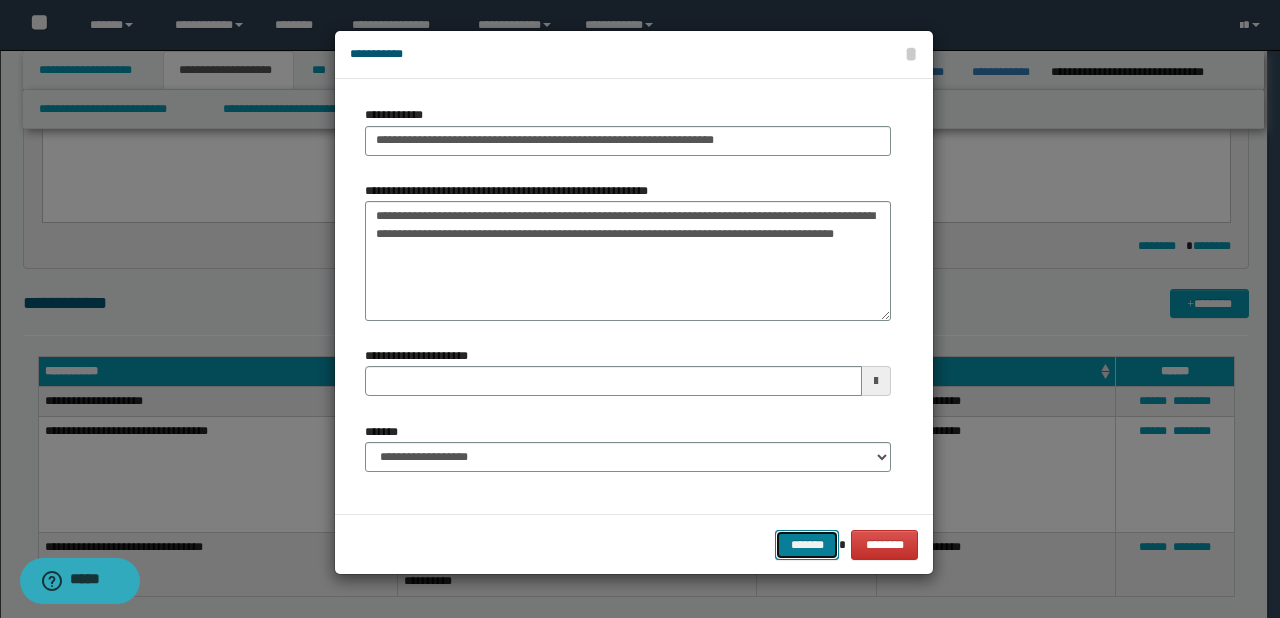 click on "*******" at bounding box center (807, 545) 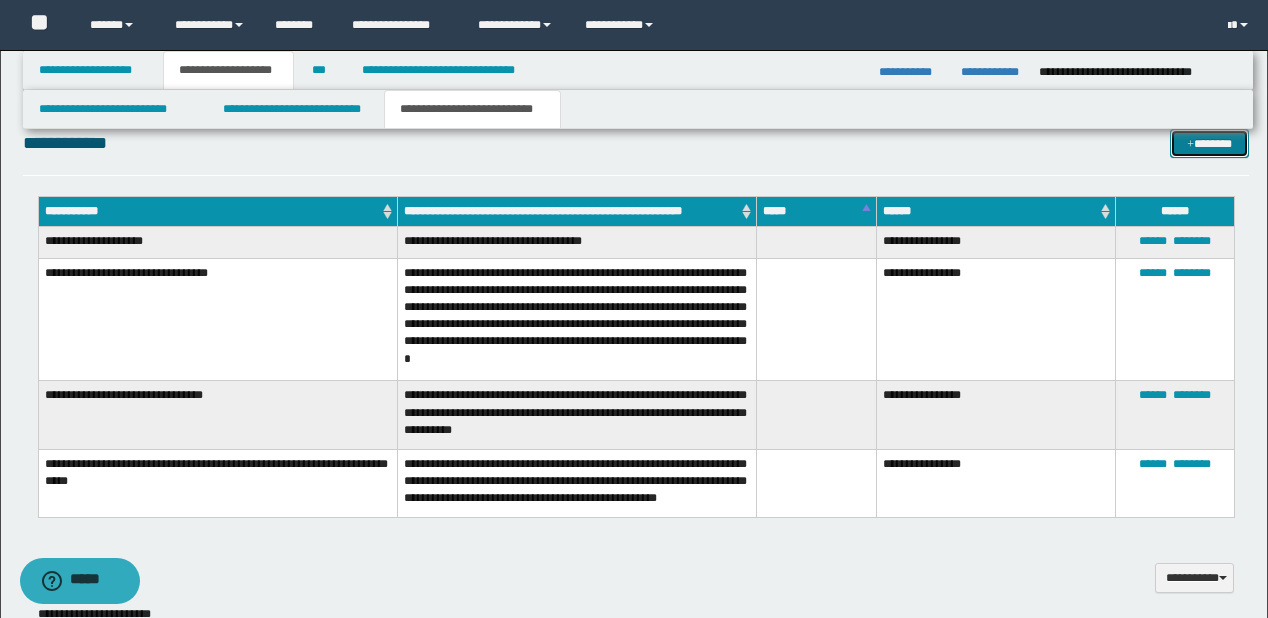 scroll, scrollTop: 560, scrollLeft: 0, axis: vertical 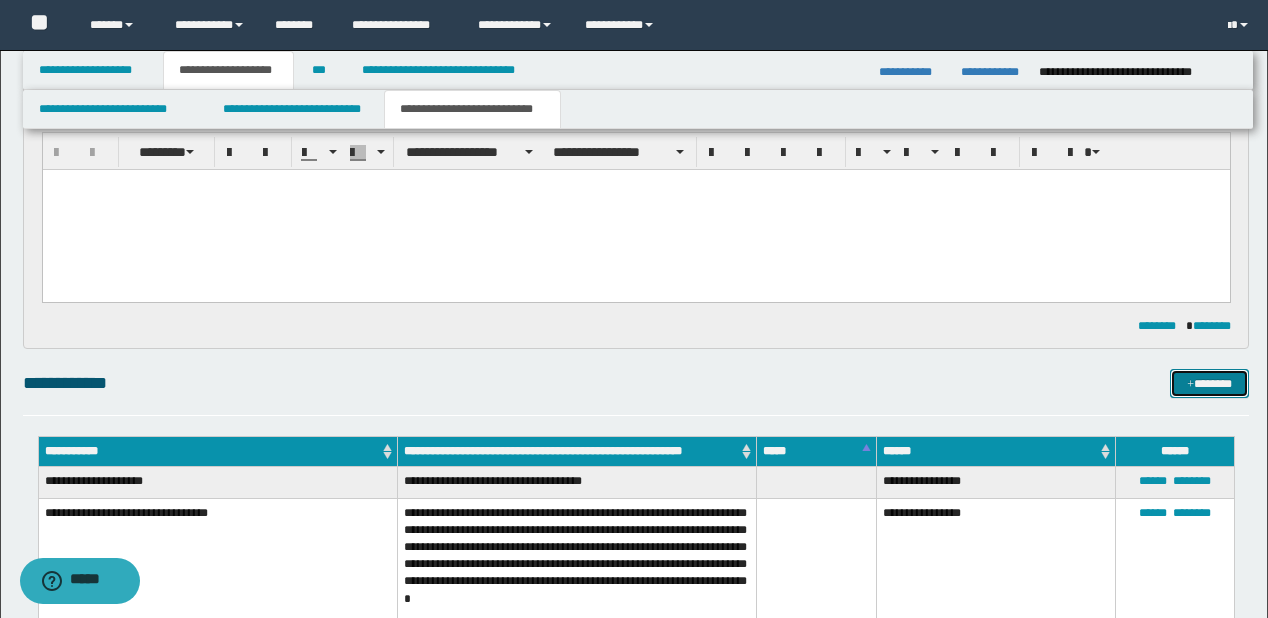 click on "*******" at bounding box center [1209, 384] 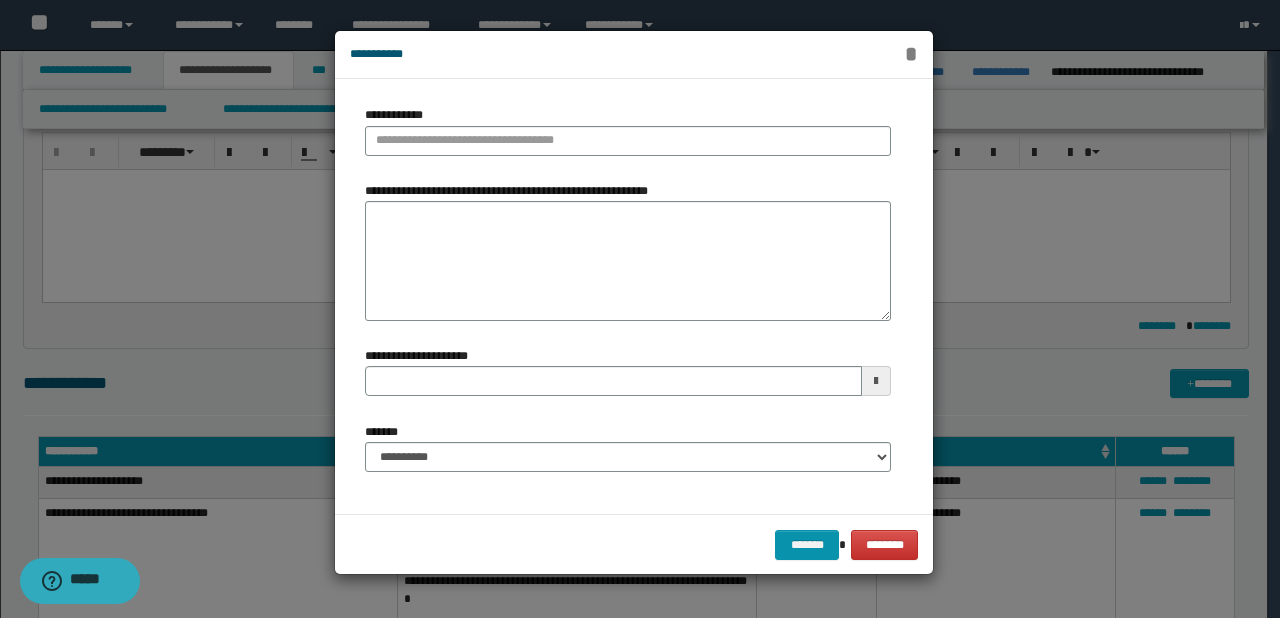 click on "*" at bounding box center (911, 54) 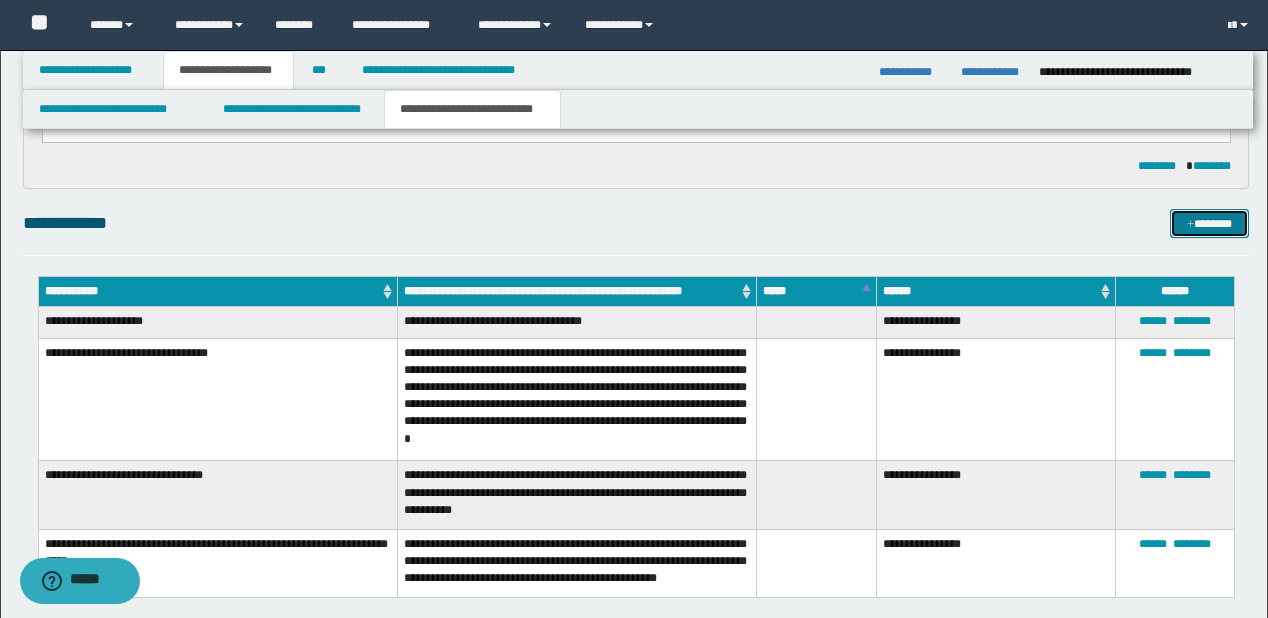 scroll, scrollTop: 800, scrollLeft: 0, axis: vertical 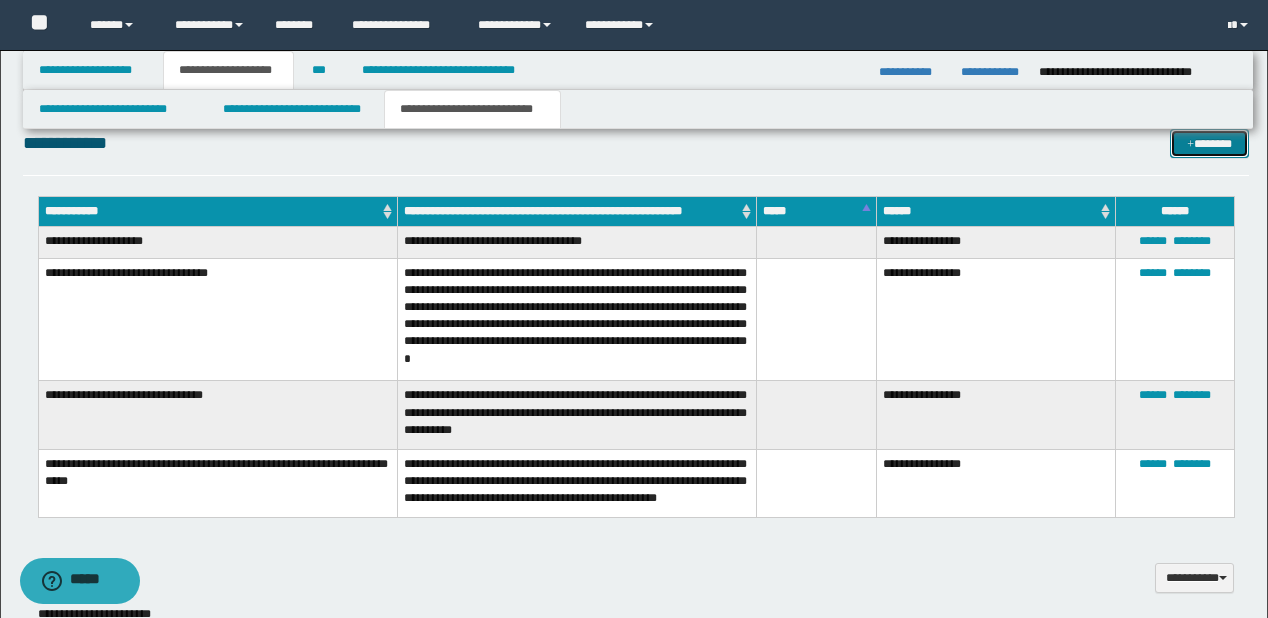 click on "*******" at bounding box center [1209, 144] 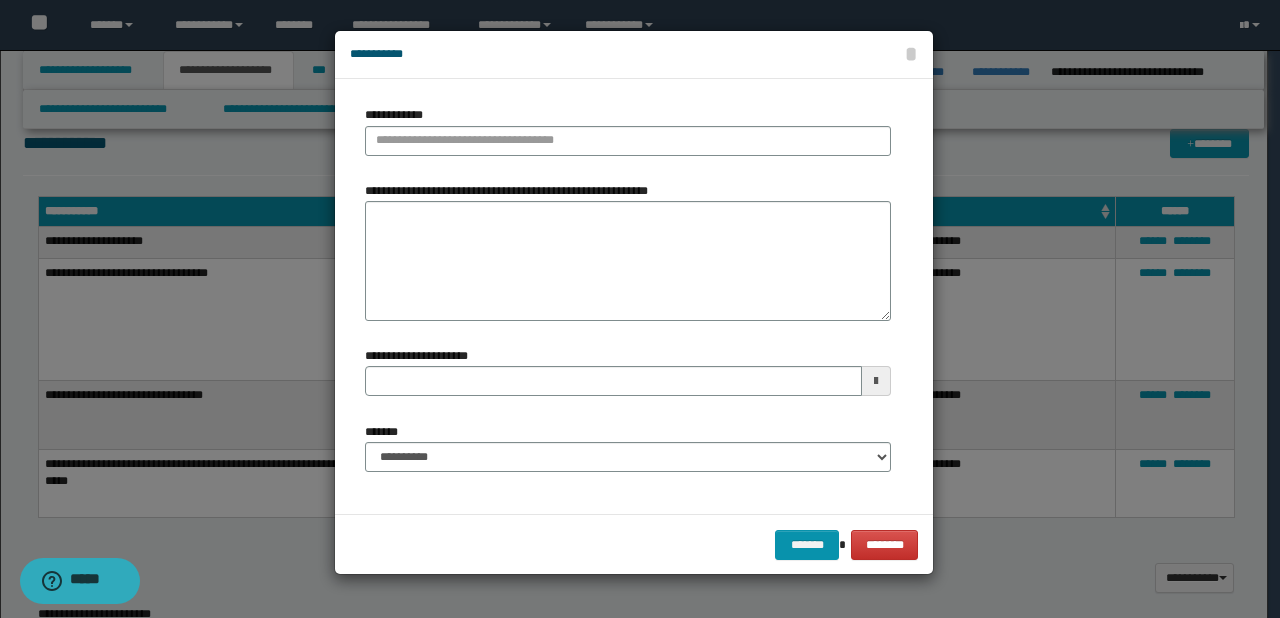 type 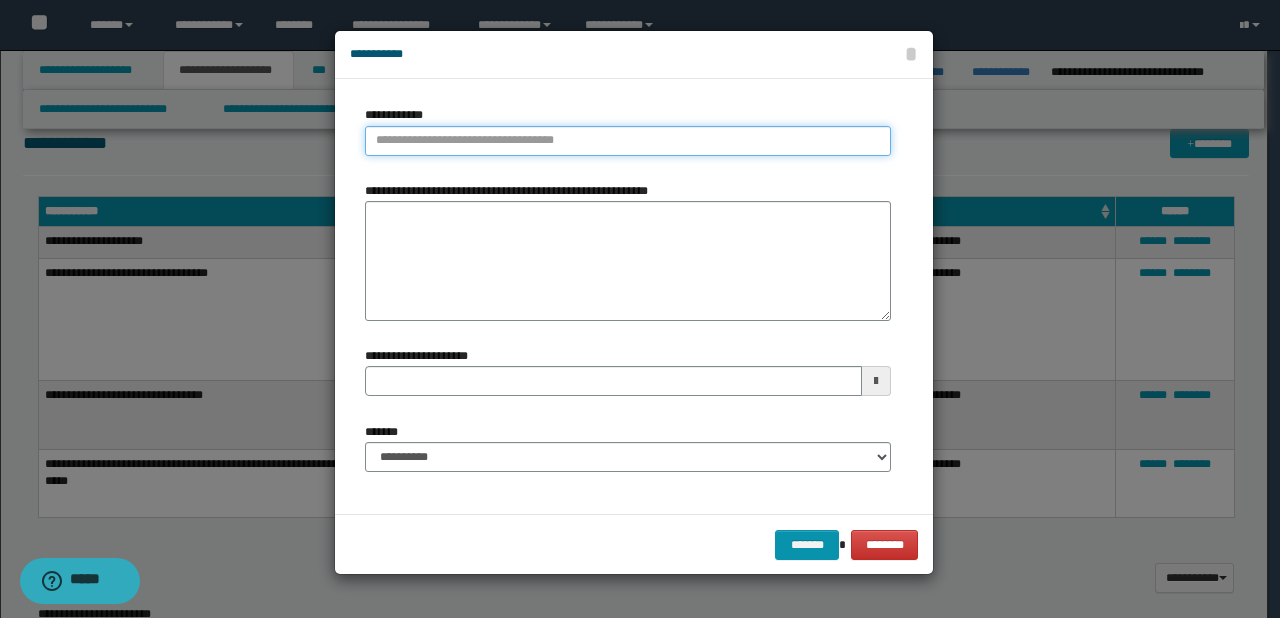 type on "**********" 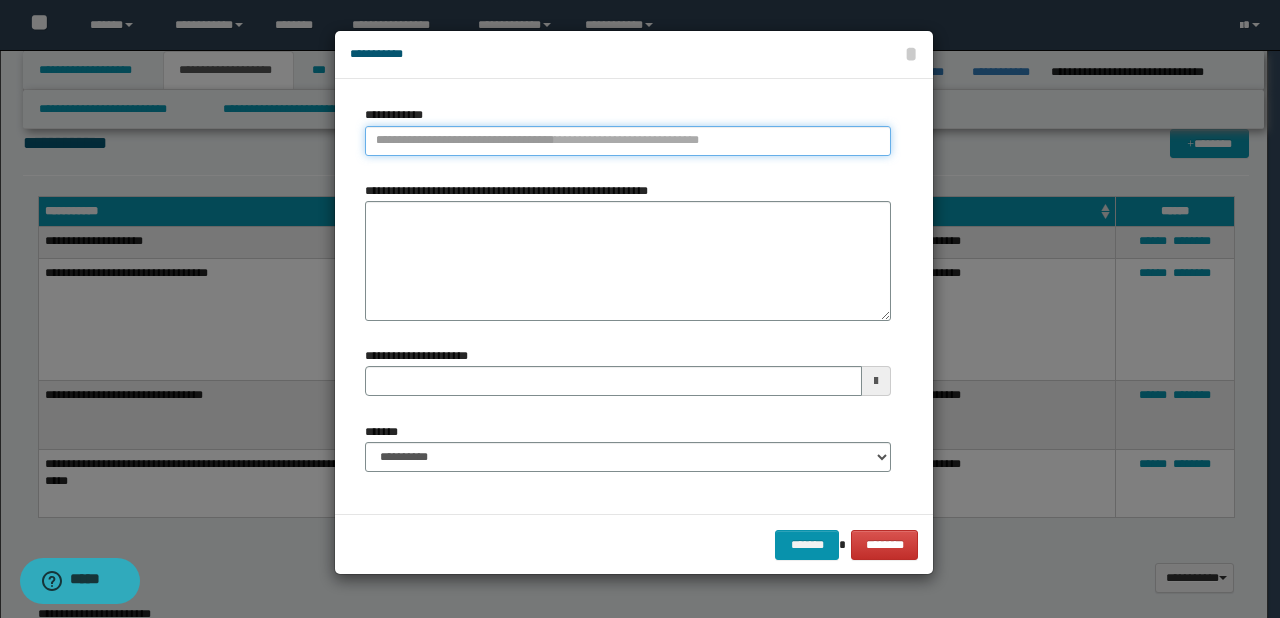 click on "**********" at bounding box center (628, 141) 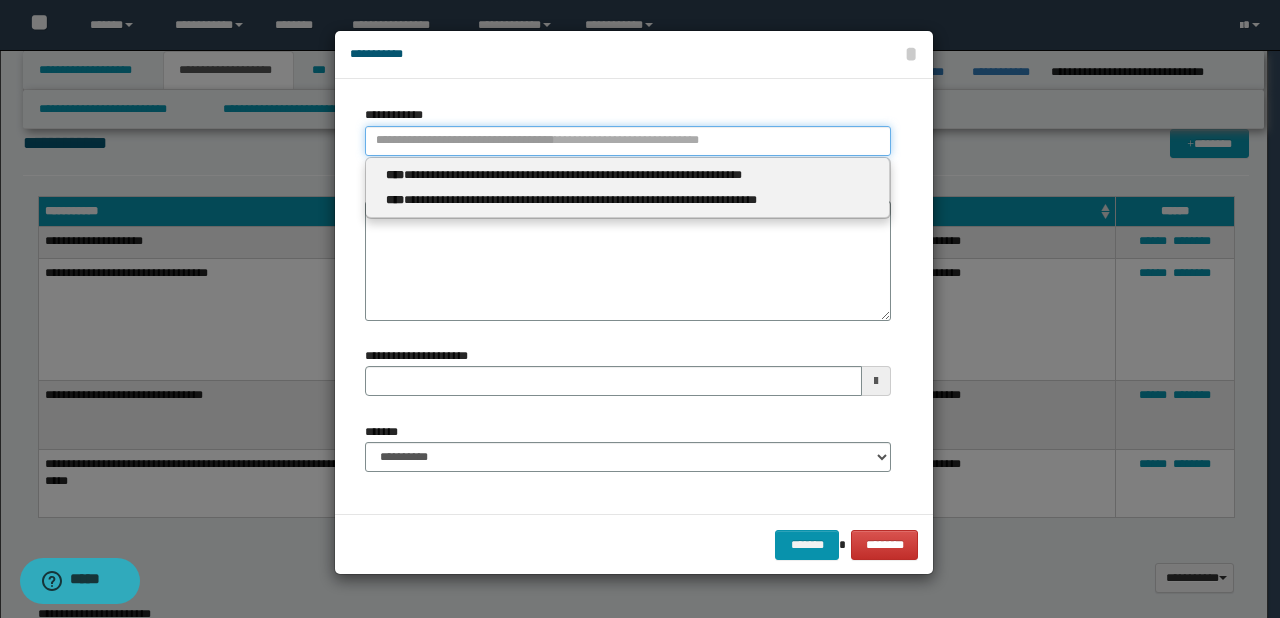 paste on "****" 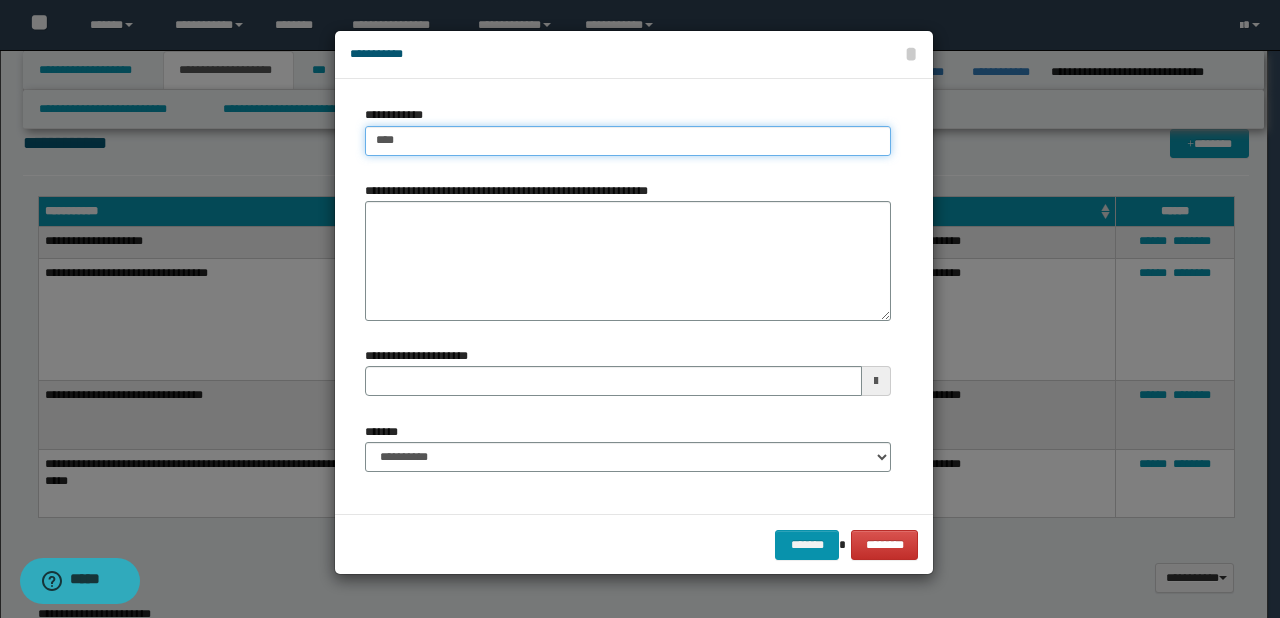 type on "****" 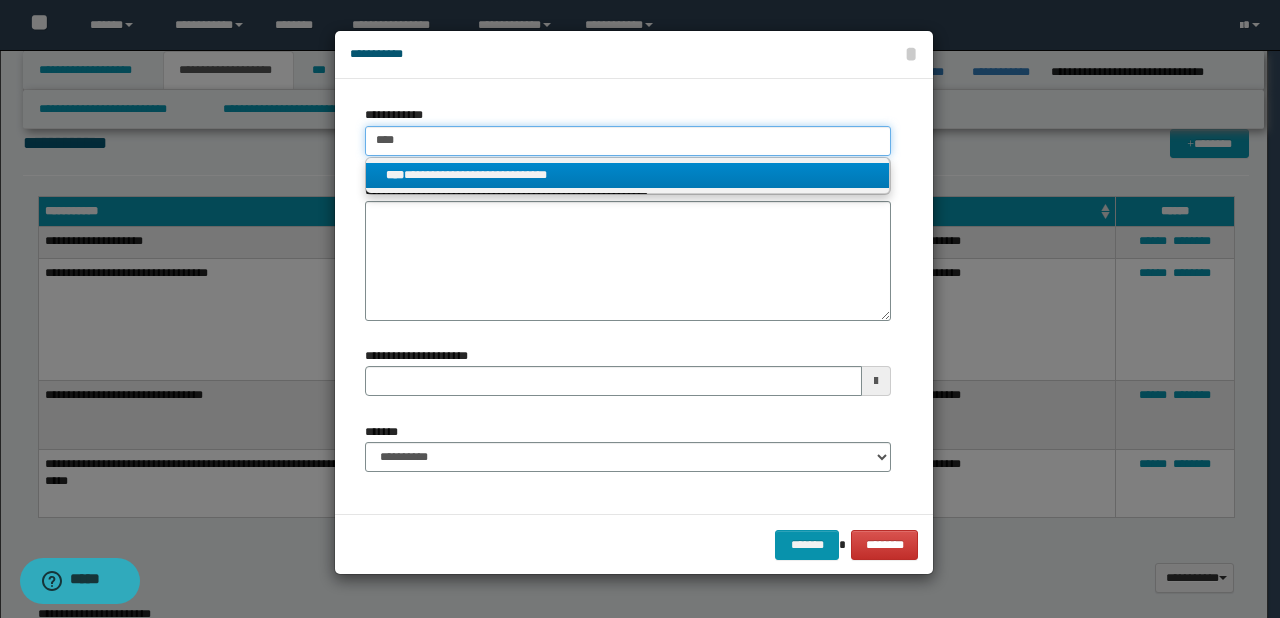 type on "****" 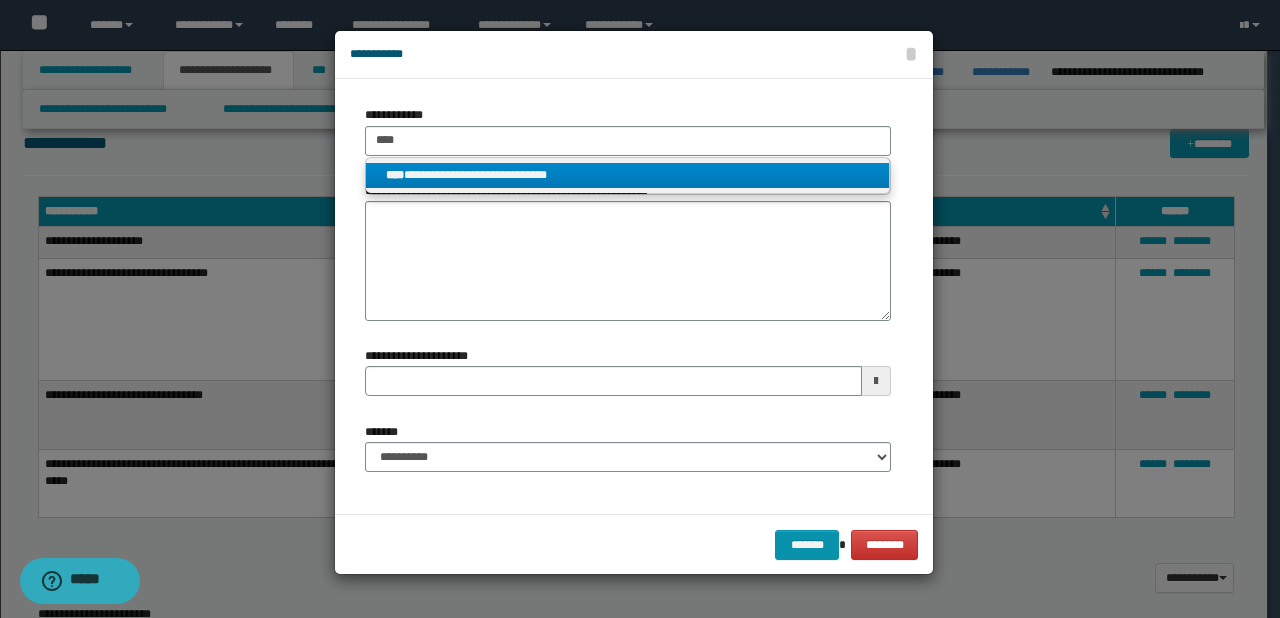 click on "**********" at bounding box center [628, 175] 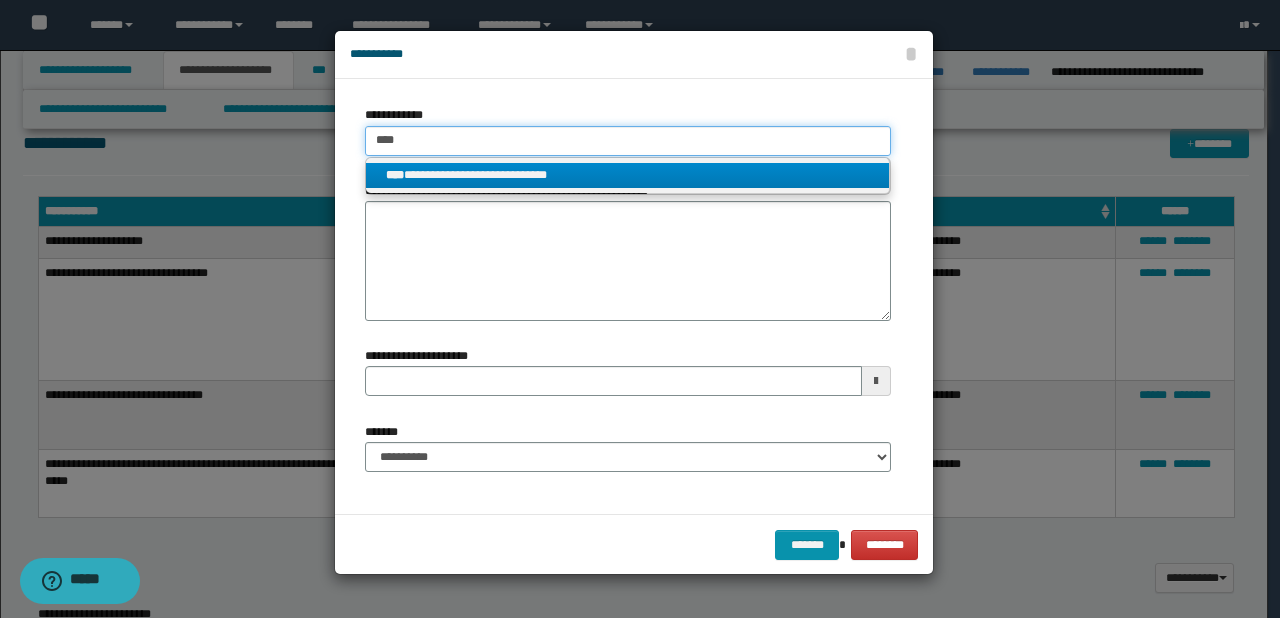 type 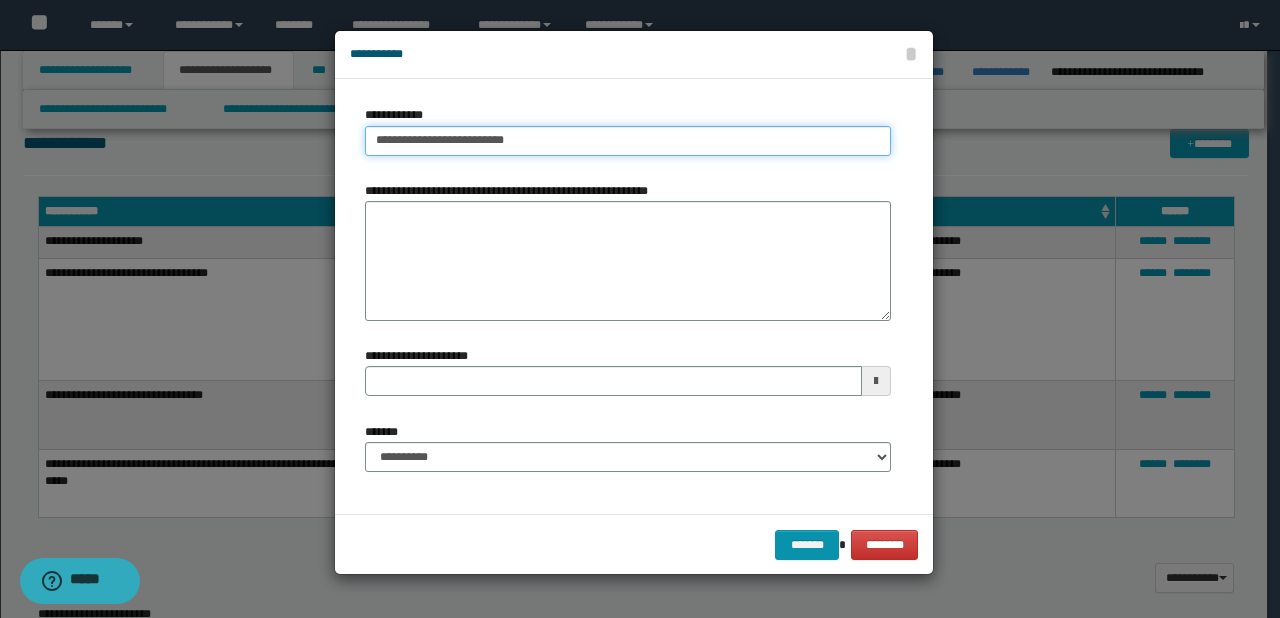 type on "**********" 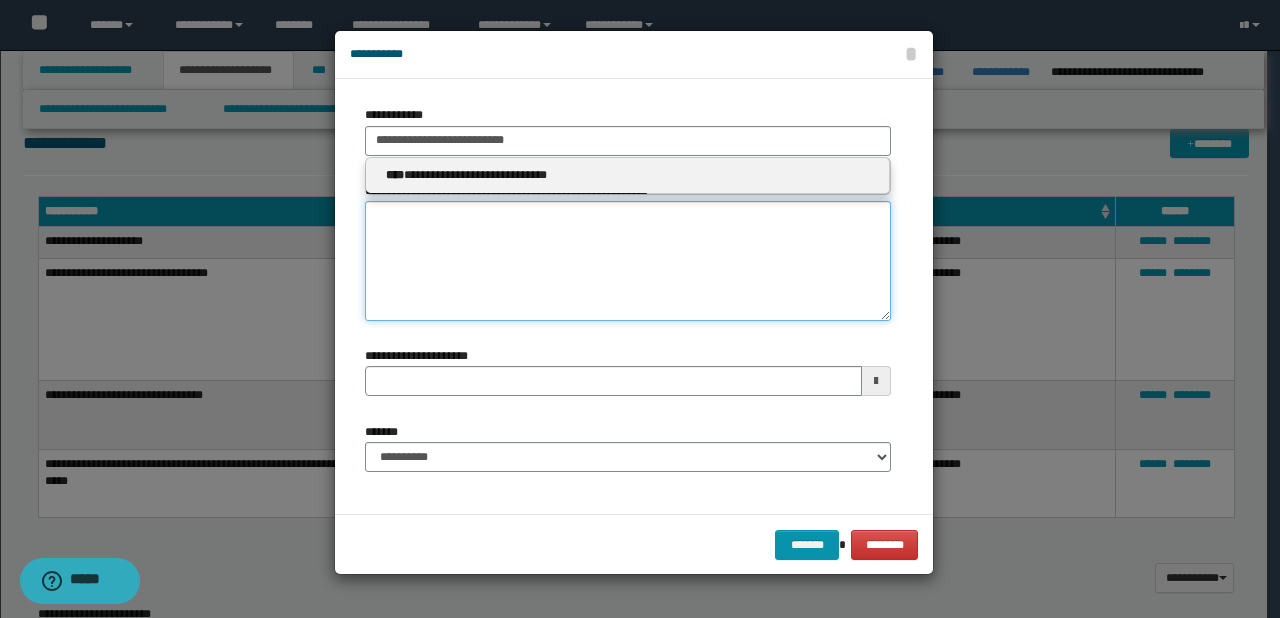 type 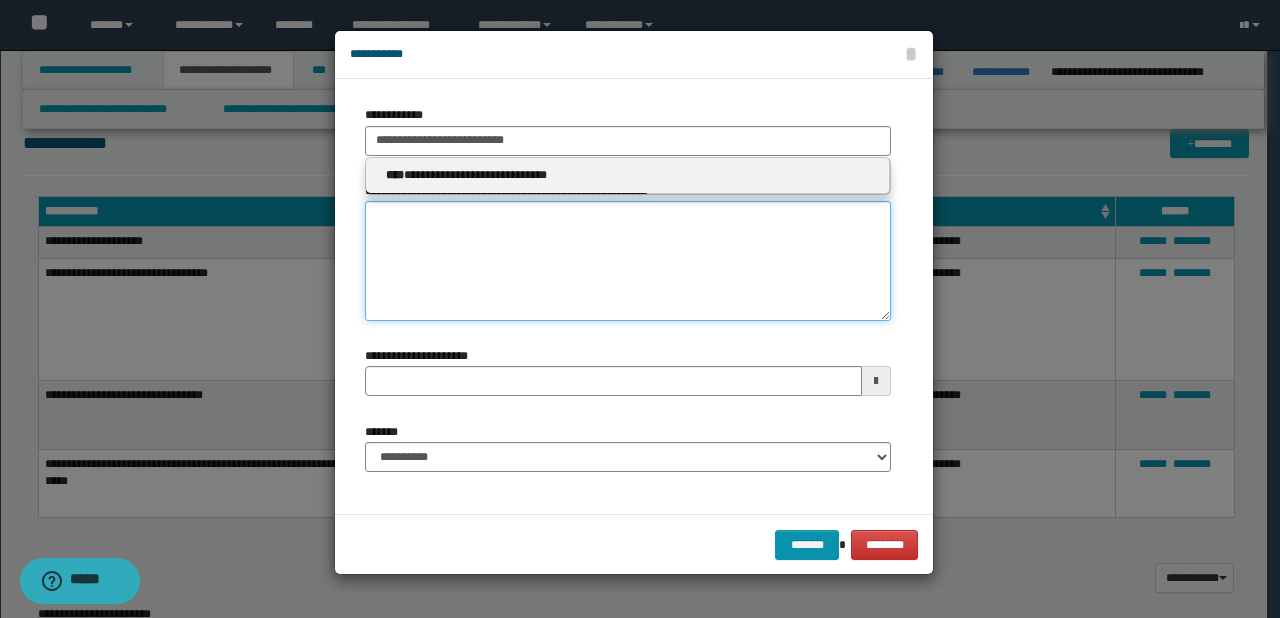 click on "**********" at bounding box center (628, 261) 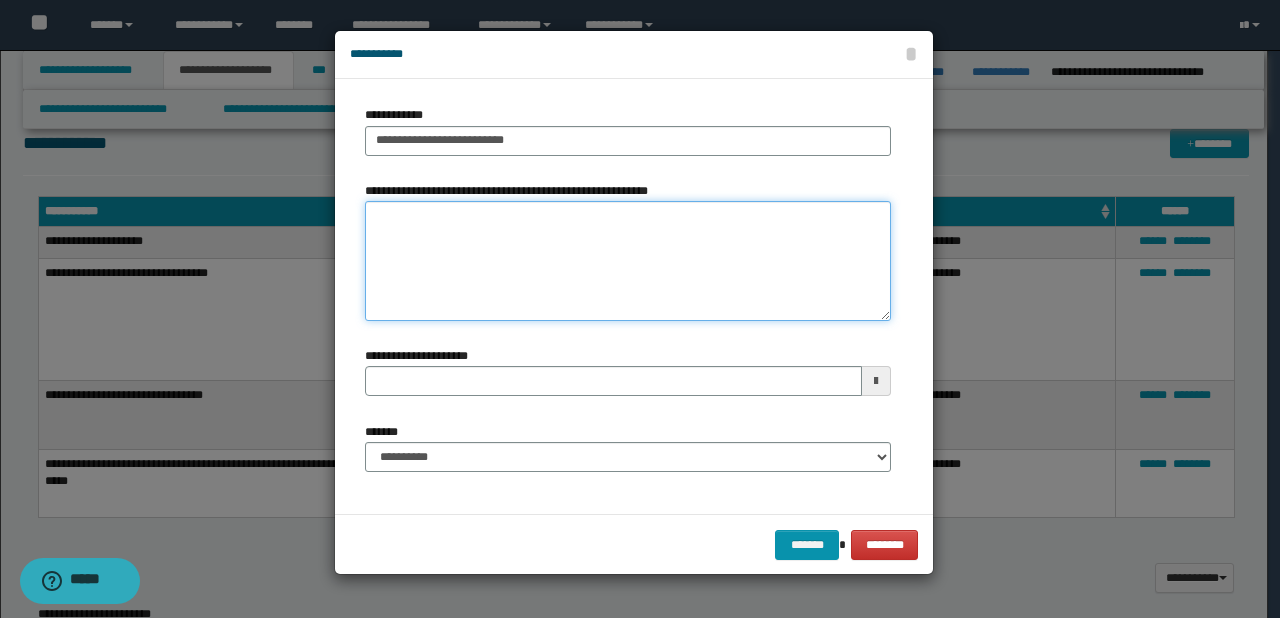 paste on "**********" 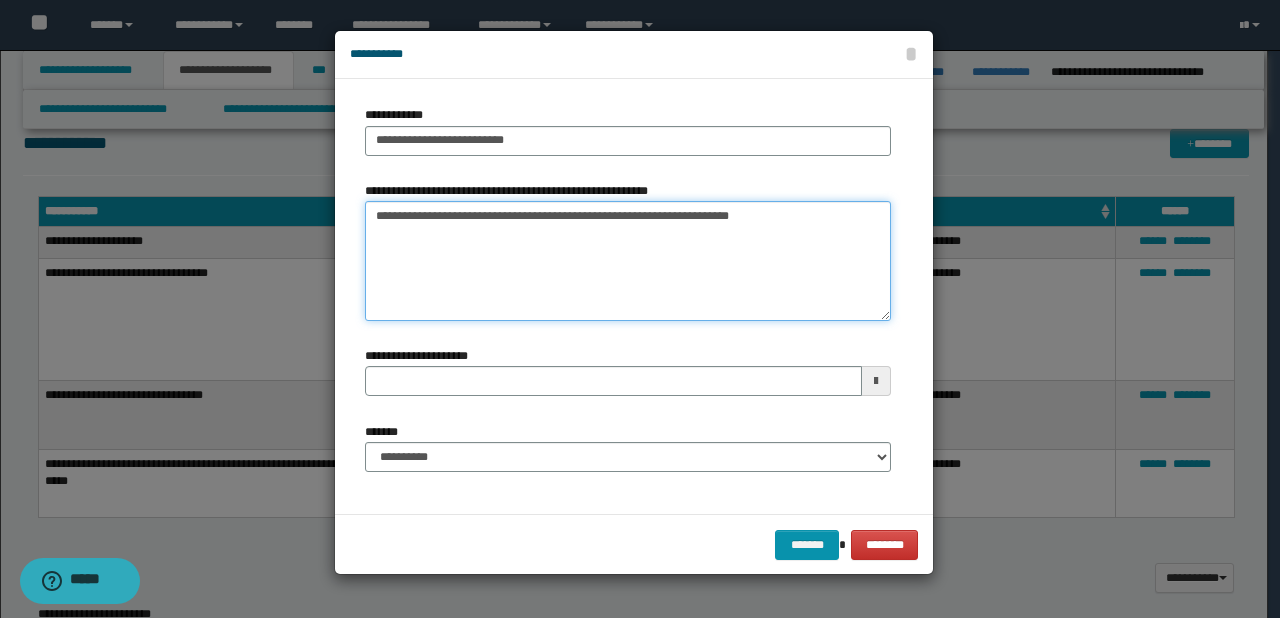 click on "**********" at bounding box center [628, 261] 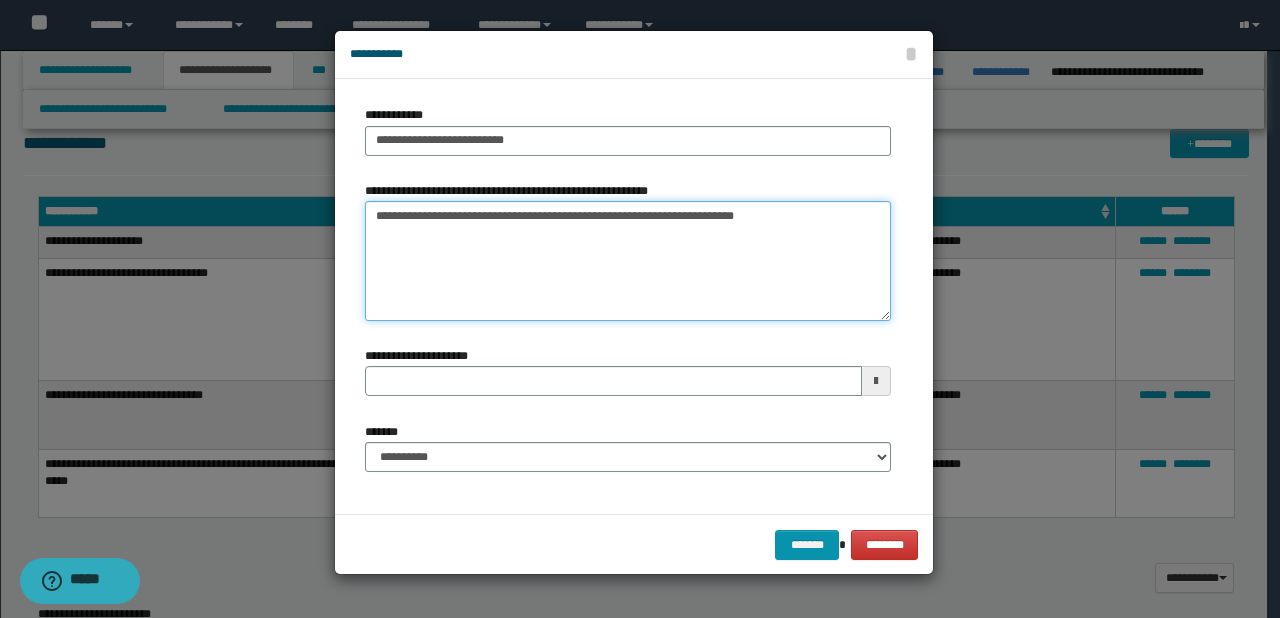 type on "**********" 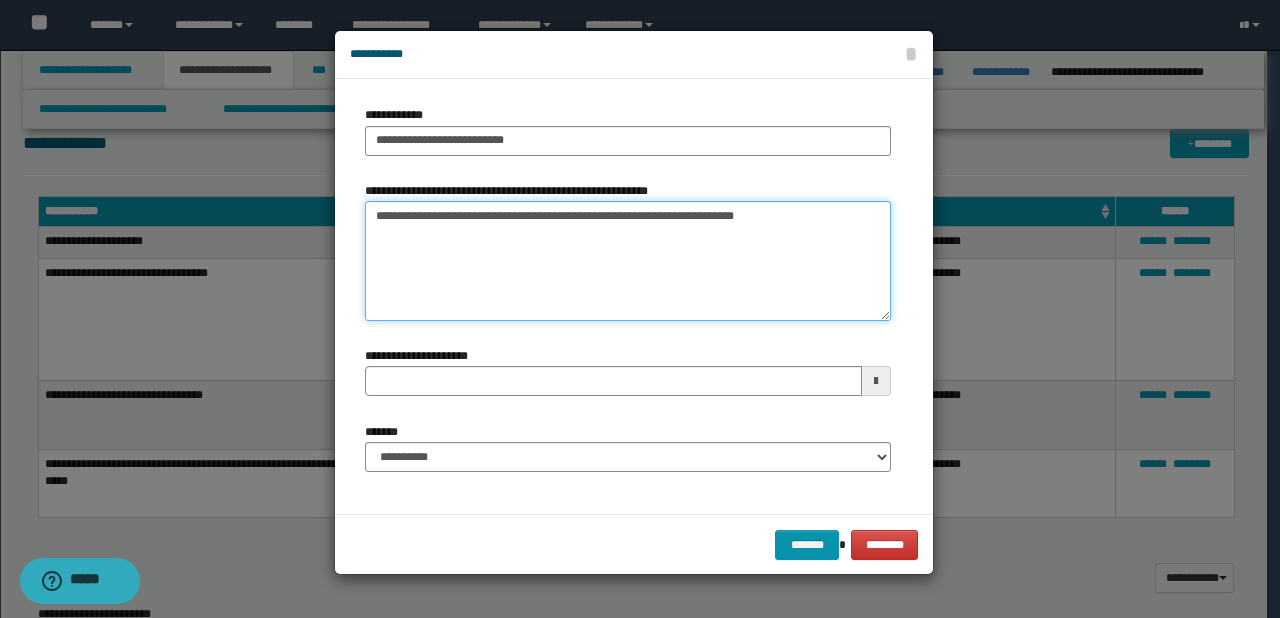 type 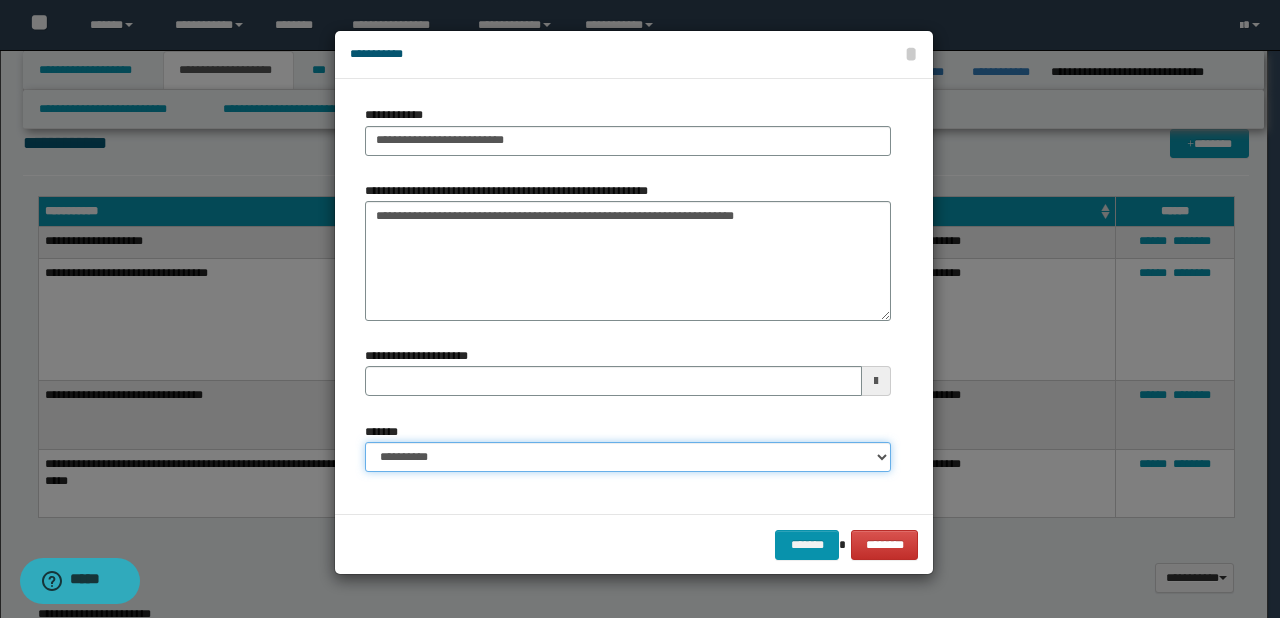 click on "**********" at bounding box center (628, 457) 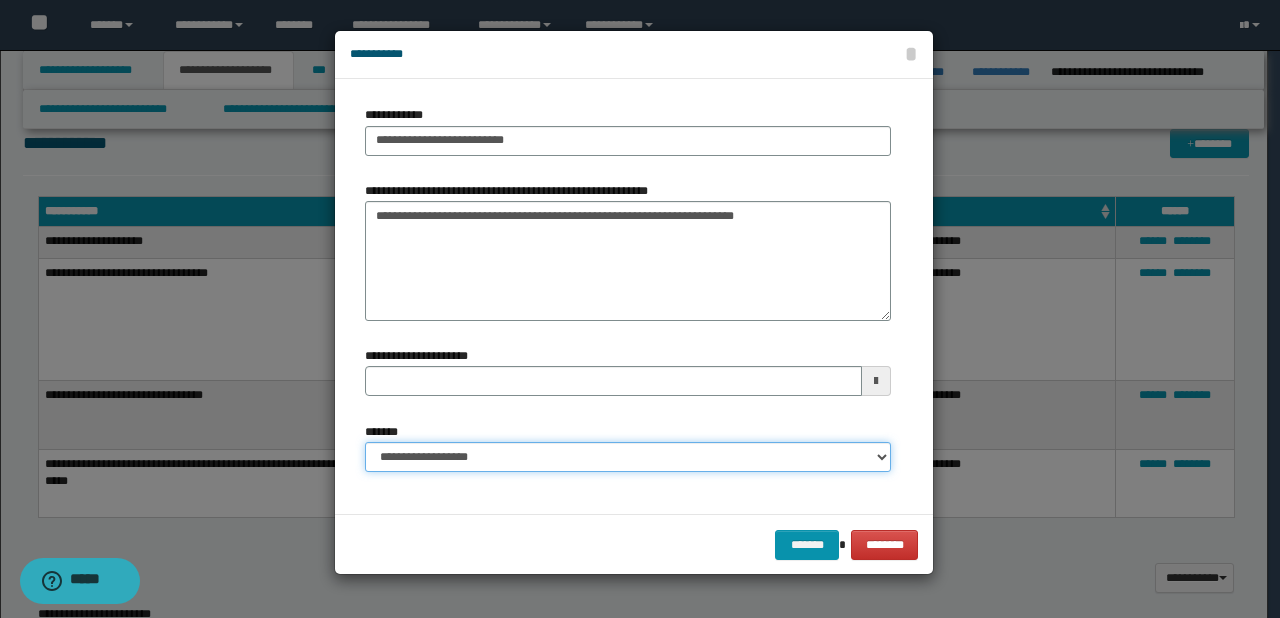 click on "**********" at bounding box center [628, 457] 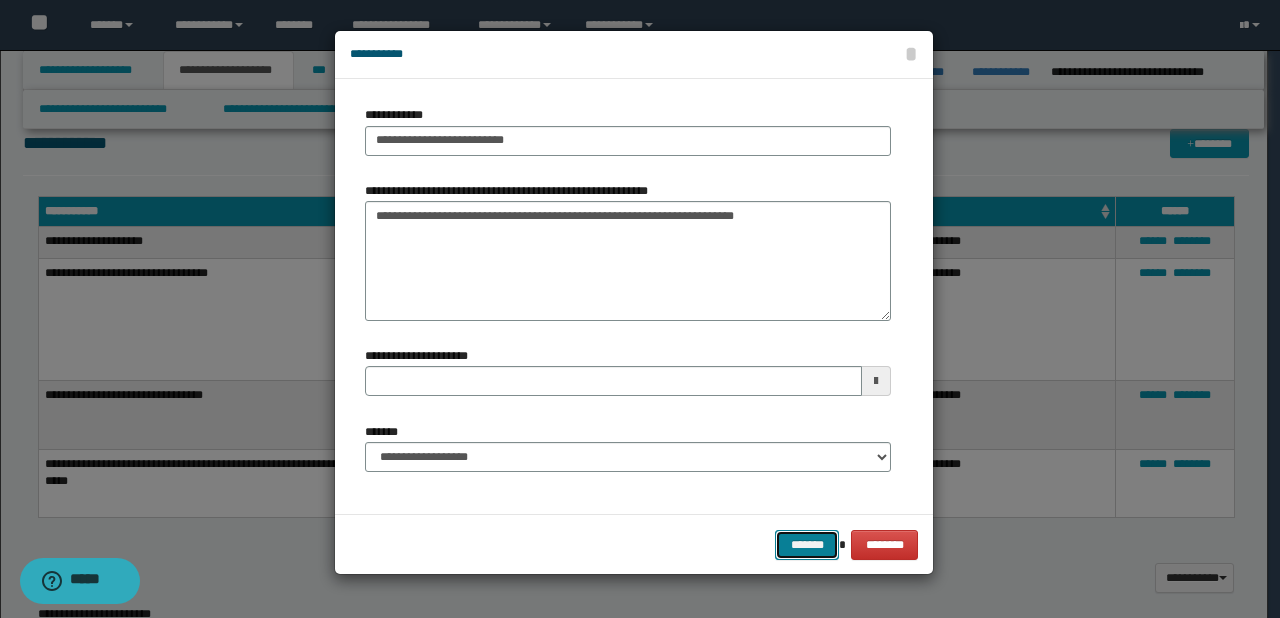 click on "*******" at bounding box center (807, 545) 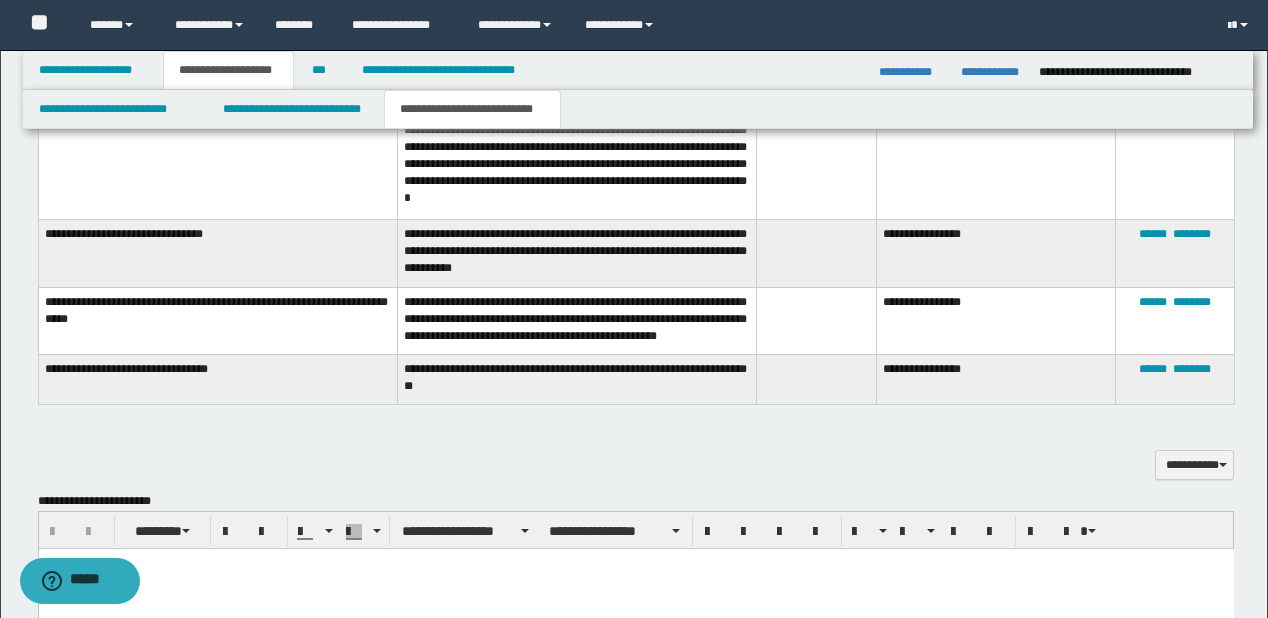 scroll, scrollTop: 800, scrollLeft: 0, axis: vertical 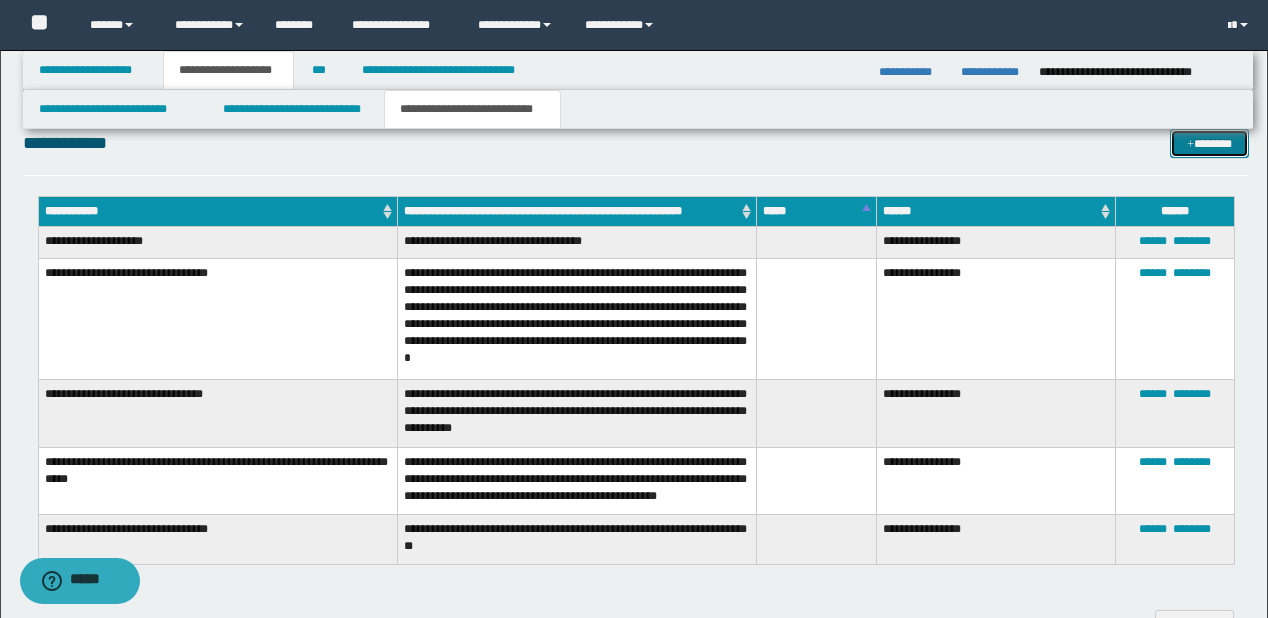 click on "*******" at bounding box center (1209, 144) 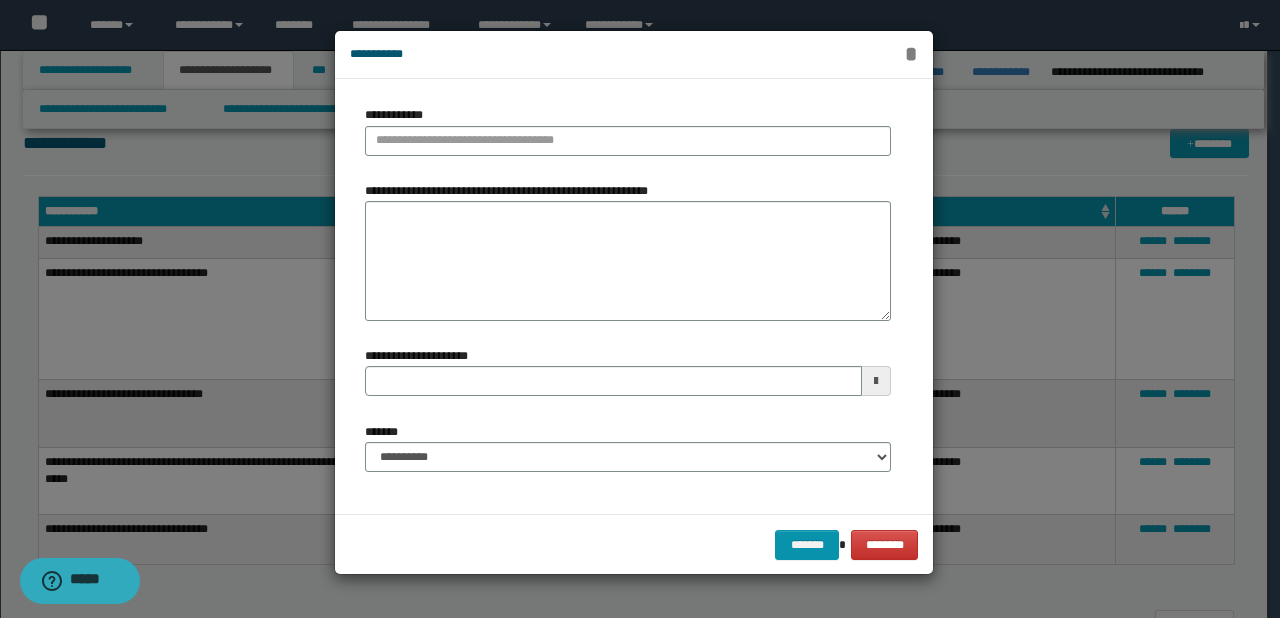 click on "*" at bounding box center (911, 54) 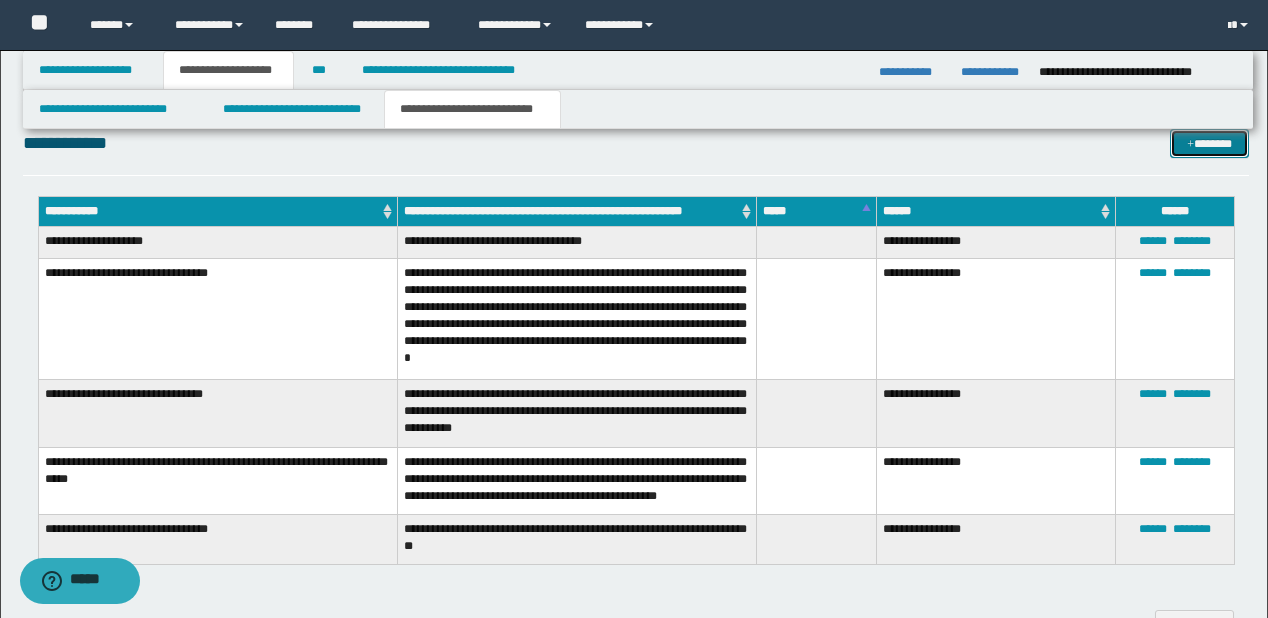 click on "*******" at bounding box center [1209, 144] 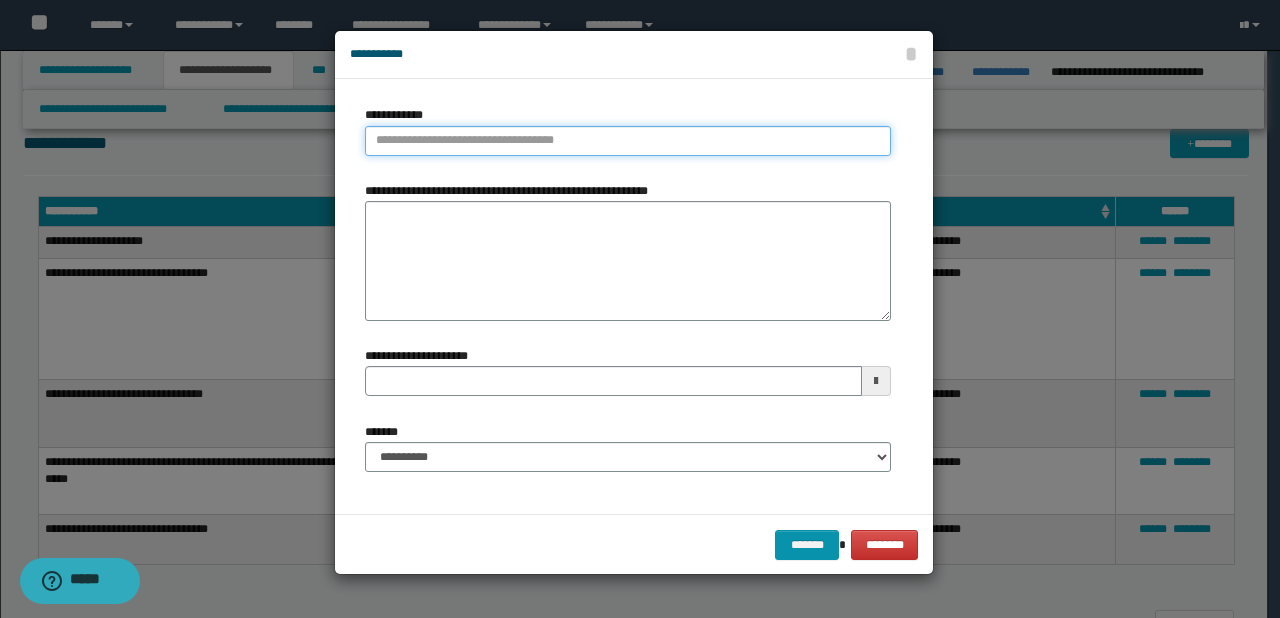 type on "**********" 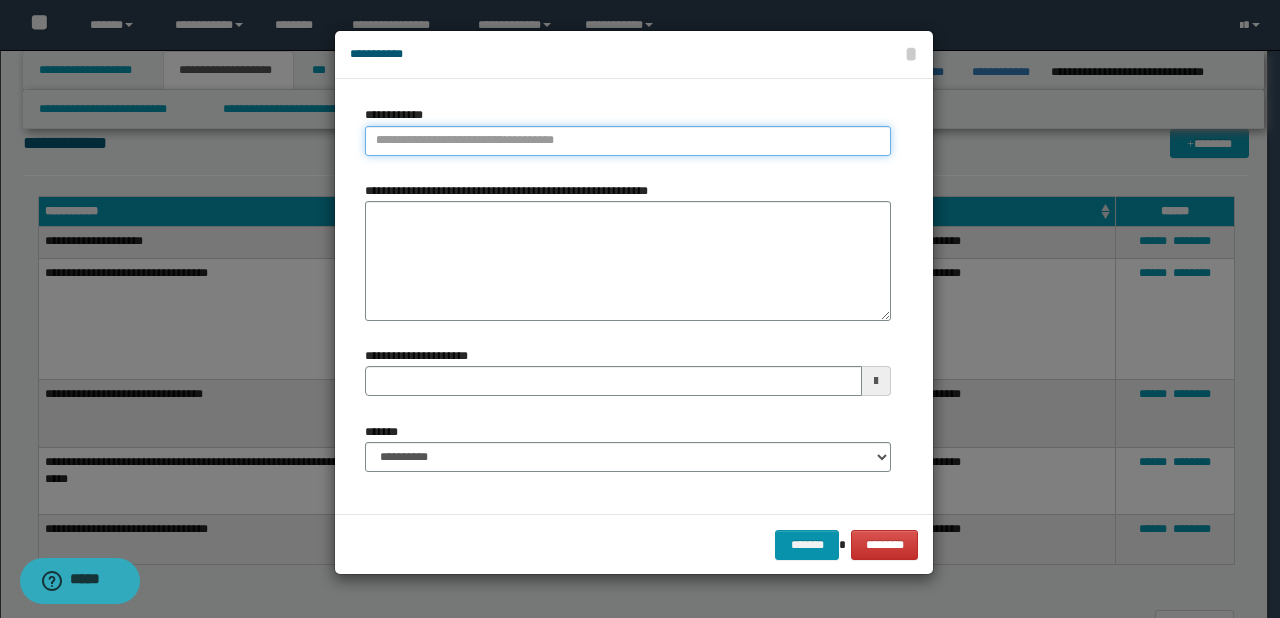 click on "**********" at bounding box center (628, 141) 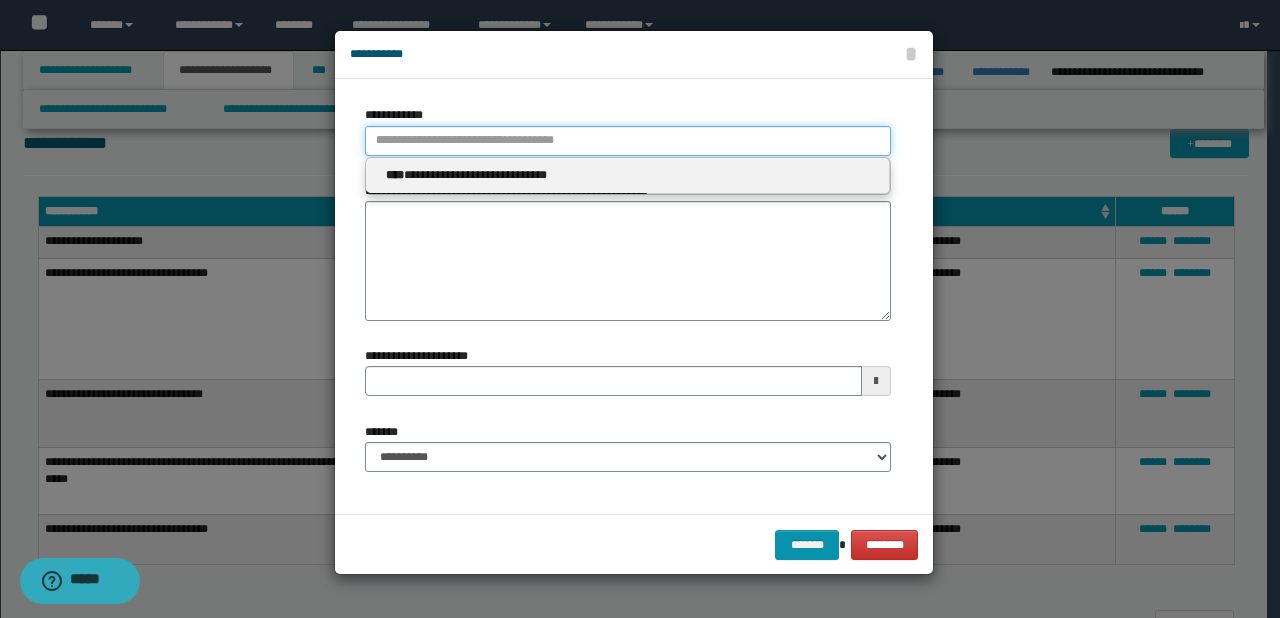 paste on "****" 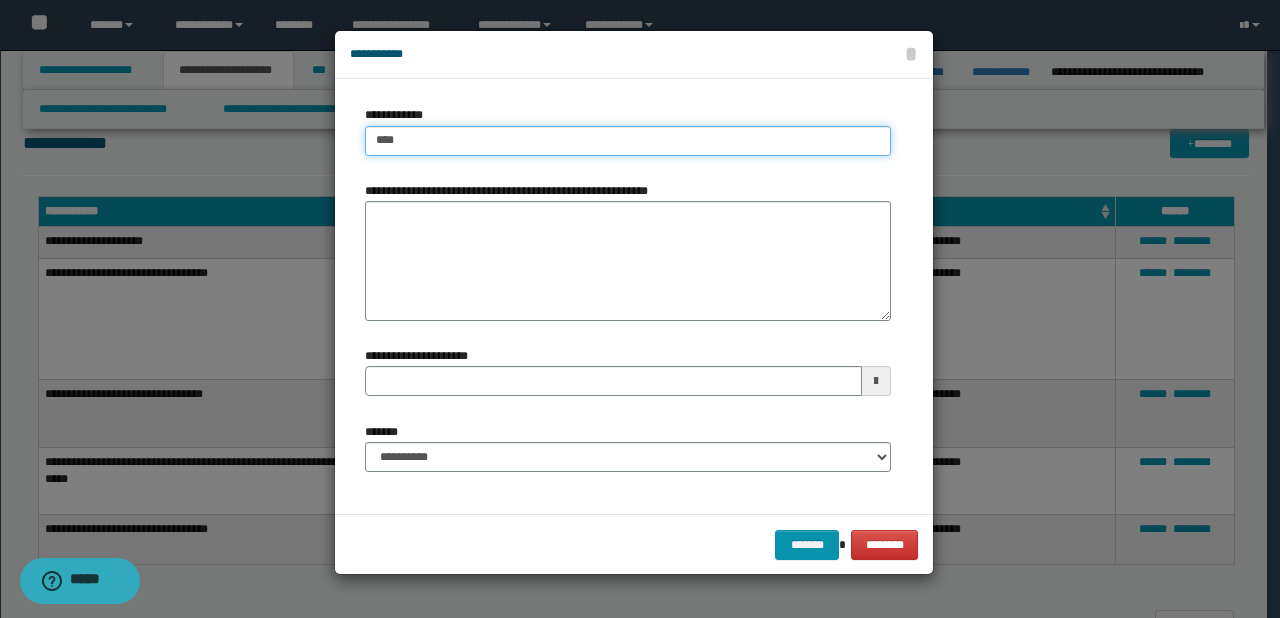 click on "****" at bounding box center [628, 141] 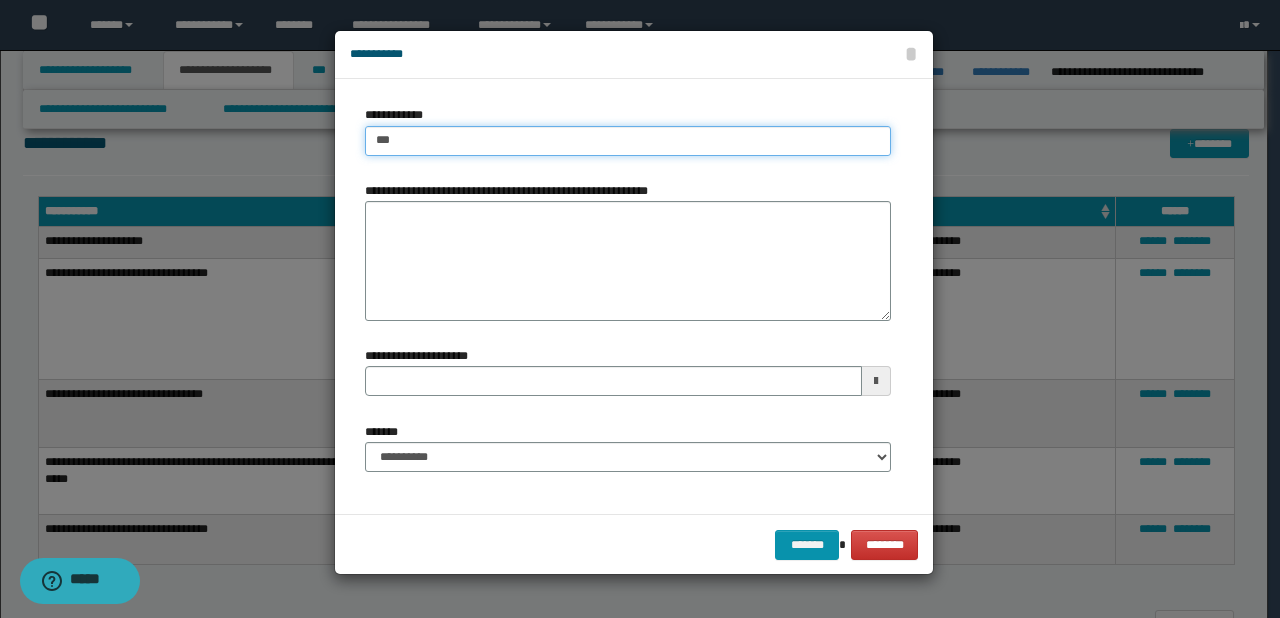 type on "***" 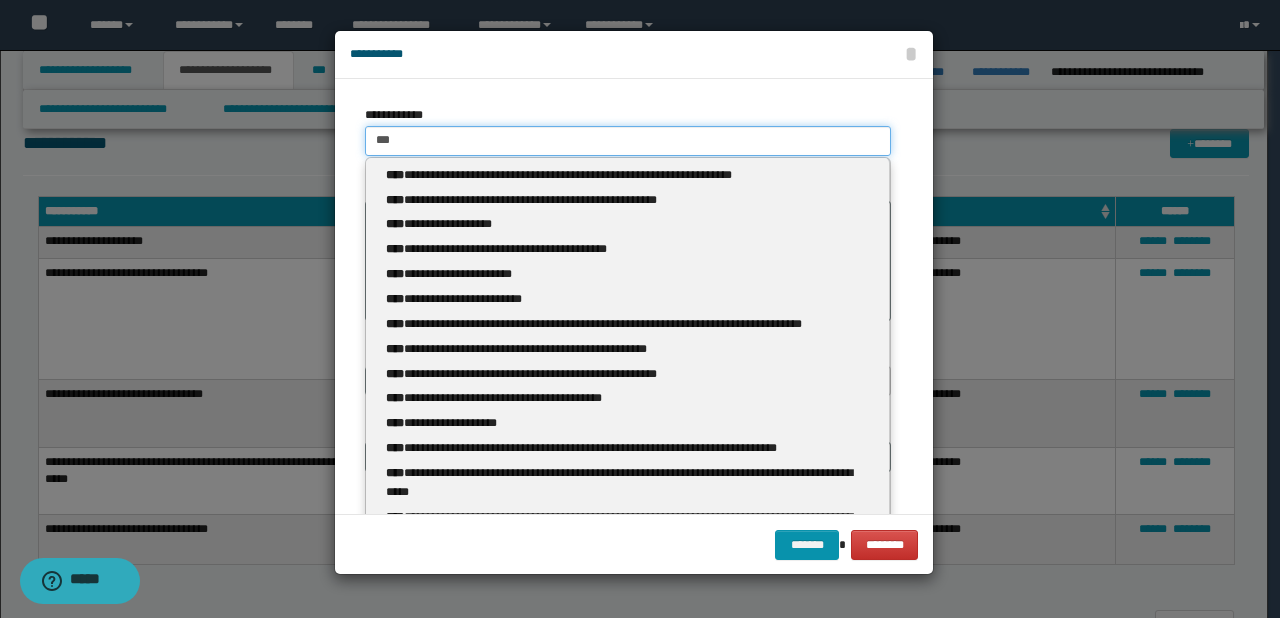 type 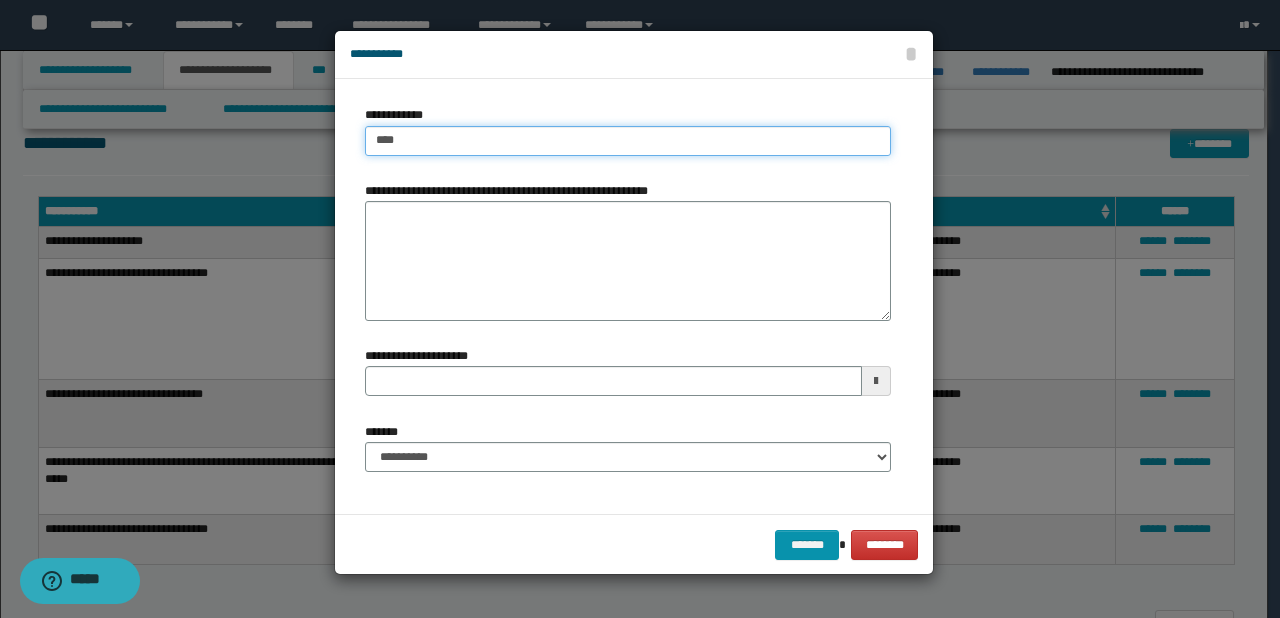 type on "****" 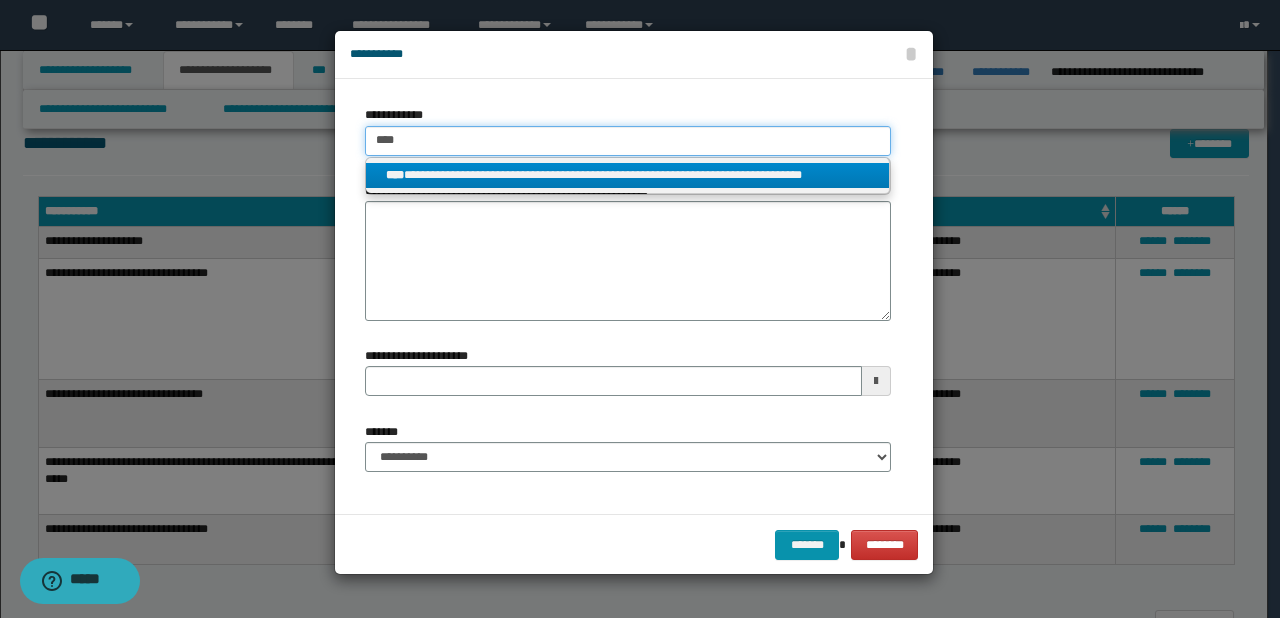 type on "****" 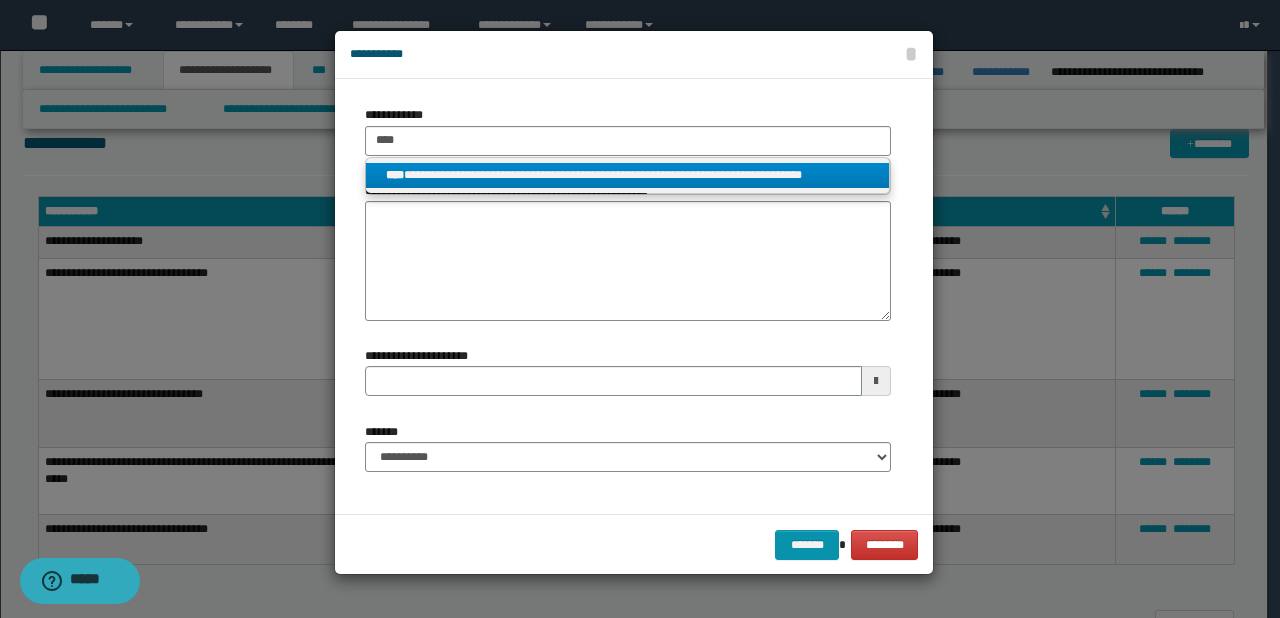 click on "**********" at bounding box center (627, 175) 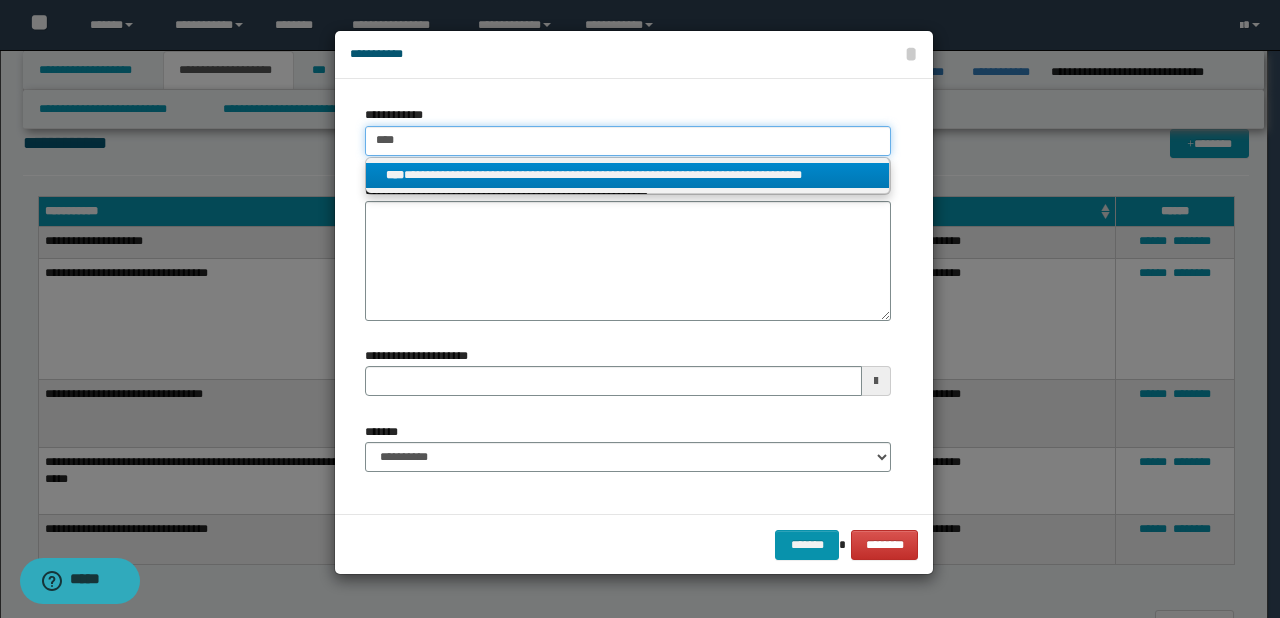 type 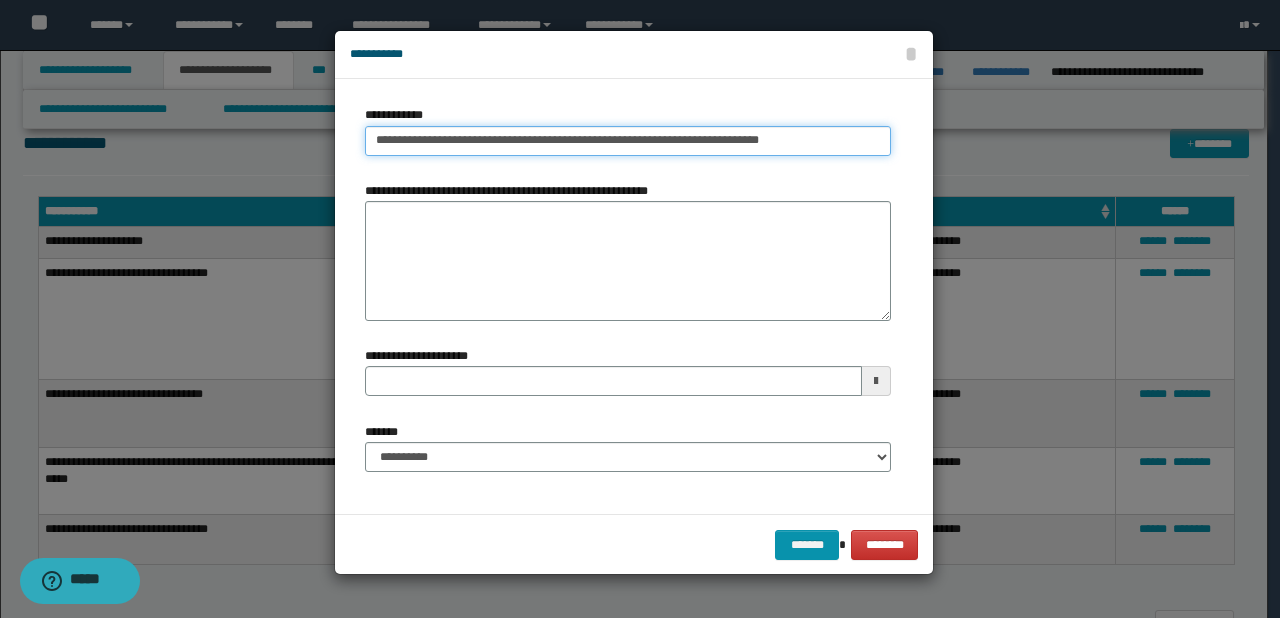 type on "**********" 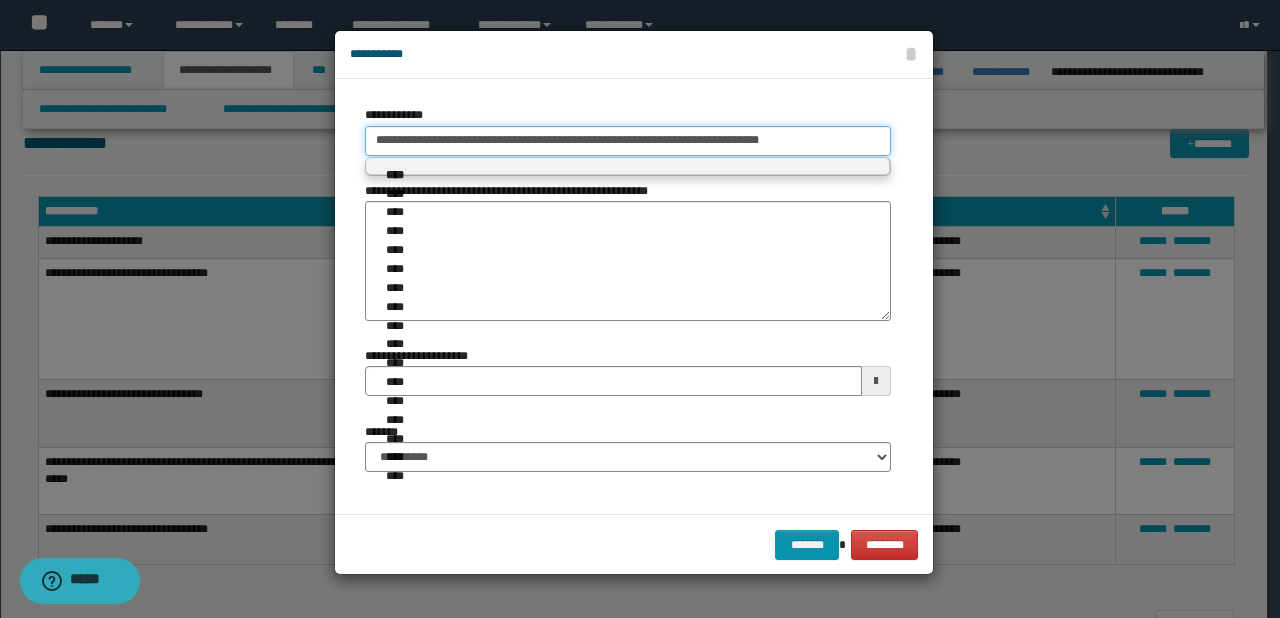 type 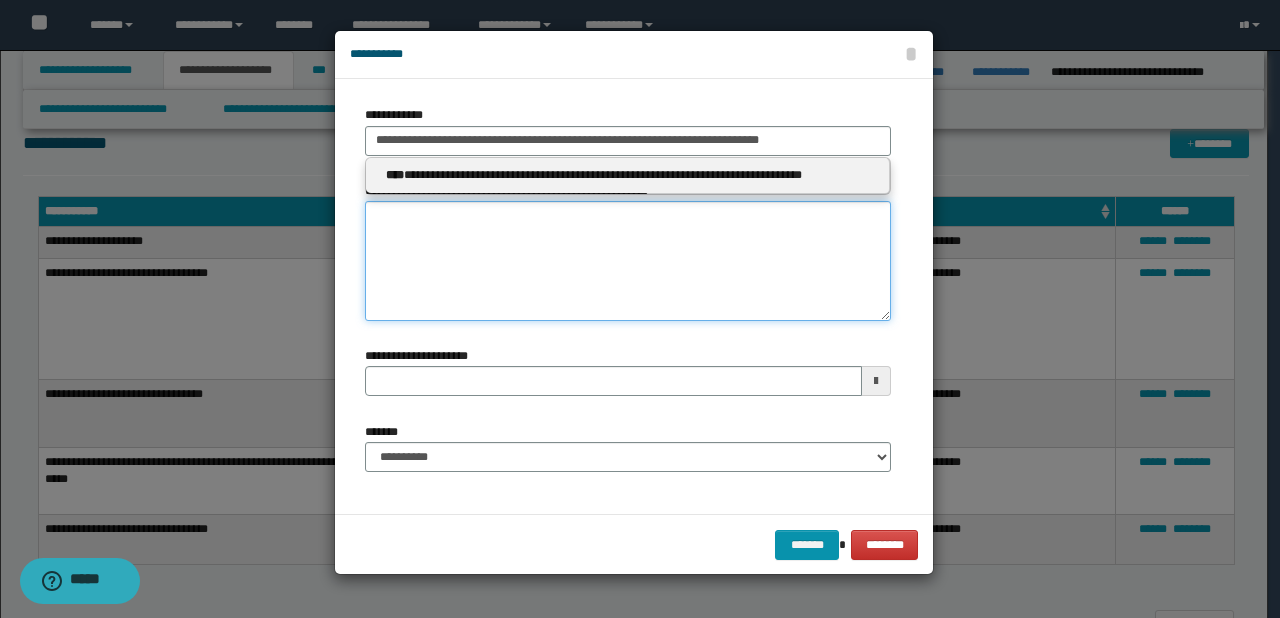 type 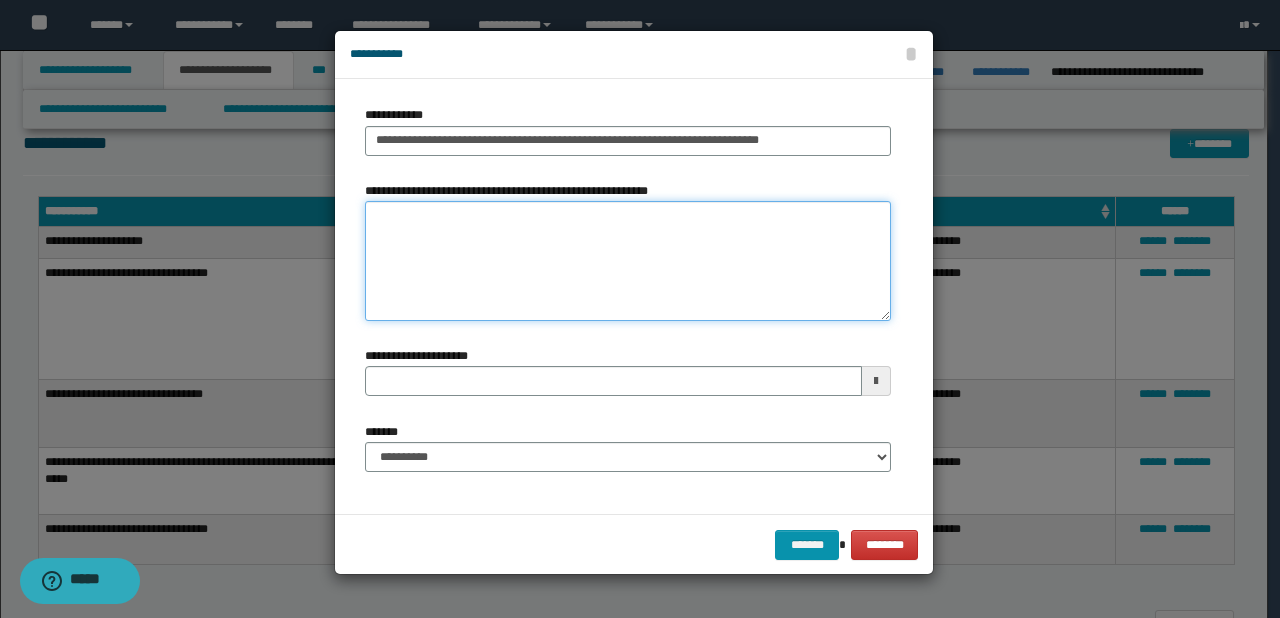 click on "**********" at bounding box center [628, 261] 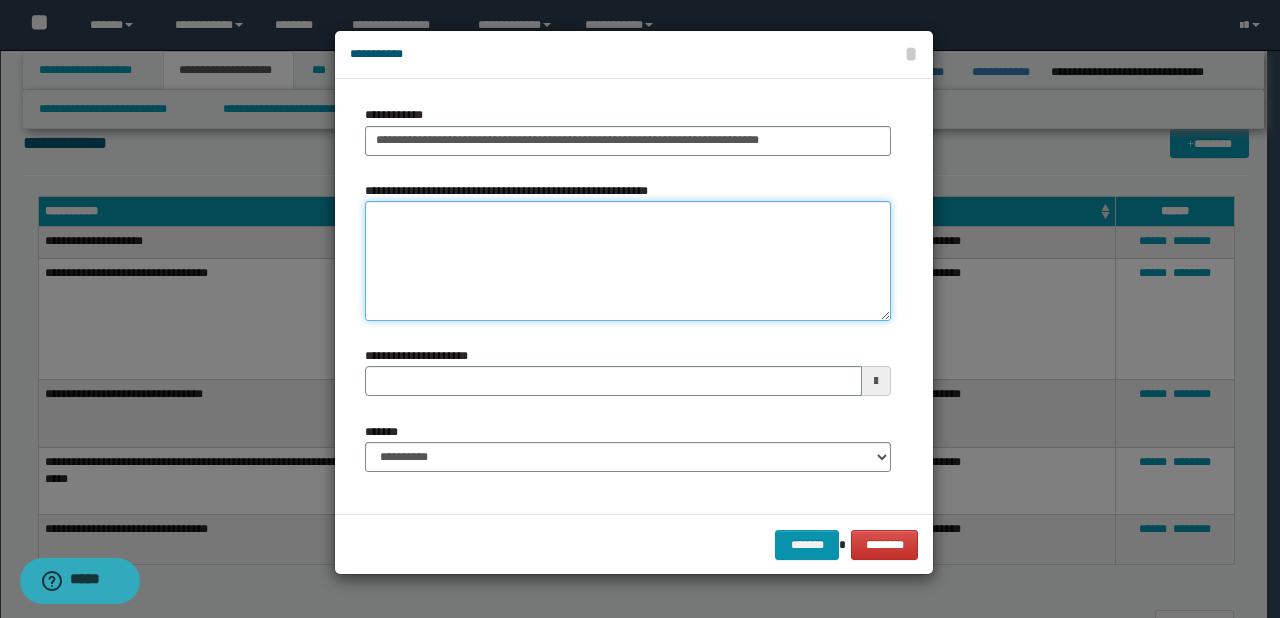 click on "**********" at bounding box center [628, 261] 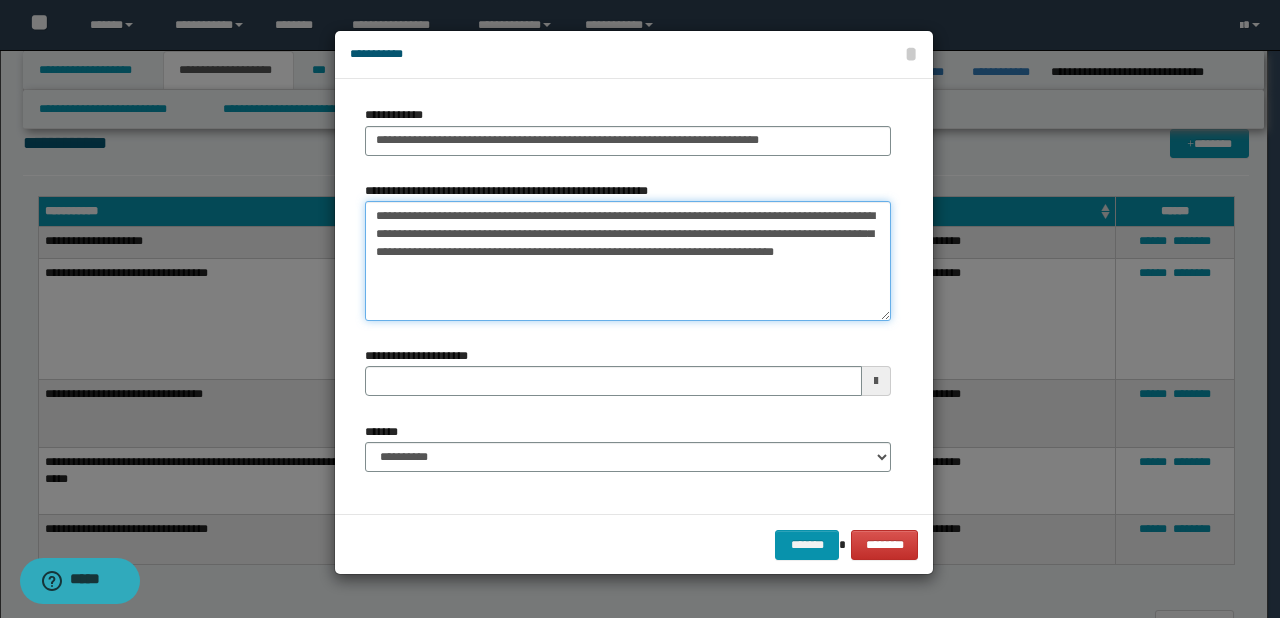 click on "**********" at bounding box center (628, 261) 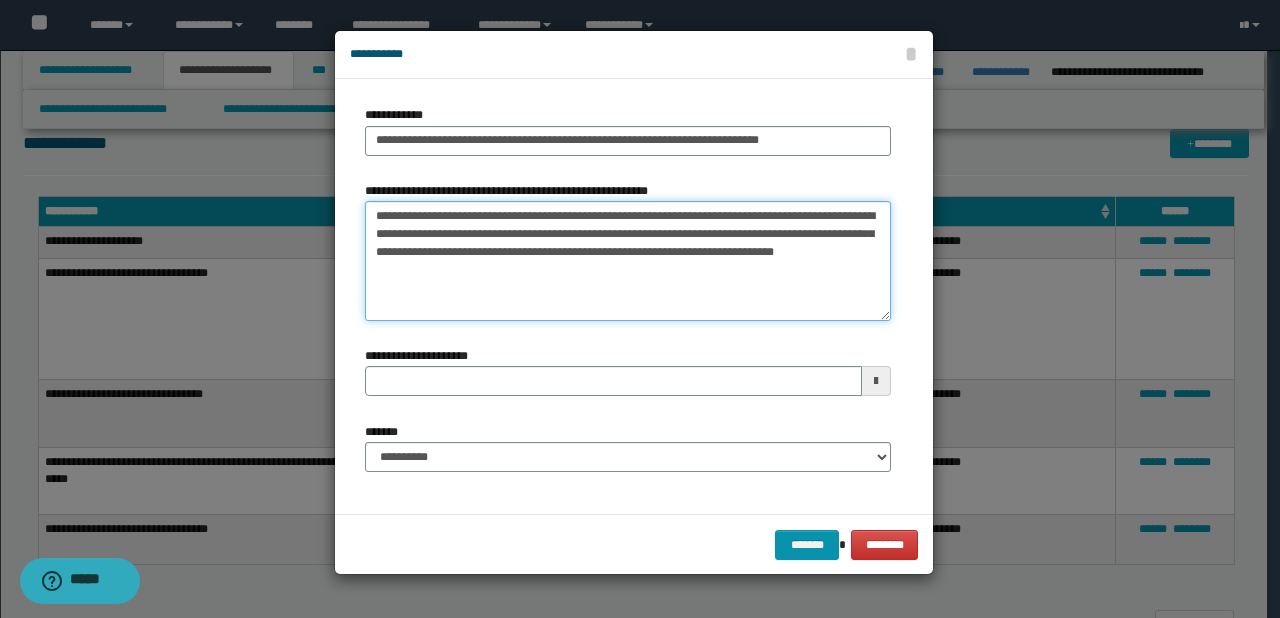 type on "**********" 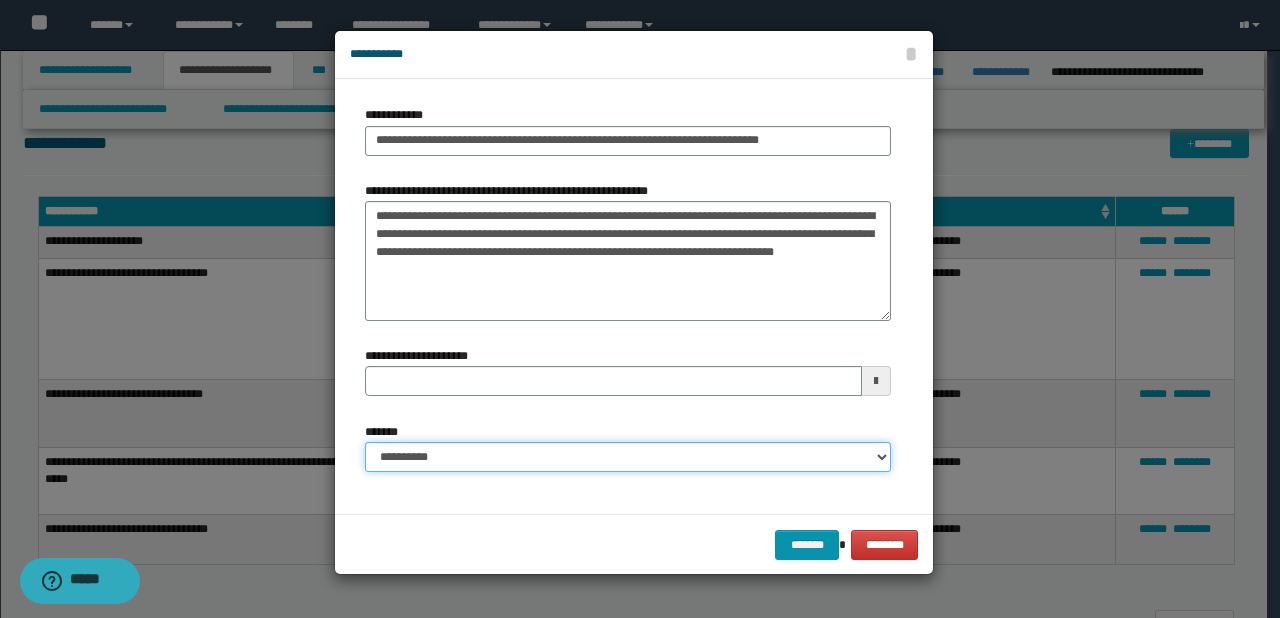 click on "**********" at bounding box center (628, 457) 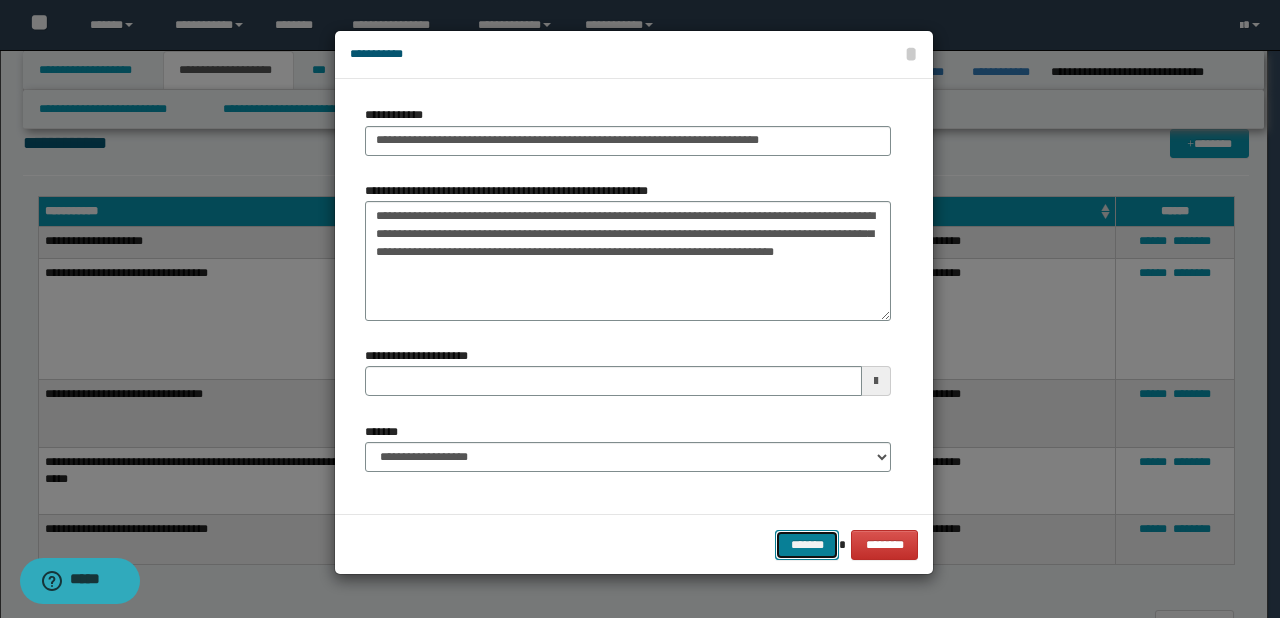 click on "*******" at bounding box center (807, 545) 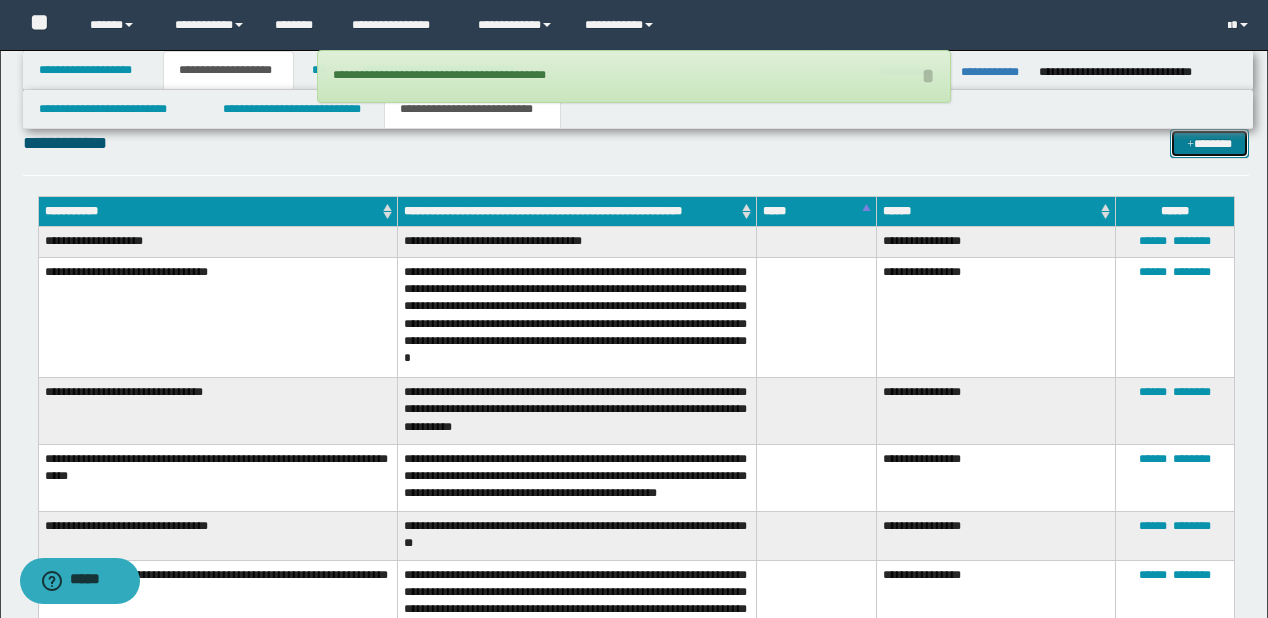 click on "*******" at bounding box center [1209, 144] 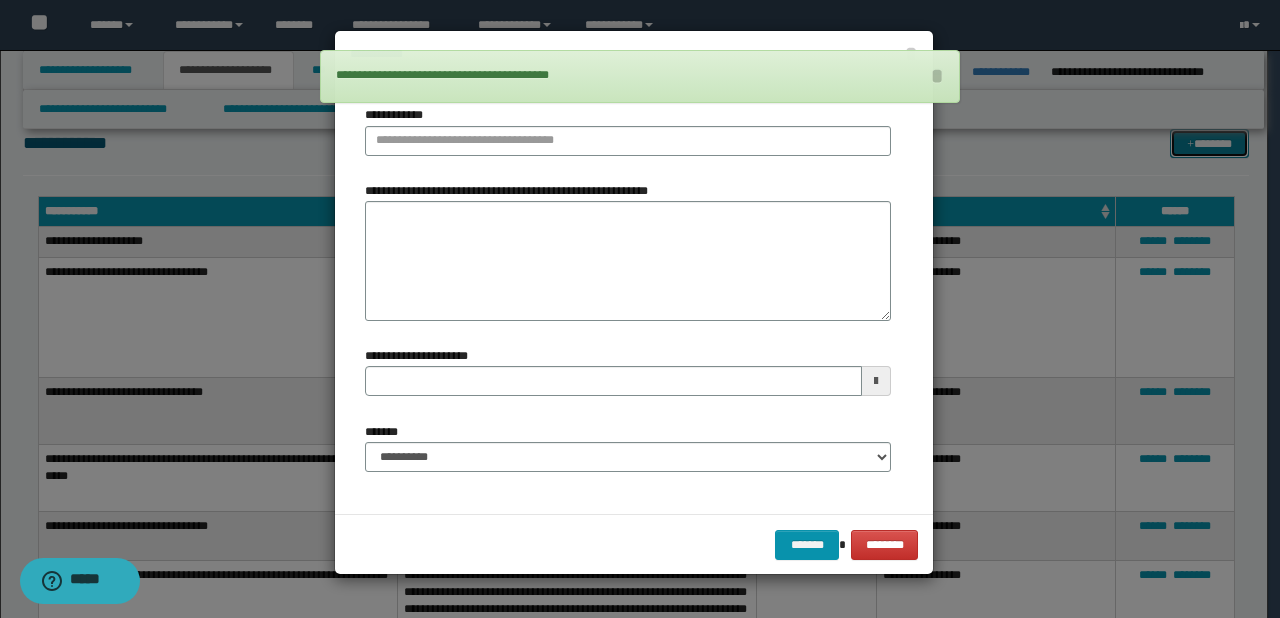 type 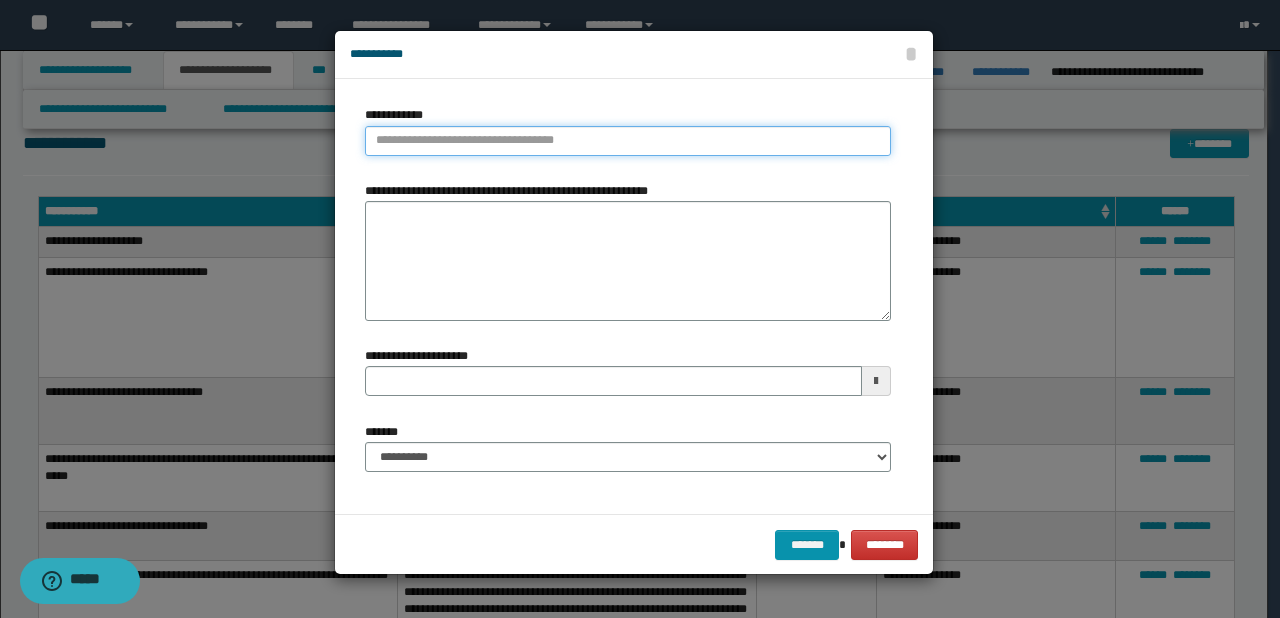 type on "**********" 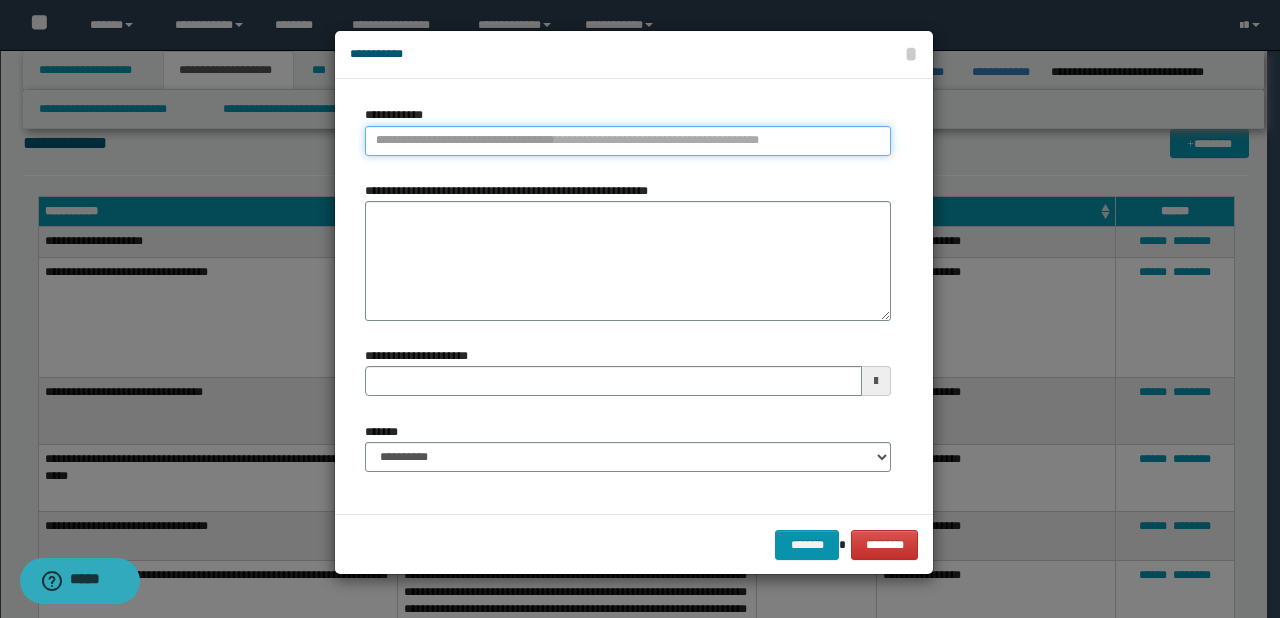 click on "**********" at bounding box center (628, 141) 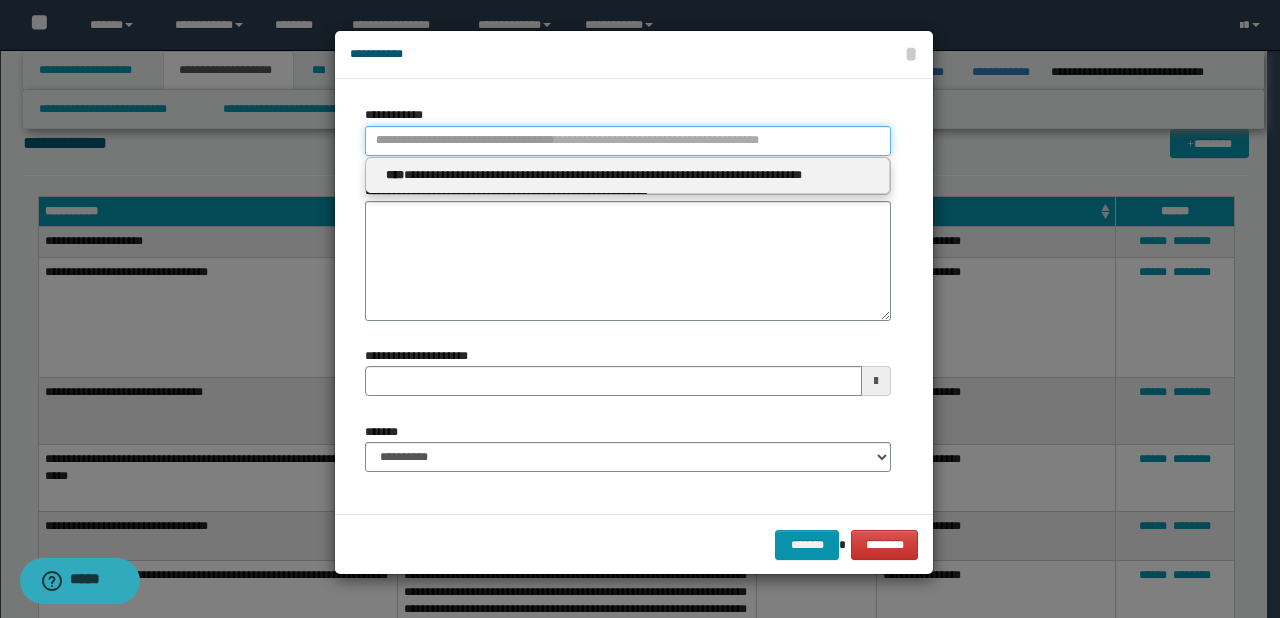 paste on "****" 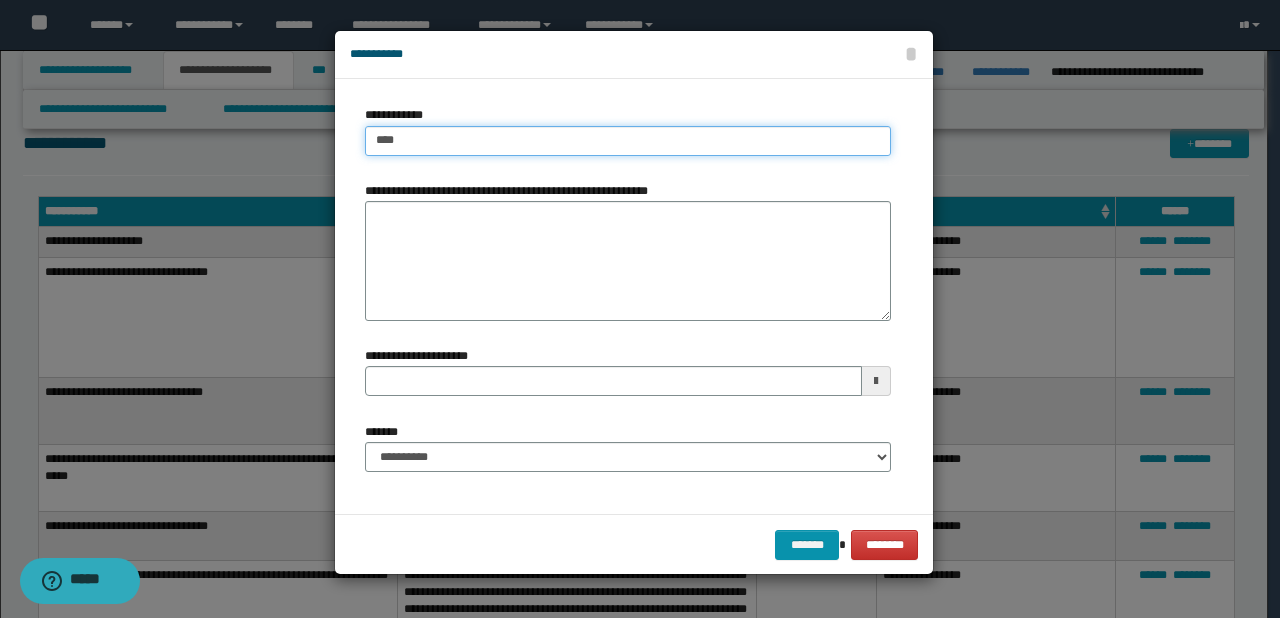 type on "****" 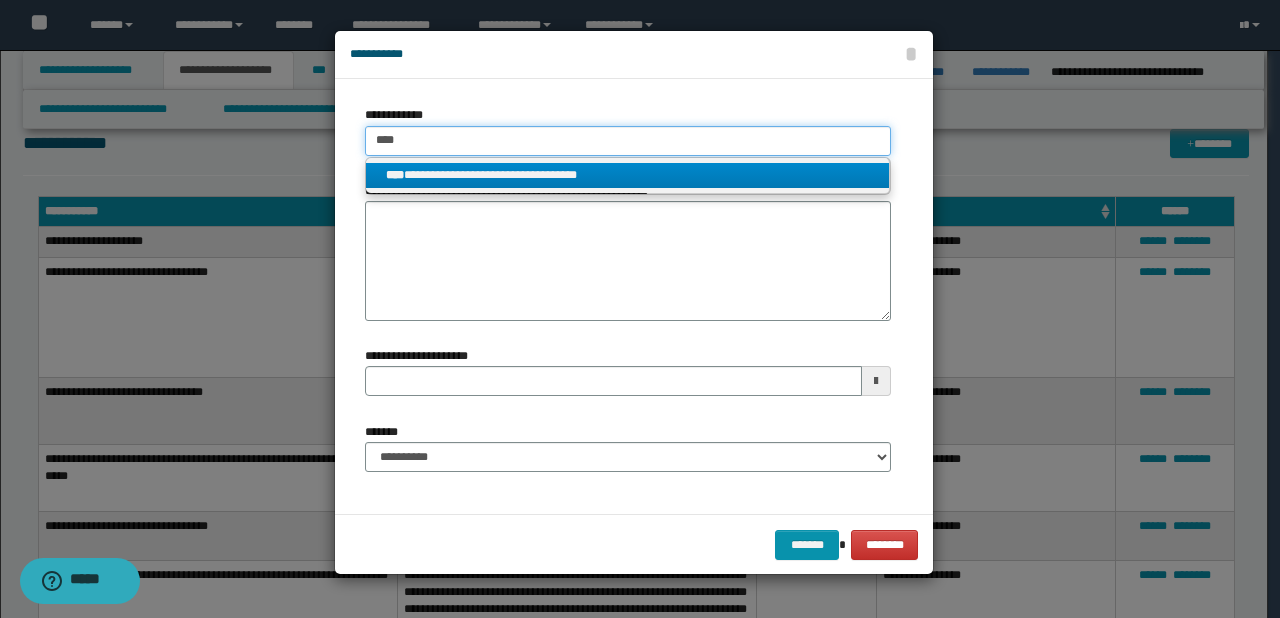 type on "****" 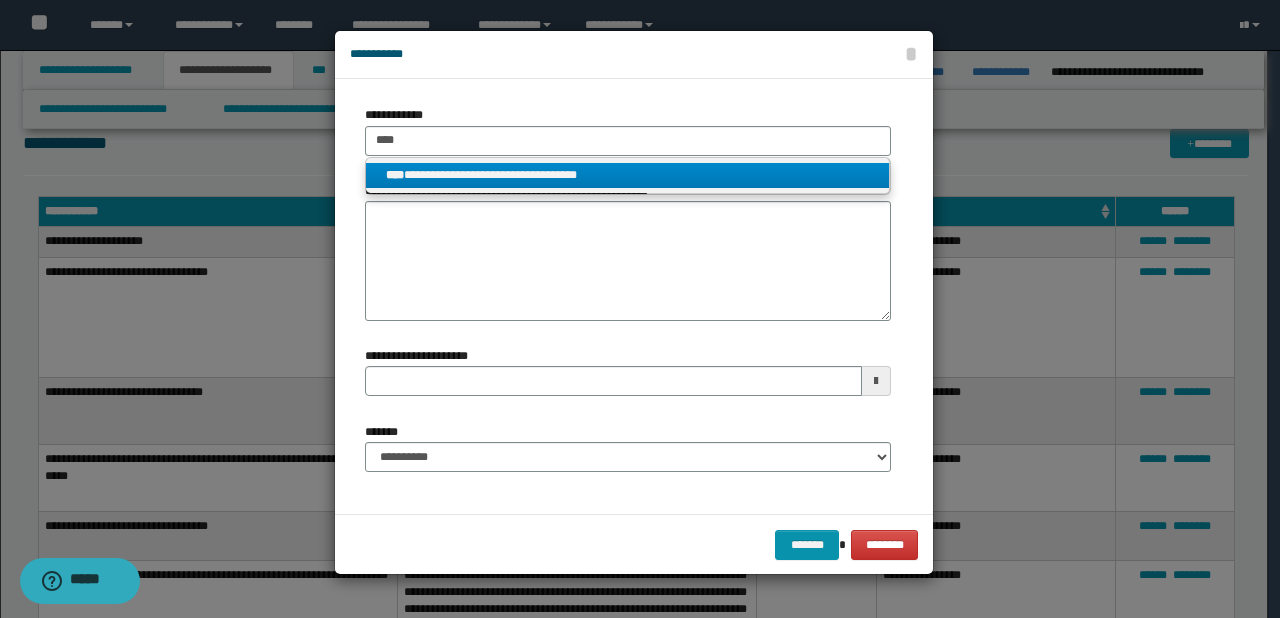 click on "**********" at bounding box center (628, 175) 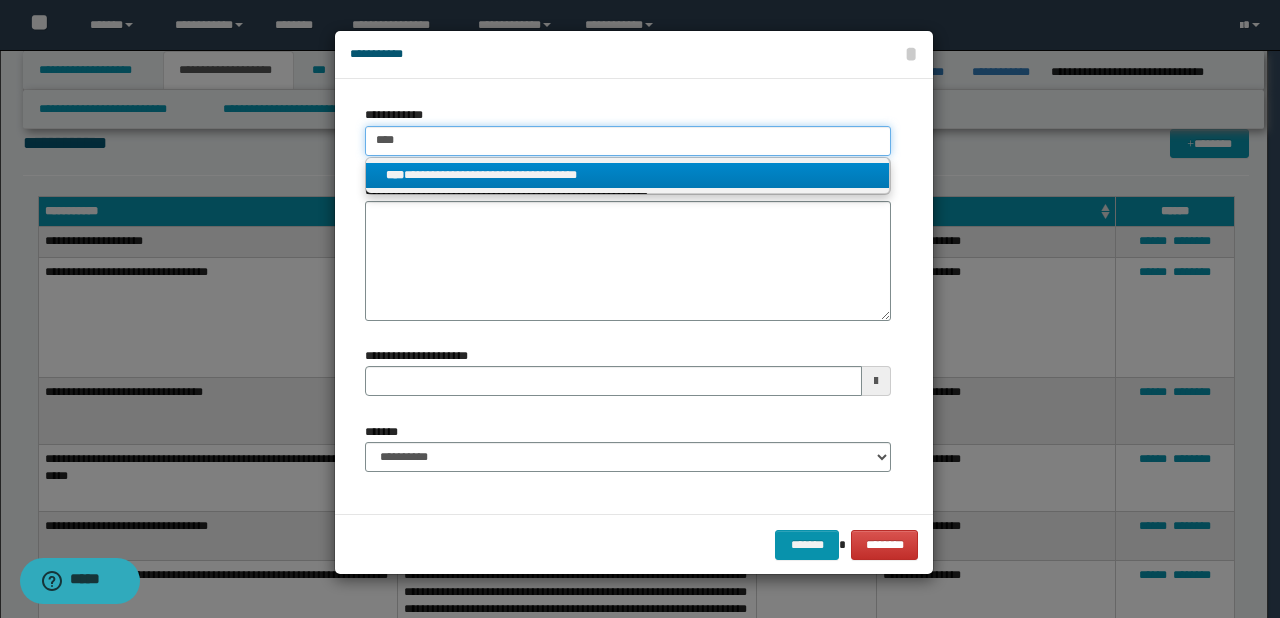 type 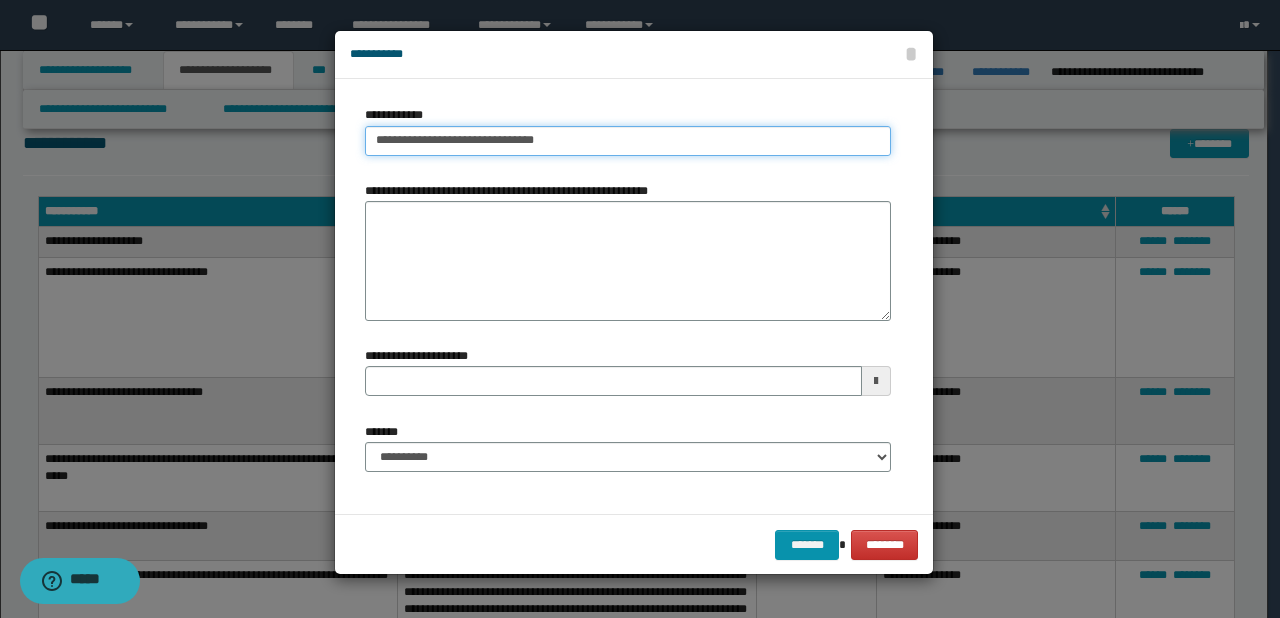 type on "**********" 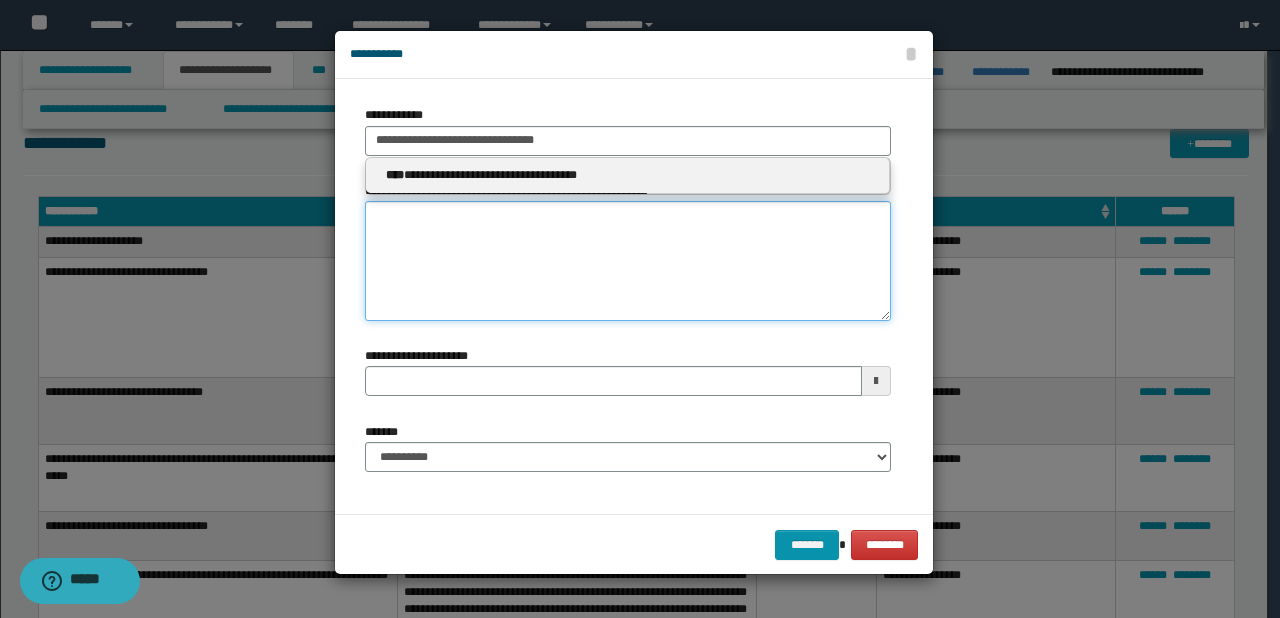 type 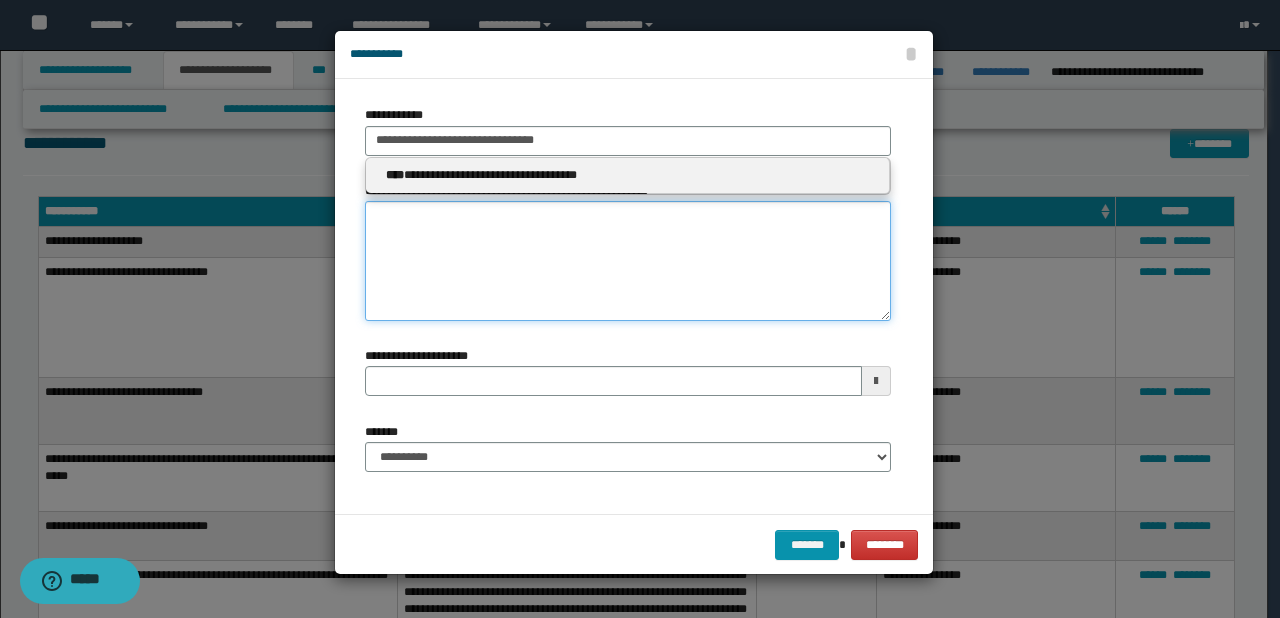 click on "**********" at bounding box center (628, 261) 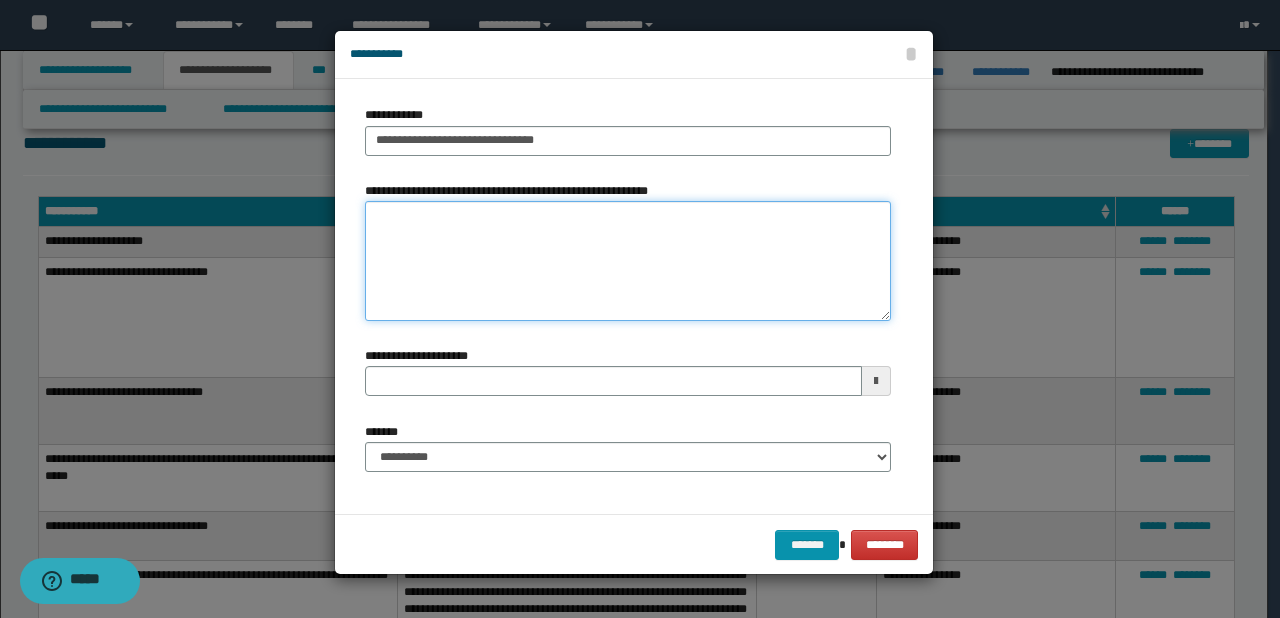 paste on "**********" 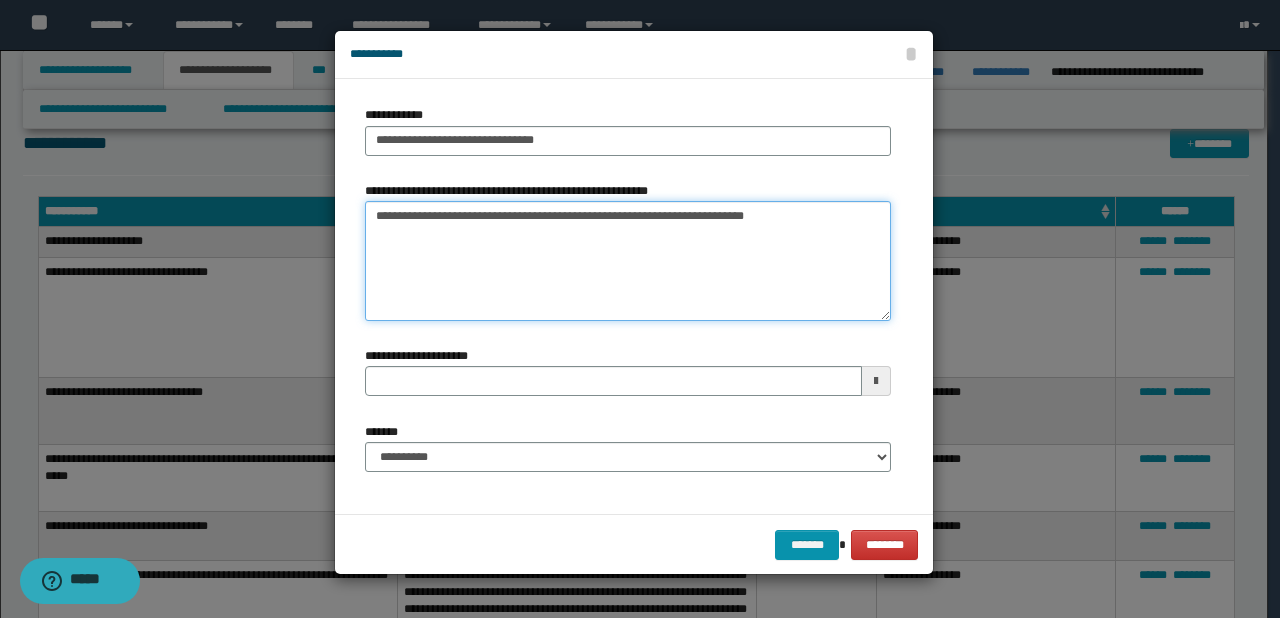 click on "**********" at bounding box center [628, 261] 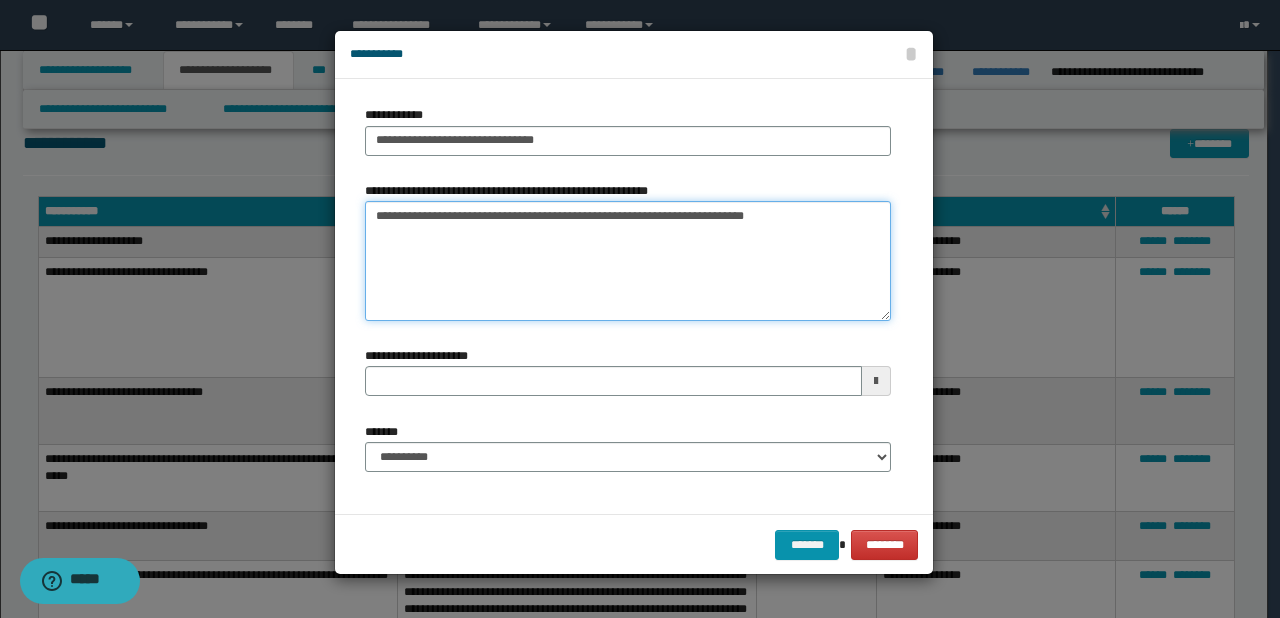 type on "**********" 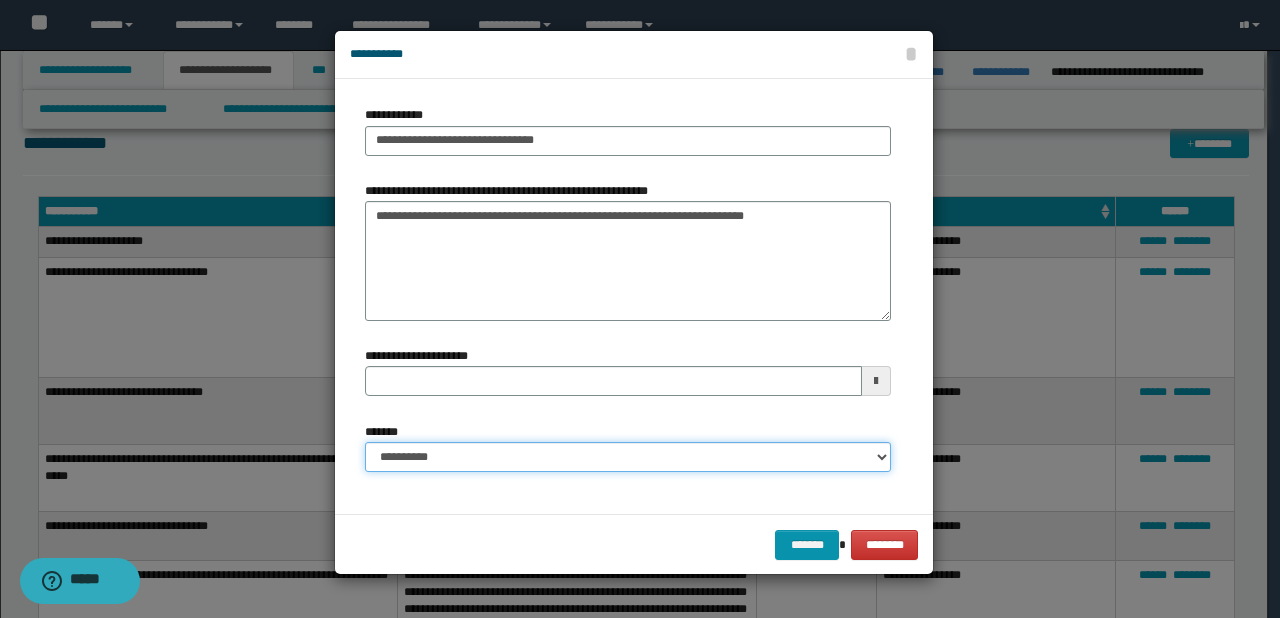 click on "**********" at bounding box center [628, 457] 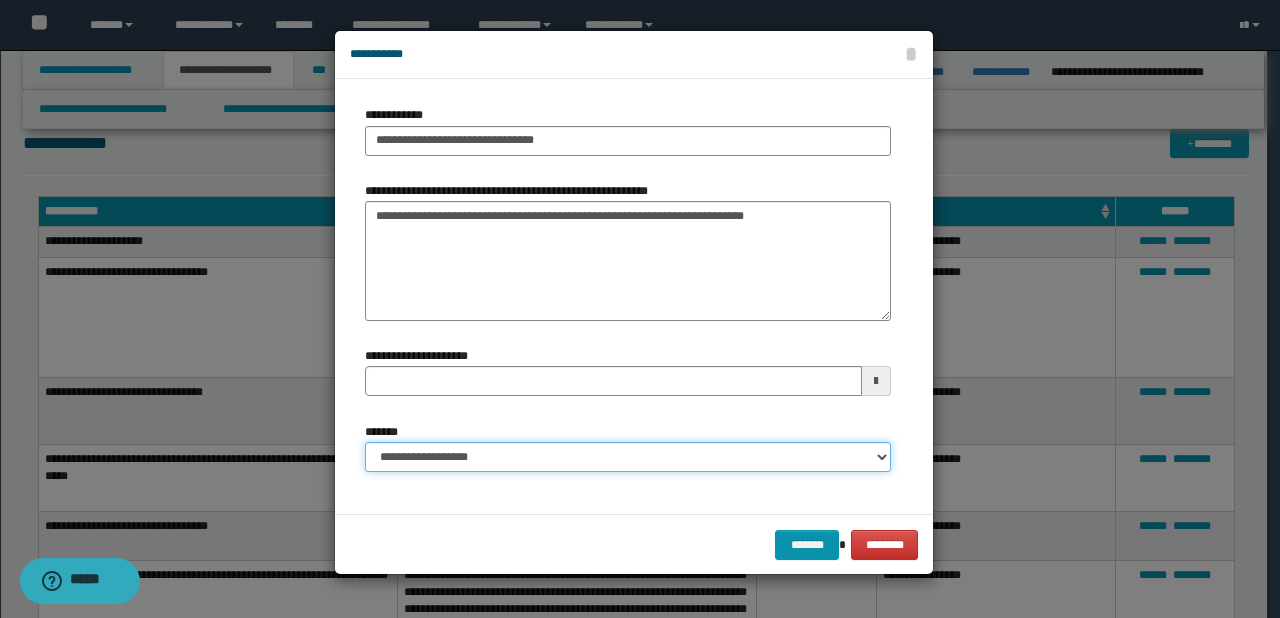 type 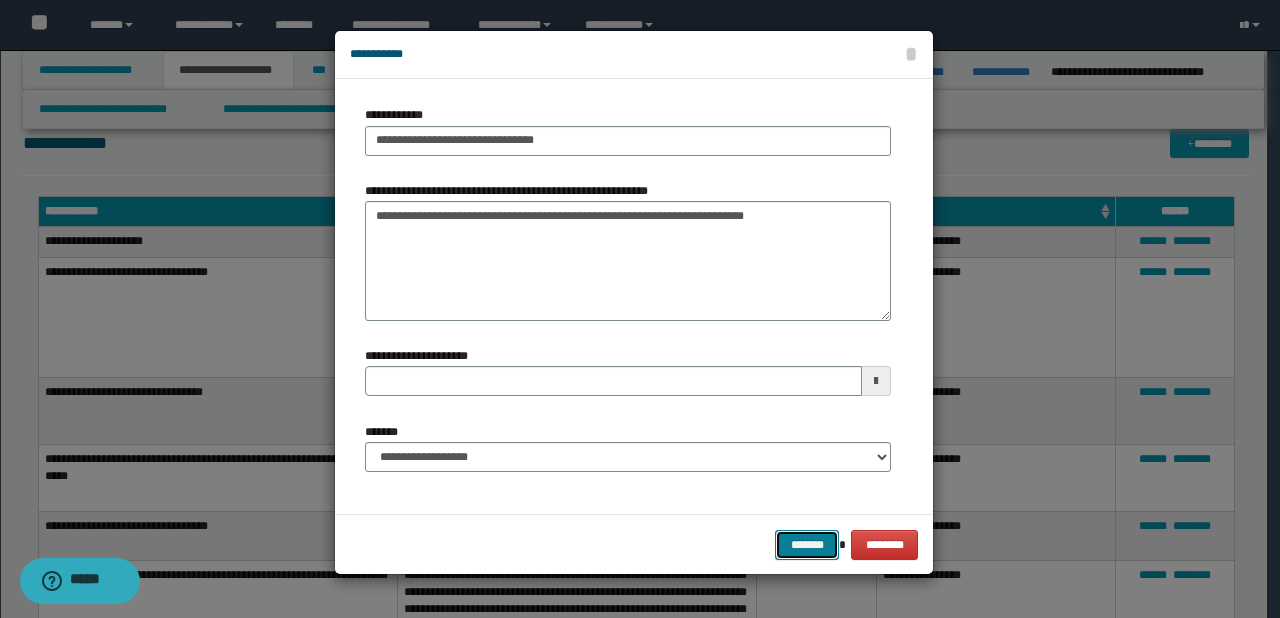click on "*******" at bounding box center (807, 545) 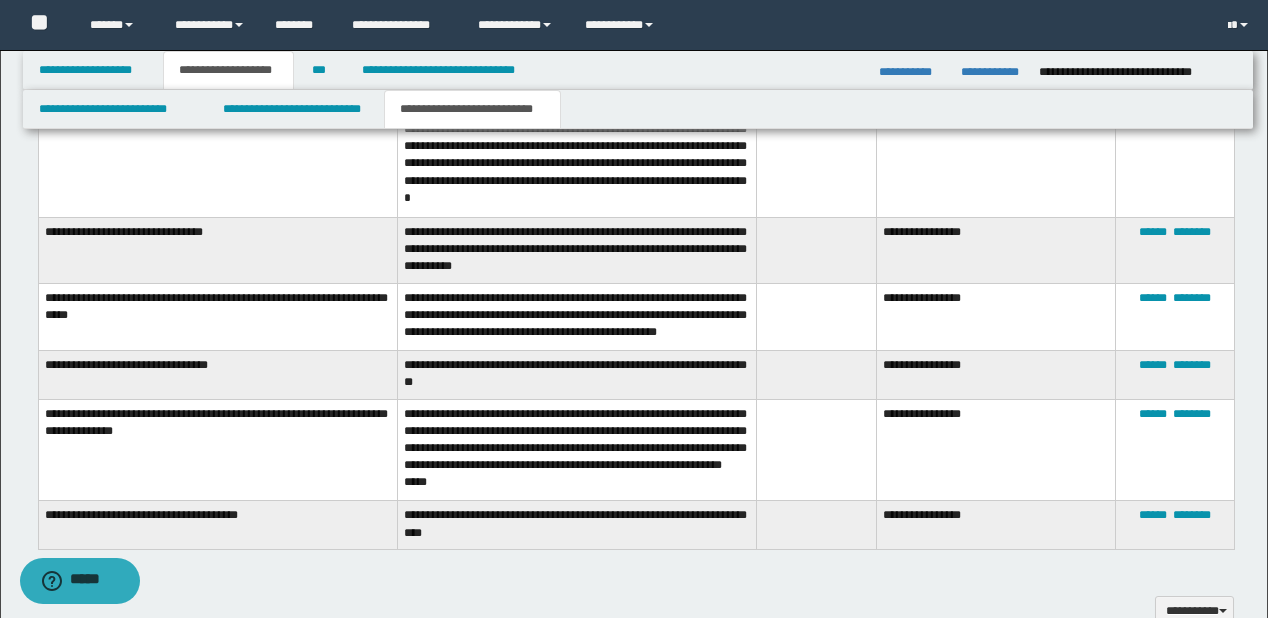 scroll, scrollTop: 800, scrollLeft: 0, axis: vertical 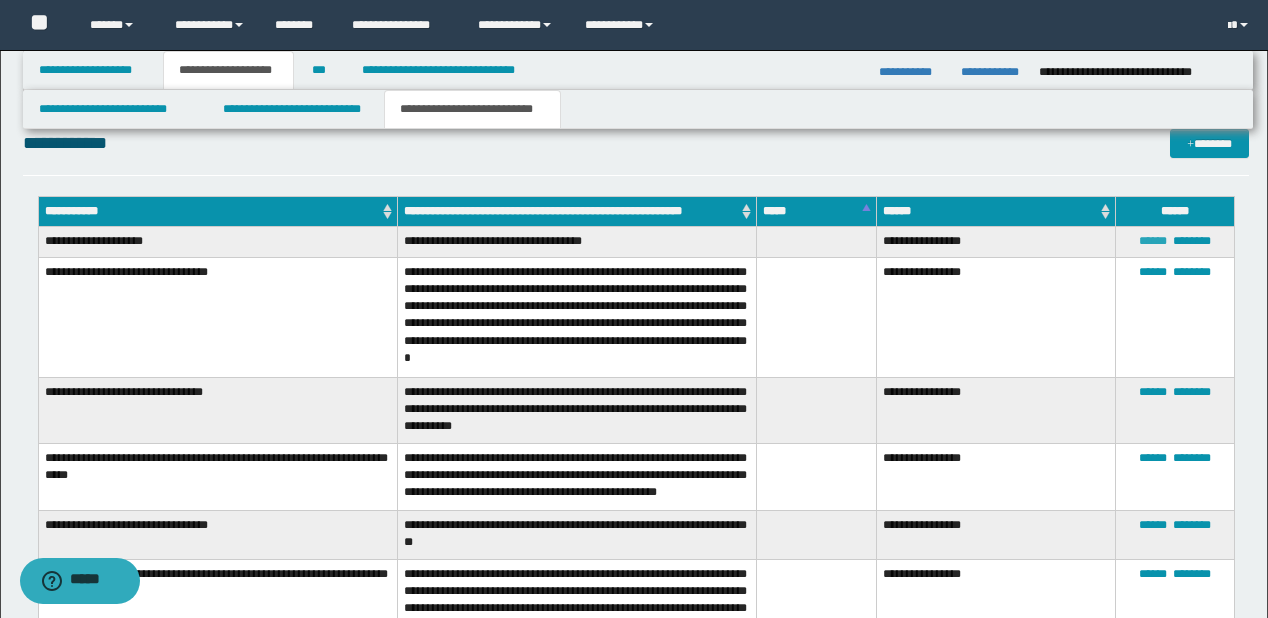 click on "******" at bounding box center (1153, 241) 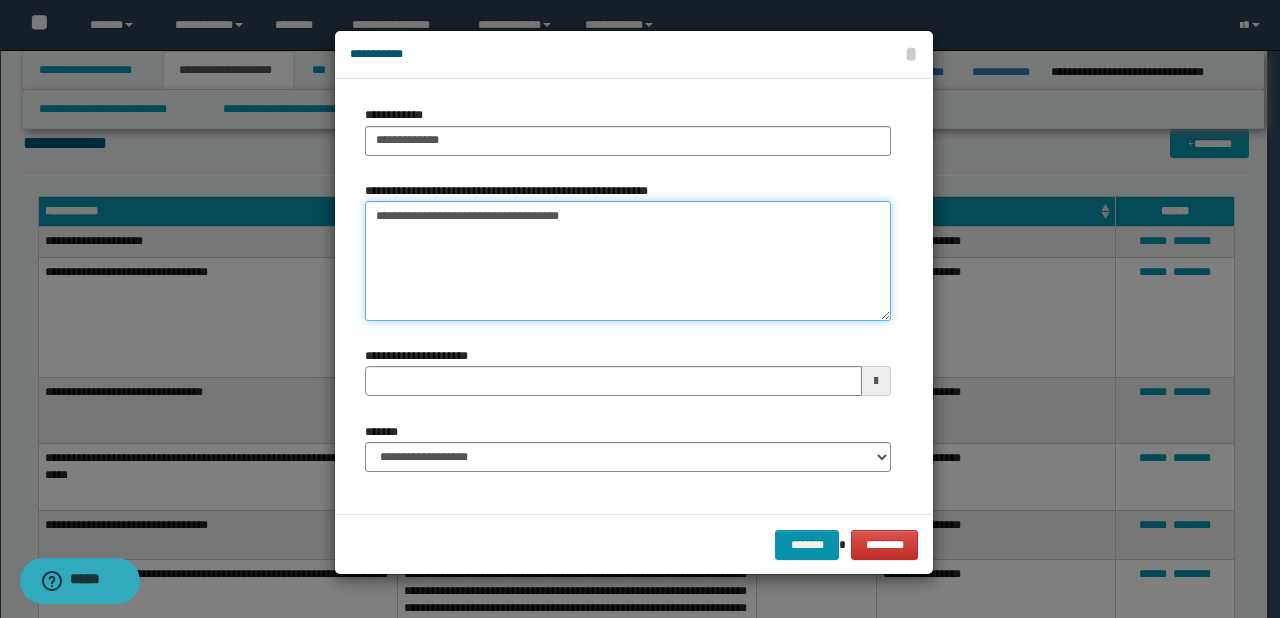 click on "**********" at bounding box center (628, 261) 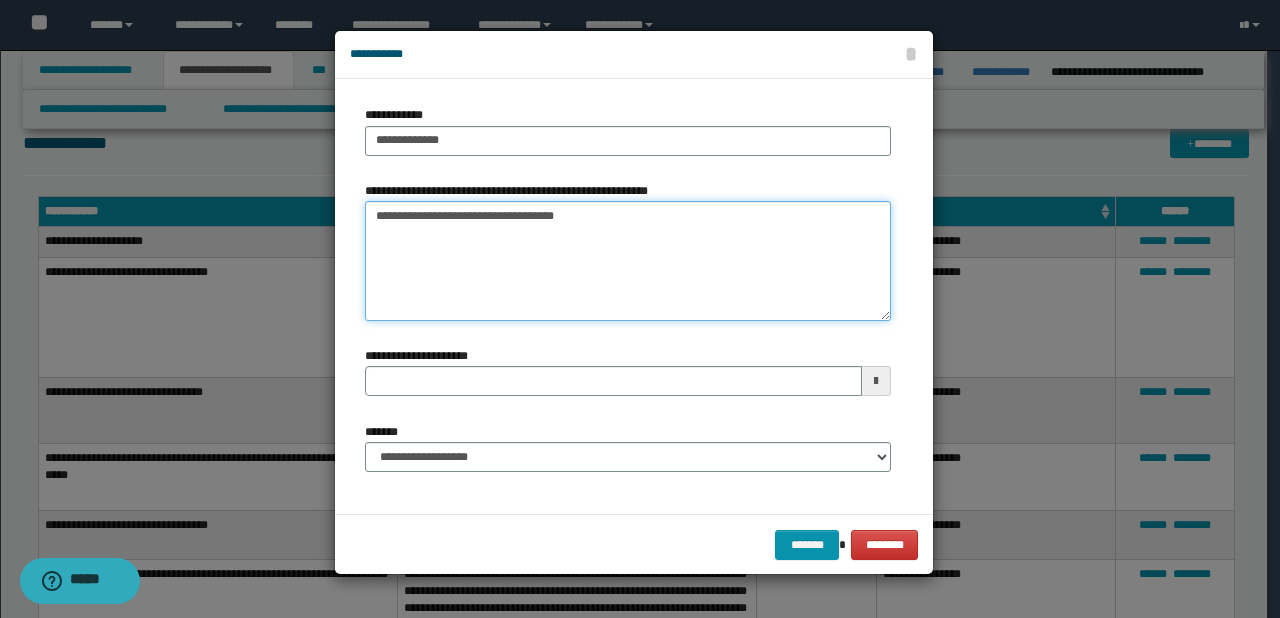 type on "**********" 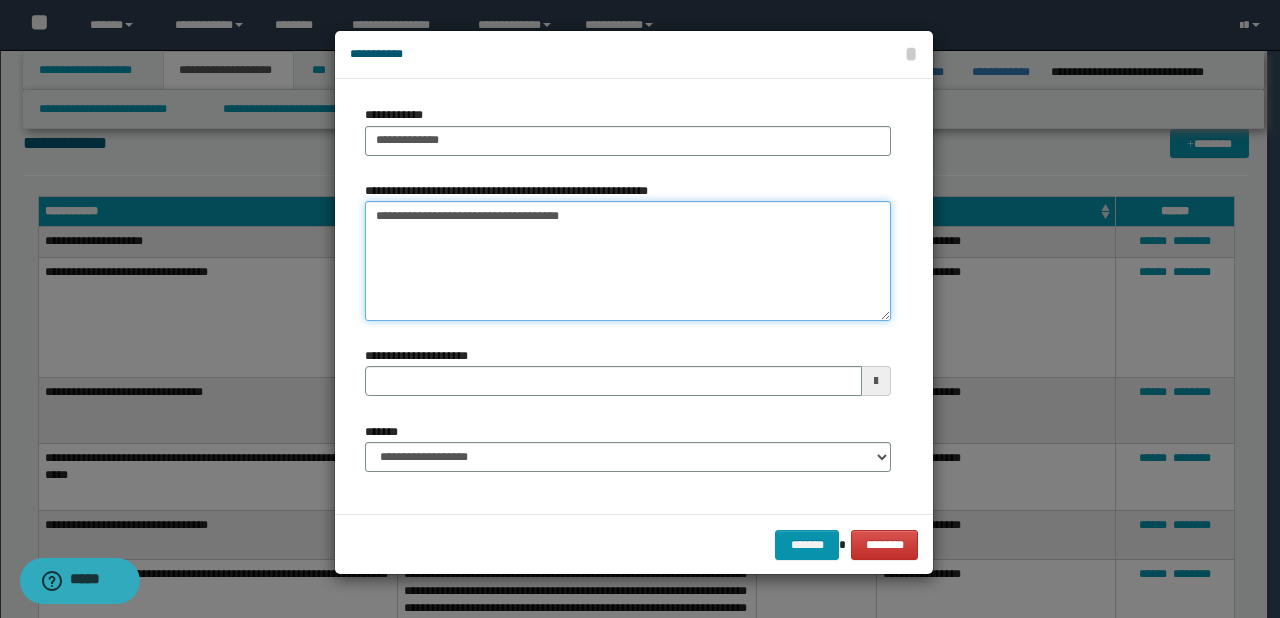 type 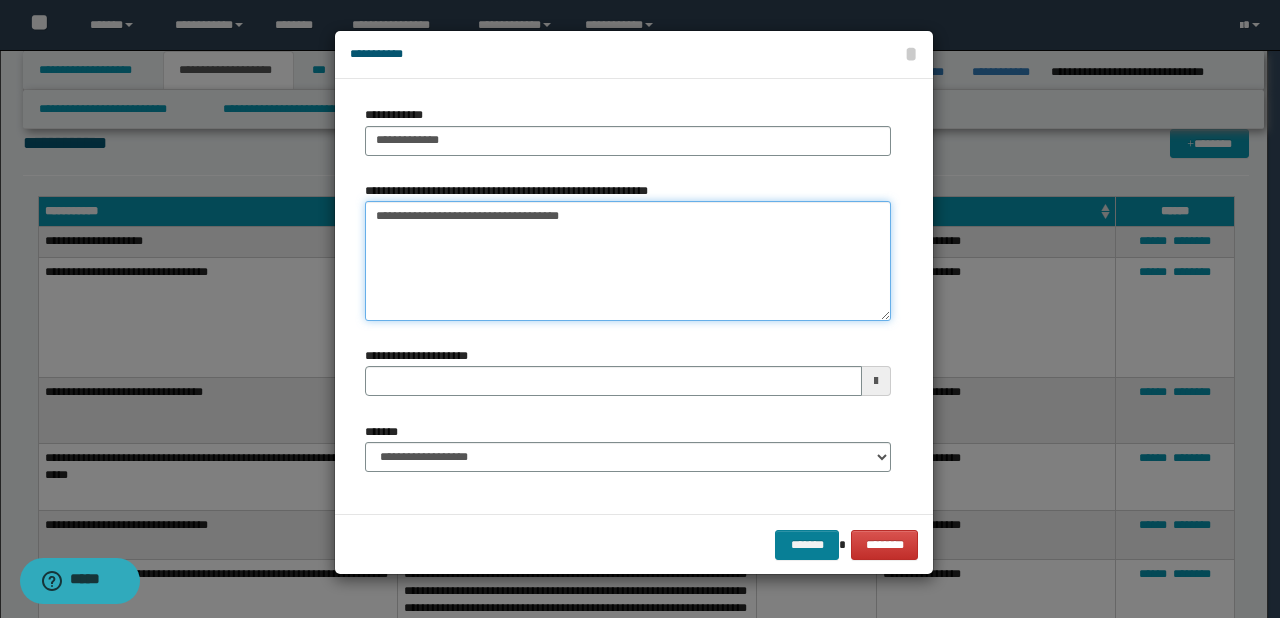 type on "**********" 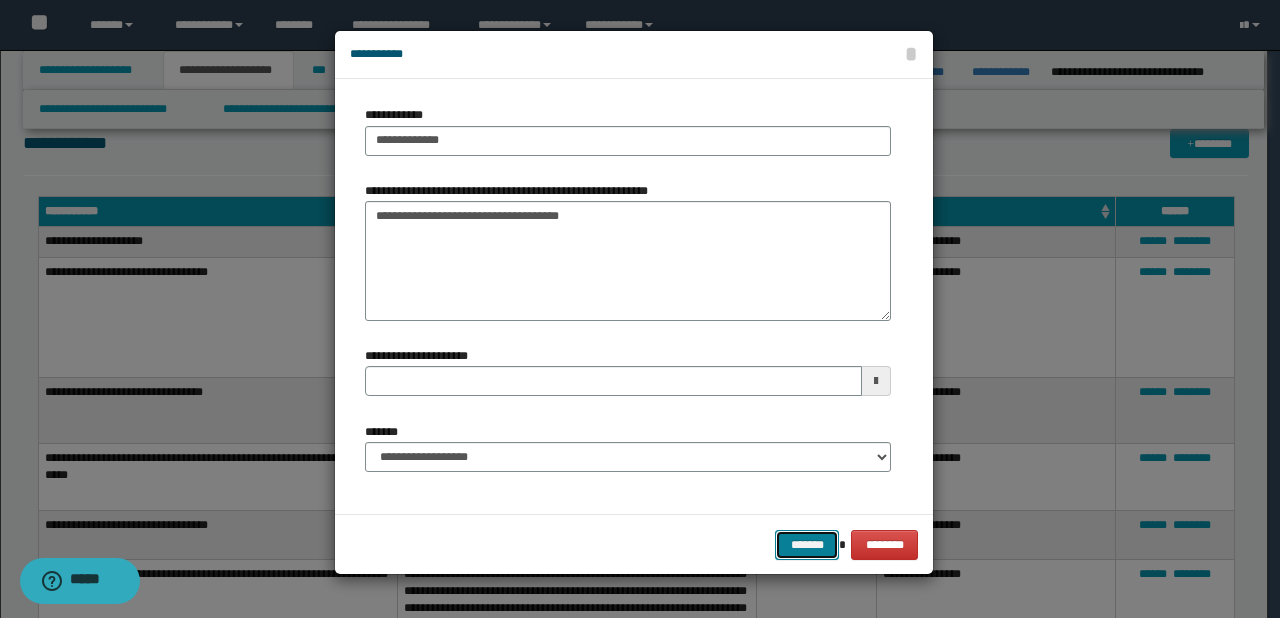 click on "*******" at bounding box center (807, 545) 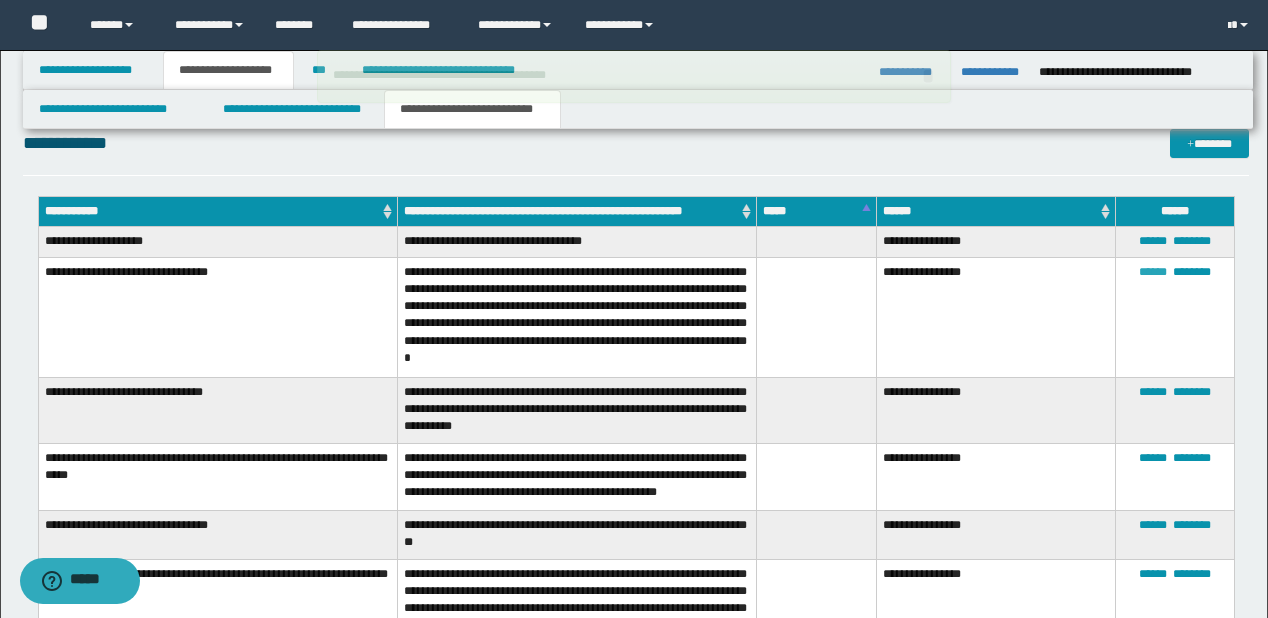 click on "******" at bounding box center (1153, 272) 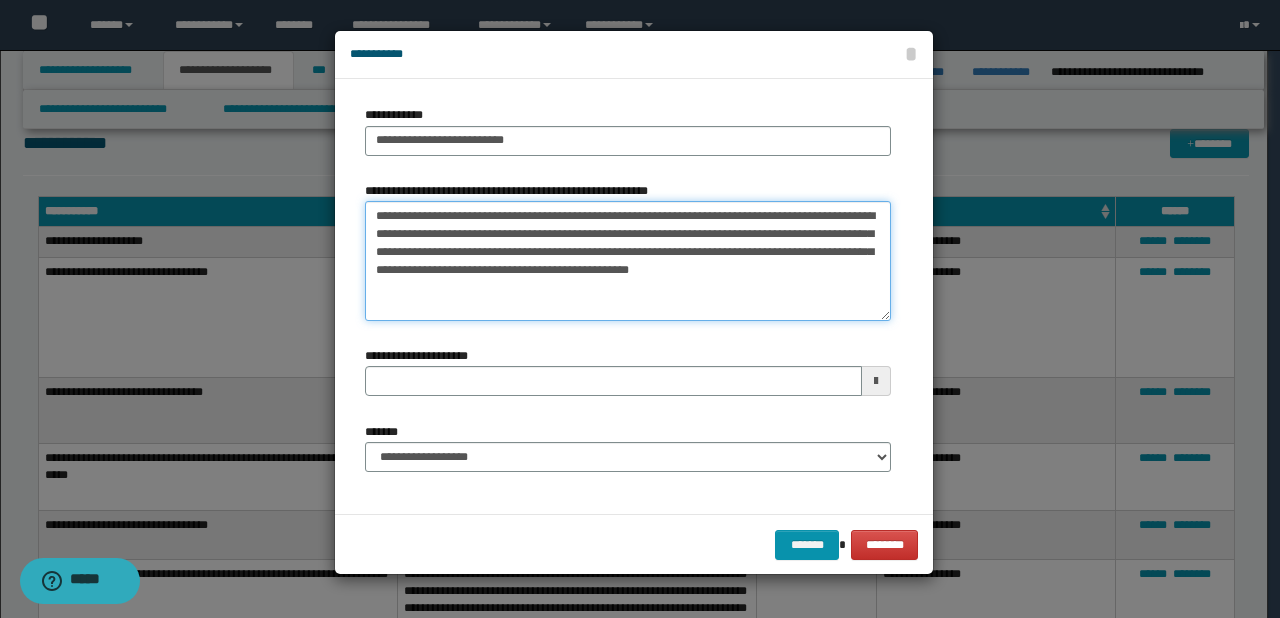 click on "**********" at bounding box center [628, 261] 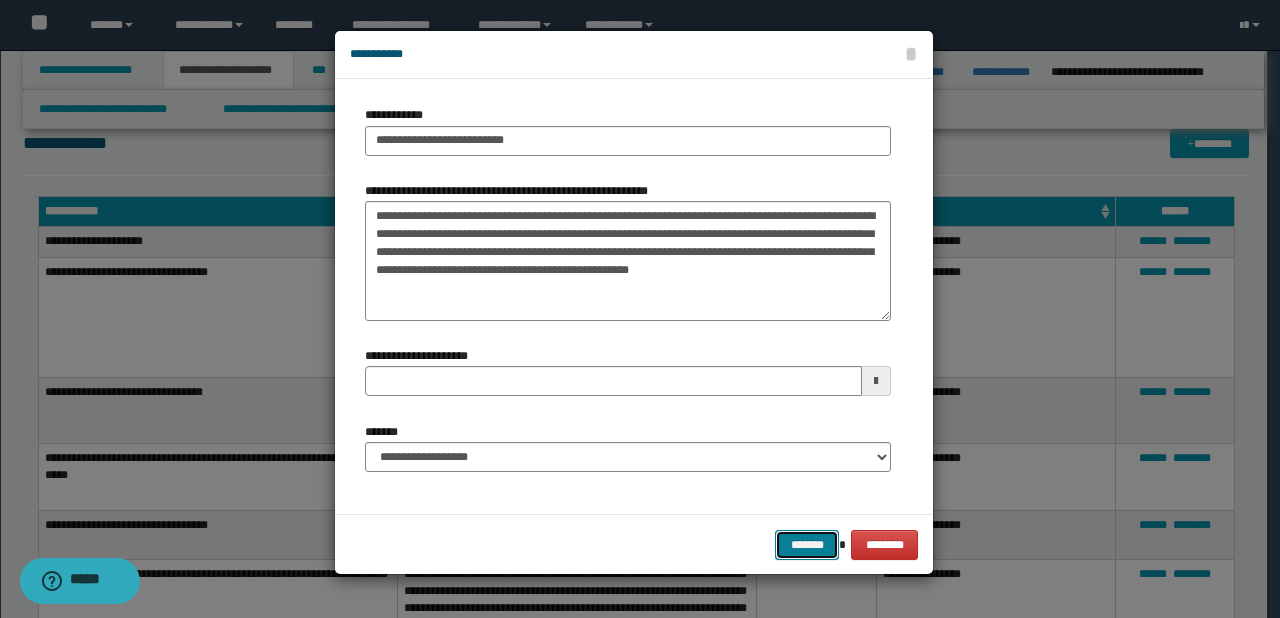 click on "*******" at bounding box center [807, 545] 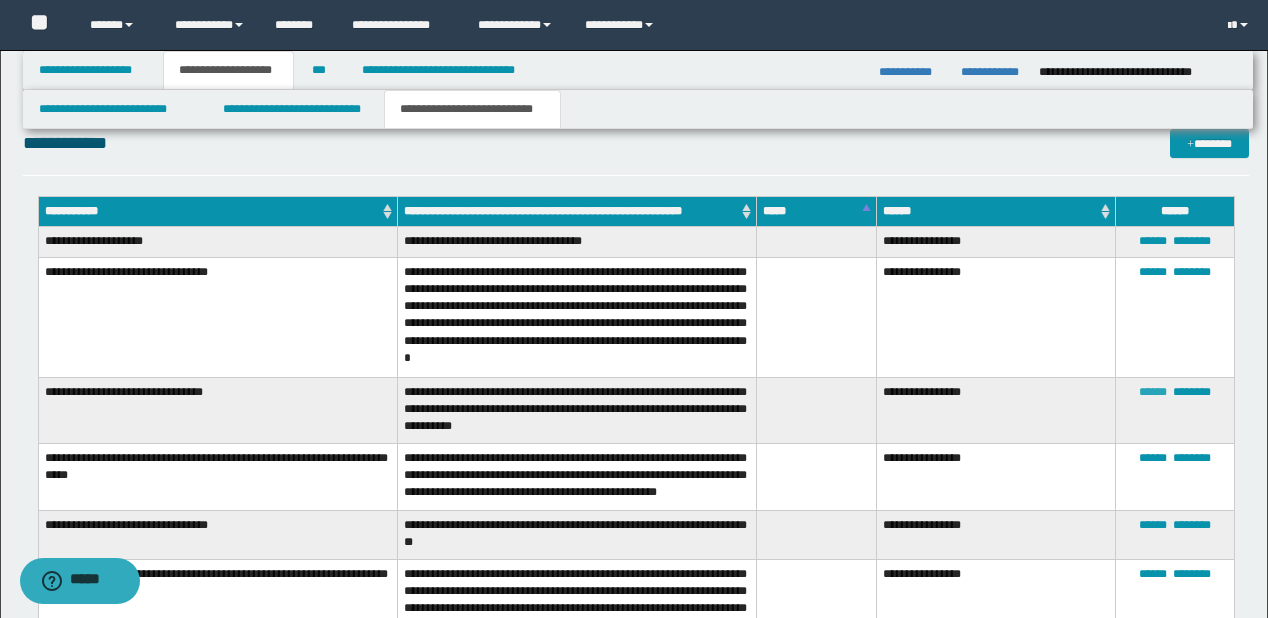 click on "******" at bounding box center [1153, 392] 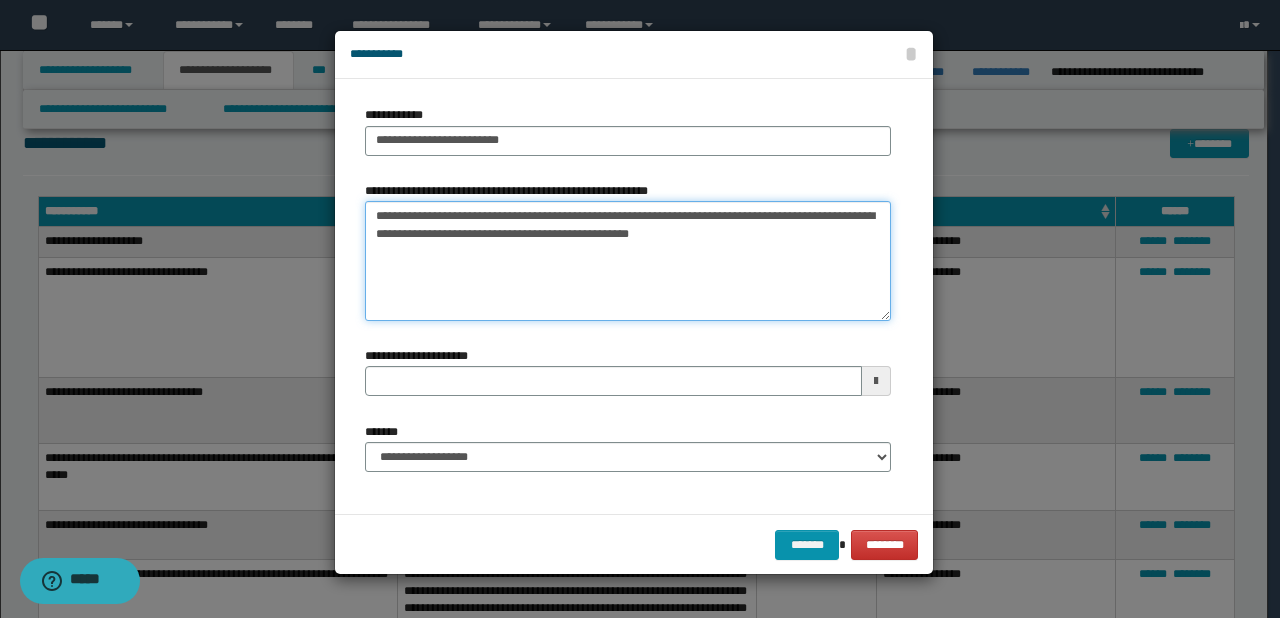 click on "**********" at bounding box center [628, 261] 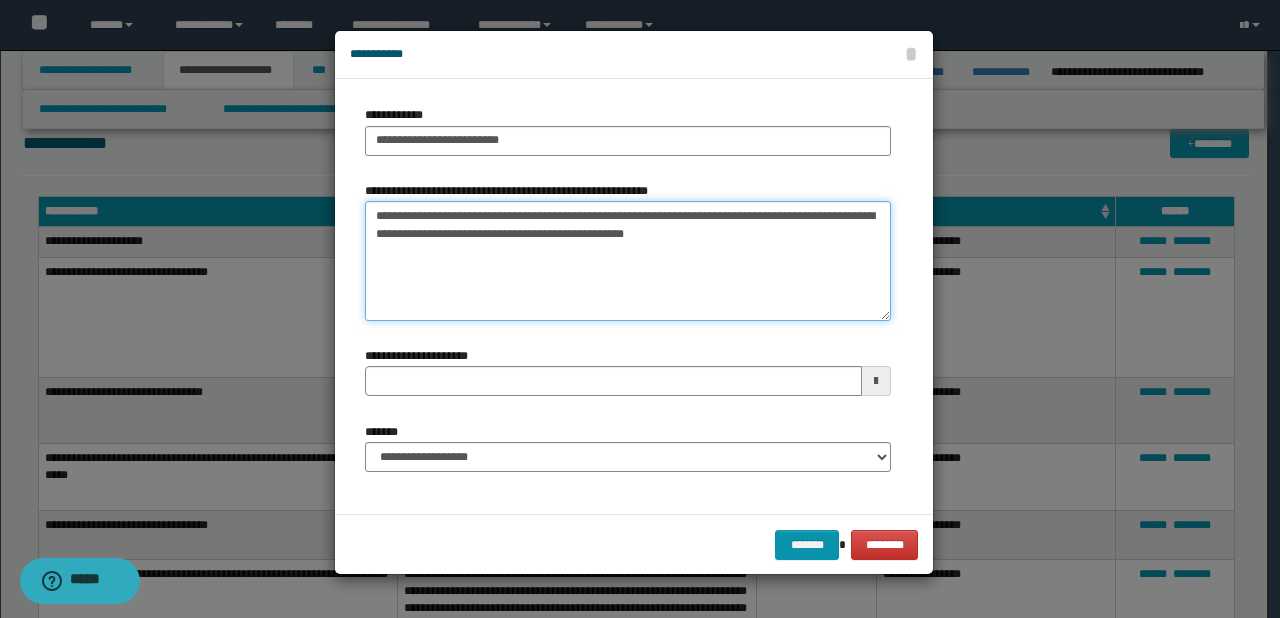 type on "**********" 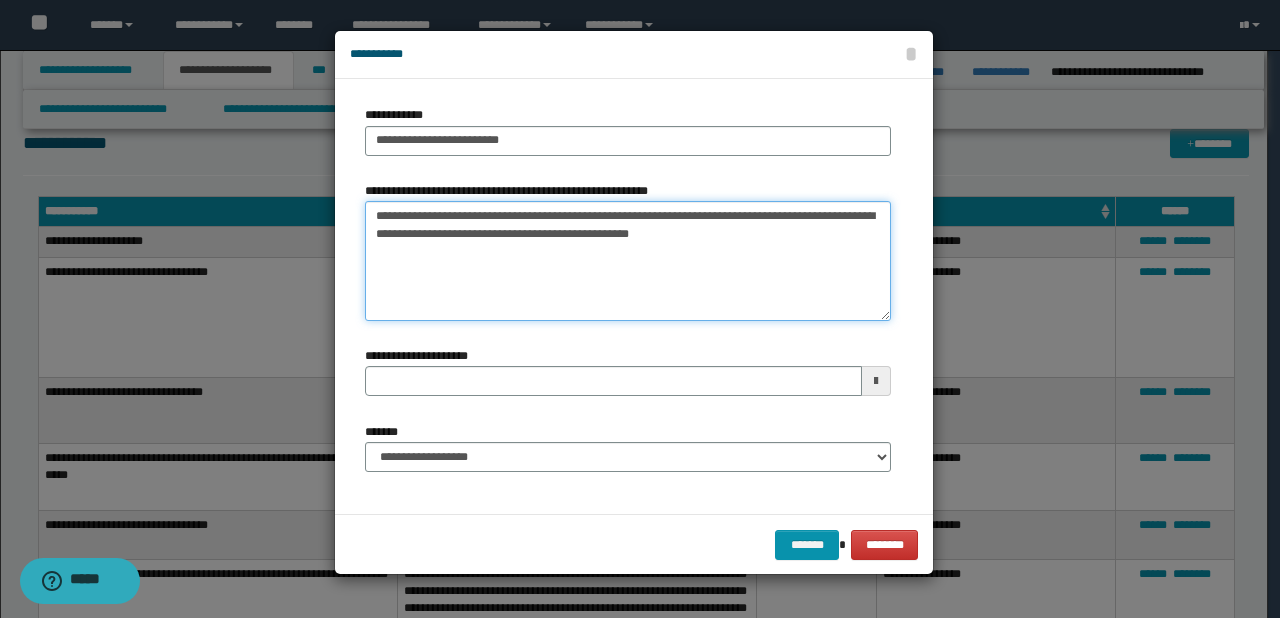 type 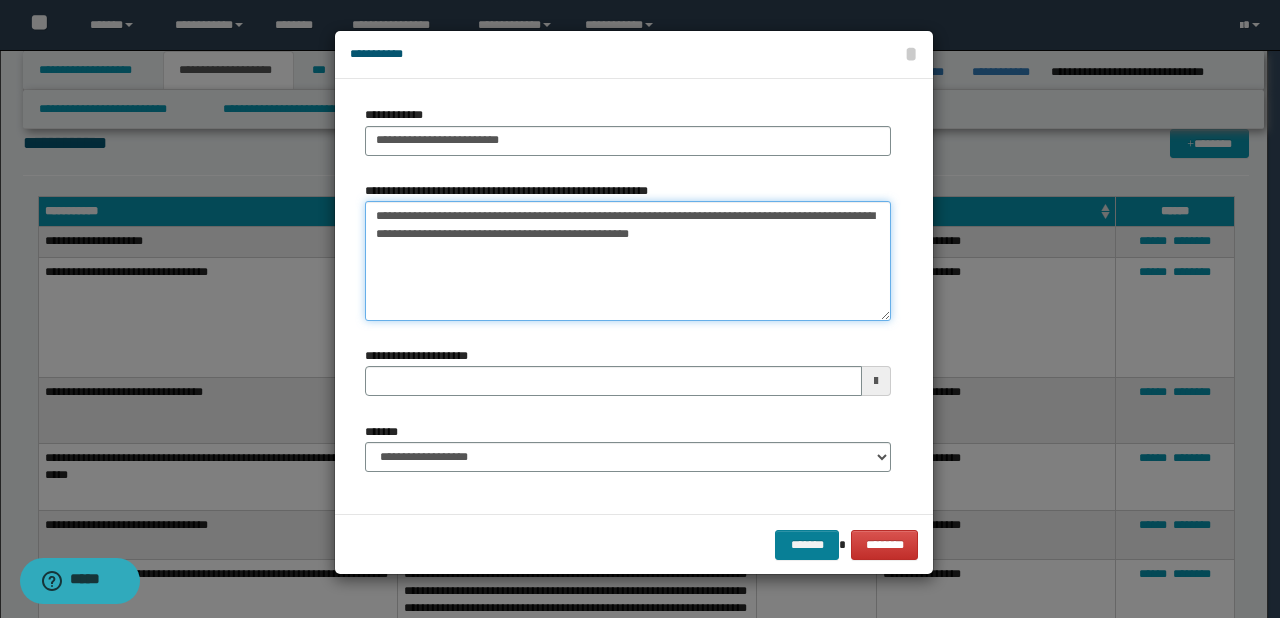 type on "**********" 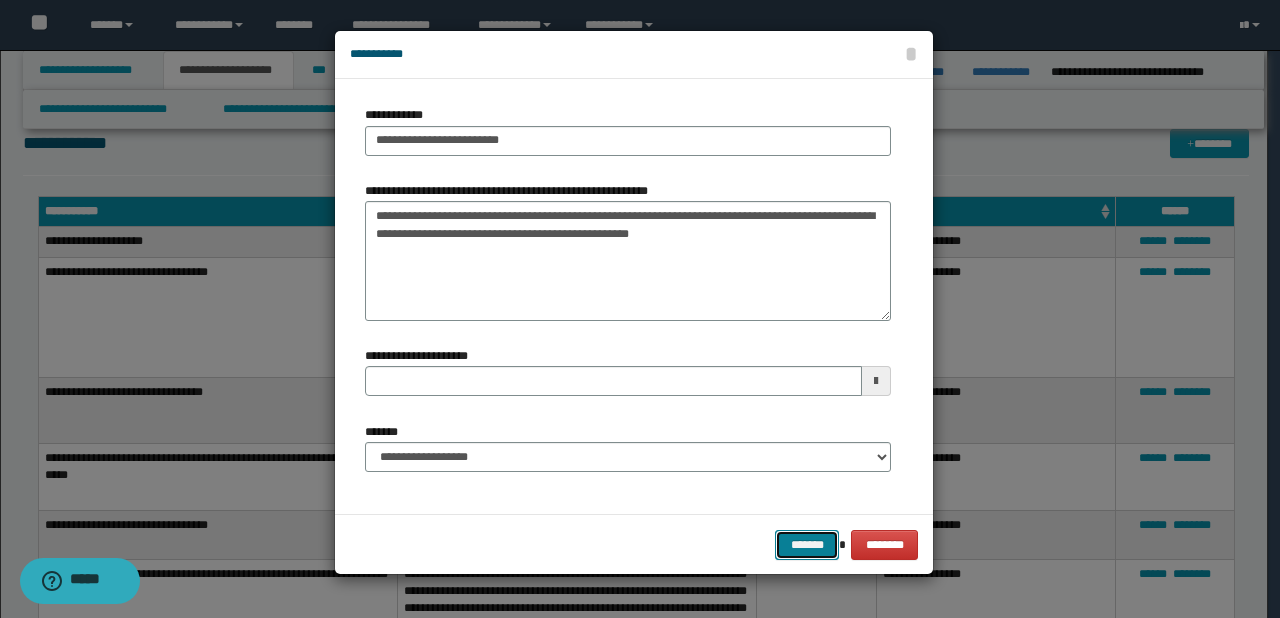 click on "*******" at bounding box center [807, 545] 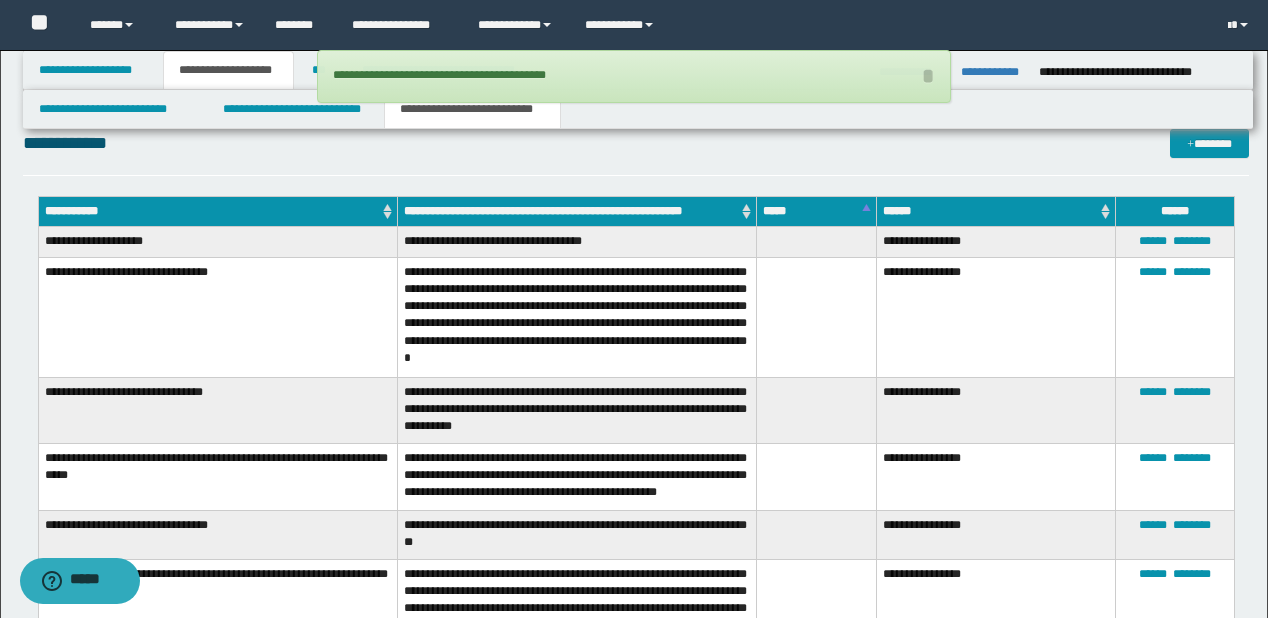 scroll, scrollTop: 880, scrollLeft: 0, axis: vertical 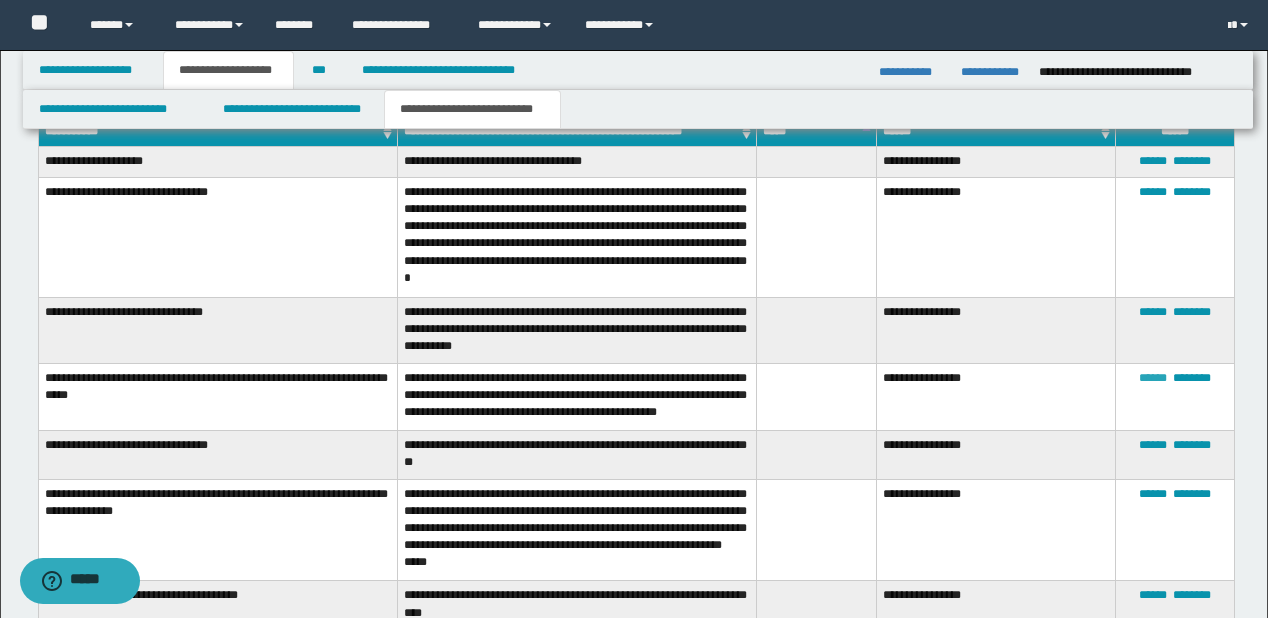 click on "******" at bounding box center [1153, 378] 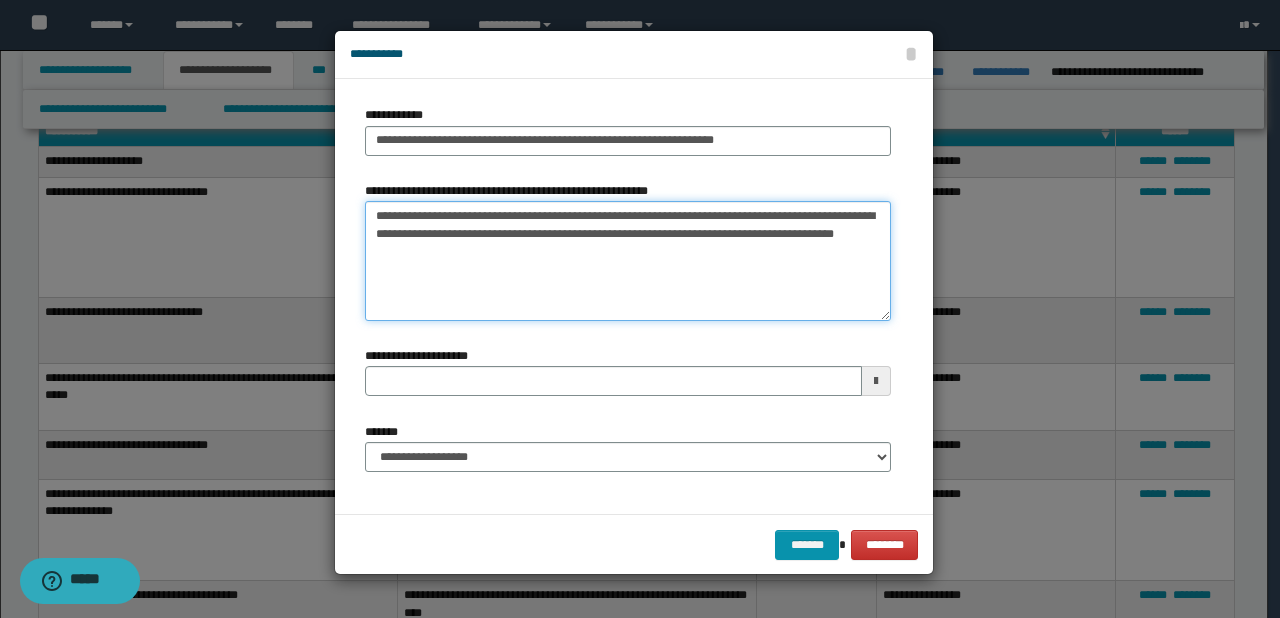 click on "**********" at bounding box center (628, 261) 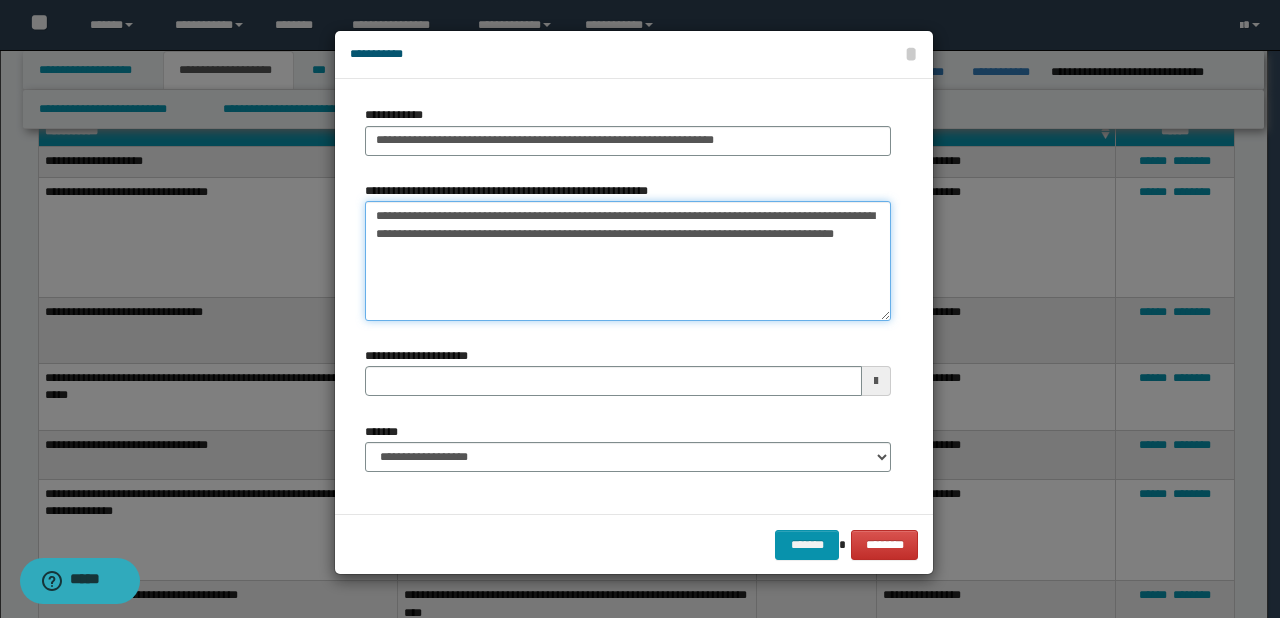 click on "**********" at bounding box center [628, 261] 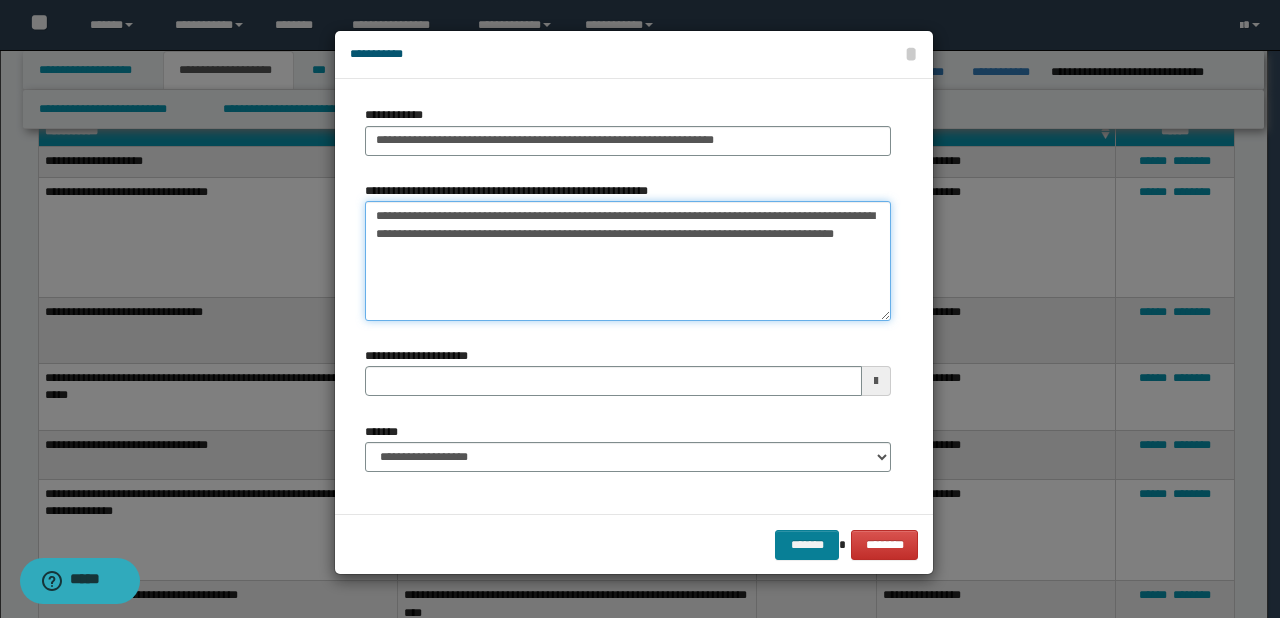 type on "**********" 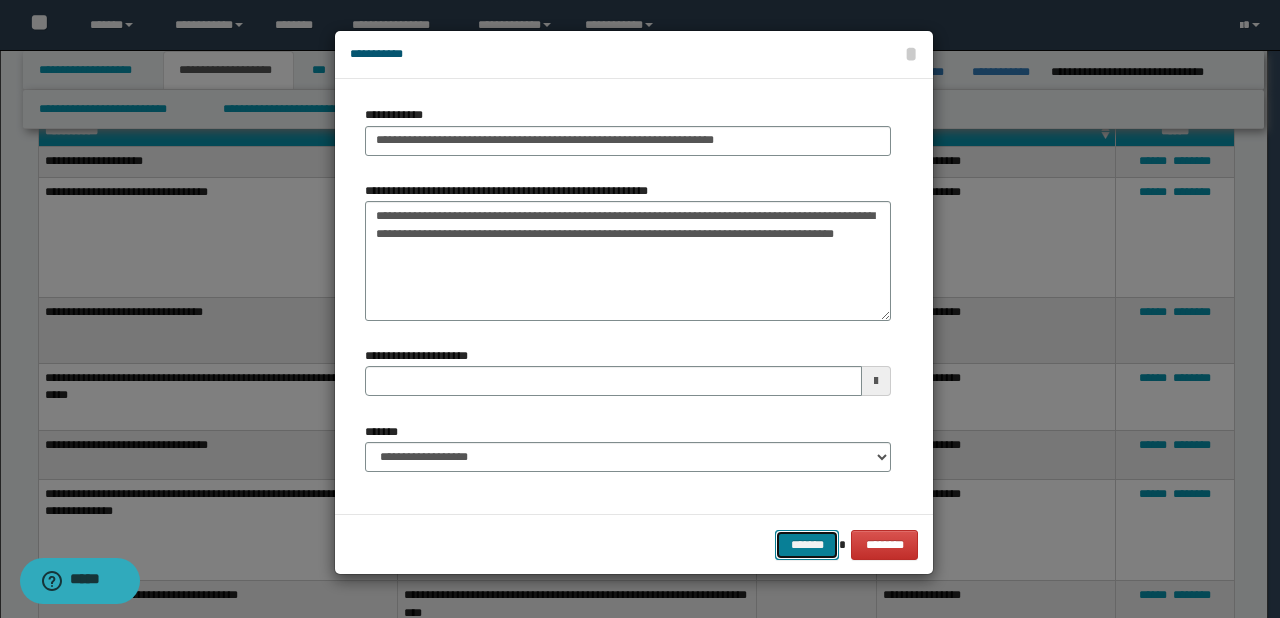 click on "*******" at bounding box center [807, 545] 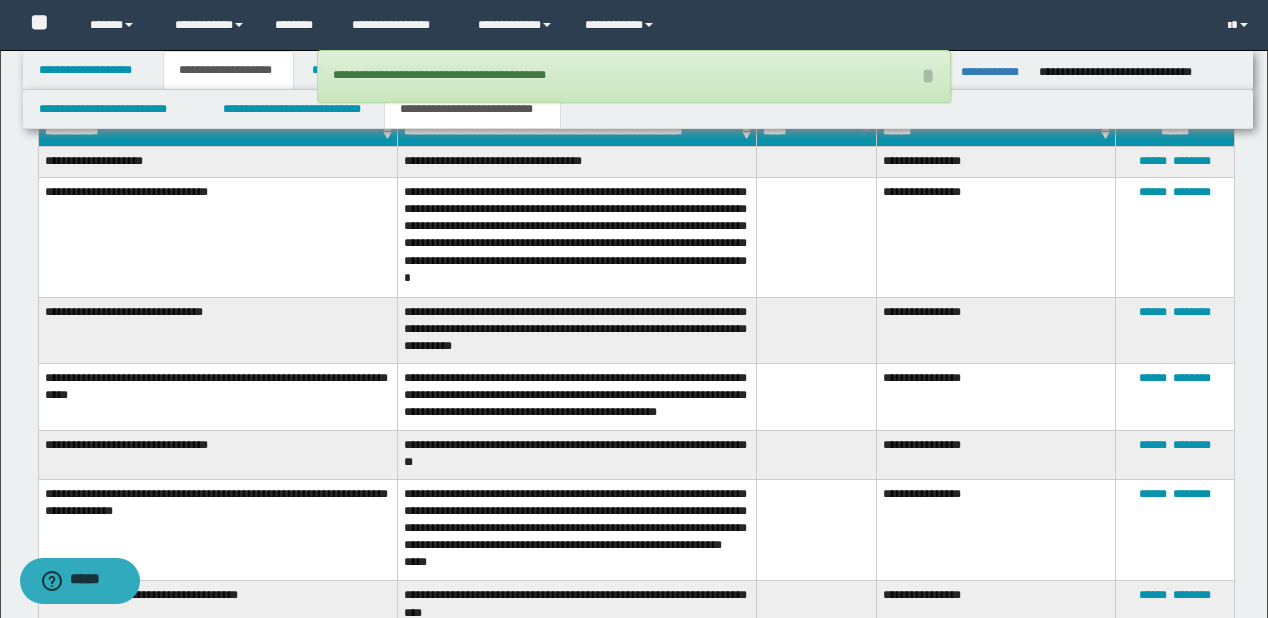 scroll, scrollTop: 960, scrollLeft: 0, axis: vertical 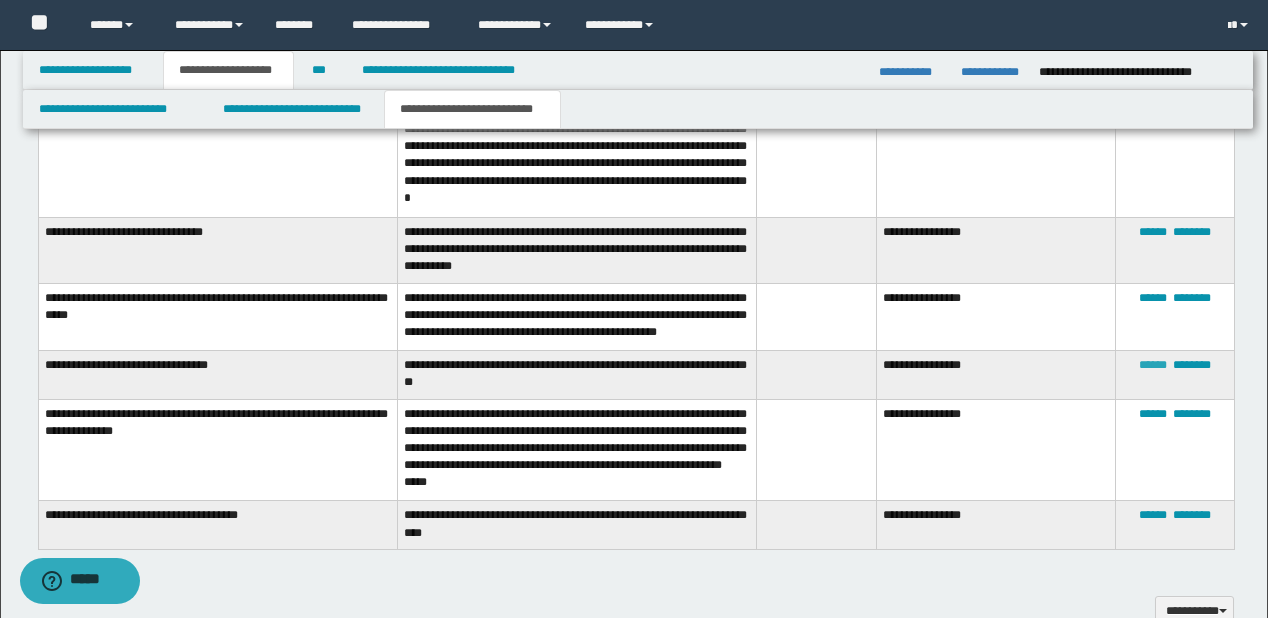 click on "******" at bounding box center [1153, 365] 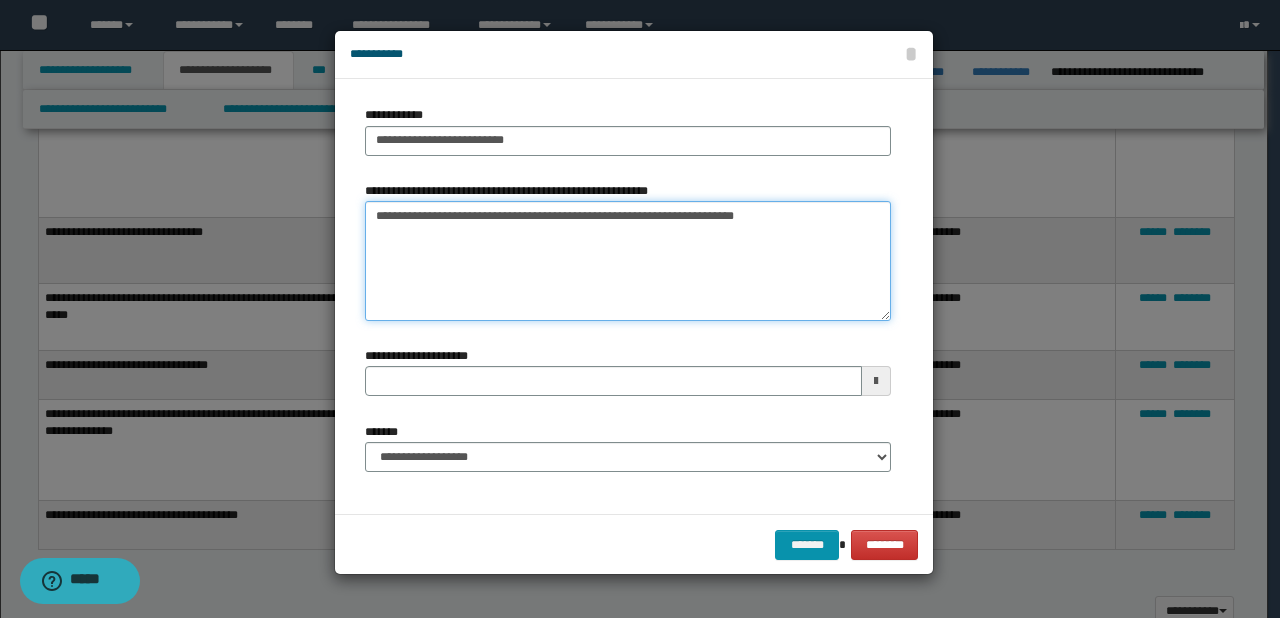 click on "**********" at bounding box center [628, 261] 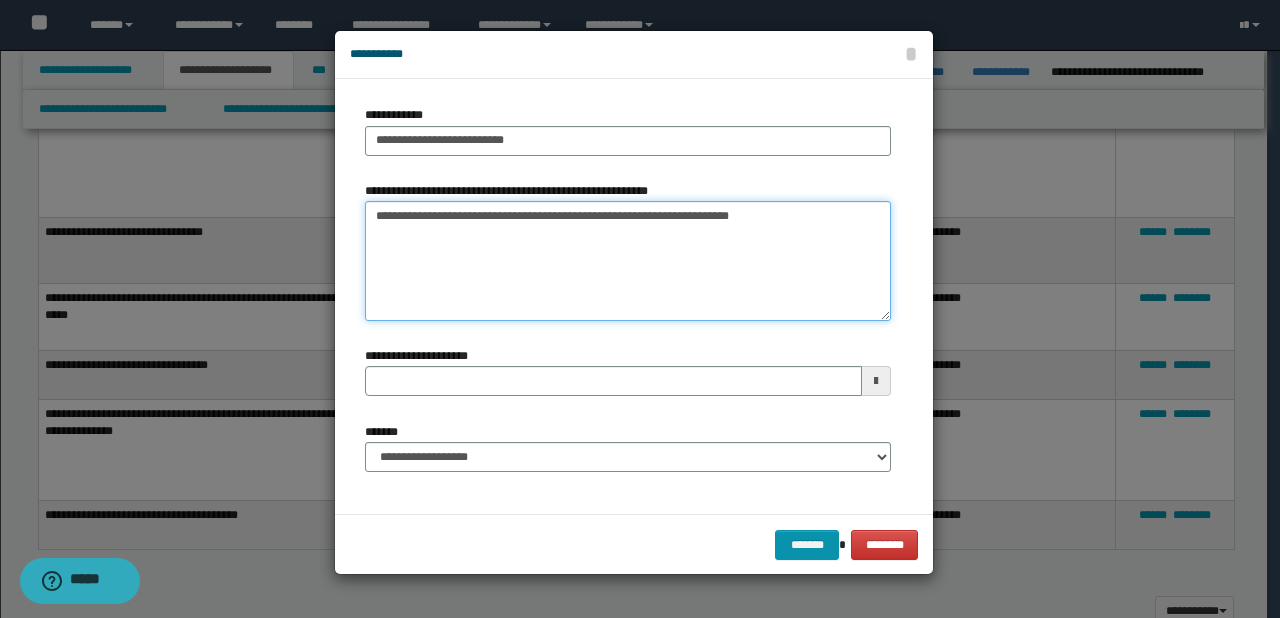 type on "**********" 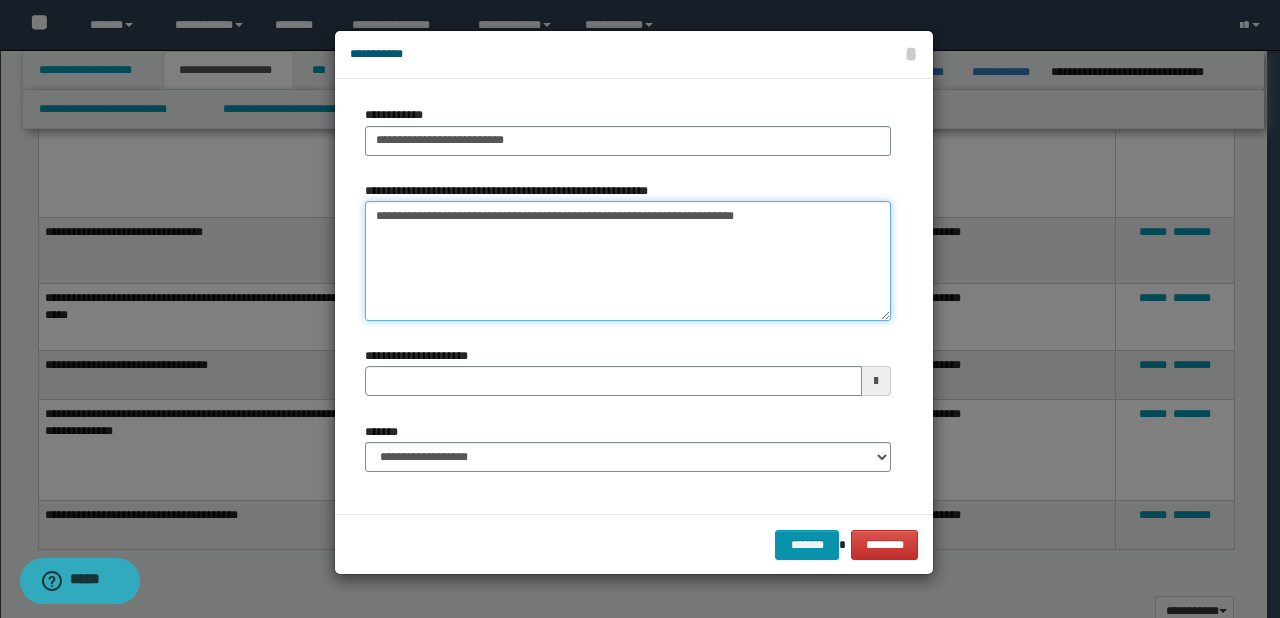 type 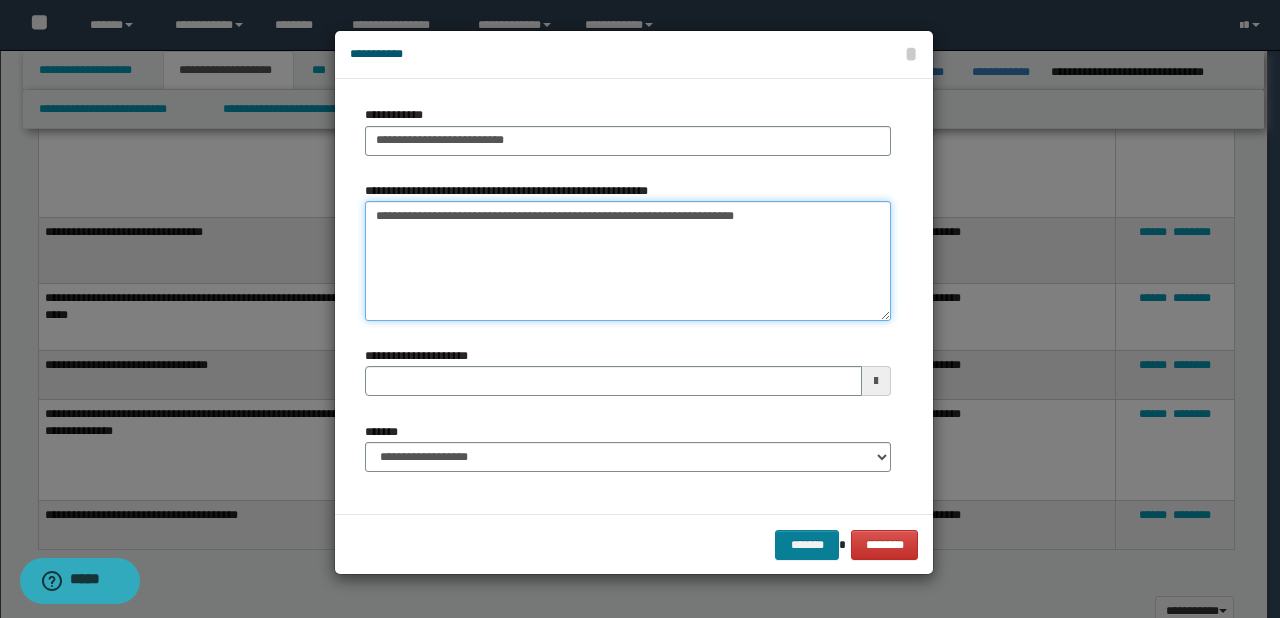 type on "**********" 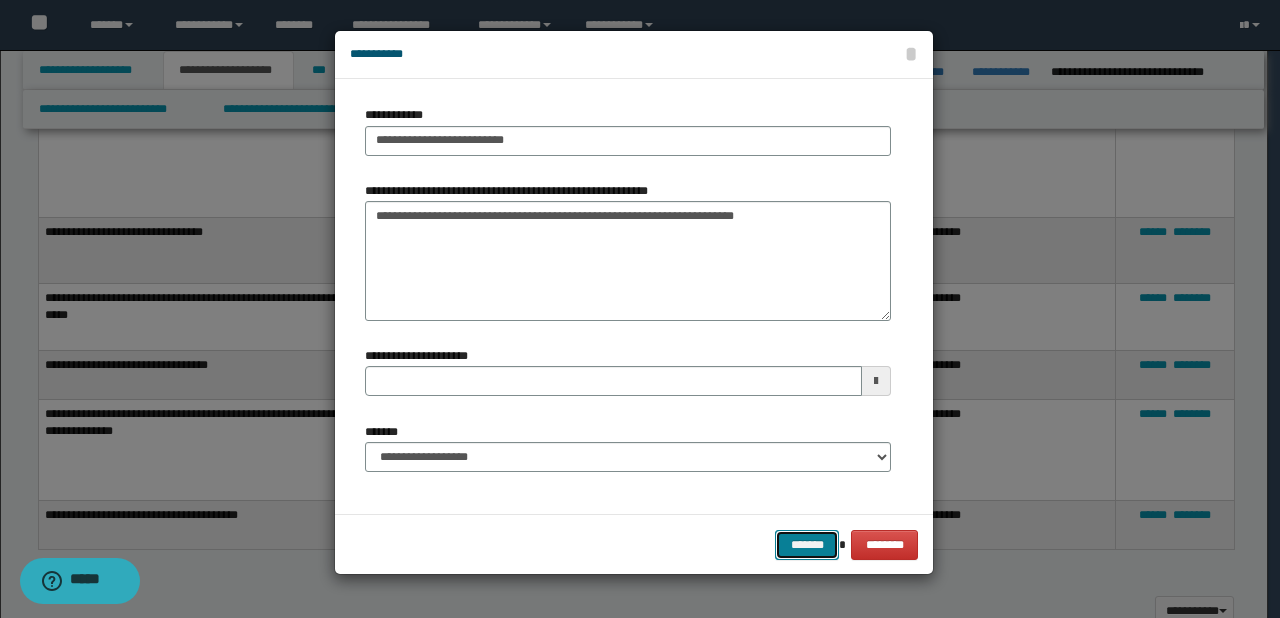 click on "*******" at bounding box center [807, 545] 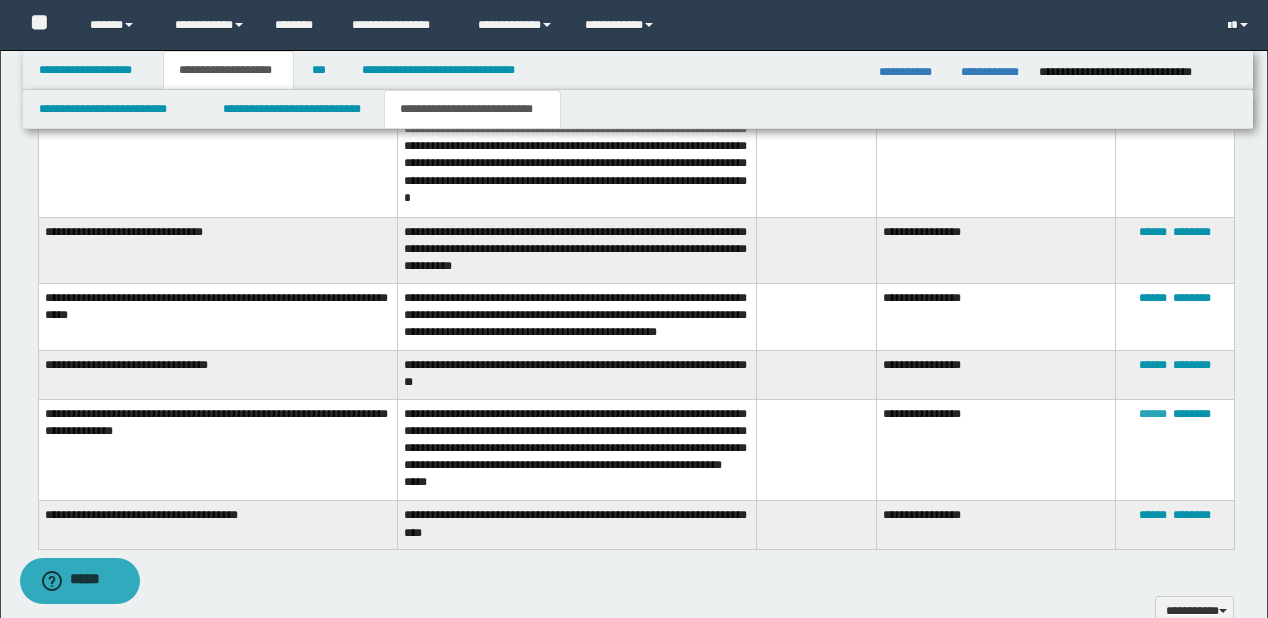 click on "******" at bounding box center [1153, 414] 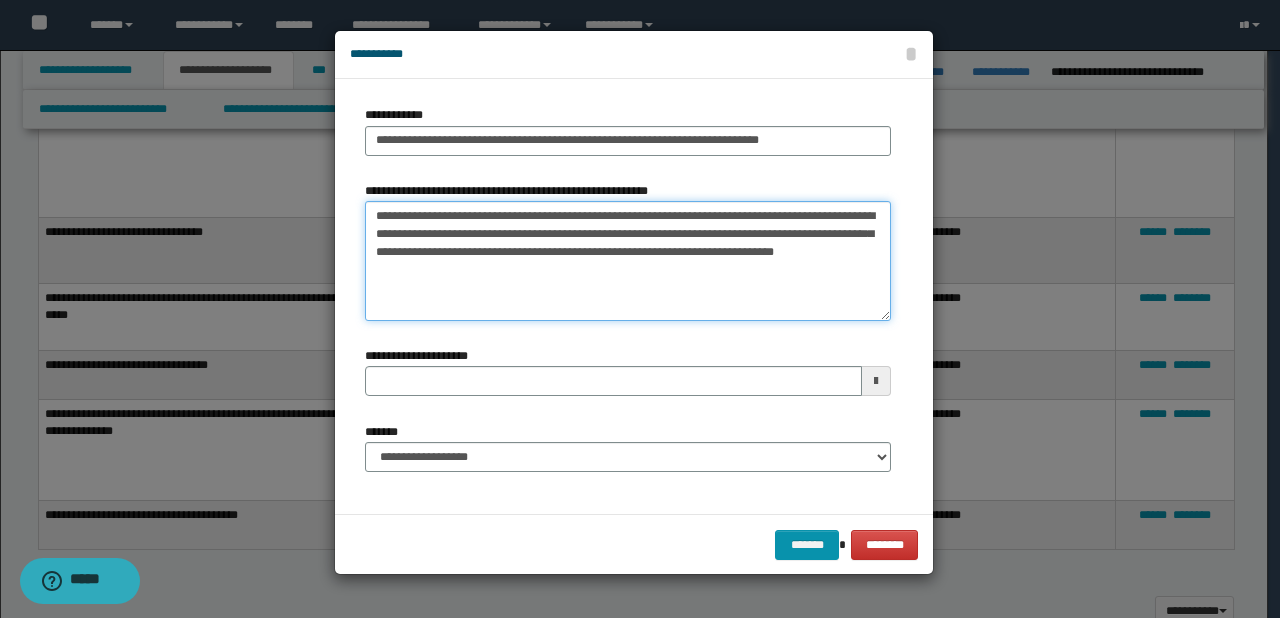 click on "**********" at bounding box center (628, 261) 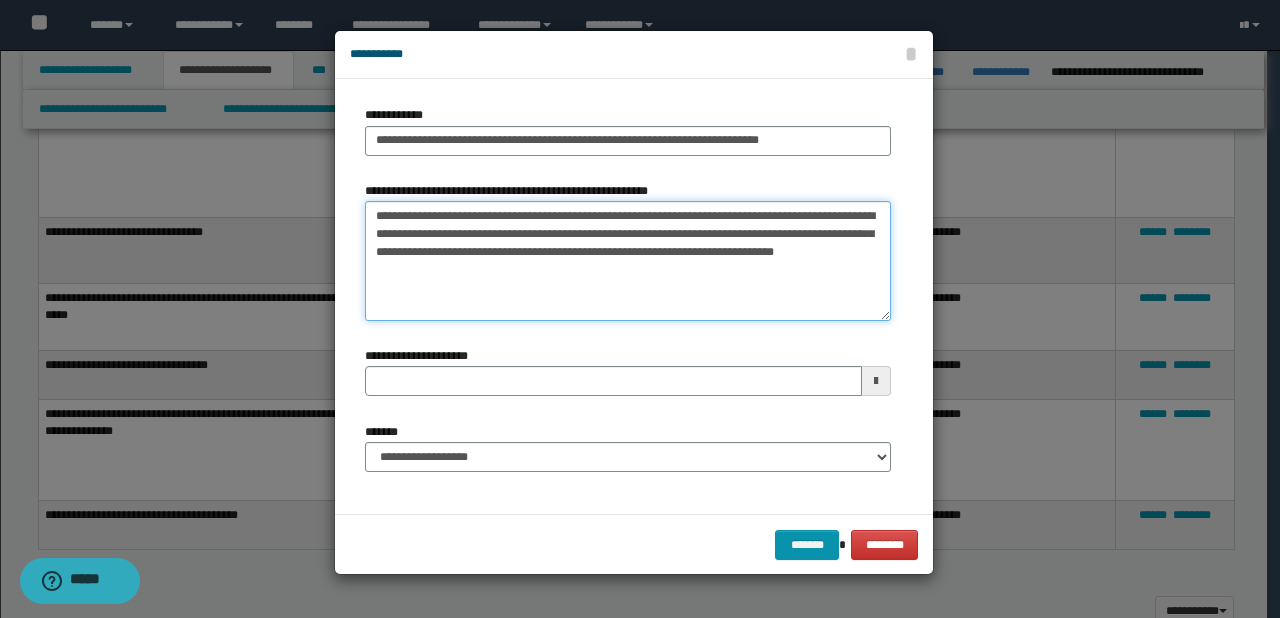 click on "**********" at bounding box center [628, 261] 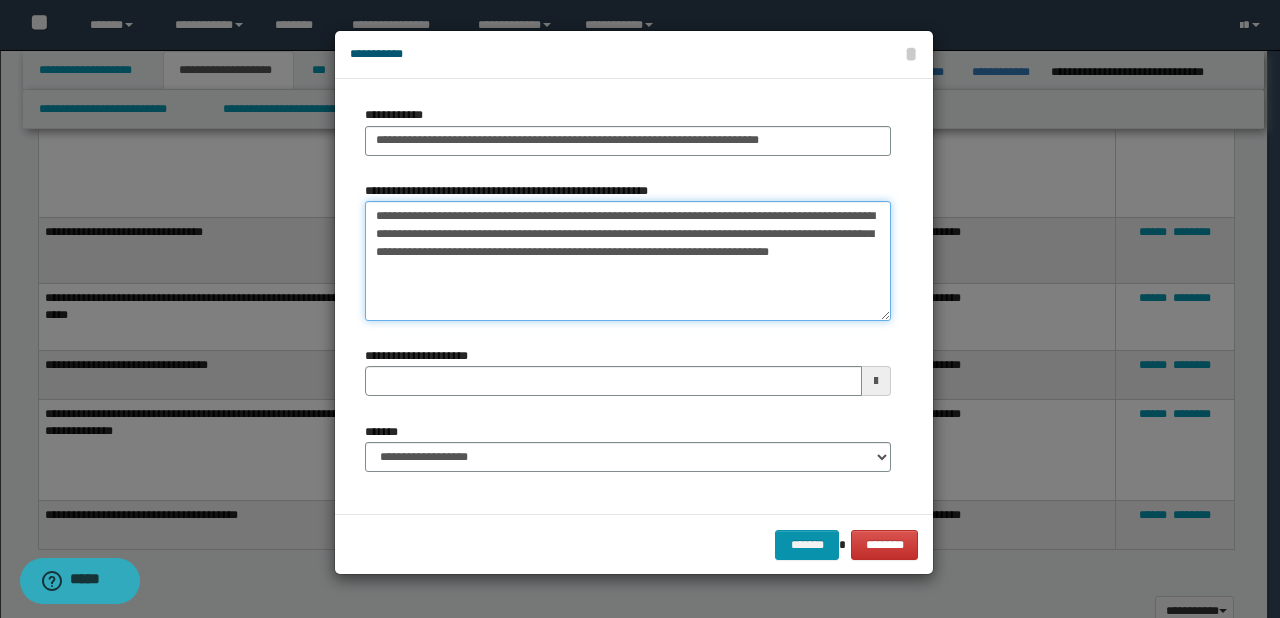 type on "**********" 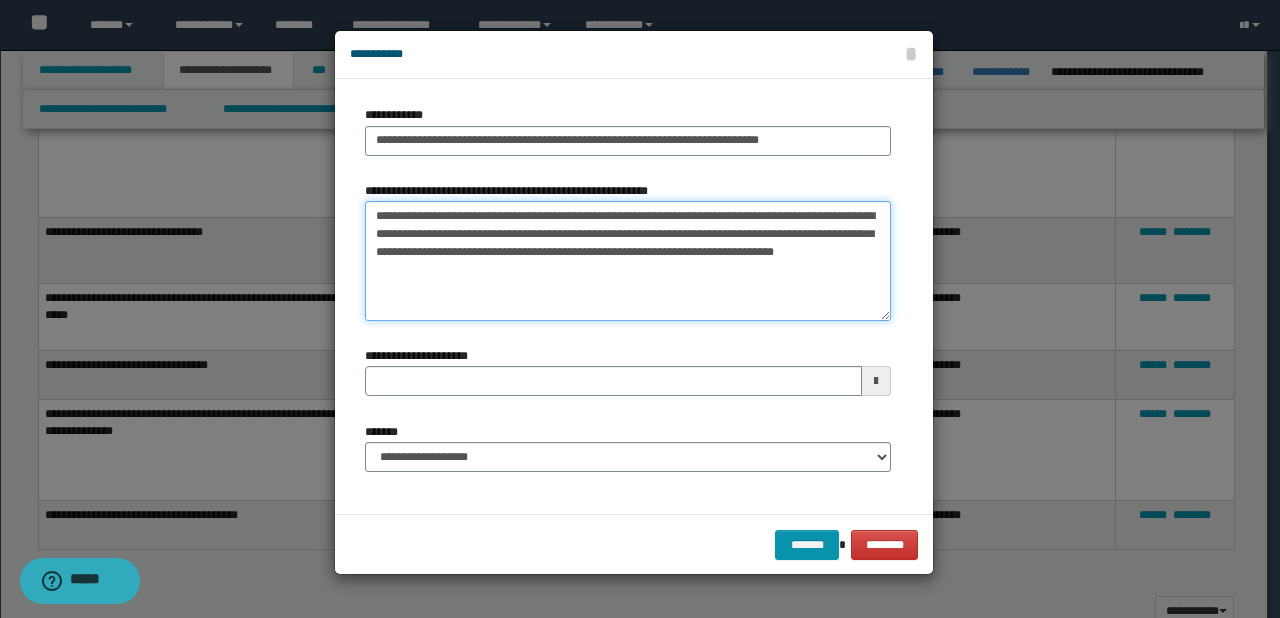 type 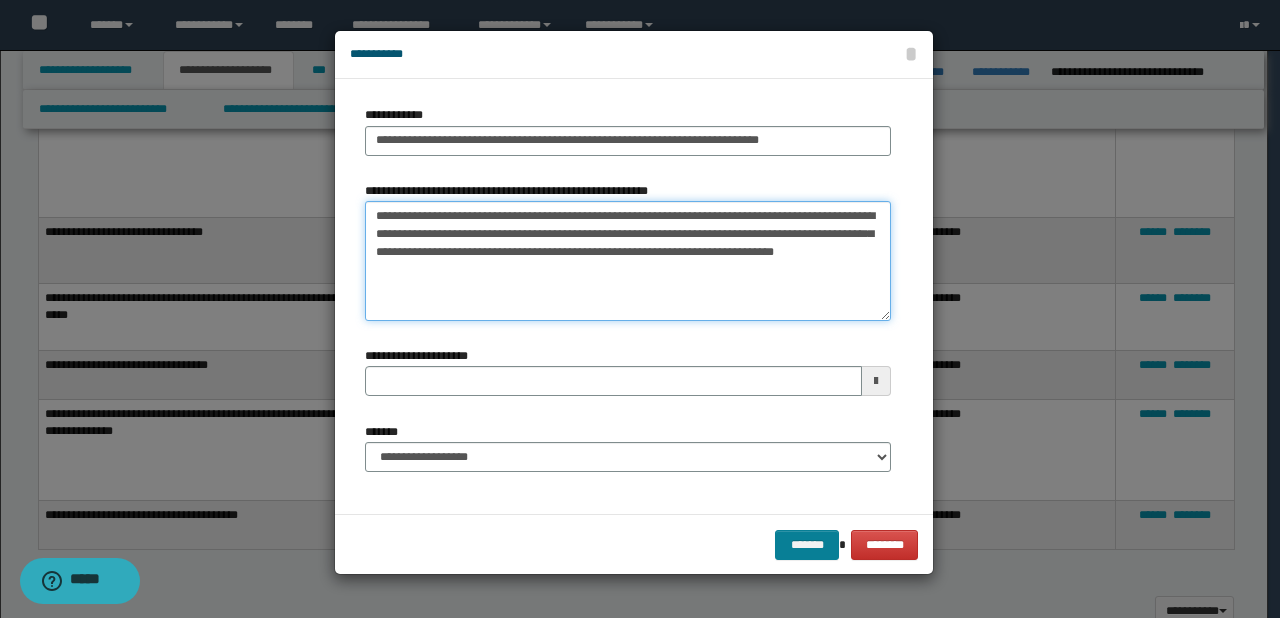 type on "**********" 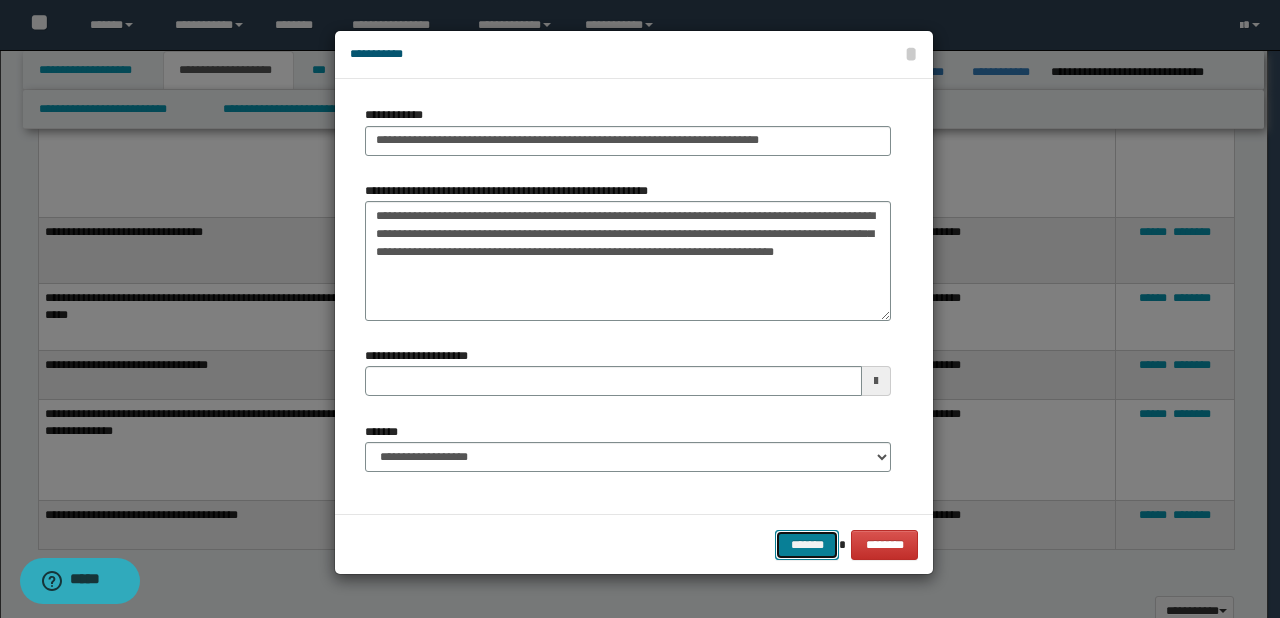 click on "*******" at bounding box center [807, 545] 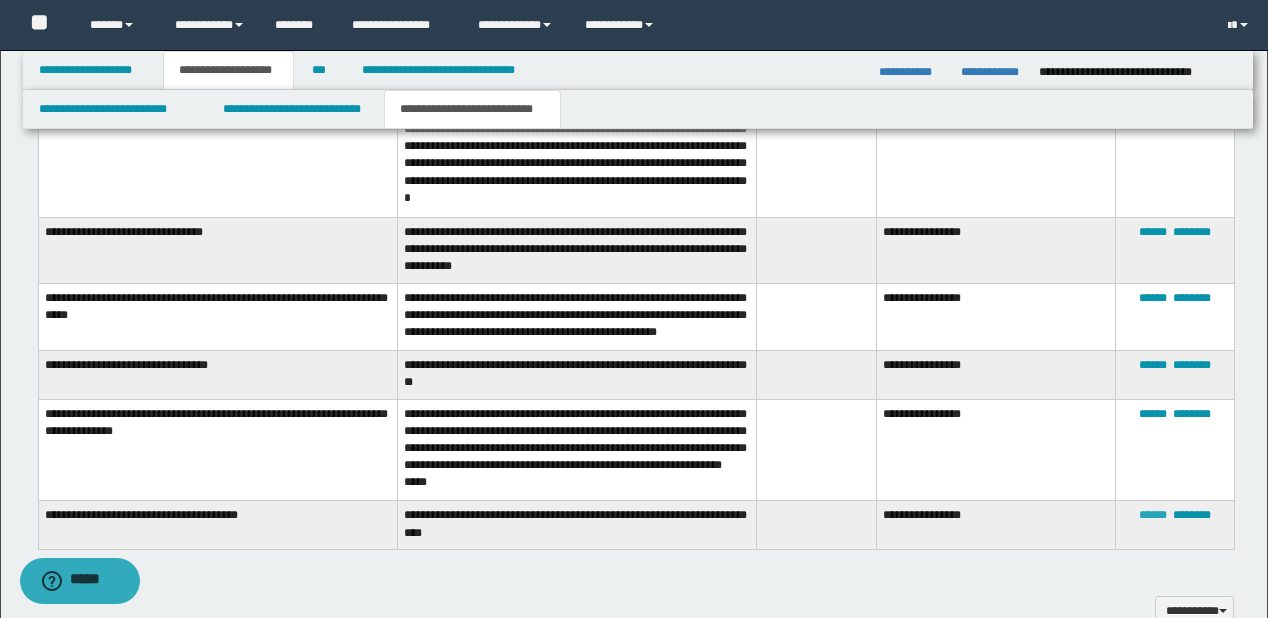 click on "******" at bounding box center (1153, 515) 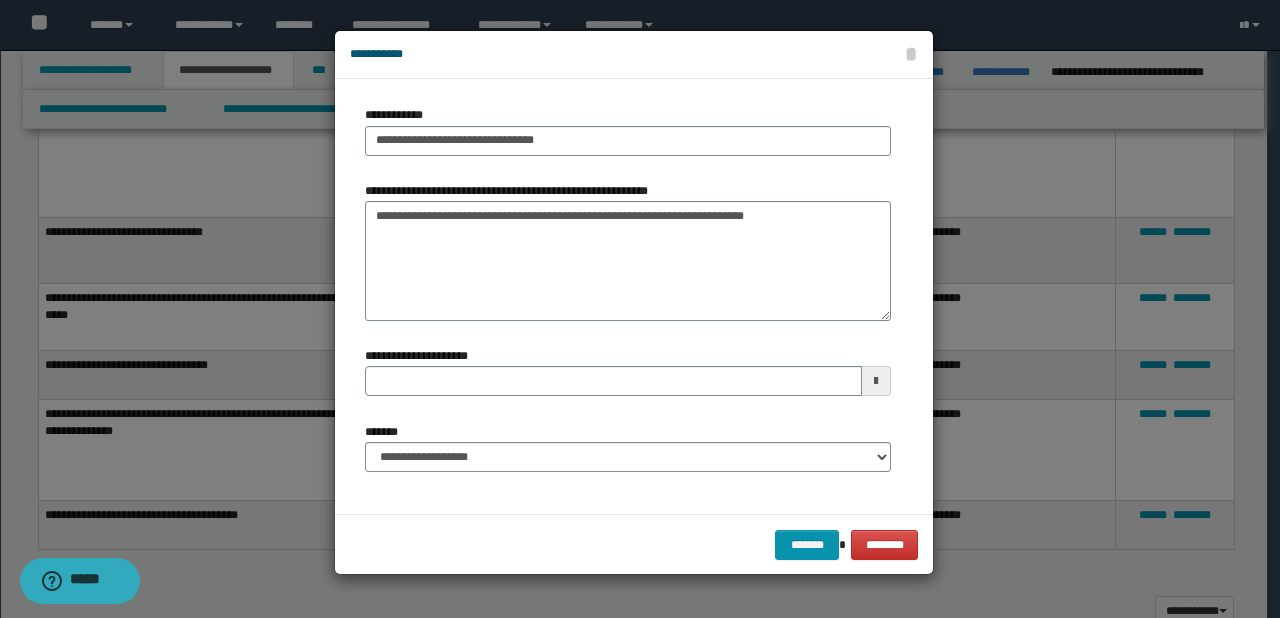 type 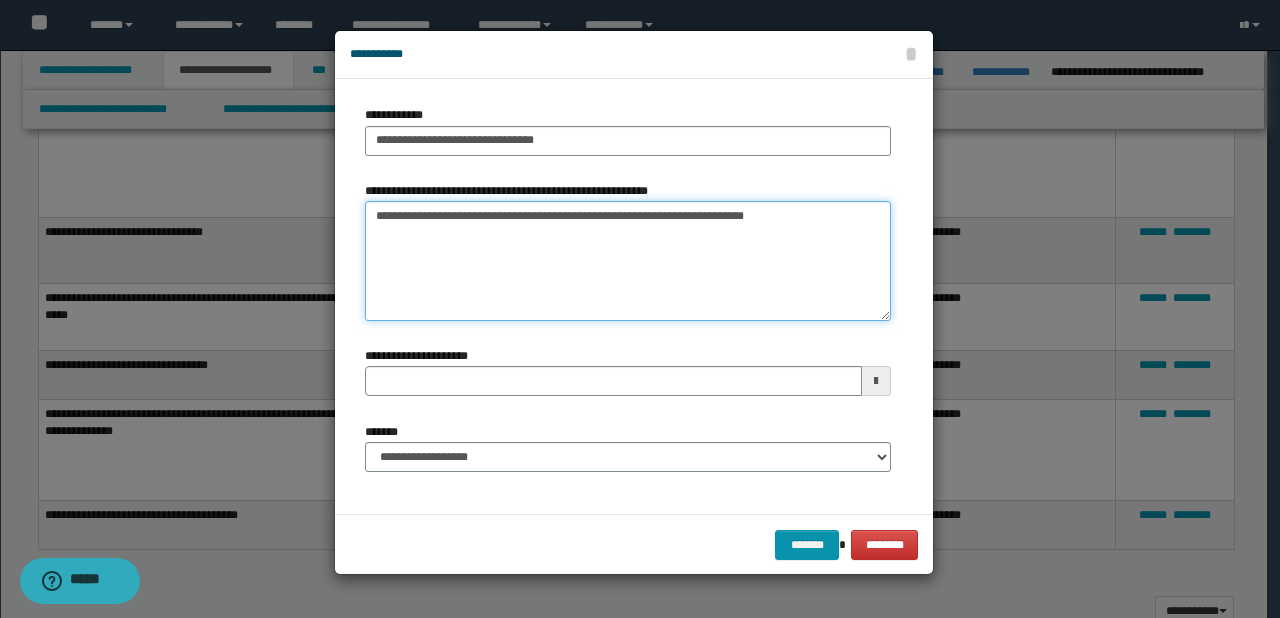 click on "**********" at bounding box center [628, 261] 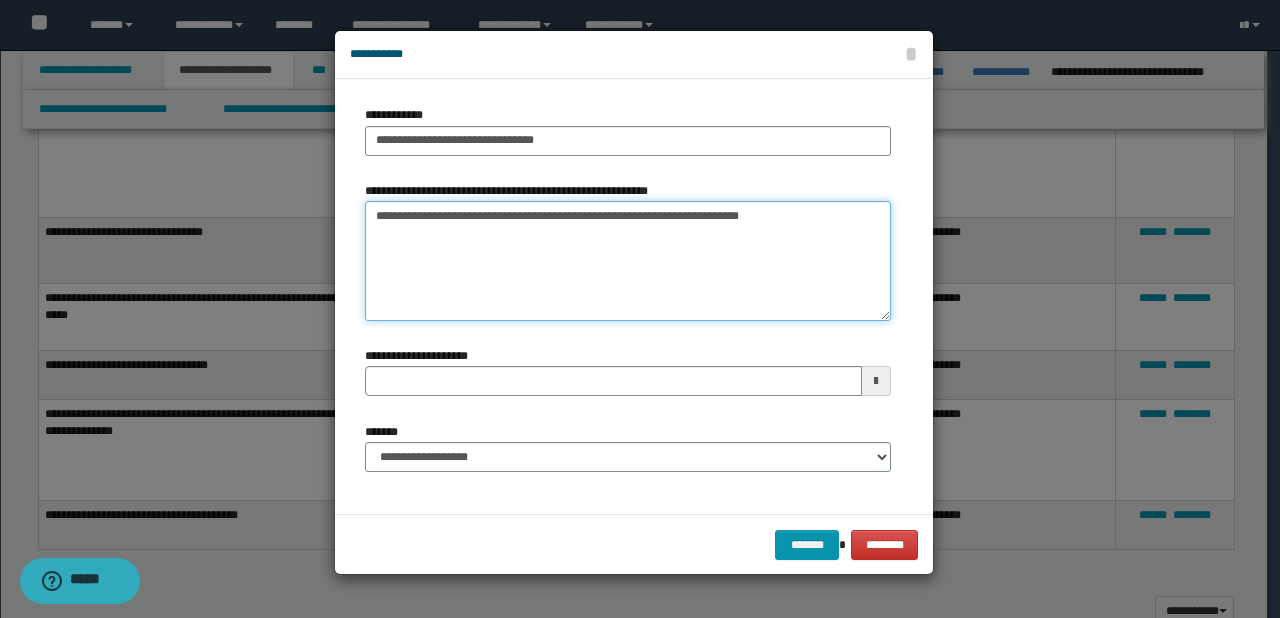 type on "**********" 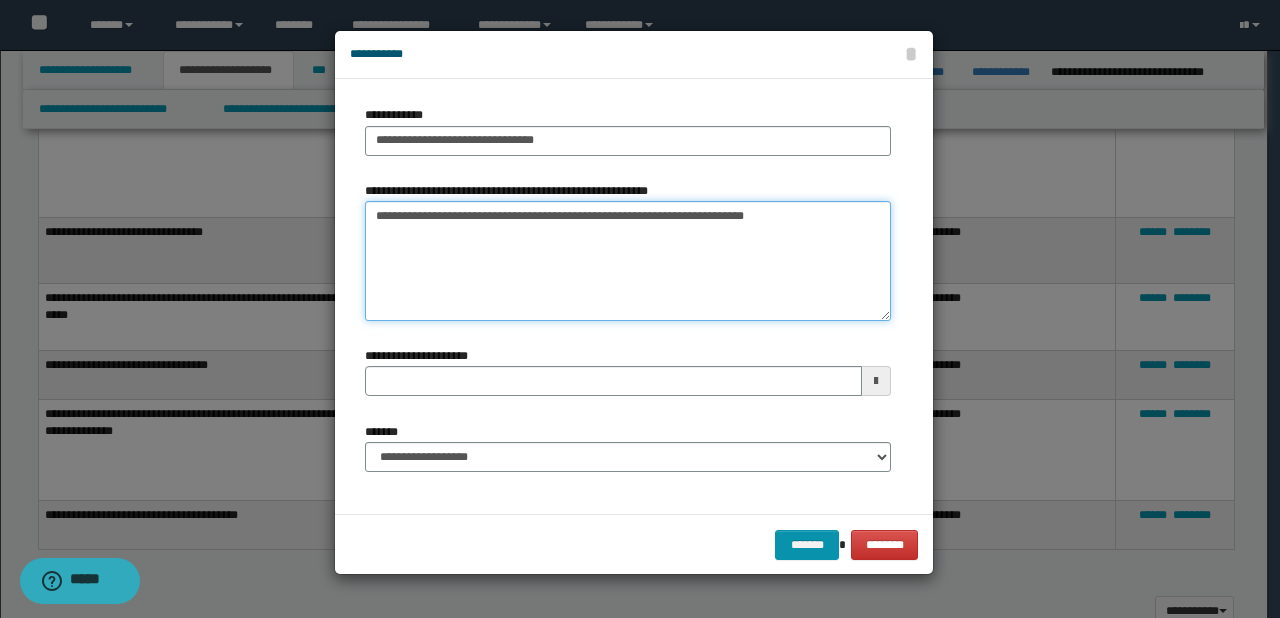 type 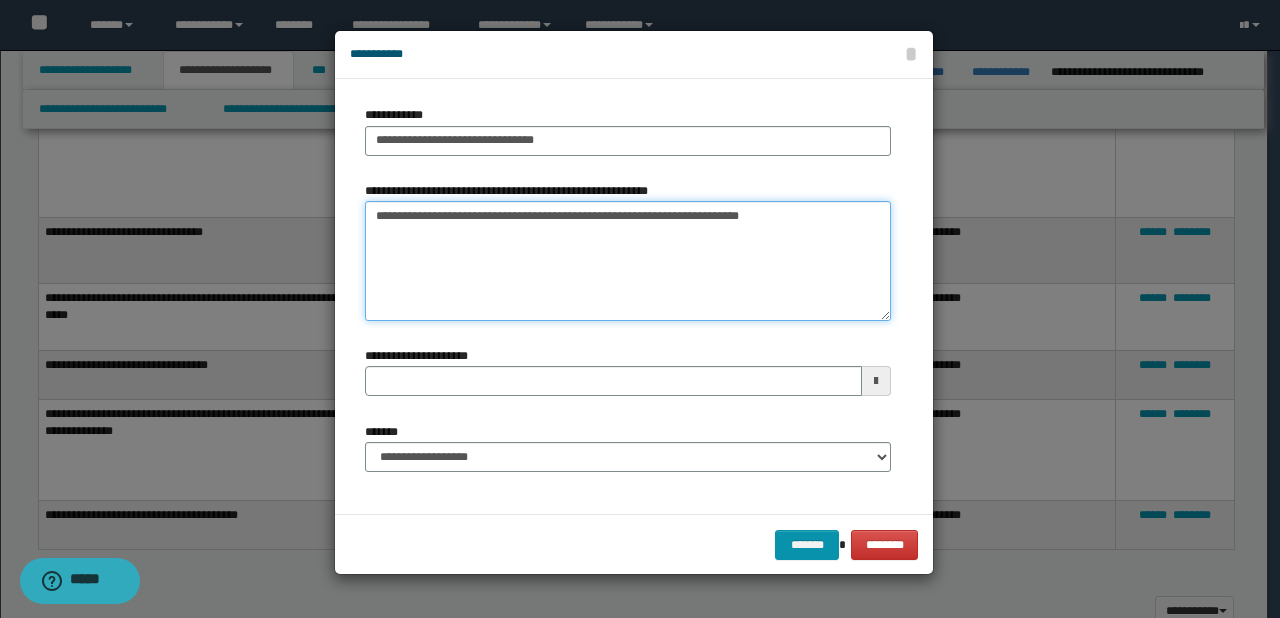 type on "**********" 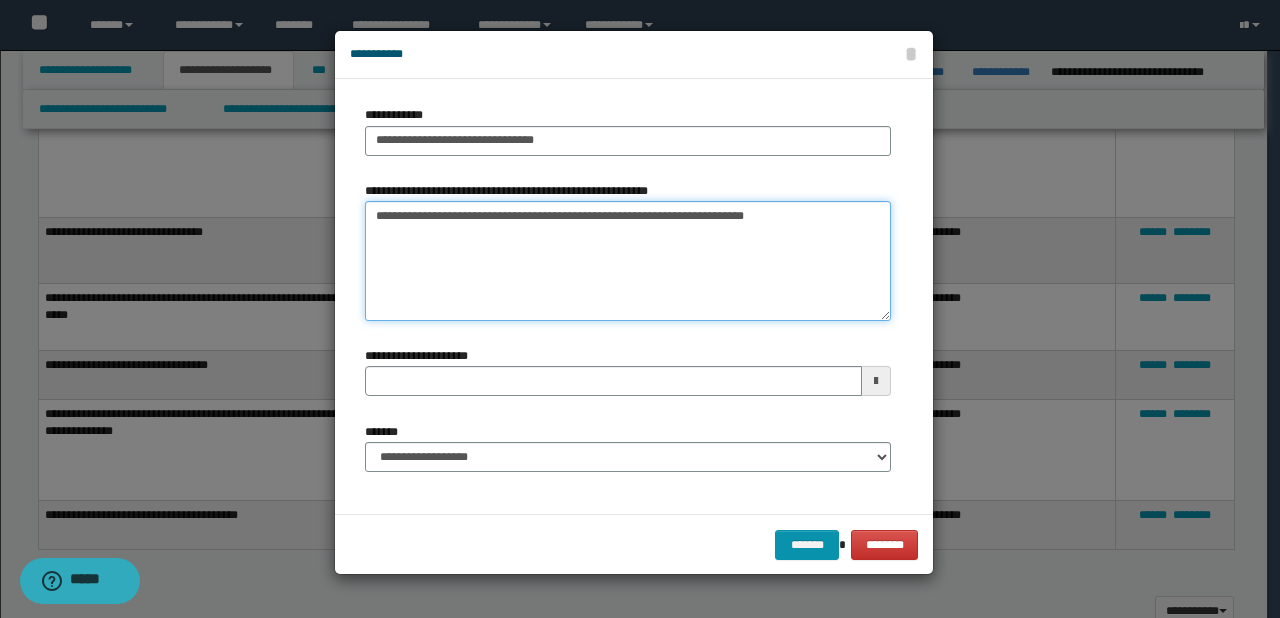 type 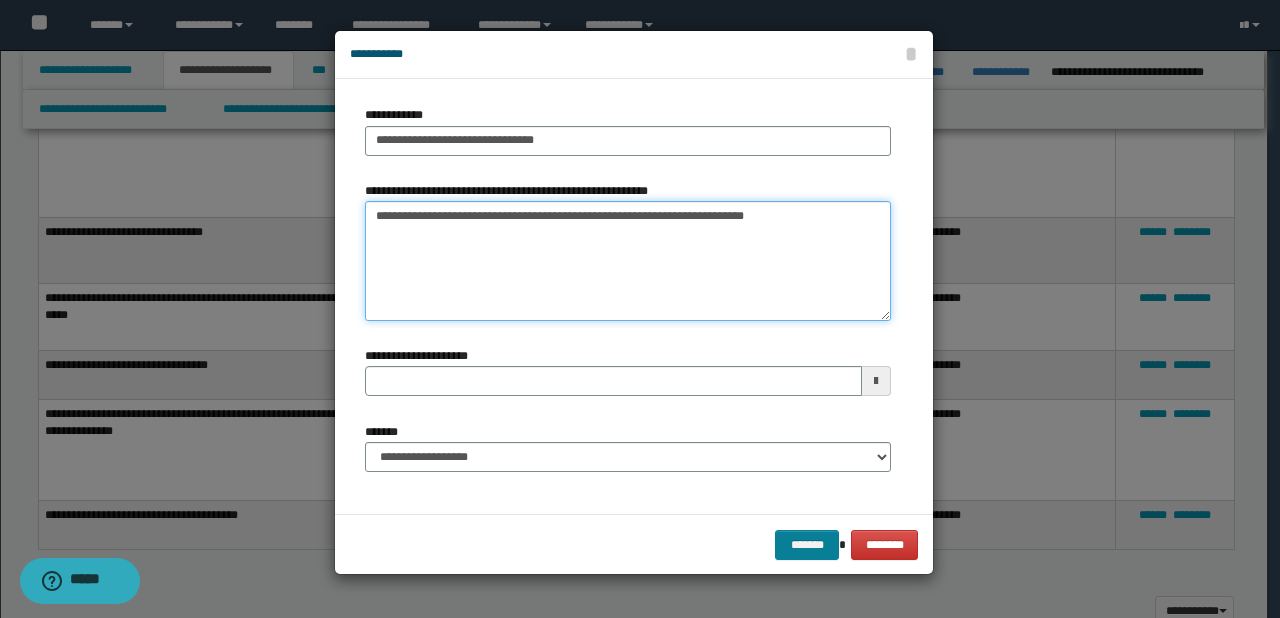 type on "**********" 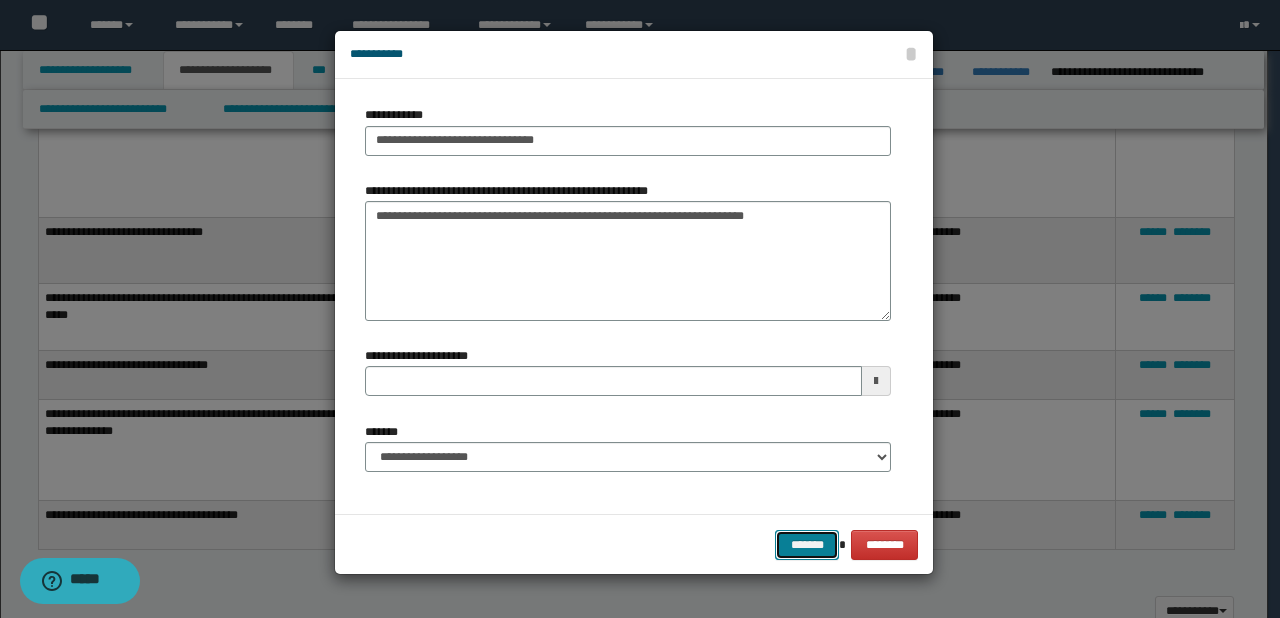 click on "*******" at bounding box center [807, 545] 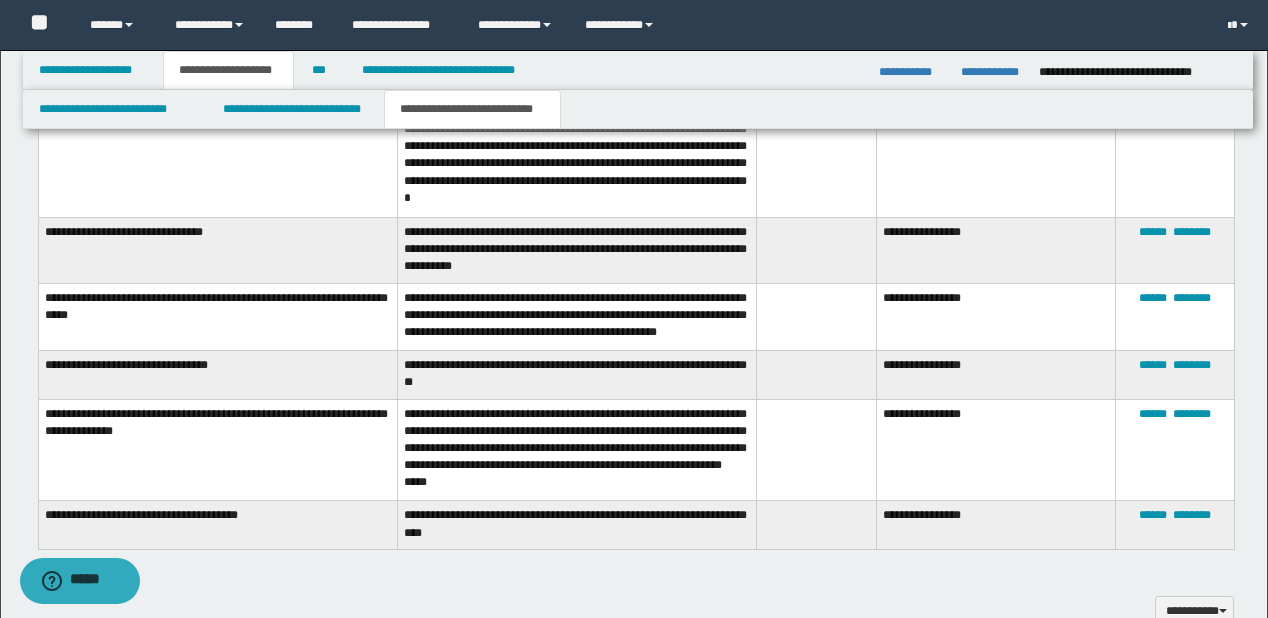 scroll, scrollTop: 640, scrollLeft: 0, axis: vertical 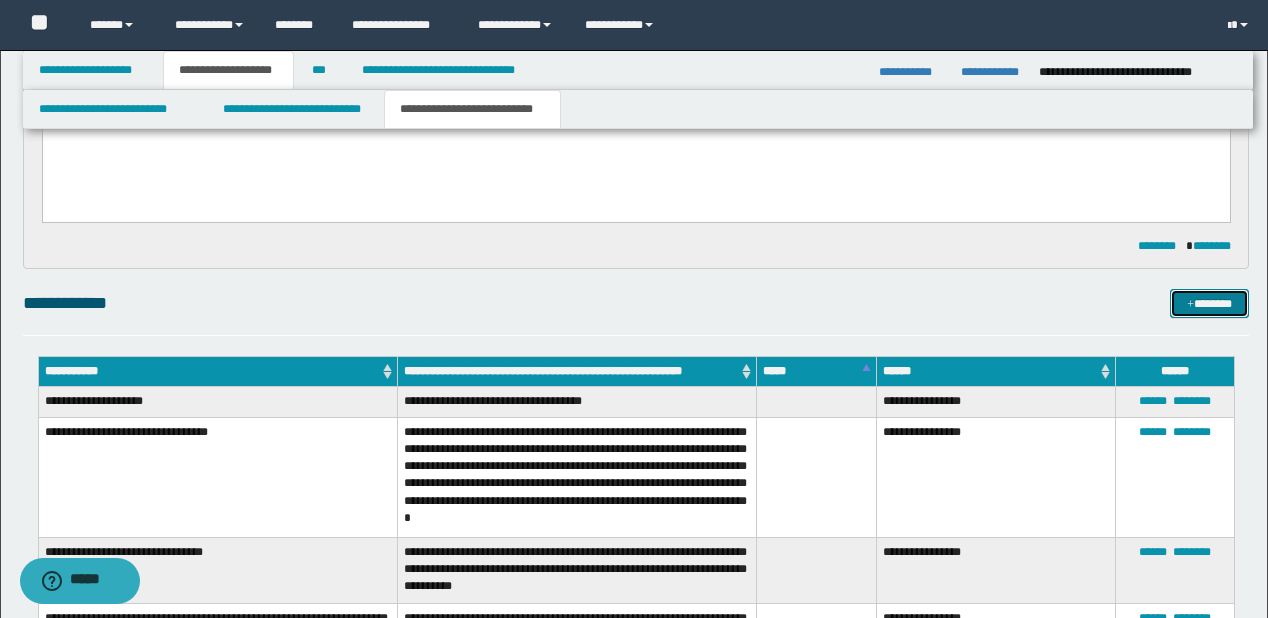 click on "*******" at bounding box center (1209, 304) 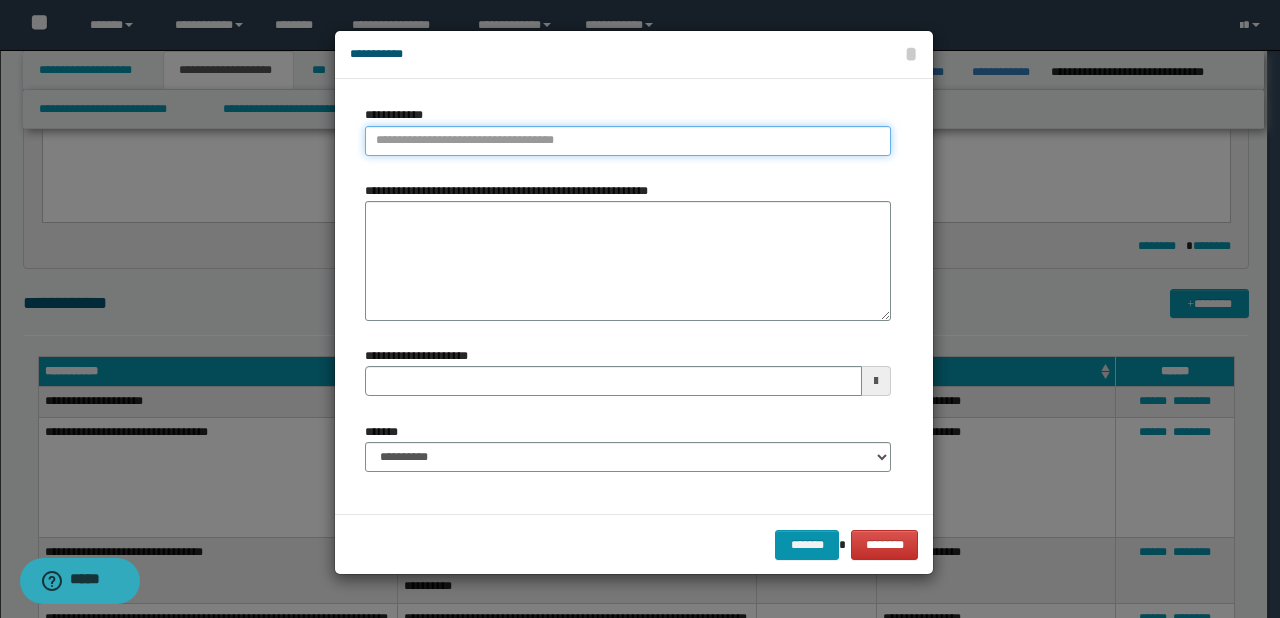 type on "**********" 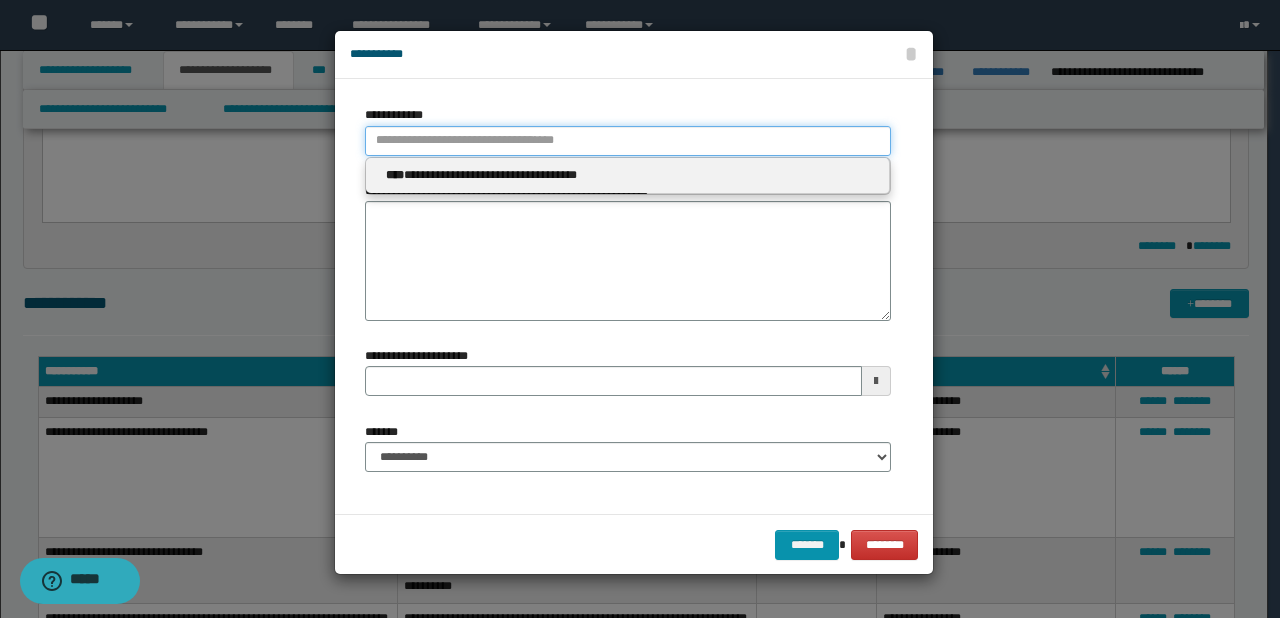 click on "**********" at bounding box center (628, 141) 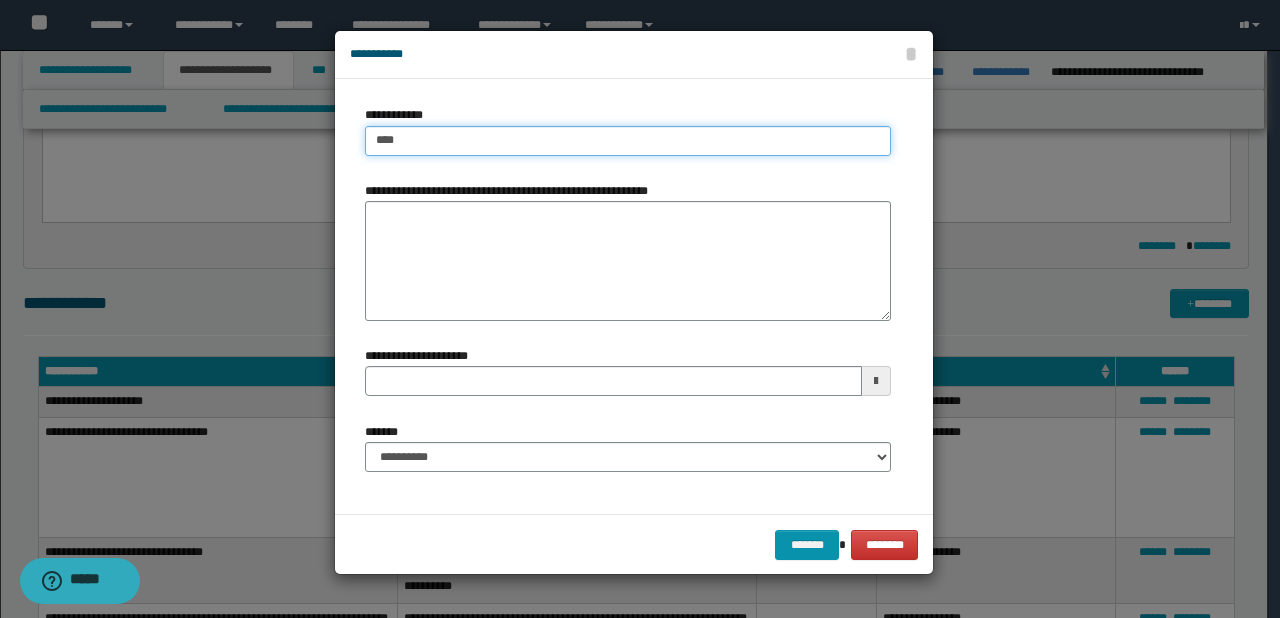 type on "****" 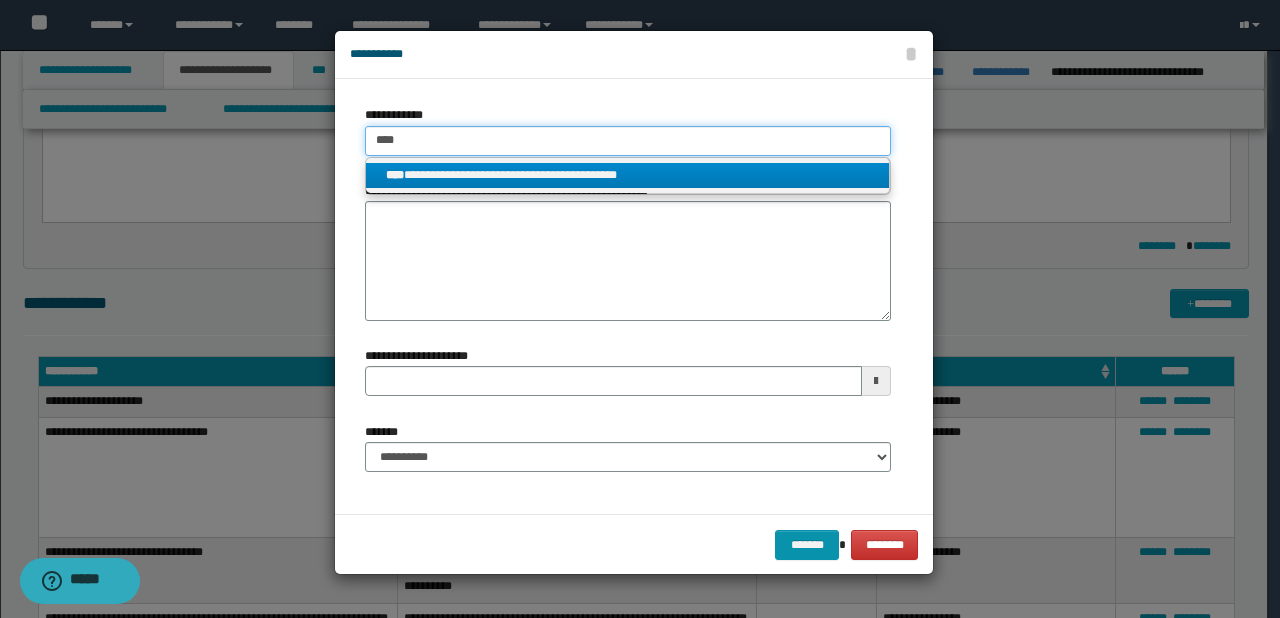 type on "****" 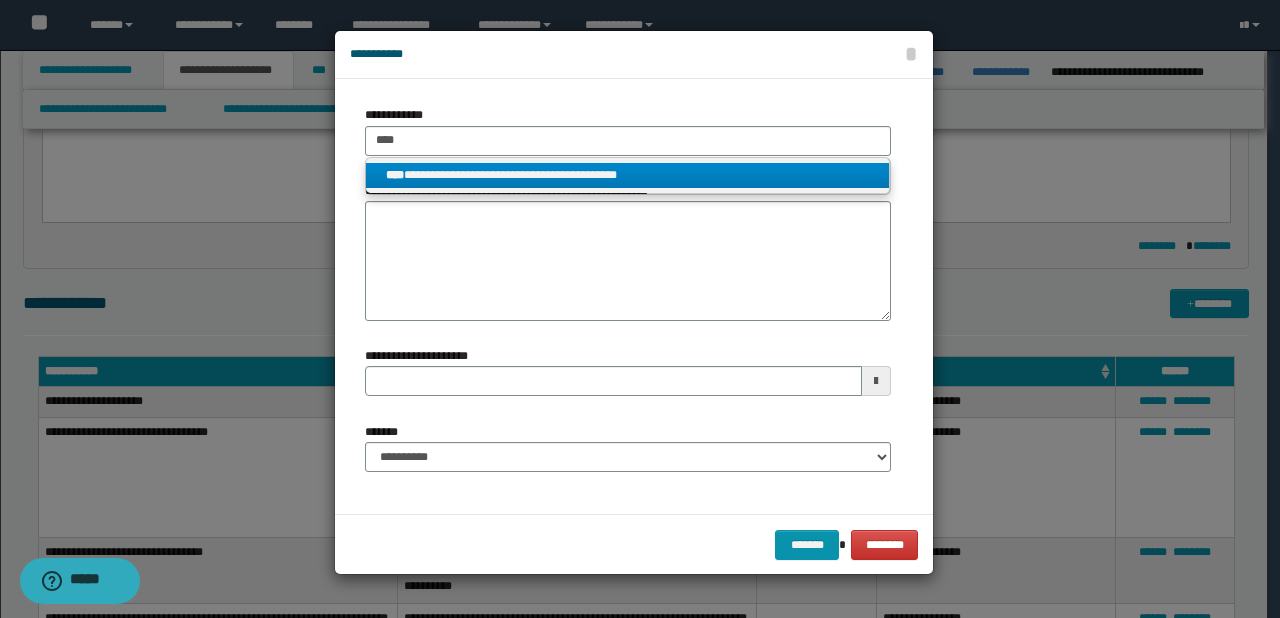 click on "**********" at bounding box center [628, 175] 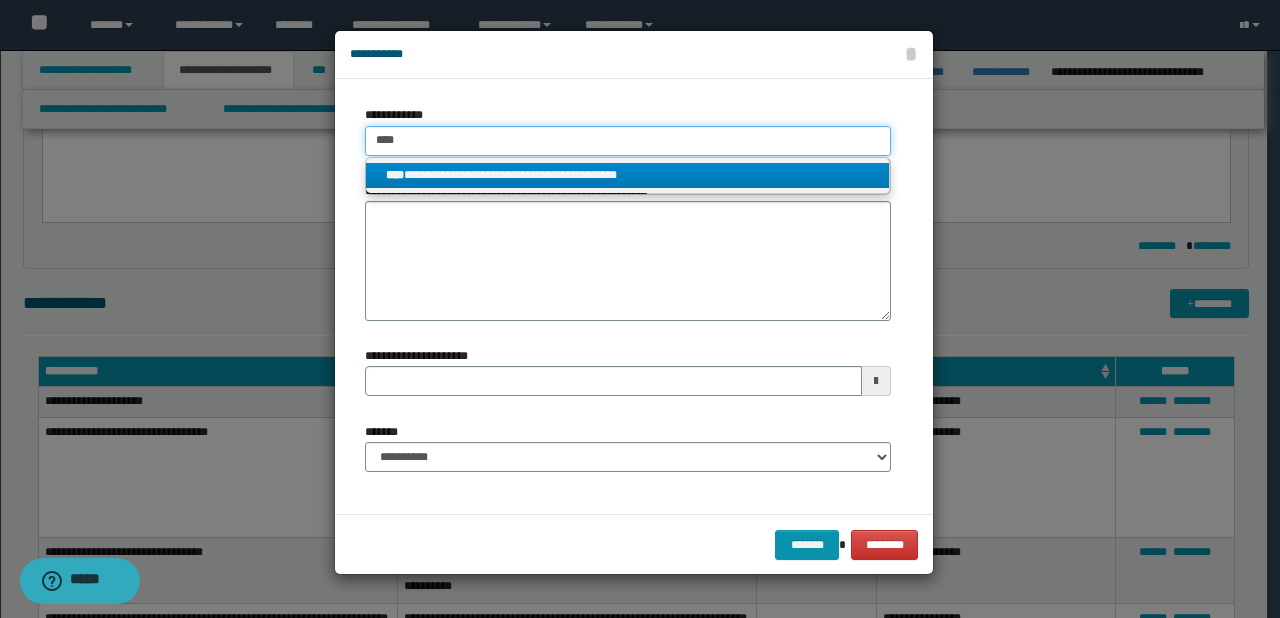 type 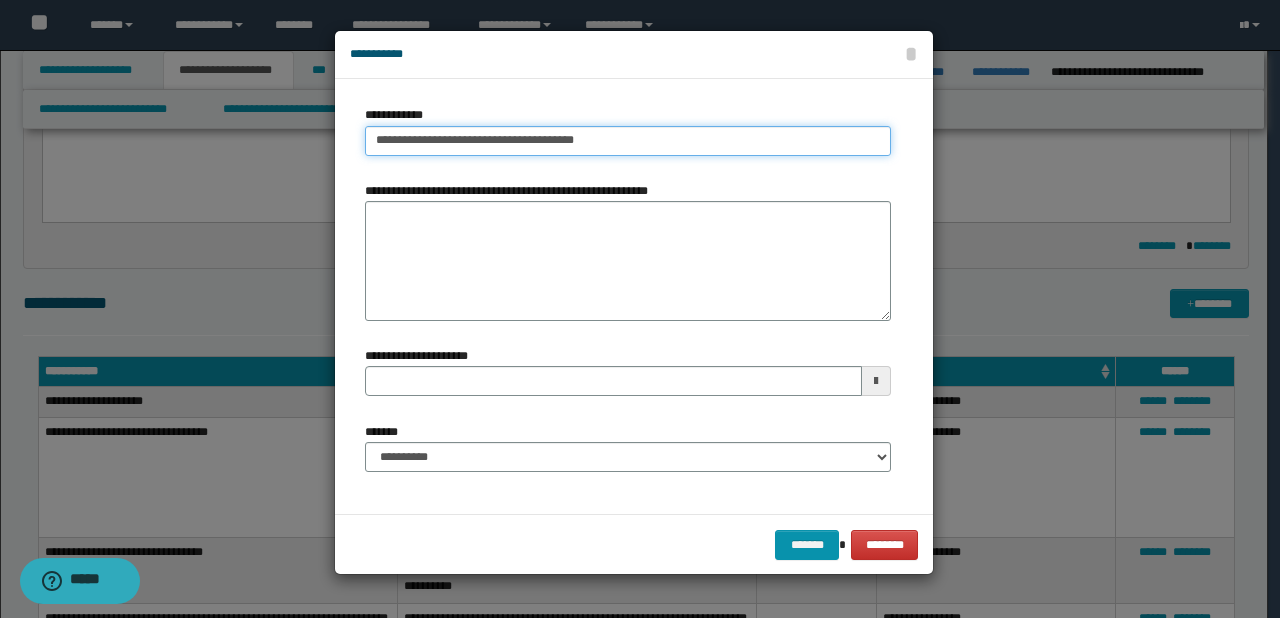 type on "**********" 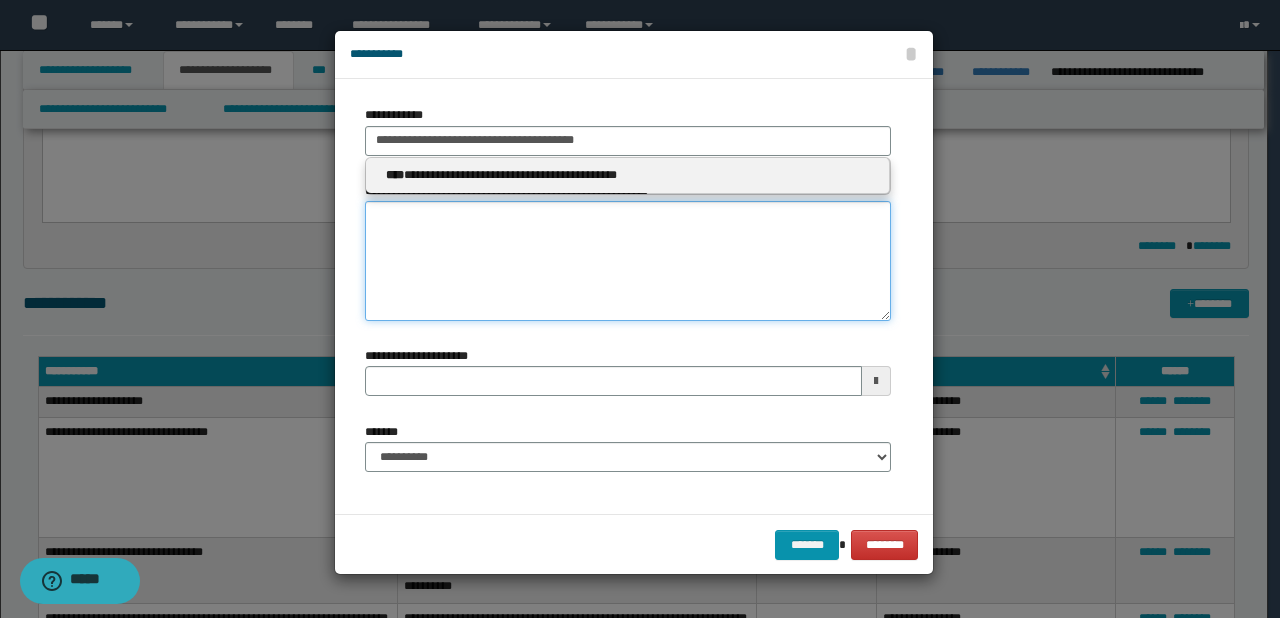 type 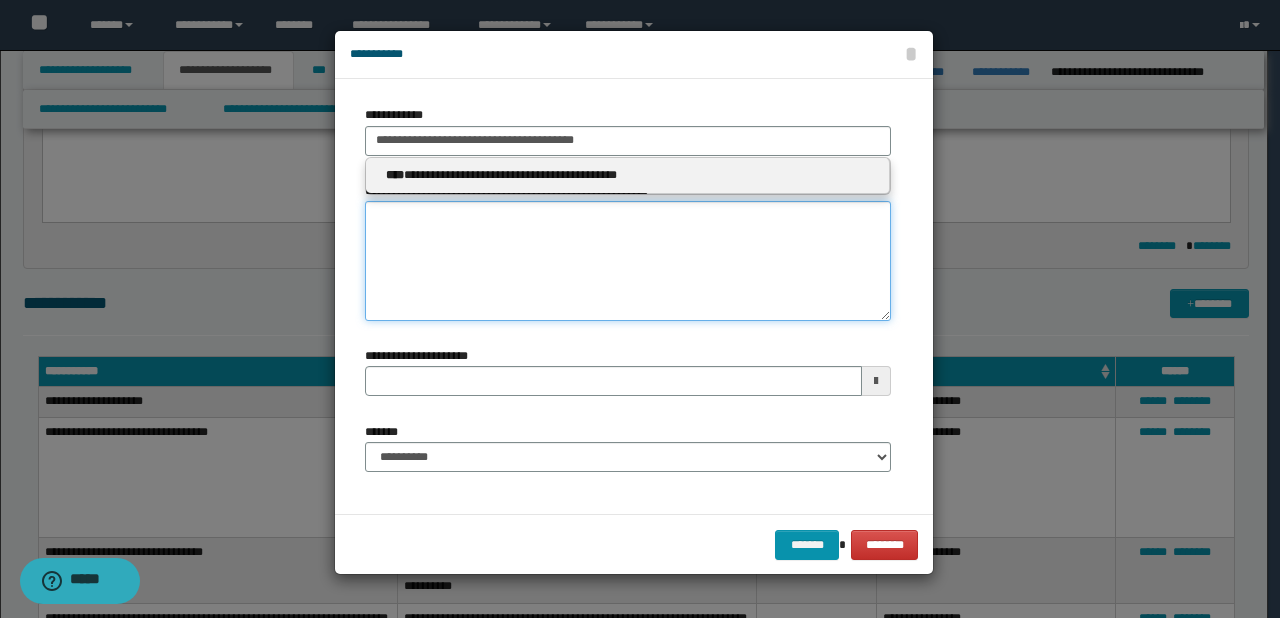 click on "**********" at bounding box center [628, 261] 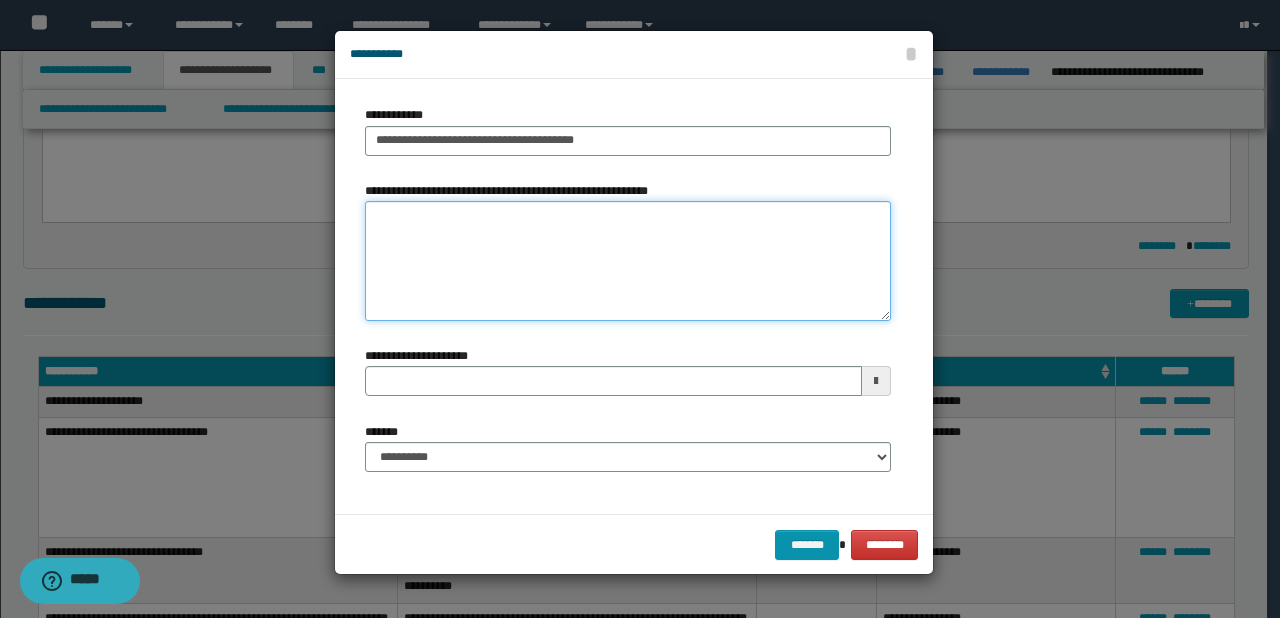 type 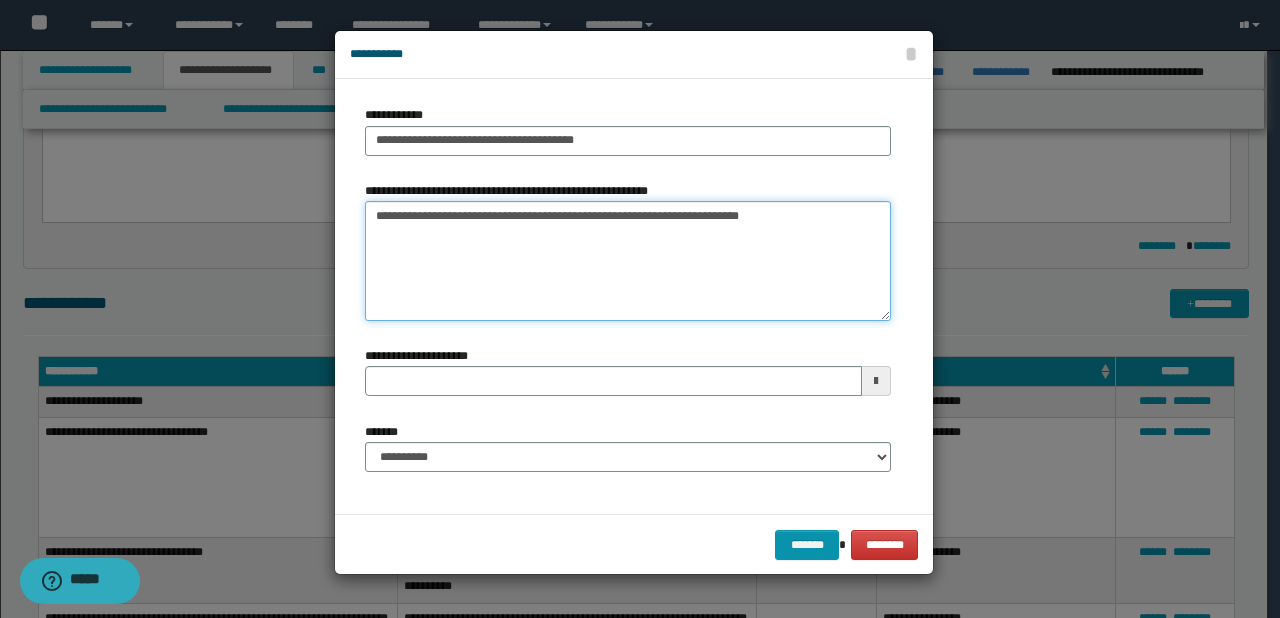 click on "**********" at bounding box center (628, 261) 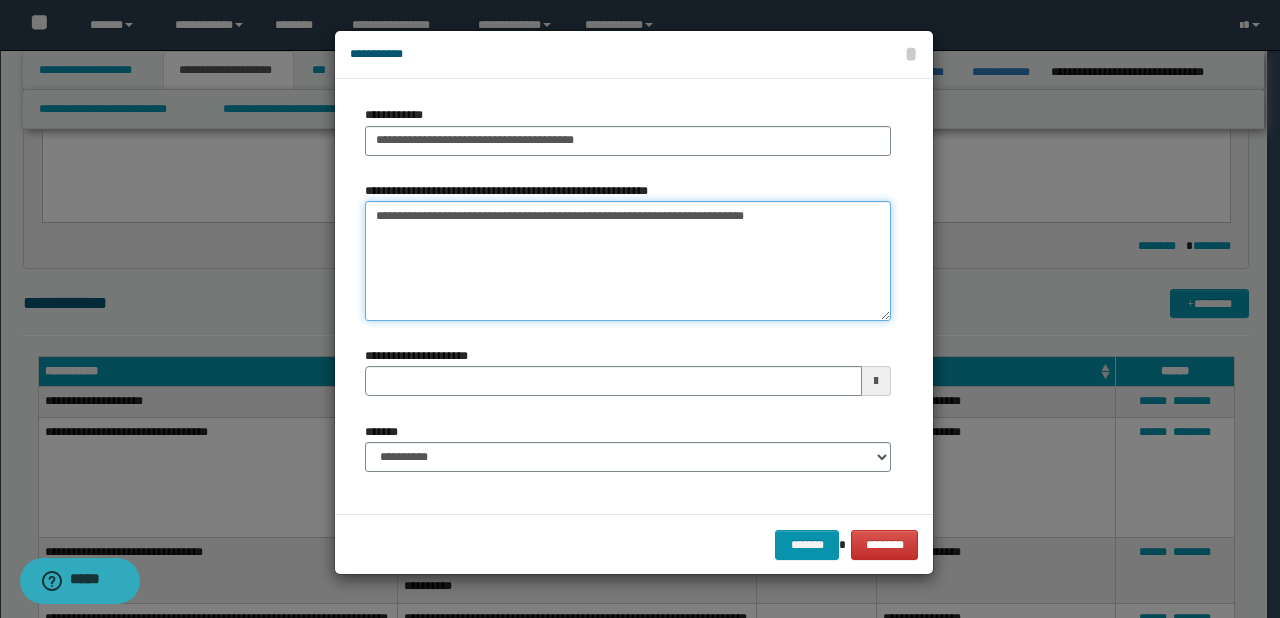 click on "**********" at bounding box center [628, 261] 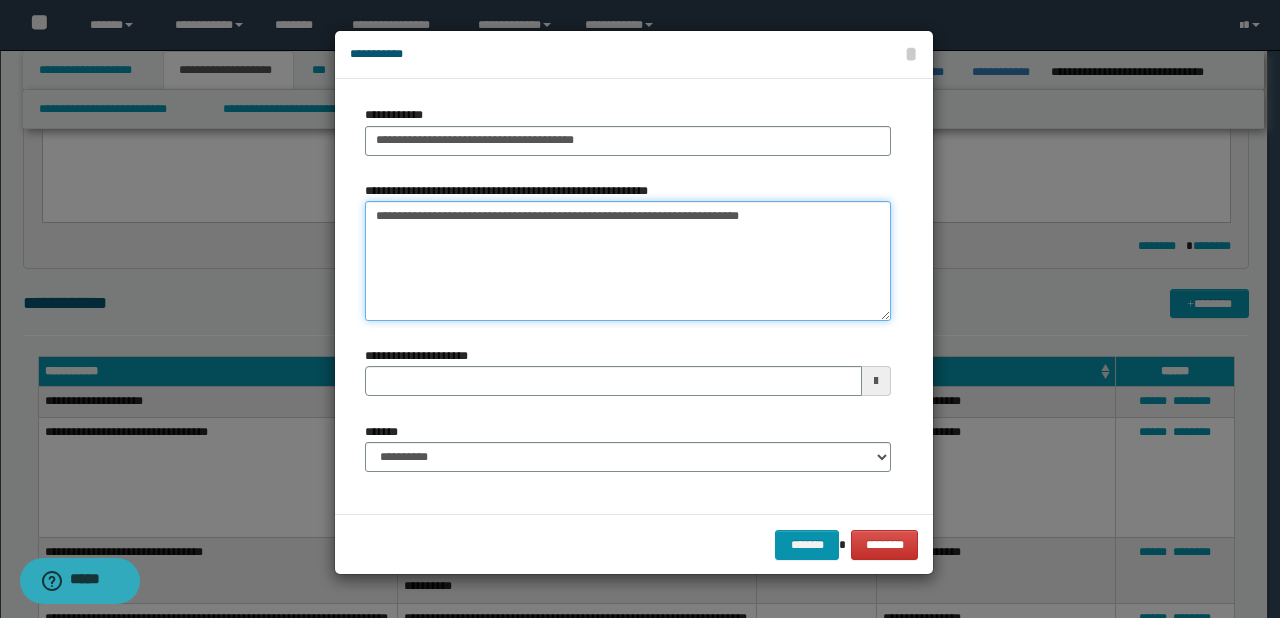 type on "**********" 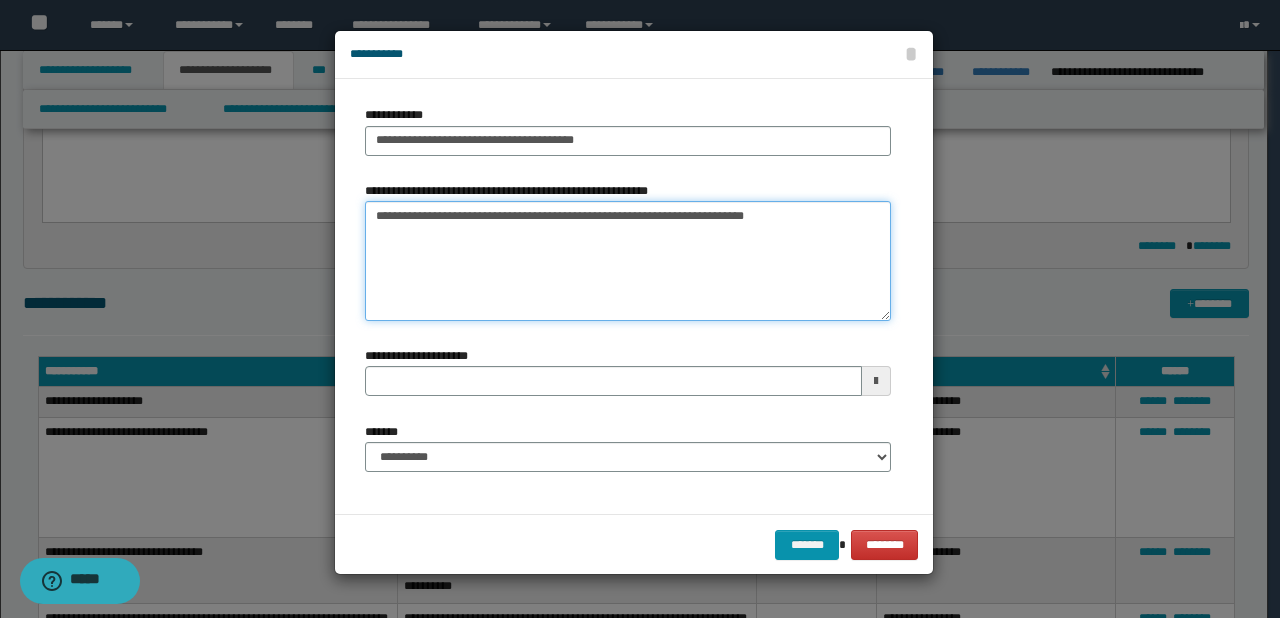 type 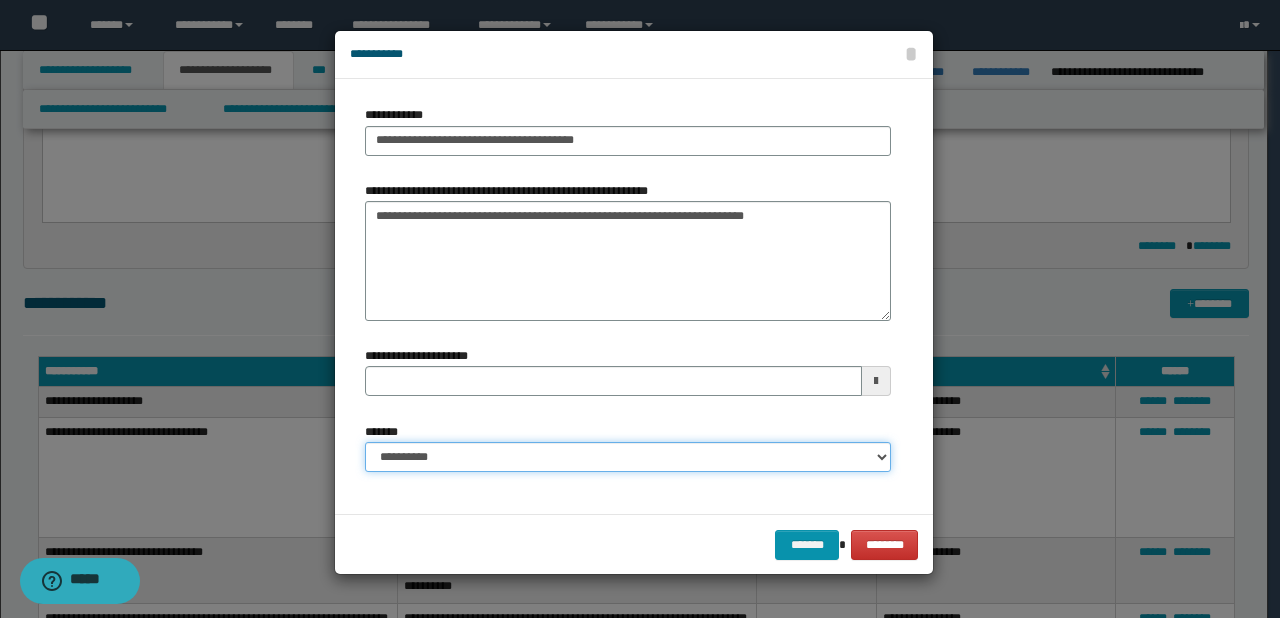click on "**********" at bounding box center [628, 457] 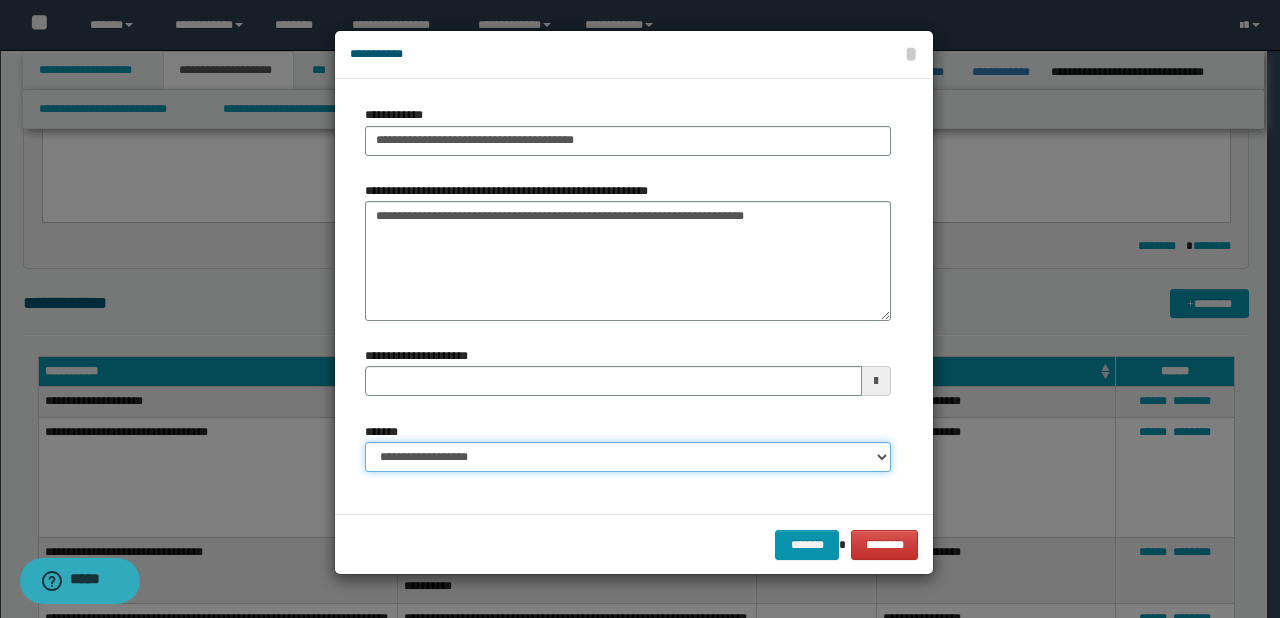 type 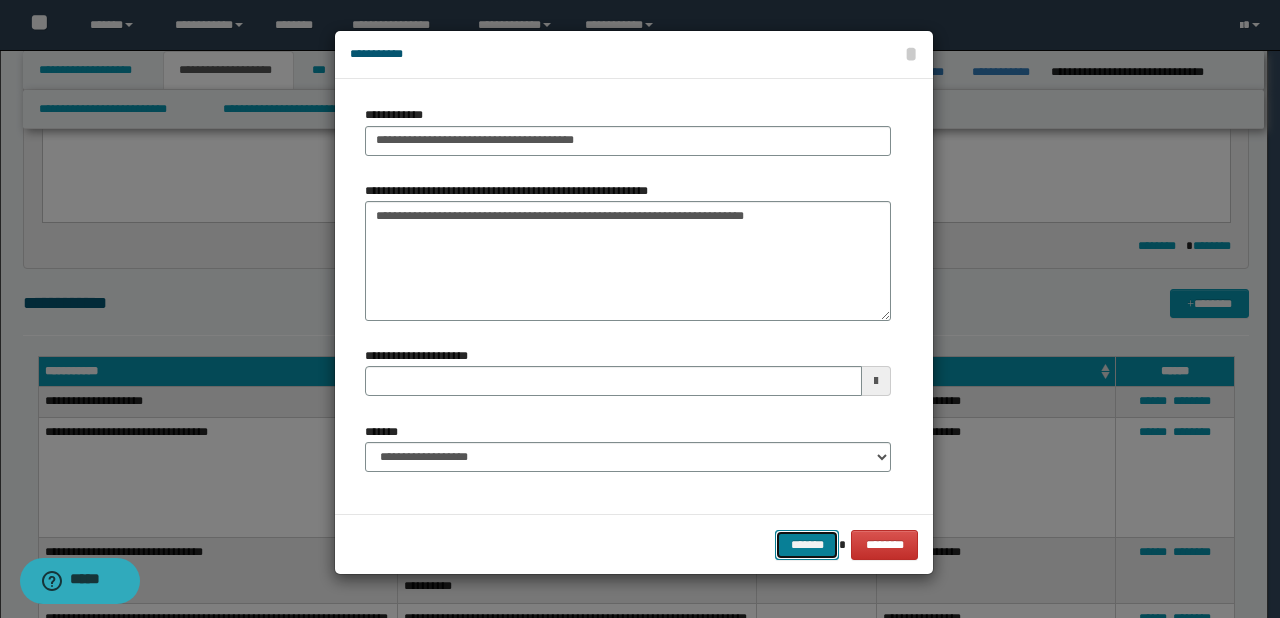 click on "*******" at bounding box center (807, 545) 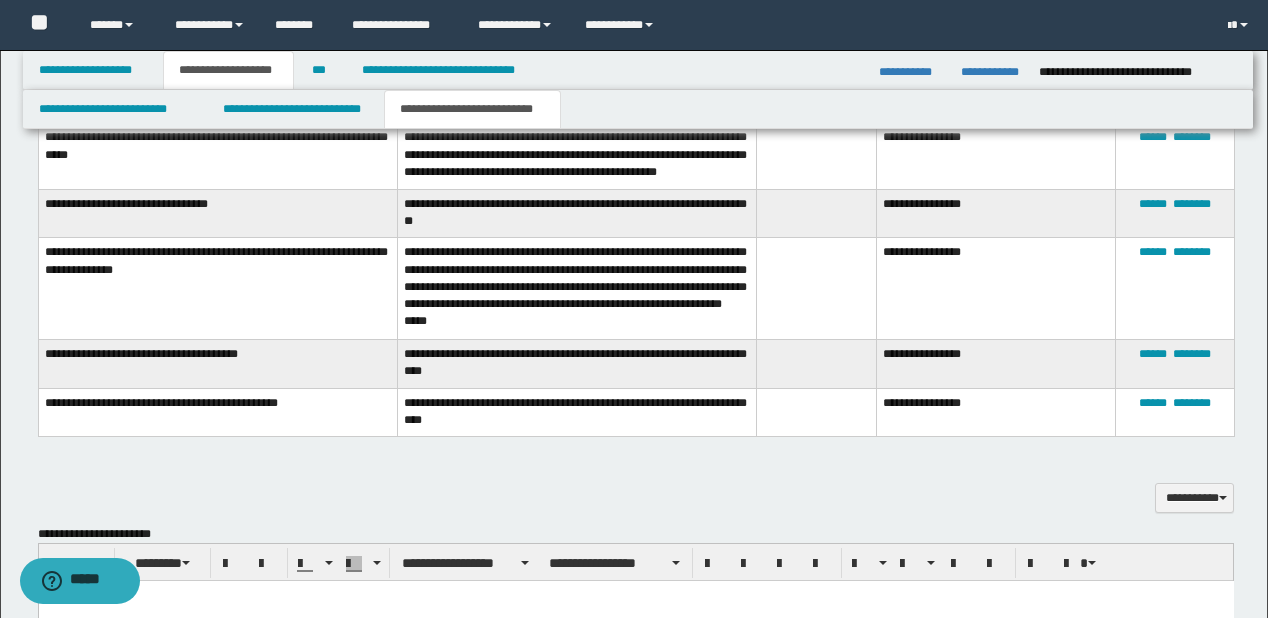 scroll, scrollTop: 1200, scrollLeft: 0, axis: vertical 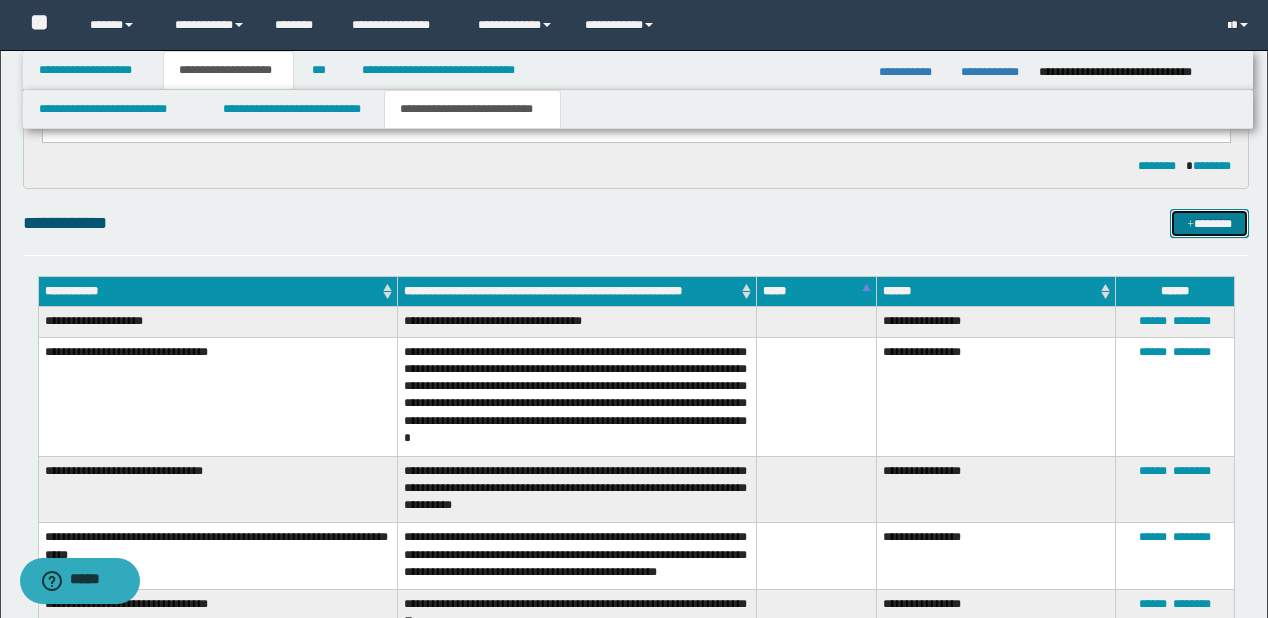 click on "*******" at bounding box center (1209, 224) 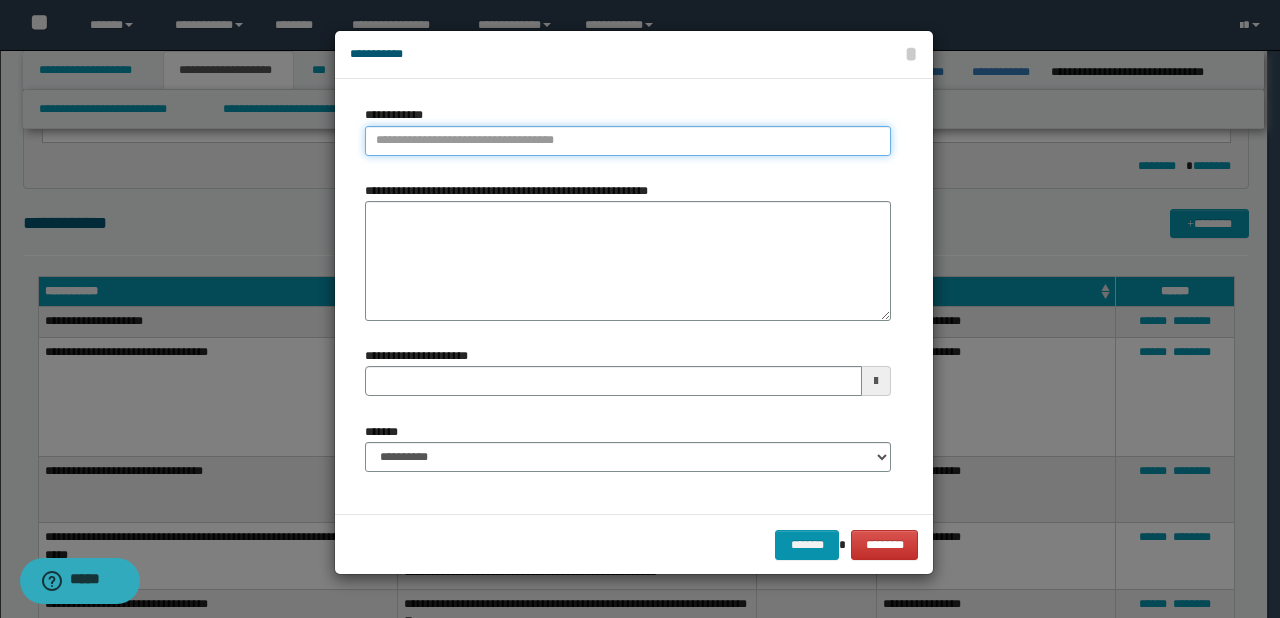 type on "**********" 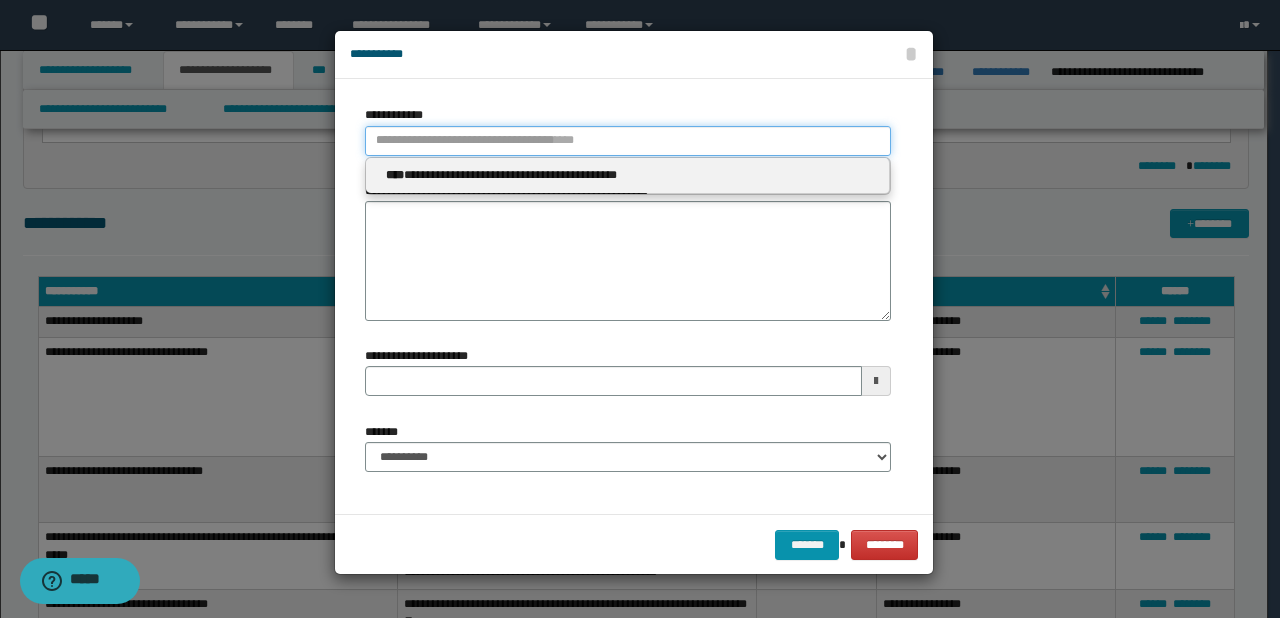 click on "**********" at bounding box center (628, 141) 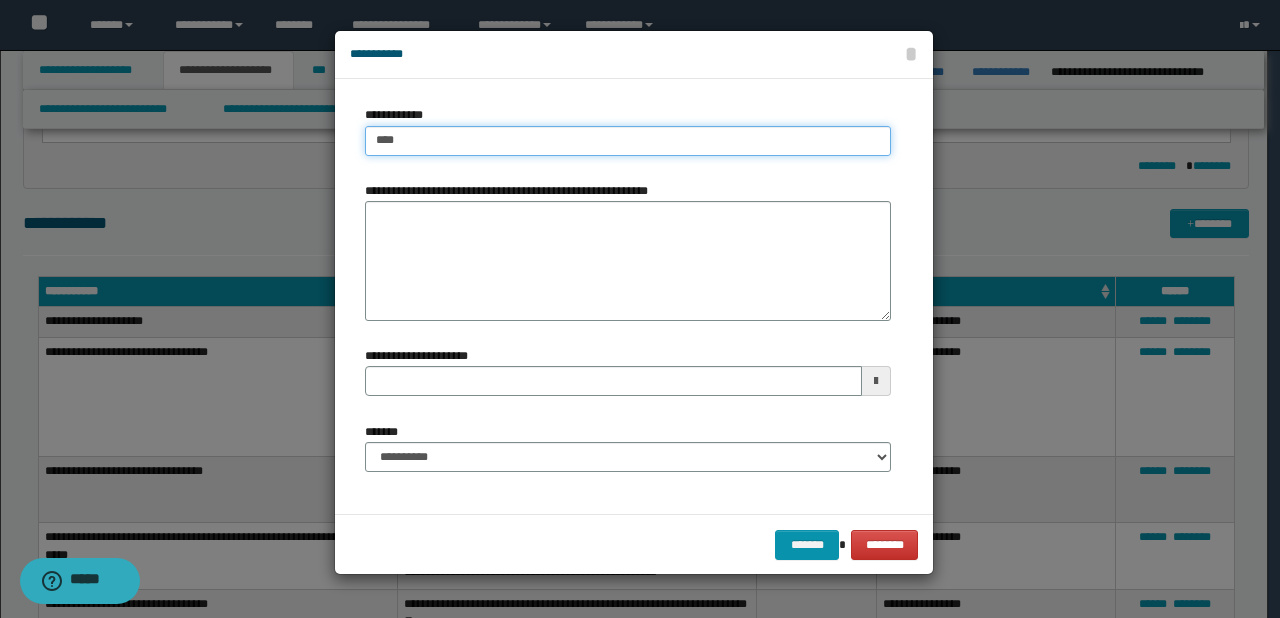type on "****" 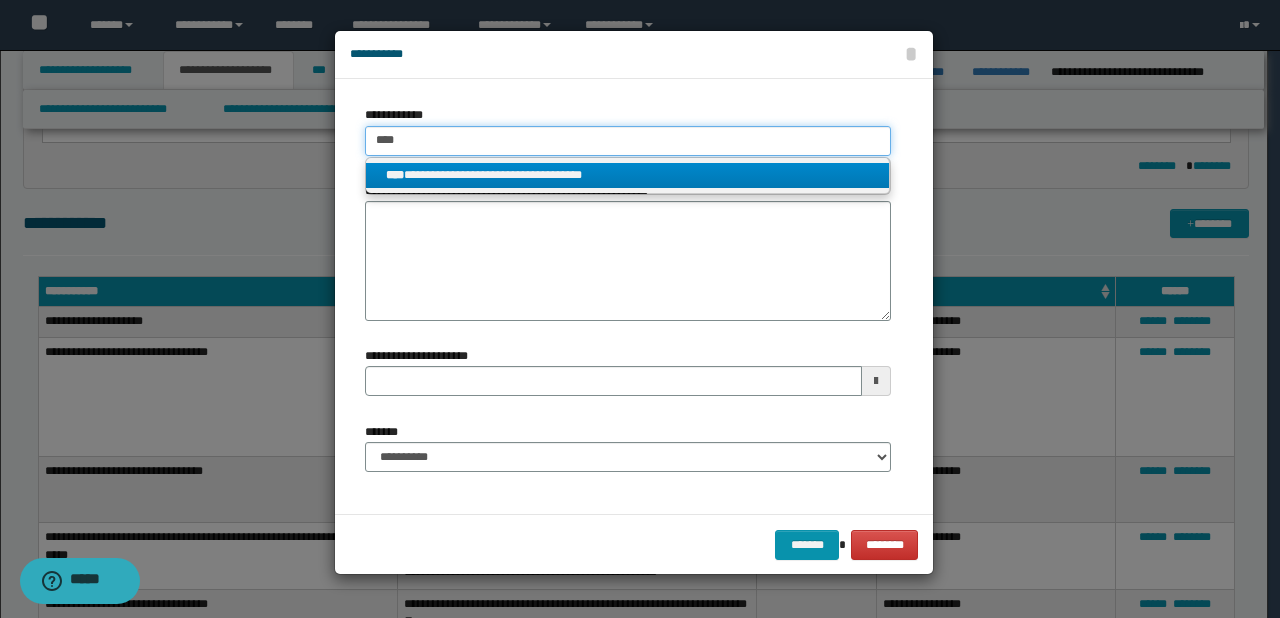 type on "****" 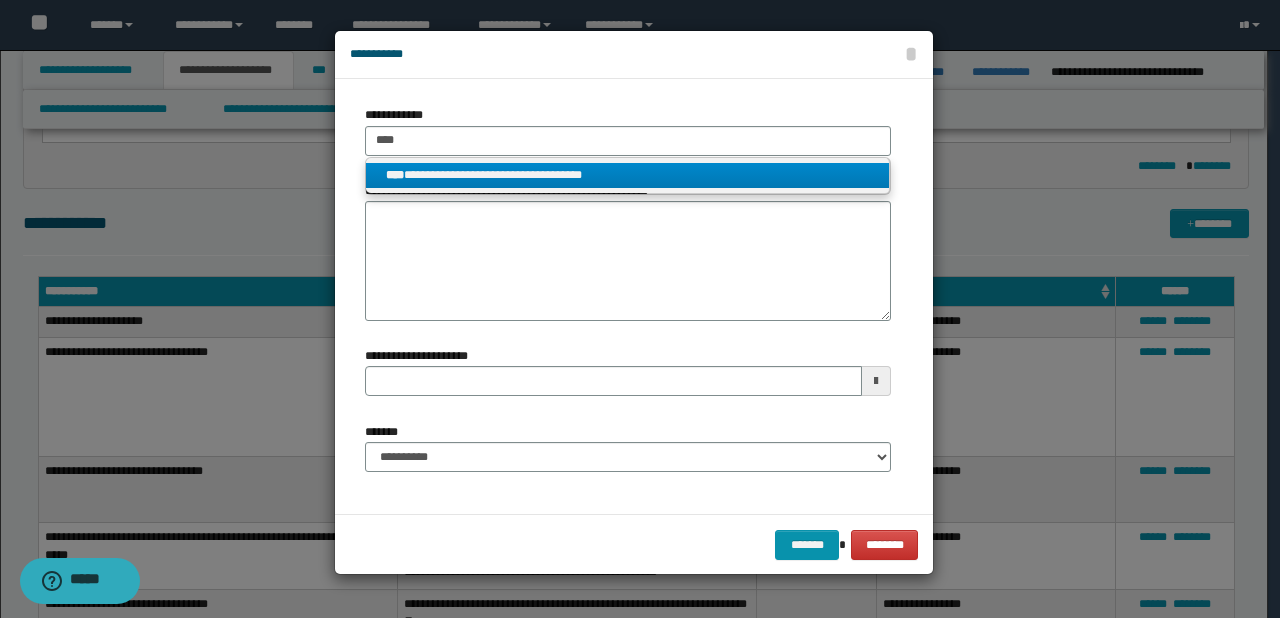 click on "**********" at bounding box center [628, 175] 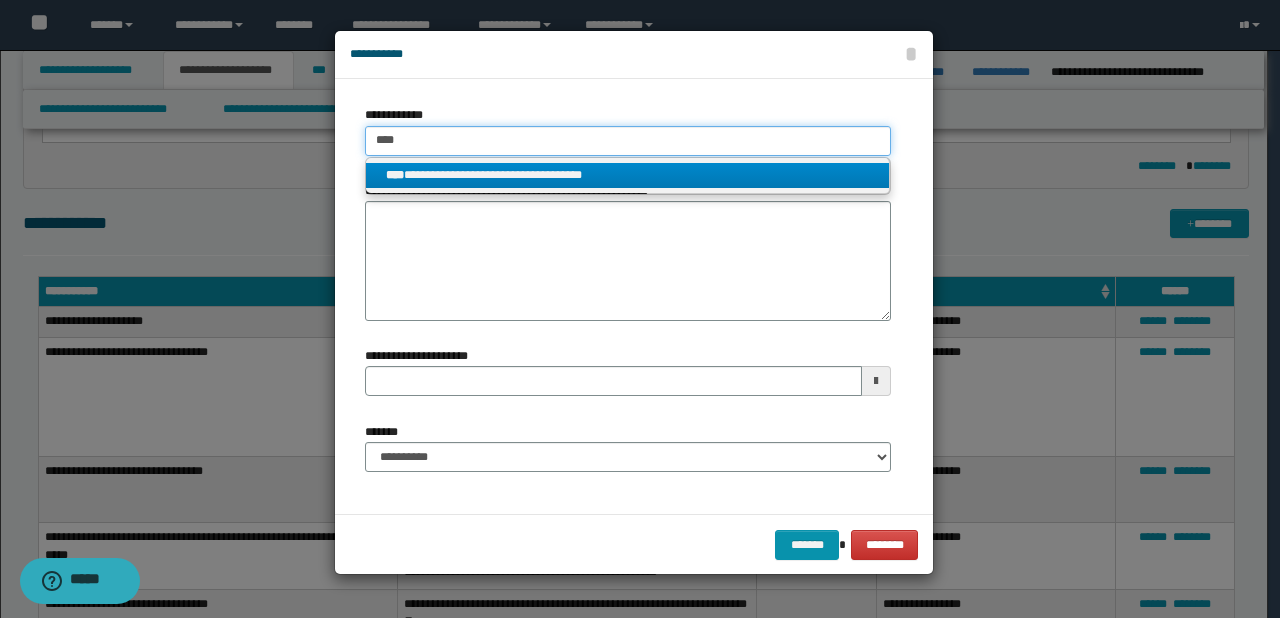 type 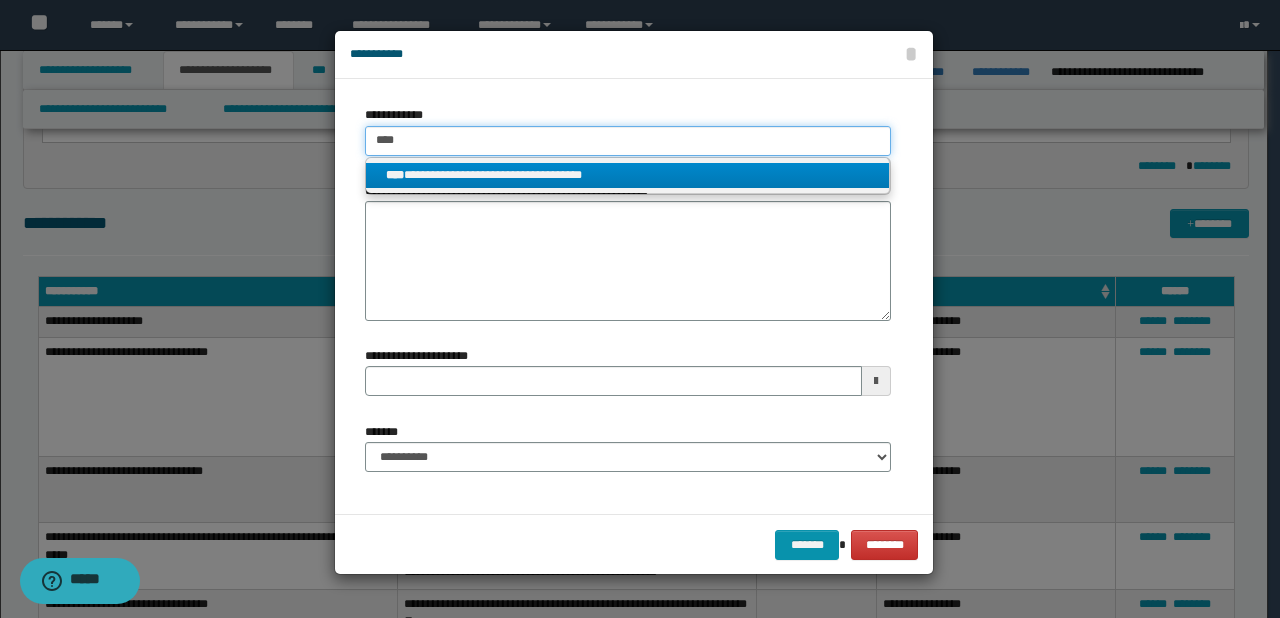 type on "**********" 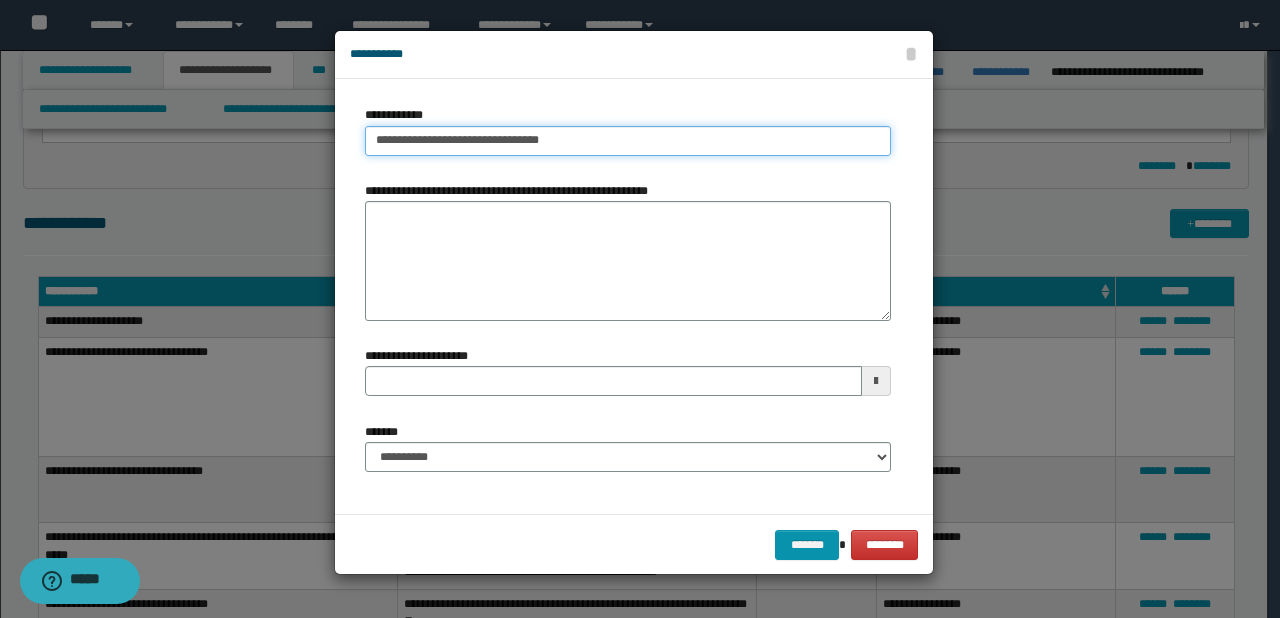type on "**********" 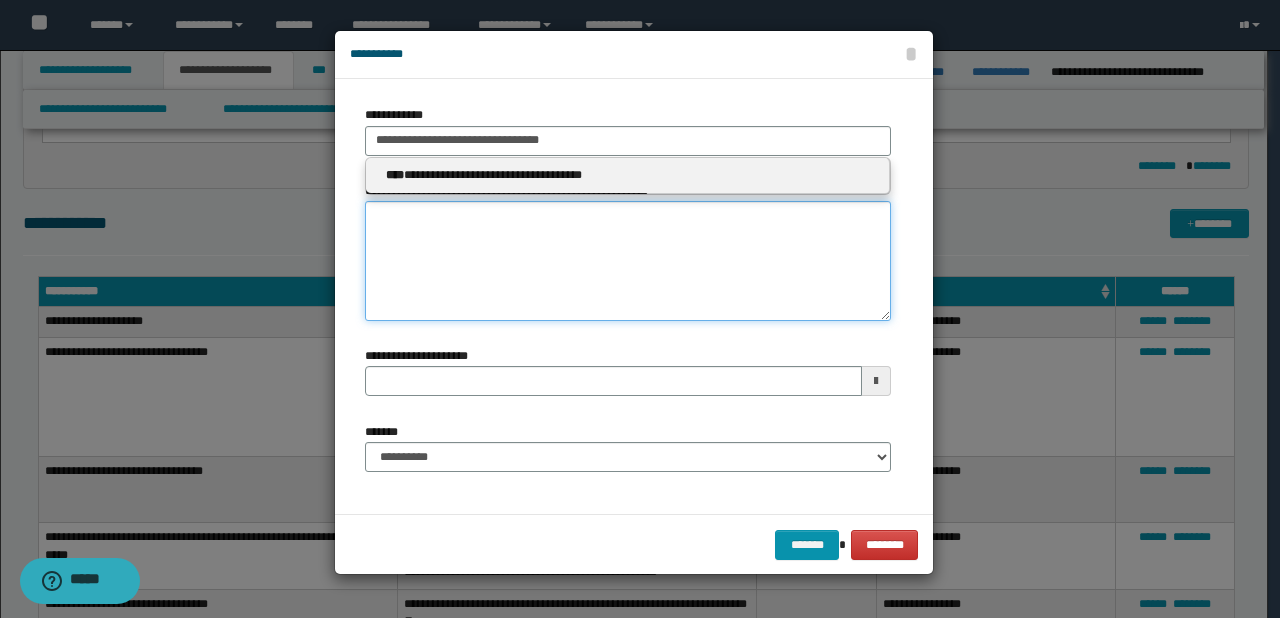 type 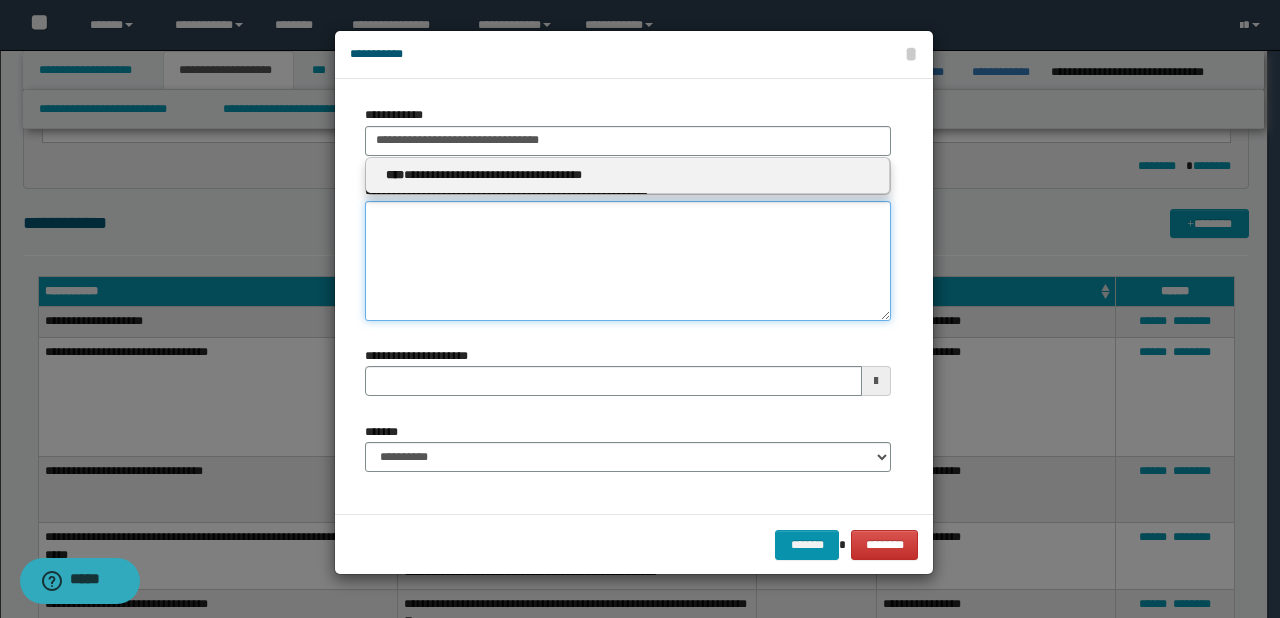 click on "**********" at bounding box center (628, 261) 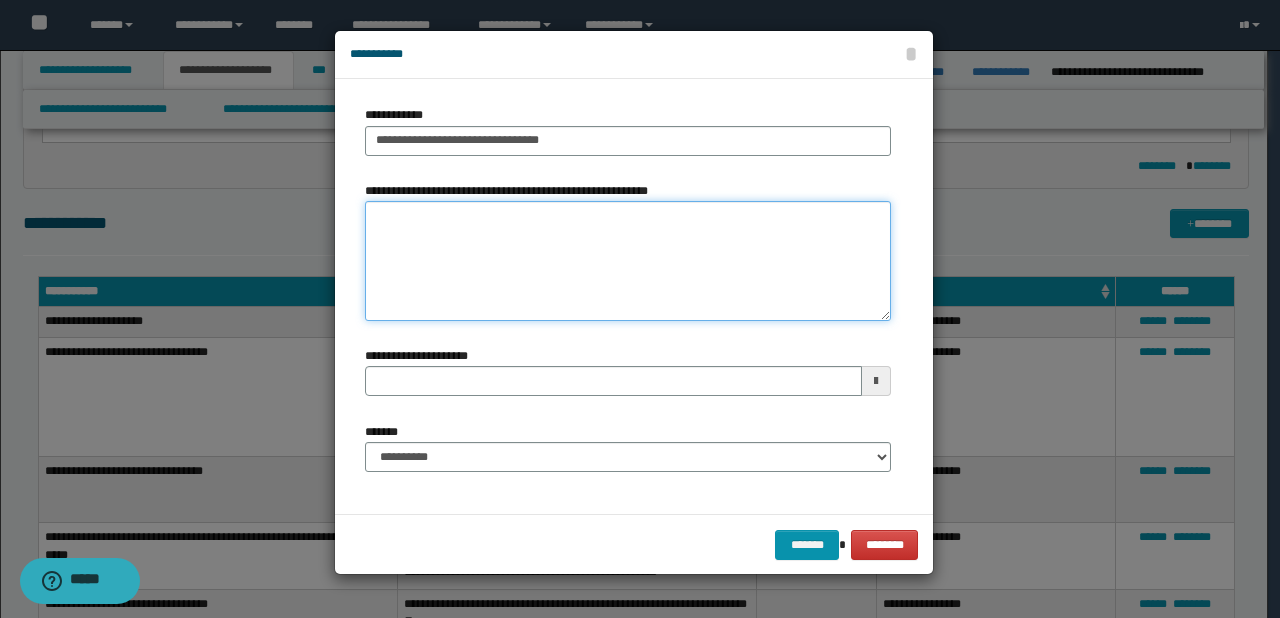 paste on "**********" 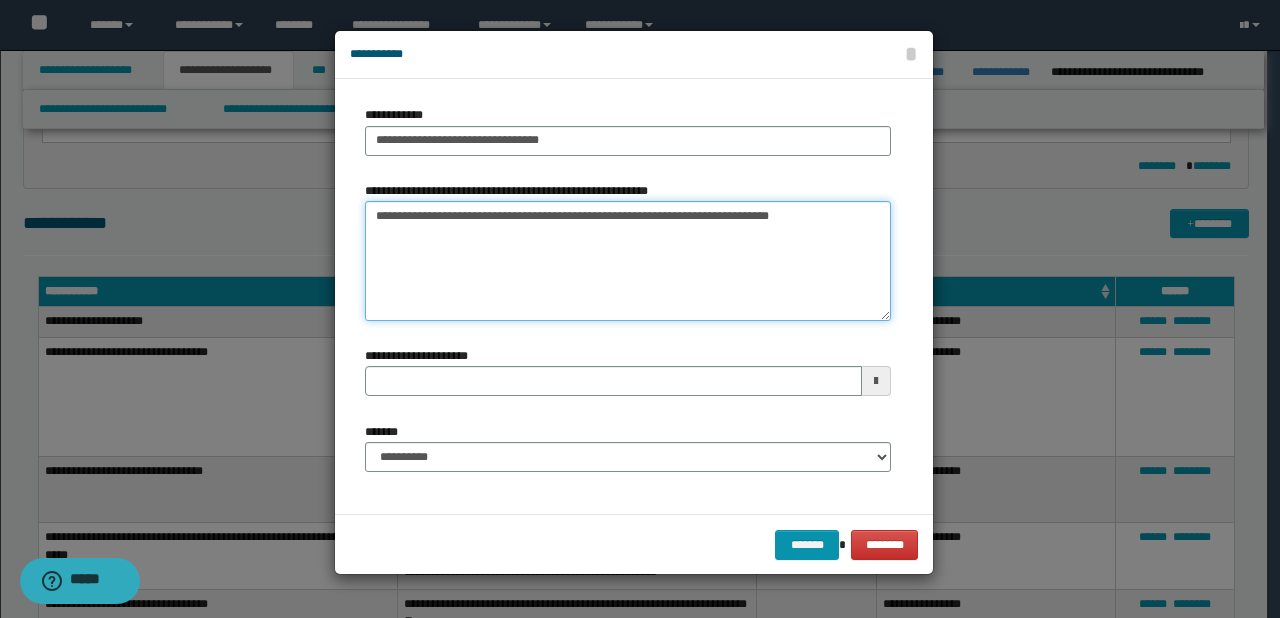 type on "**********" 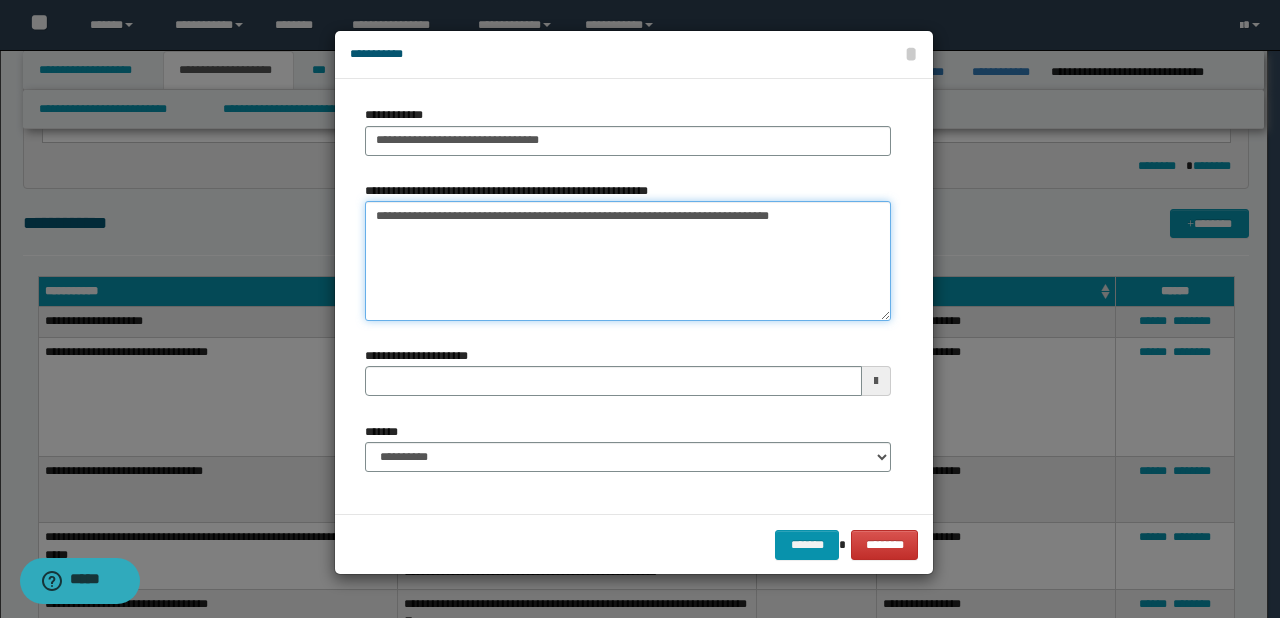 type 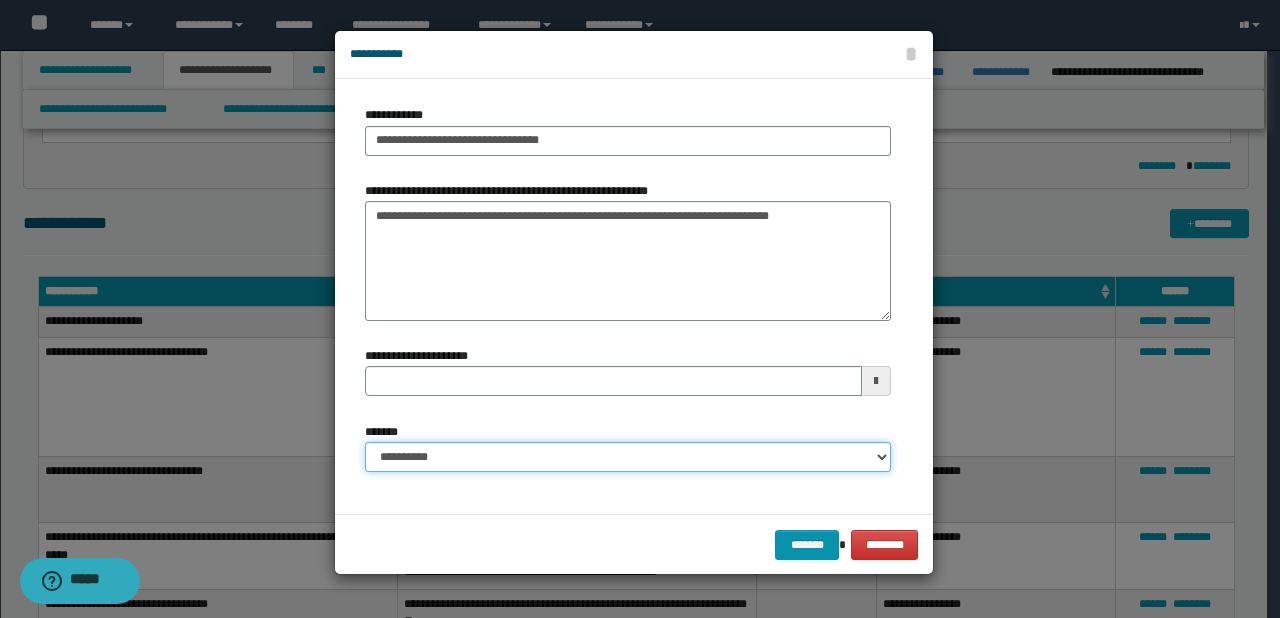 click on "**********" at bounding box center [628, 457] 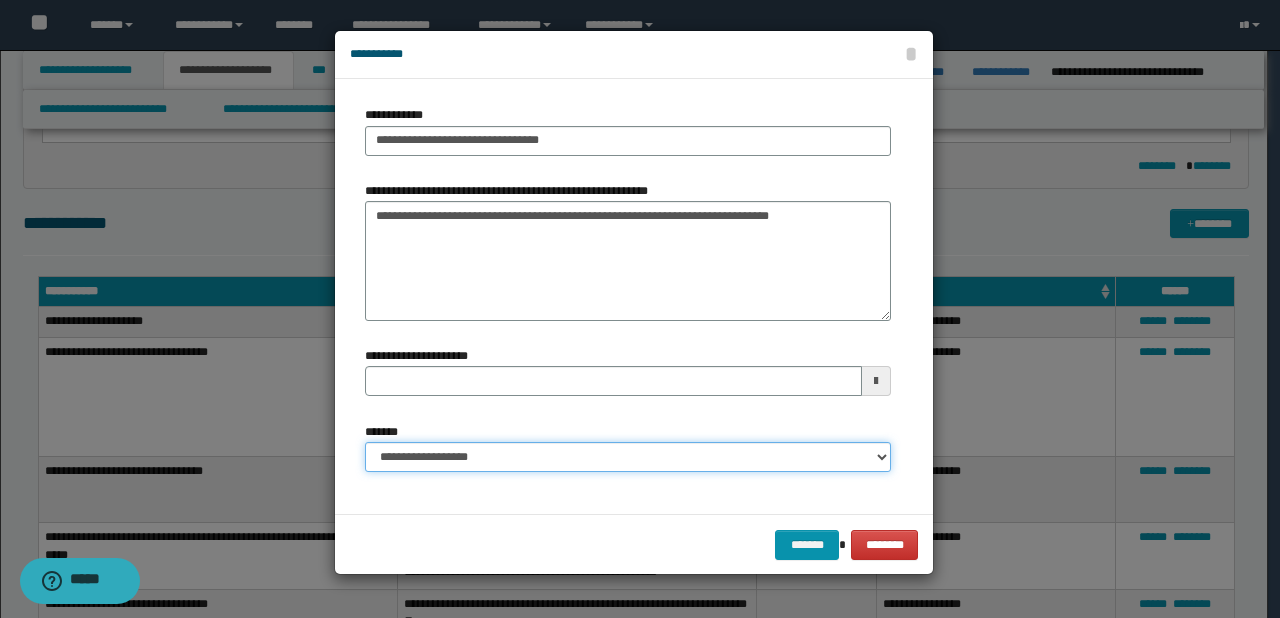 type 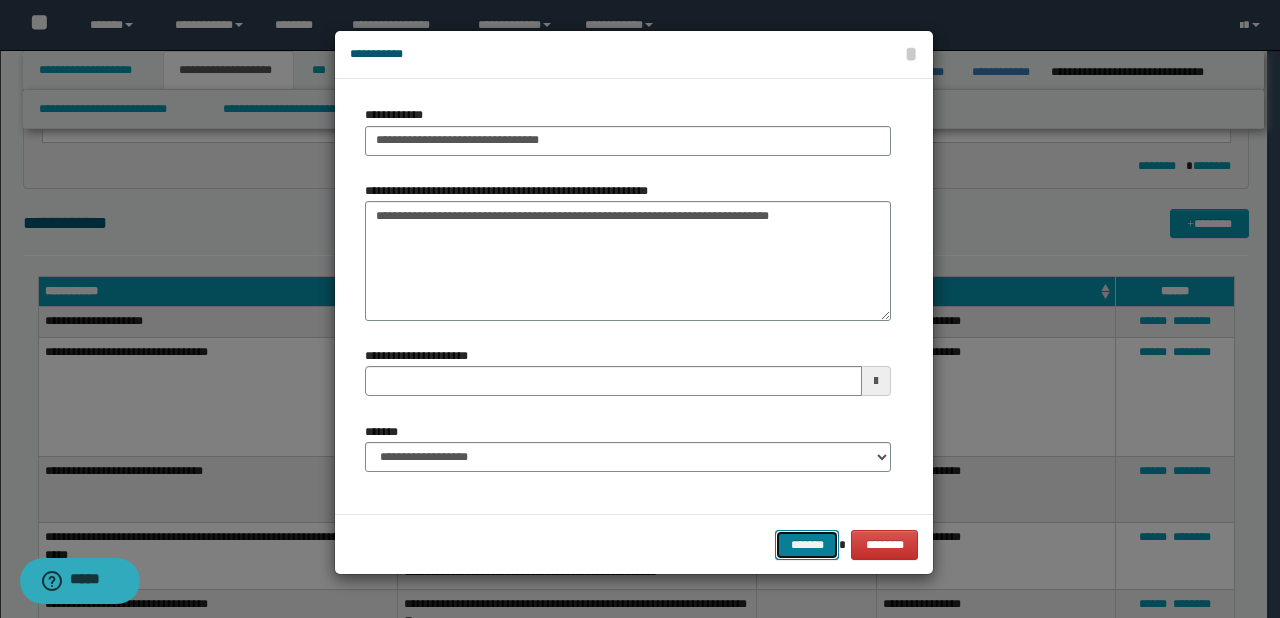 click on "*******" at bounding box center (807, 545) 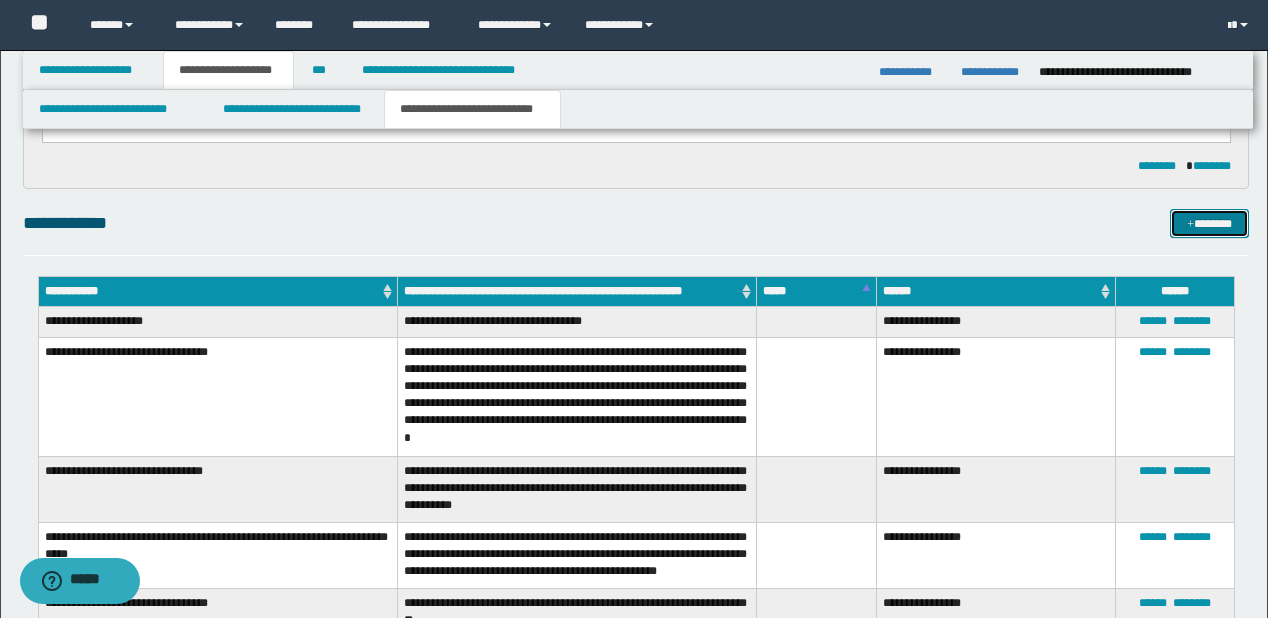 click on "*******" at bounding box center (1209, 224) 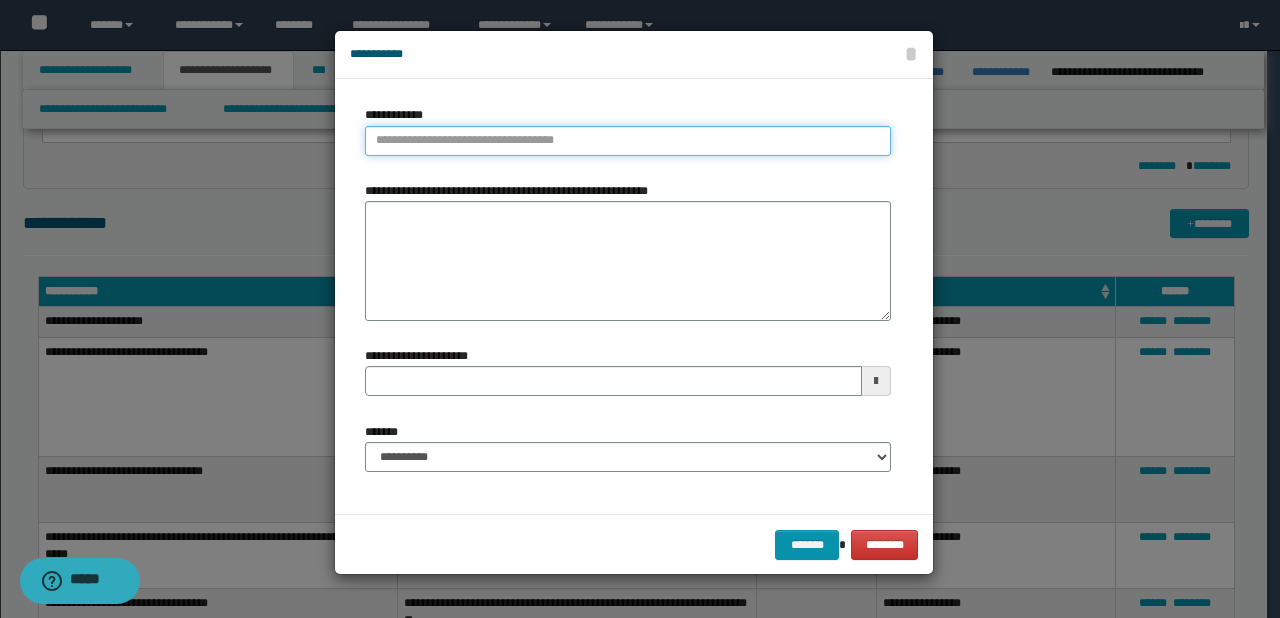 type on "**********" 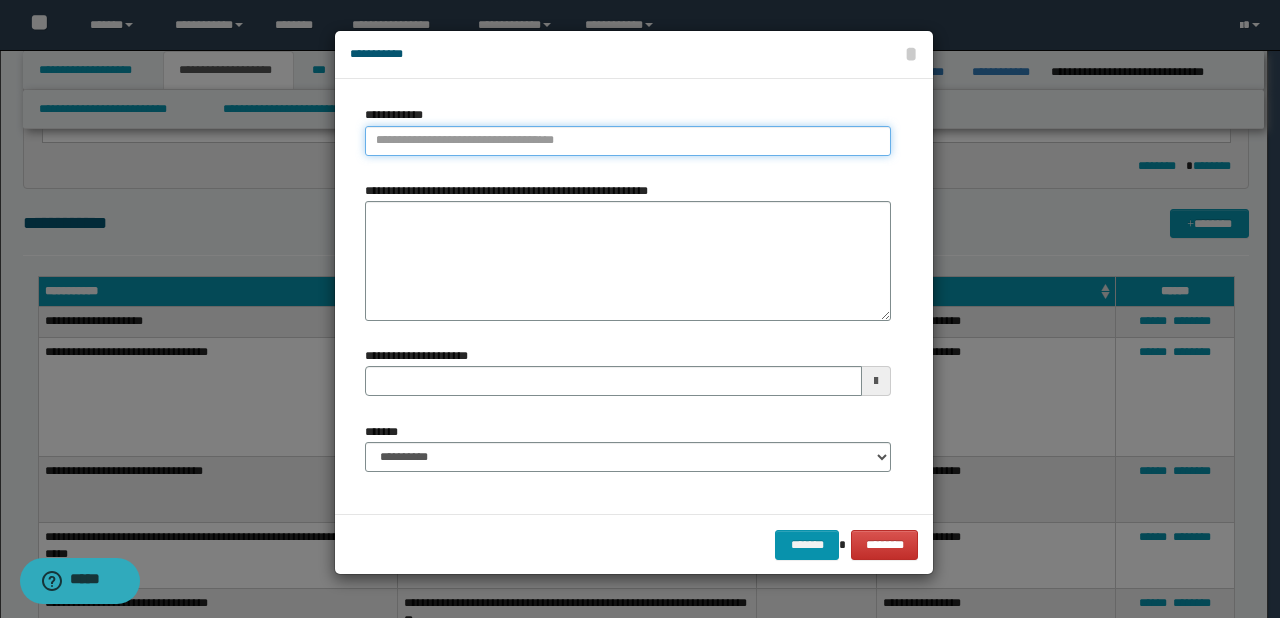 click on "**********" at bounding box center [628, 141] 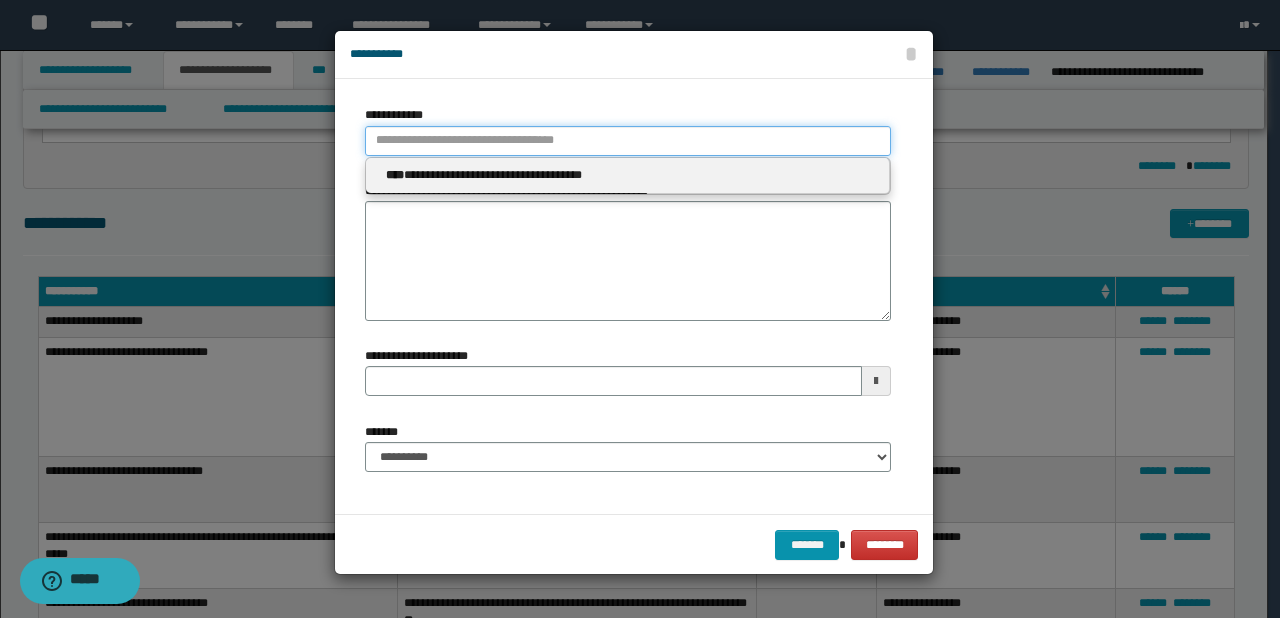 paste on "****" 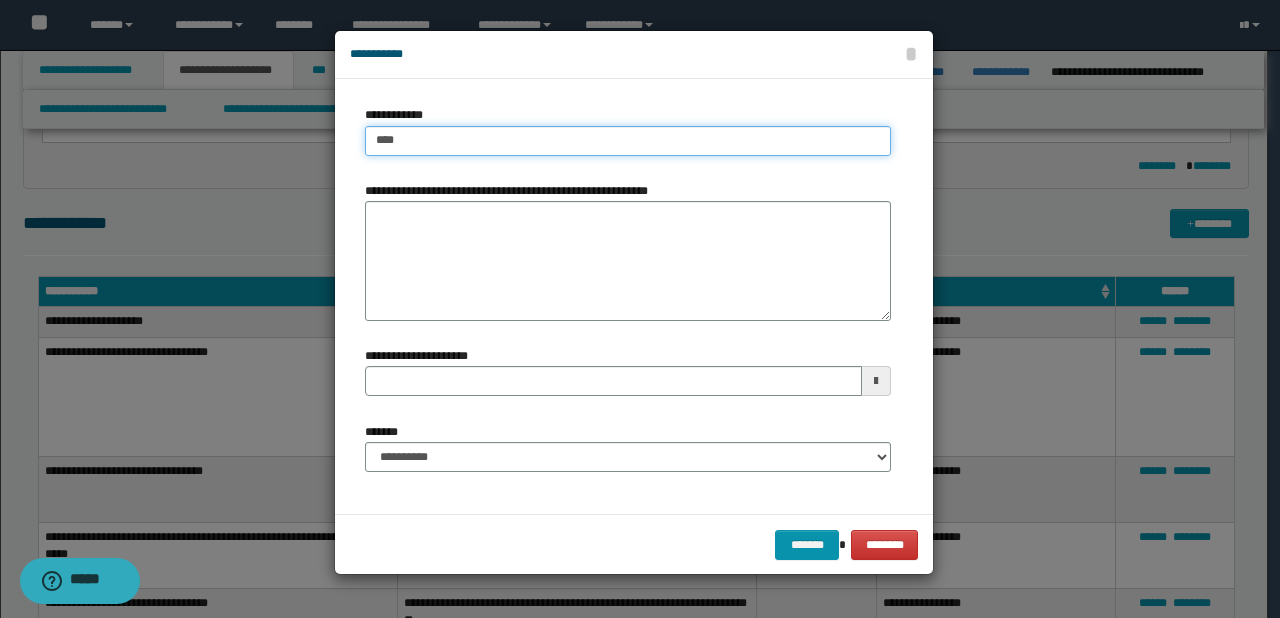 type on "****" 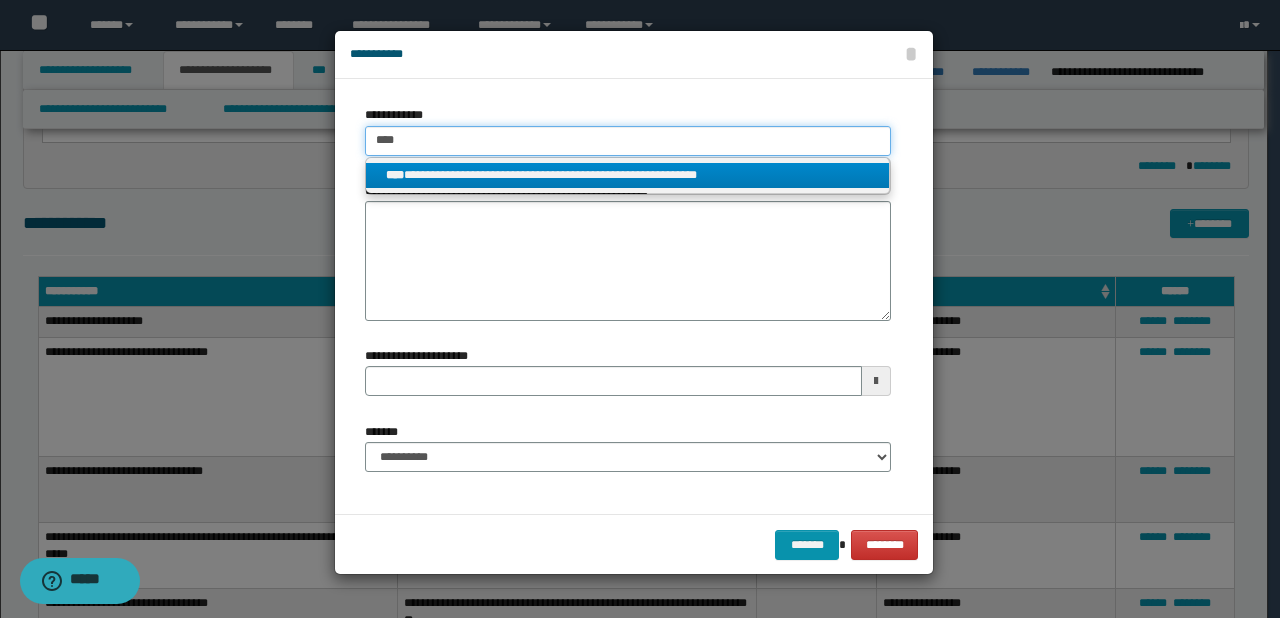 type on "****" 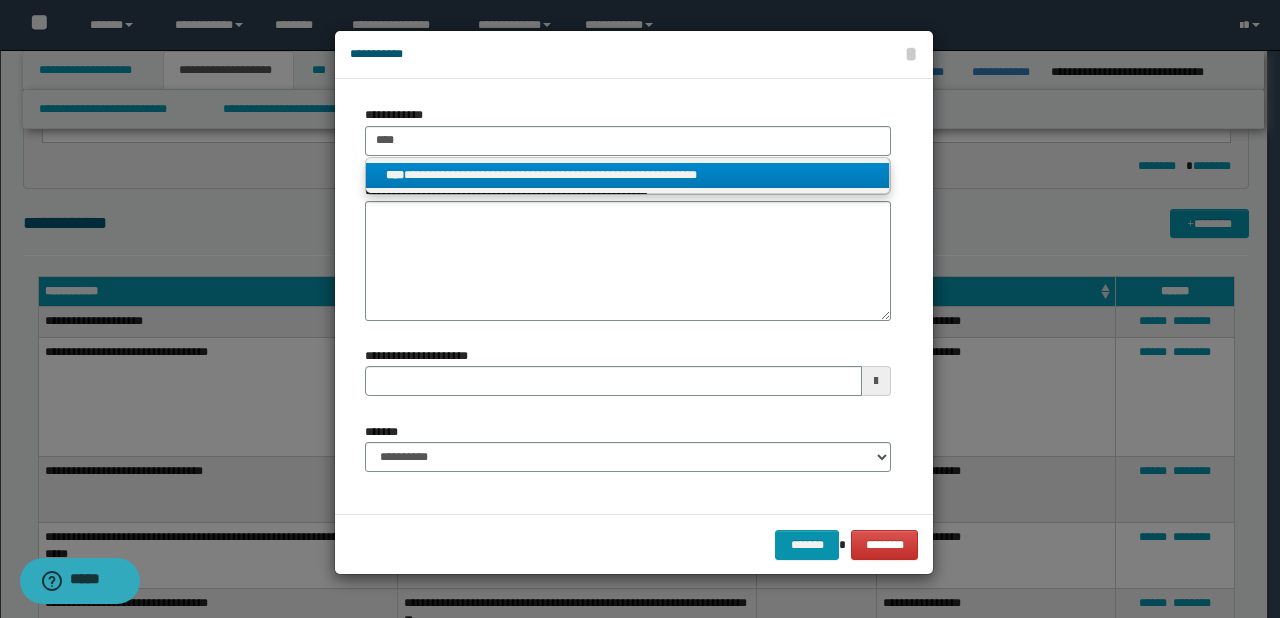 click on "**********" at bounding box center (628, 175) 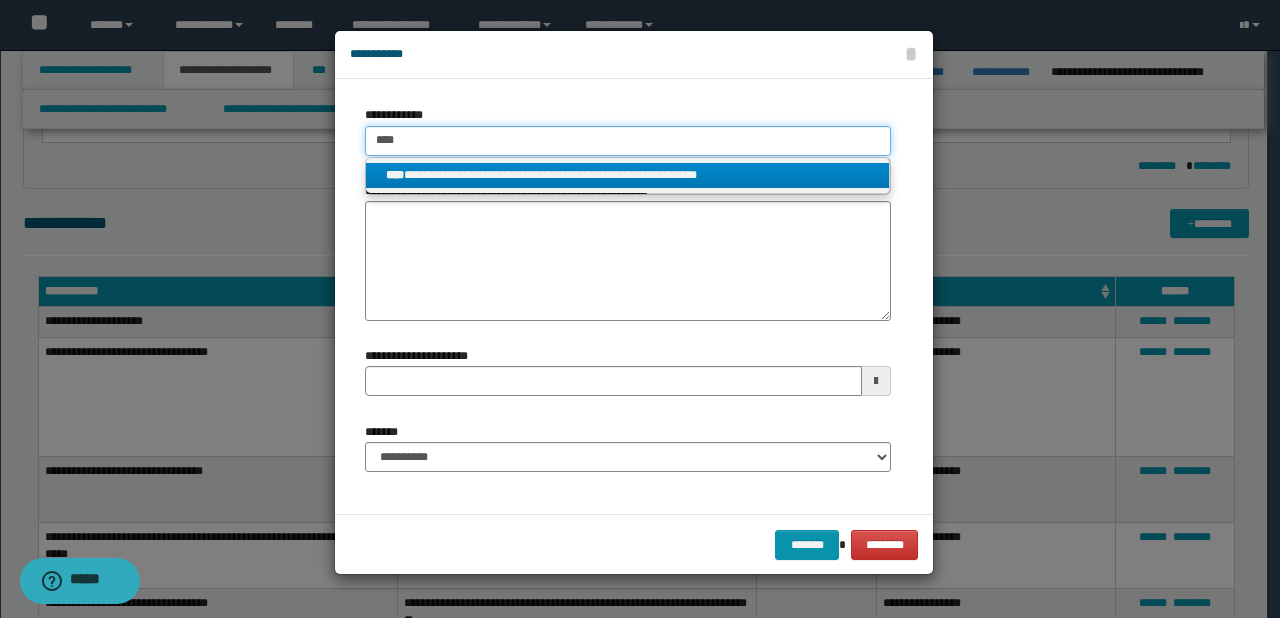 type 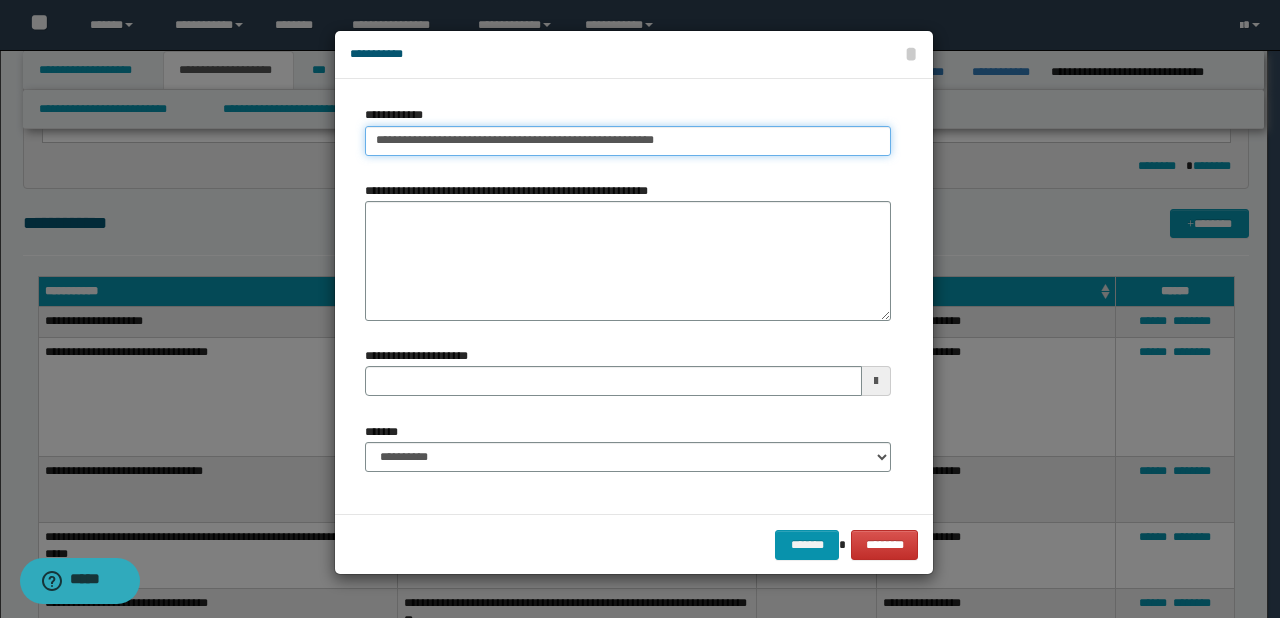 type on "**********" 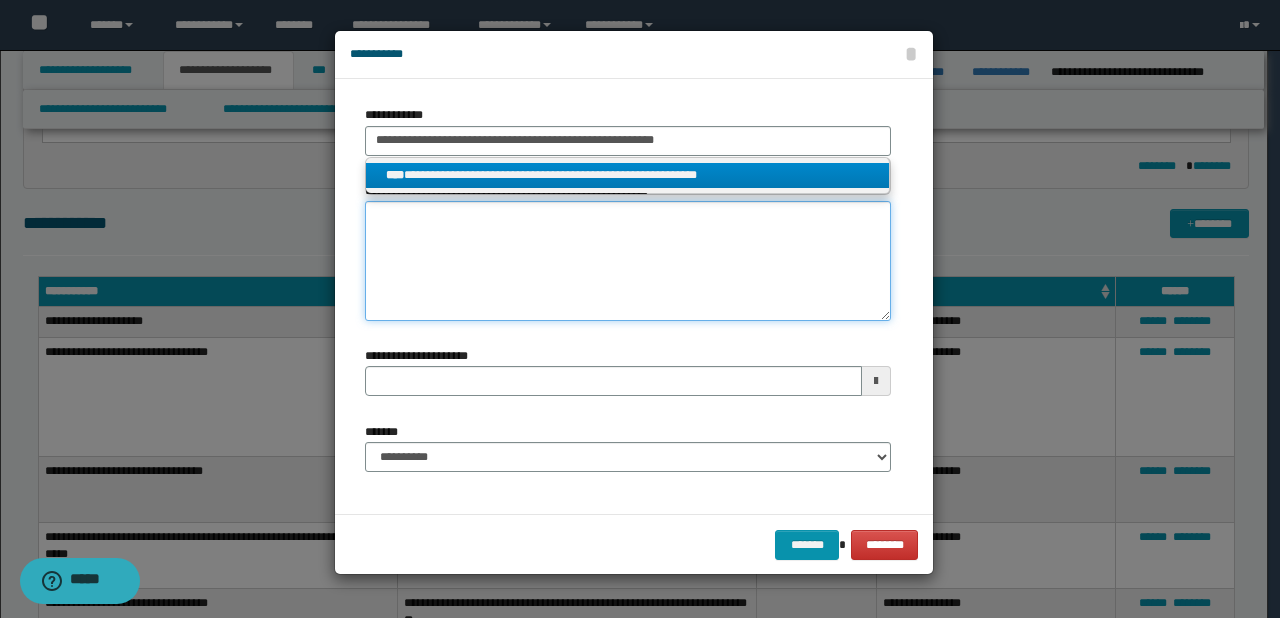 type 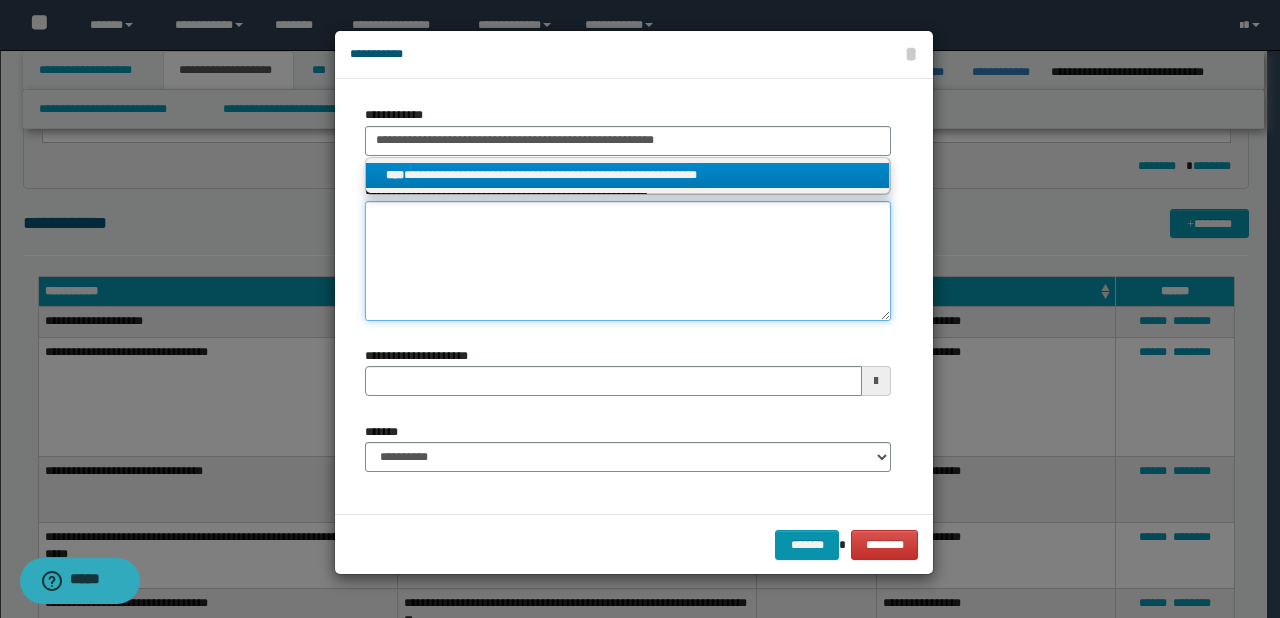 click on "**********" at bounding box center (628, 261) 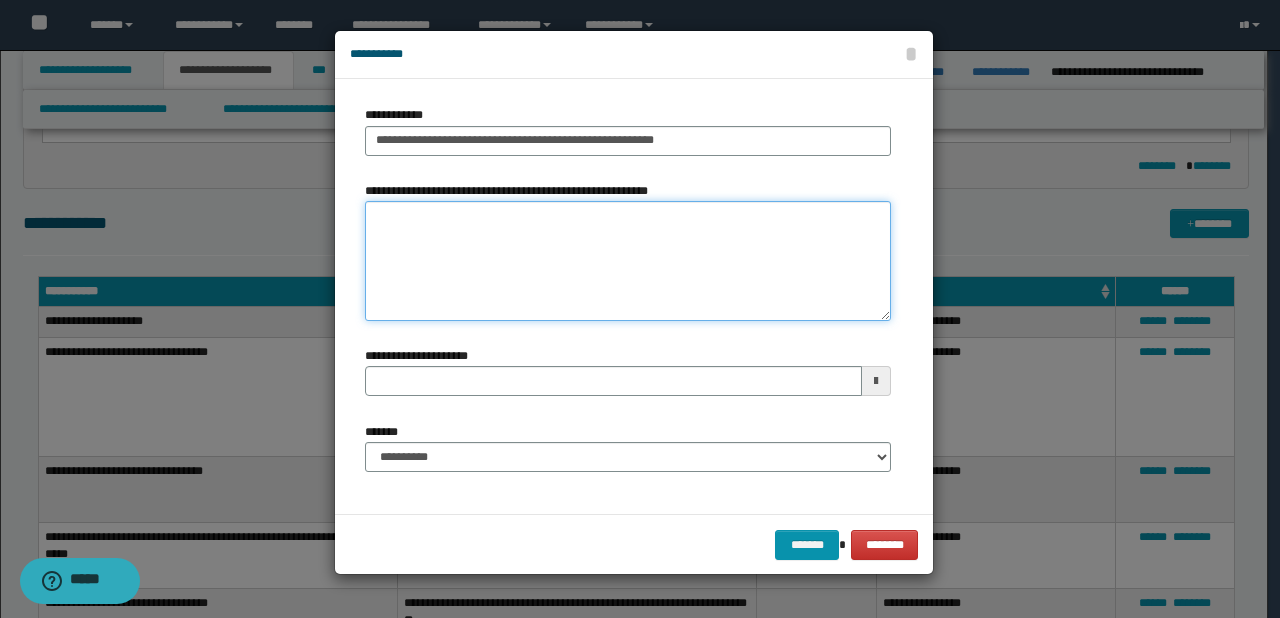 paste on "**********" 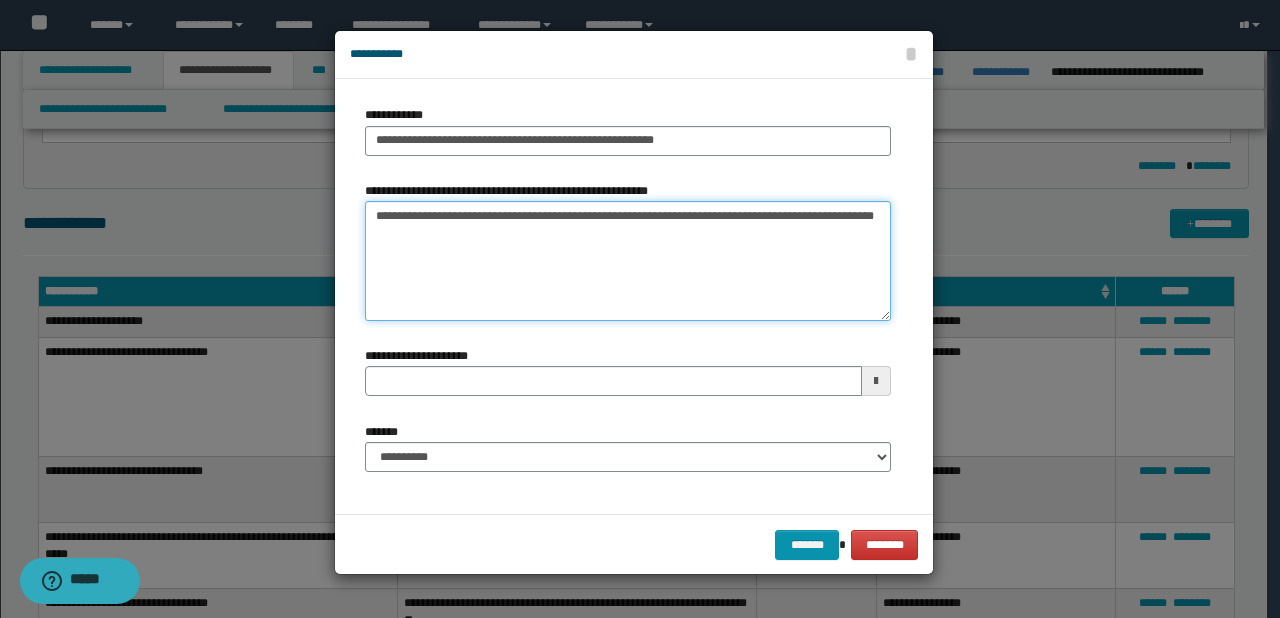 click on "**********" at bounding box center [628, 261] 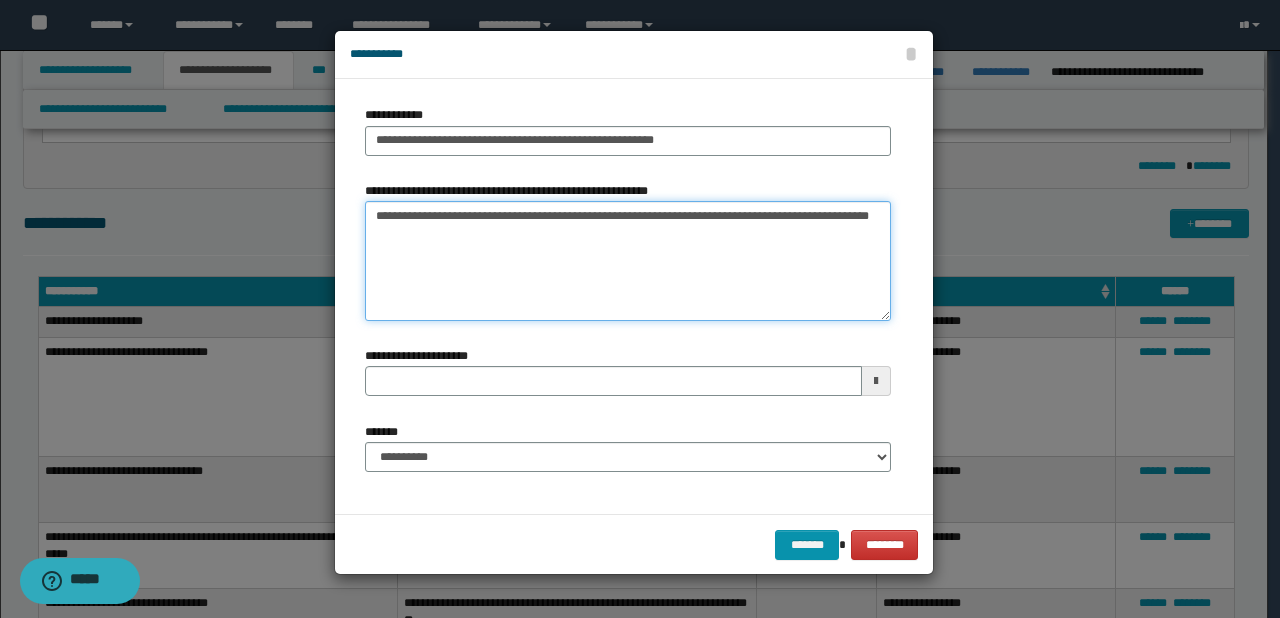 type on "**********" 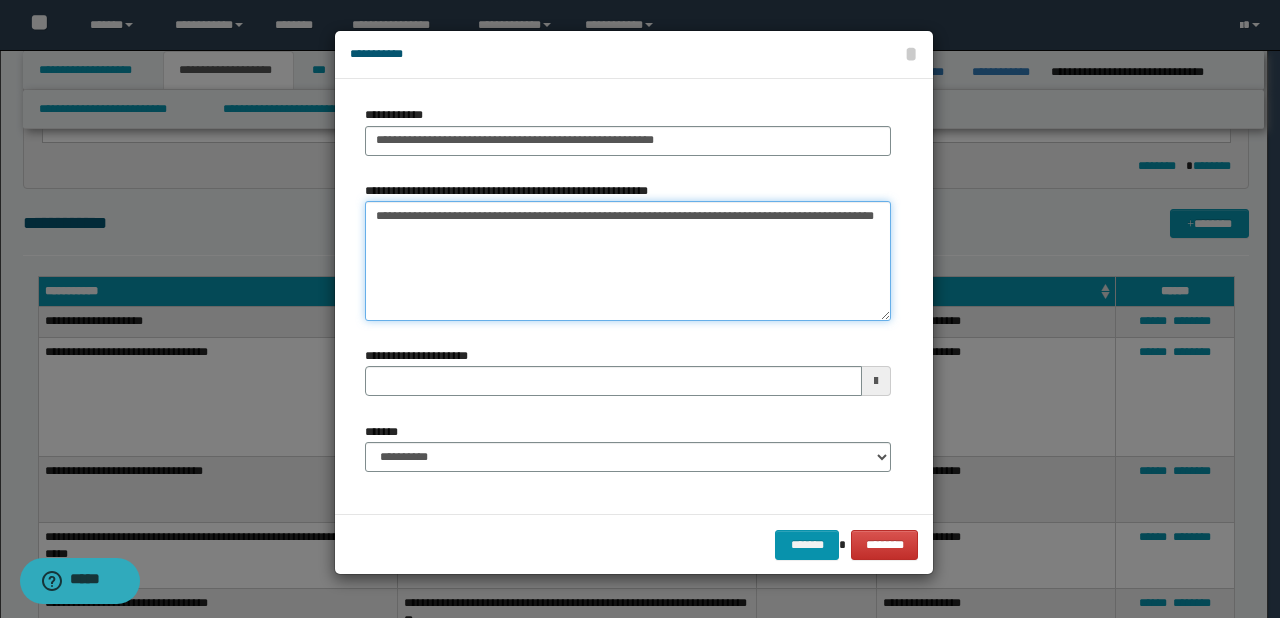 type 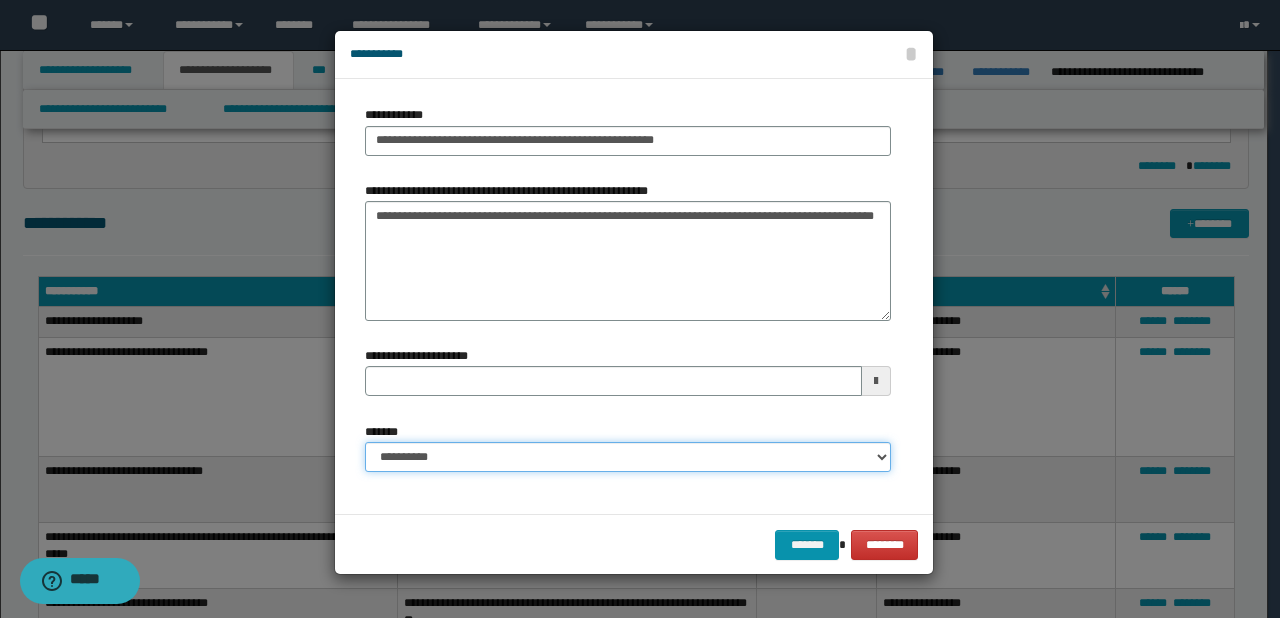 click on "**********" at bounding box center [628, 457] 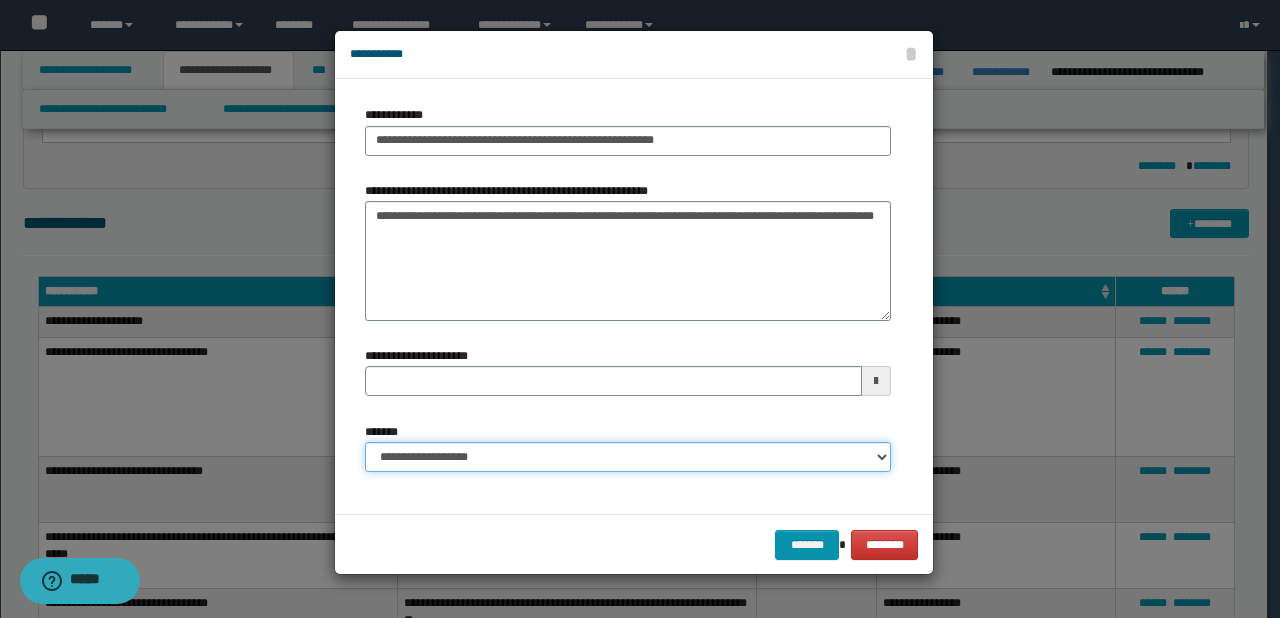 click on "**********" at bounding box center (628, 457) 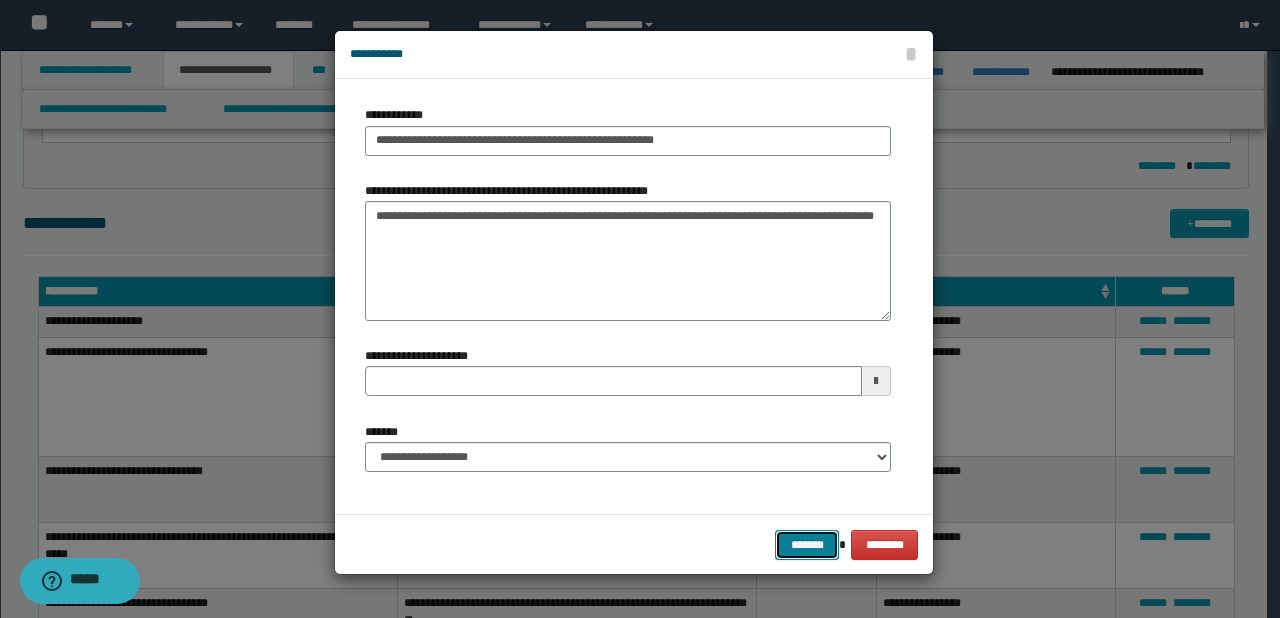 click on "*******" at bounding box center [807, 545] 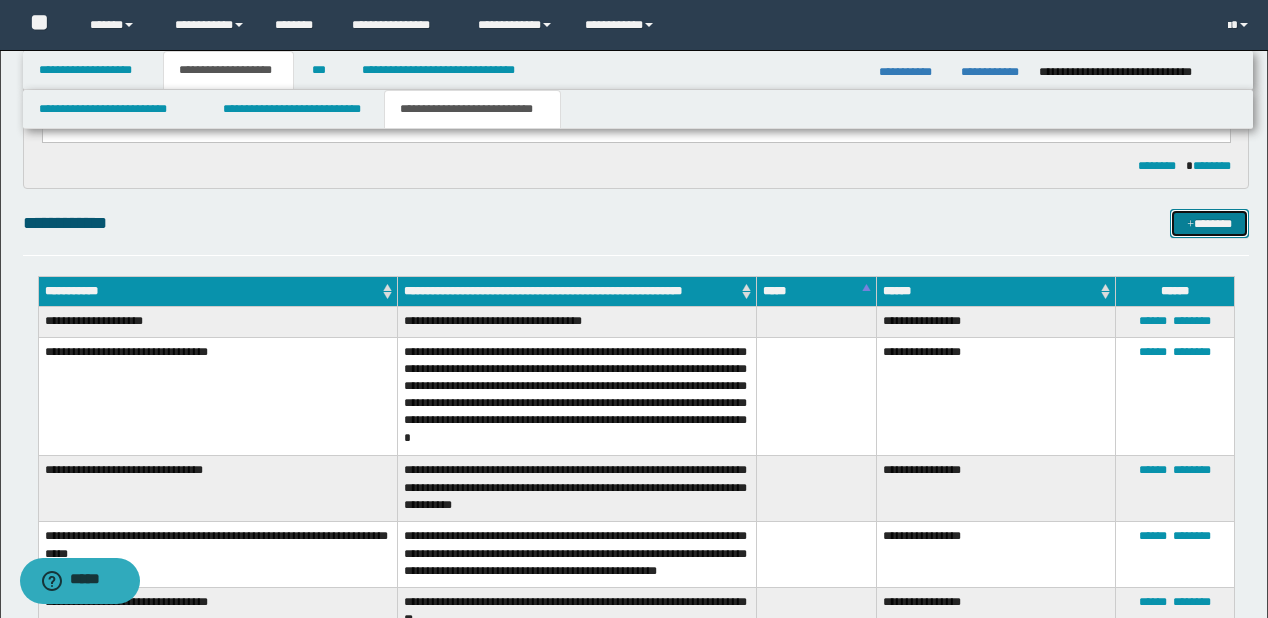 click on "*******" at bounding box center (1209, 224) 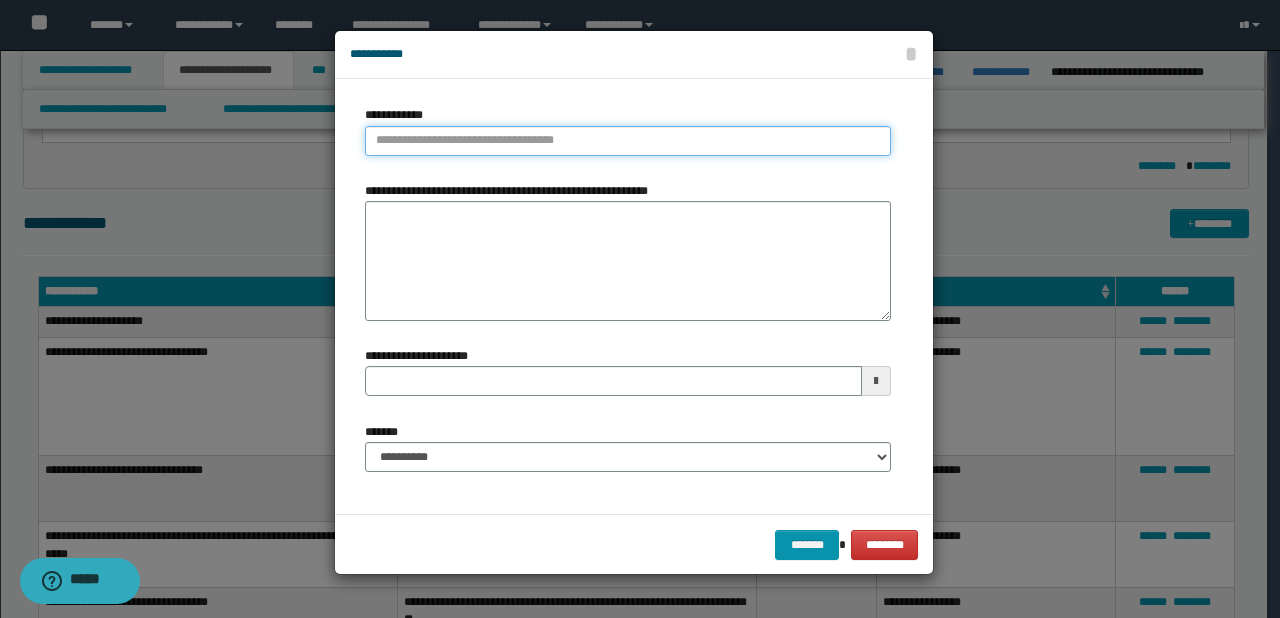 type 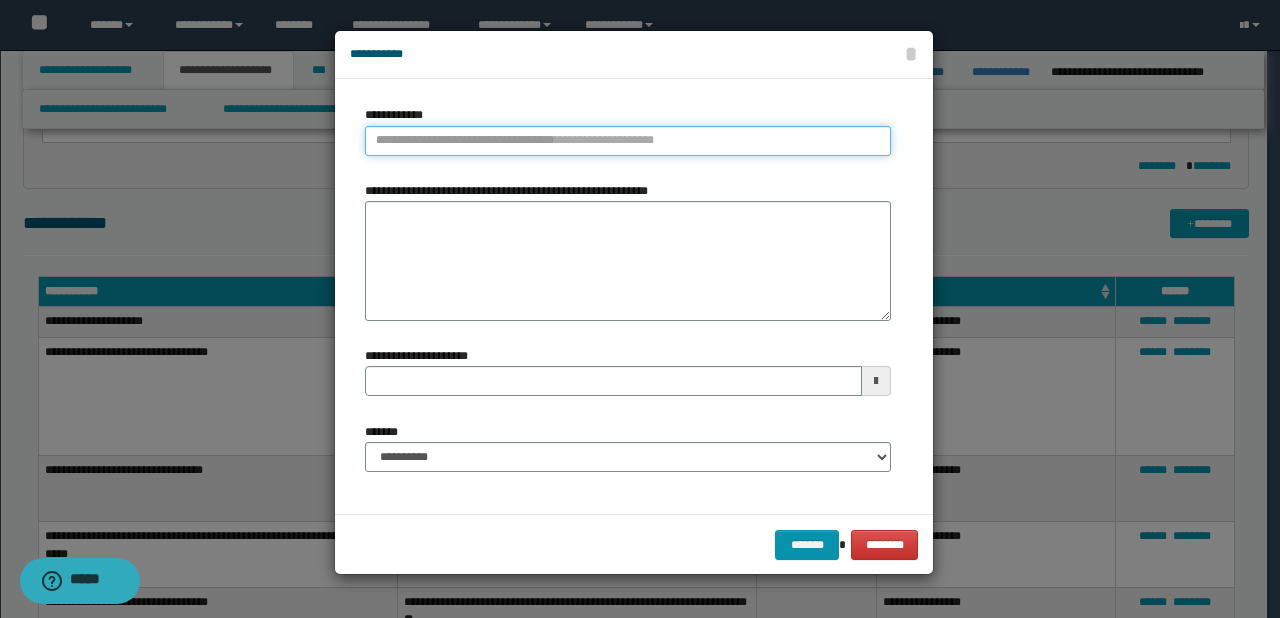 click on "**********" at bounding box center [628, 141] 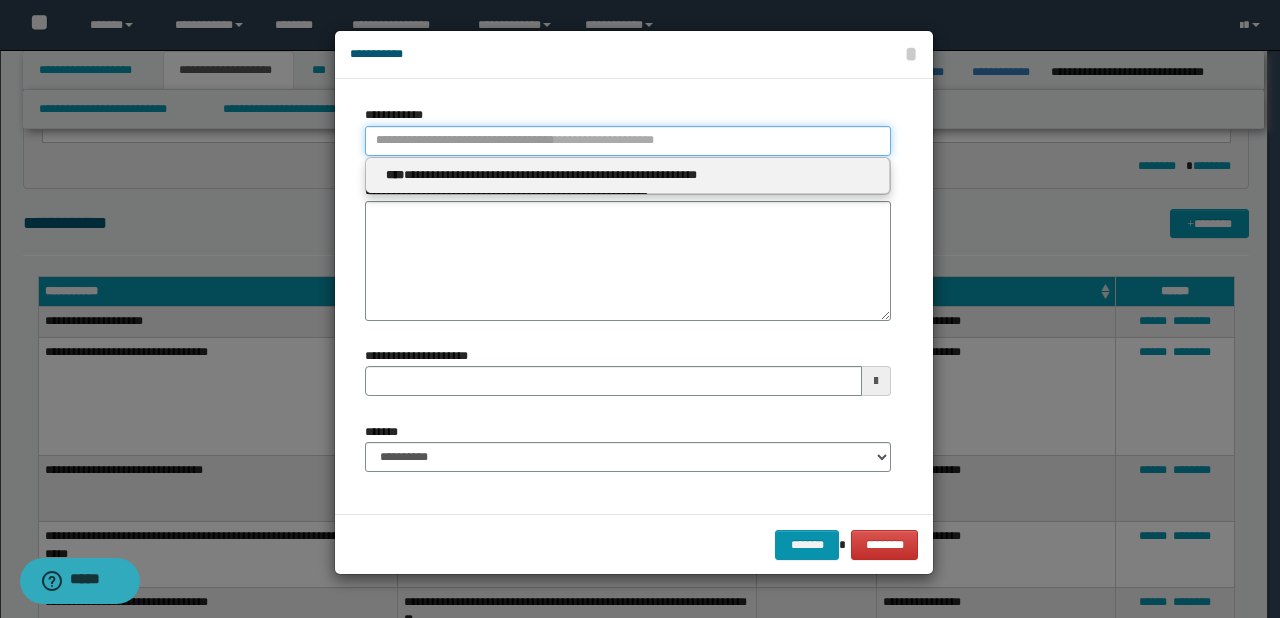 paste on "****" 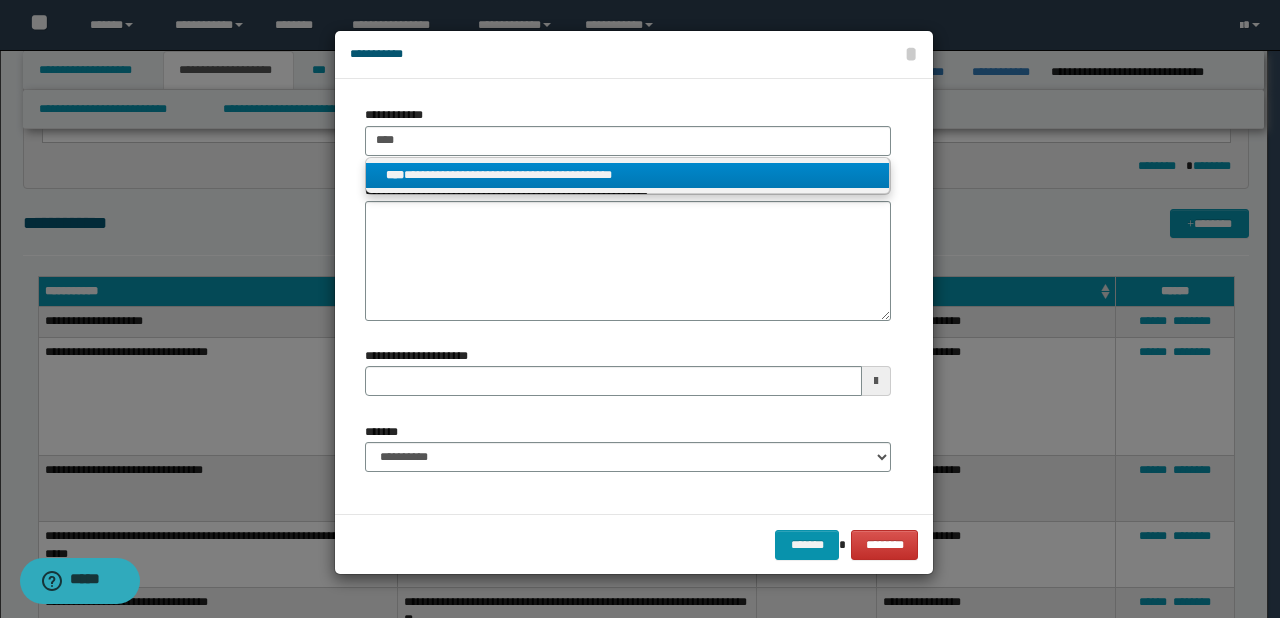 click on "**********" at bounding box center (628, 175) 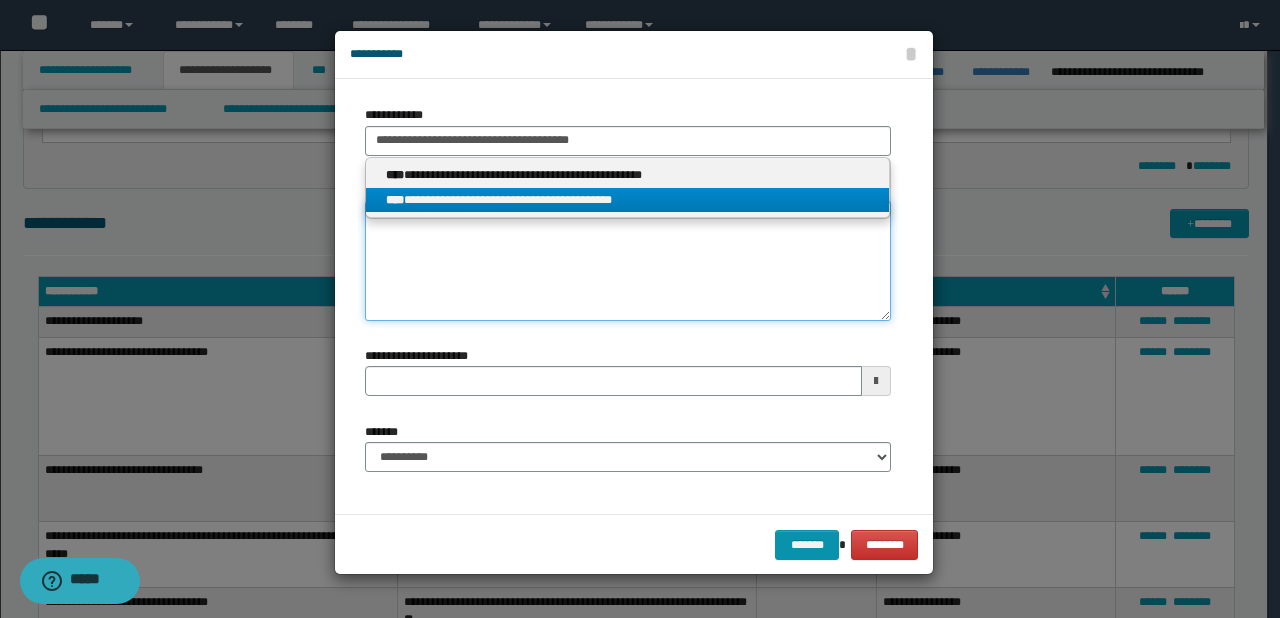 click on "**********" at bounding box center (628, 261) 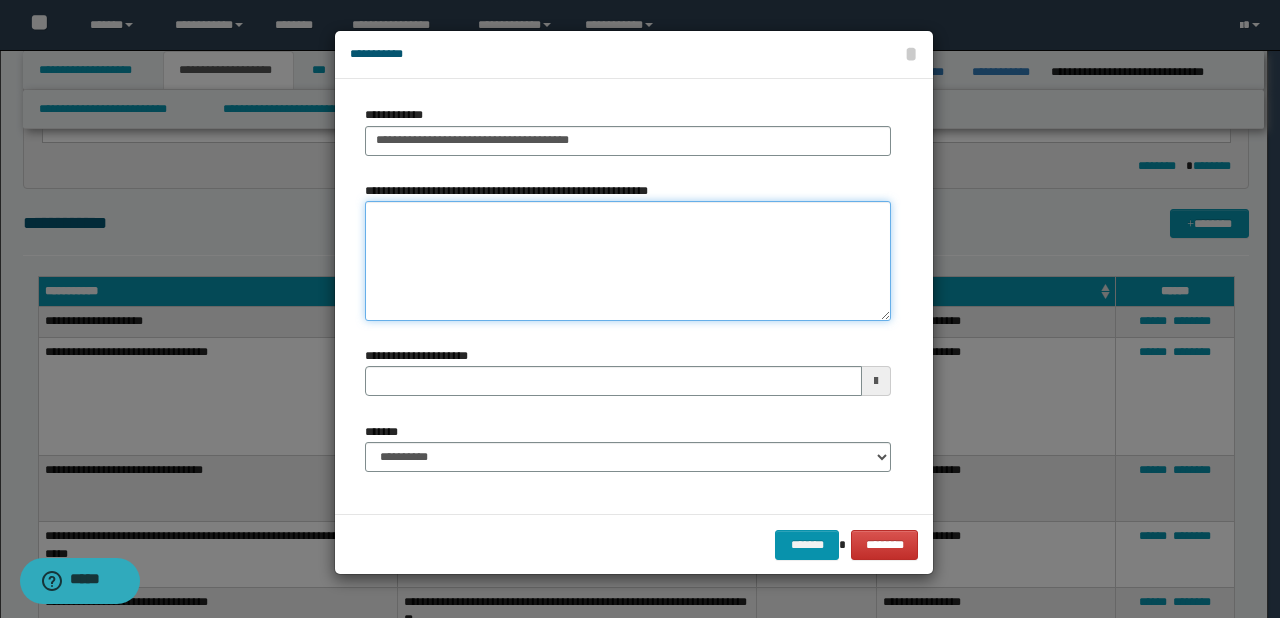 paste on "**********" 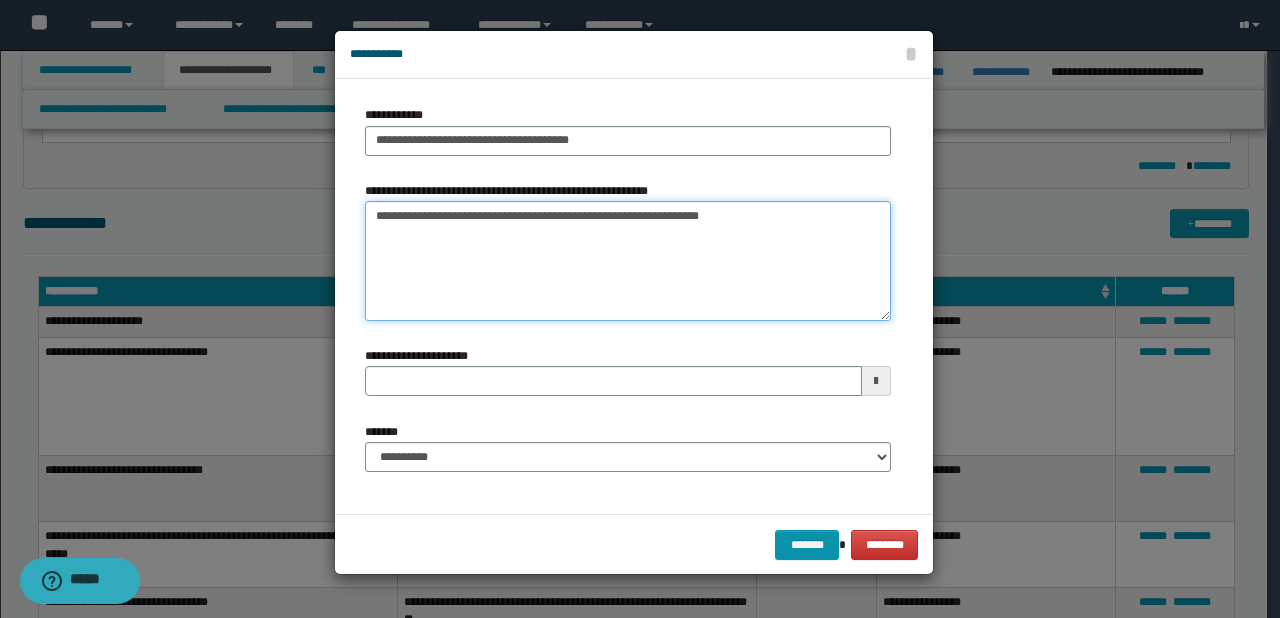click on "**********" at bounding box center [628, 261] 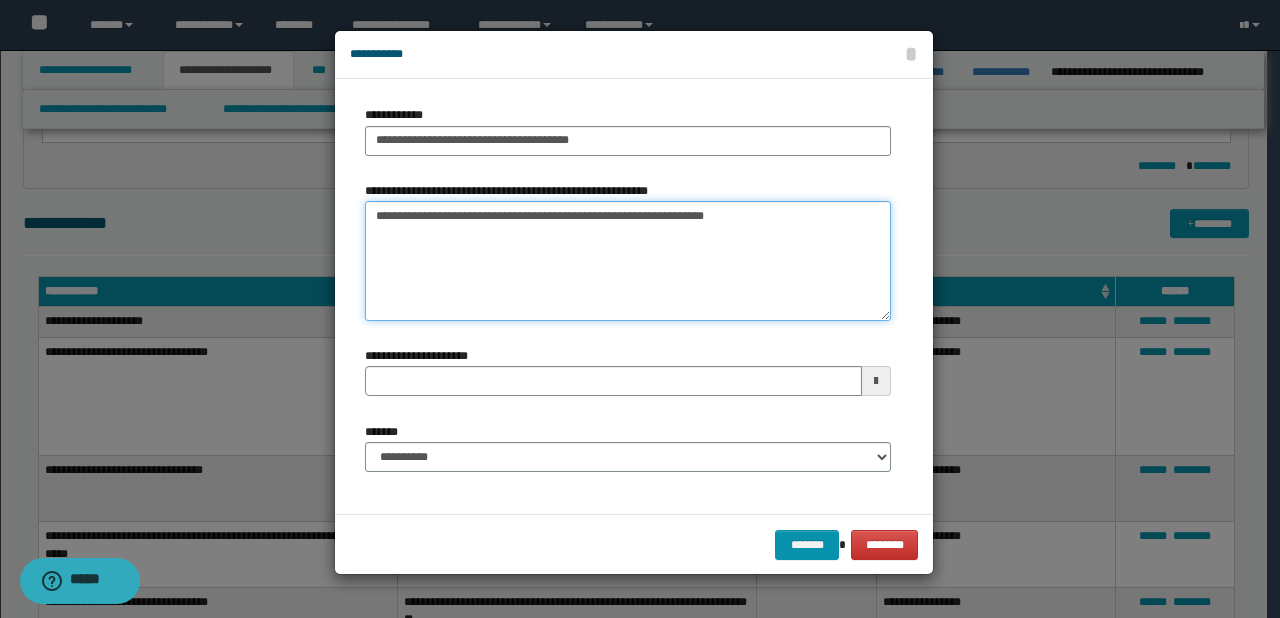 click on "**********" at bounding box center [628, 261] 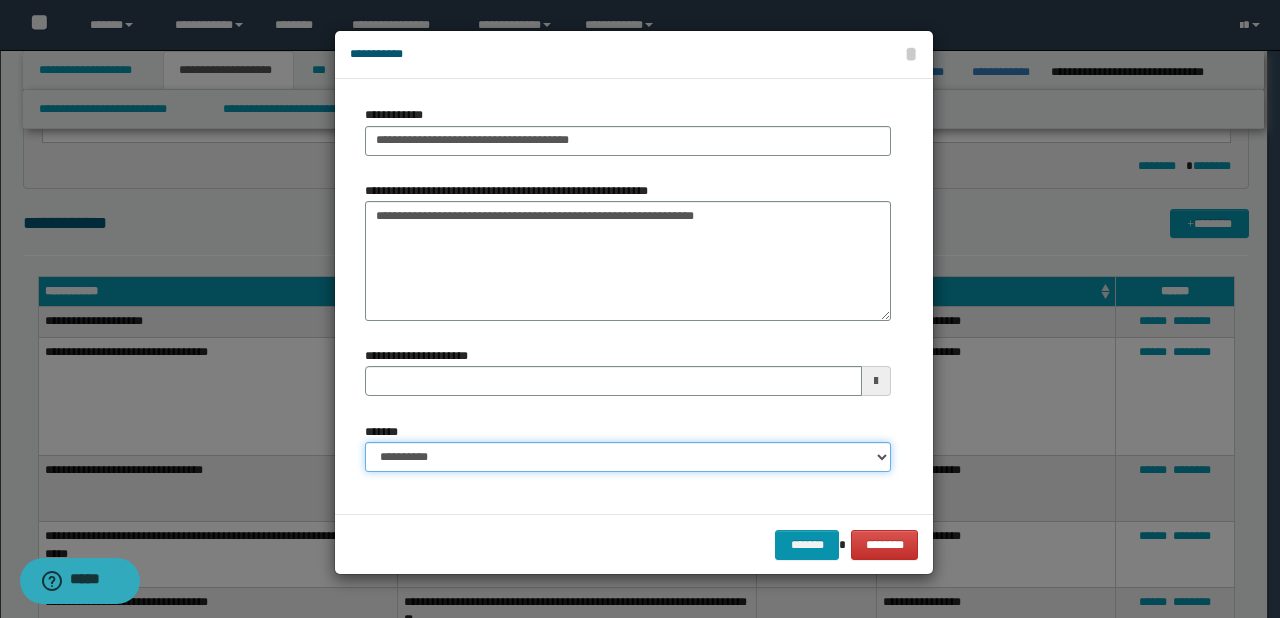 click on "**********" at bounding box center [628, 457] 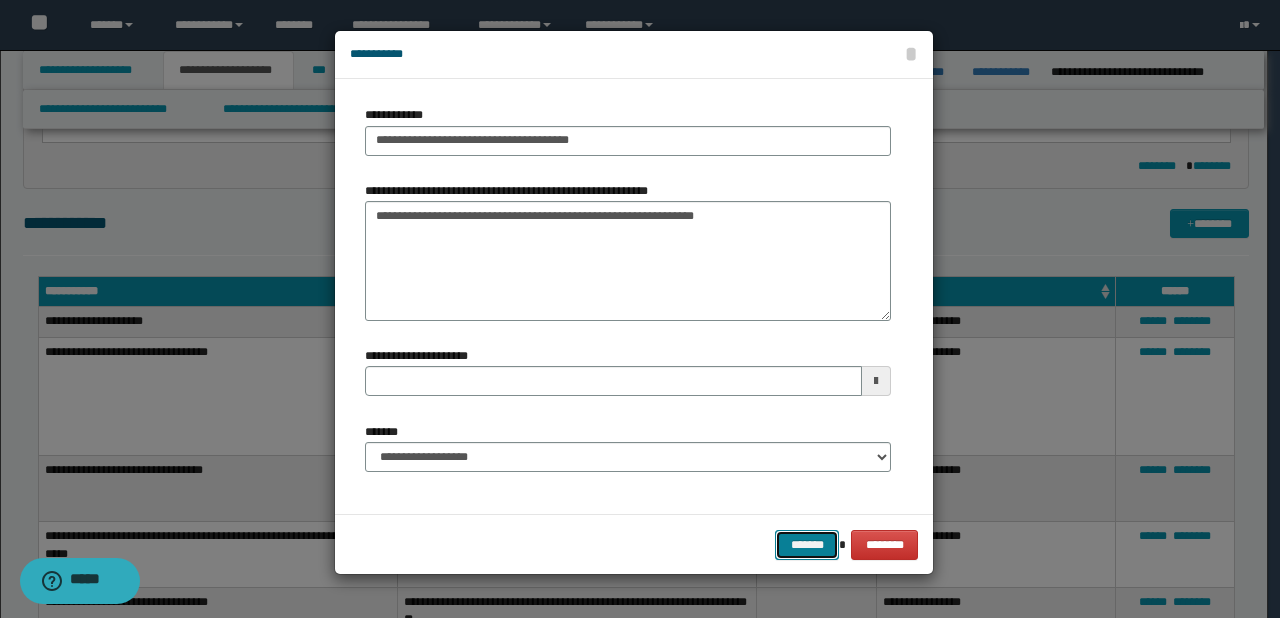 click on "*******" at bounding box center (807, 545) 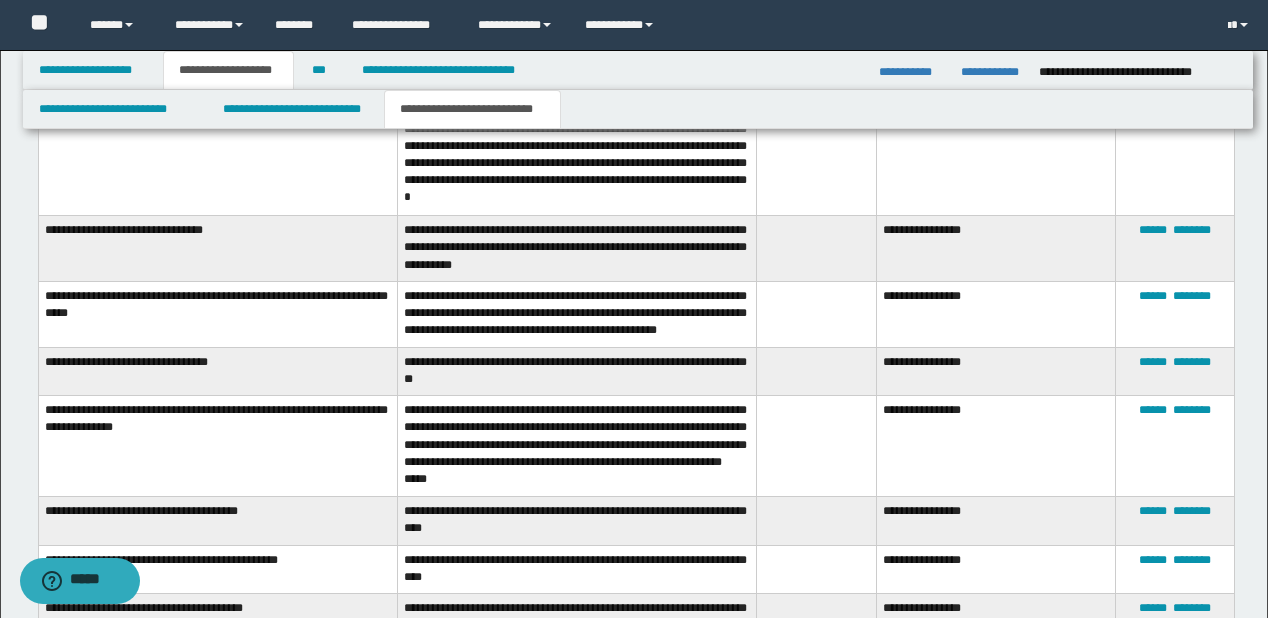 scroll, scrollTop: 880, scrollLeft: 0, axis: vertical 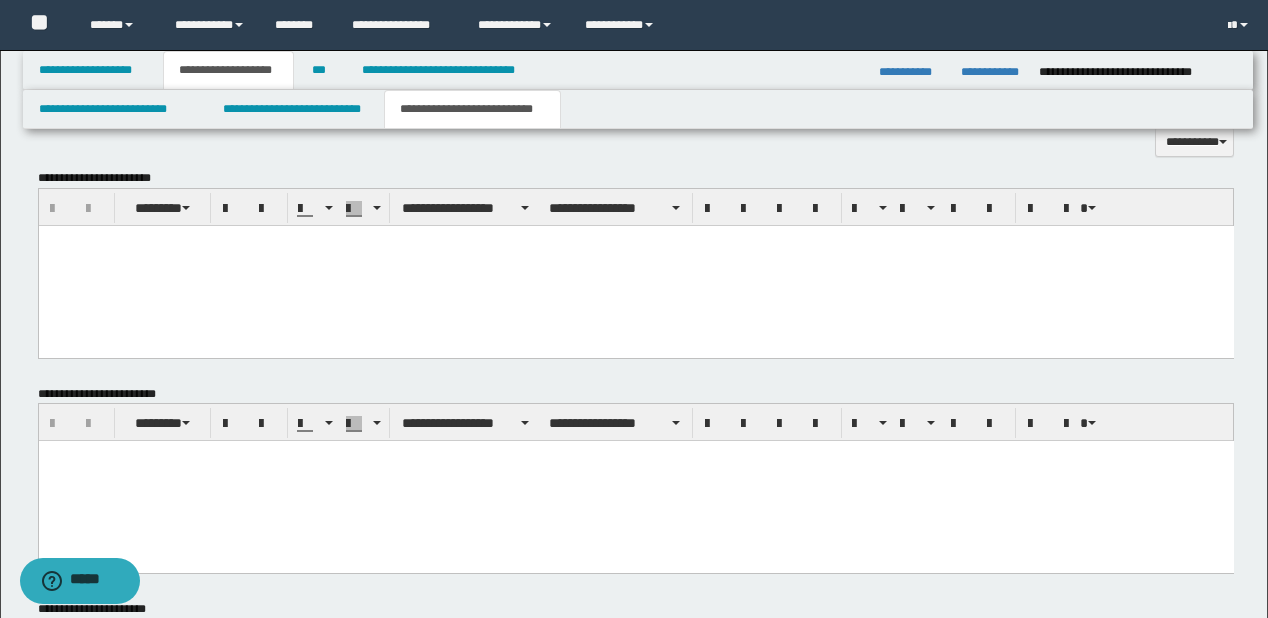 click at bounding box center [635, 265] 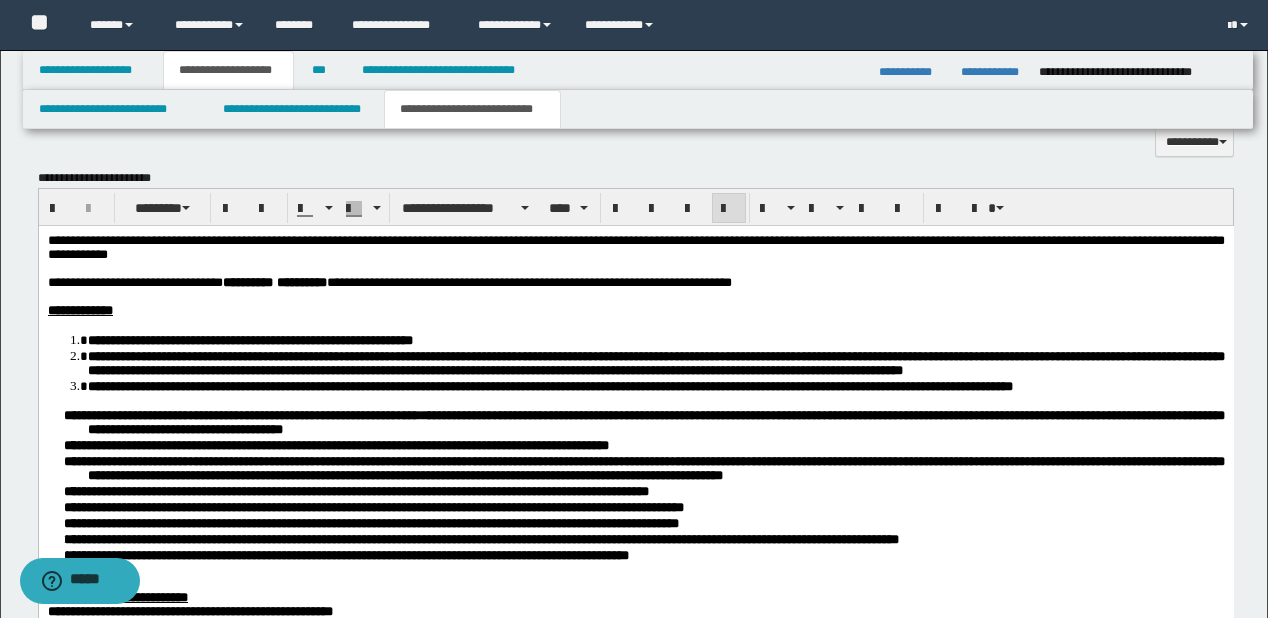 click on "**********" at bounding box center (635, 246) 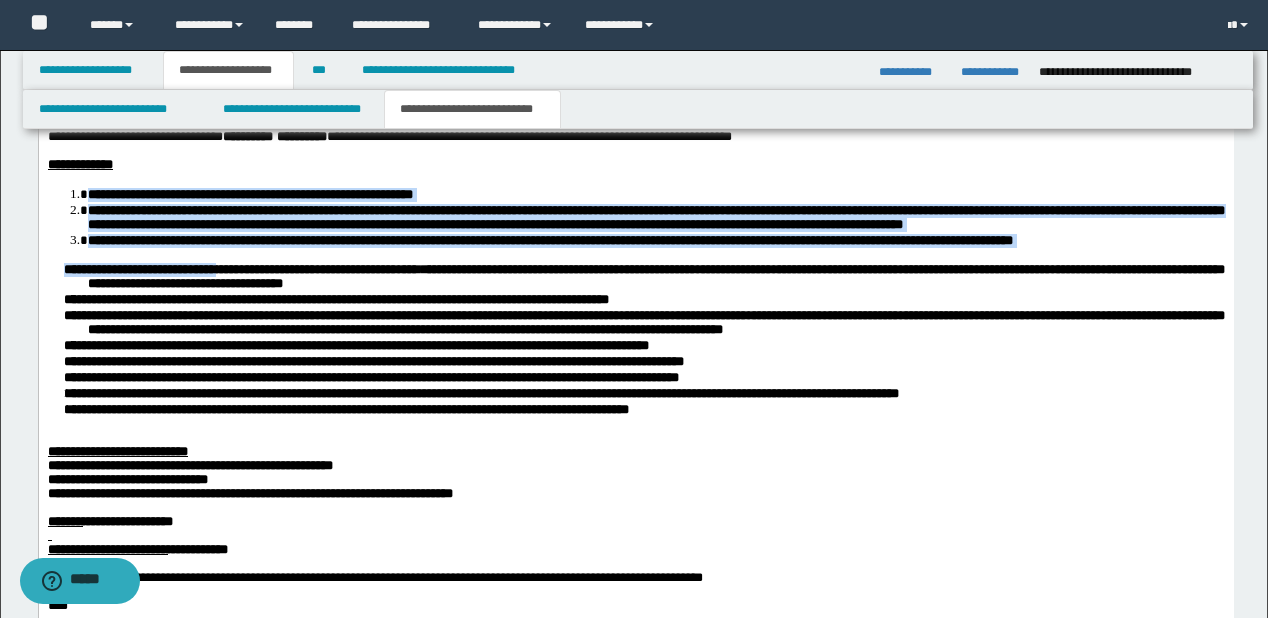 scroll, scrollTop: 2000, scrollLeft: 0, axis: vertical 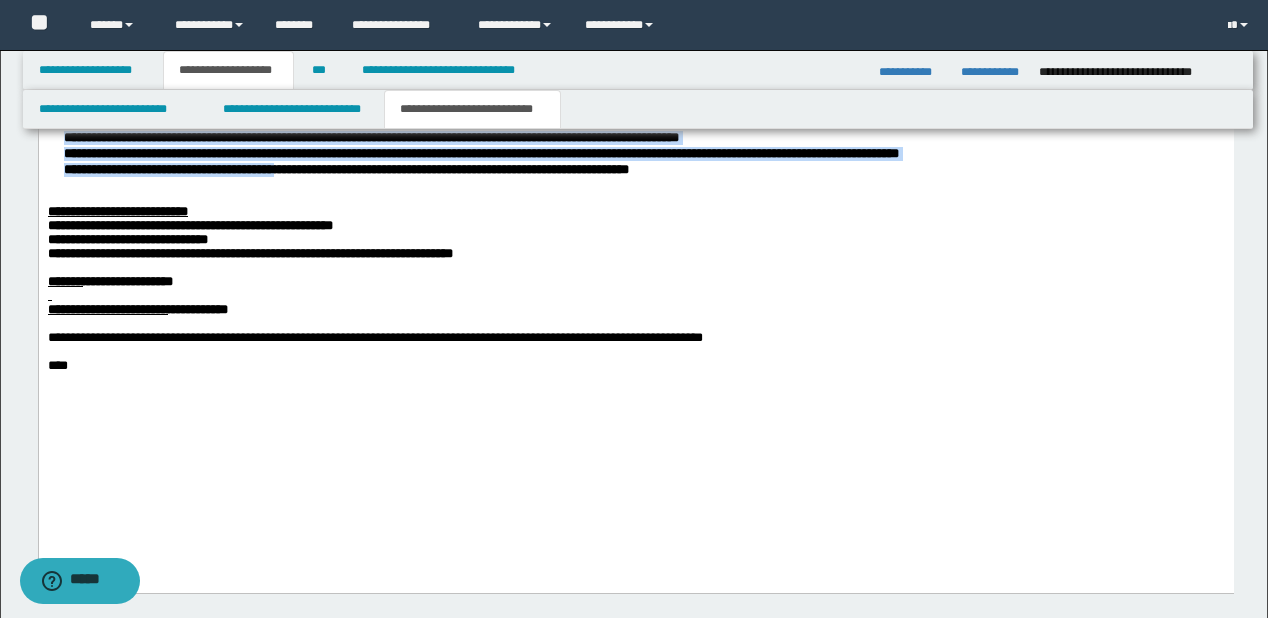 drag, startPoint x: 91, startPoint y: -34, endPoint x: 396, endPoint y: 262, distance: 425.01883 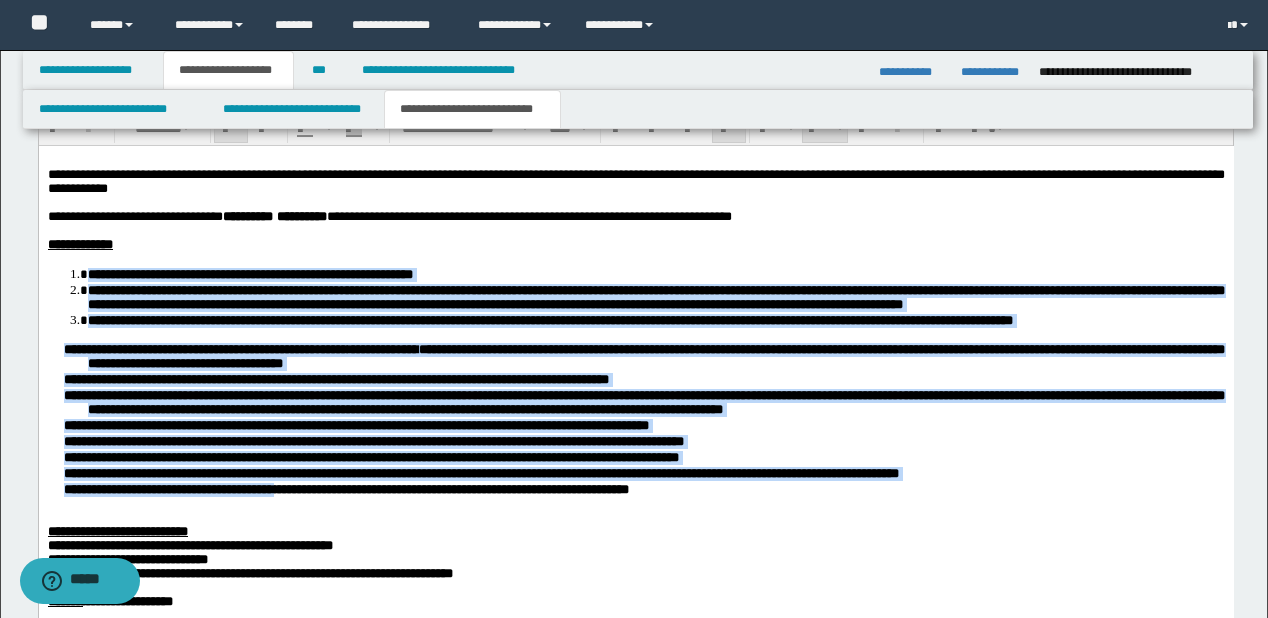 scroll, scrollTop: 1520, scrollLeft: 0, axis: vertical 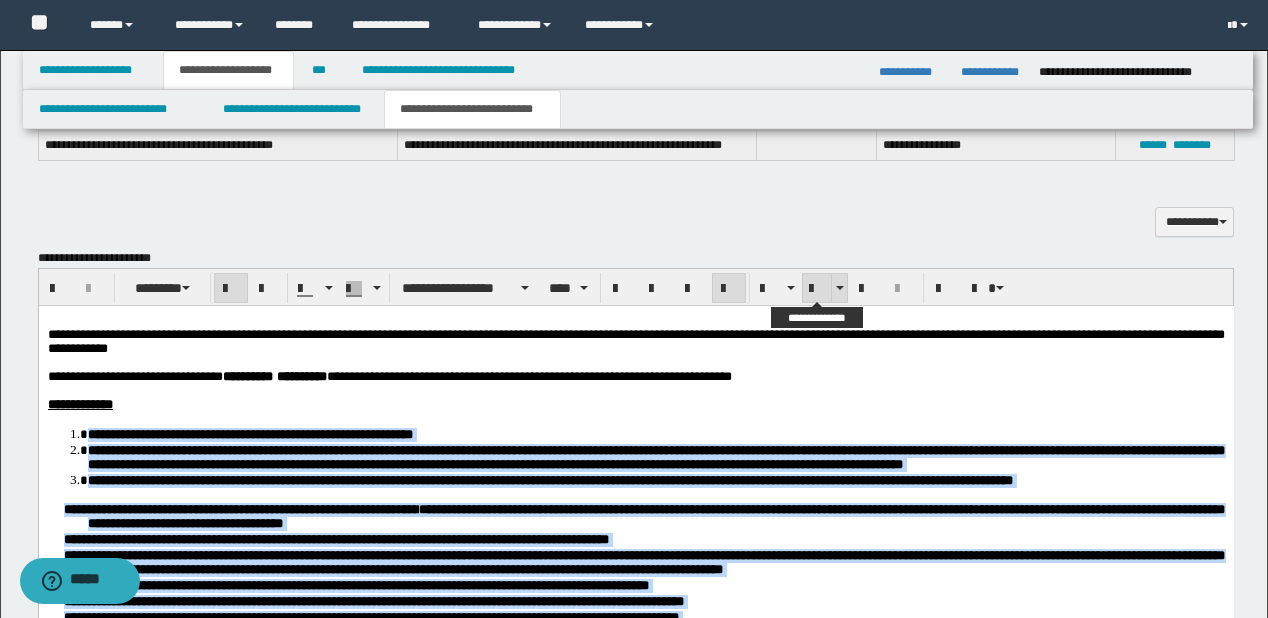 click at bounding box center (817, 288) 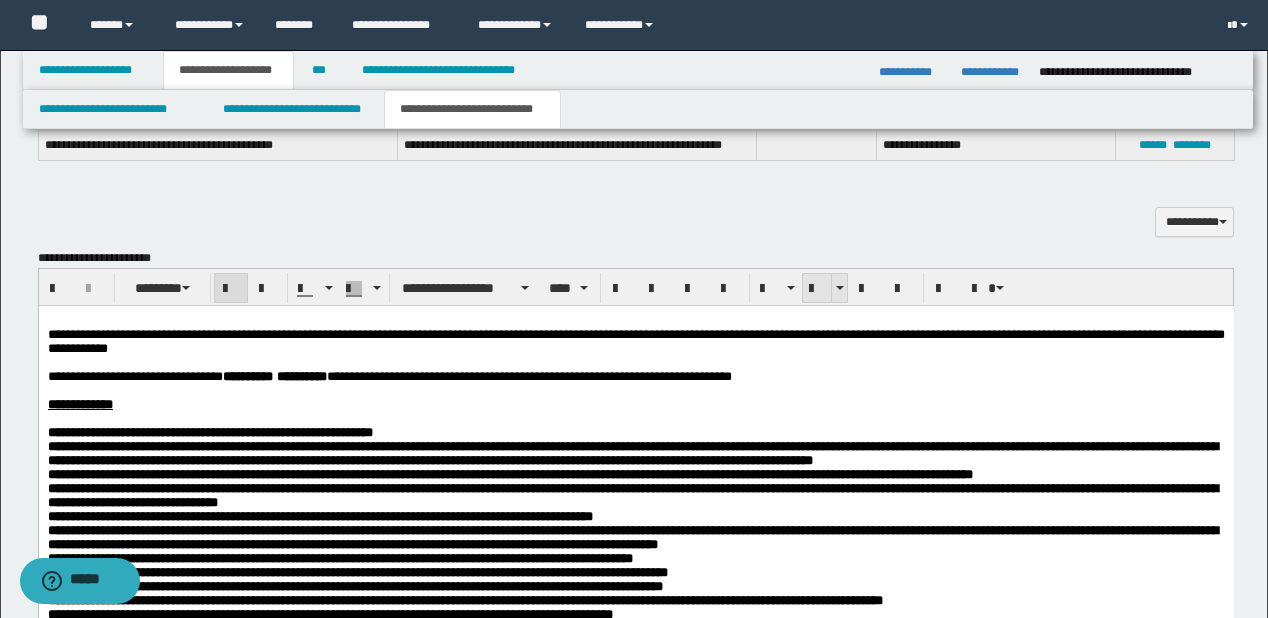 click at bounding box center (817, 288) 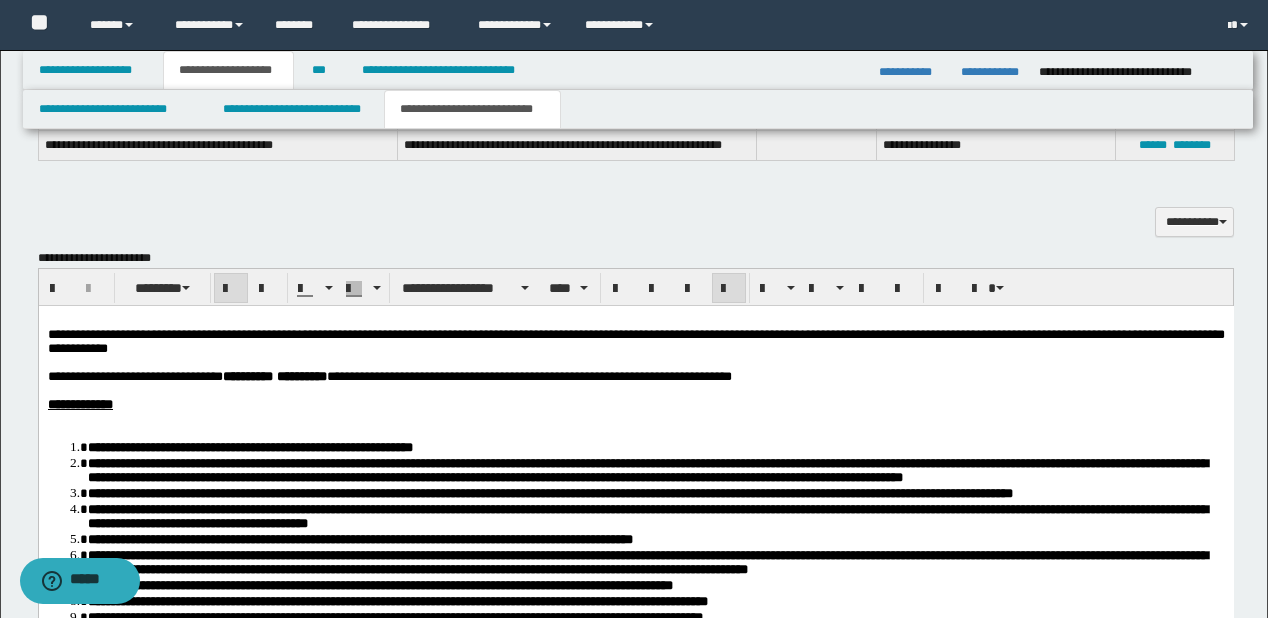 click on "**********" at bounding box center (635, 404) 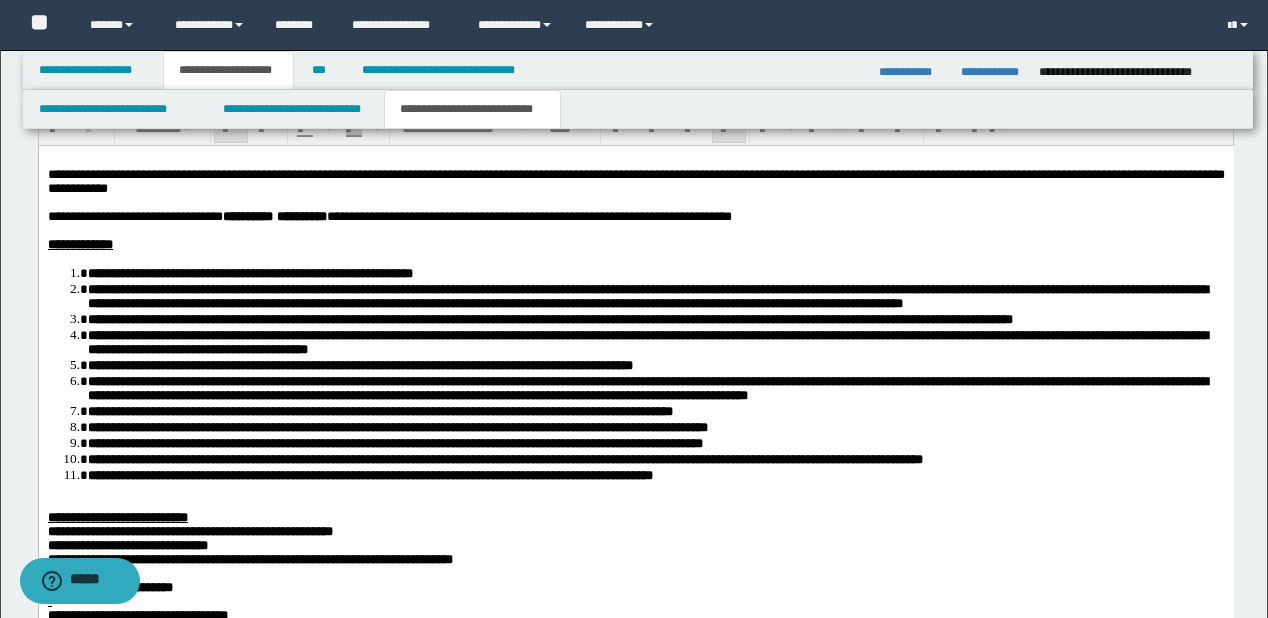 scroll, scrollTop: 1840, scrollLeft: 0, axis: vertical 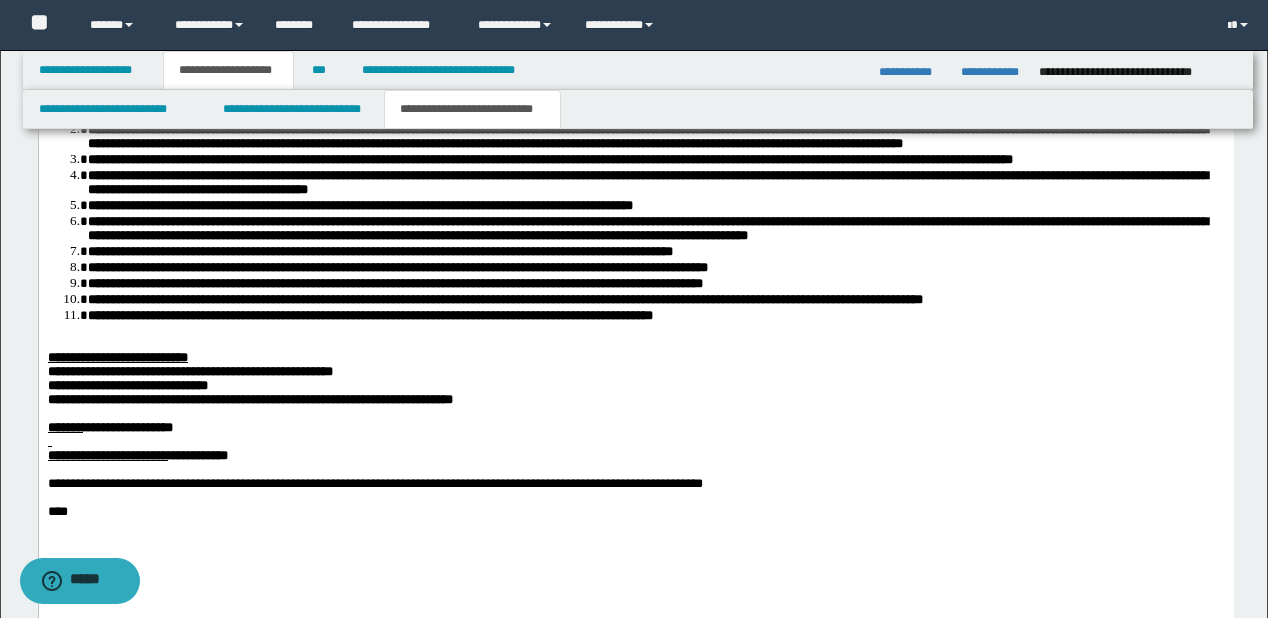 click on "**********" at bounding box center [655, 315] 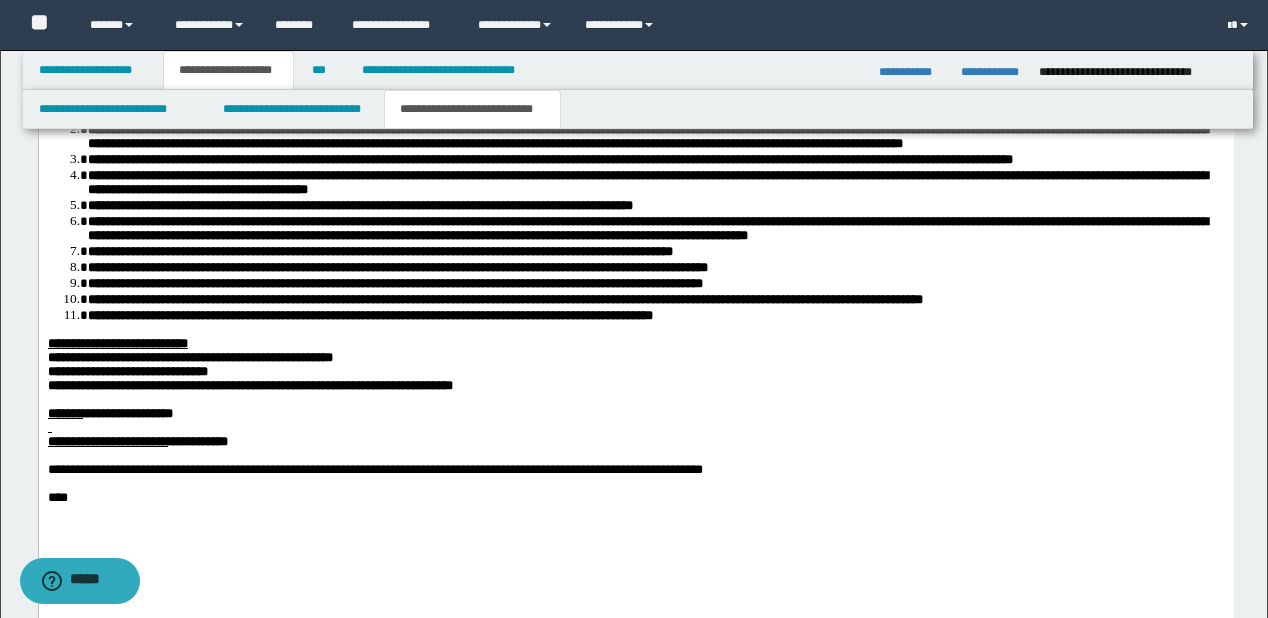 click on "**********" at bounding box center [189, 357] 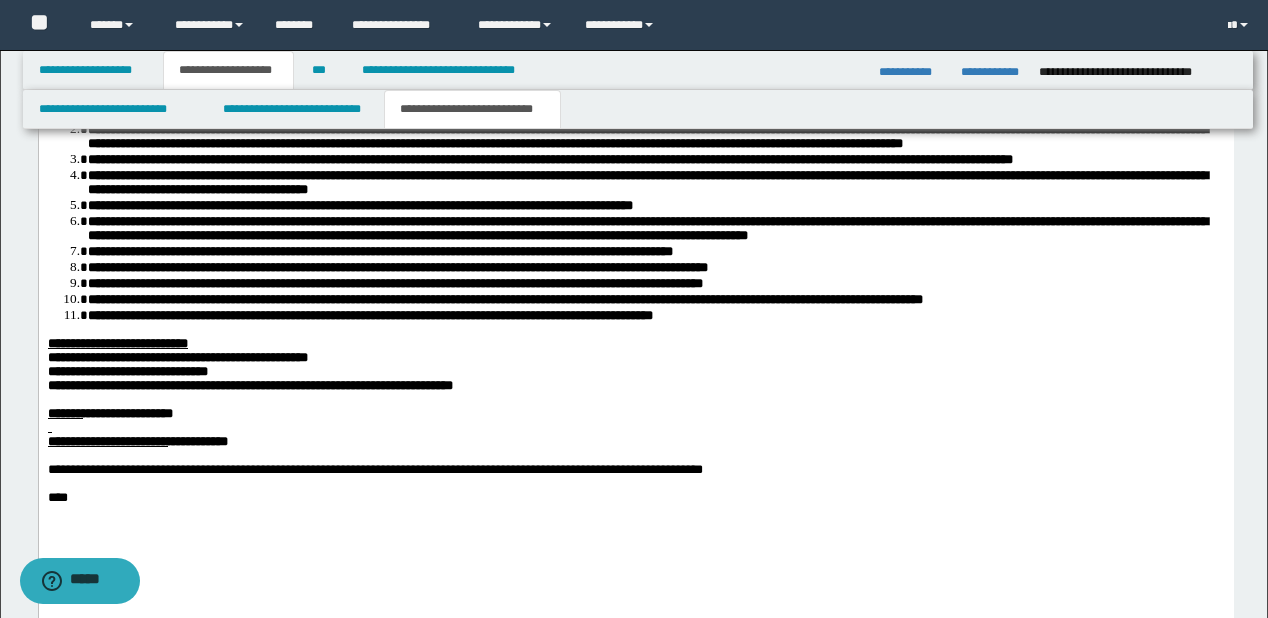 click on "**********" at bounding box center [249, 385] 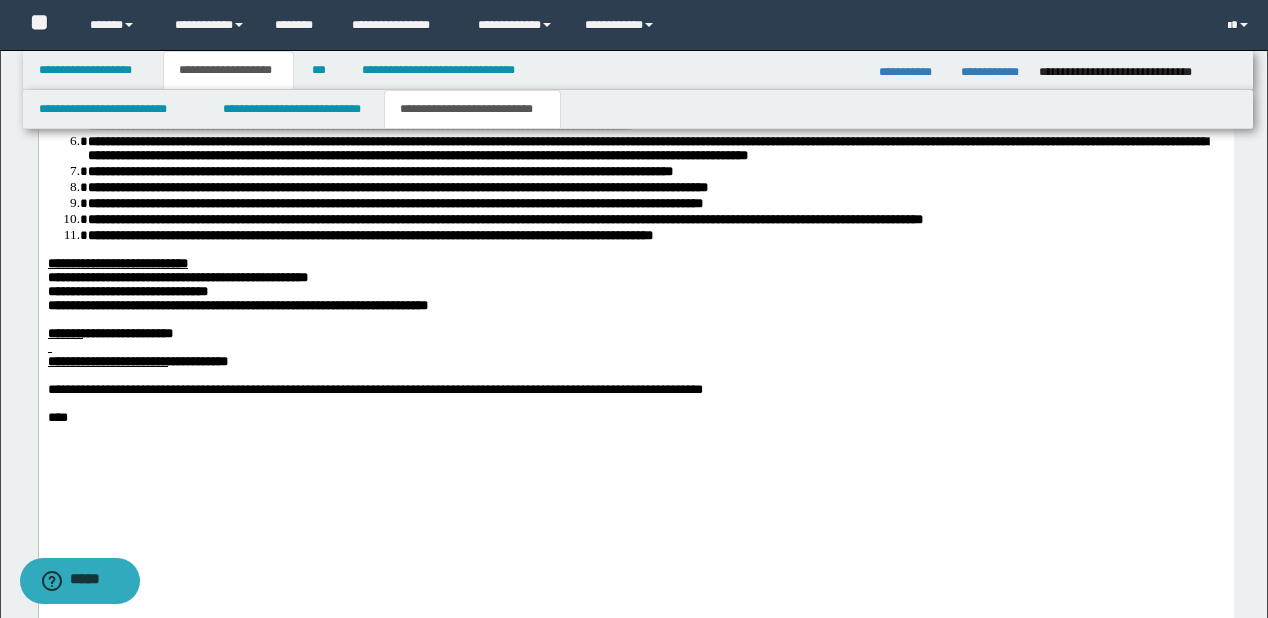 scroll, scrollTop: 2000, scrollLeft: 0, axis: vertical 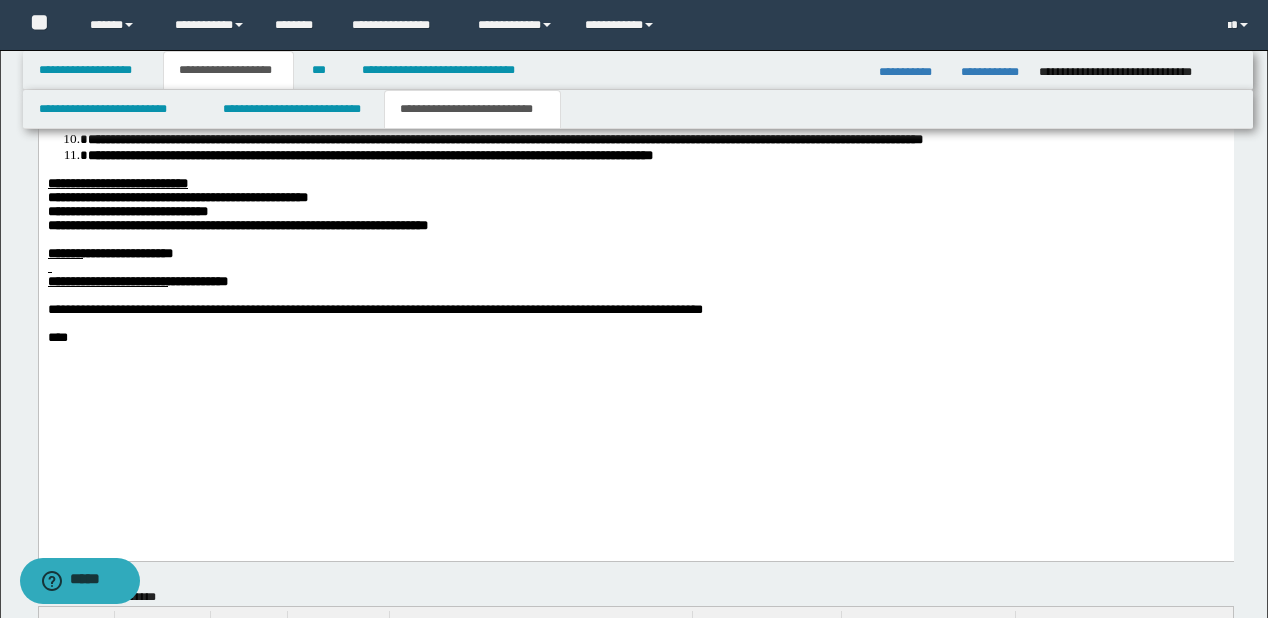 click at bounding box center (635, 268) 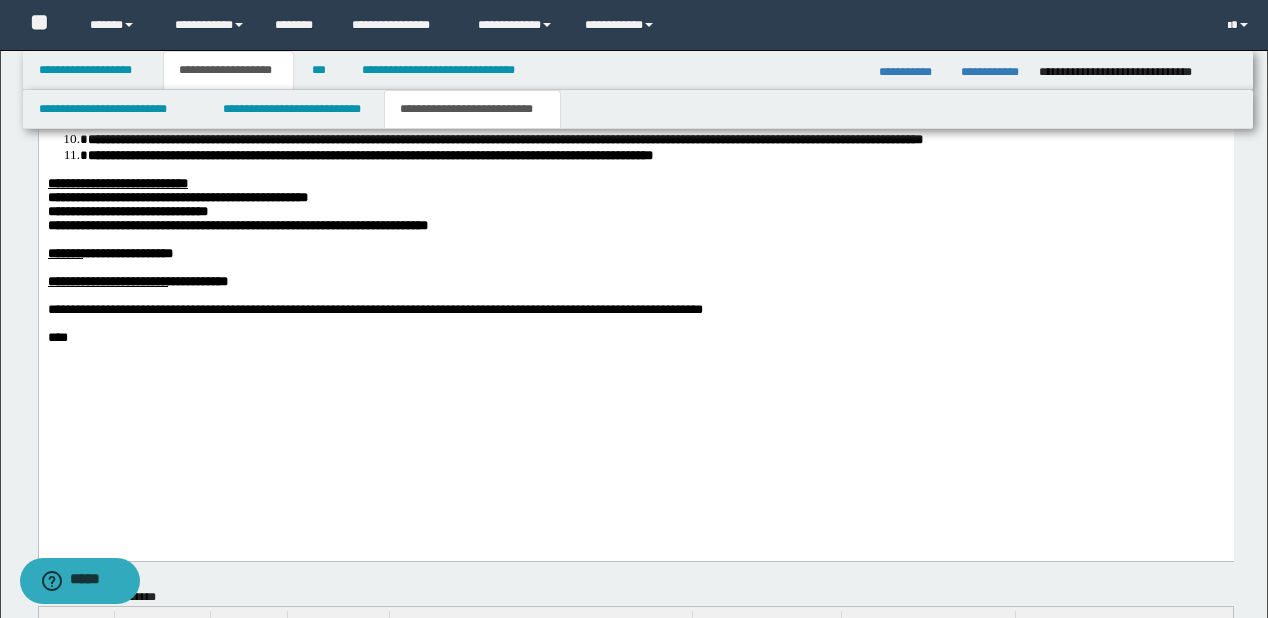scroll, scrollTop: 2080, scrollLeft: 0, axis: vertical 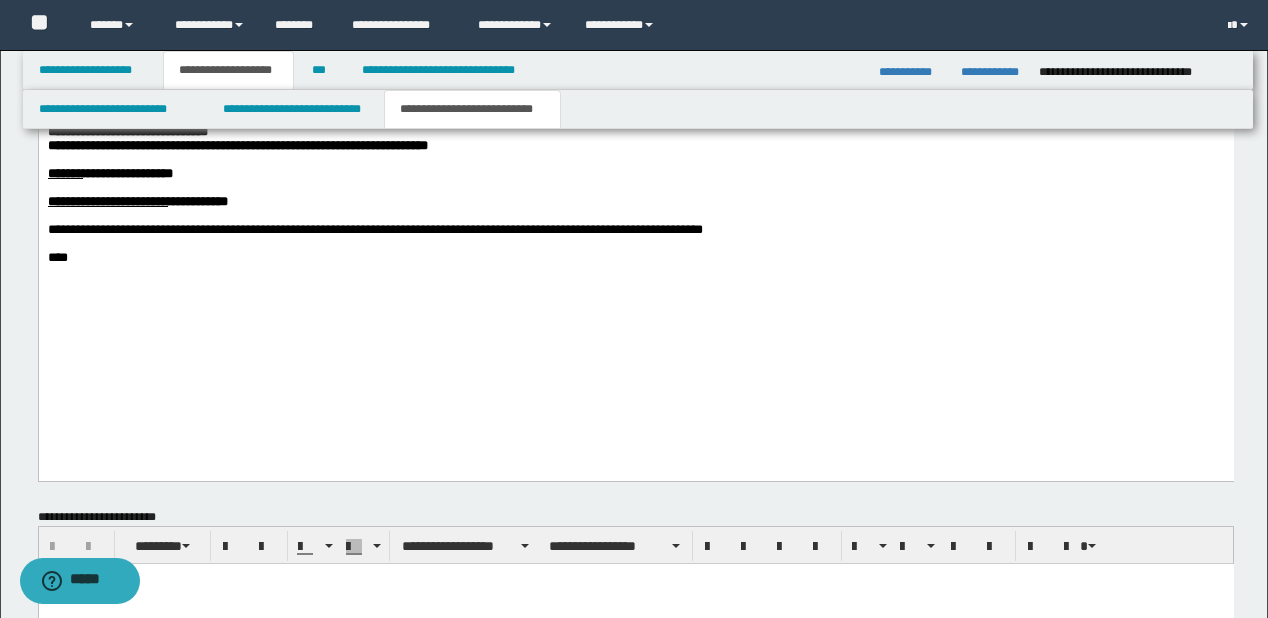 click on "**********" at bounding box center (237, 145) 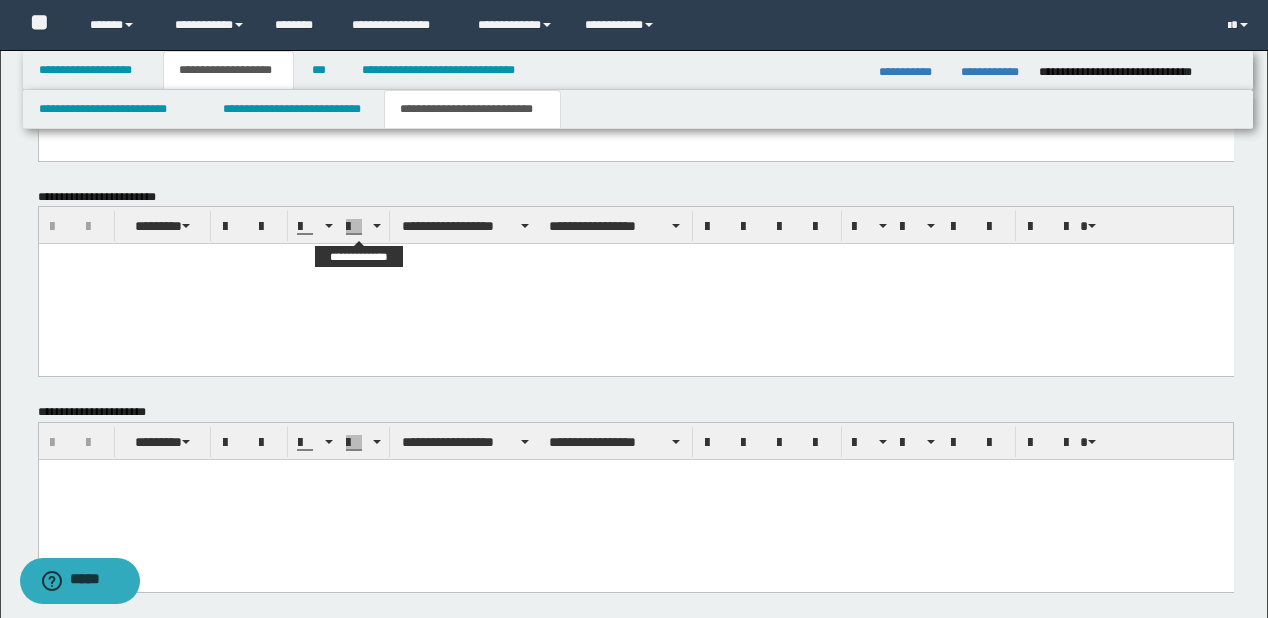 scroll, scrollTop: 2496, scrollLeft: 0, axis: vertical 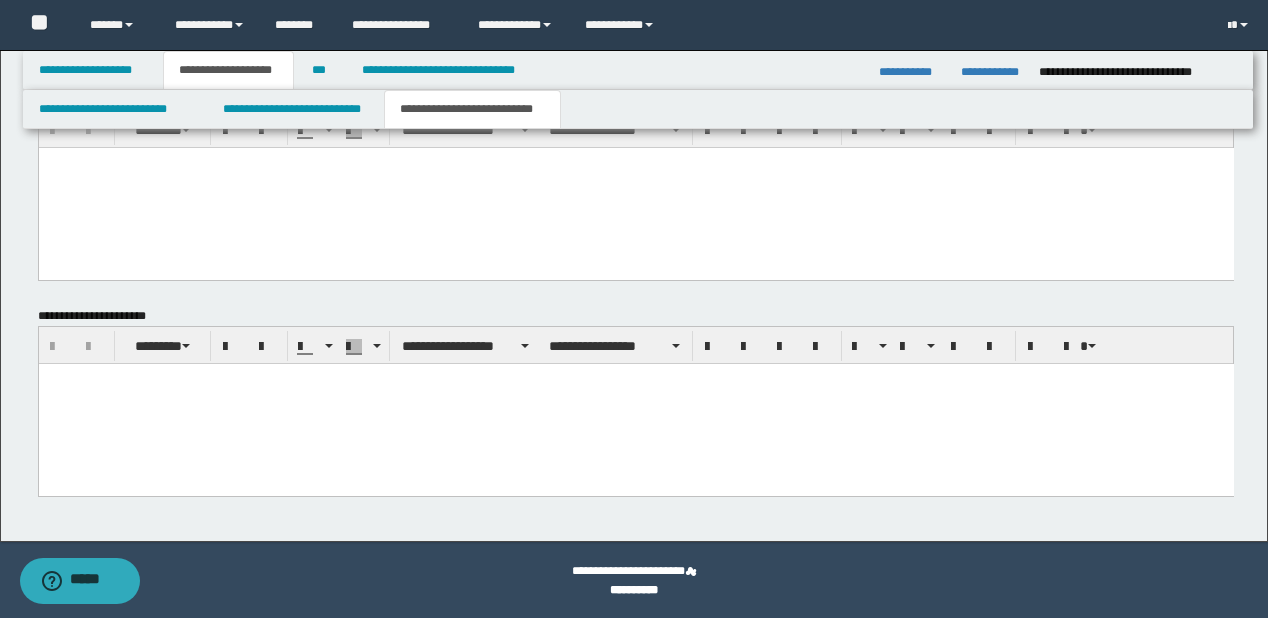 click at bounding box center [635, 404] 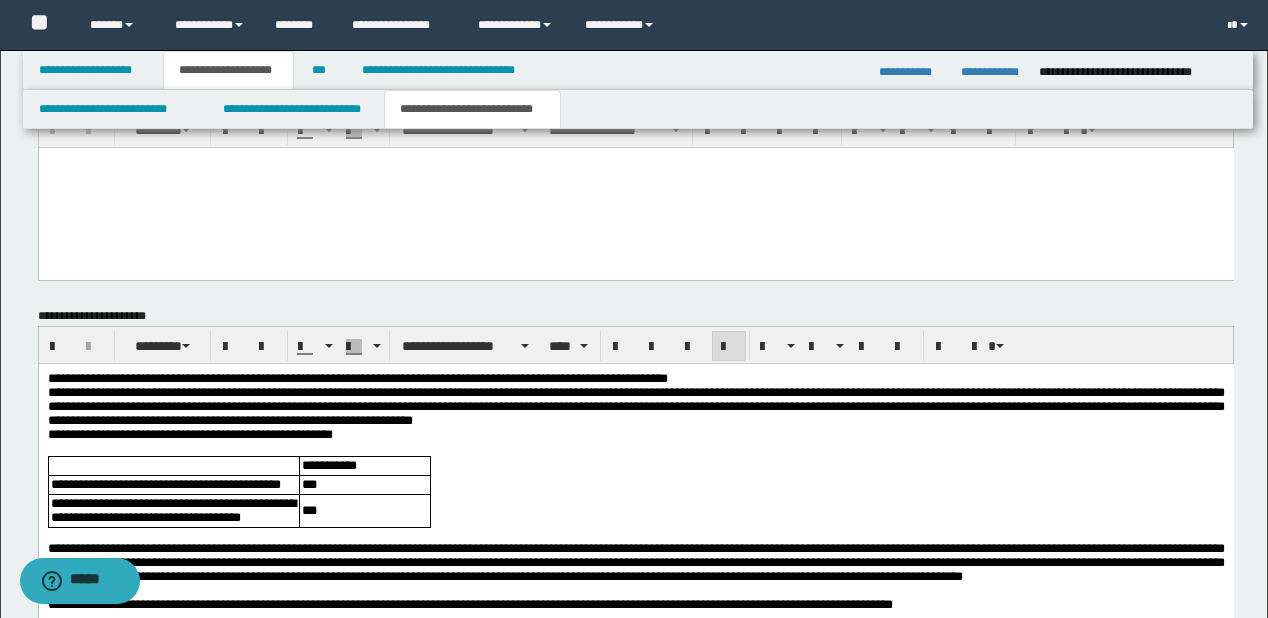 click on "**********" at bounding box center (635, 379) 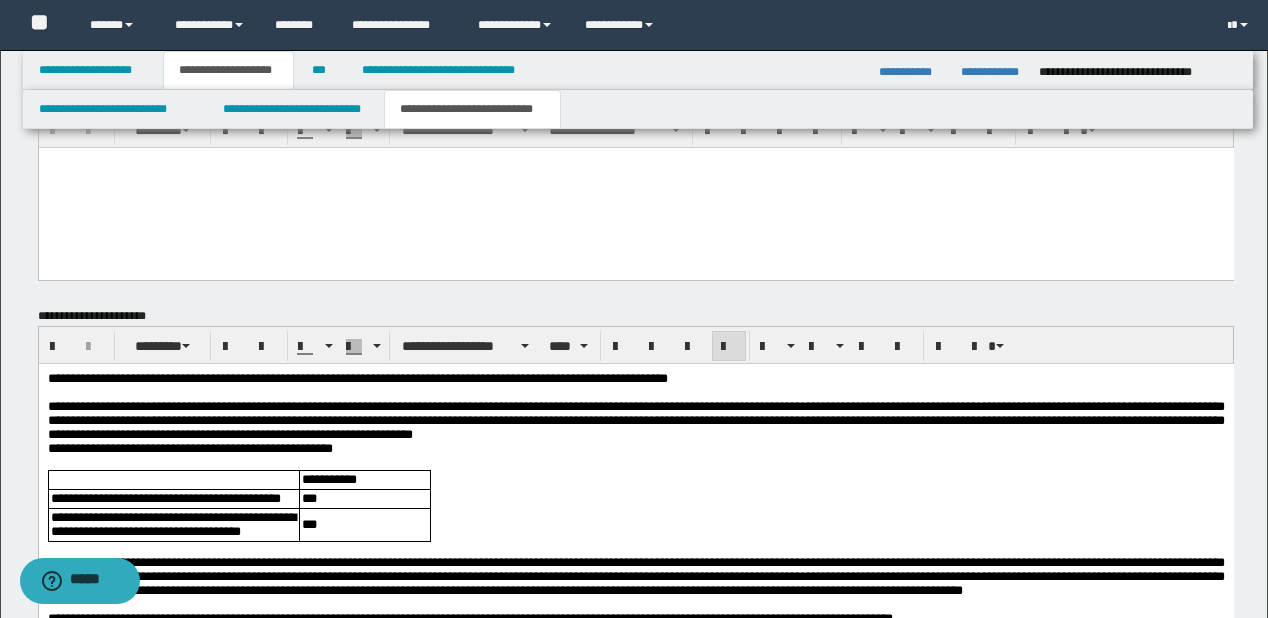 click on "**********" at bounding box center [357, 378] 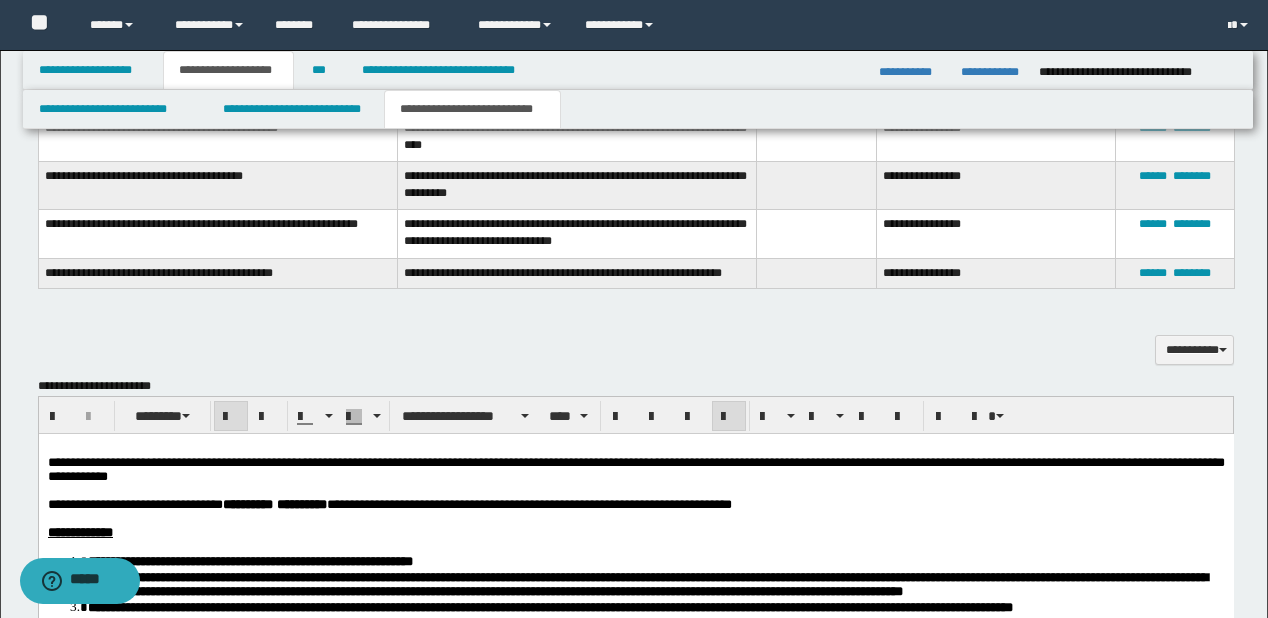 scroll, scrollTop: 1792, scrollLeft: 0, axis: vertical 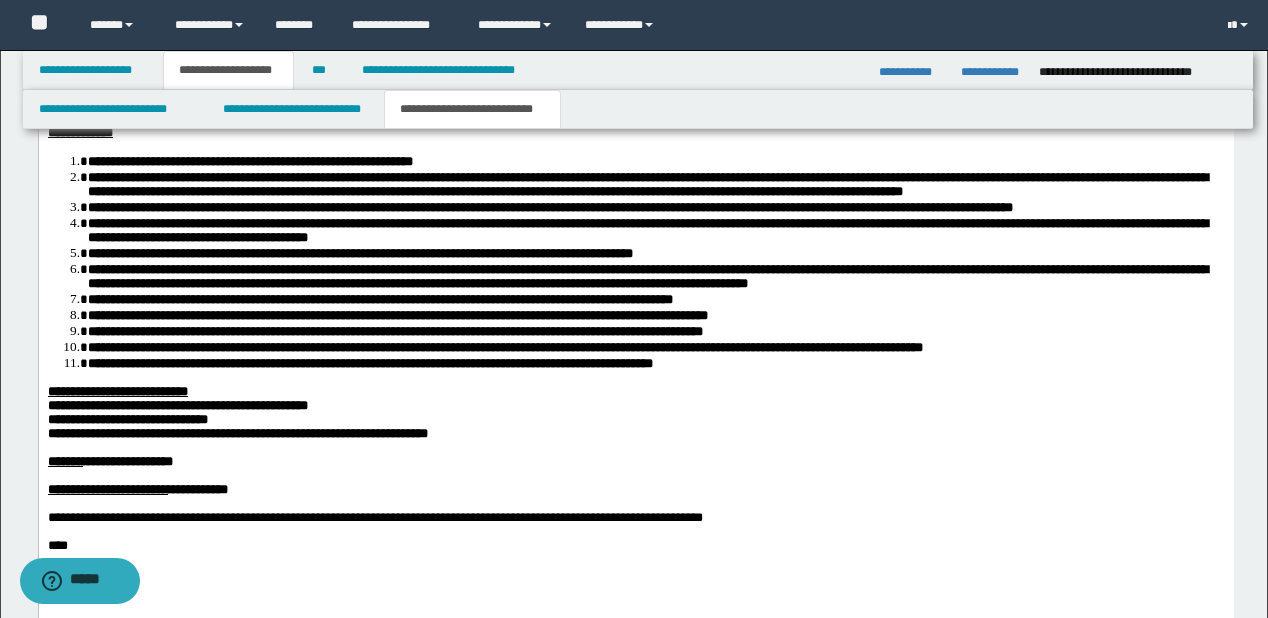 click on "**********" at bounding box center [379, 298] 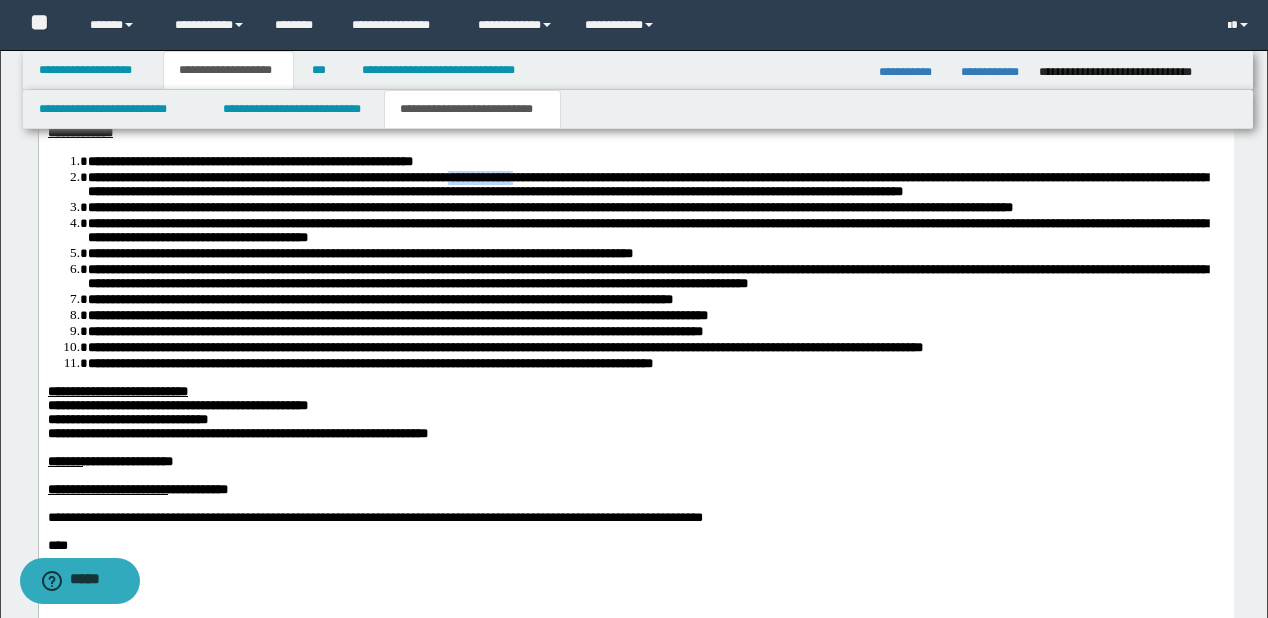 drag, startPoint x: 737, startPoint y: 192, endPoint x: 654, endPoint y: 194, distance: 83.02409 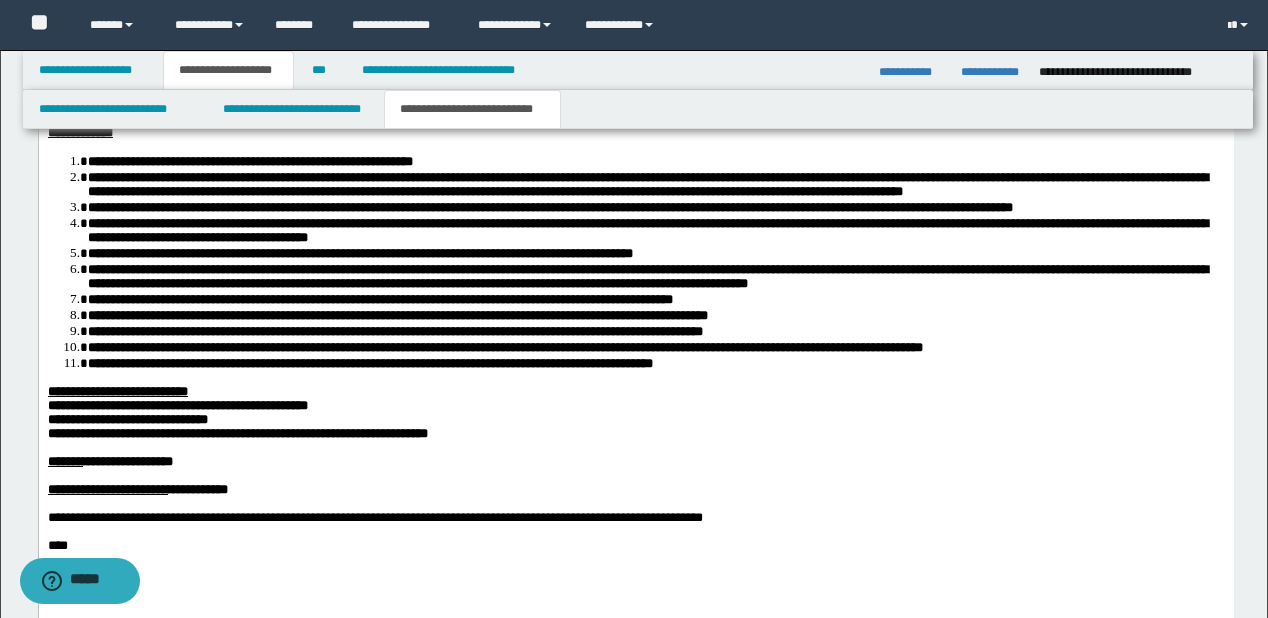 click on "**********" at bounding box center (647, 229) 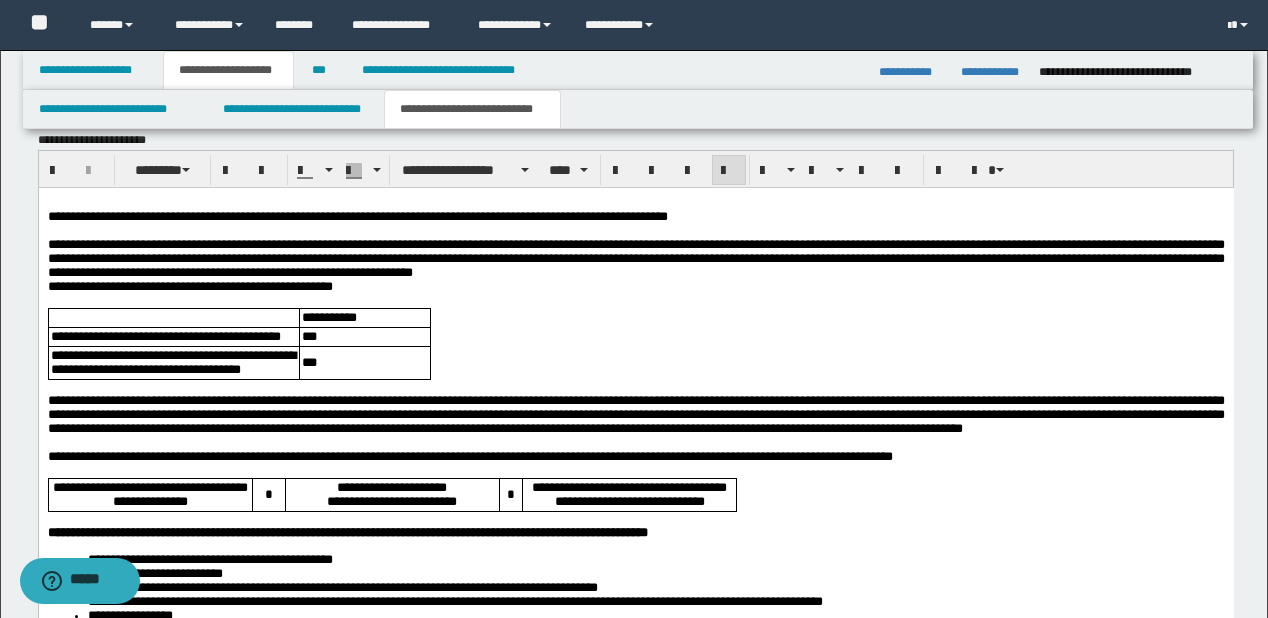 scroll, scrollTop: 2912, scrollLeft: 0, axis: vertical 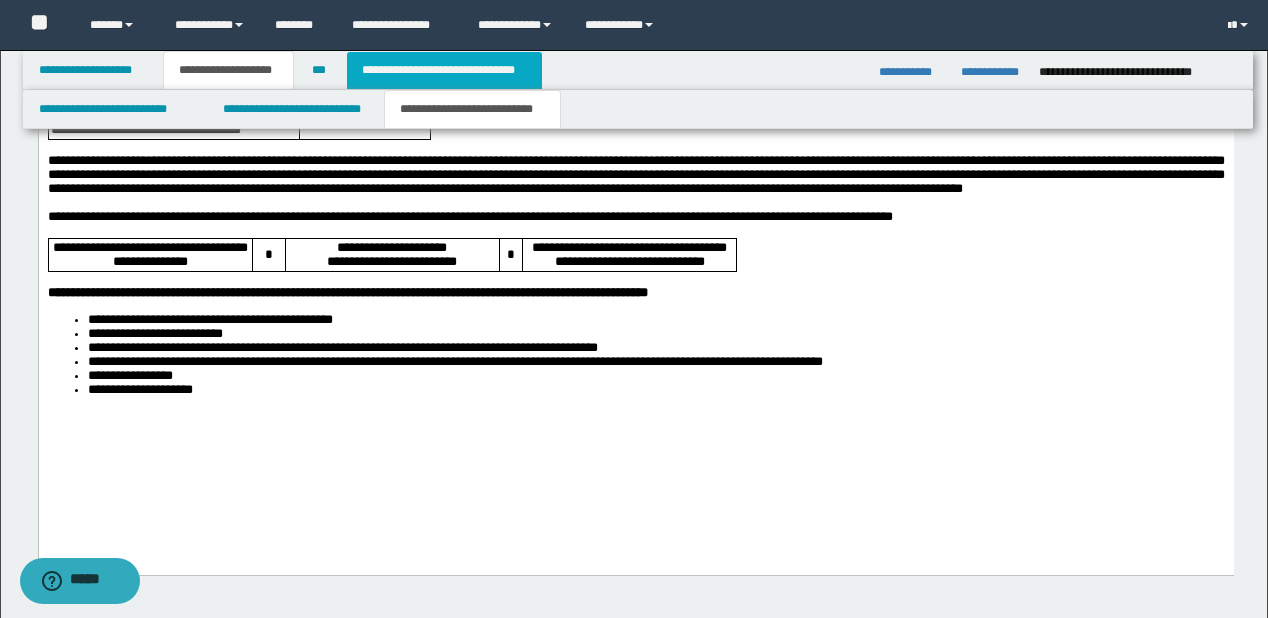 click on "**********" at bounding box center (444, 70) 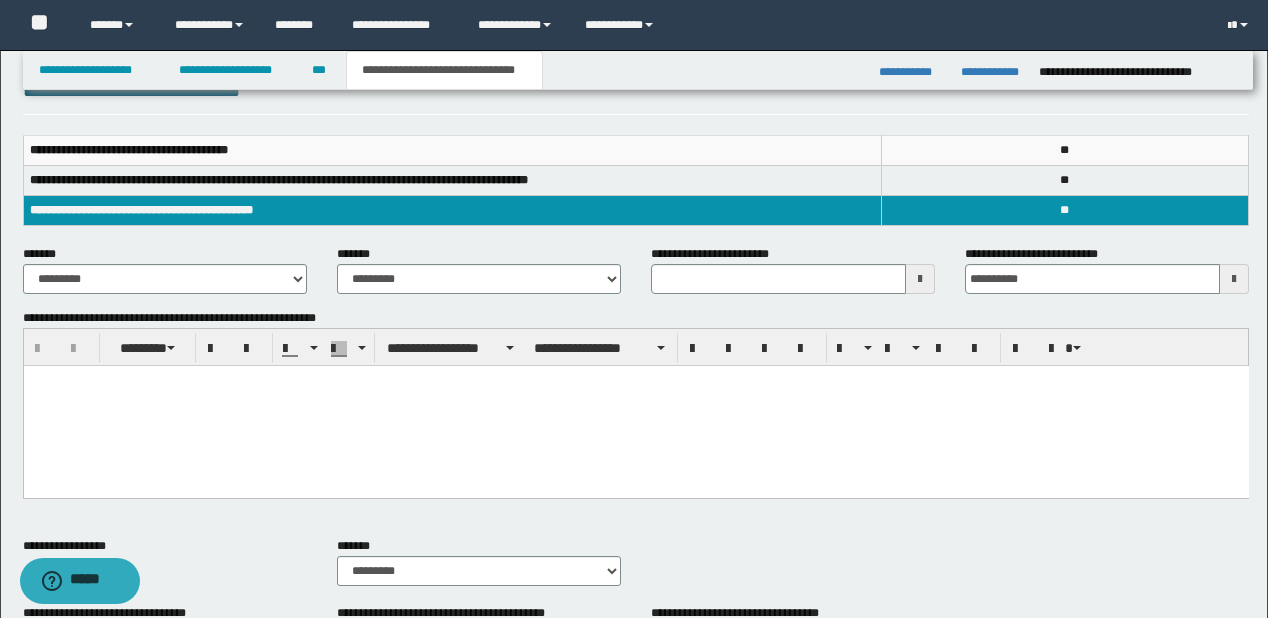 scroll, scrollTop: 320, scrollLeft: 0, axis: vertical 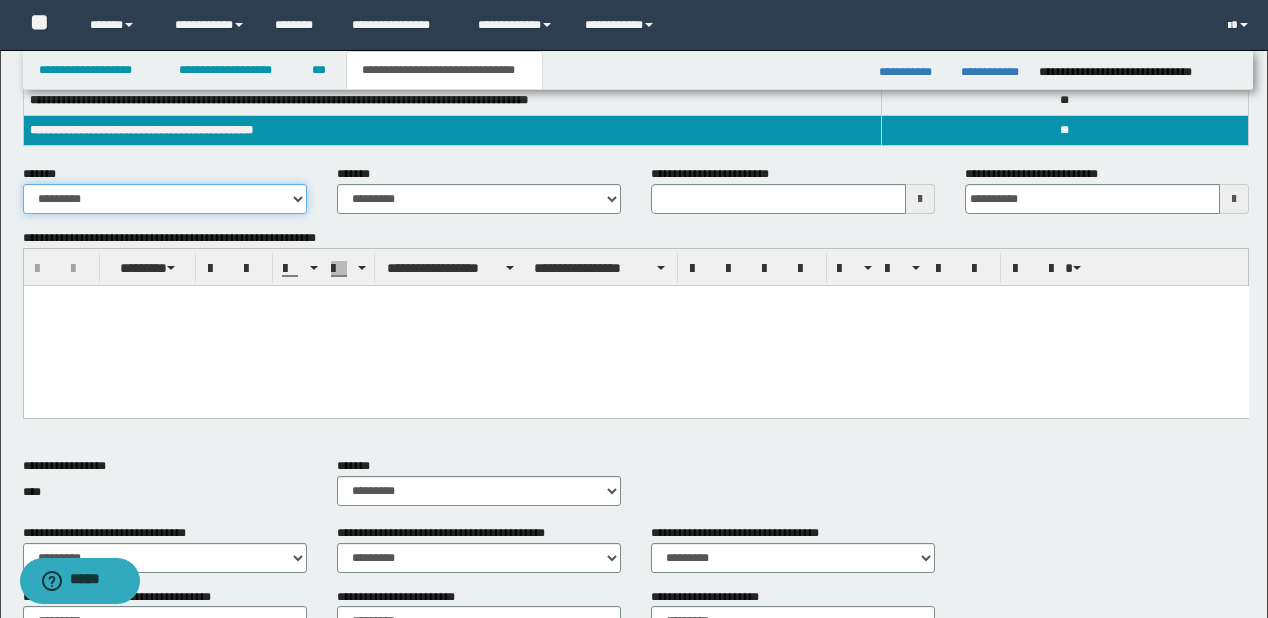 click on "**********" at bounding box center (165, 199) 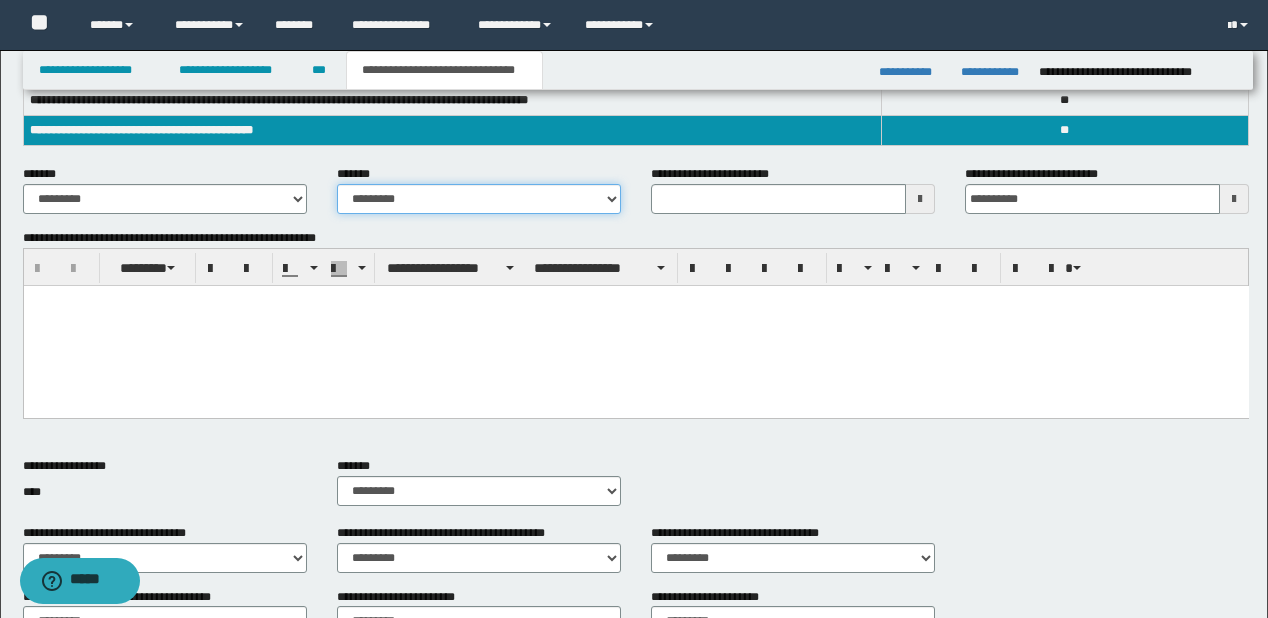 click on "**********" at bounding box center (479, 199) 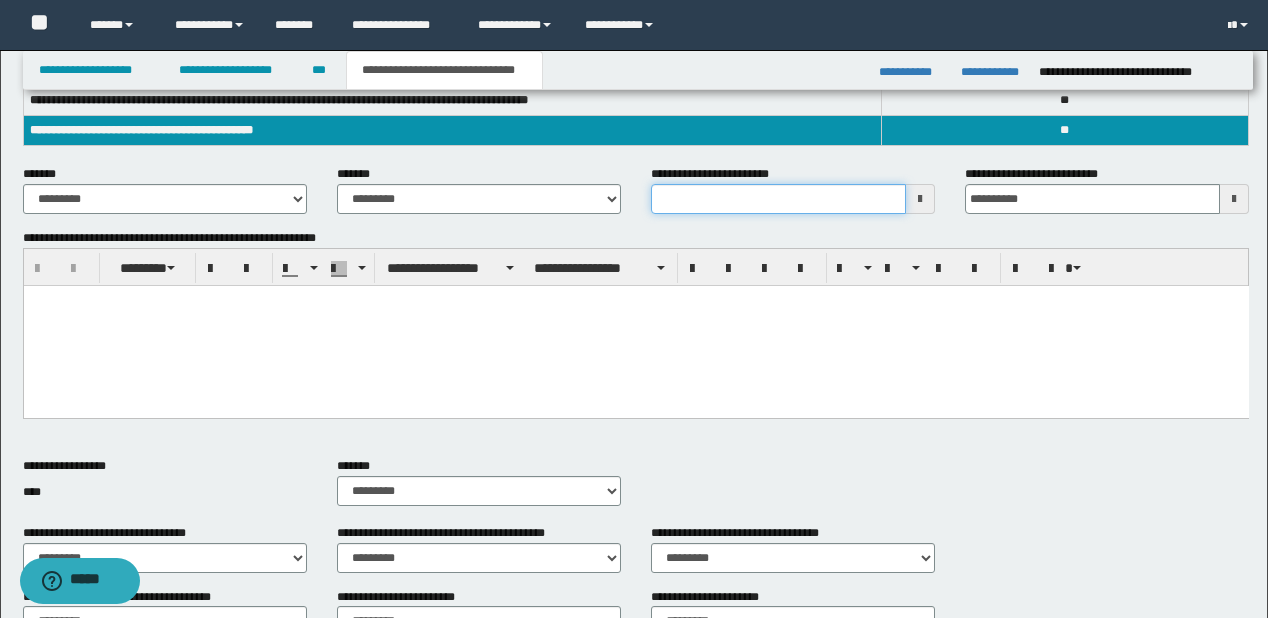 click on "**********" at bounding box center (778, 199) 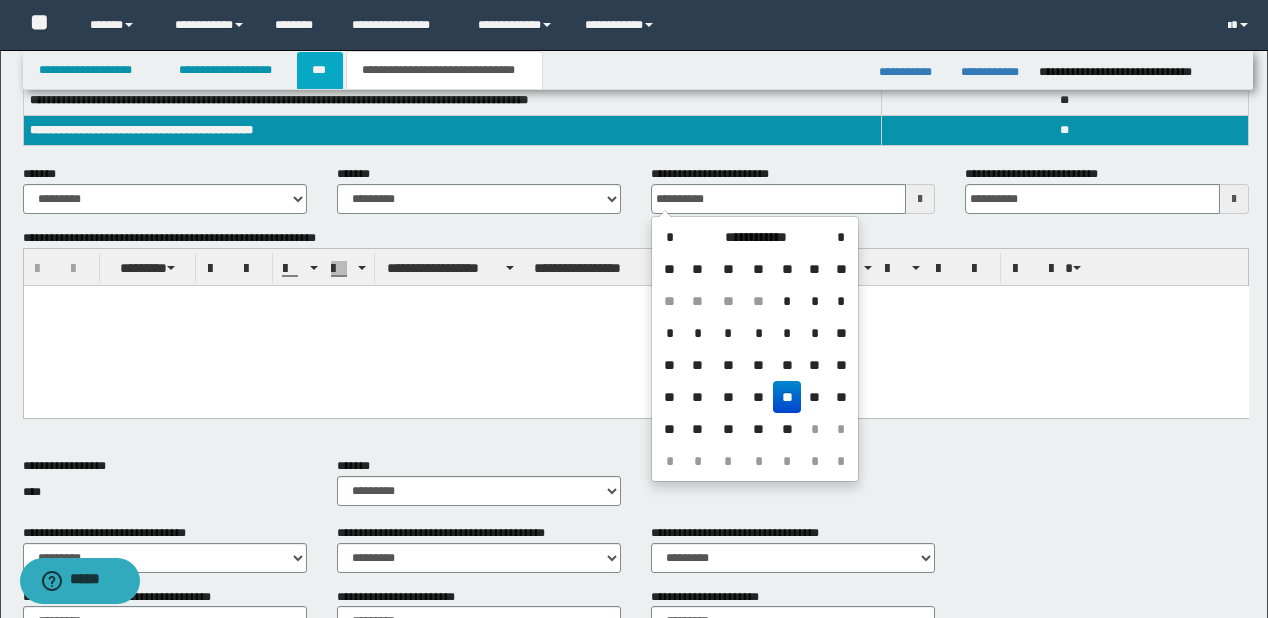click on "***" at bounding box center (320, 70) 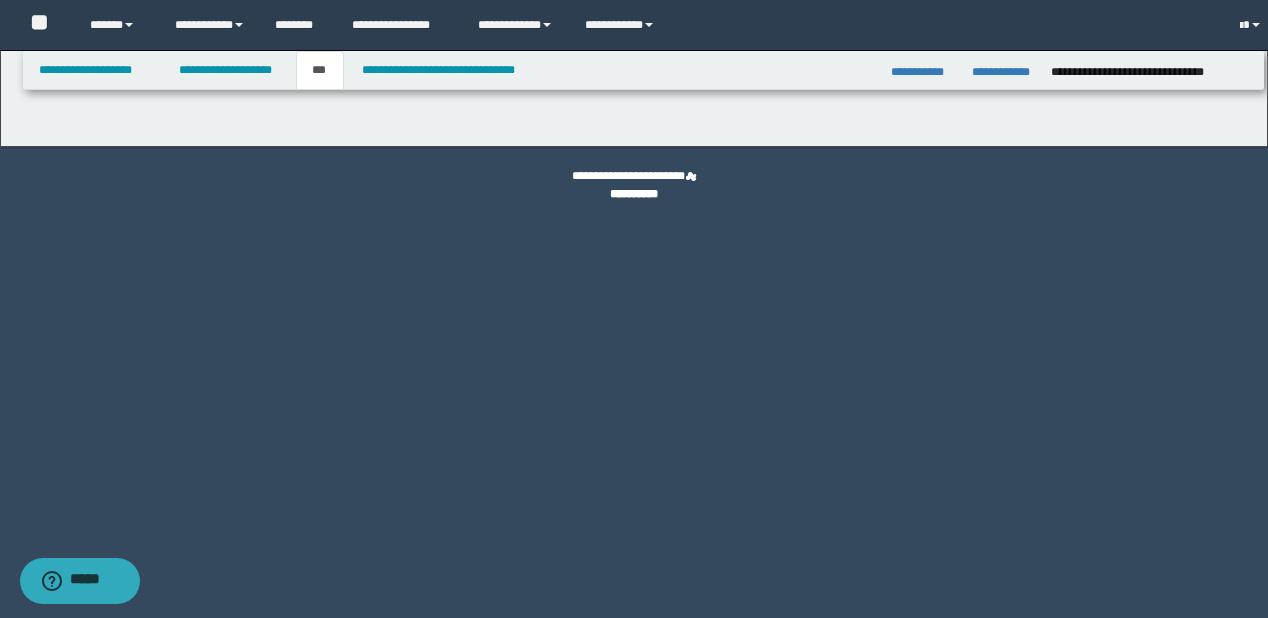 scroll, scrollTop: 0, scrollLeft: 0, axis: both 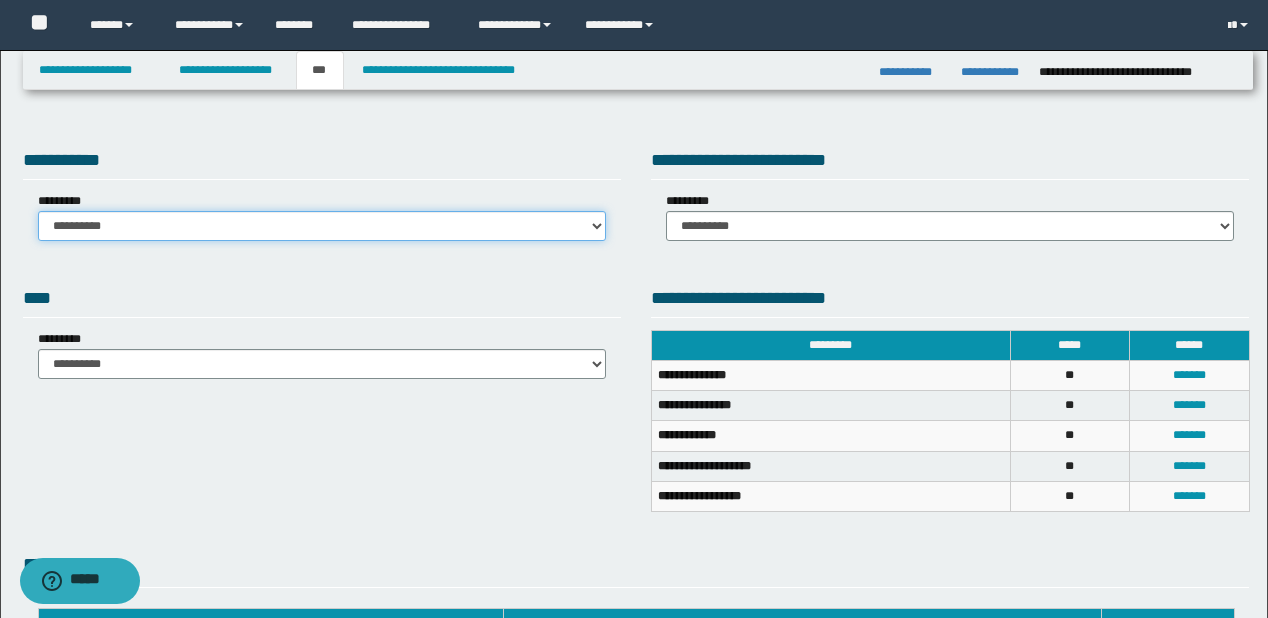 click on "**********" at bounding box center [322, 226] 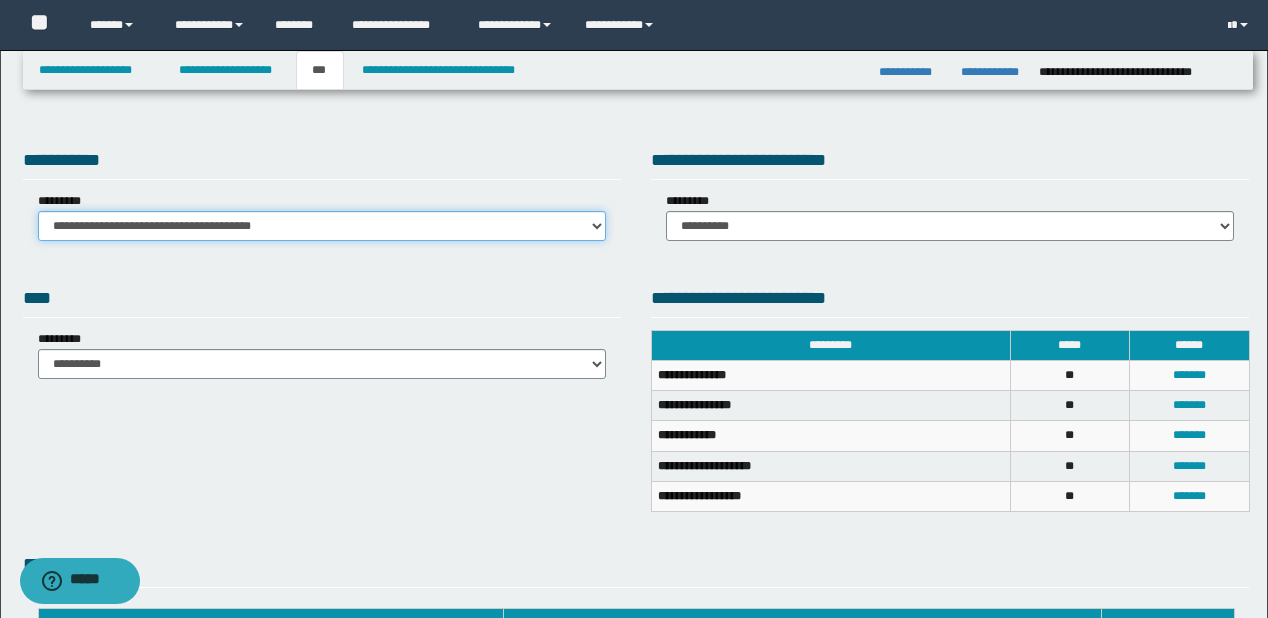 click on "**********" at bounding box center (322, 226) 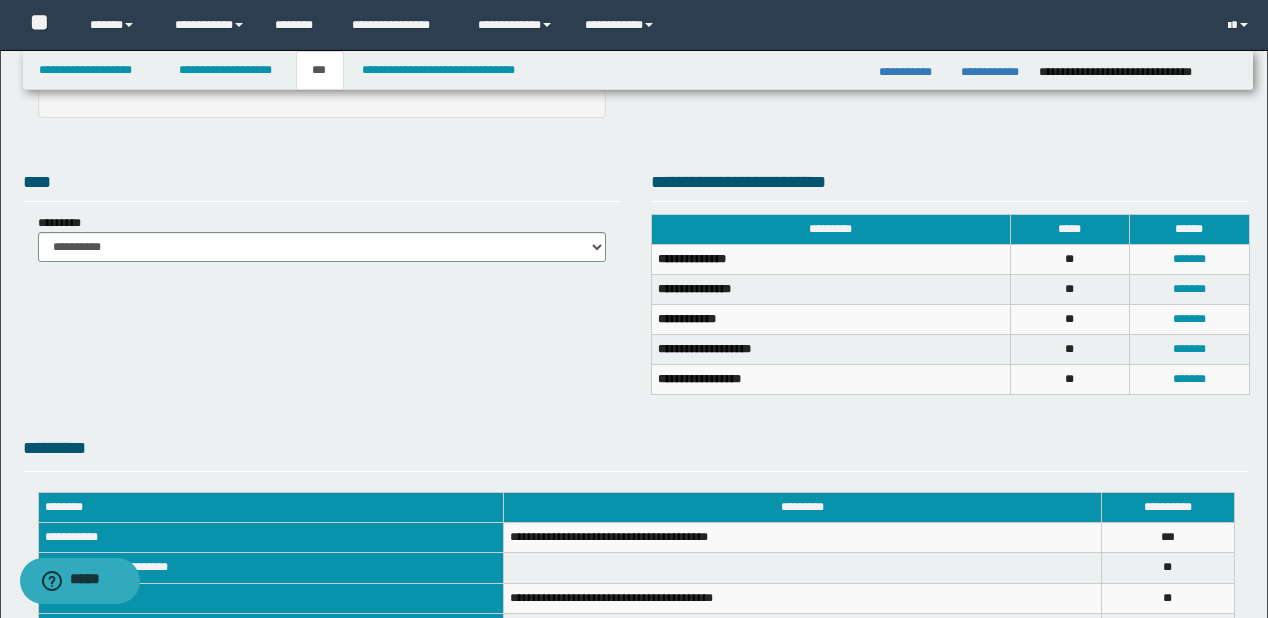 scroll, scrollTop: 640, scrollLeft: 0, axis: vertical 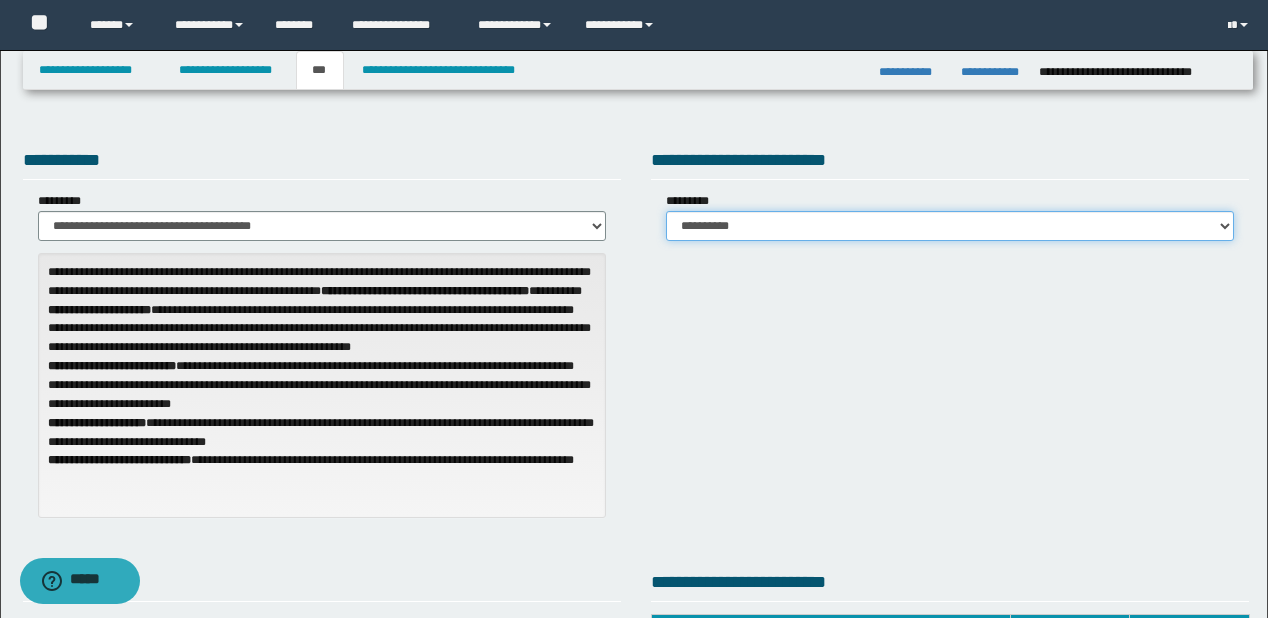 click on "**********" at bounding box center [950, 226] 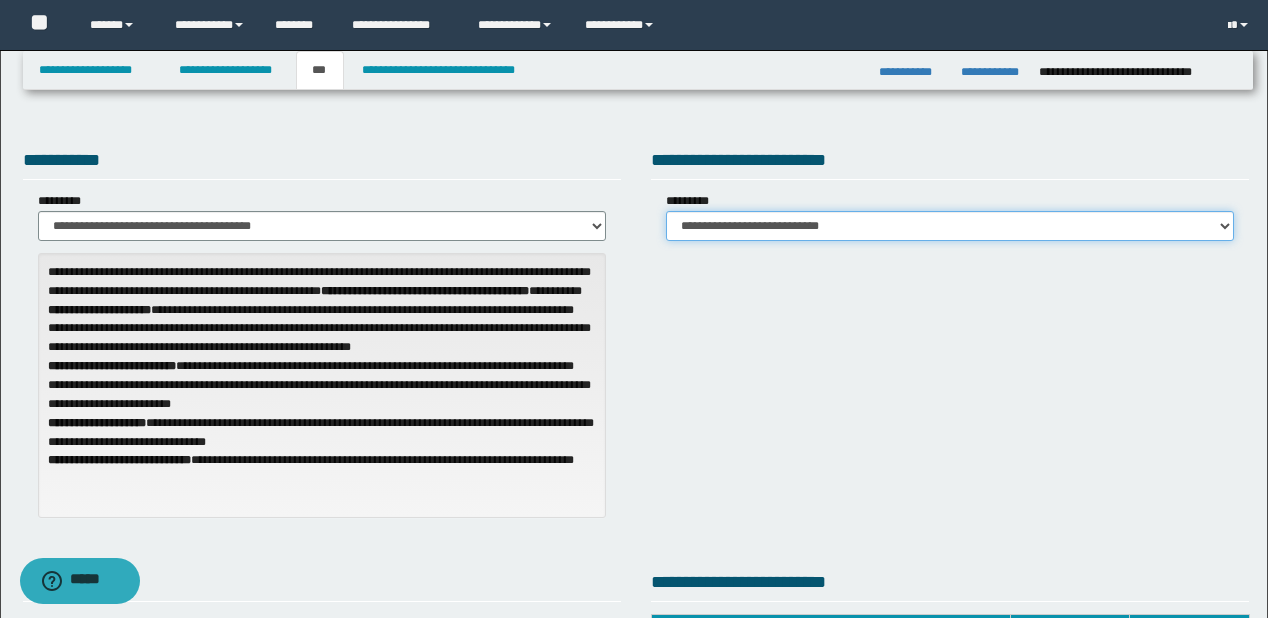 click on "**********" at bounding box center [950, 226] 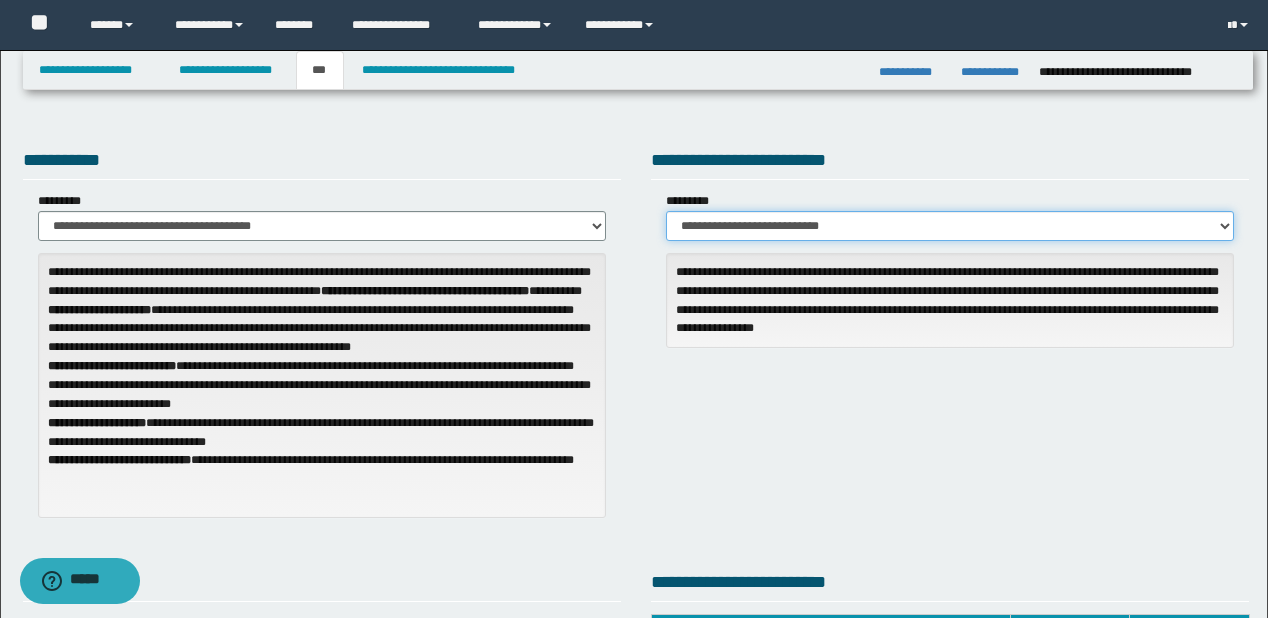 click on "**********" at bounding box center [950, 226] 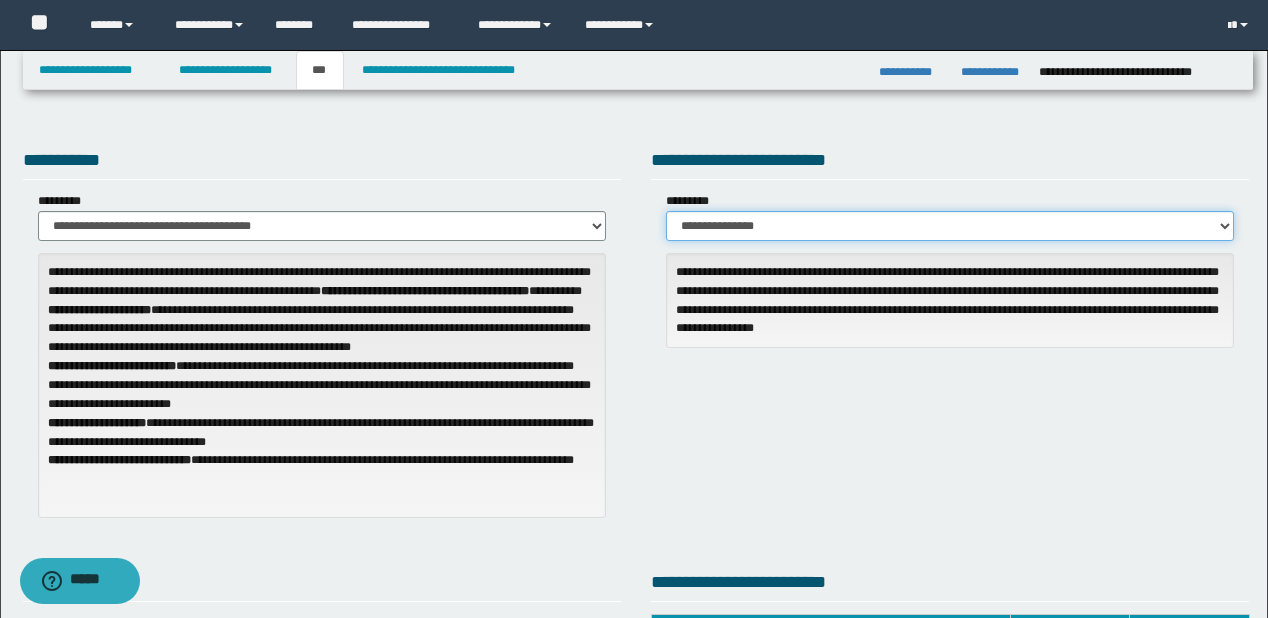 click on "**********" at bounding box center (950, 226) 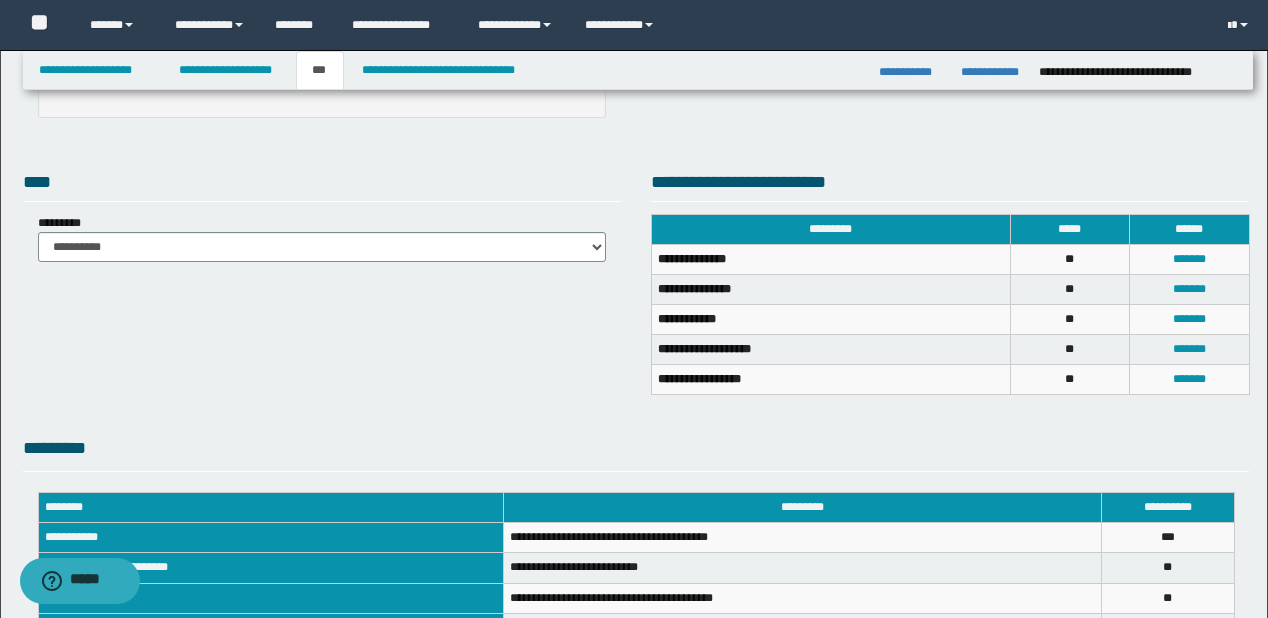 scroll, scrollTop: 560, scrollLeft: 0, axis: vertical 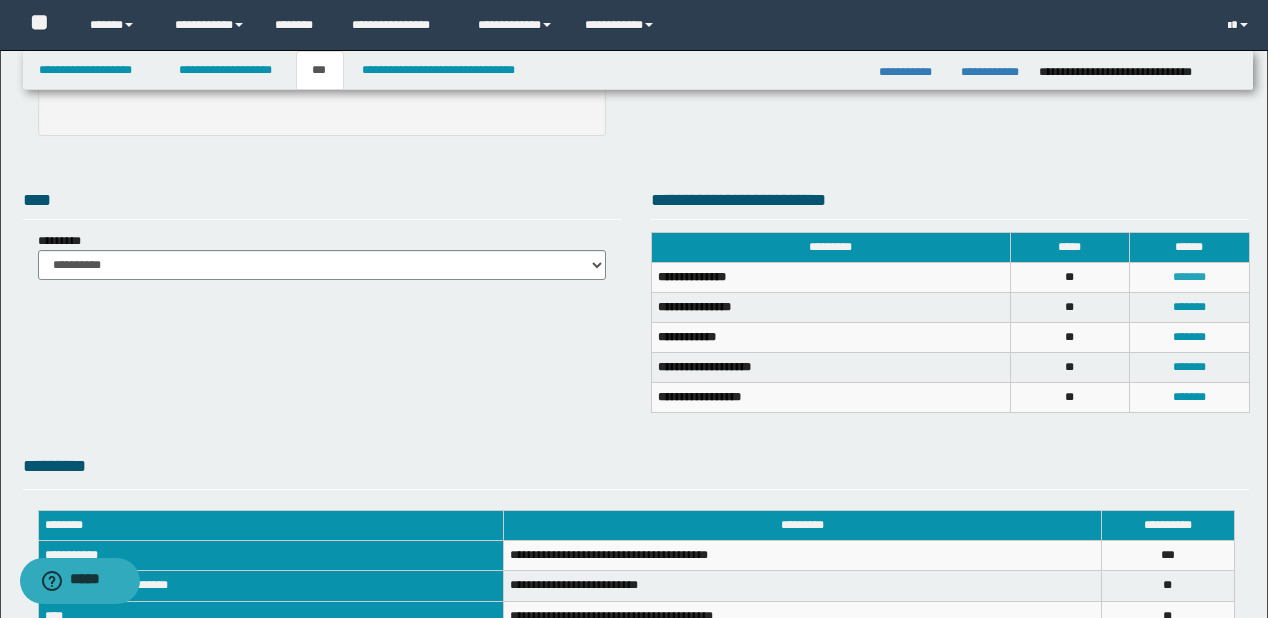 click on "*******" at bounding box center [1189, 277] 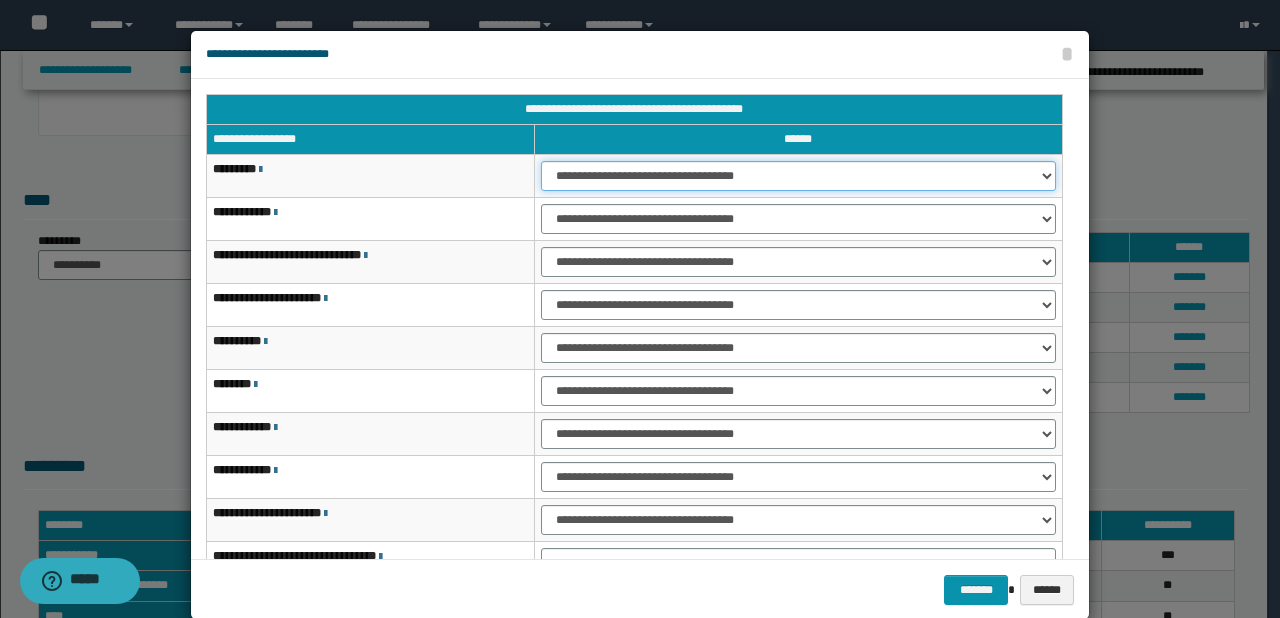 click on "**********" at bounding box center (798, 176) 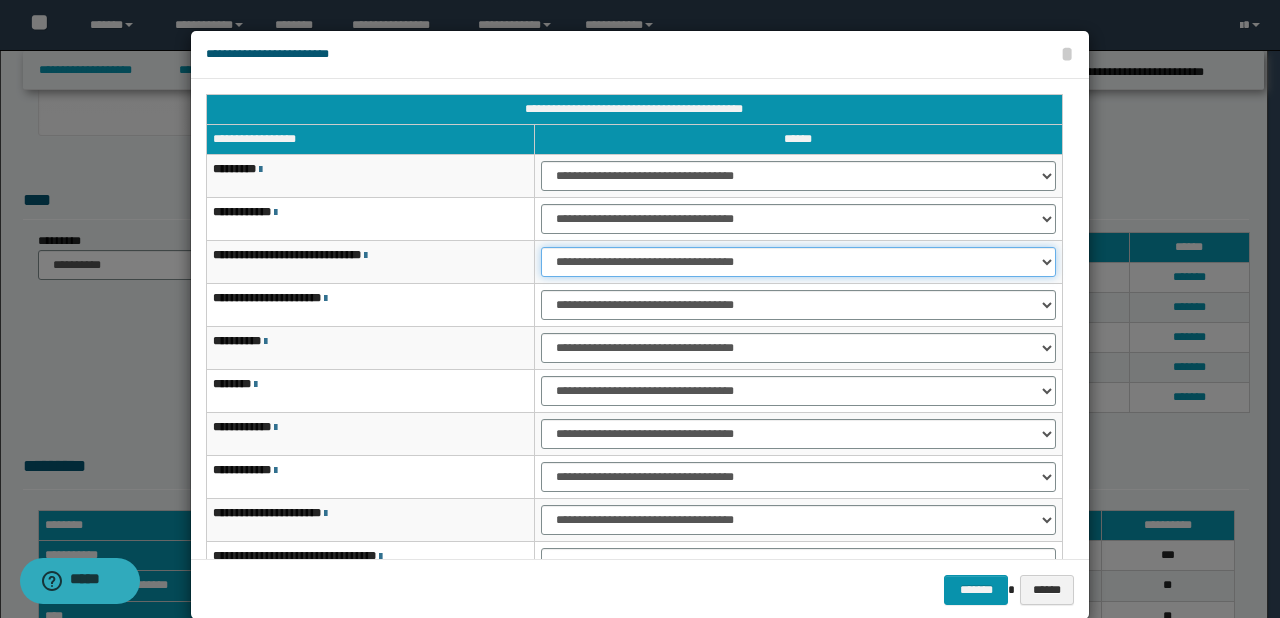drag, startPoint x: 615, startPoint y: 245, endPoint x: 616, endPoint y: 255, distance: 10.049875 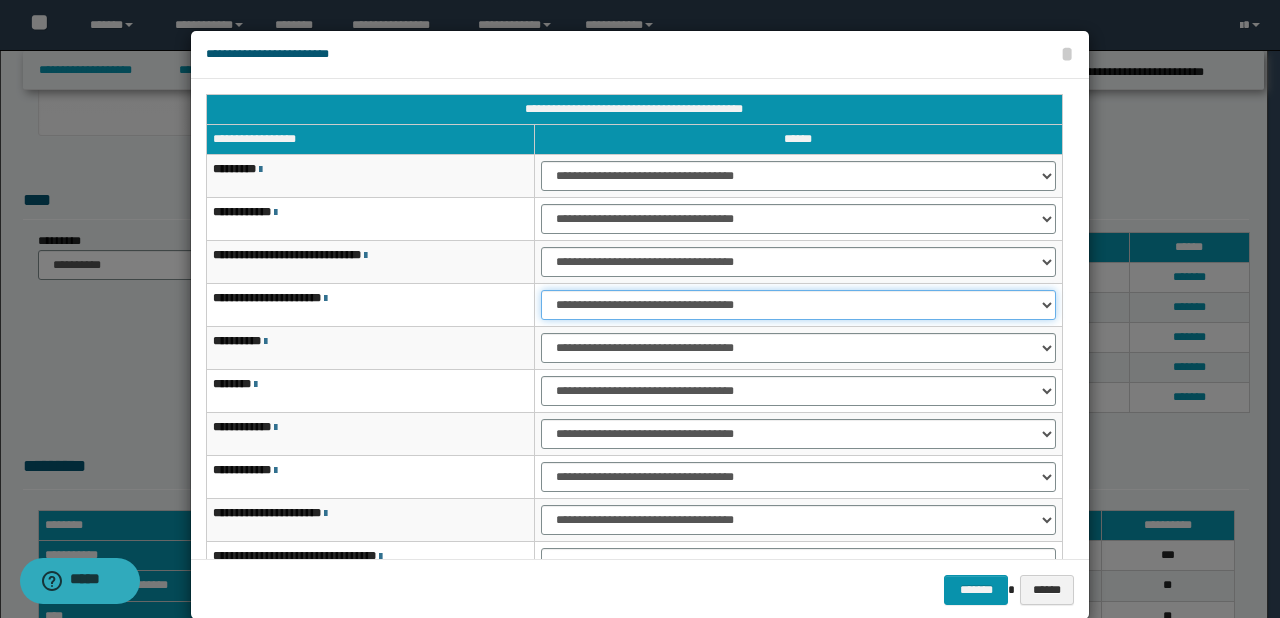 click on "**********" at bounding box center [798, 305] 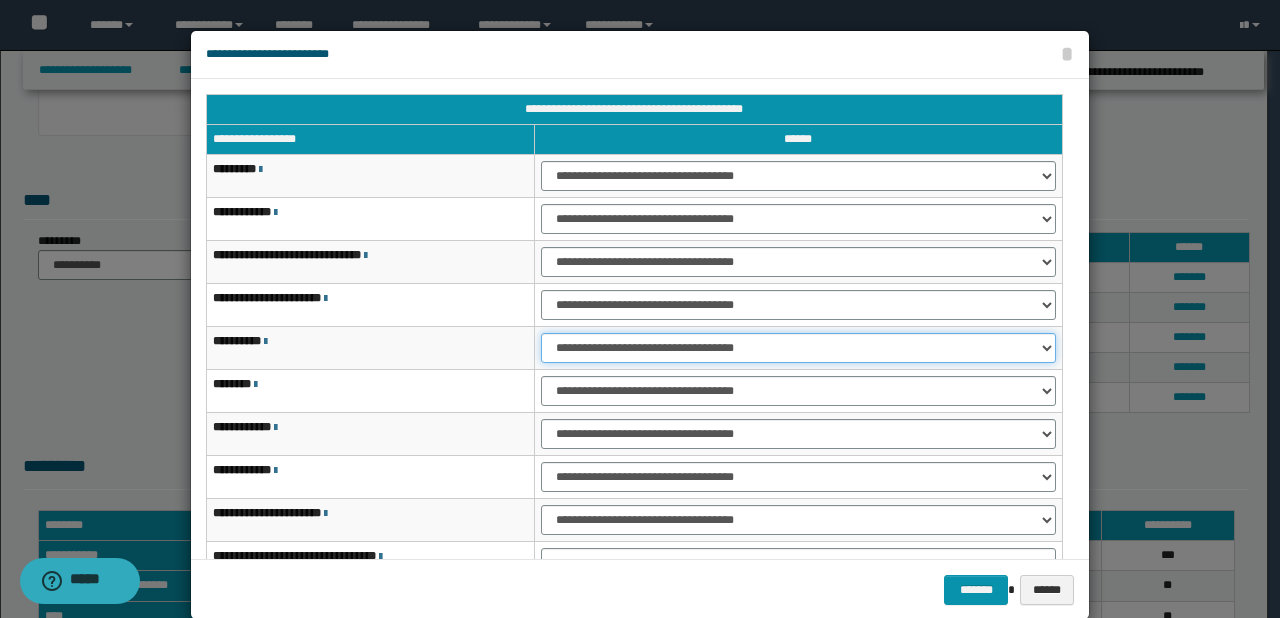 click on "**********" at bounding box center [798, 348] 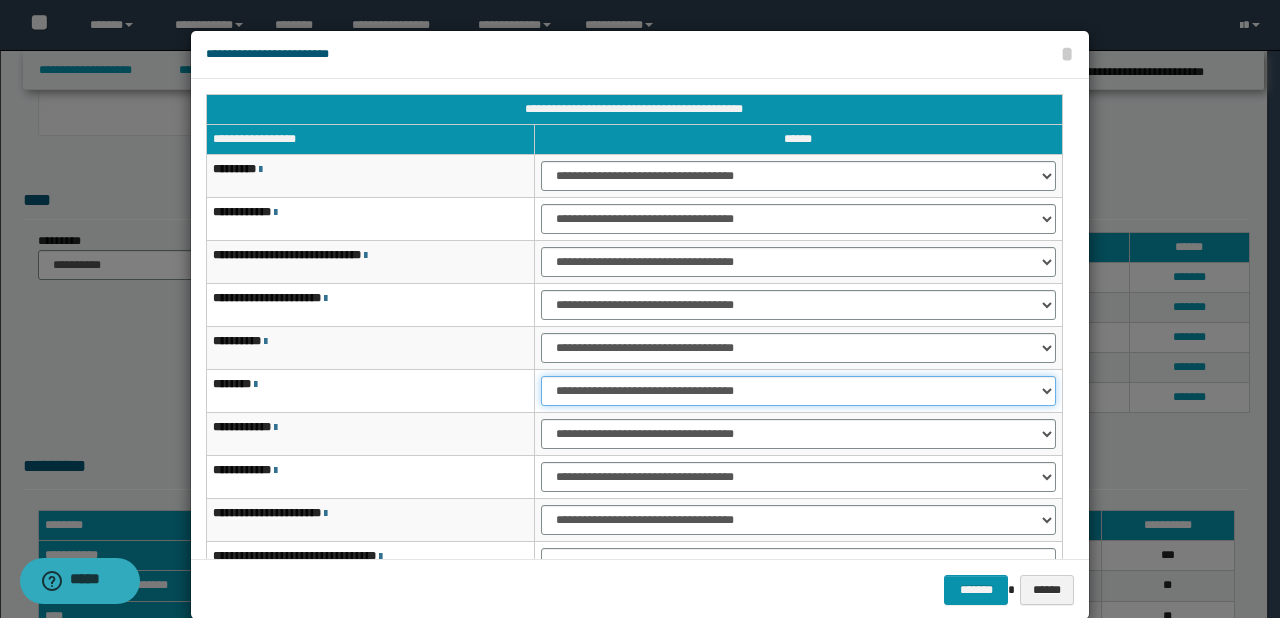 click on "**********" at bounding box center [798, 391] 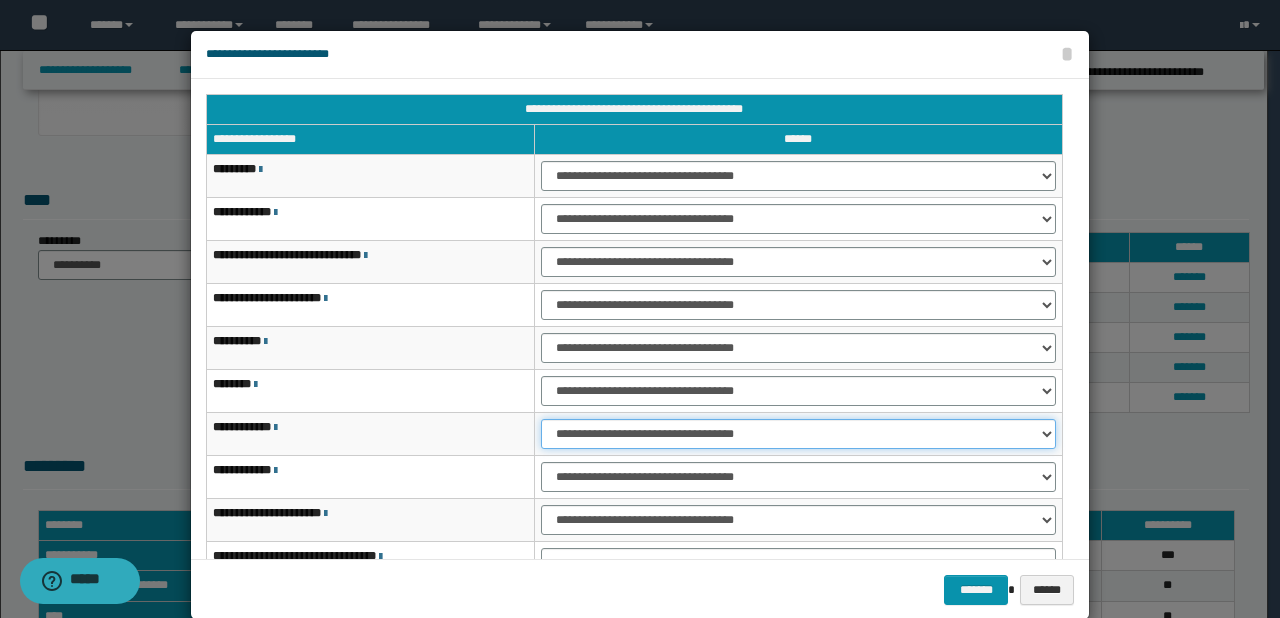 drag, startPoint x: 586, startPoint y: 434, endPoint x: 592, endPoint y: 445, distance: 12.529964 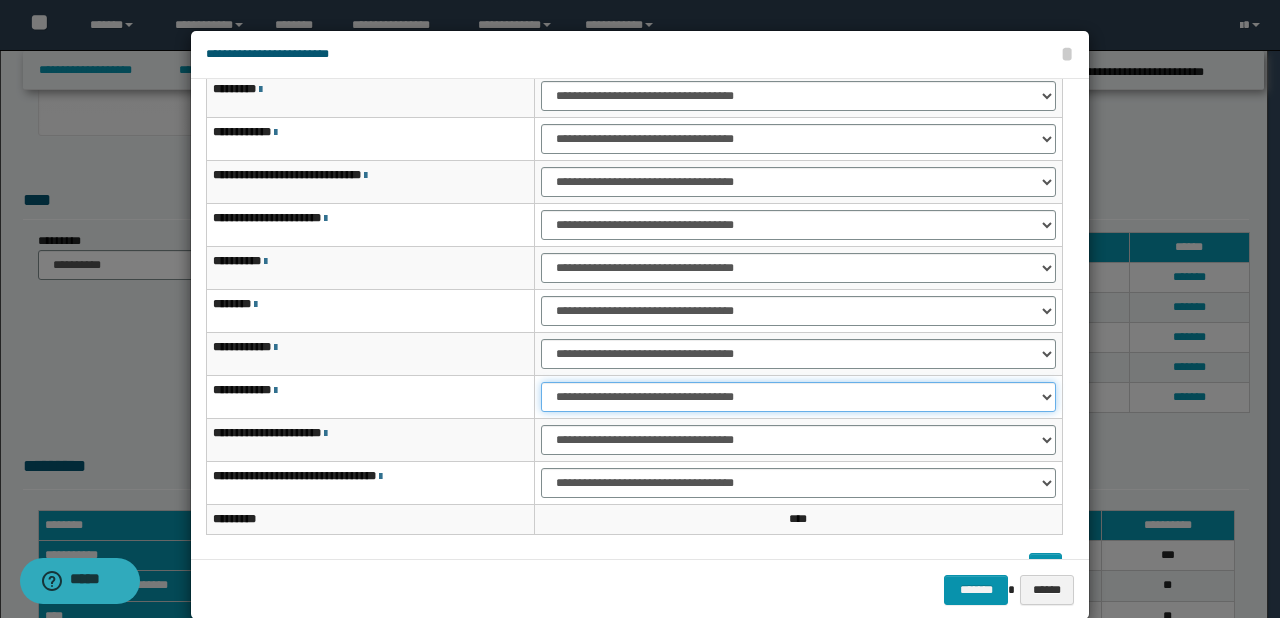 click on "**********" at bounding box center [798, 397] 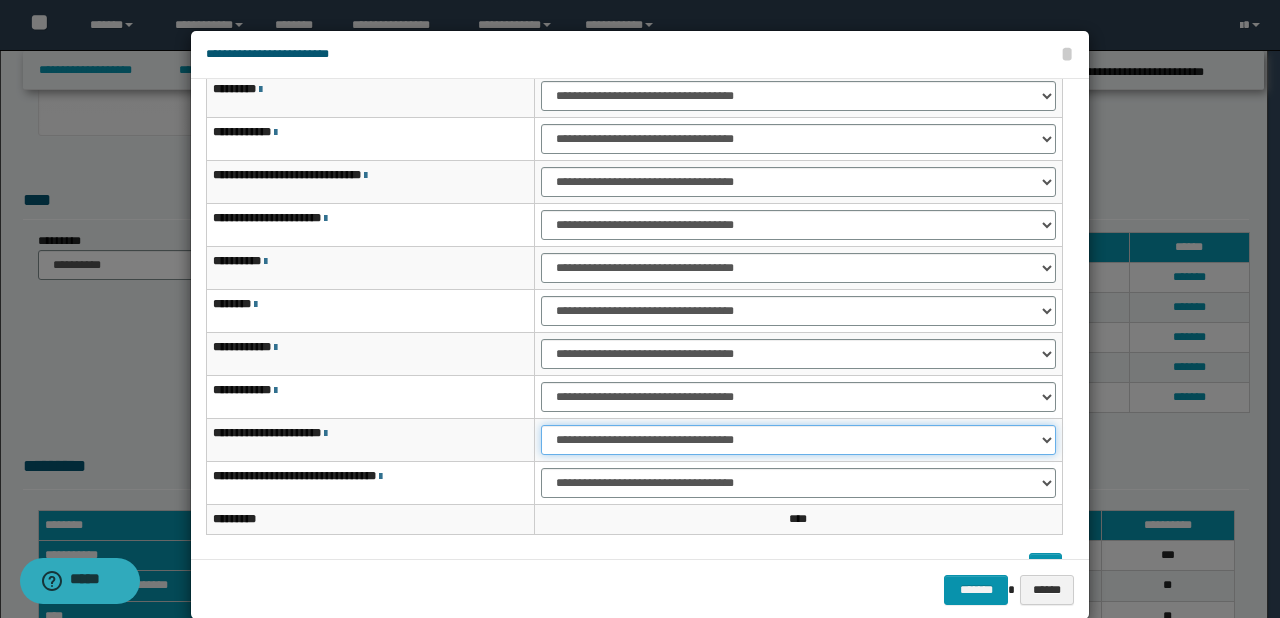 click on "**********" at bounding box center [798, 440] 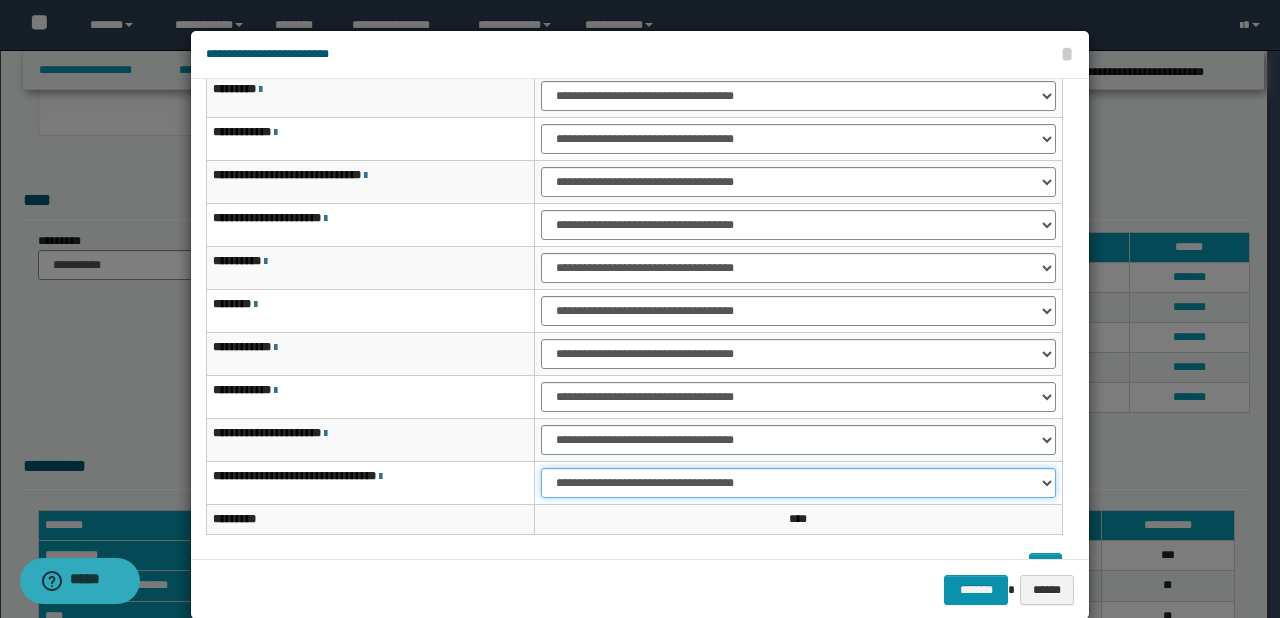 drag, startPoint x: 579, startPoint y: 482, endPoint x: 588, endPoint y: 494, distance: 15 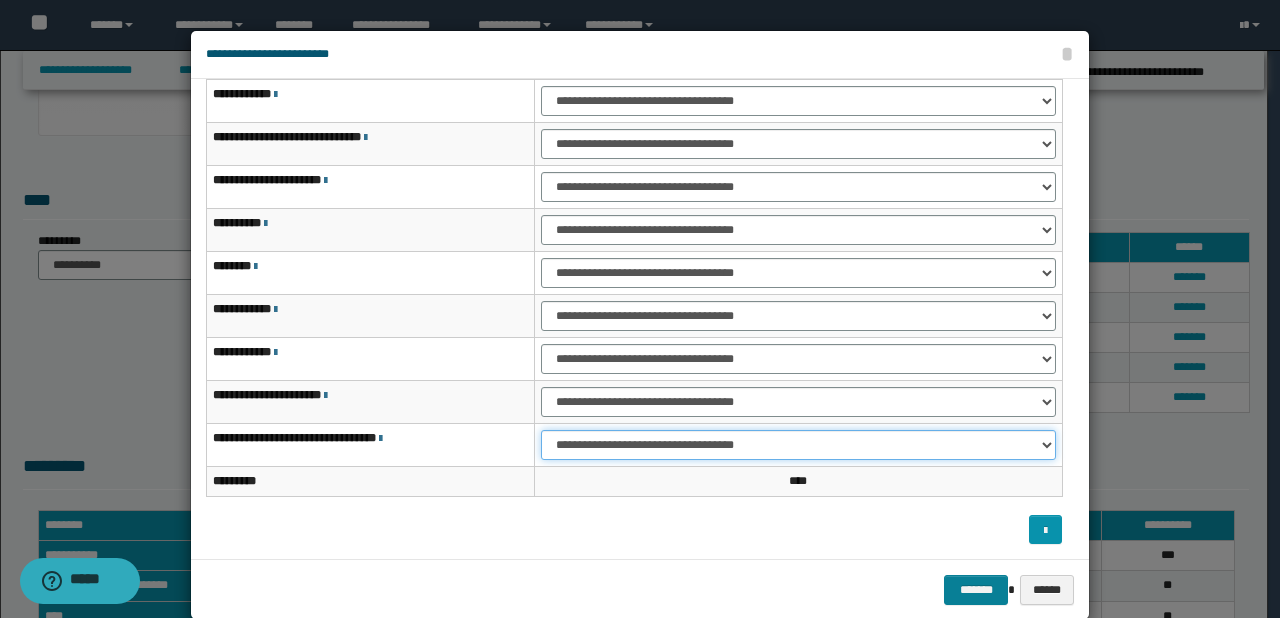 scroll, scrollTop: 32, scrollLeft: 0, axis: vertical 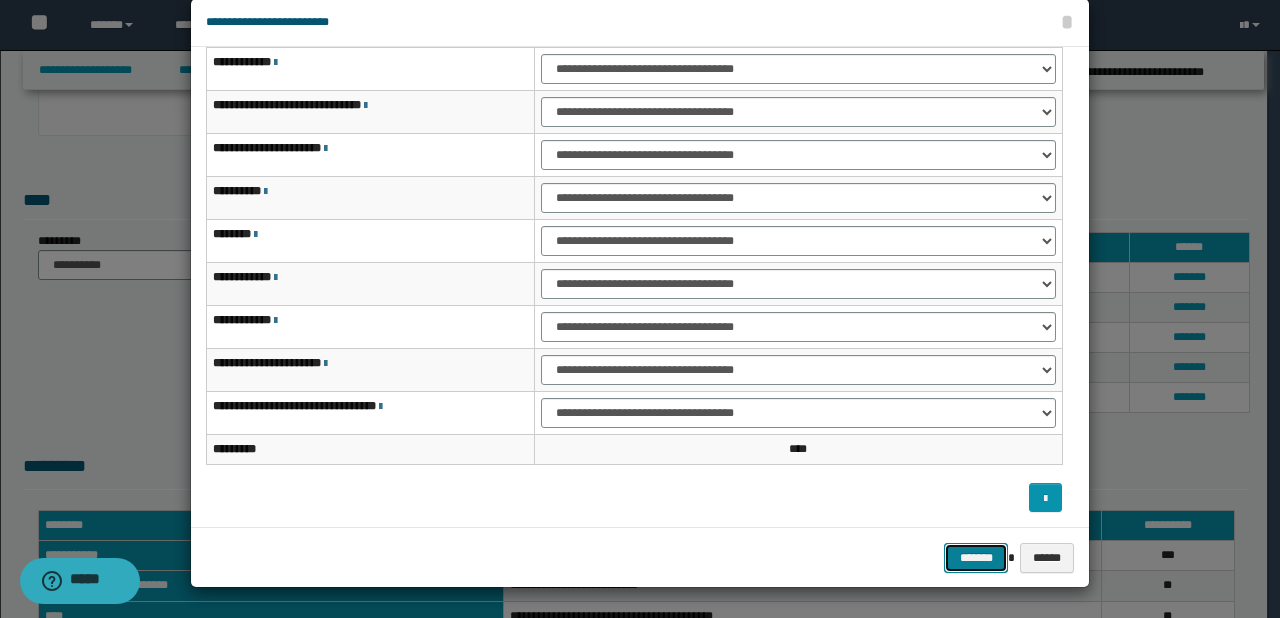 click on "*******" at bounding box center (976, 558) 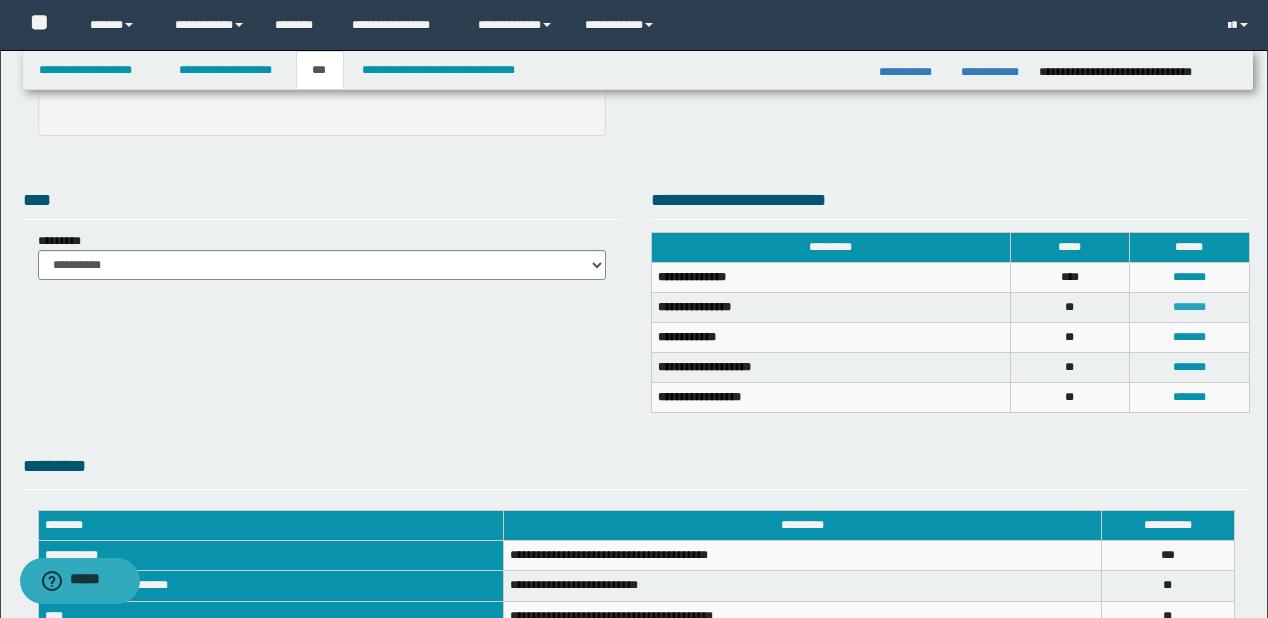 click on "*******" at bounding box center (1189, 307) 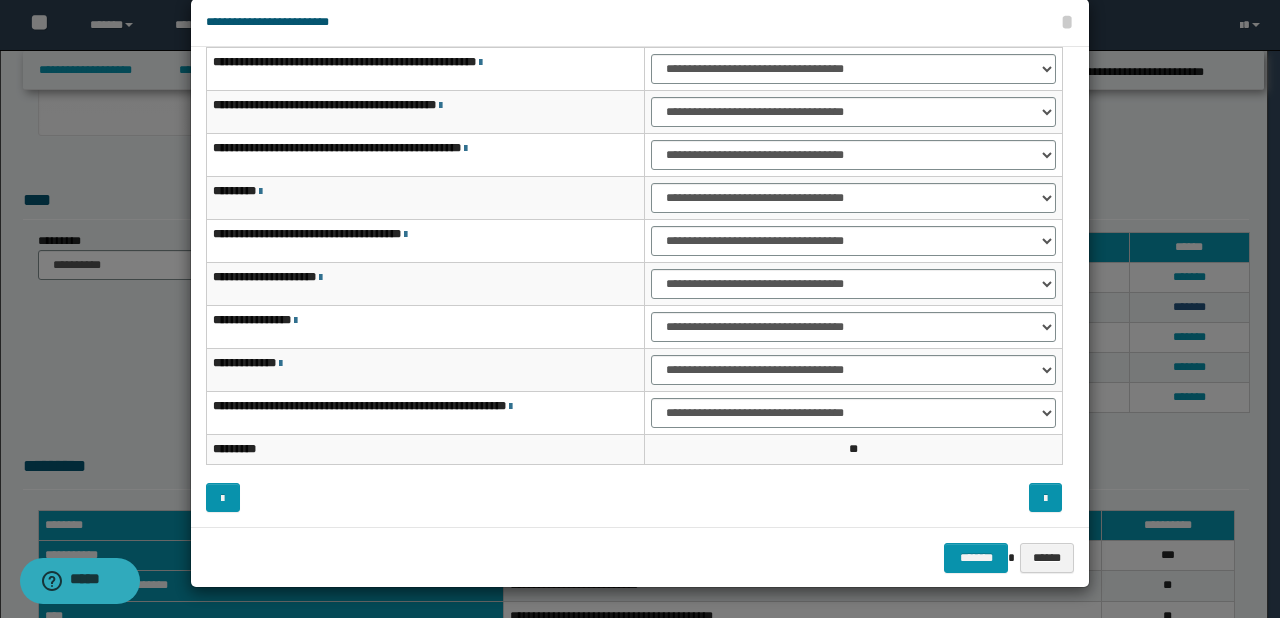 scroll, scrollTop: 0, scrollLeft: 0, axis: both 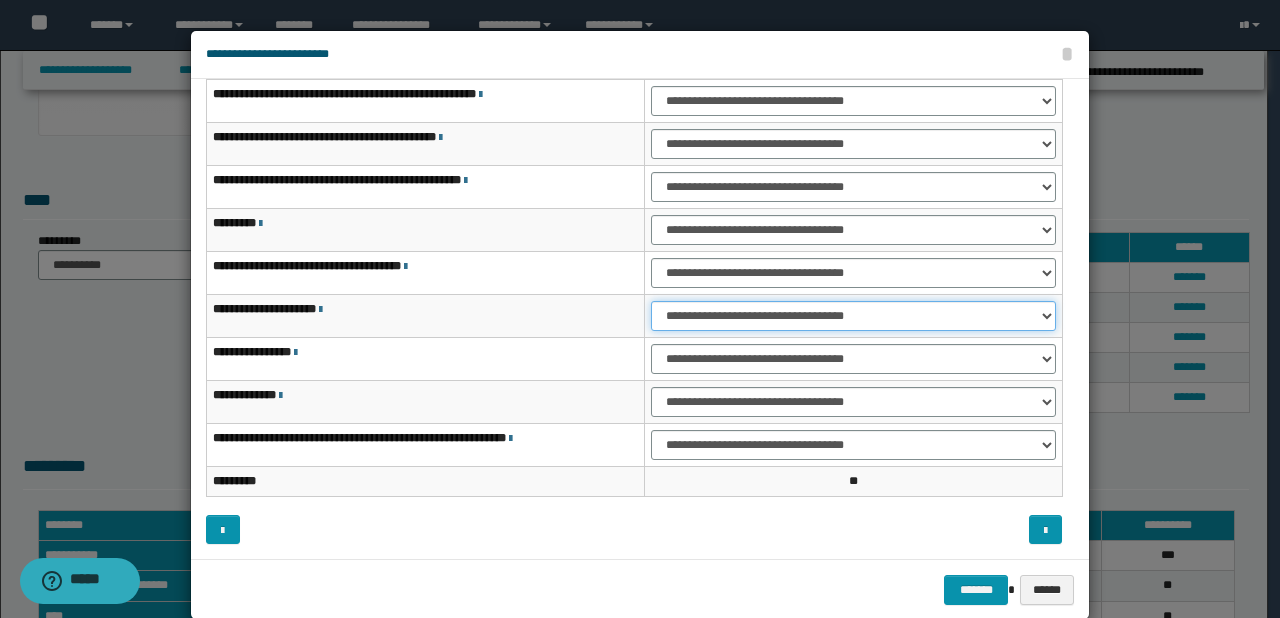 click on "**********" at bounding box center (853, 316) 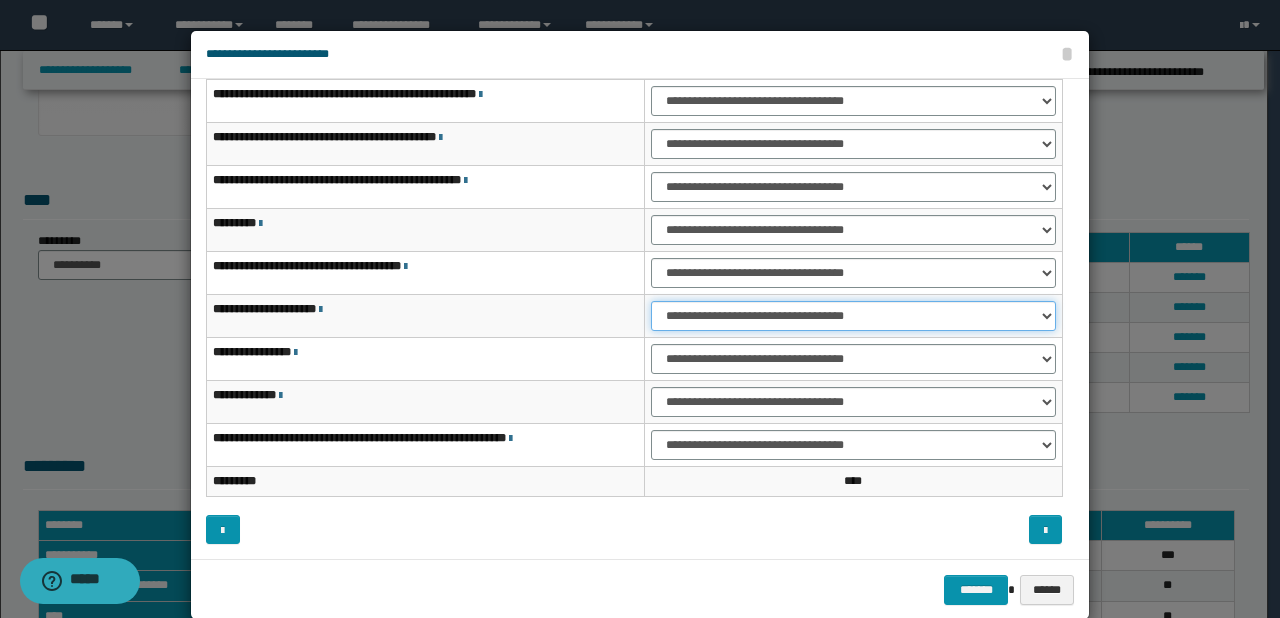 scroll, scrollTop: 32, scrollLeft: 0, axis: vertical 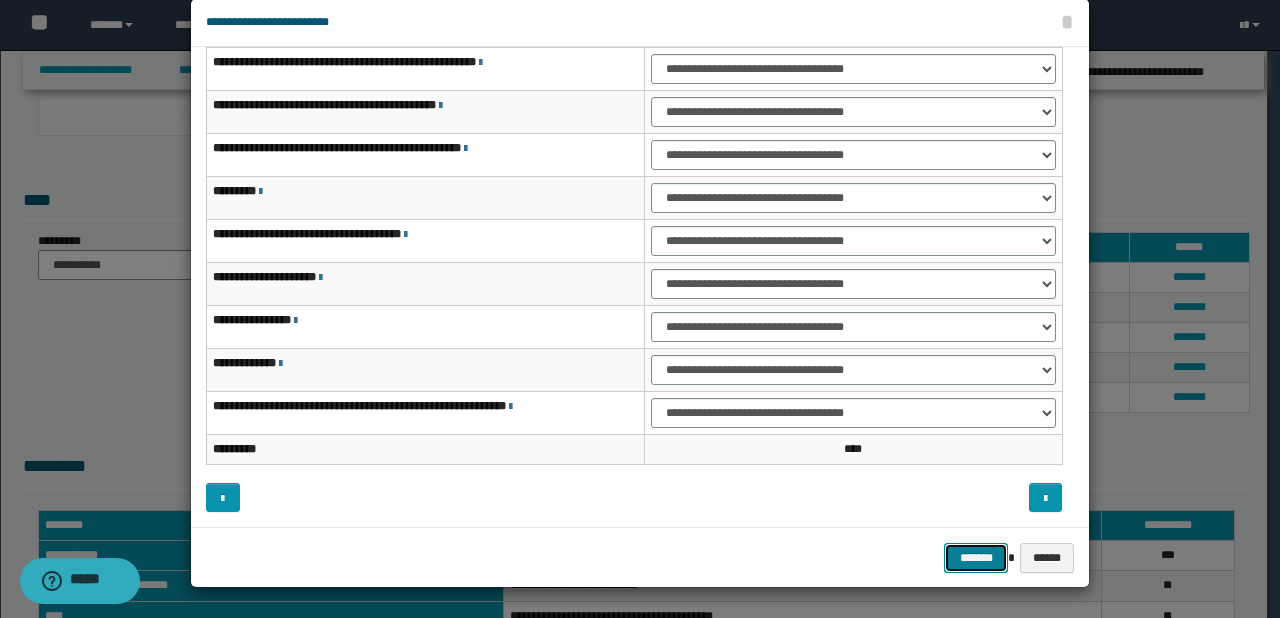 click on "*******" at bounding box center [976, 558] 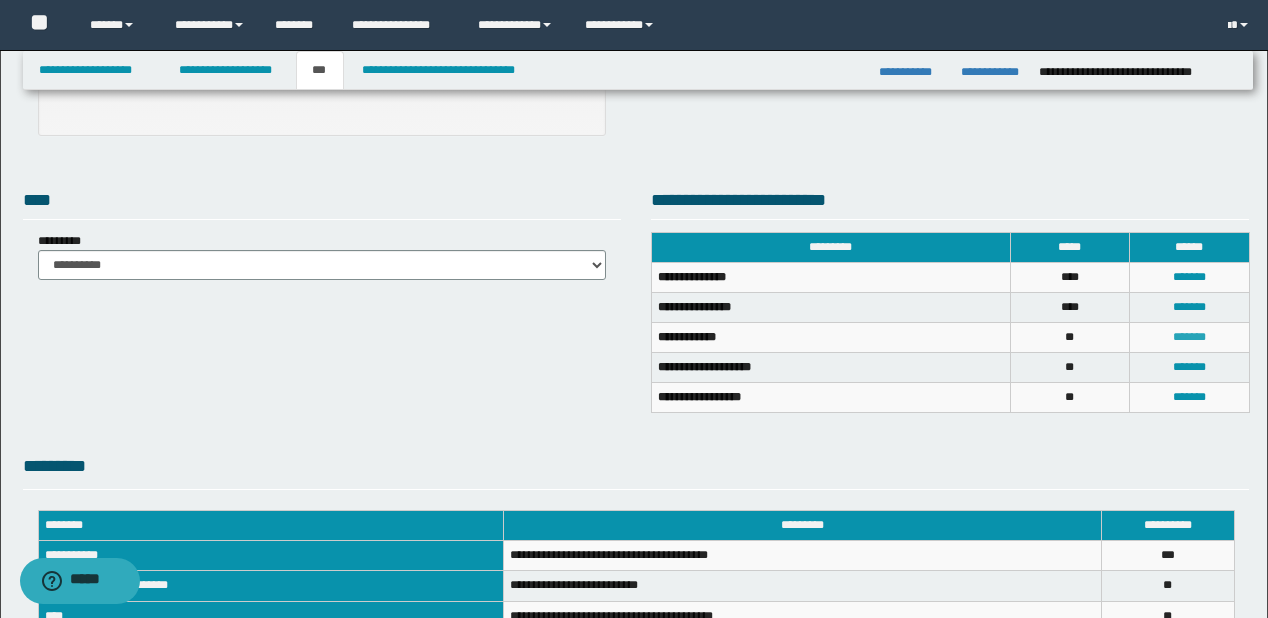 click on "*******" at bounding box center [1189, 337] 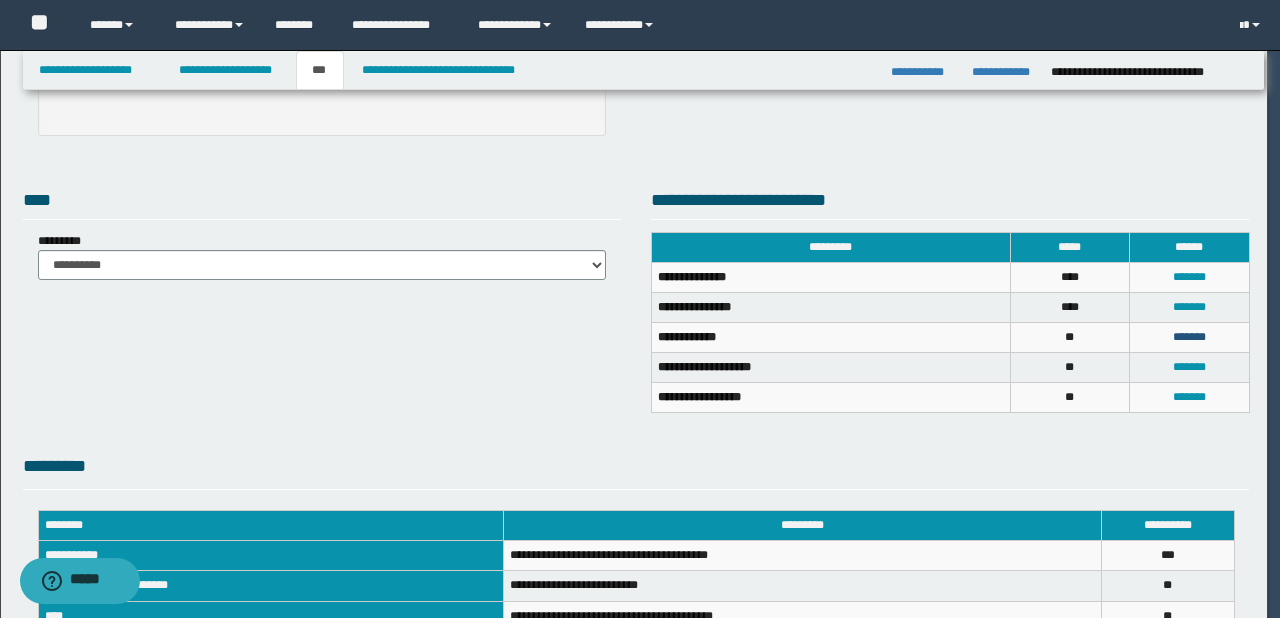 scroll, scrollTop: 0, scrollLeft: 0, axis: both 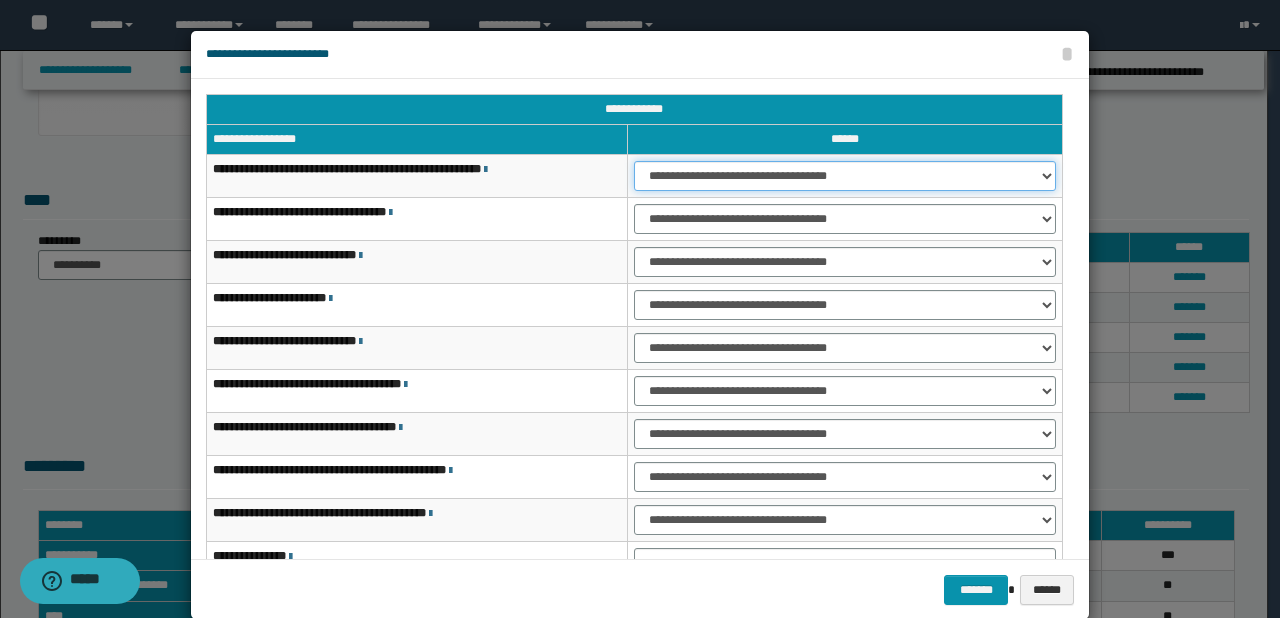 click on "**********" at bounding box center [845, 176] 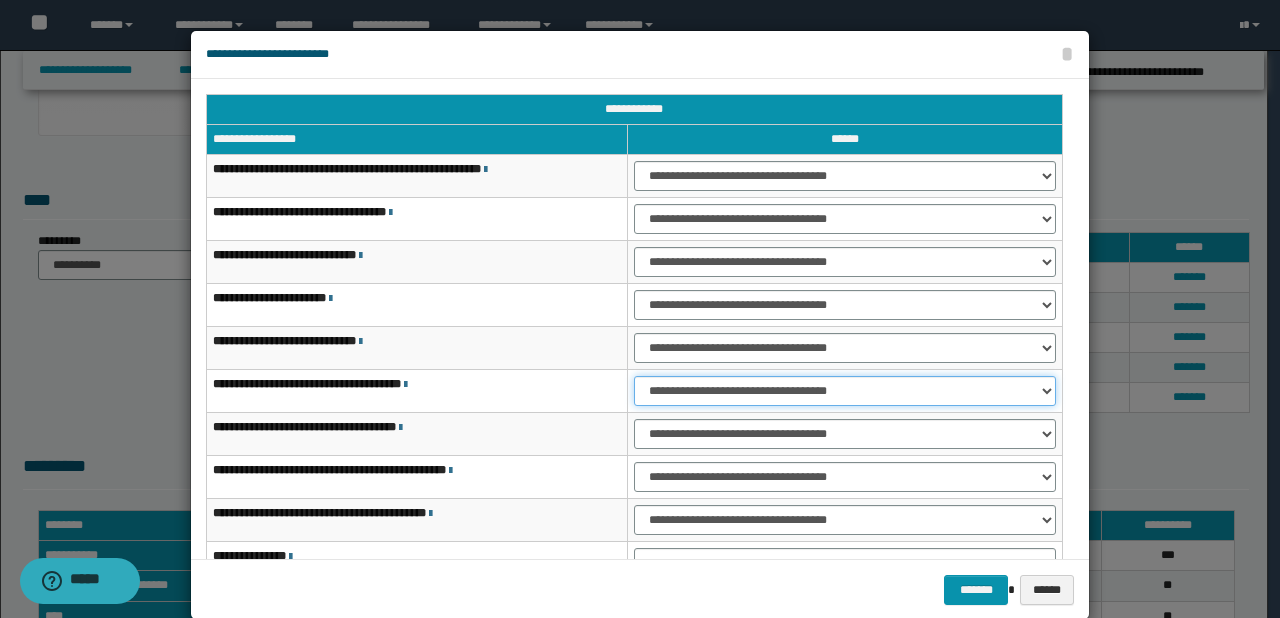 click on "**********" at bounding box center [845, 391] 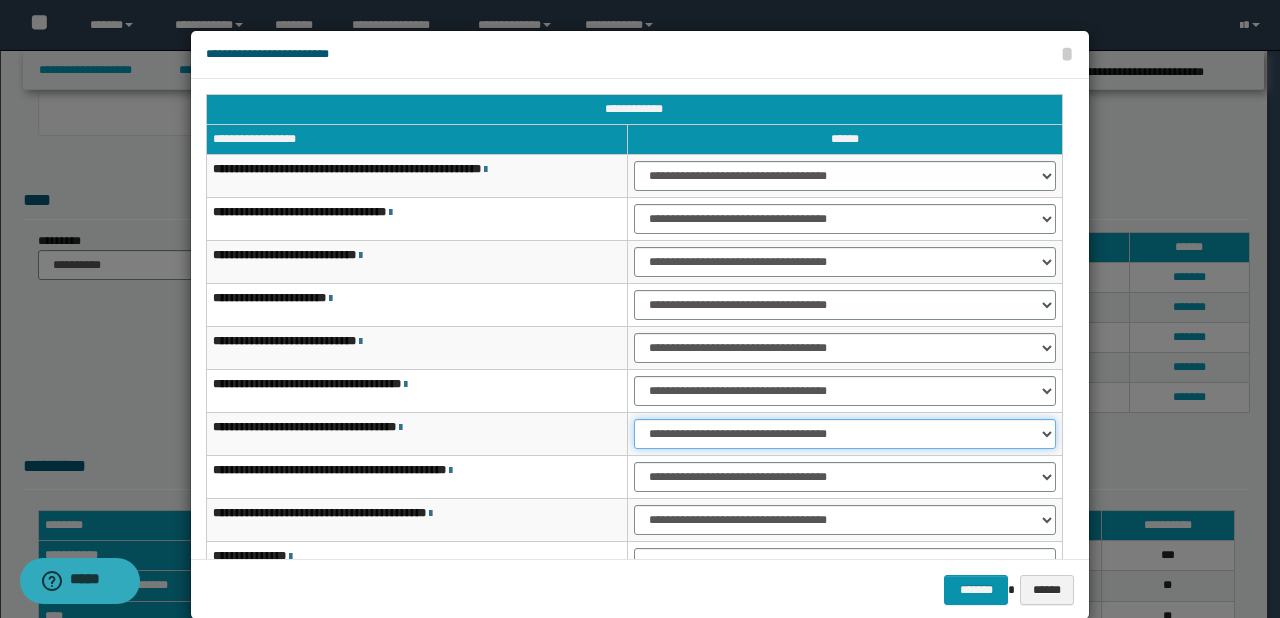 click on "**********" at bounding box center [845, 434] 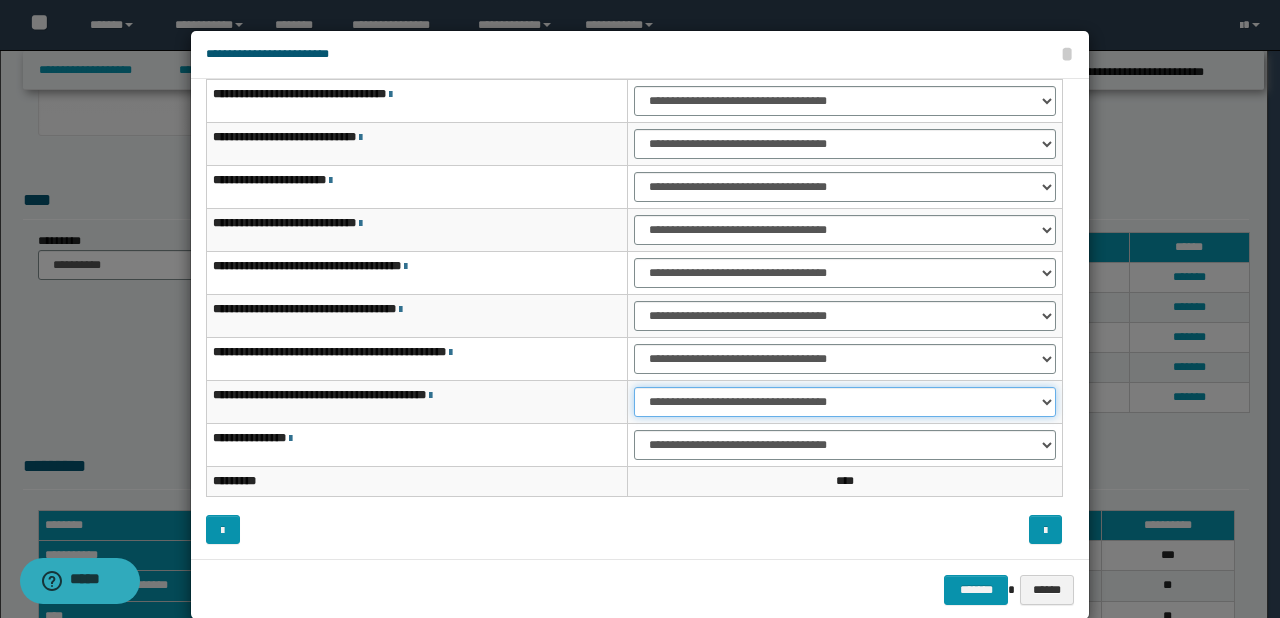 click on "**********" at bounding box center [845, 402] 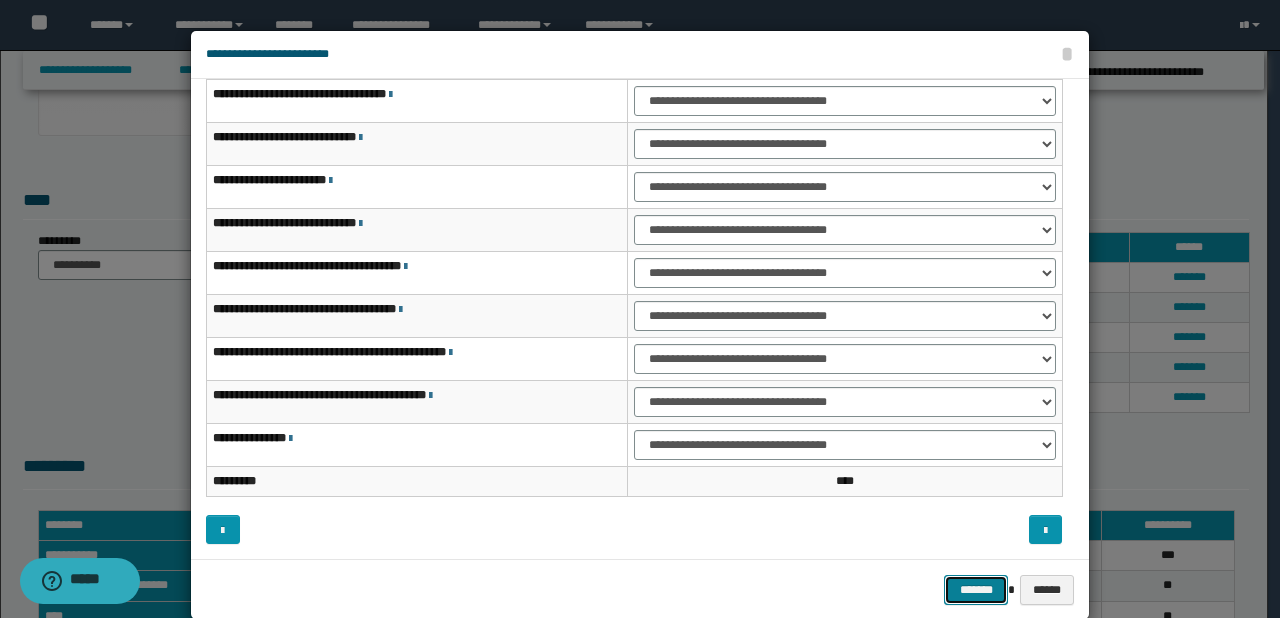 click on "*******" at bounding box center [976, 590] 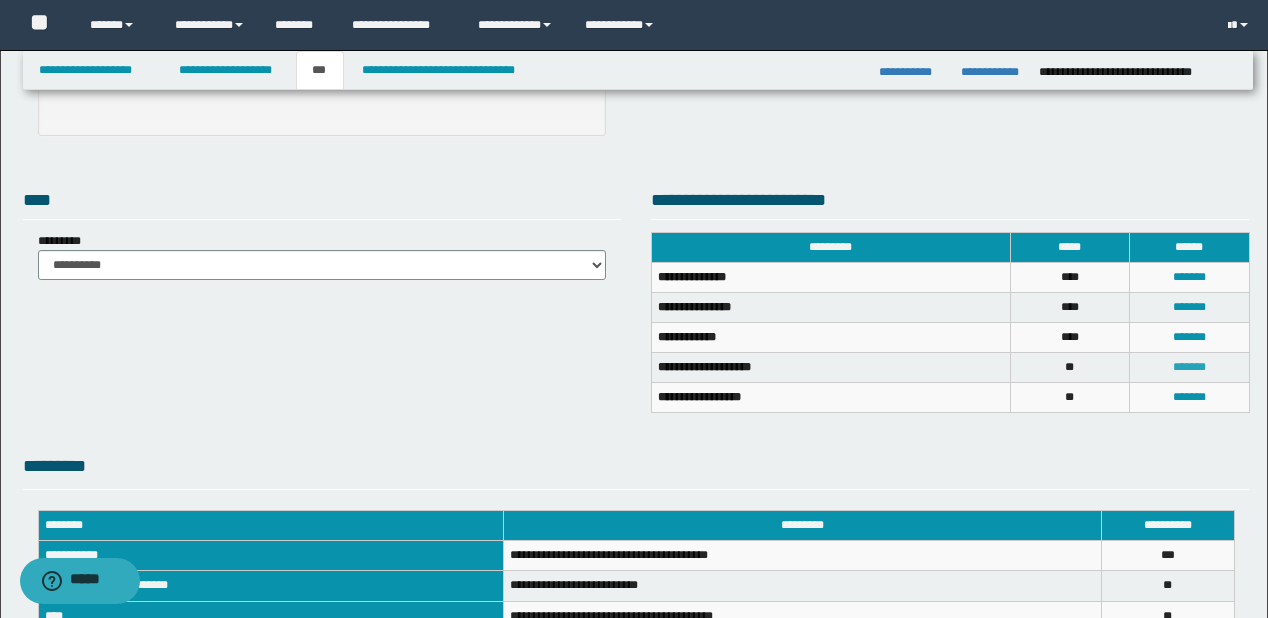 click on "*******" at bounding box center (1189, 367) 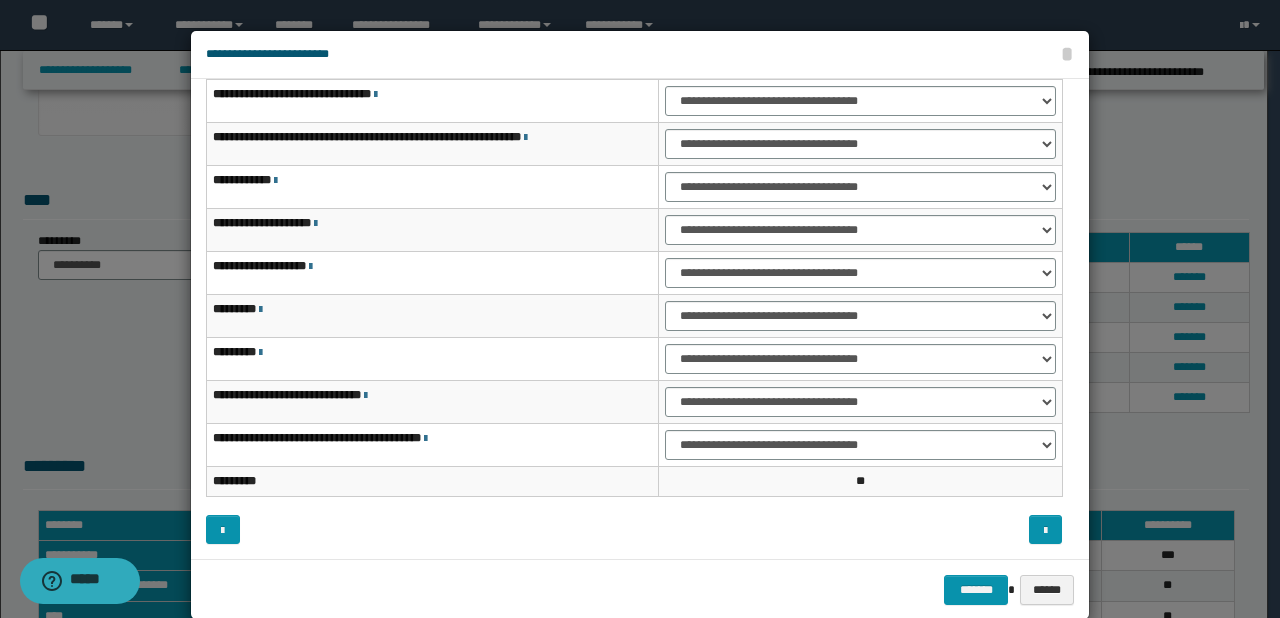 scroll, scrollTop: 0, scrollLeft: 0, axis: both 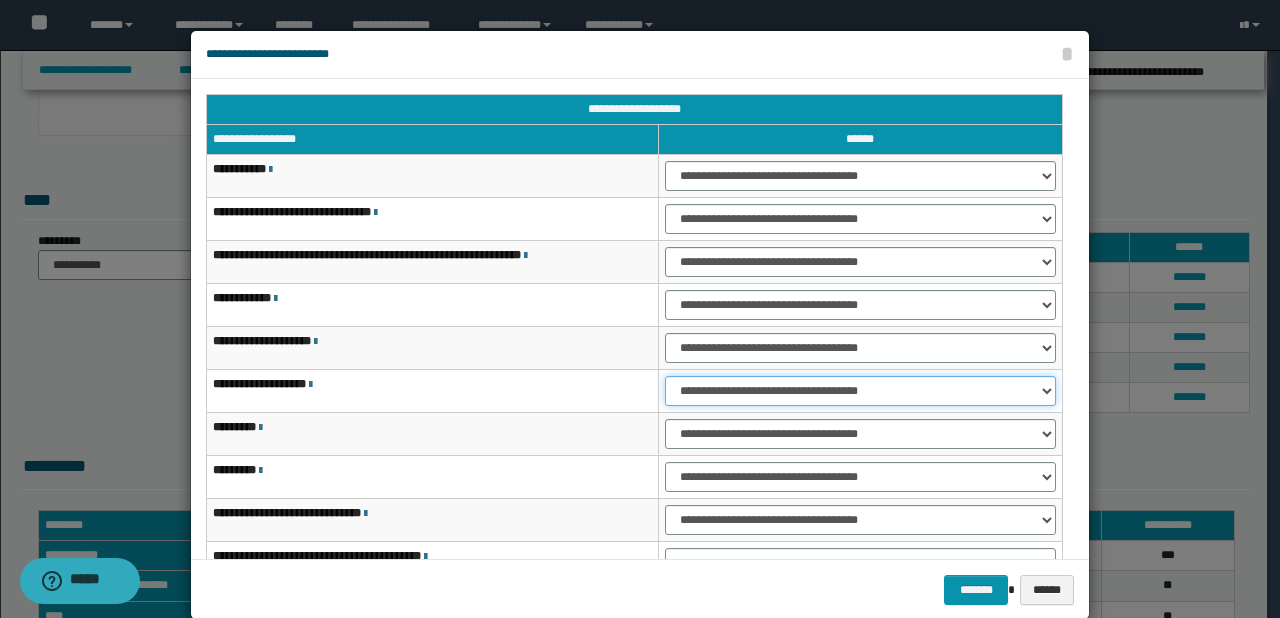 click on "**********" at bounding box center (860, 391) 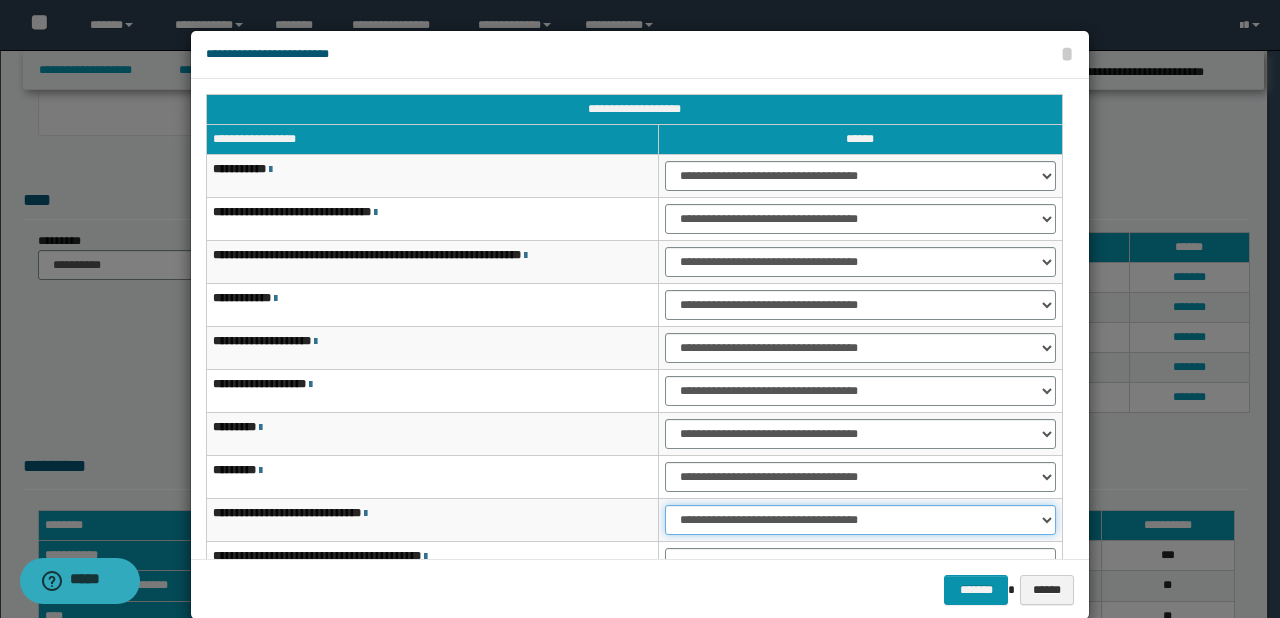 click on "**********" at bounding box center [860, 520] 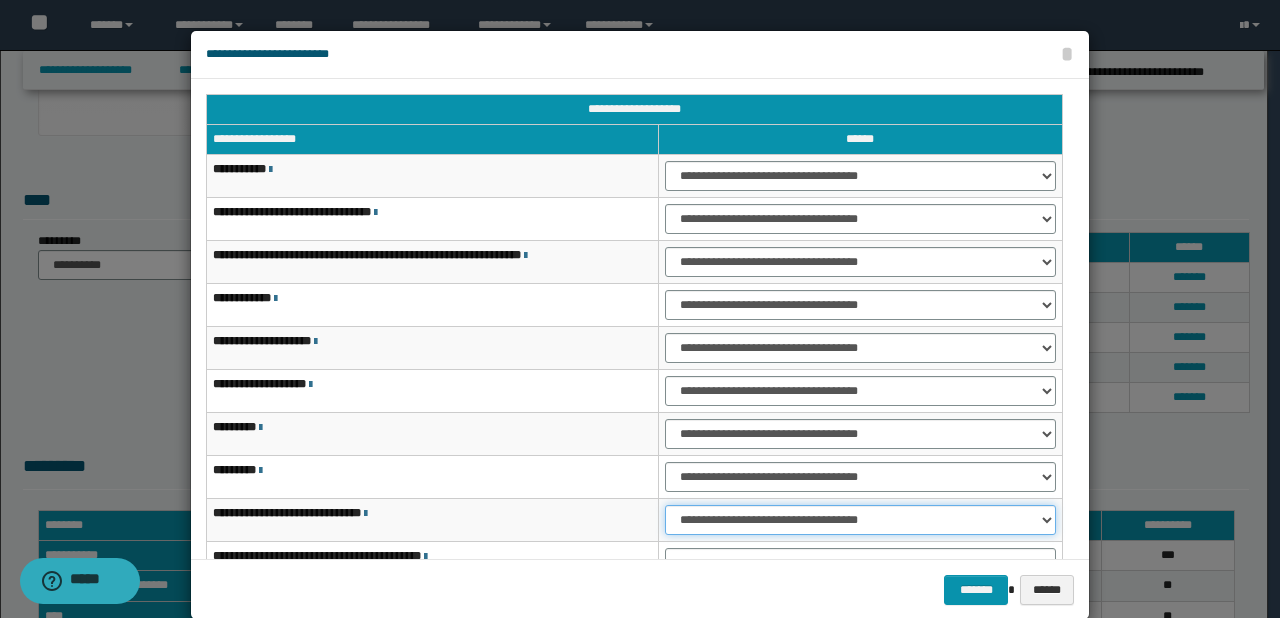 scroll, scrollTop: 118, scrollLeft: 0, axis: vertical 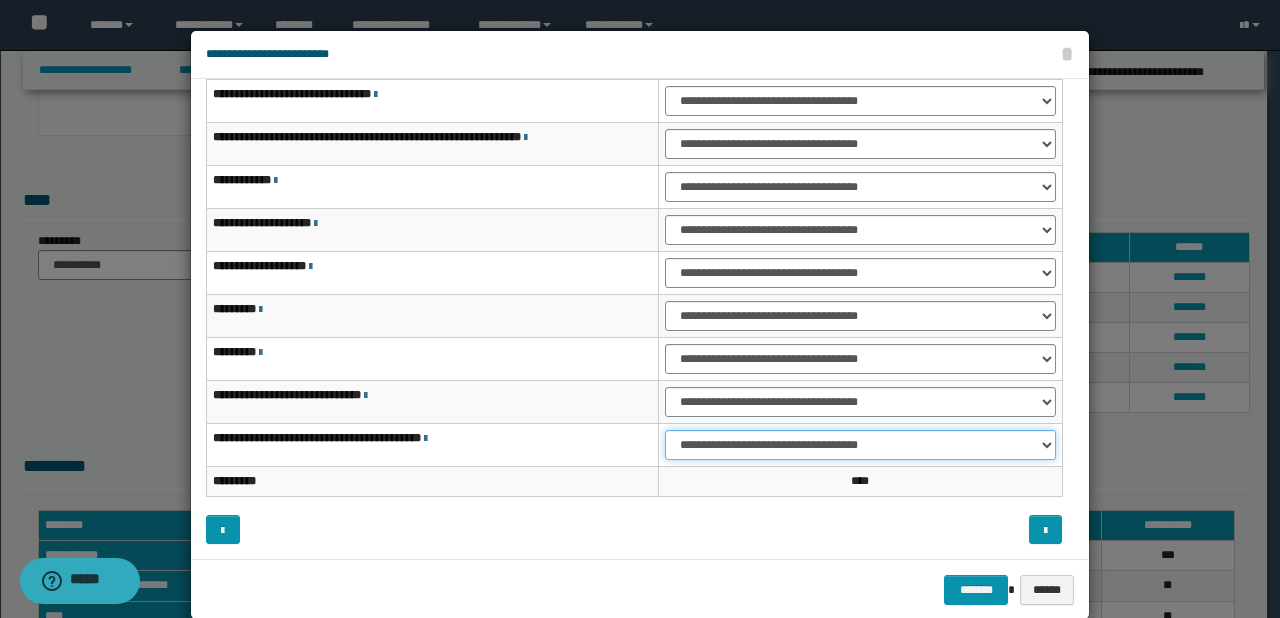 click on "**********" at bounding box center (860, 445) 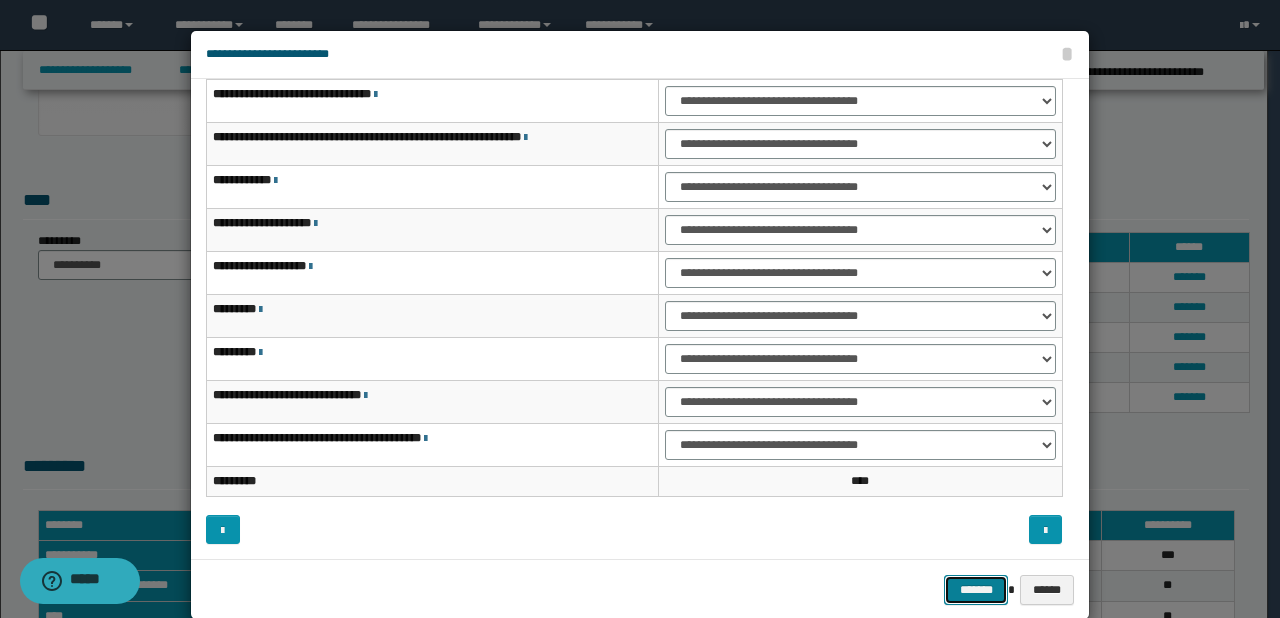 click on "*******" at bounding box center (976, 590) 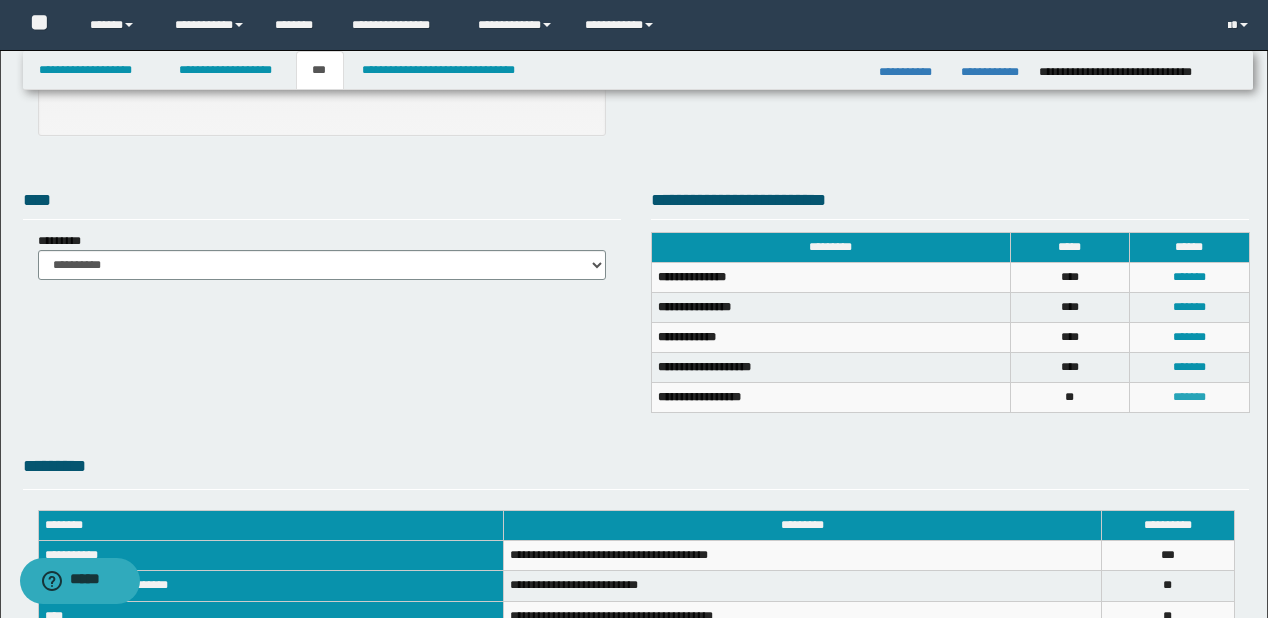 click on "*******" at bounding box center [1189, 397] 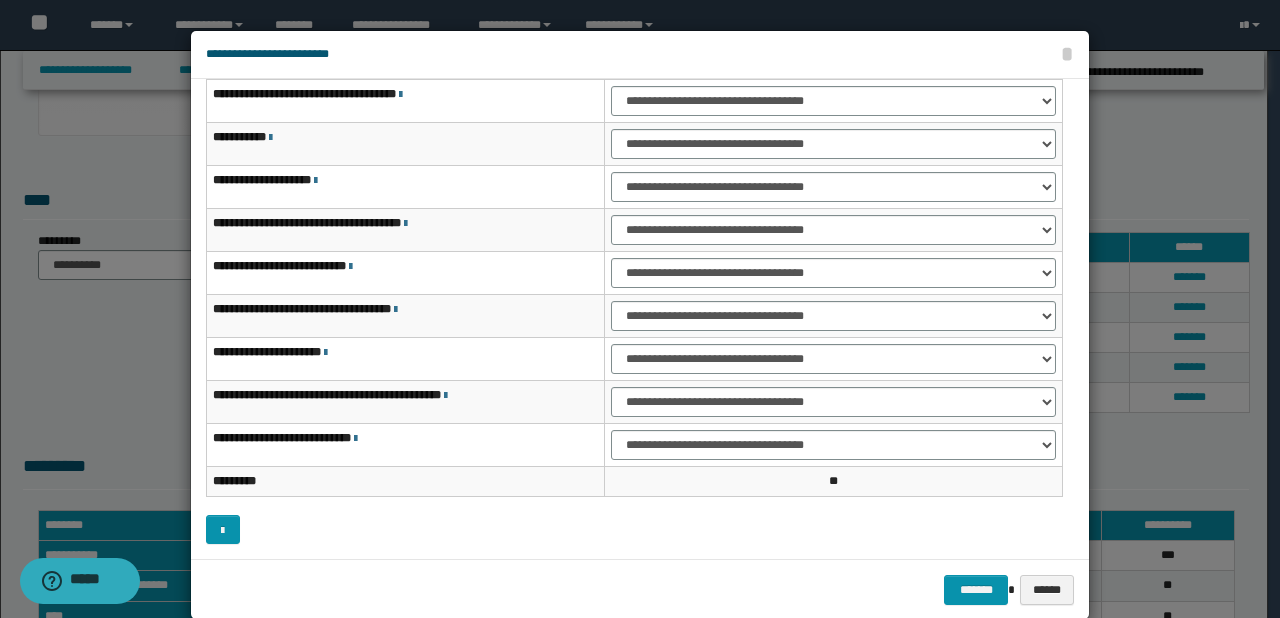 scroll, scrollTop: 0, scrollLeft: 0, axis: both 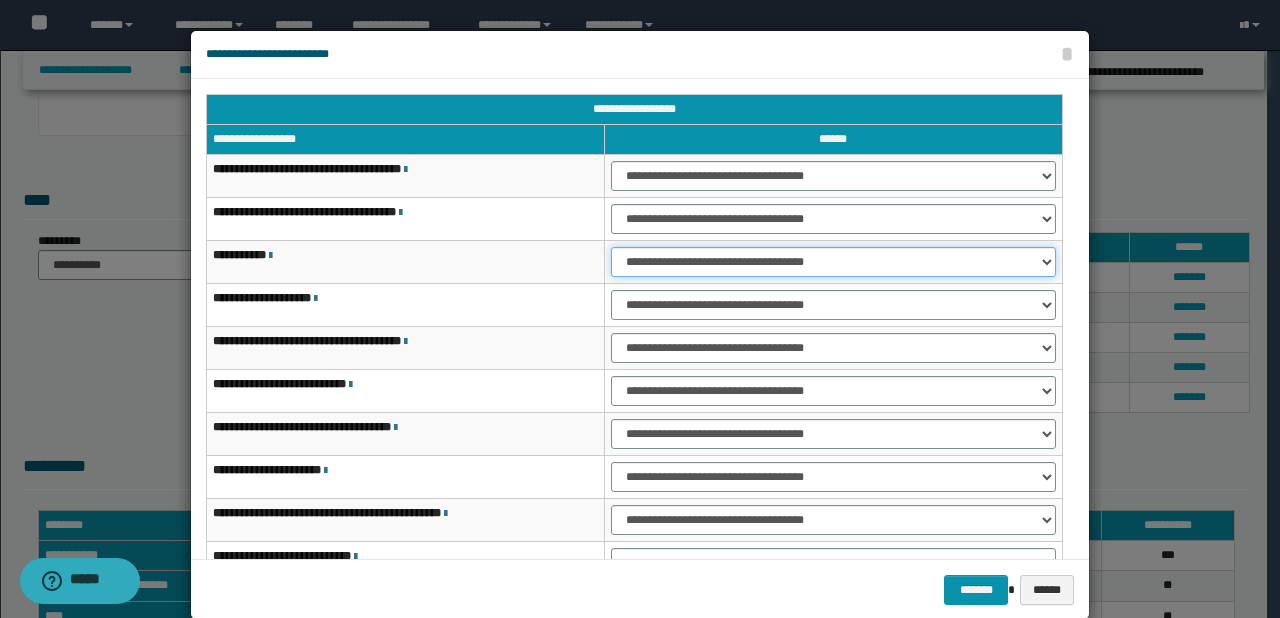 click on "**********" at bounding box center [833, 262] 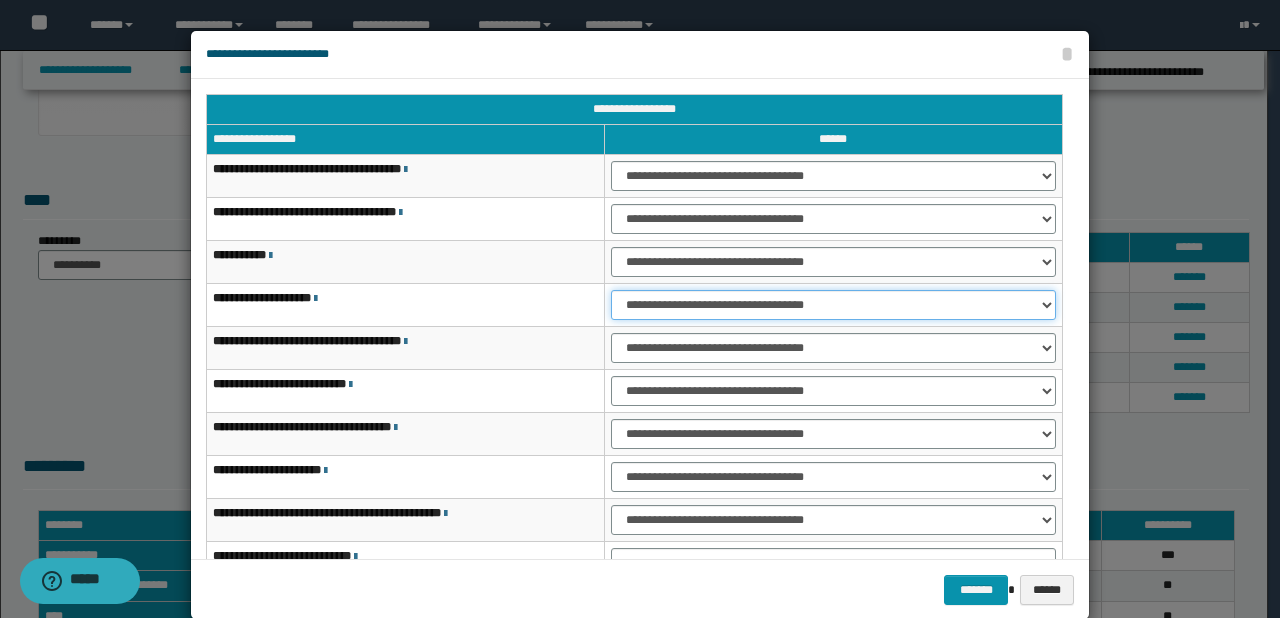 click on "**********" at bounding box center (833, 305) 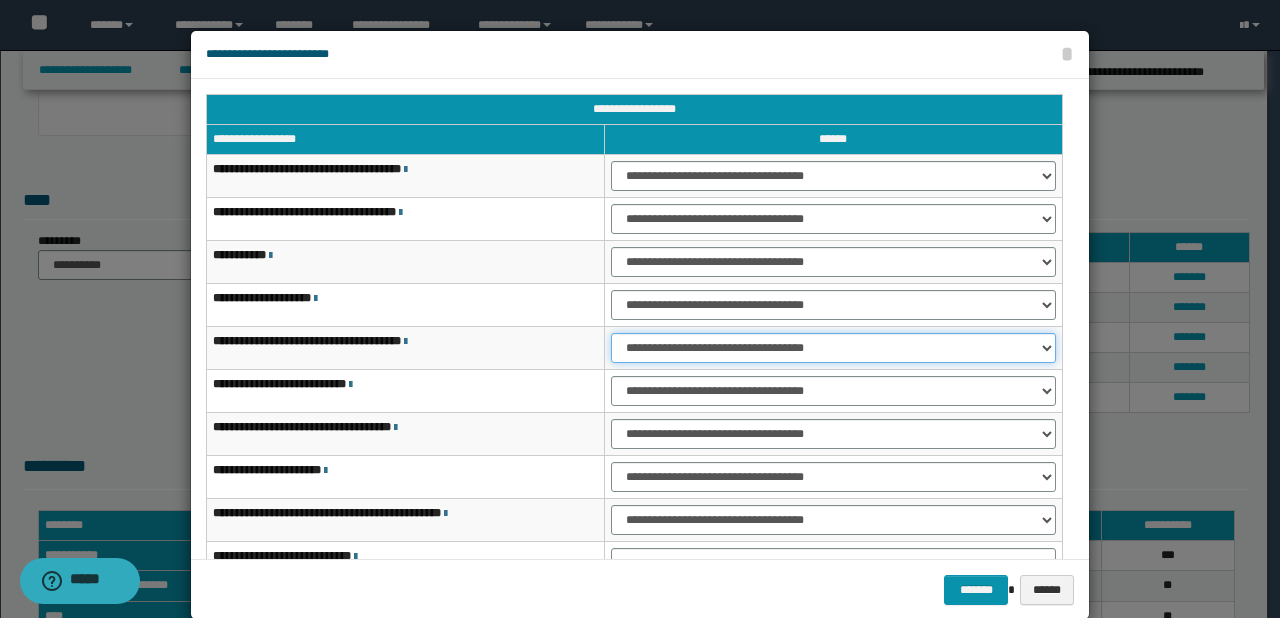 click on "**********" at bounding box center (833, 348) 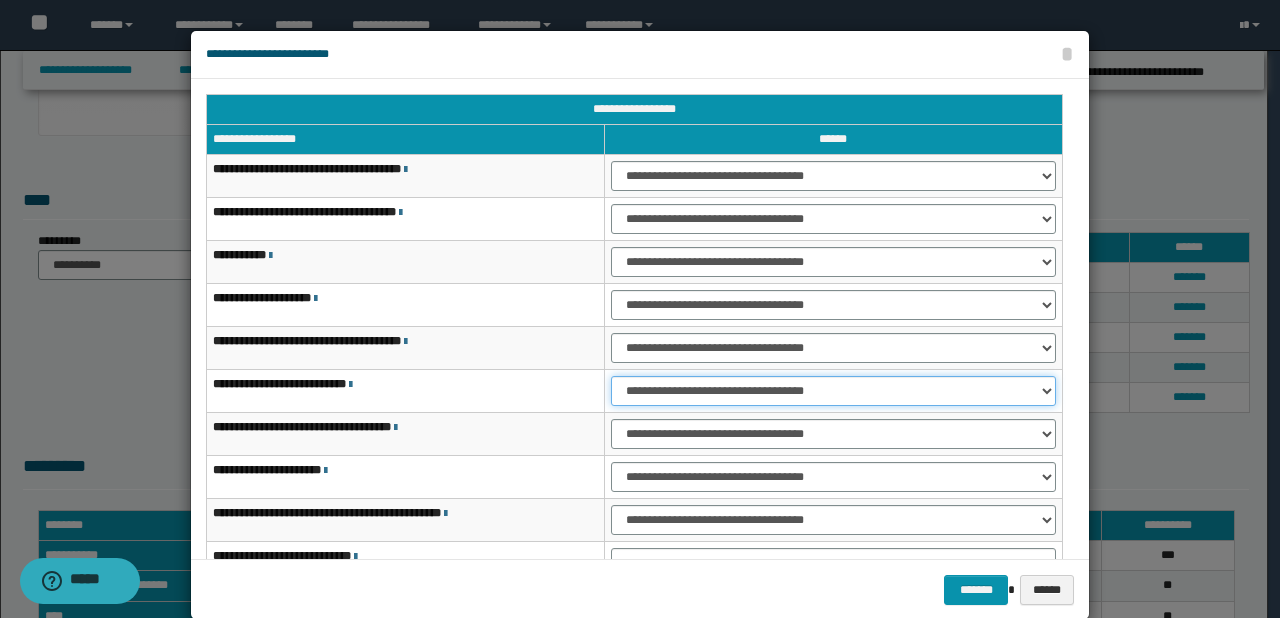 click on "**********" at bounding box center [833, 391] 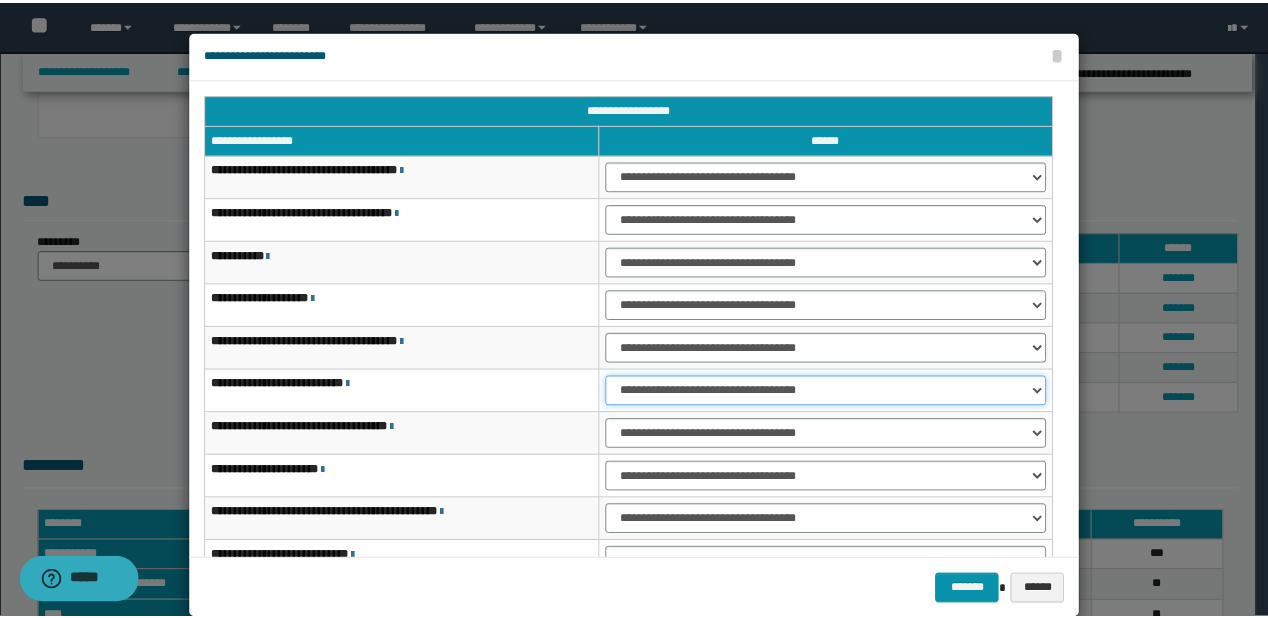 scroll, scrollTop: 80, scrollLeft: 0, axis: vertical 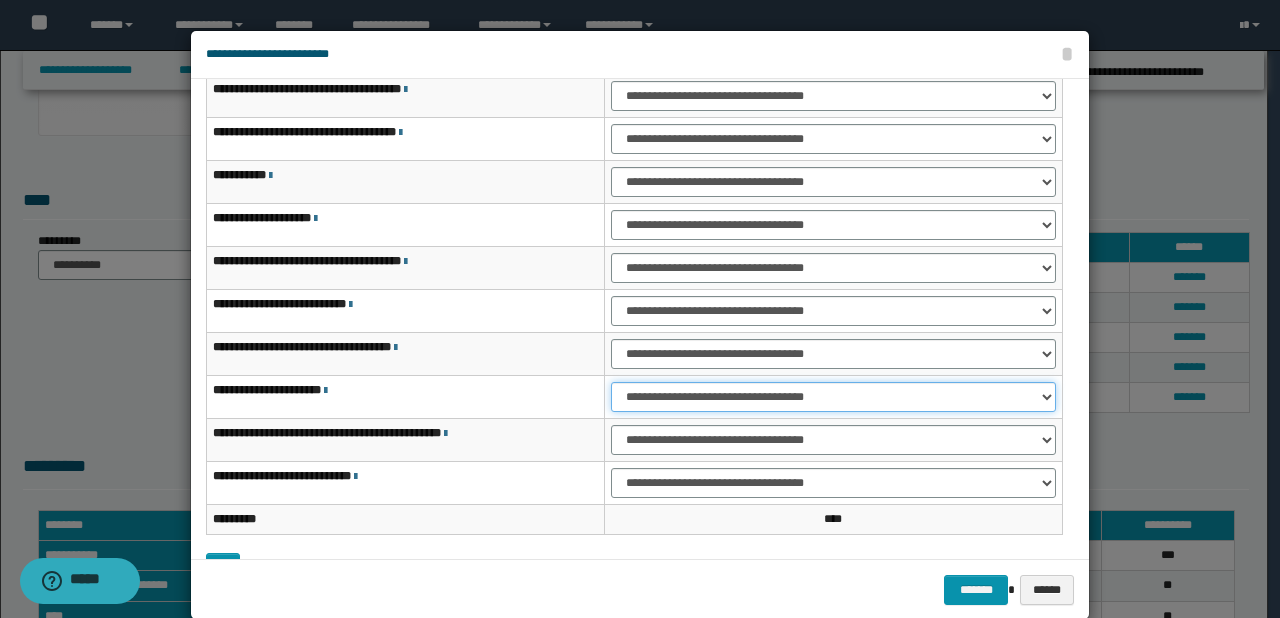click on "**********" at bounding box center (833, 397) 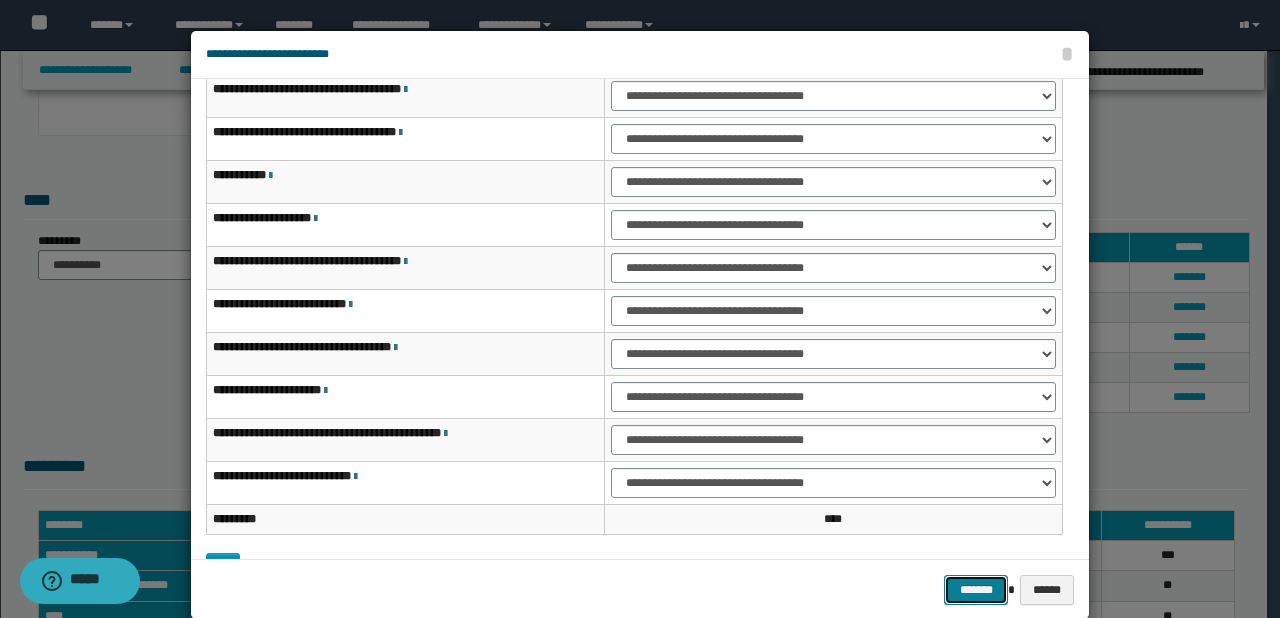 click on "*******" at bounding box center (976, 590) 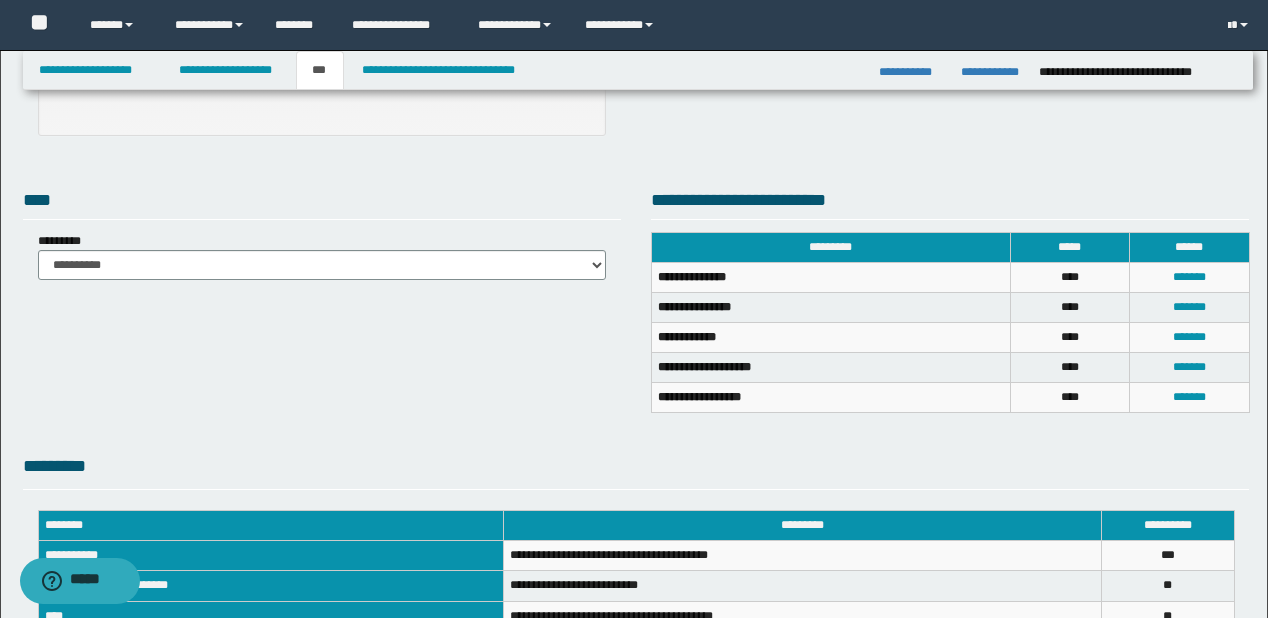 scroll, scrollTop: 702, scrollLeft: 0, axis: vertical 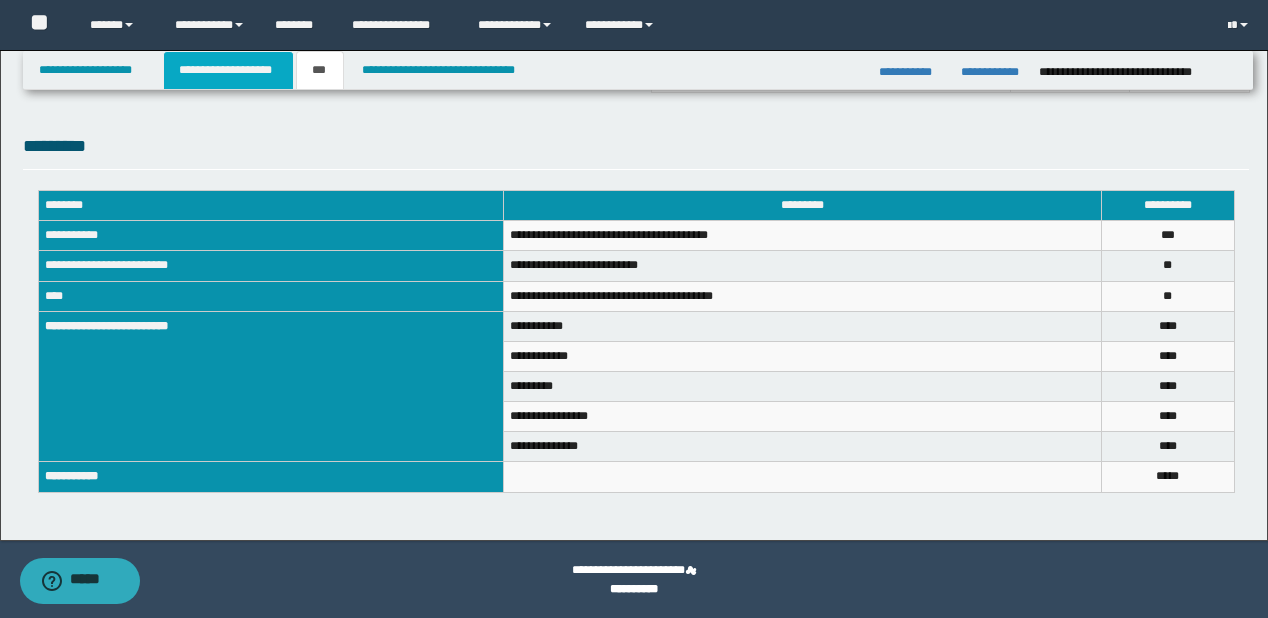 click on "**********" at bounding box center (228, 70) 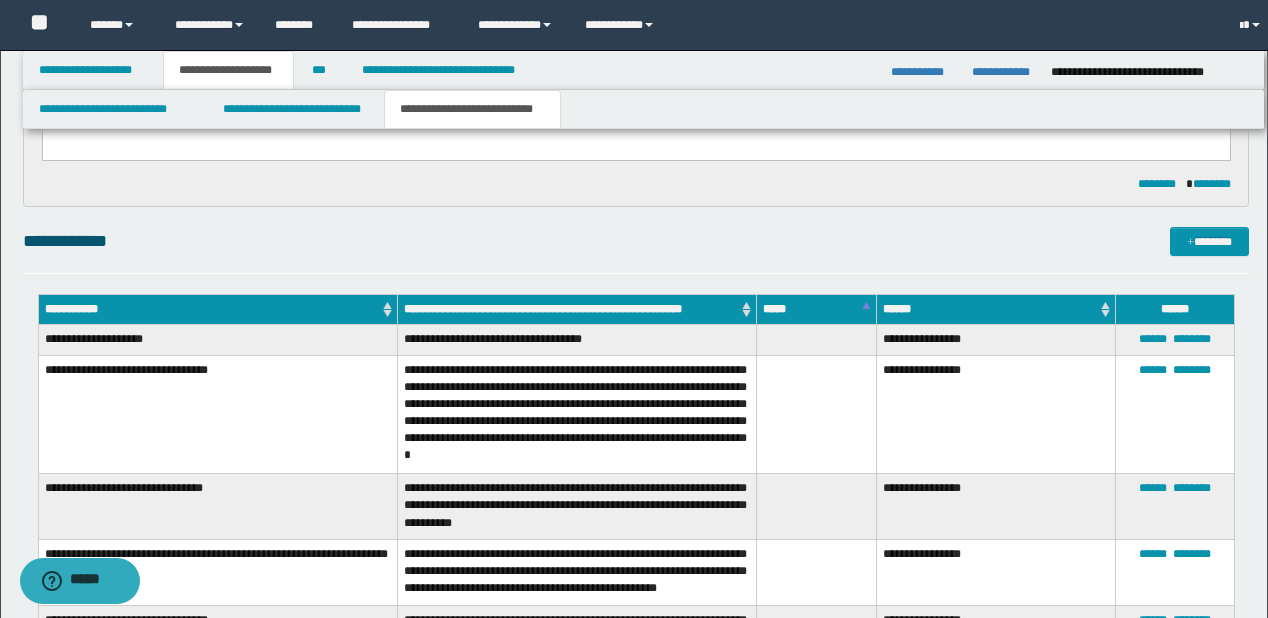 scroll, scrollTop: 733, scrollLeft: 0, axis: vertical 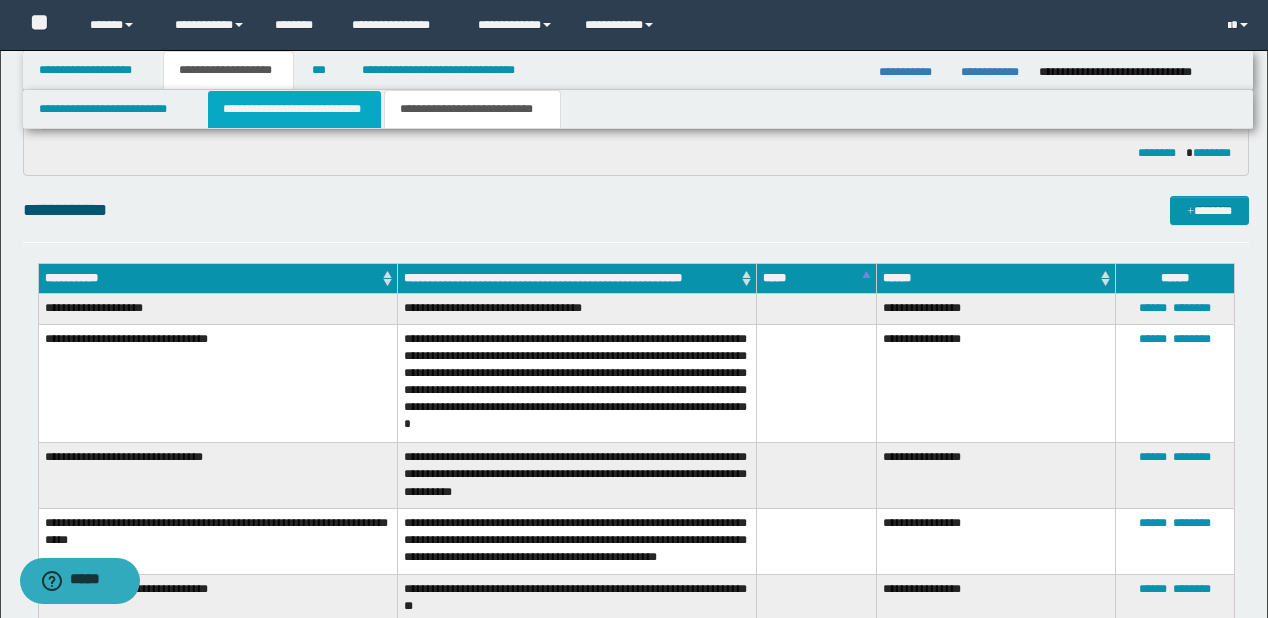 click on "**********" at bounding box center [294, 109] 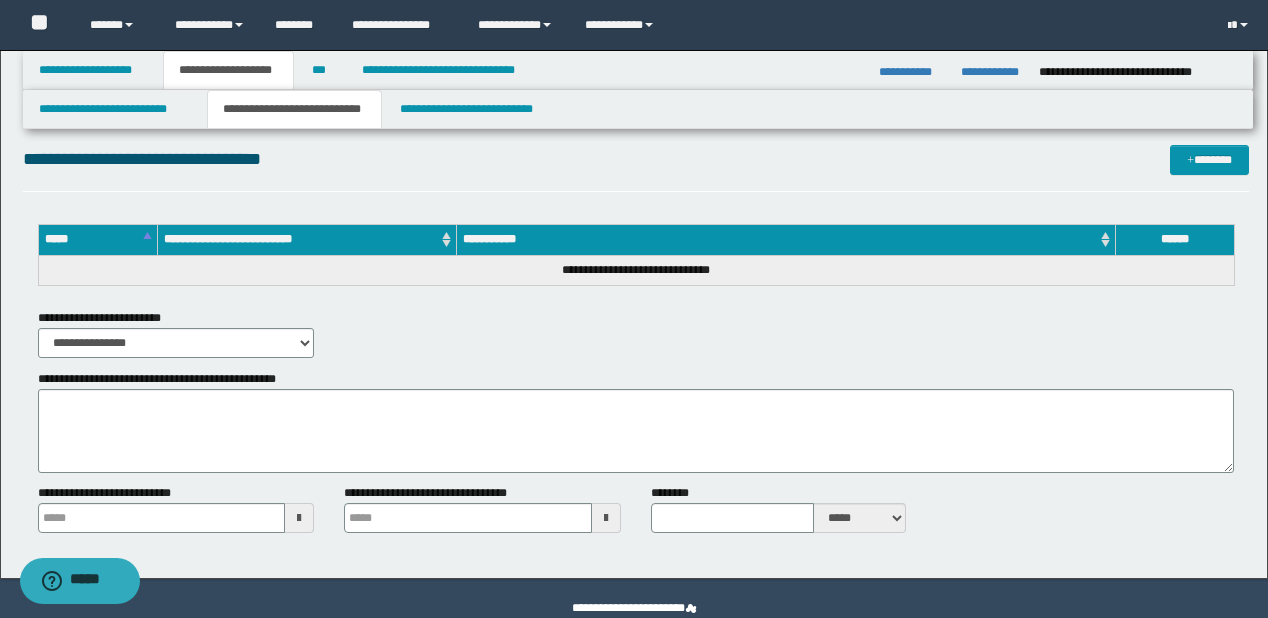 scroll, scrollTop: 3251, scrollLeft: 0, axis: vertical 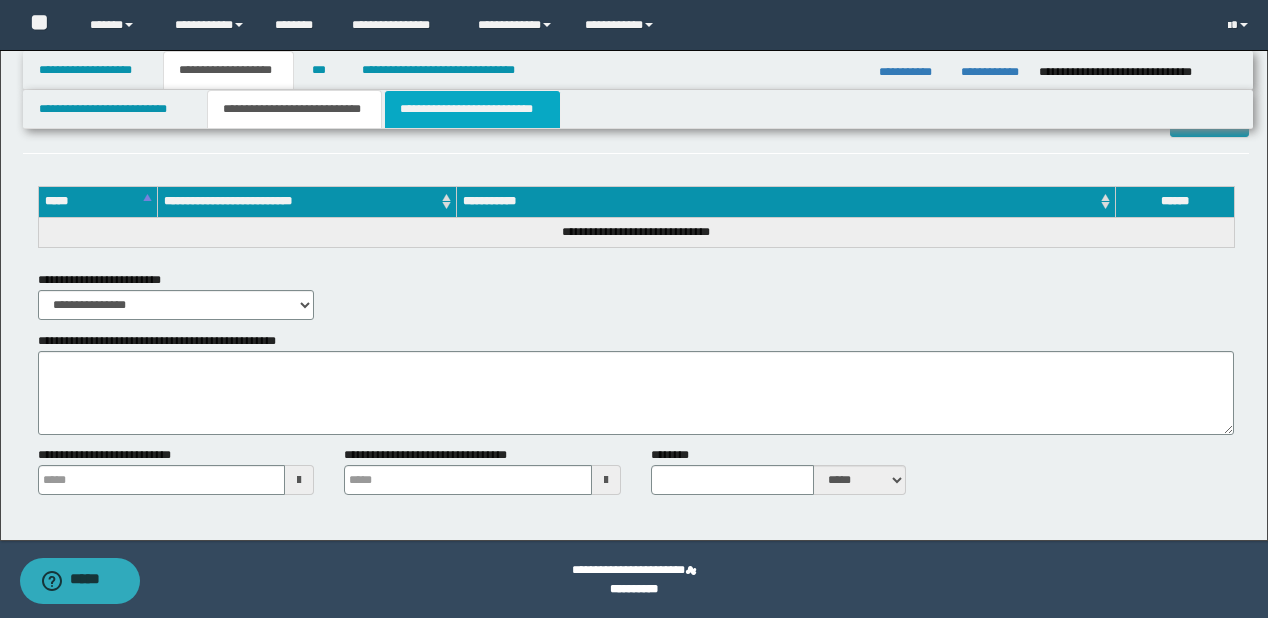 click on "**********" at bounding box center (472, 109) 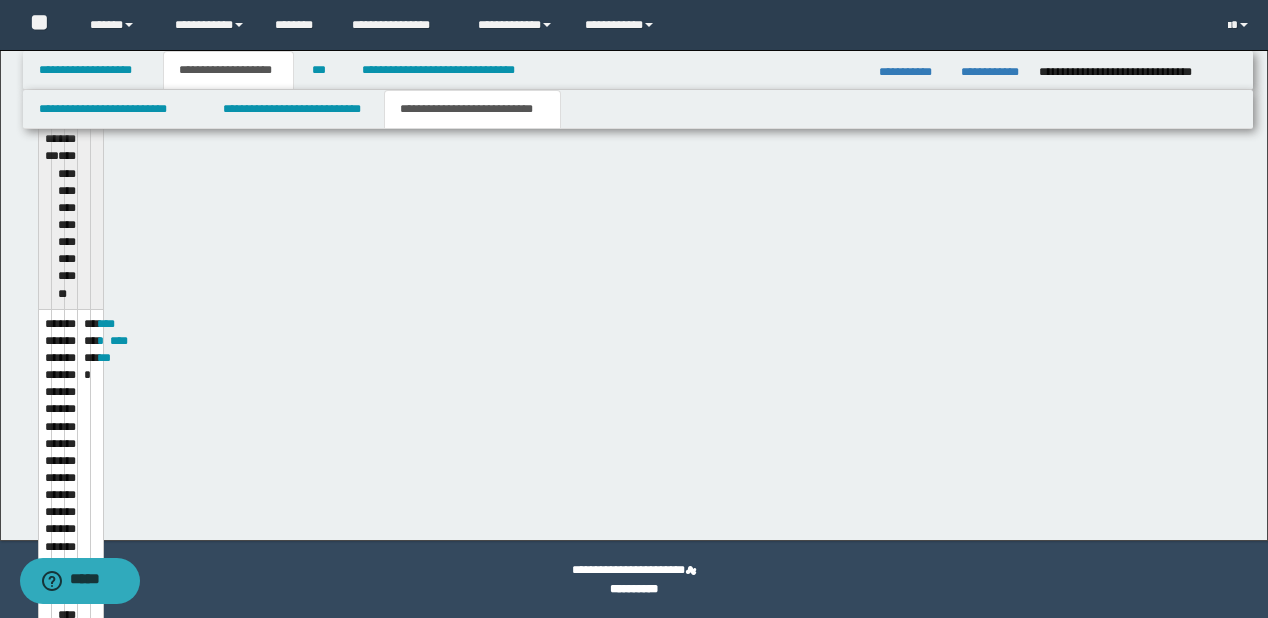 scroll, scrollTop: 2448, scrollLeft: 0, axis: vertical 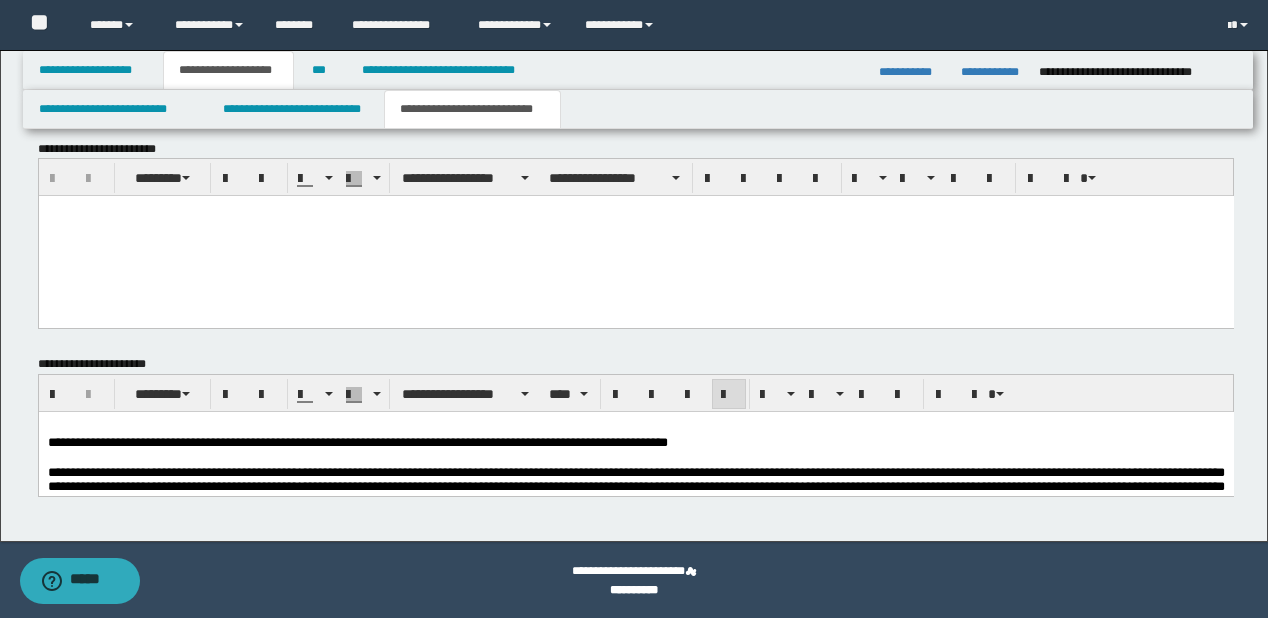 click on "**********" at bounding box center (357, 442) 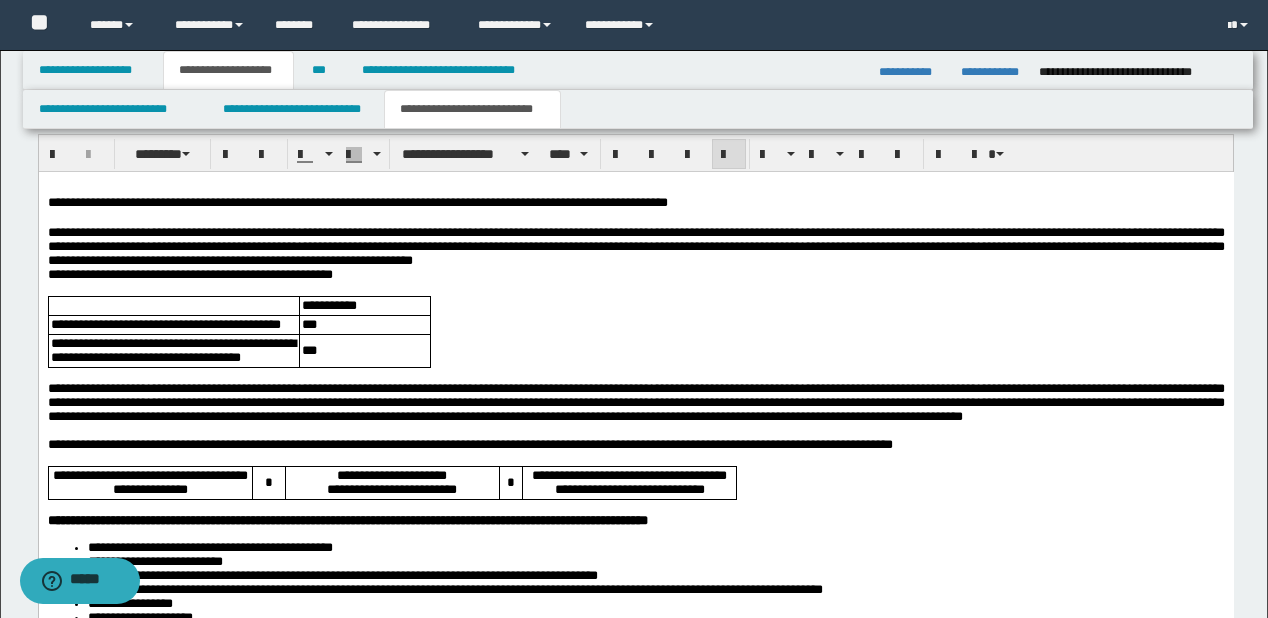 scroll, scrollTop: 2848, scrollLeft: 0, axis: vertical 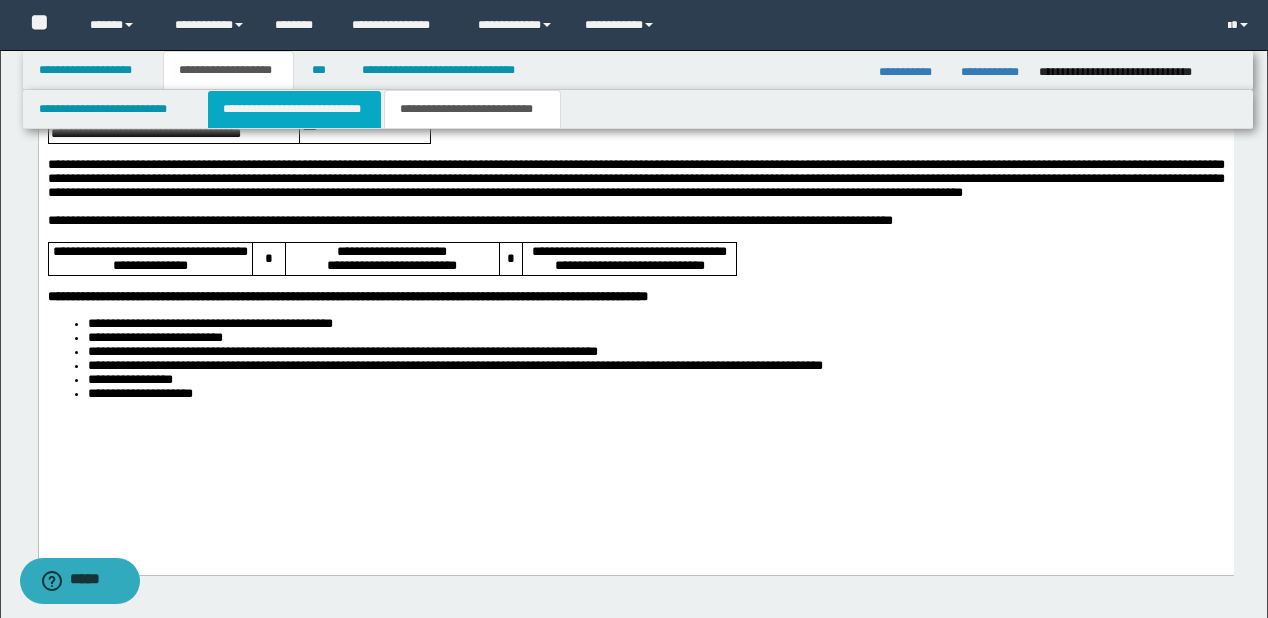 click on "**********" at bounding box center [294, 109] 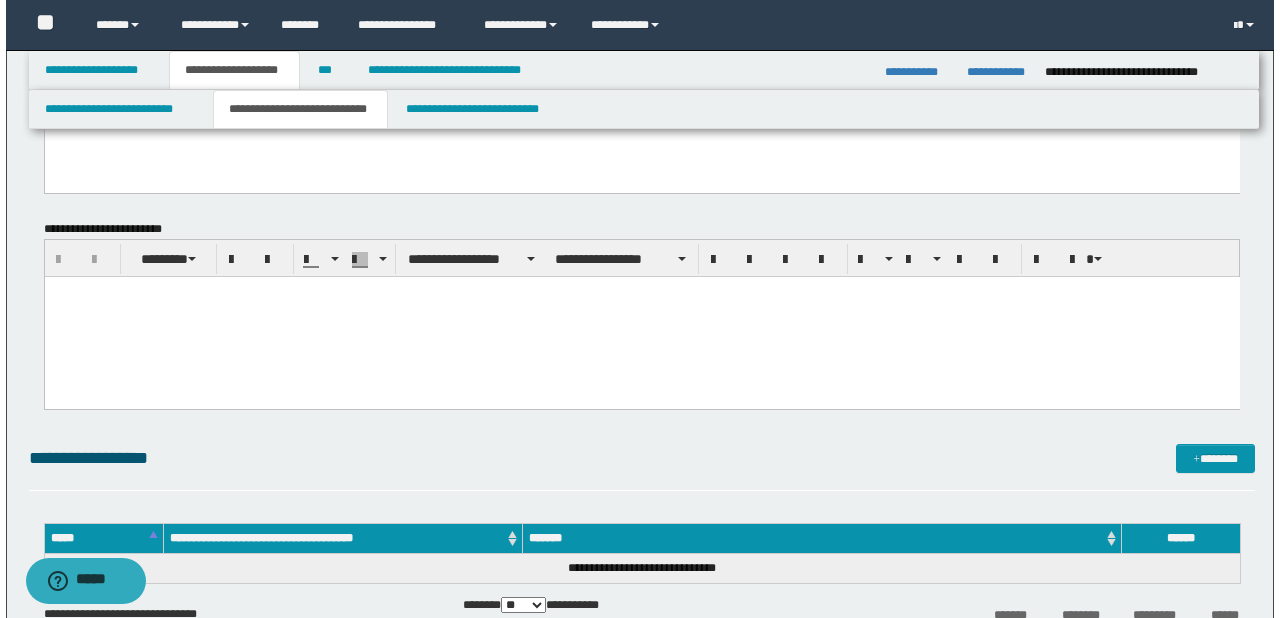 scroll, scrollTop: 2512, scrollLeft: 0, axis: vertical 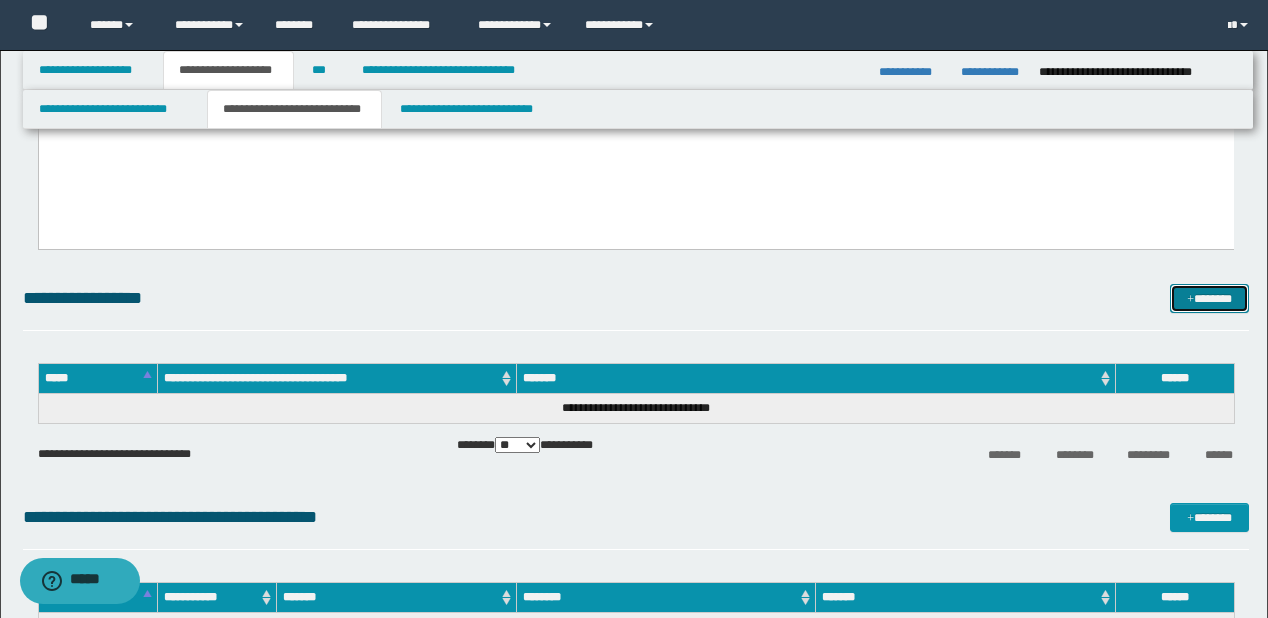 click on "*******" at bounding box center [1209, 299] 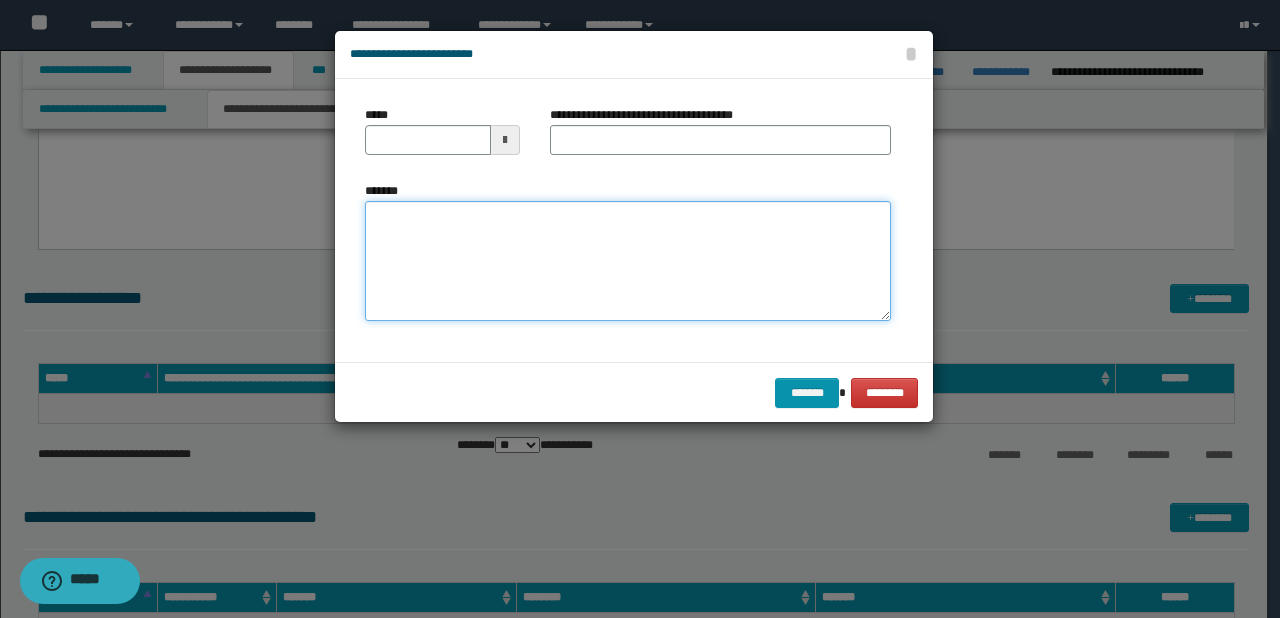 click on "*******" at bounding box center (628, 261) 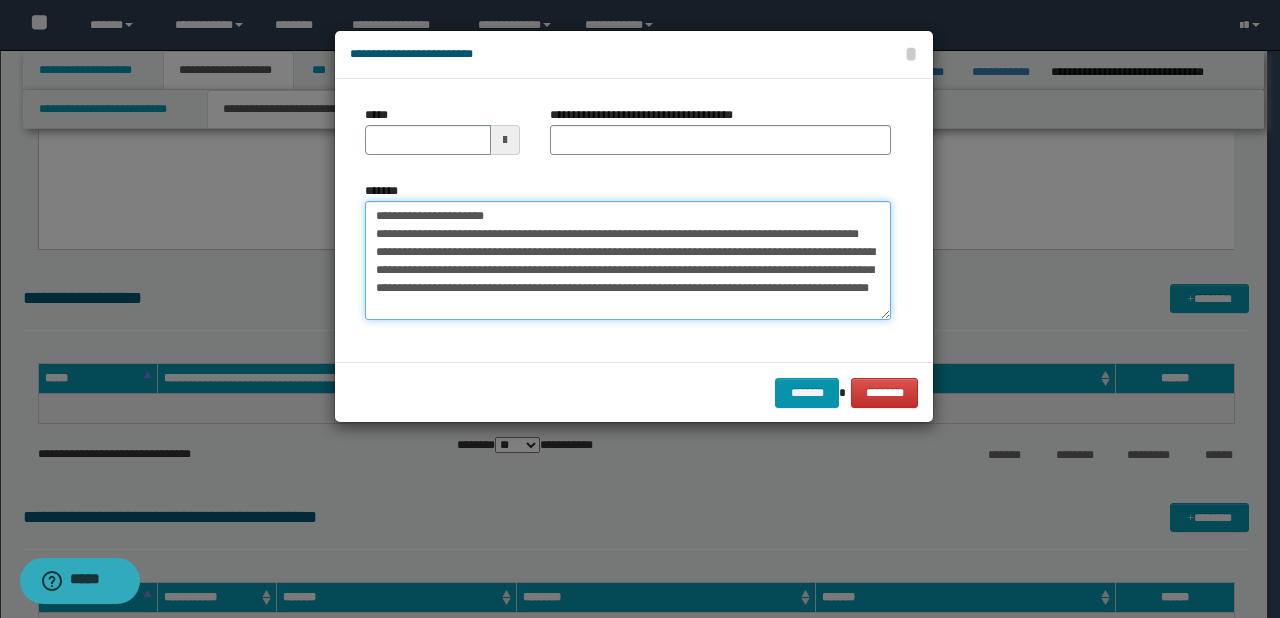 scroll, scrollTop: 0, scrollLeft: 0, axis: both 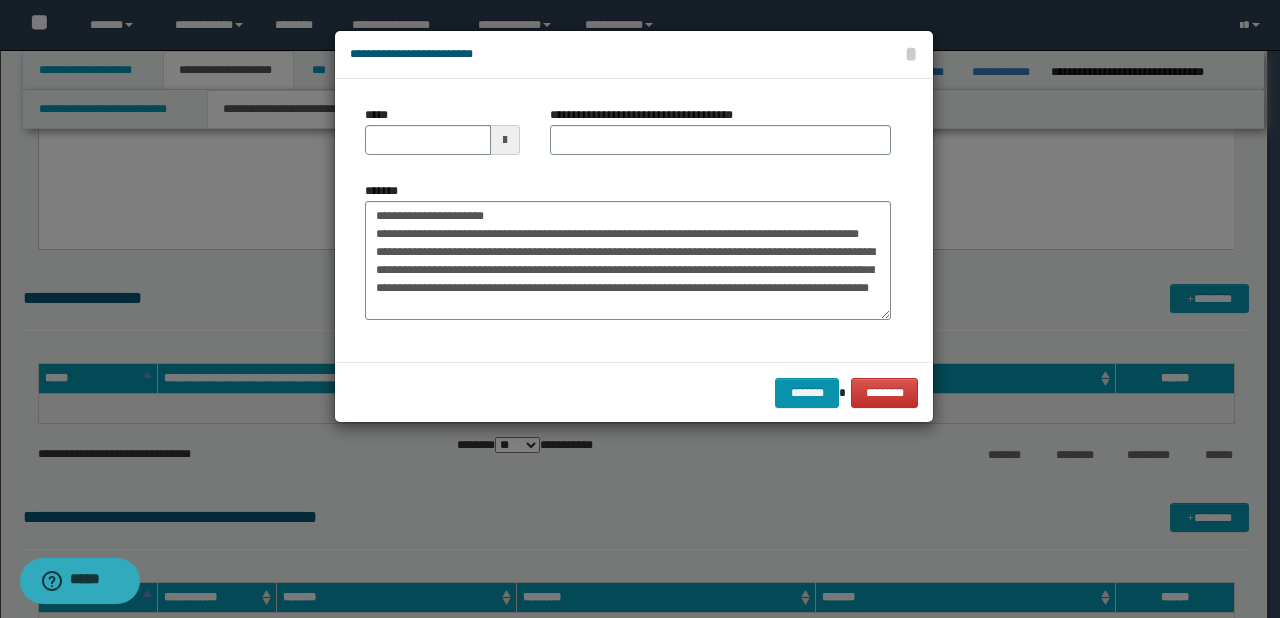 click at bounding box center [505, 140] 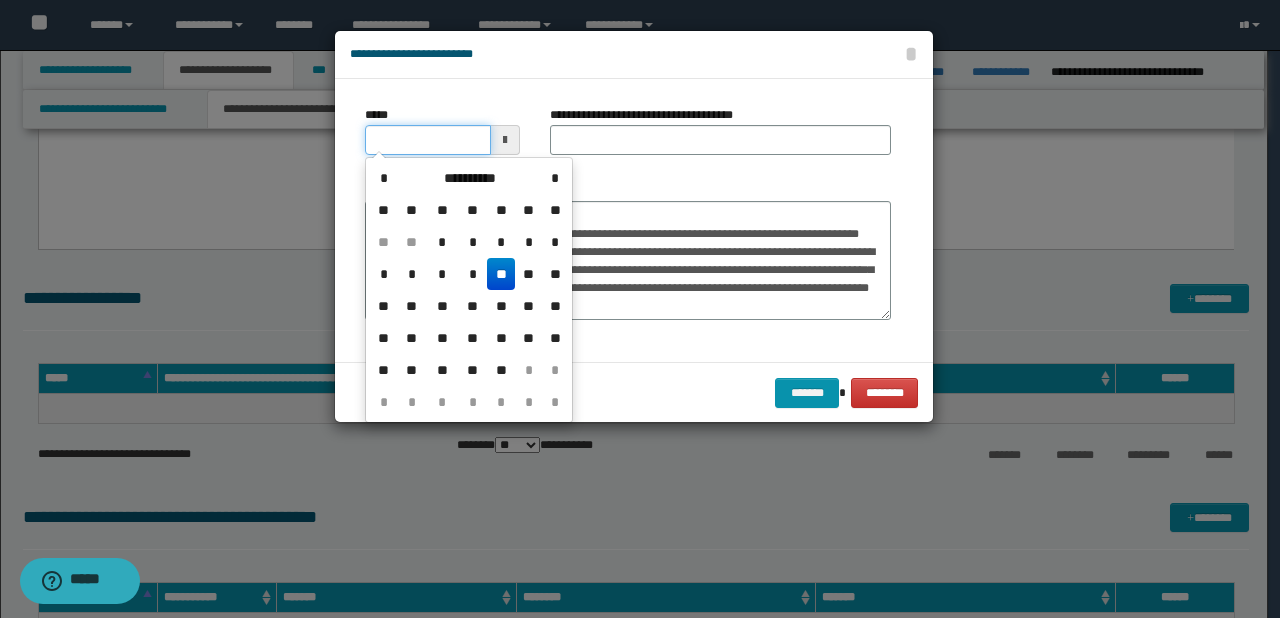 click on "*****" at bounding box center (428, 140) 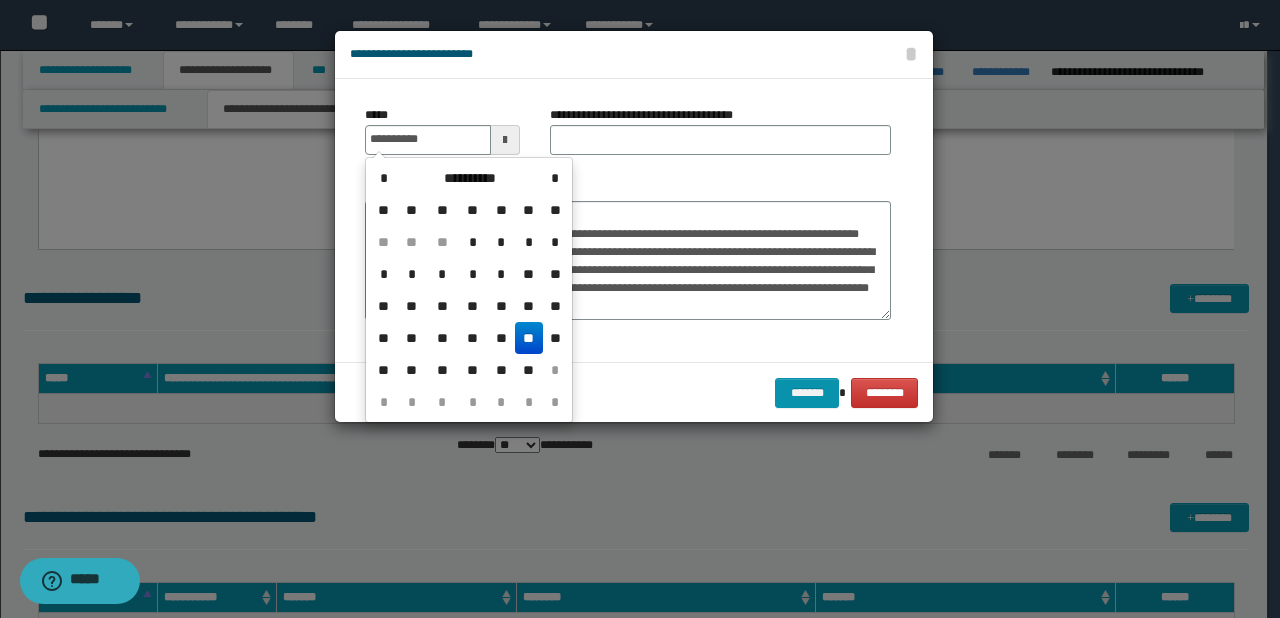 click on "**********" at bounding box center (628, 251) 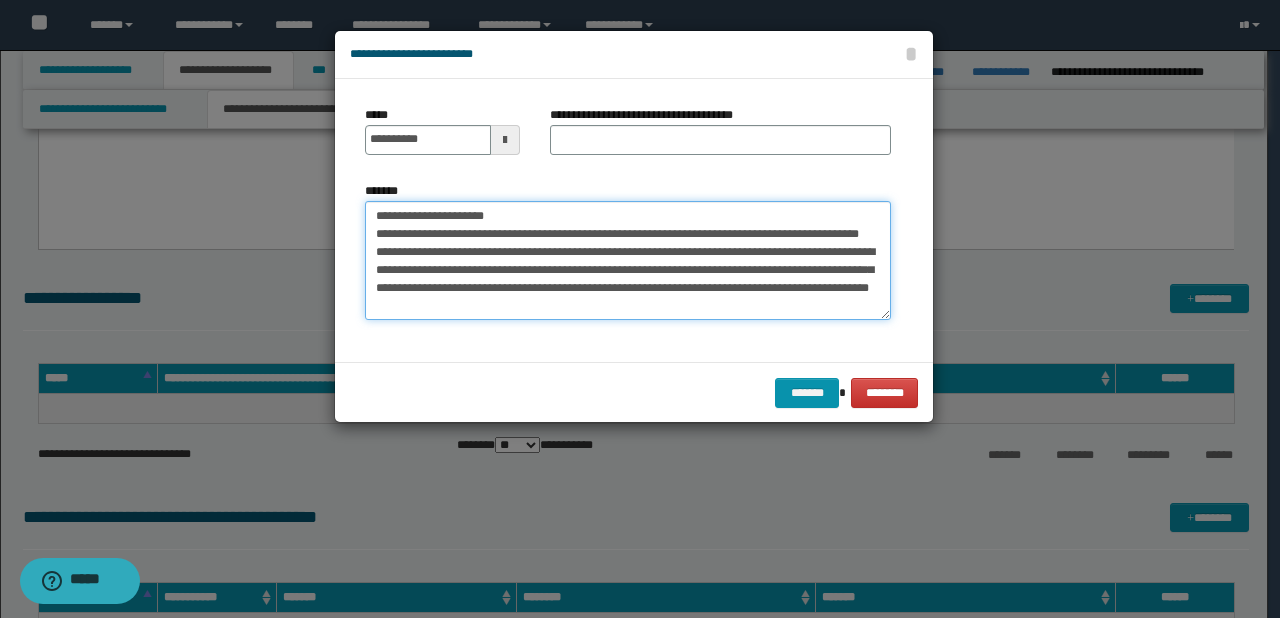 drag, startPoint x: 439, startPoint y: 217, endPoint x: 512, endPoint y: 213, distance: 73.109505 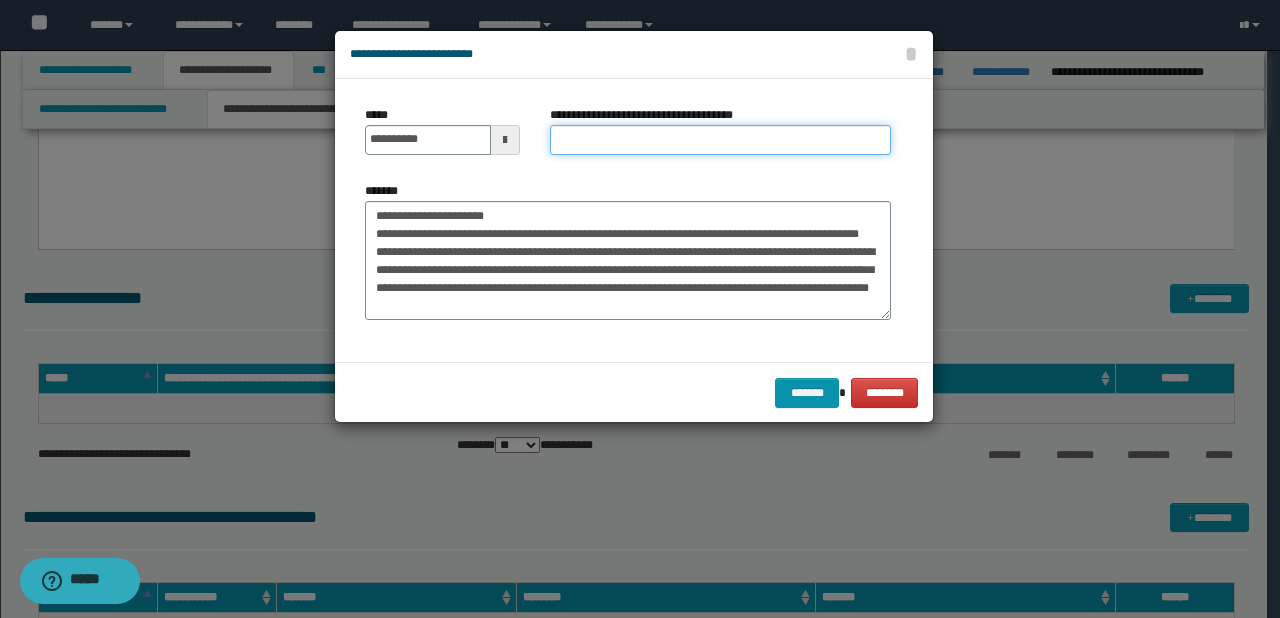 click on "**********" at bounding box center [720, 140] 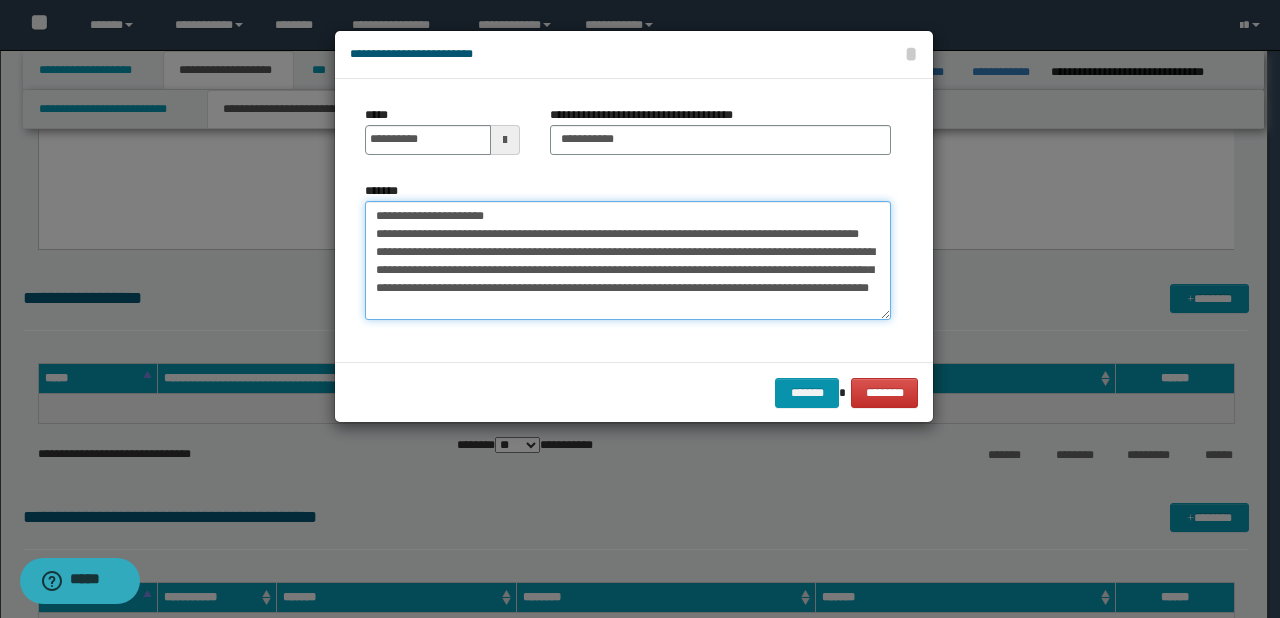 drag, startPoint x: 533, startPoint y: 221, endPoint x: 269, endPoint y: 219, distance: 264.00757 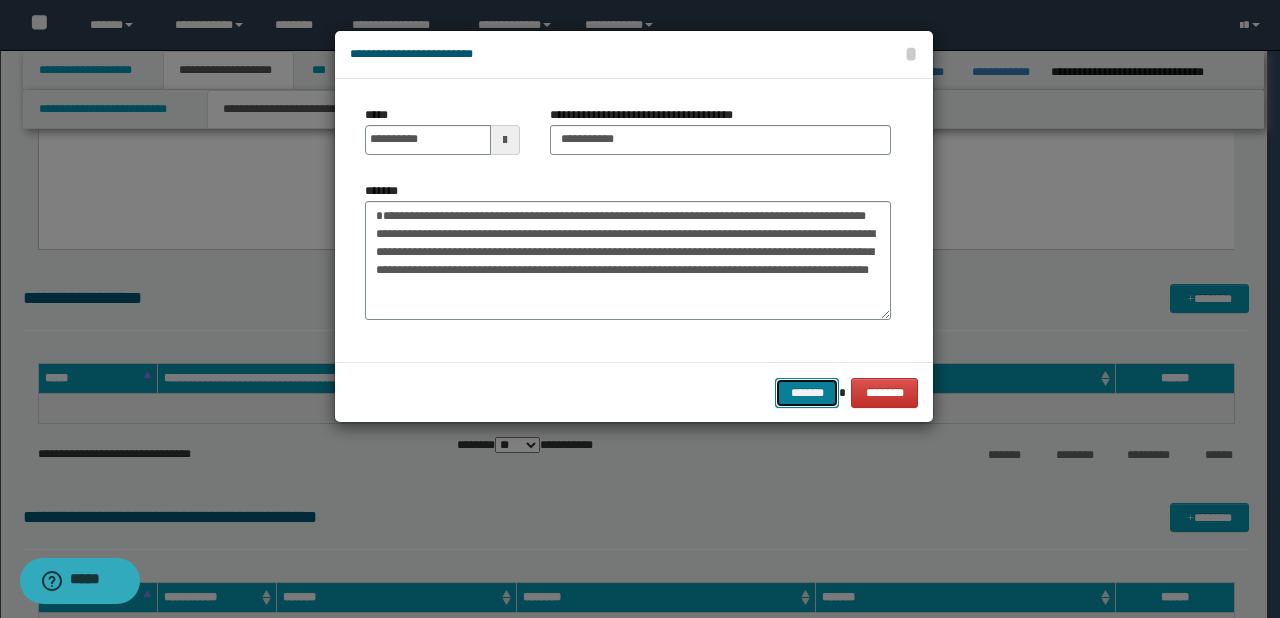 click on "*******" at bounding box center (807, 393) 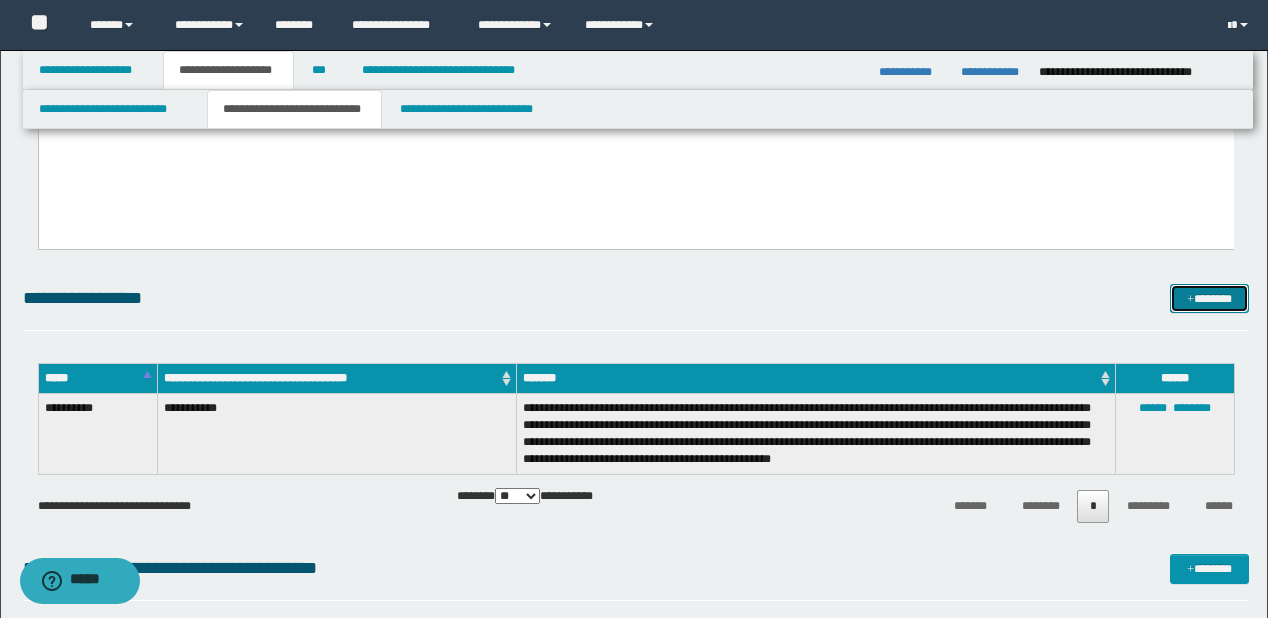 click on "*******" at bounding box center [1209, 299] 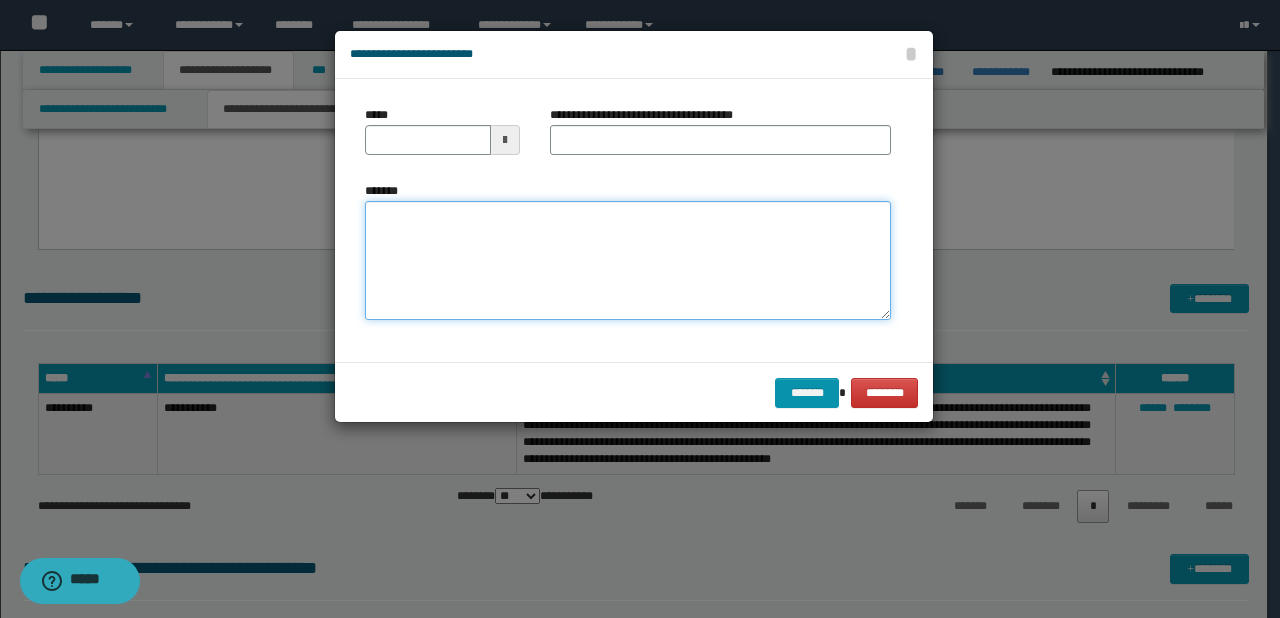 click on "*******" at bounding box center [628, 261] 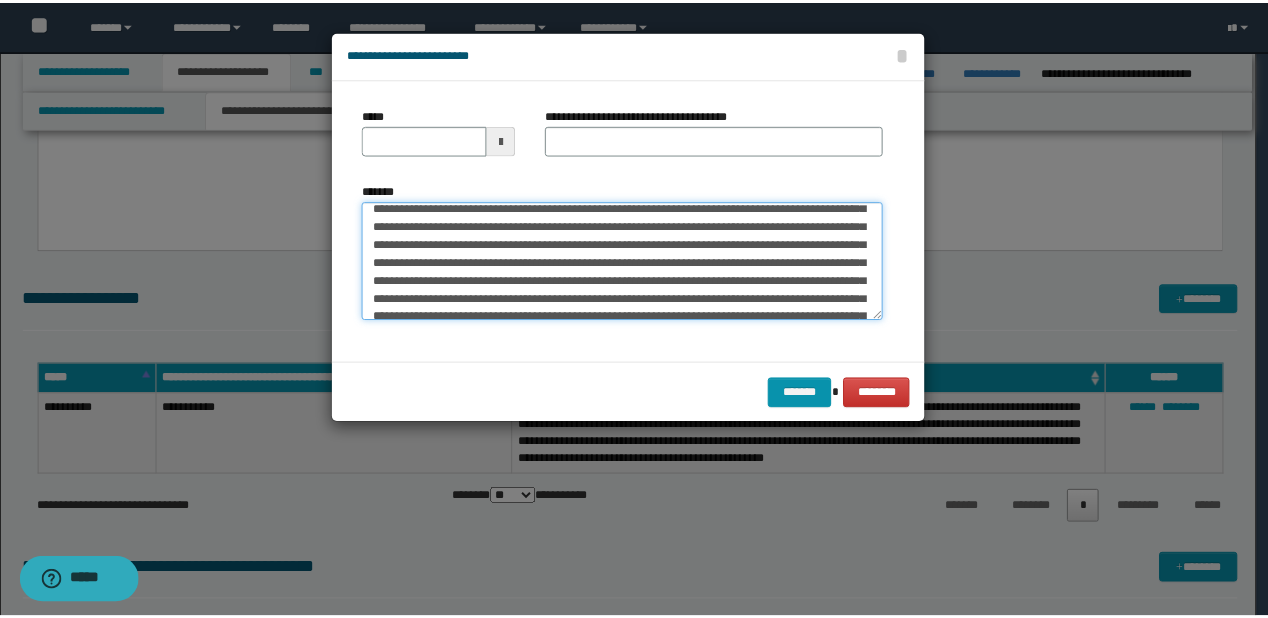 scroll, scrollTop: 0, scrollLeft: 0, axis: both 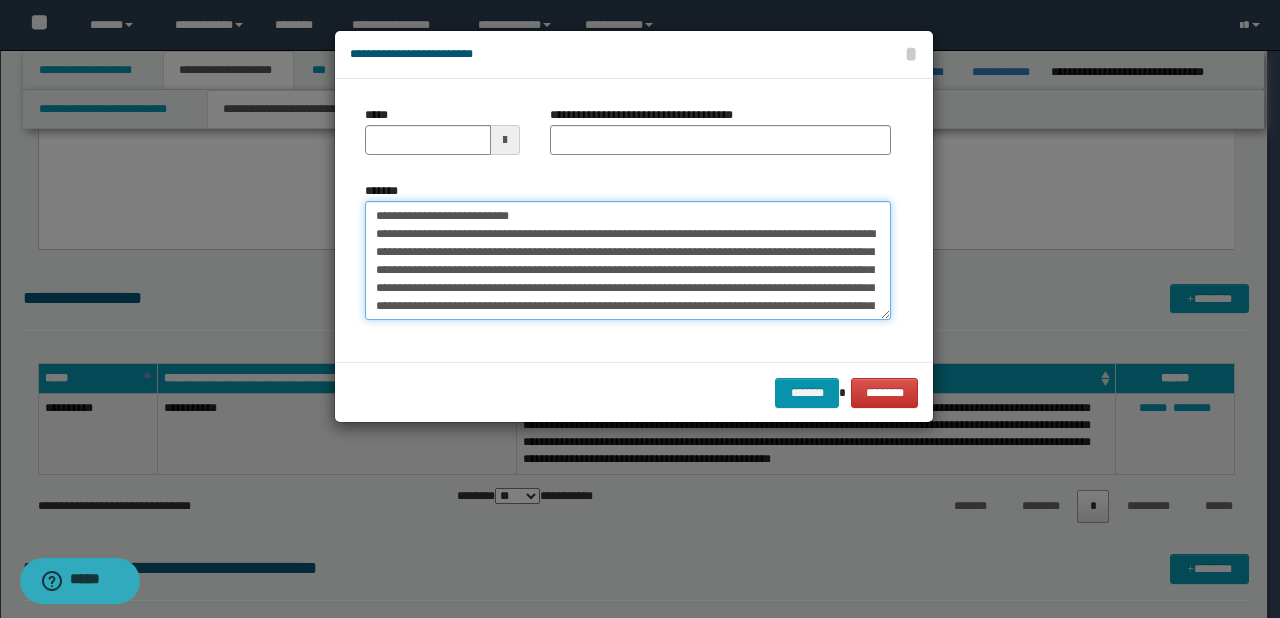 drag, startPoint x: 437, startPoint y: 220, endPoint x: 375, endPoint y: 215, distance: 62.201286 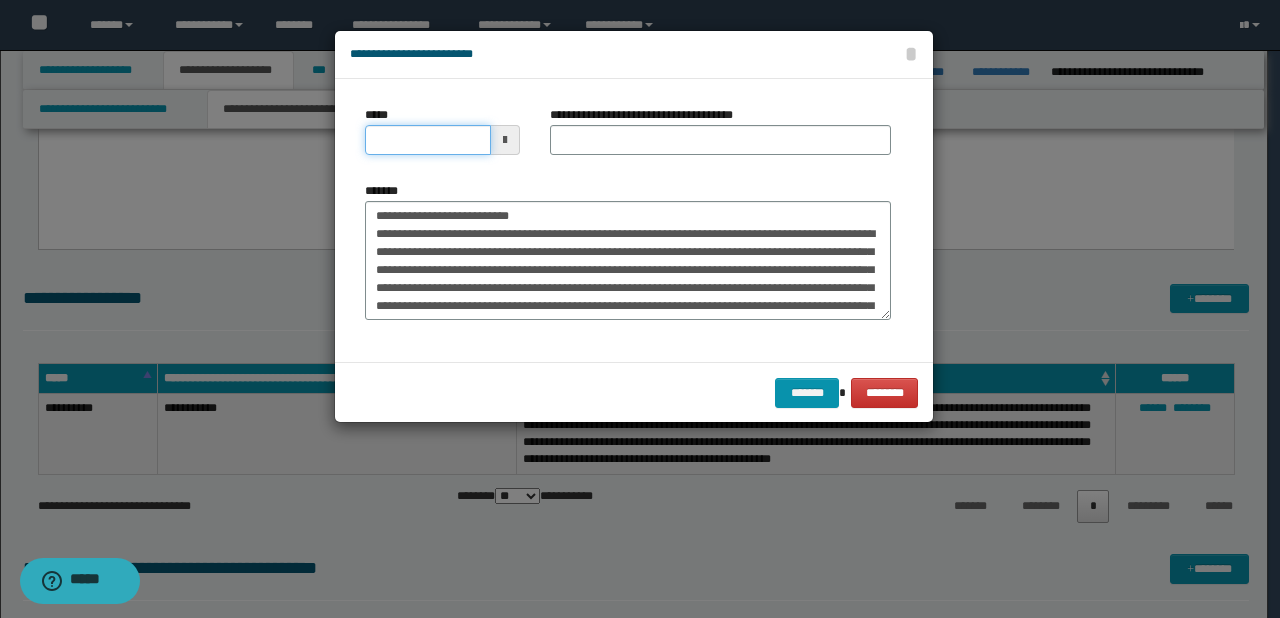 click on "*****" at bounding box center (428, 140) 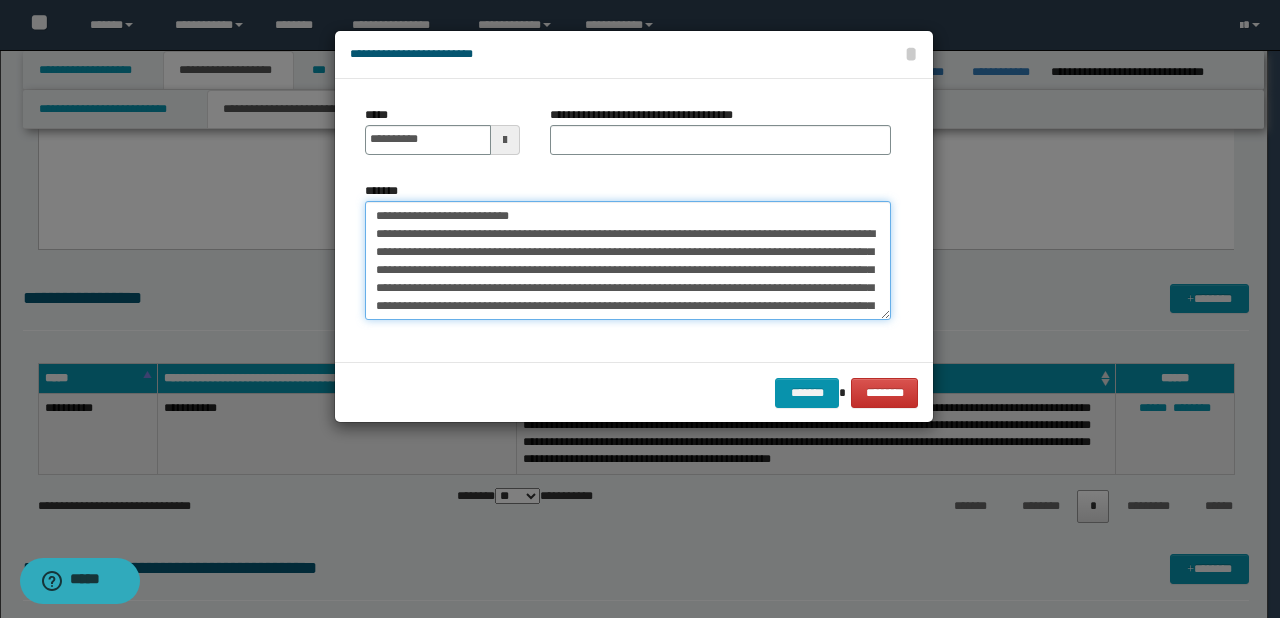 click on "*******" at bounding box center (628, 261) 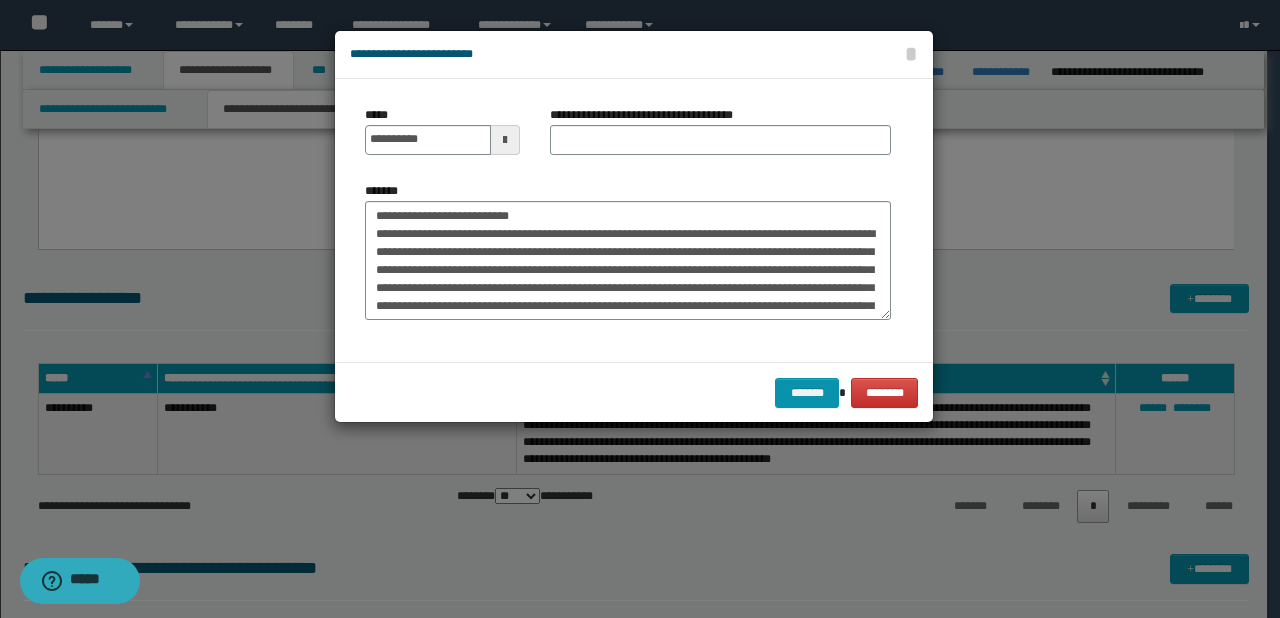 drag, startPoint x: 656, startPoint y: 168, endPoint x: 645, endPoint y: 145, distance: 25.495098 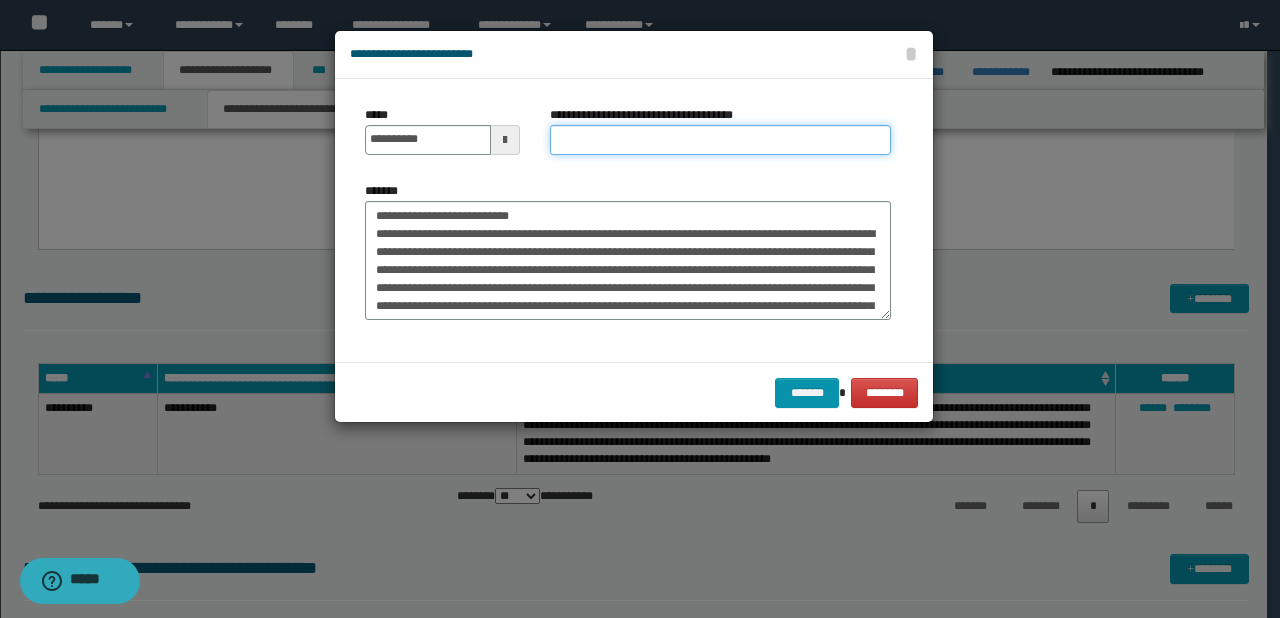 click on "**********" at bounding box center [720, 140] 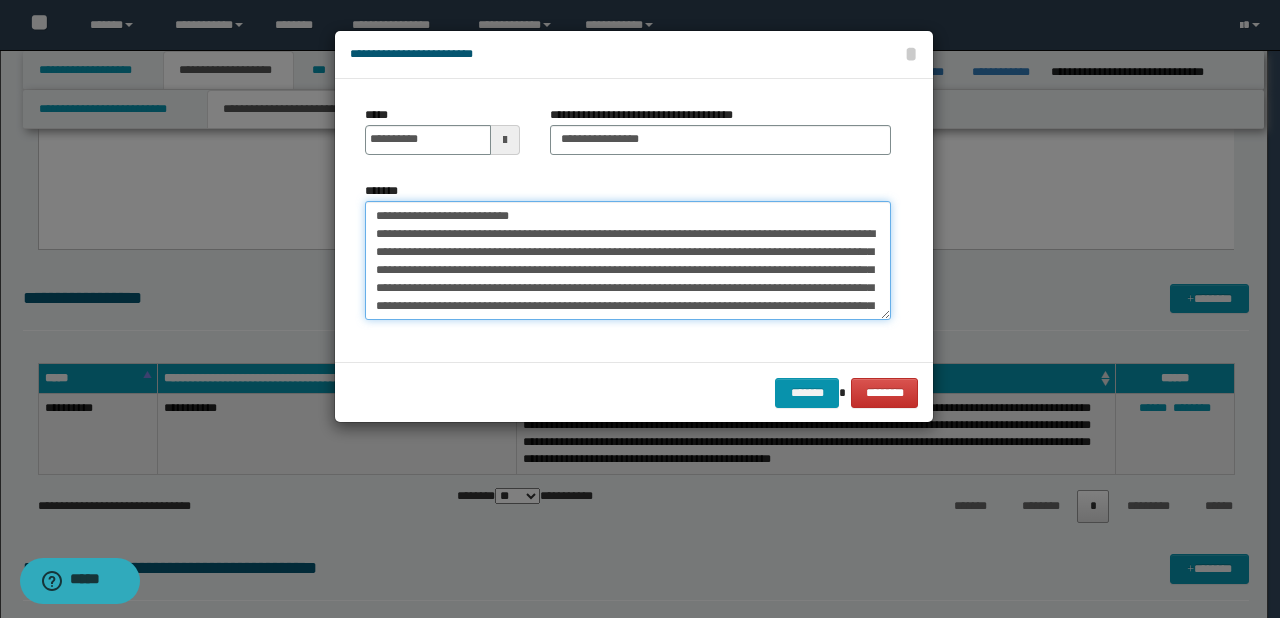 drag, startPoint x: 580, startPoint y: 210, endPoint x: 172, endPoint y: 224, distance: 408.2401 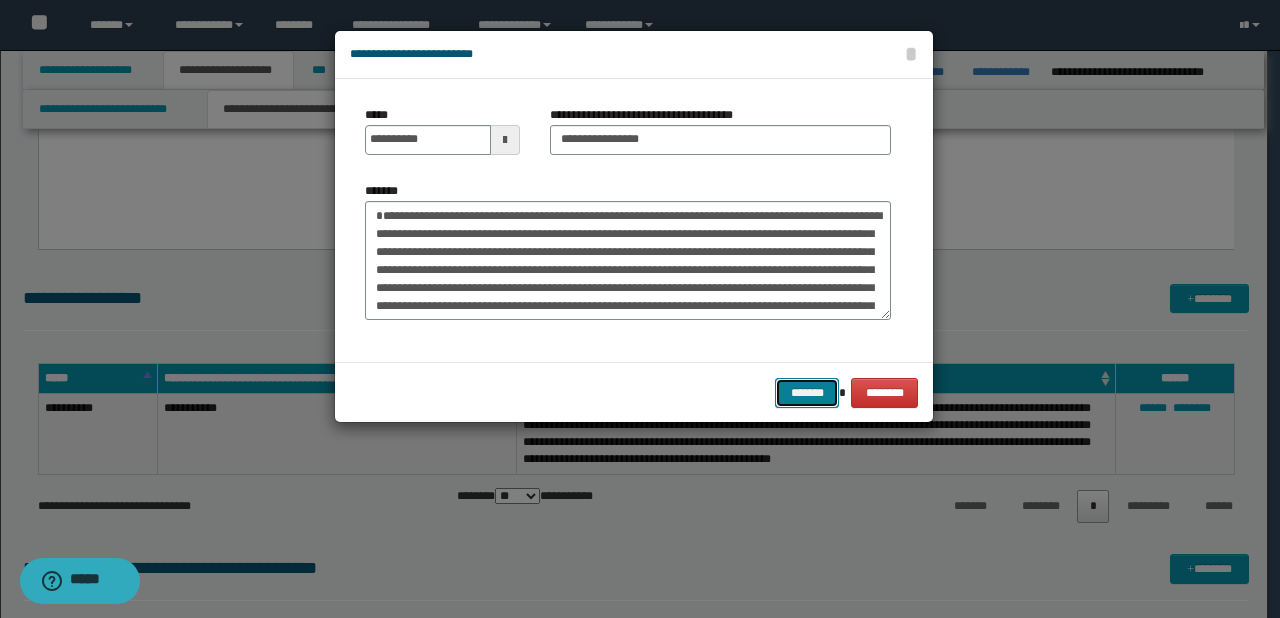 click on "*******" at bounding box center [807, 393] 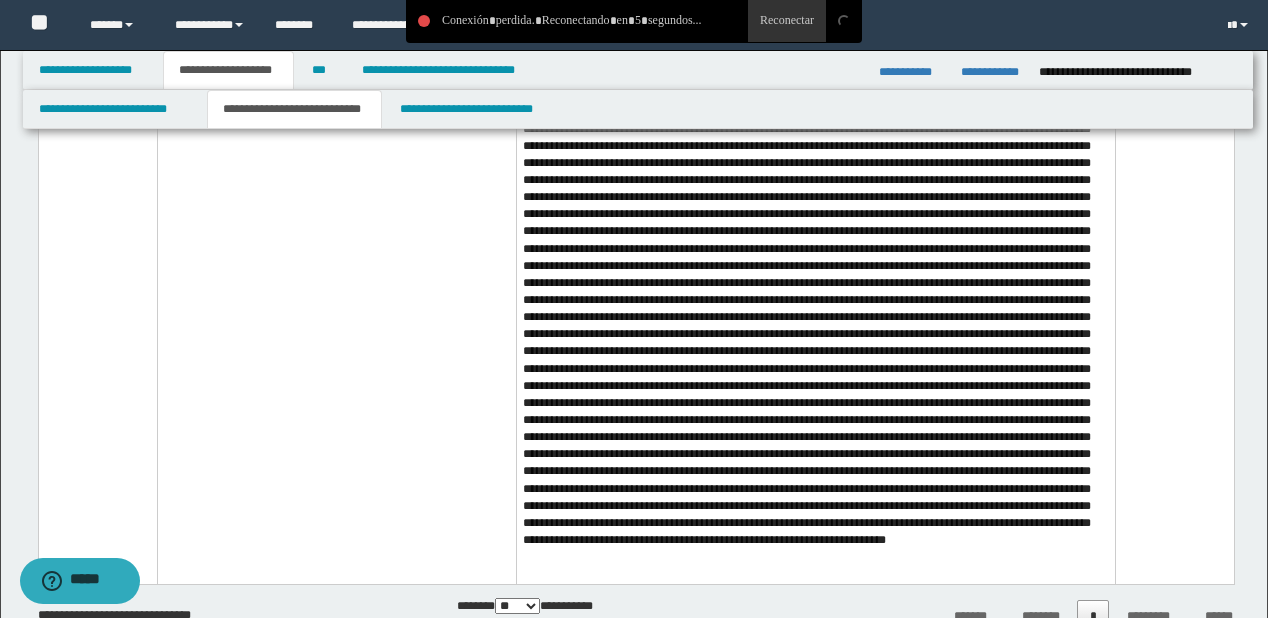 scroll, scrollTop: 3072, scrollLeft: 0, axis: vertical 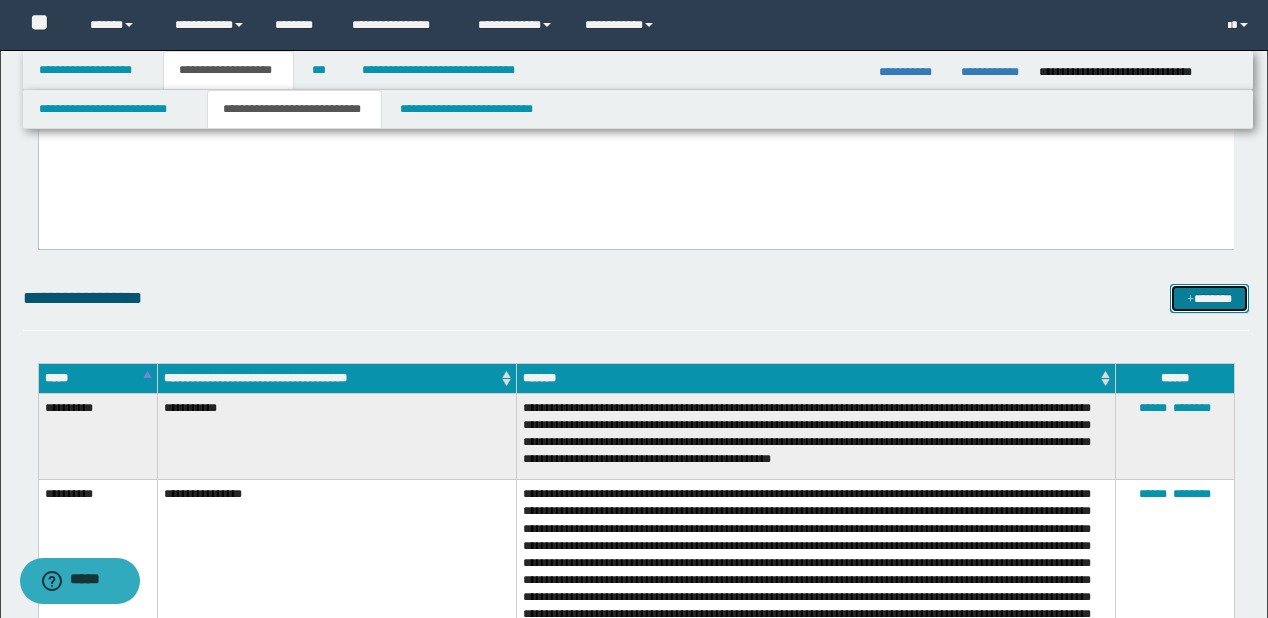 click on "*******" at bounding box center (1209, 299) 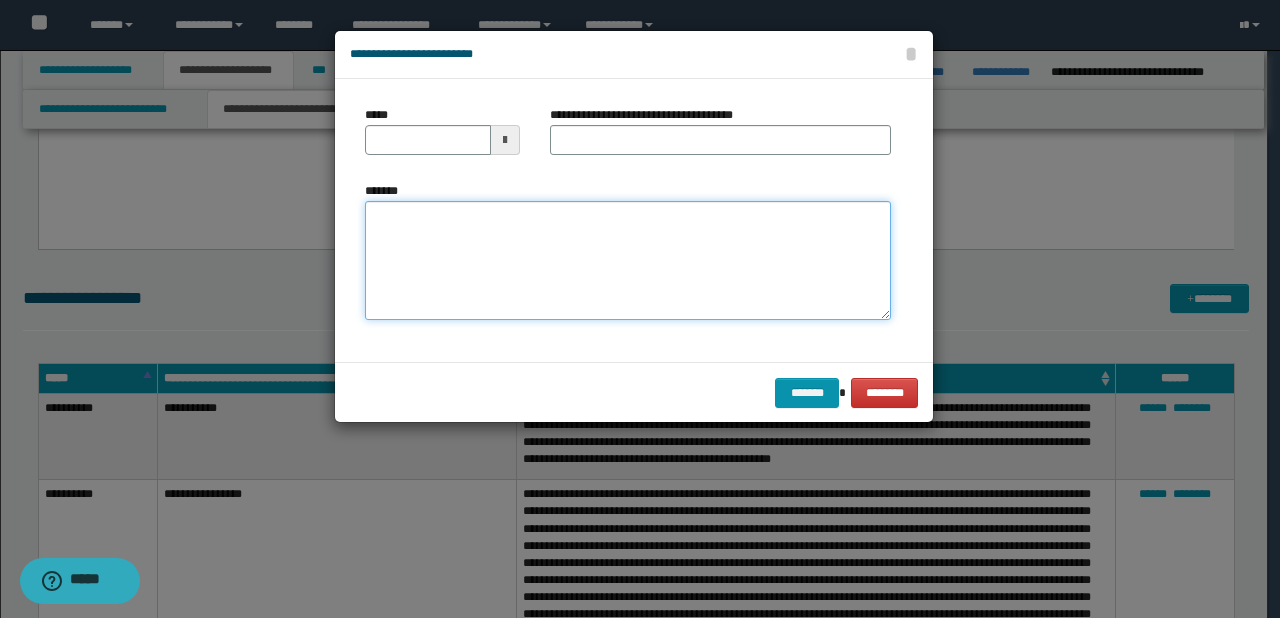 click on "*******" at bounding box center (628, 261) 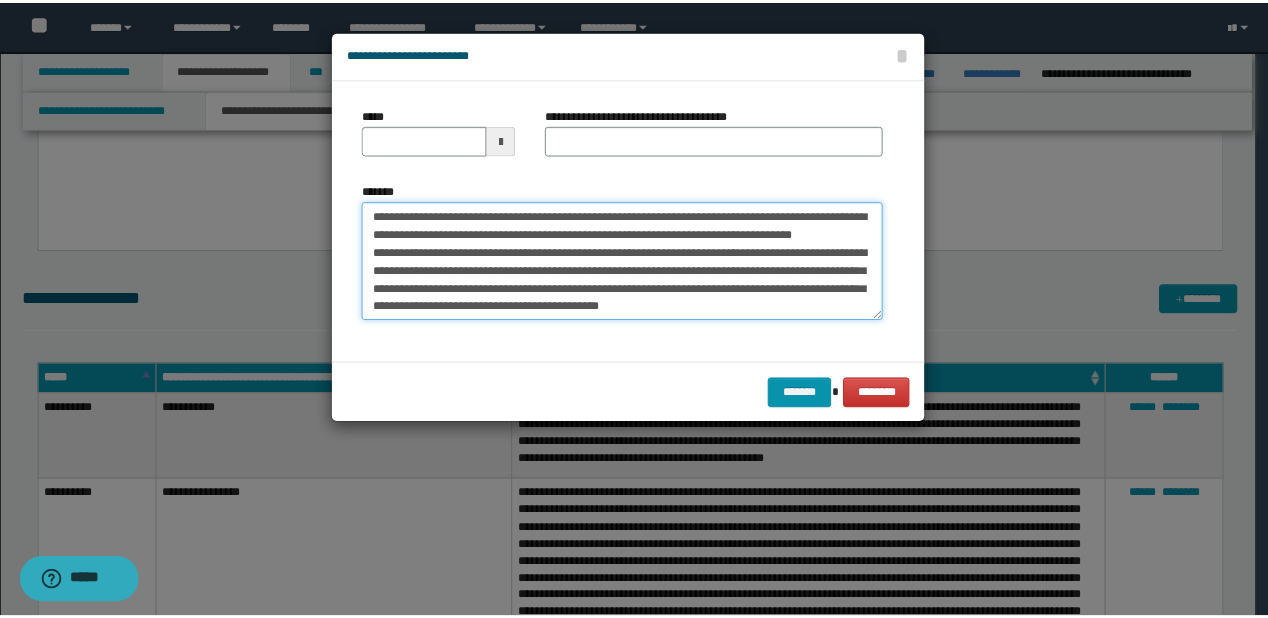 scroll, scrollTop: 0, scrollLeft: 0, axis: both 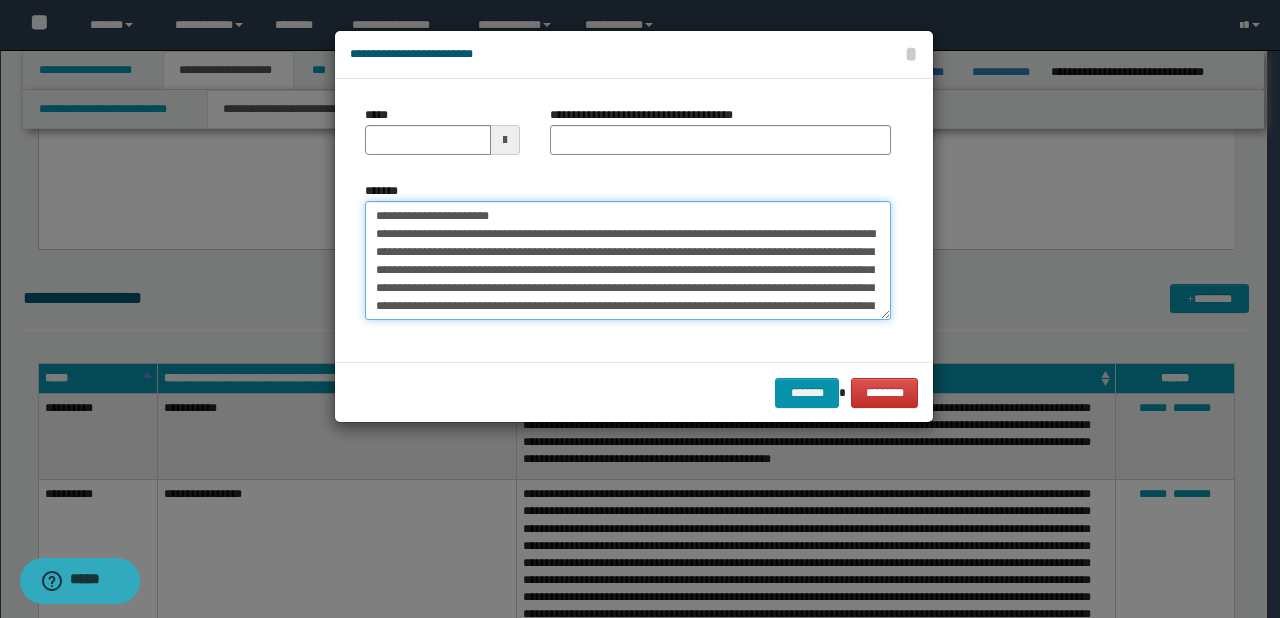 drag, startPoint x: 436, startPoint y: 213, endPoint x: 303, endPoint y: 172, distance: 139.17615 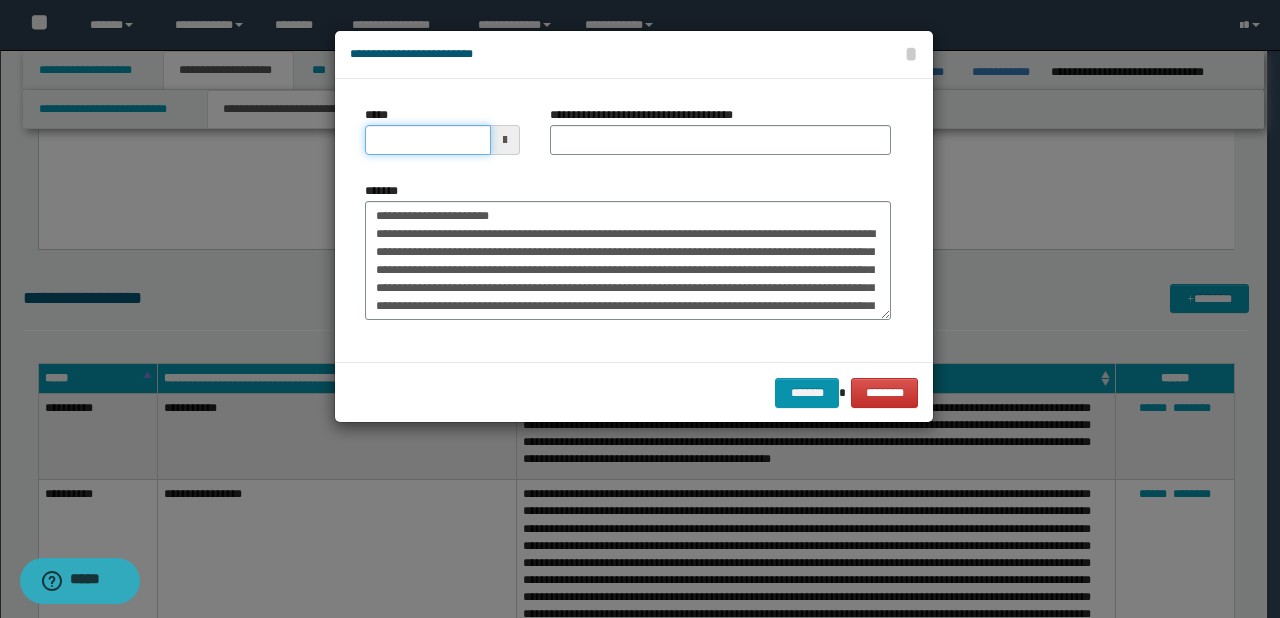 click on "*****" at bounding box center [428, 140] 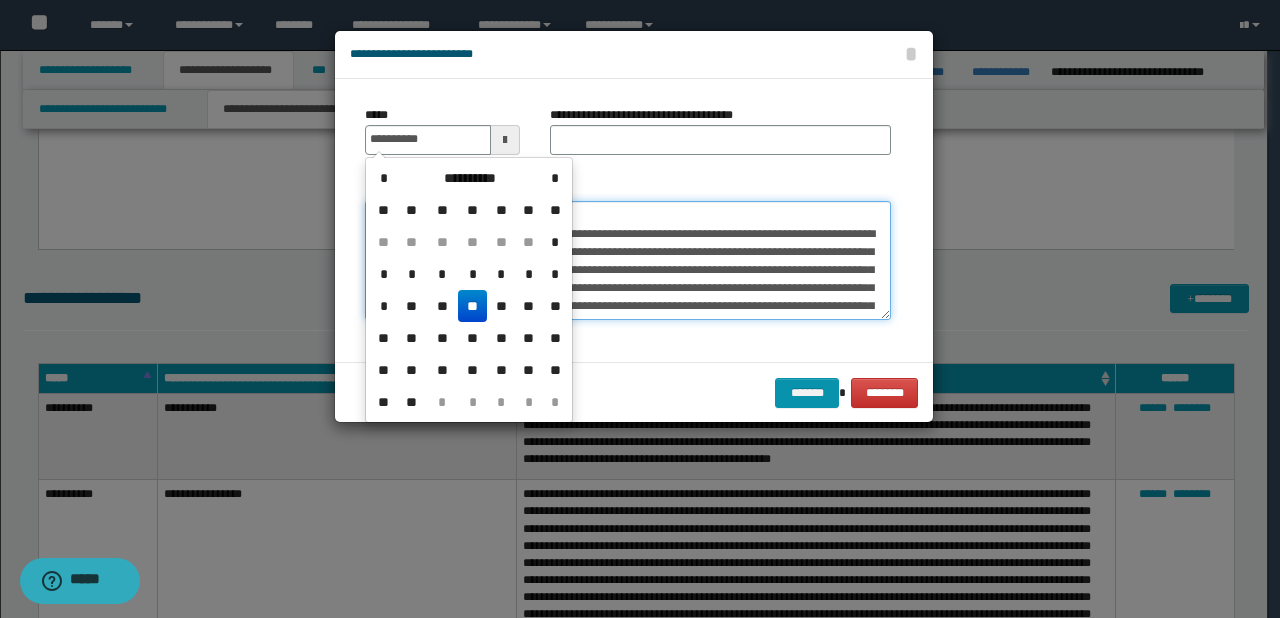 click on "*******" at bounding box center [628, 261] 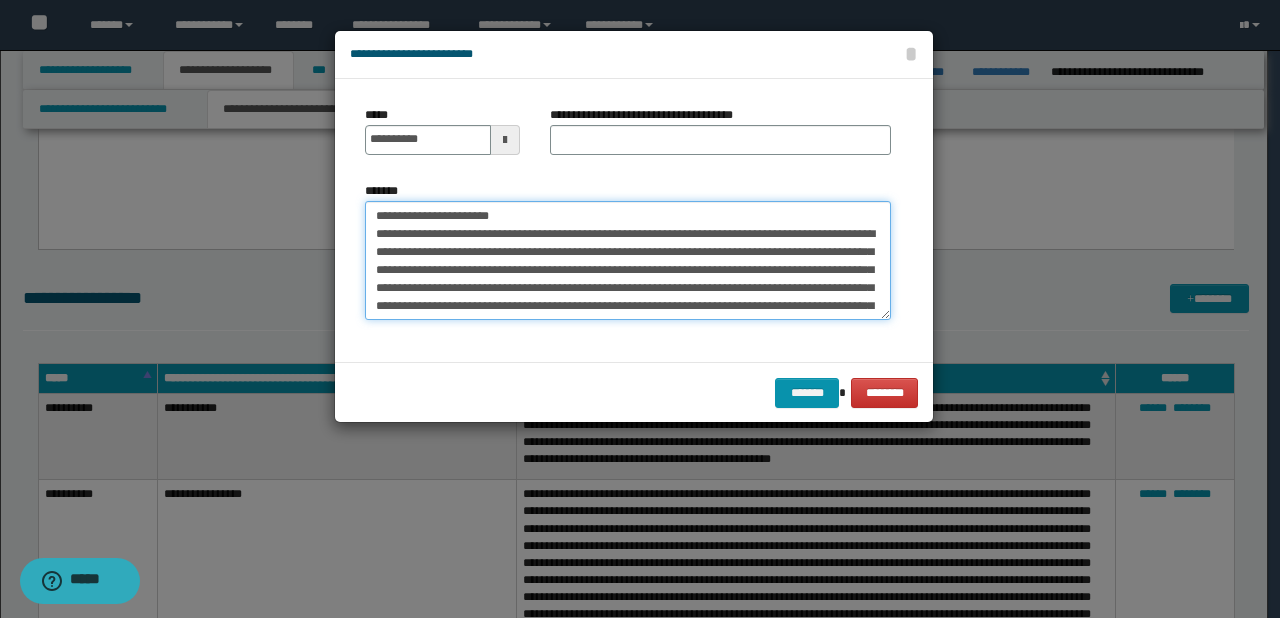 drag, startPoint x: 438, startPoint y: 214, endPoint x: 544, endPoint y: 214, distance: 106 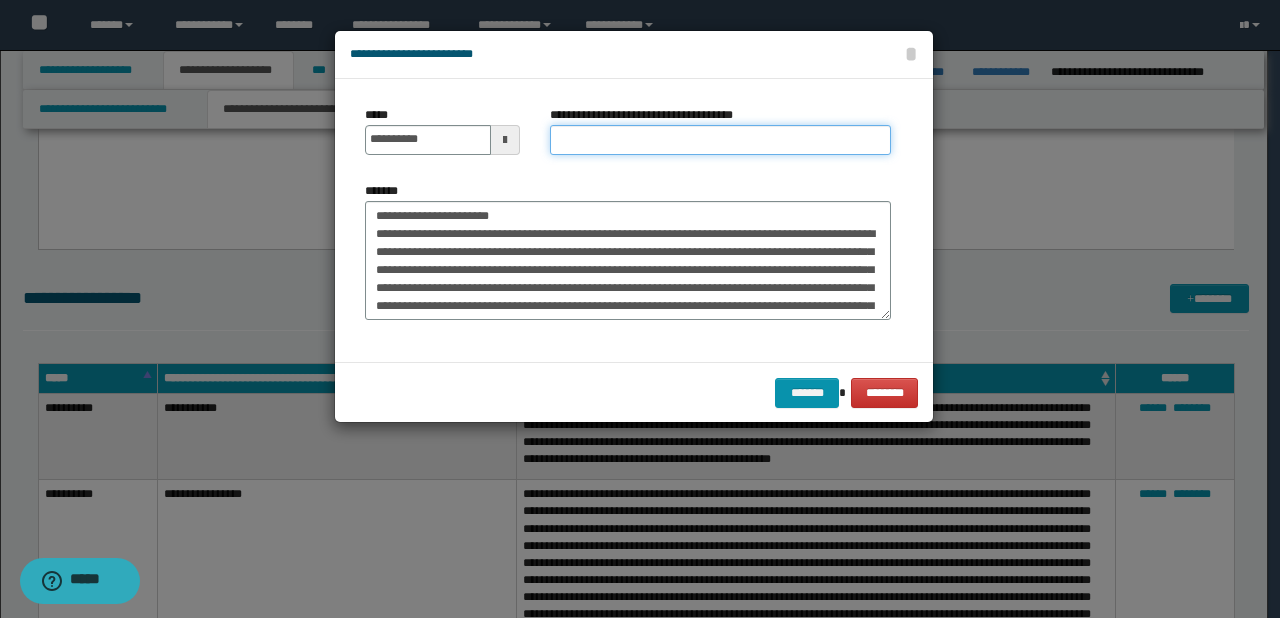 click on "**********" at bounding box center (720, 140) 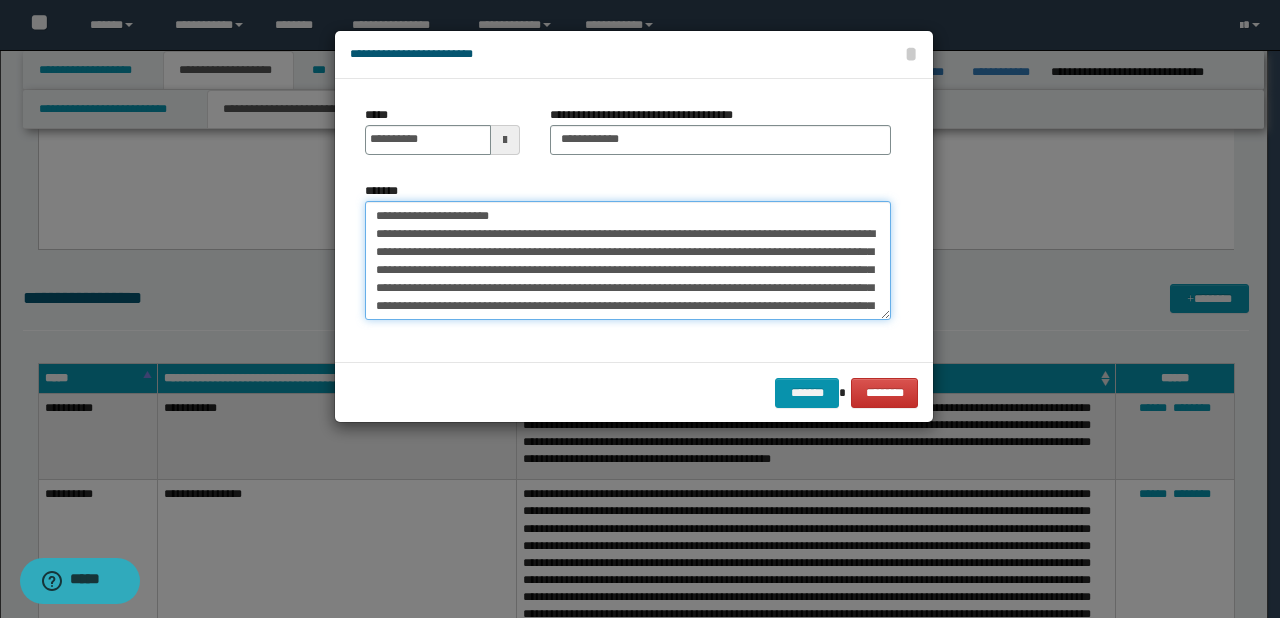drag, startPoint x: 544, startPoint y: 214, endPoint x: 220, endPoint y: 199, distance: 324.34705 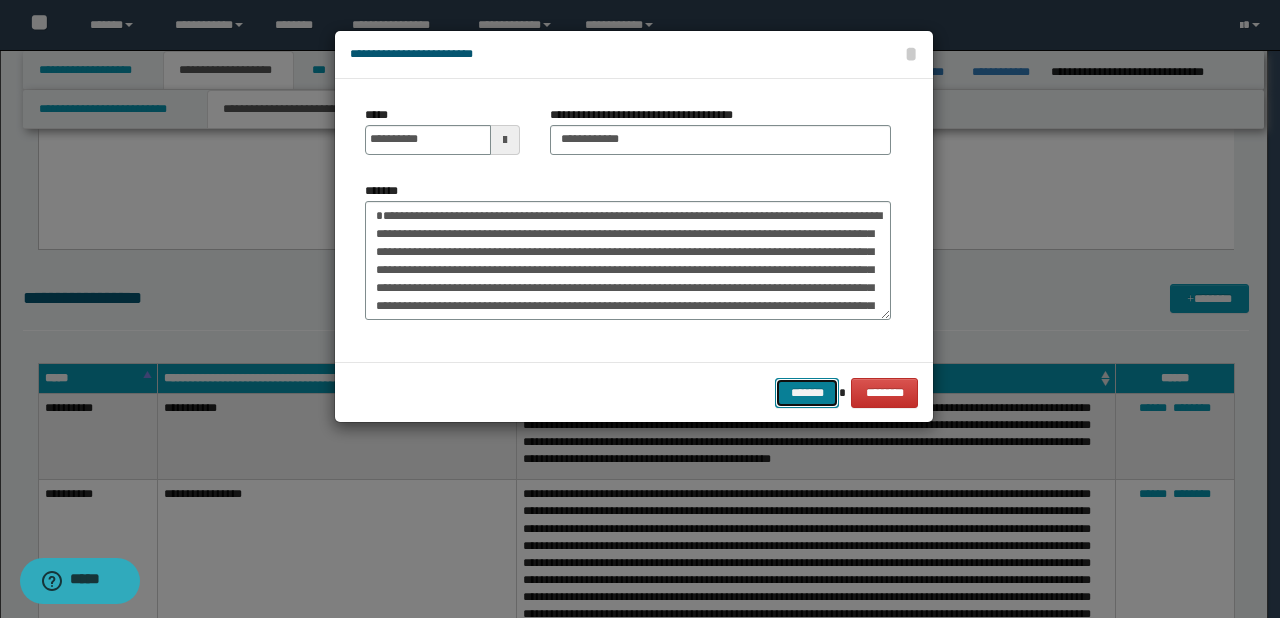 click on "*******" at bounding box center [807, 393] 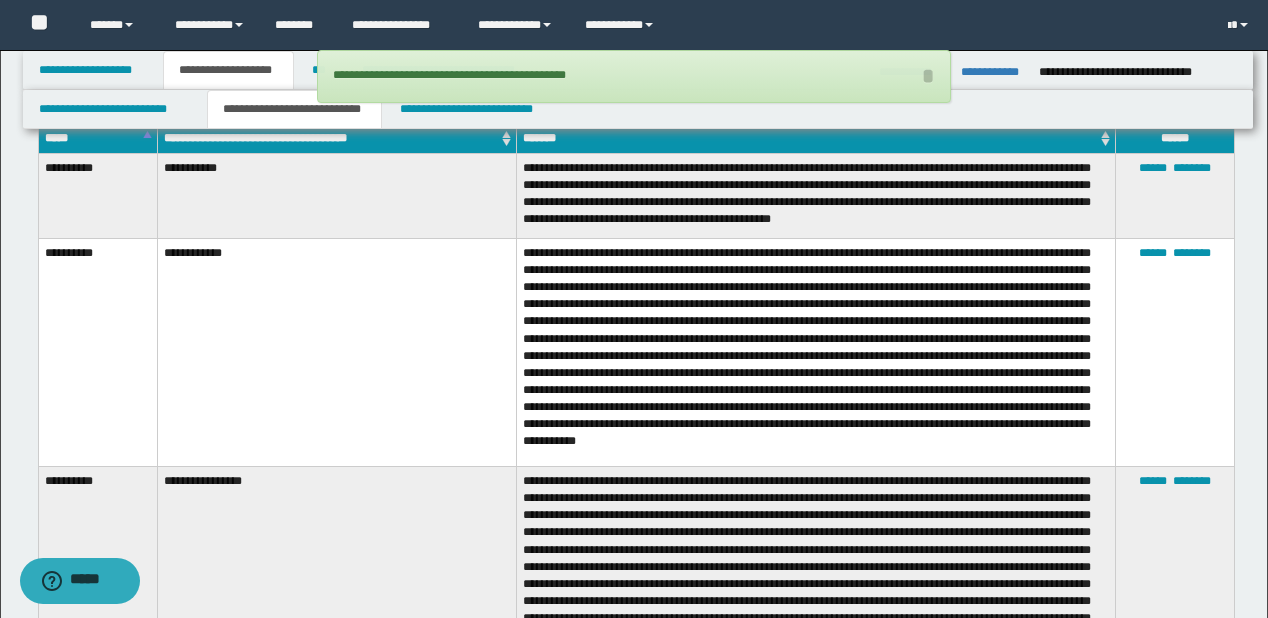scroll, scrollTop: 2832, scrollLeft: 0, axis: vertical 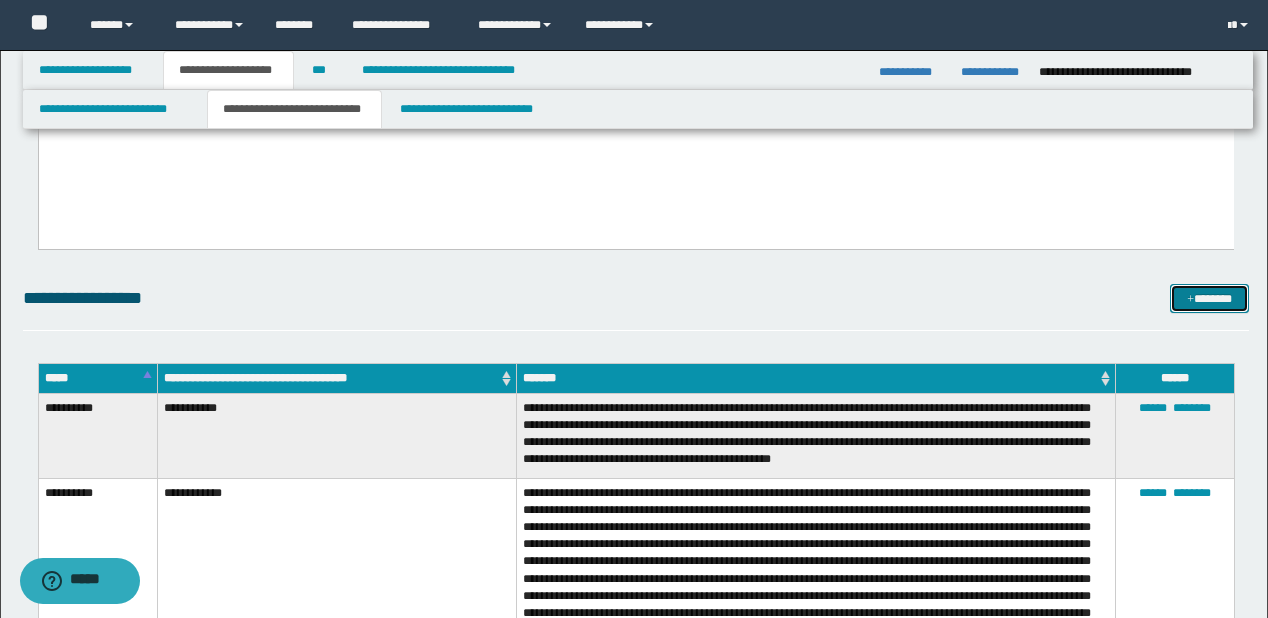 click on "*******" at bounding box center (1209, 299) 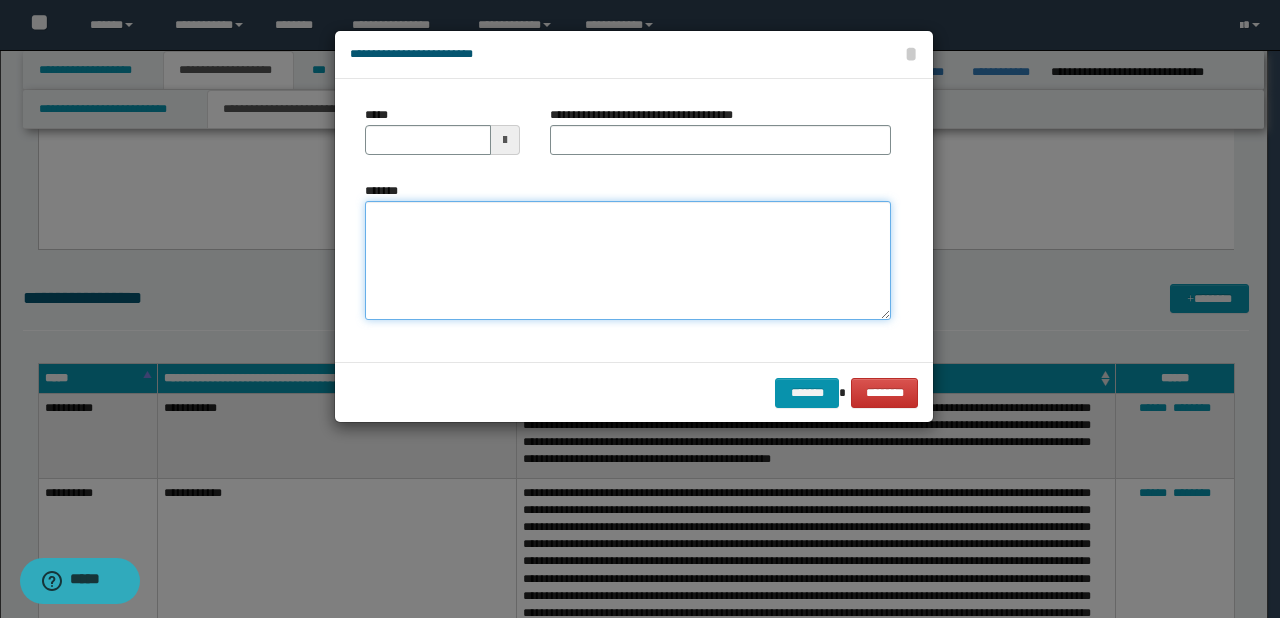 click on "*******" at bounding box center [628, 261] 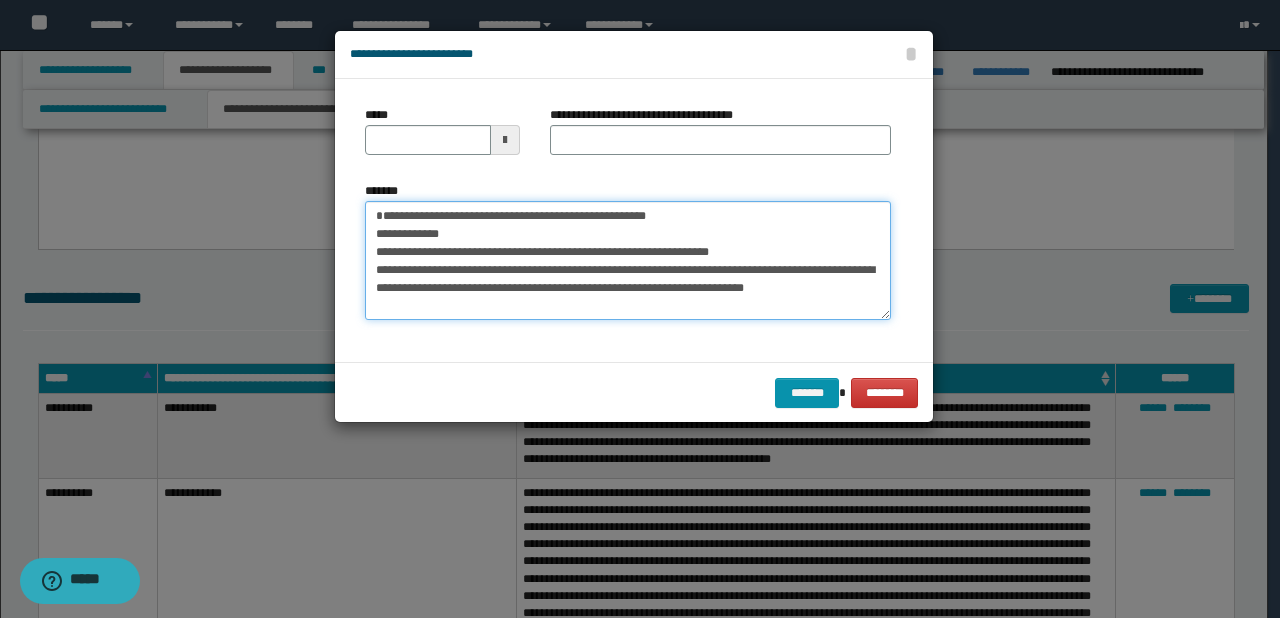 scroll, scrollTop: 12, scrollLeft: 0, axis: vertical 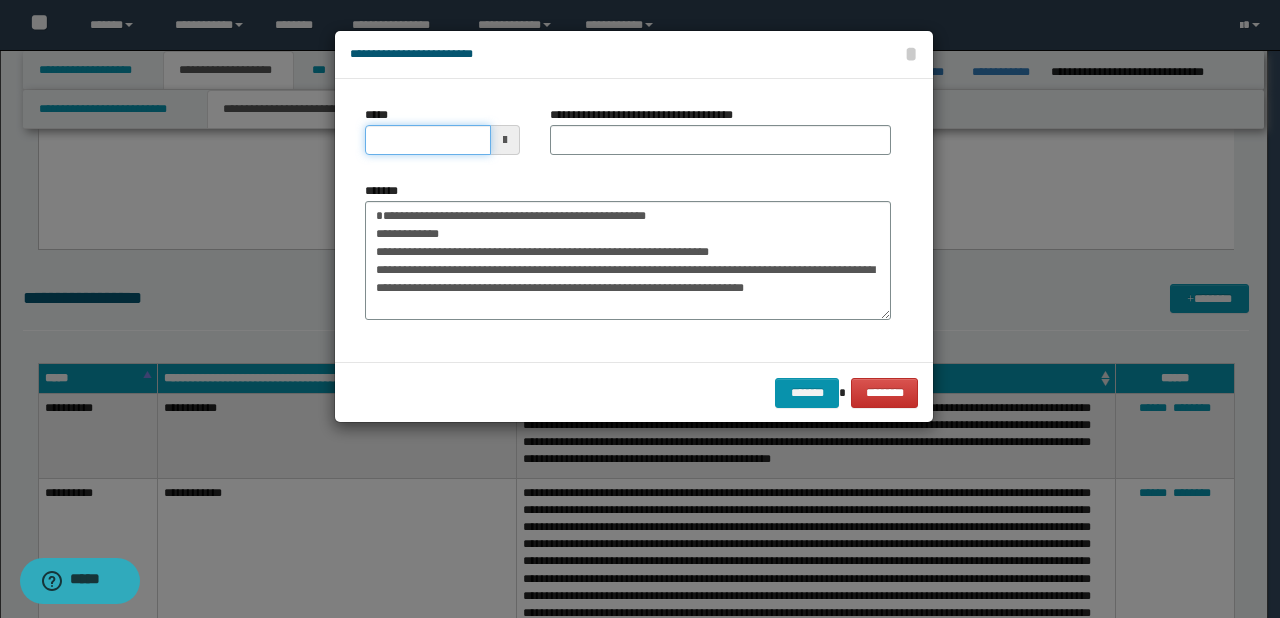 click on "*****" at bounding box center (428, 140) 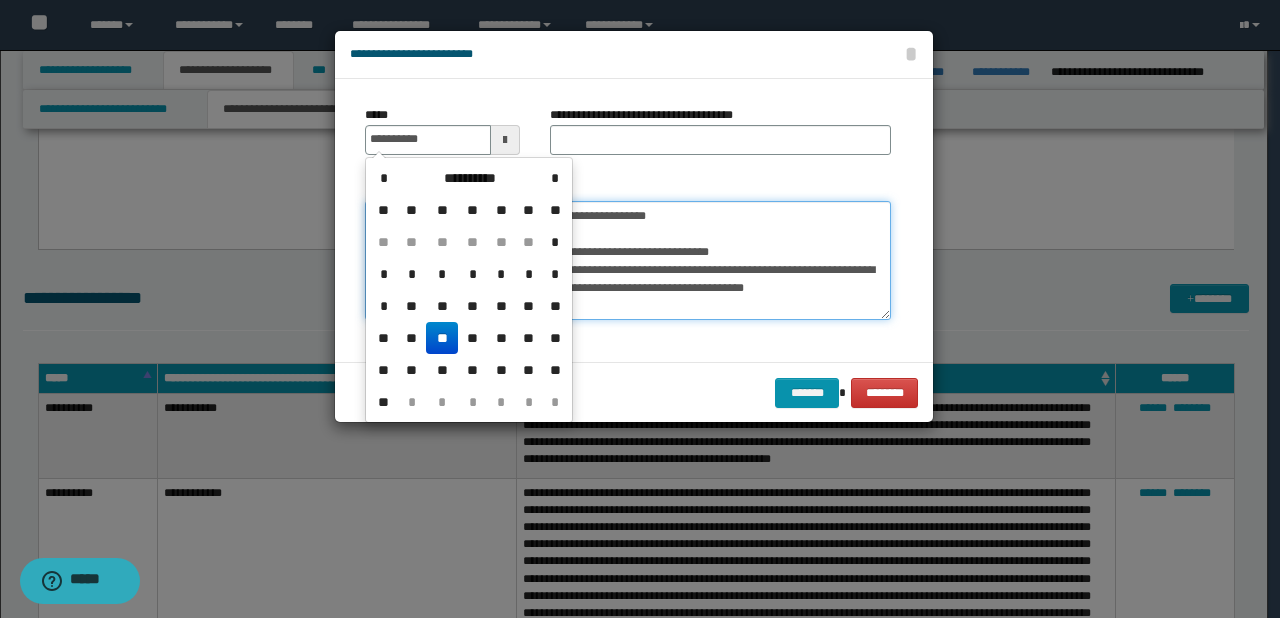 click on "**********" at bounding box center (628, 261) 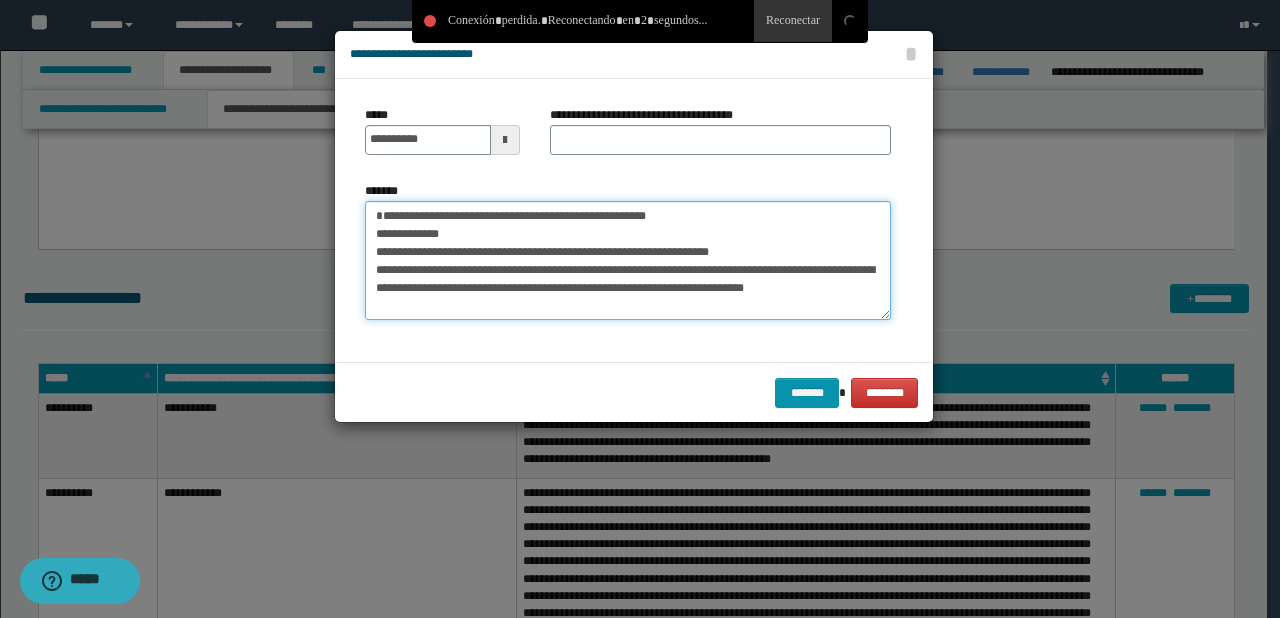 drag, startPoint x: 440, startPoint y: 231, endPoint x: 775, endPoint y: 232, distance: 335.0015 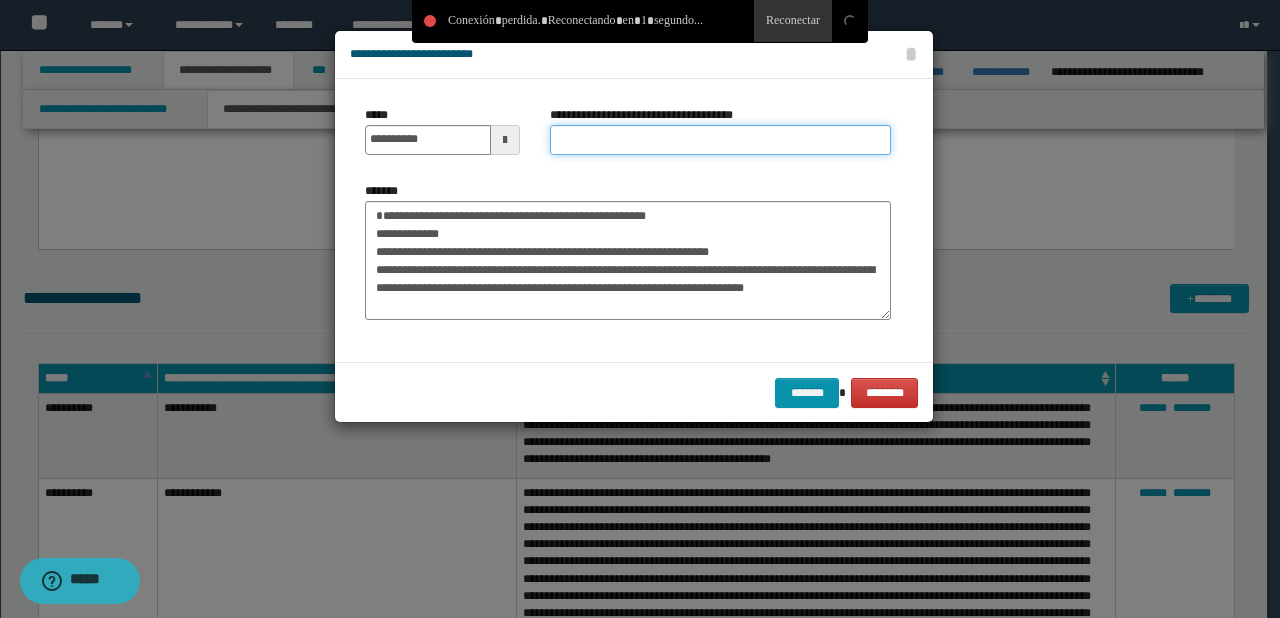 click on "**********" at bounding box center (720, 140) 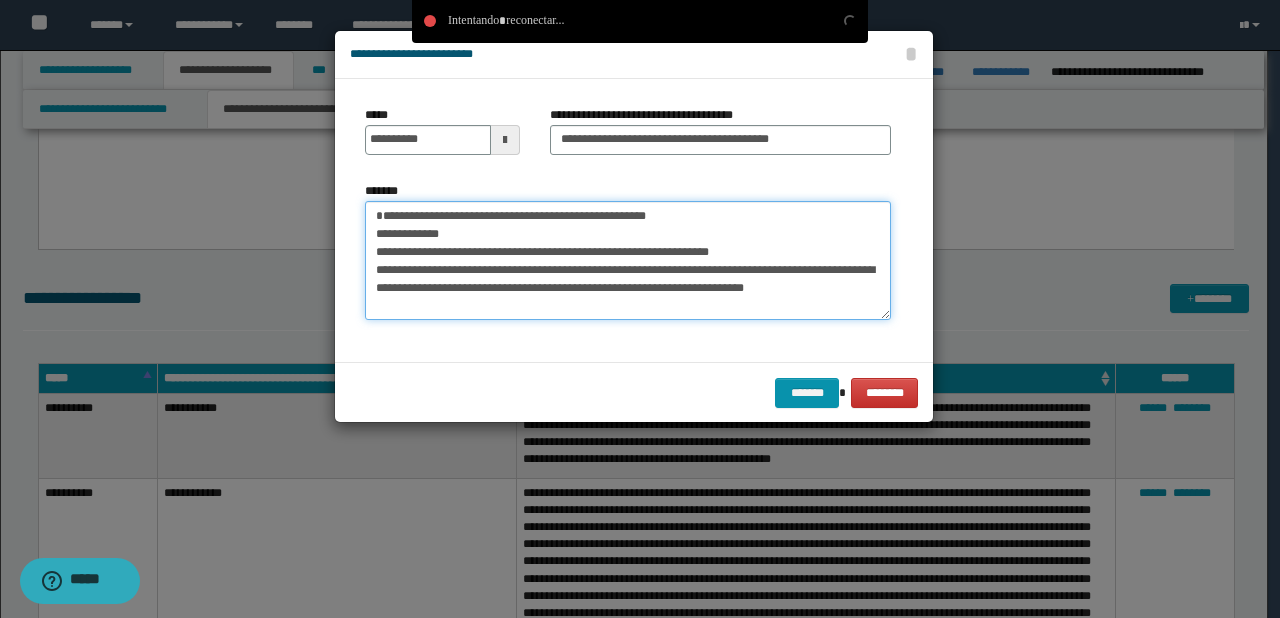 click on "**********" at bounding box center [628, 261] 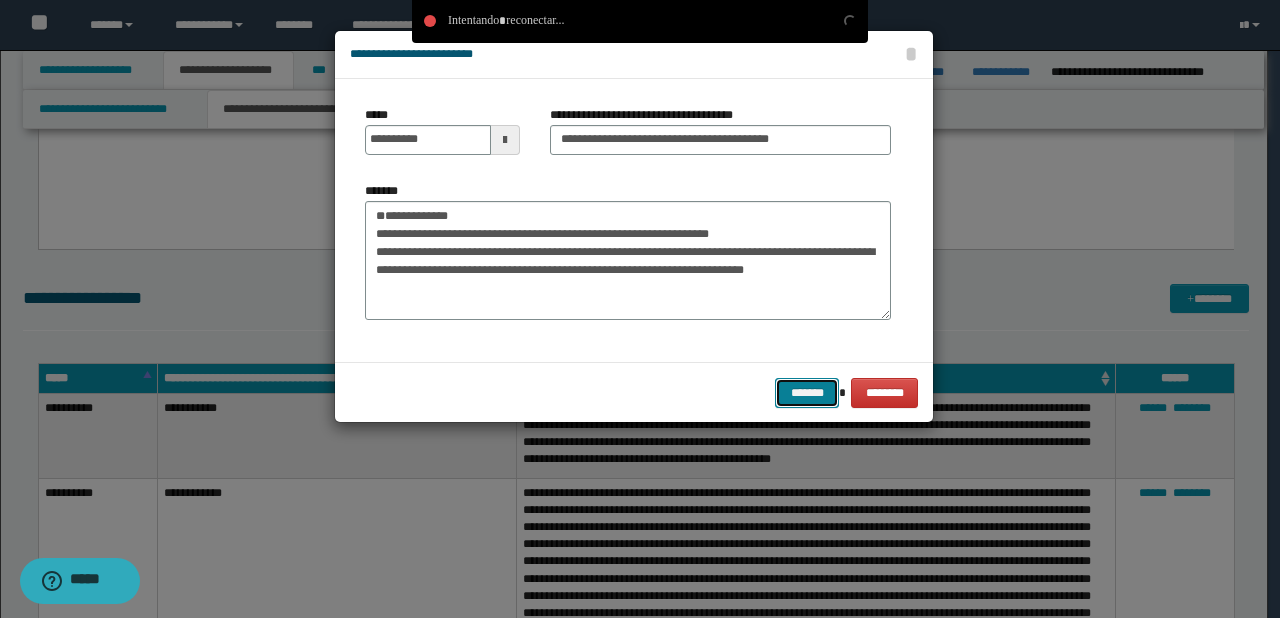 click on "*******" at bounding box center (807, 393) 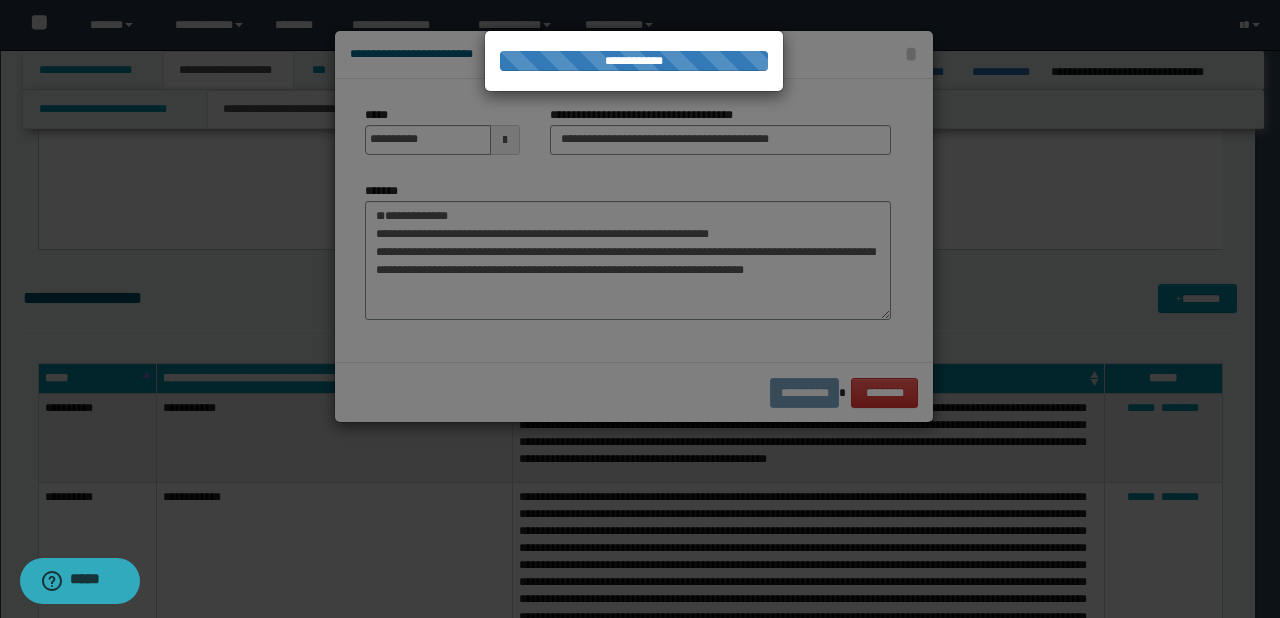 click at bounding box center (640, 309) 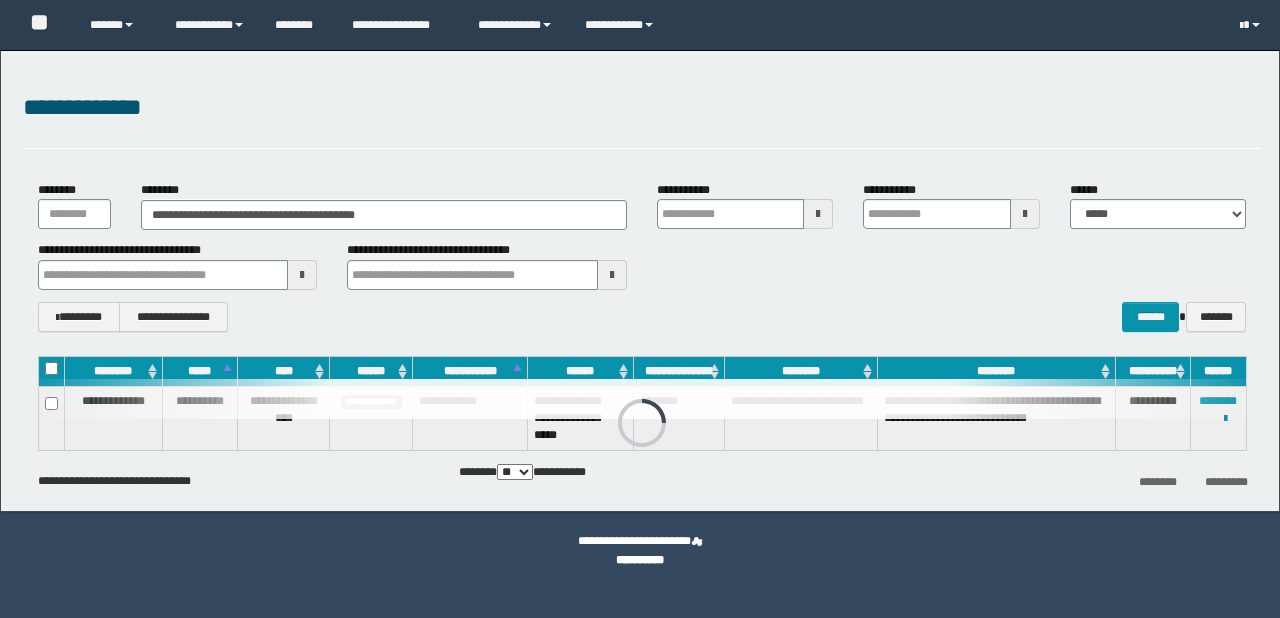 scroll, scrollTop: 0, scrollLeft: 0, axis: both 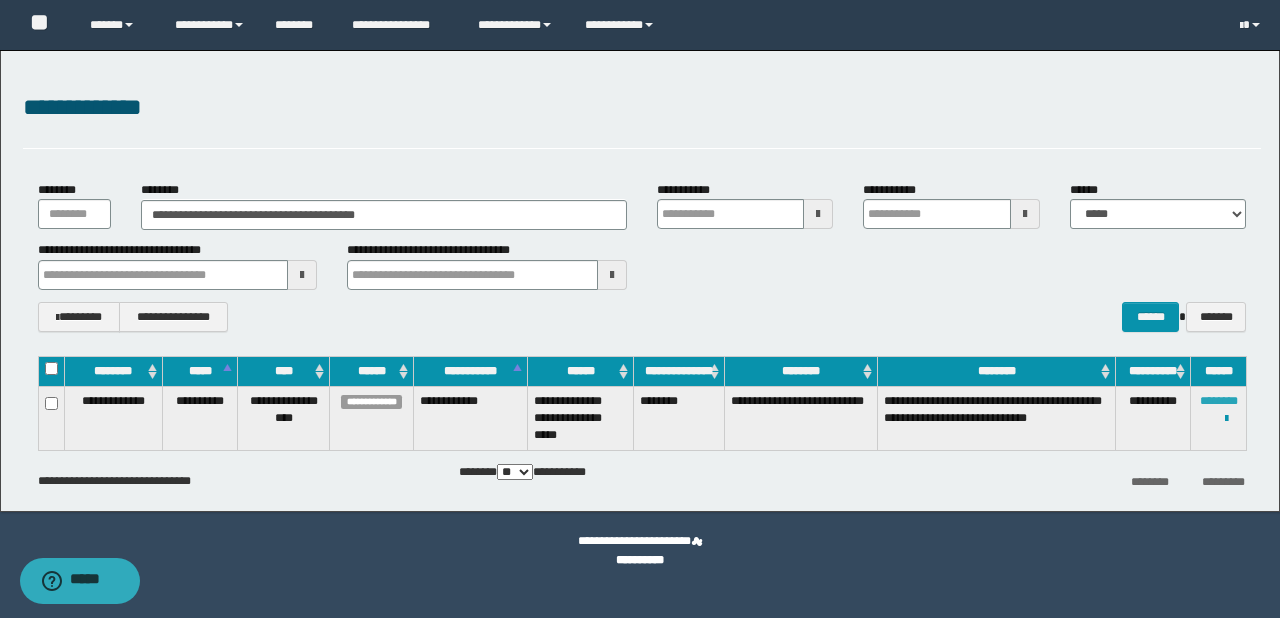click on "********" at bounding box center (1219, 401) 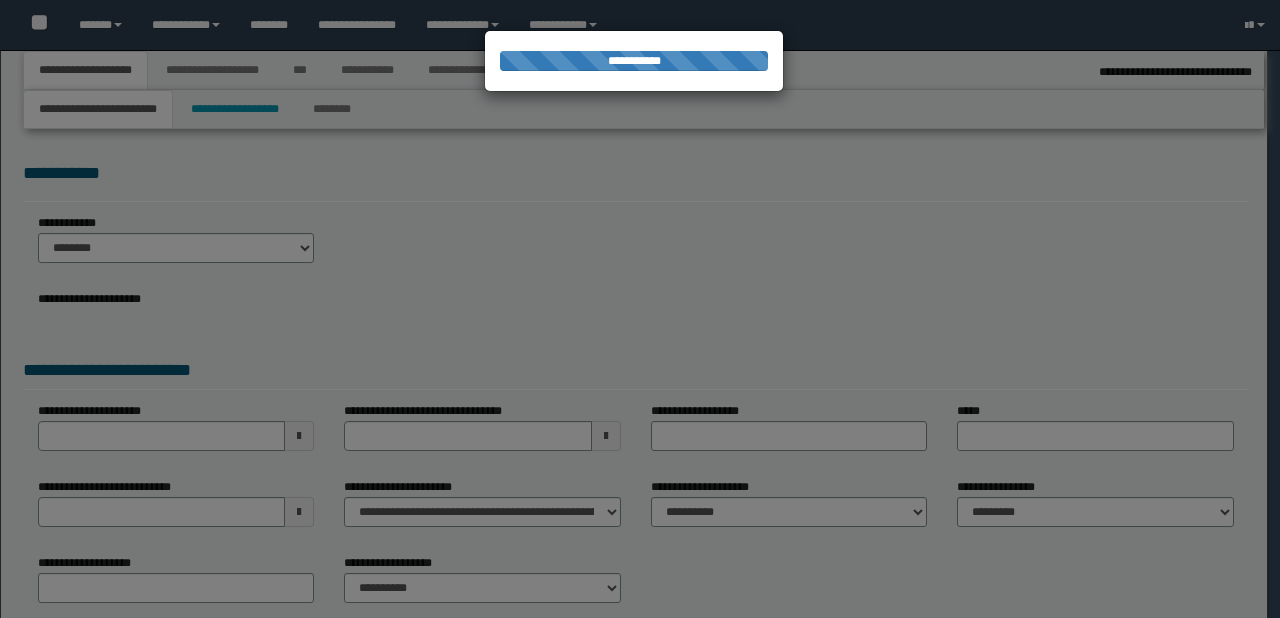 select on "*" 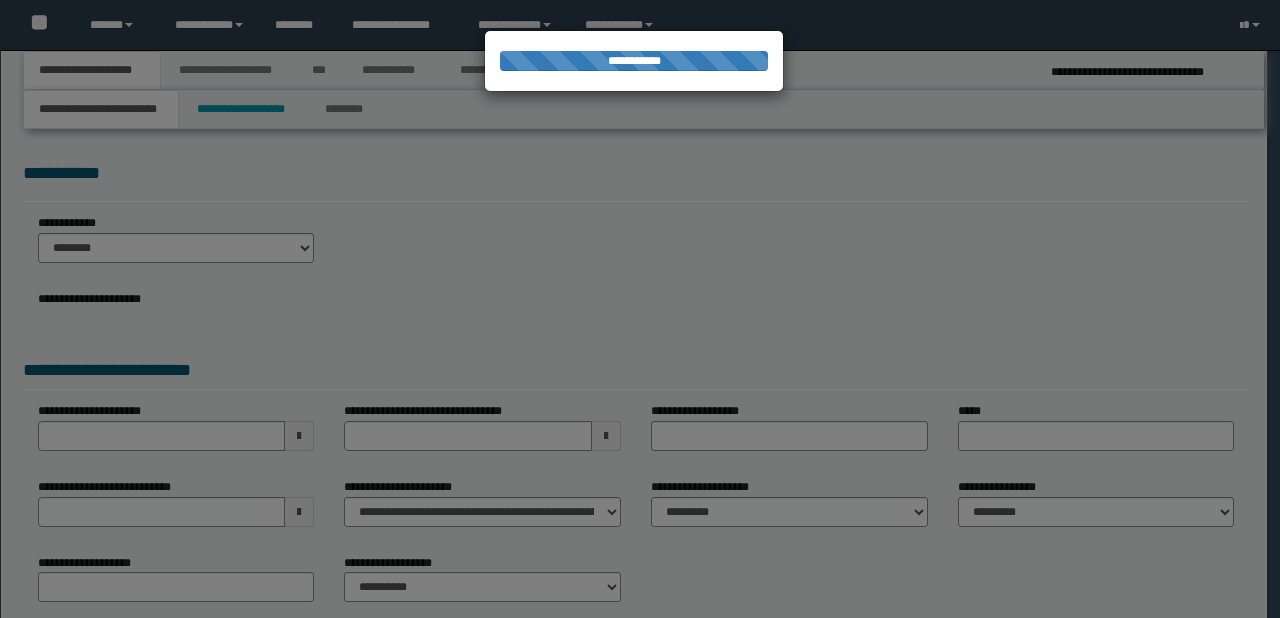 scroll, scrollTop: 0, scrollLeft: 0, axis: both 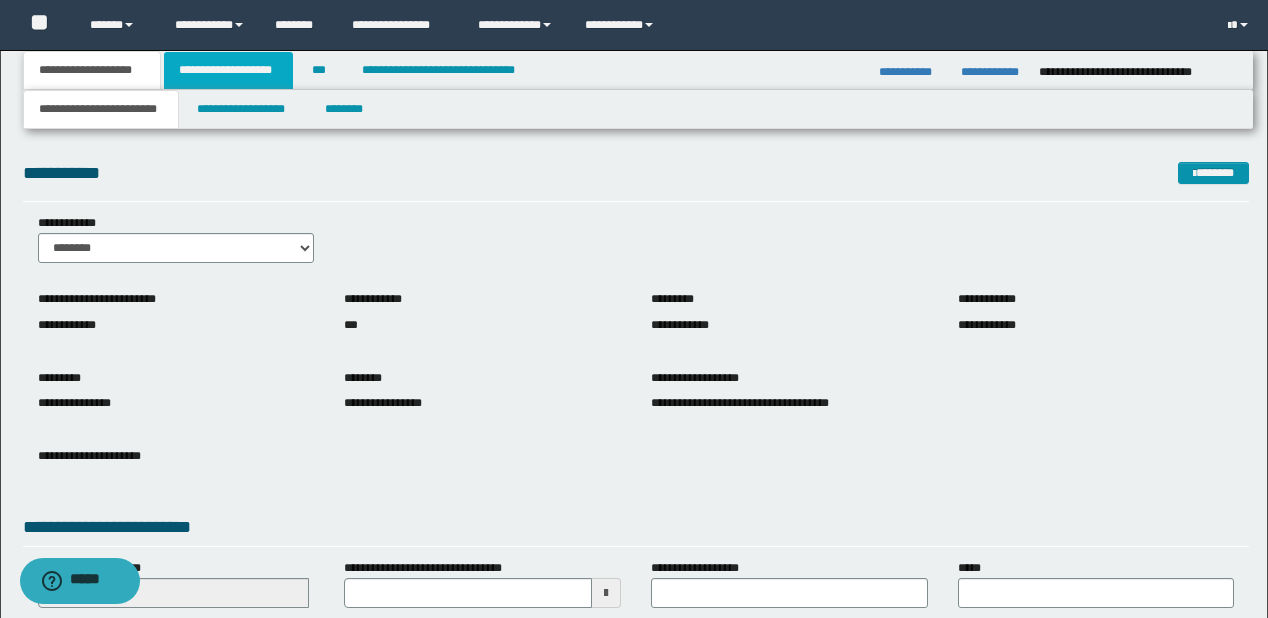 click on "**********" at bounding box center [228, 70] 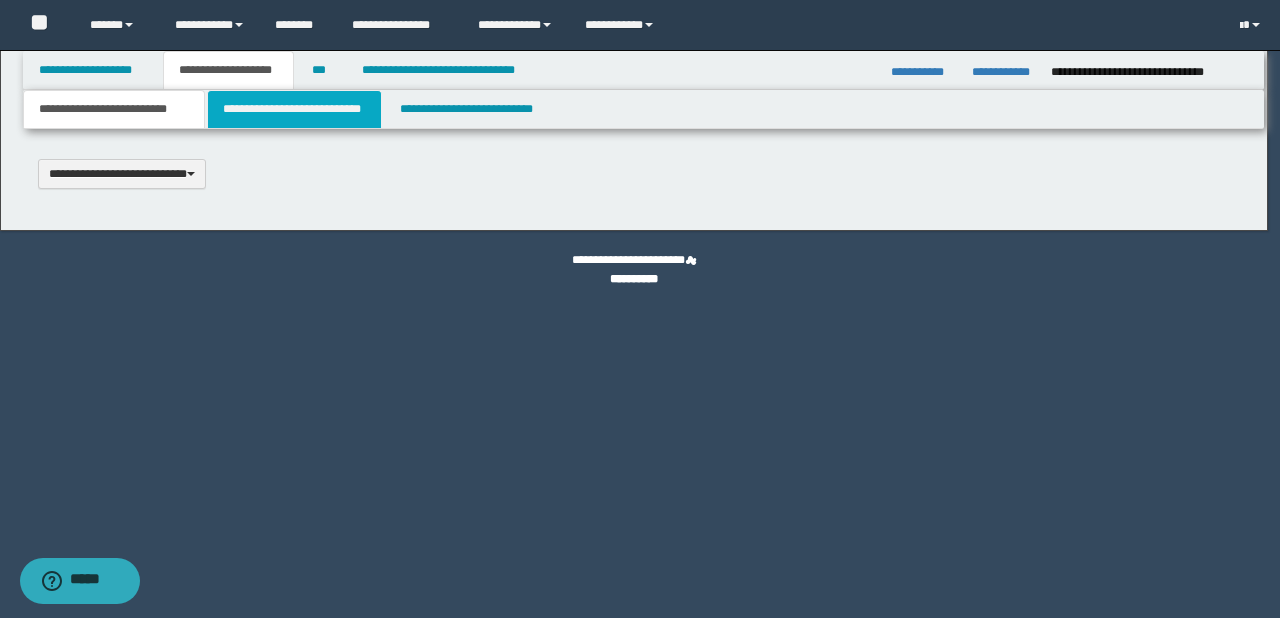 type 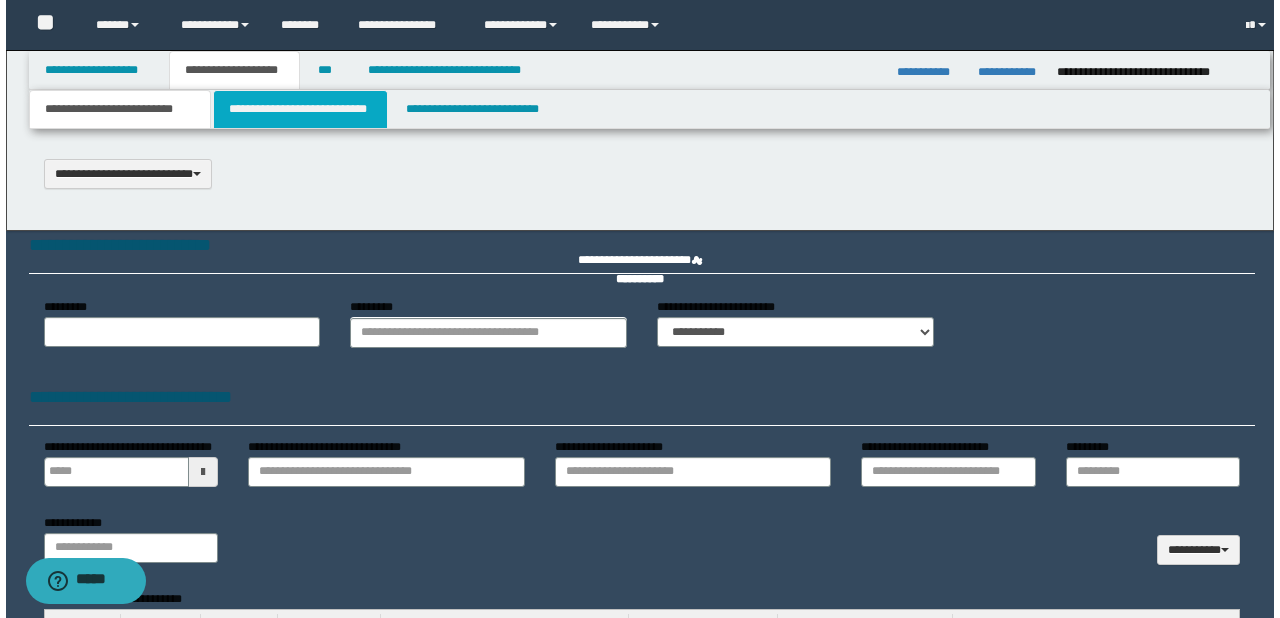 scroll, scrollTop: 0, scrollLeft: 0, axis: both 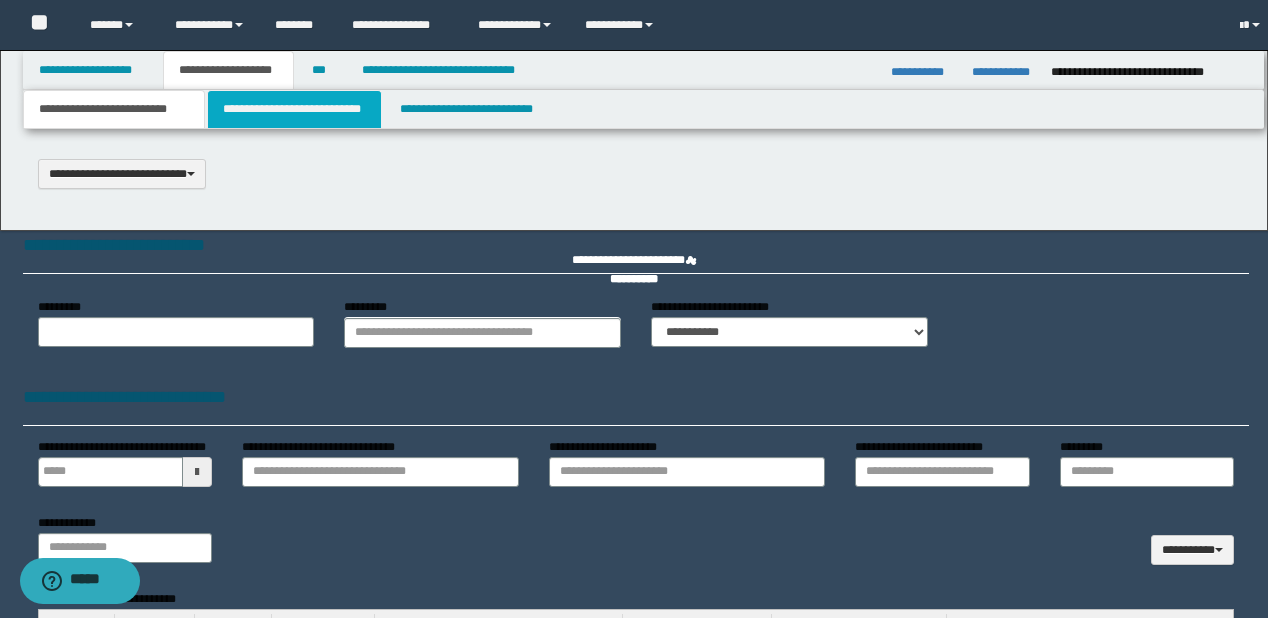 type on "**********" 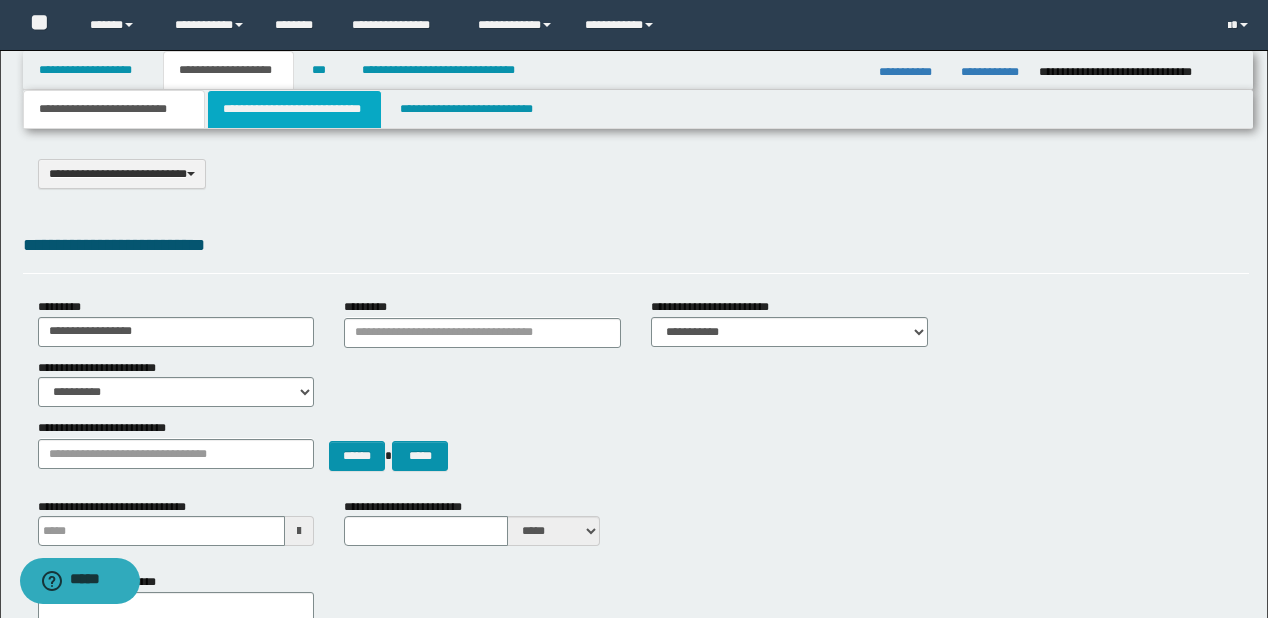 click on "**********" at bounding box center [294, 109] 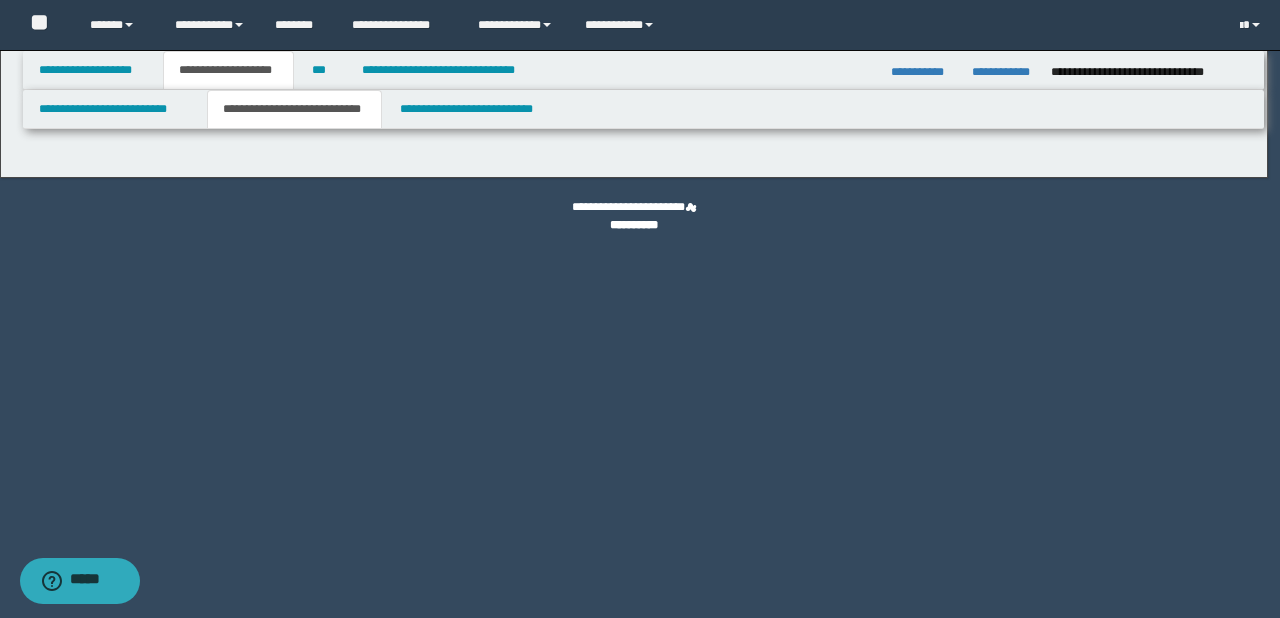 select on "*" 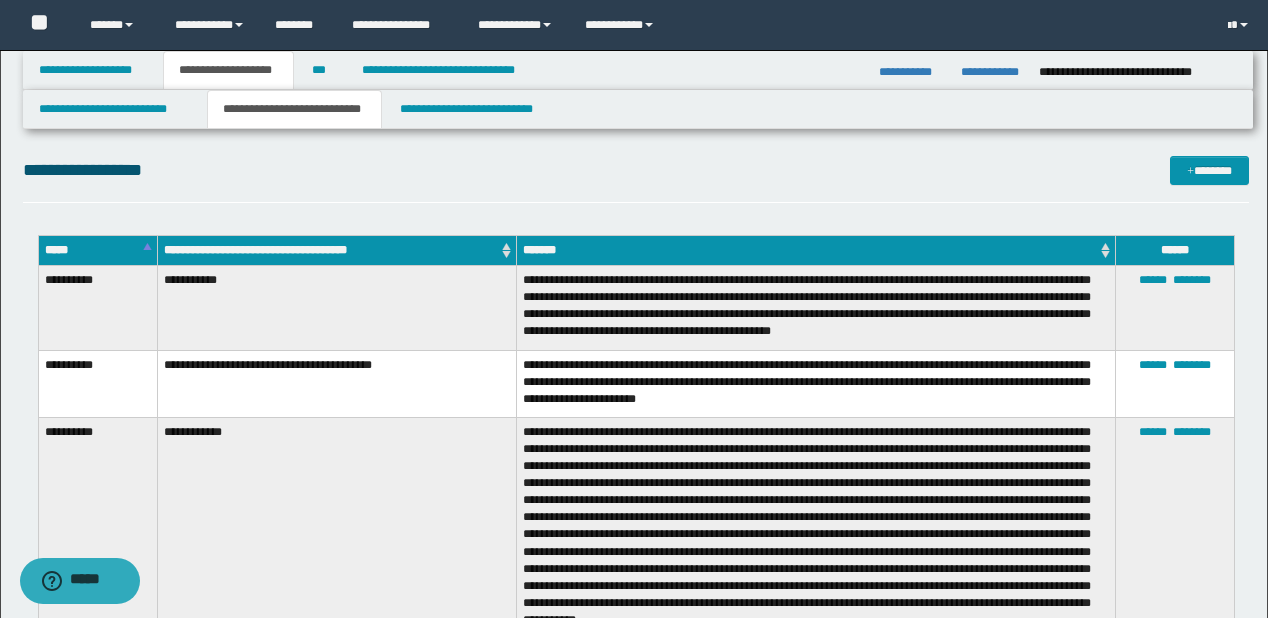 scroll, scrollTop: 2800, scrollLeft: 0, axis: vertical 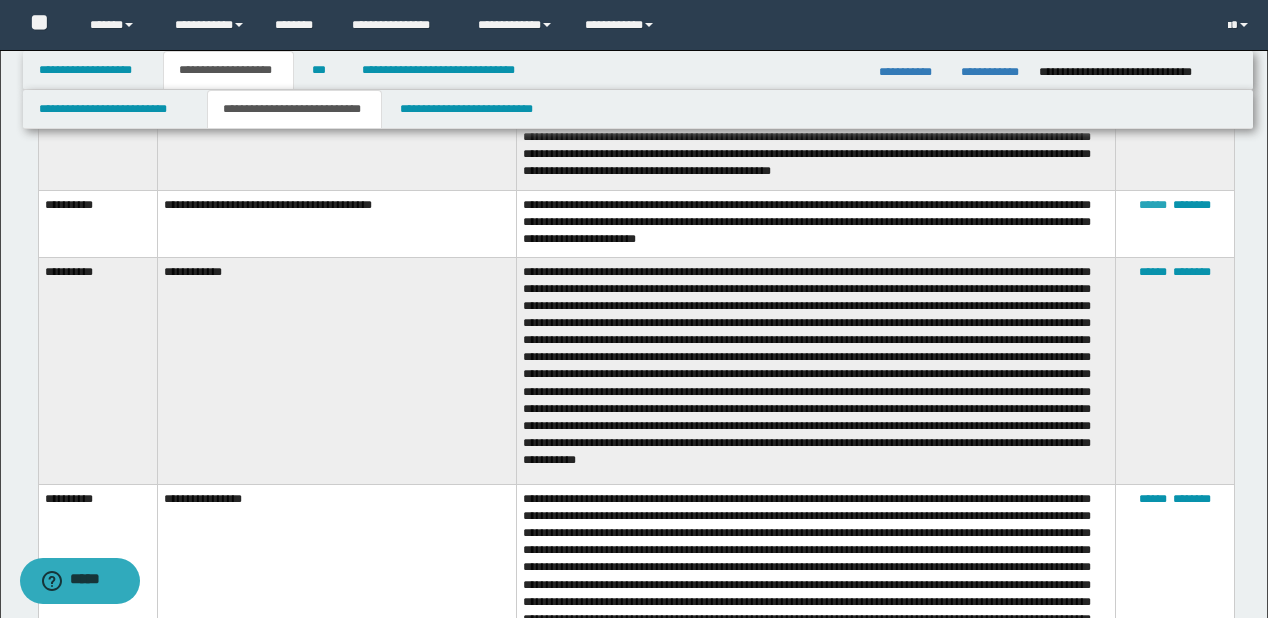 click on "******" at bounding box center (1153, 205) 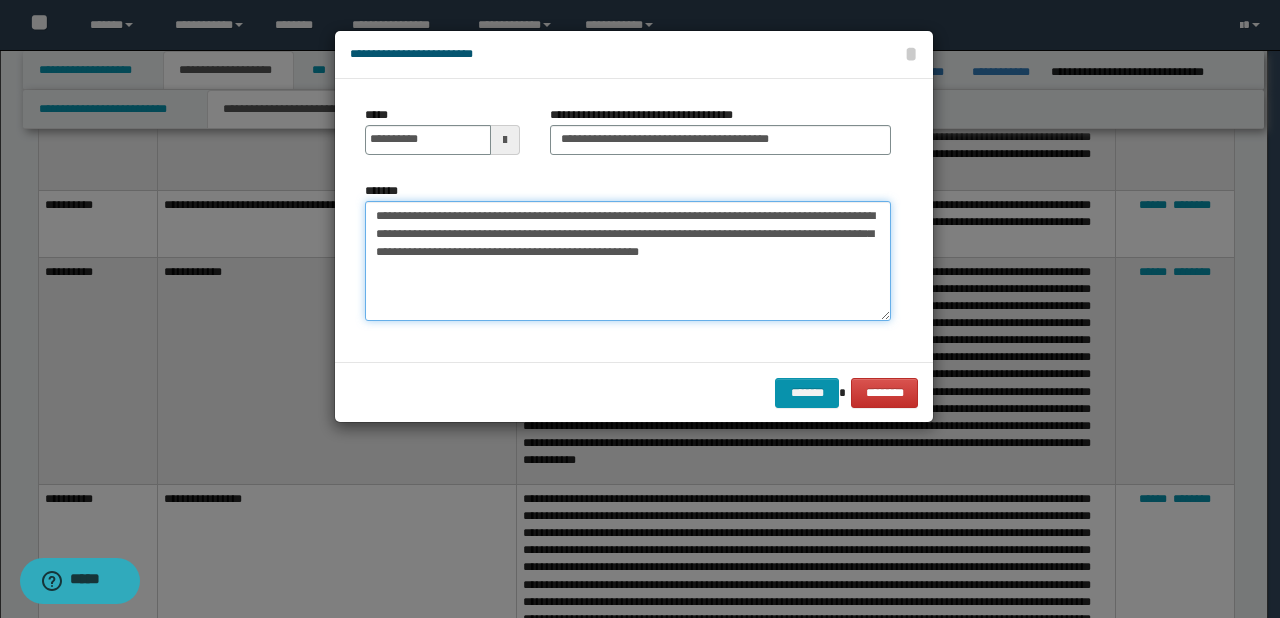 click on "**********" at bounding box center [628, 261] 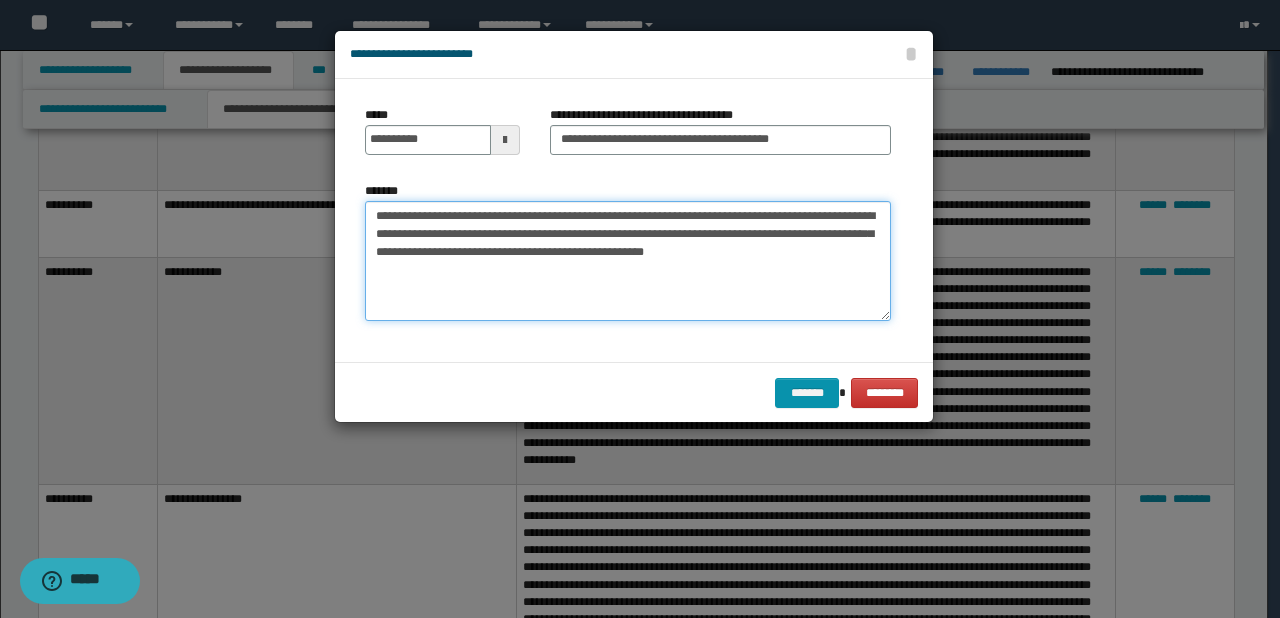 paste on "**********" 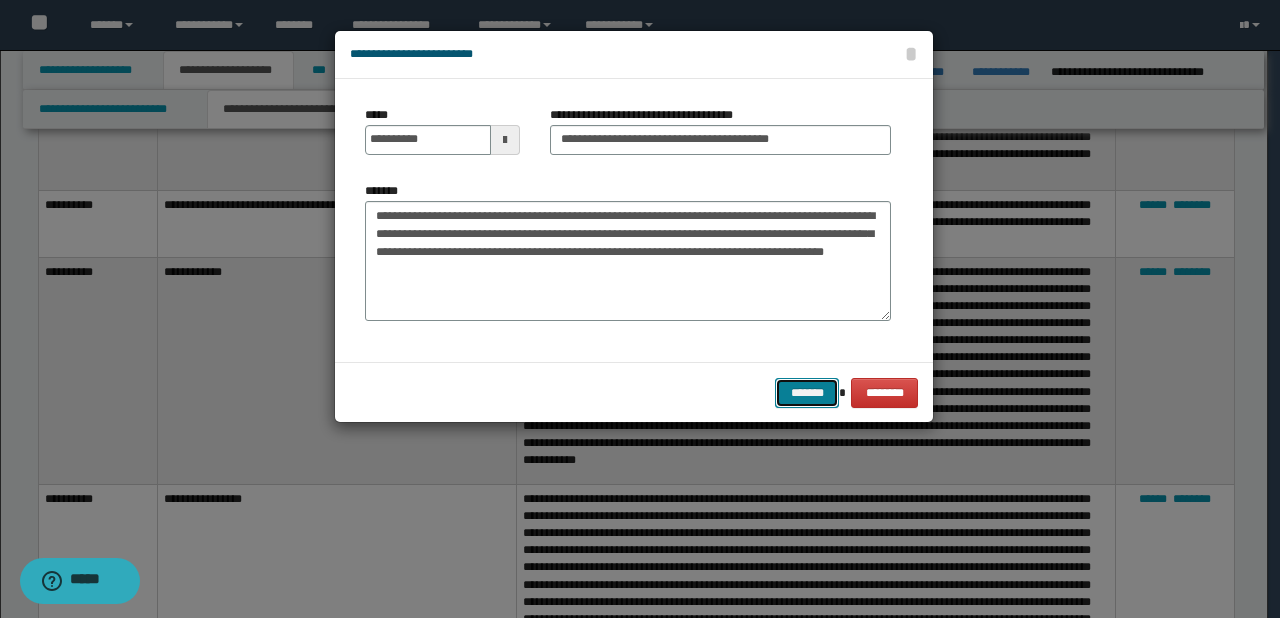 click on "*******" at bounding box center (807, 393) 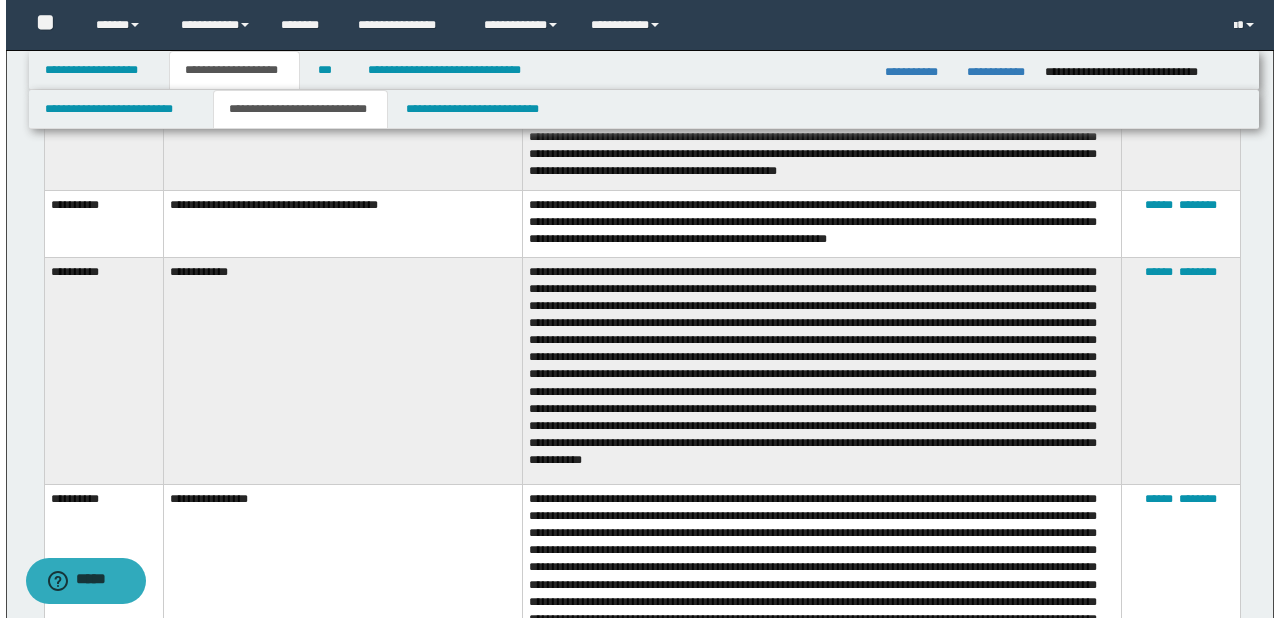 scroll, scrollTop: 2560, scrollLeft: 0, axis: vertical 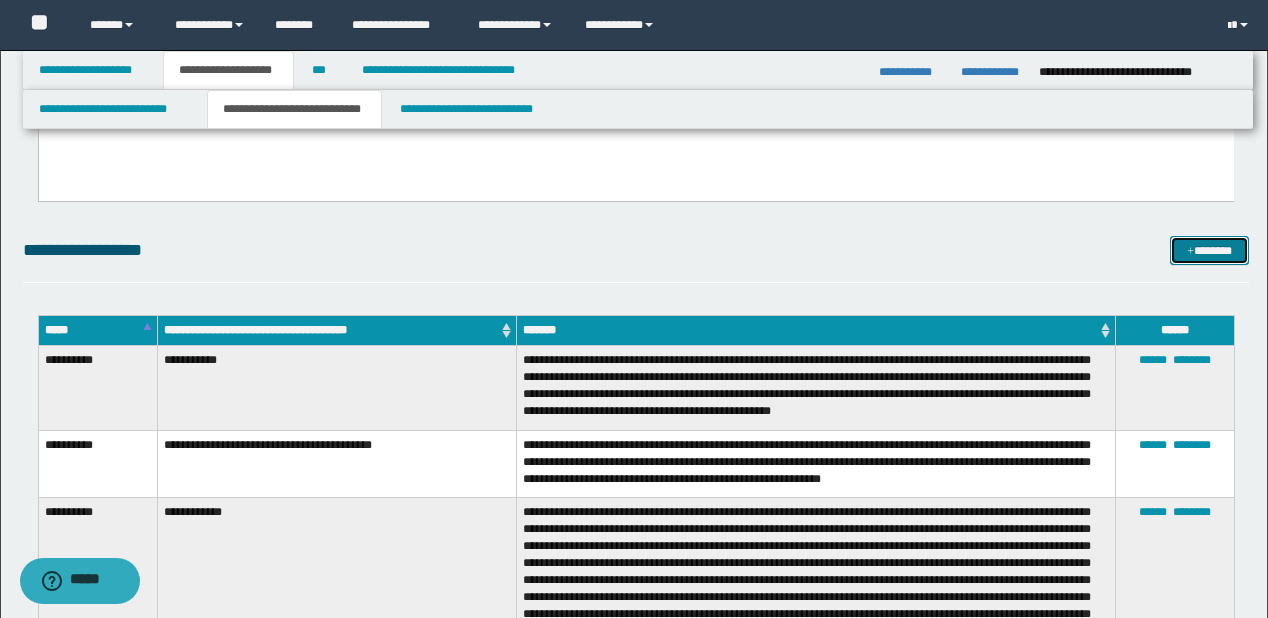 click at bounding box center [1190, 252] 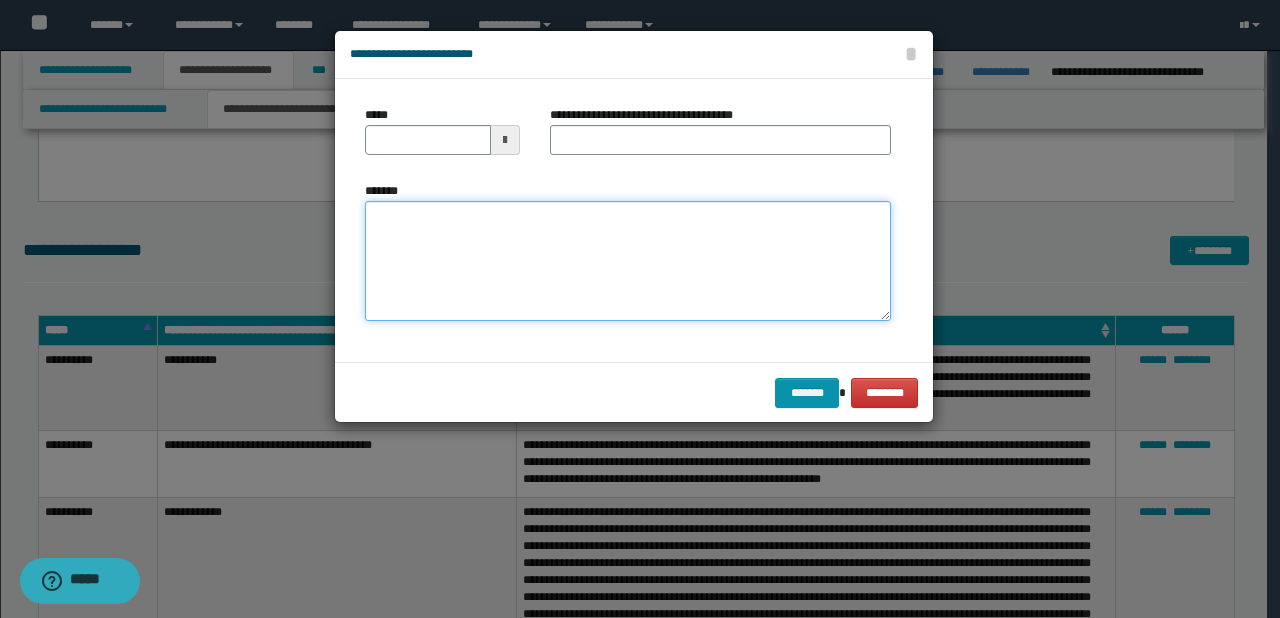 click on "*******" at bounding box center [628, 261] 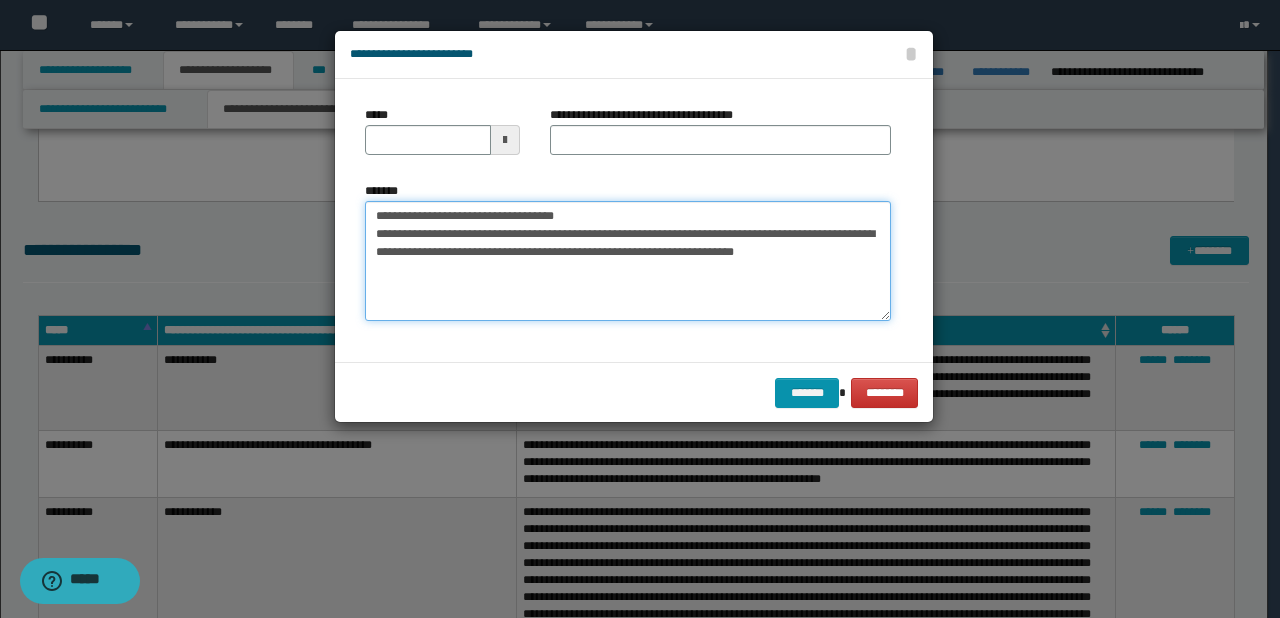 drag, startPoint x: 436, startPoint y: 213, endPoint x: 338, endPoint y: 210, distance: 98.045906 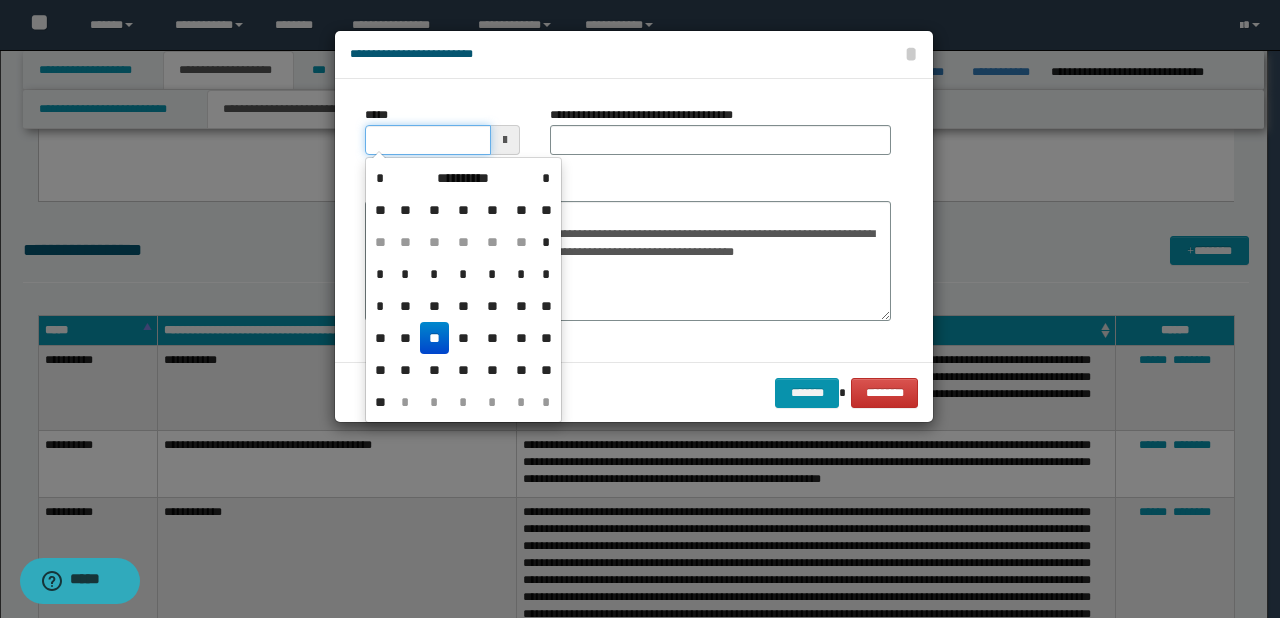 click on "*****" at bounding box center [428, 140] 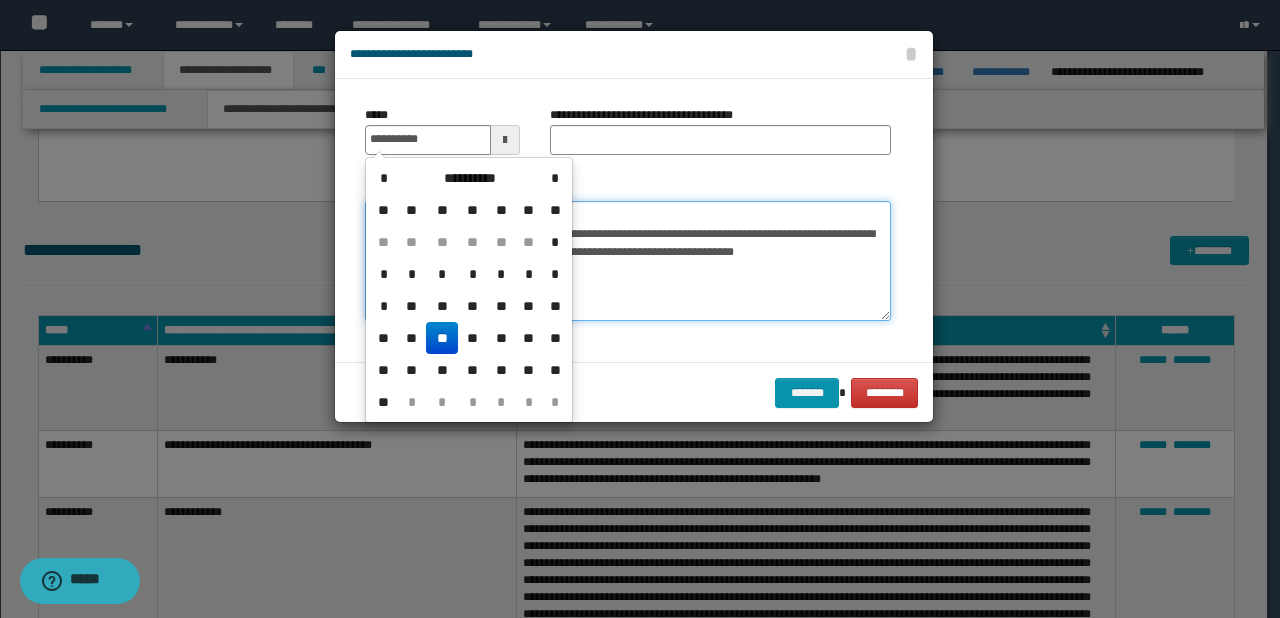 type on "**********" 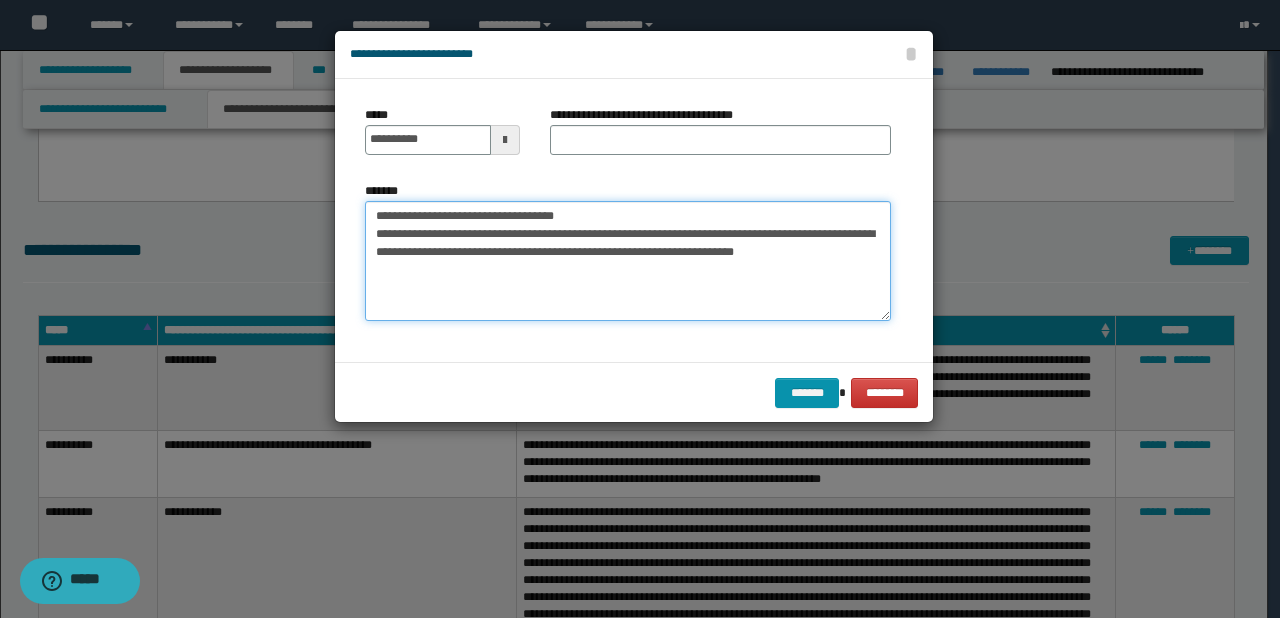 click on "**********" at bounding box center [628, 261] 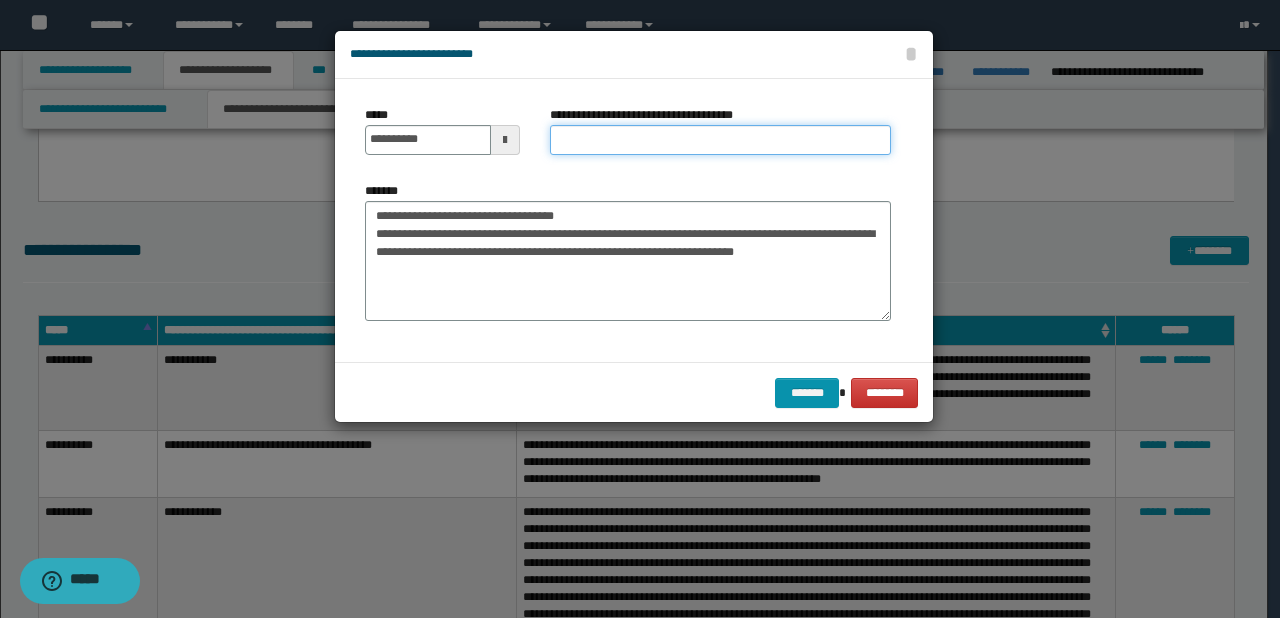 click on "**********" at bounding box center (720, 140) 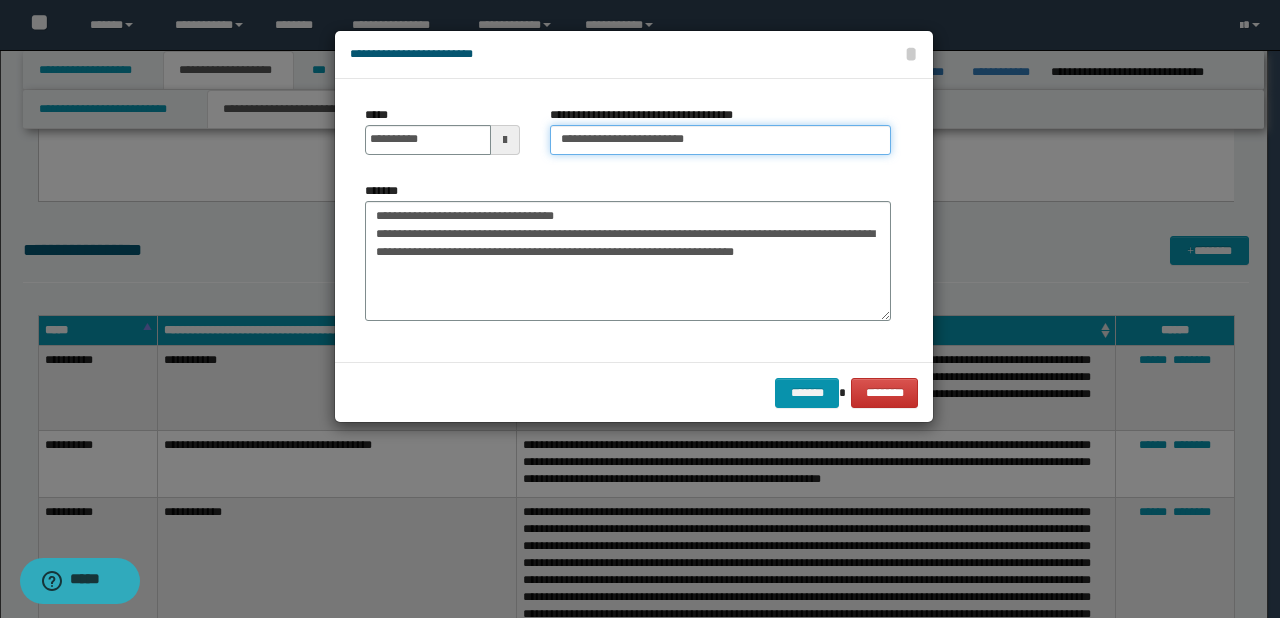 type on "**********" 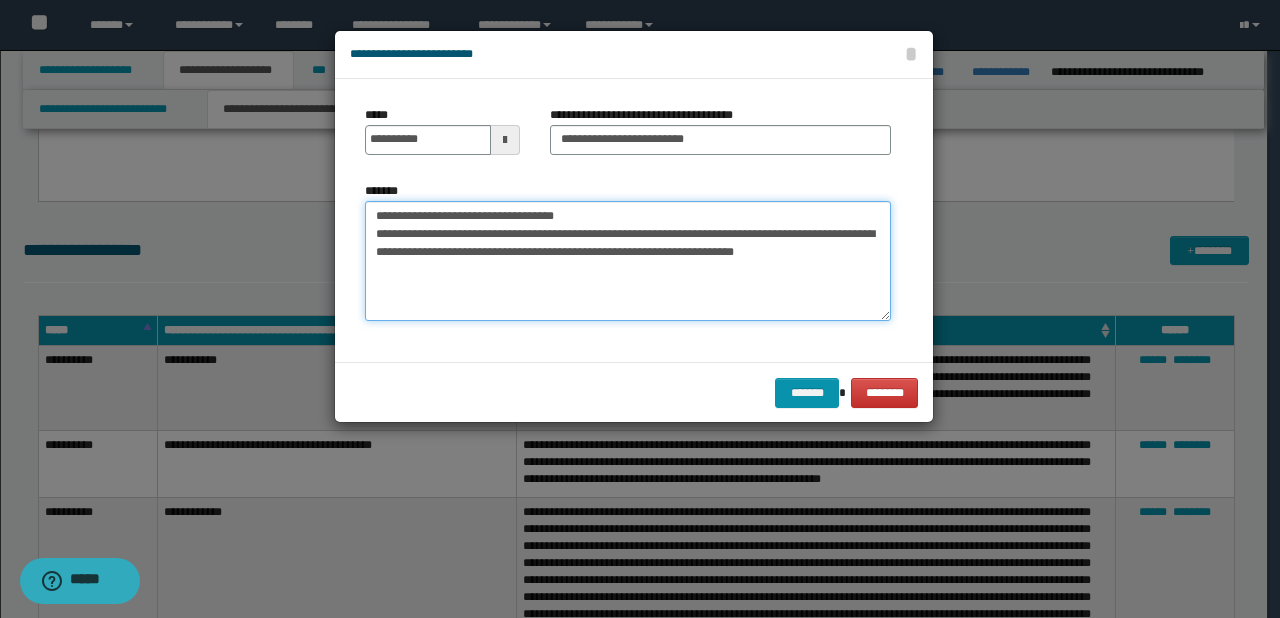 click on "**********" at bounding box center [628, 261] 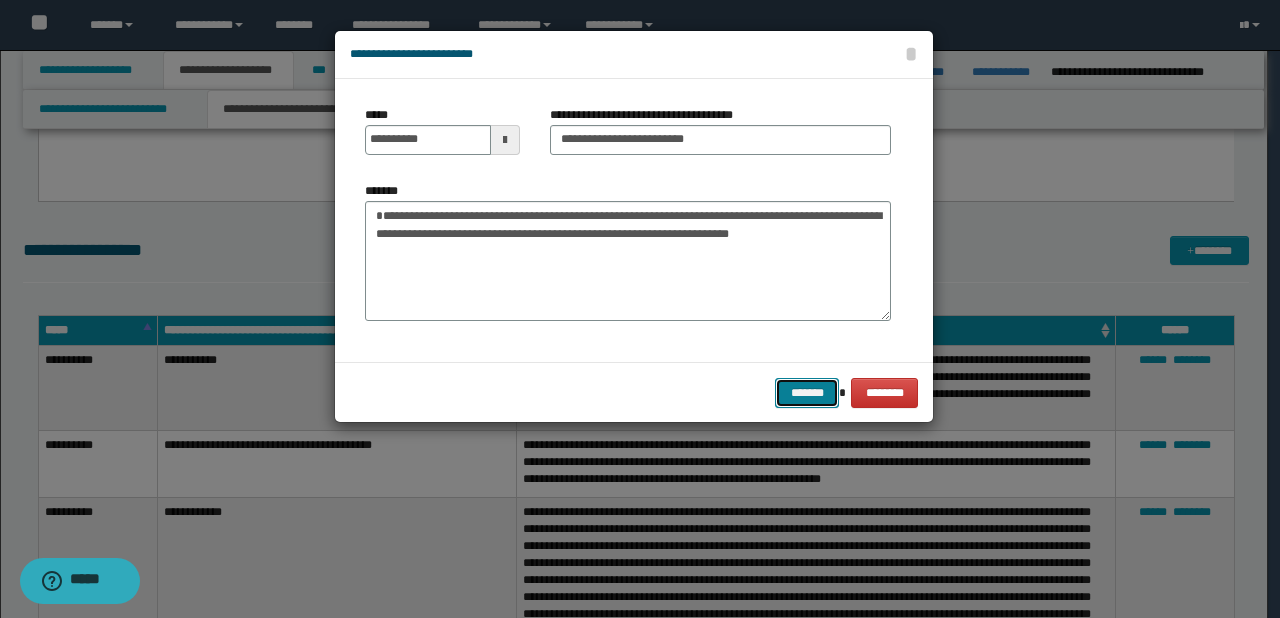 click on "*******" at bounding box center (807, 393) 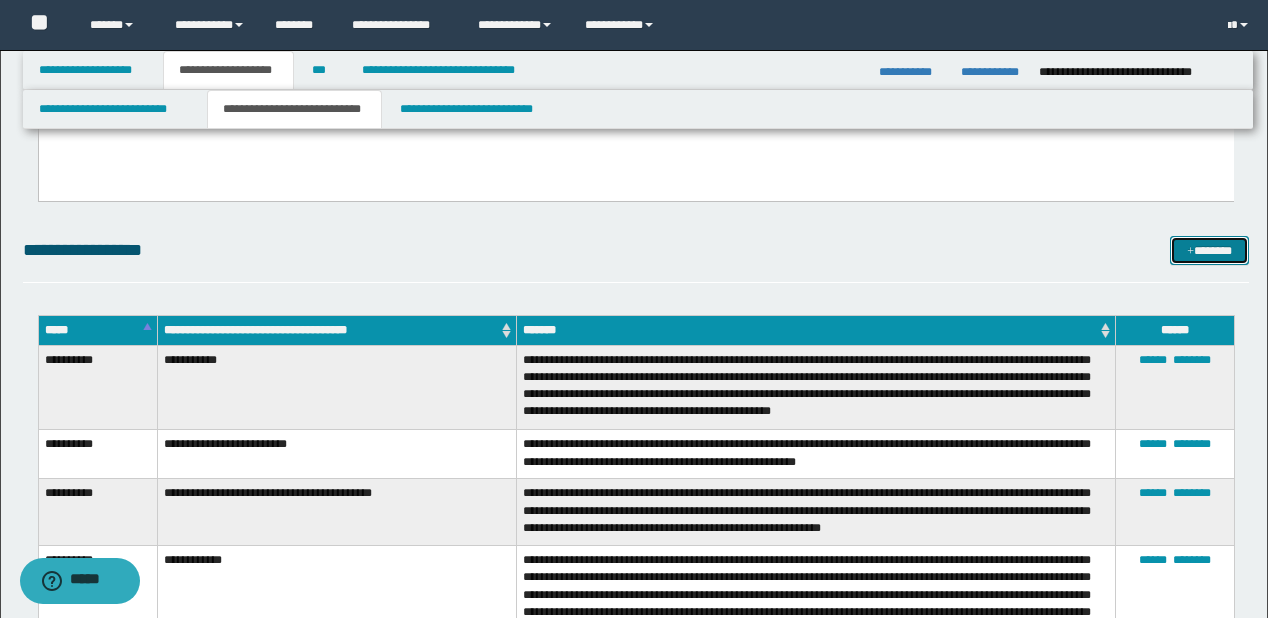 click on "*******" at bounding box center (1209, 251) 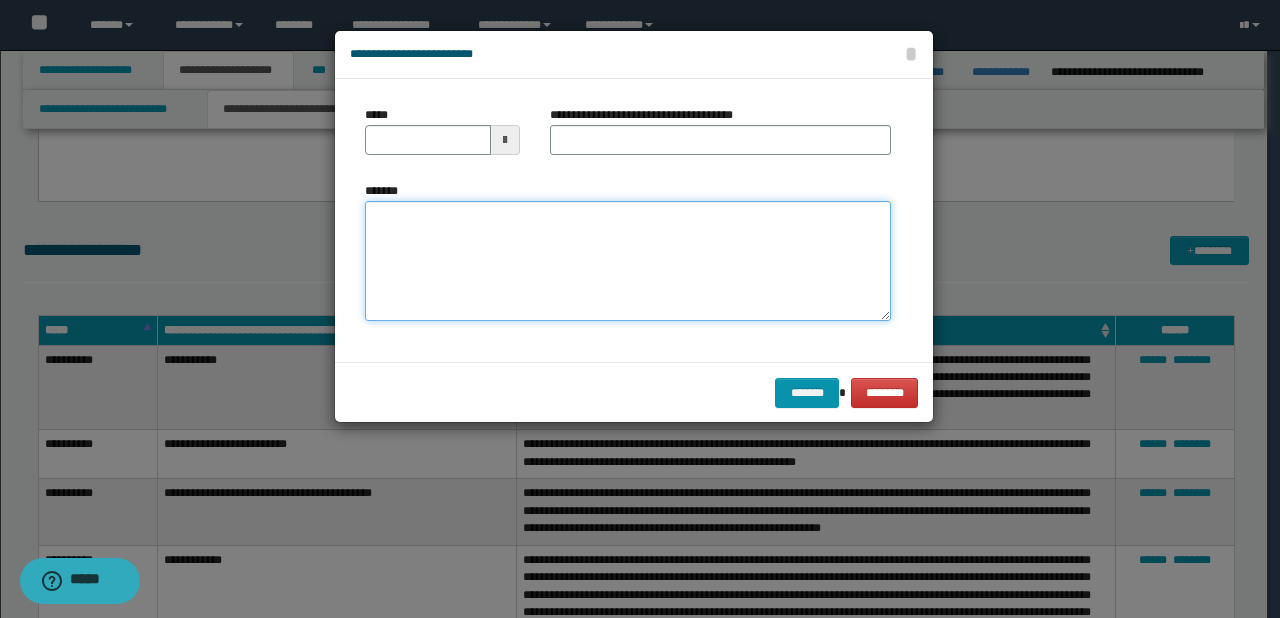 click on "*******" at bounding box center (628, 261) 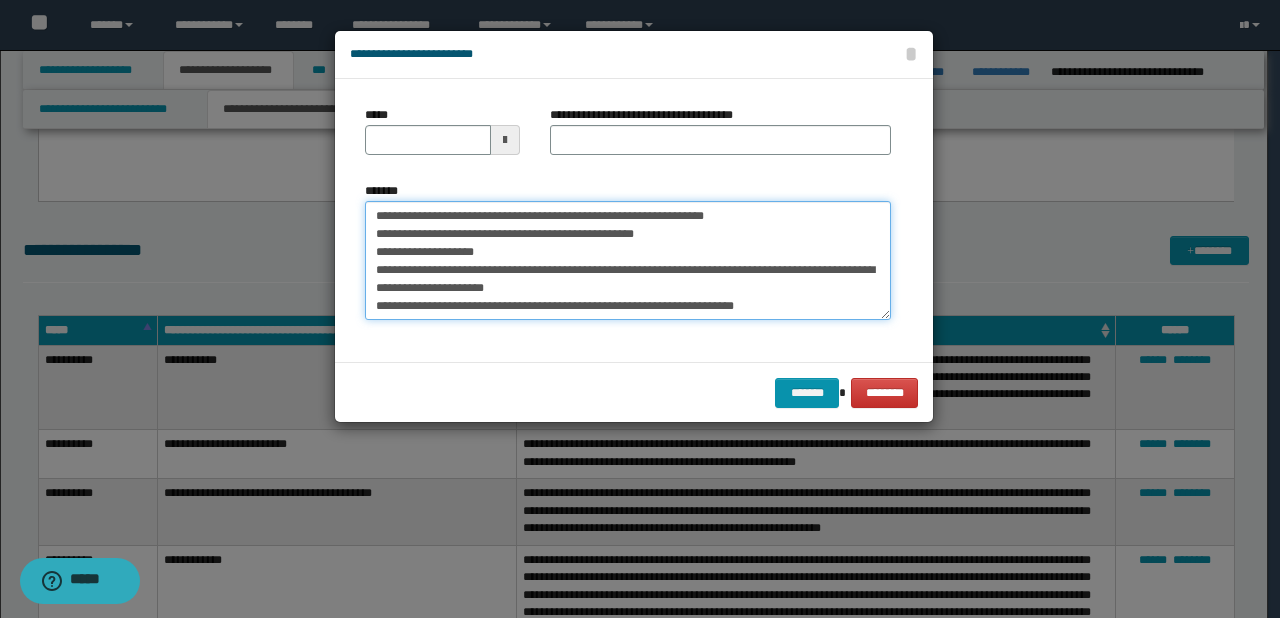 scroll, scrollTop: 0, scrollLeft: 0, axis: both 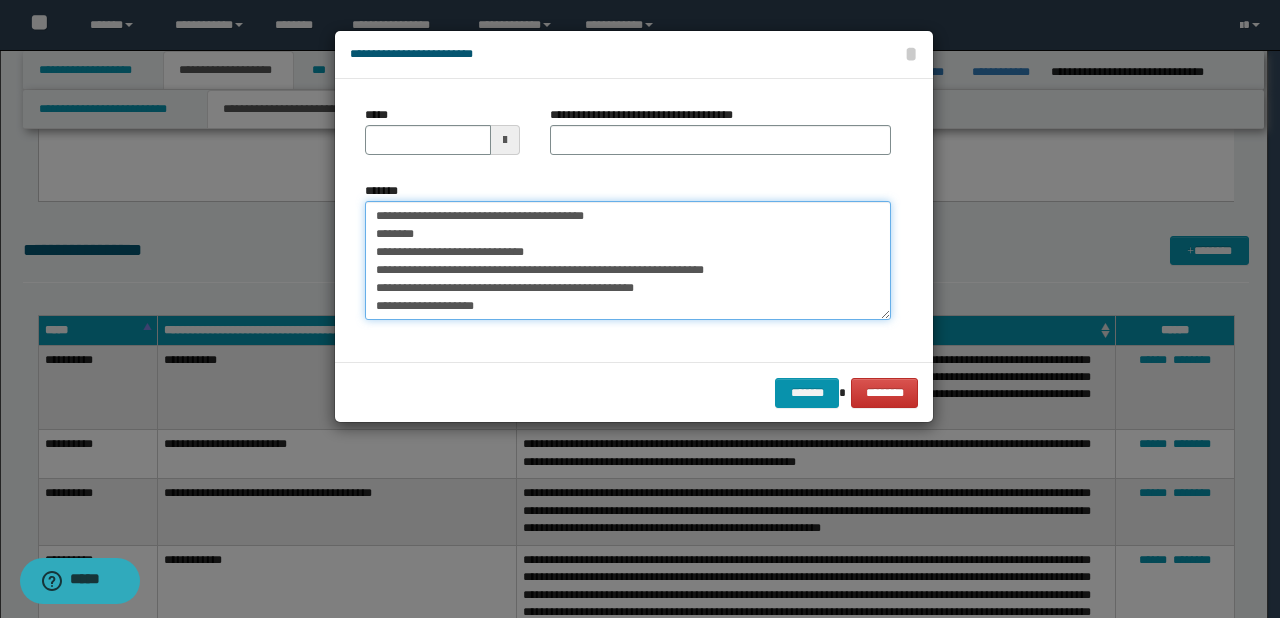 drag, startPoint x: 438, startPoint y: 219, endPoint x: 367, endPoint y: 215, distance: 71.11259 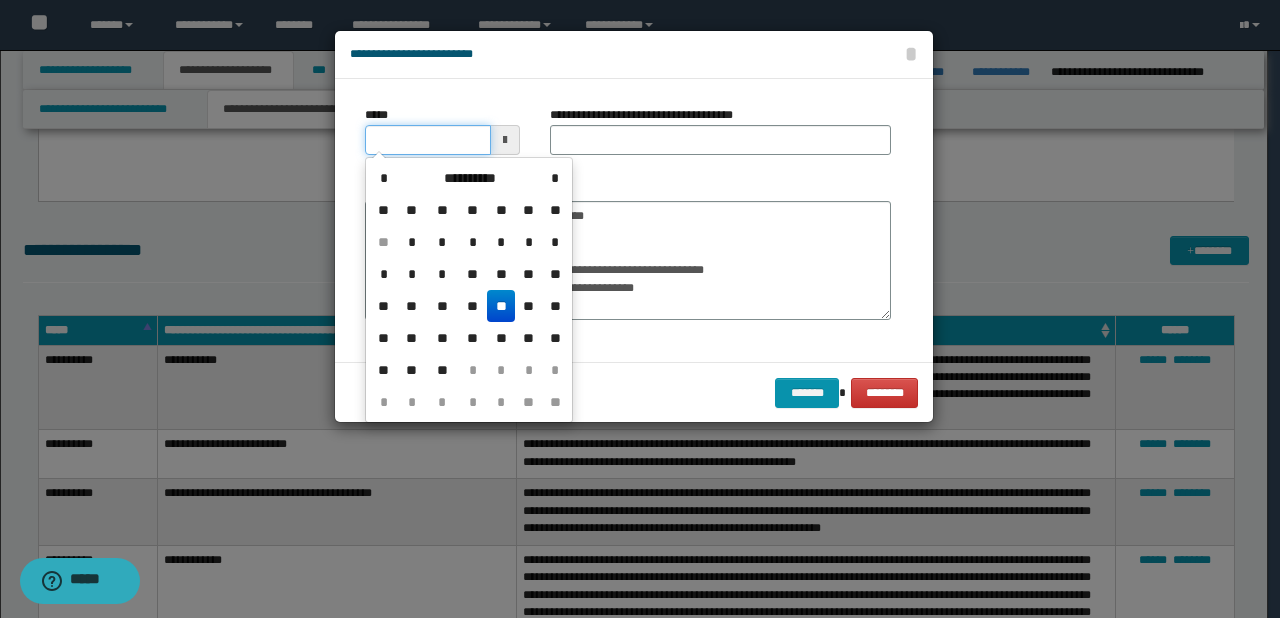 click on "*****" at bounding box center (428, 140) 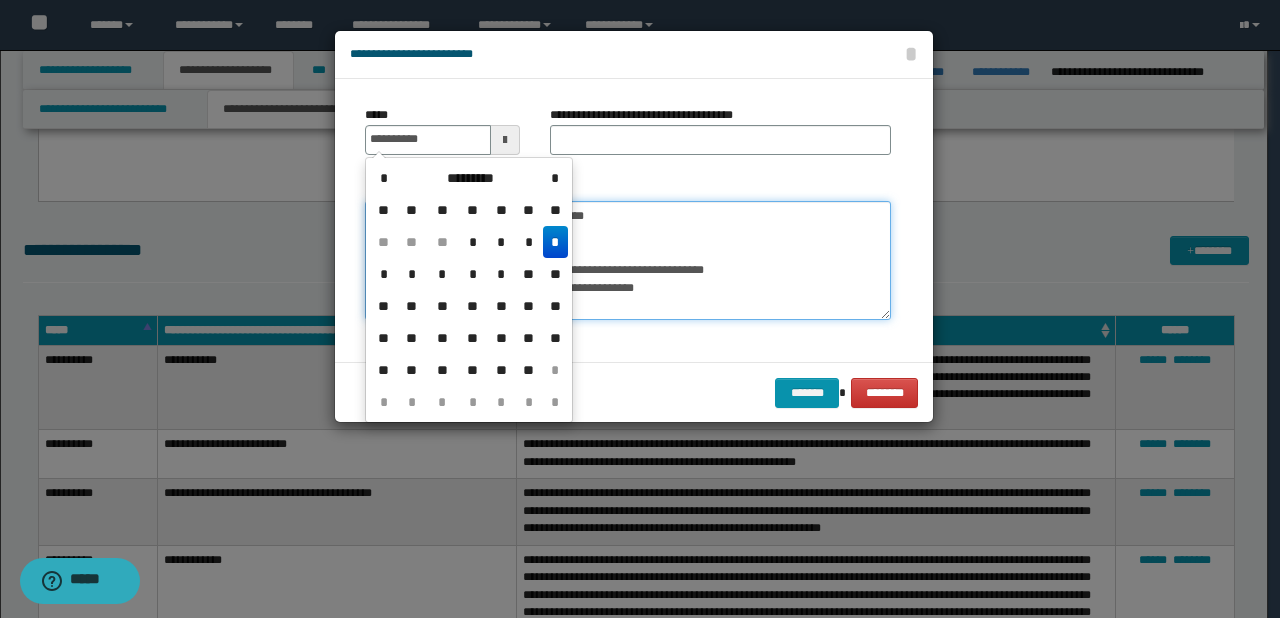 type on "**********" 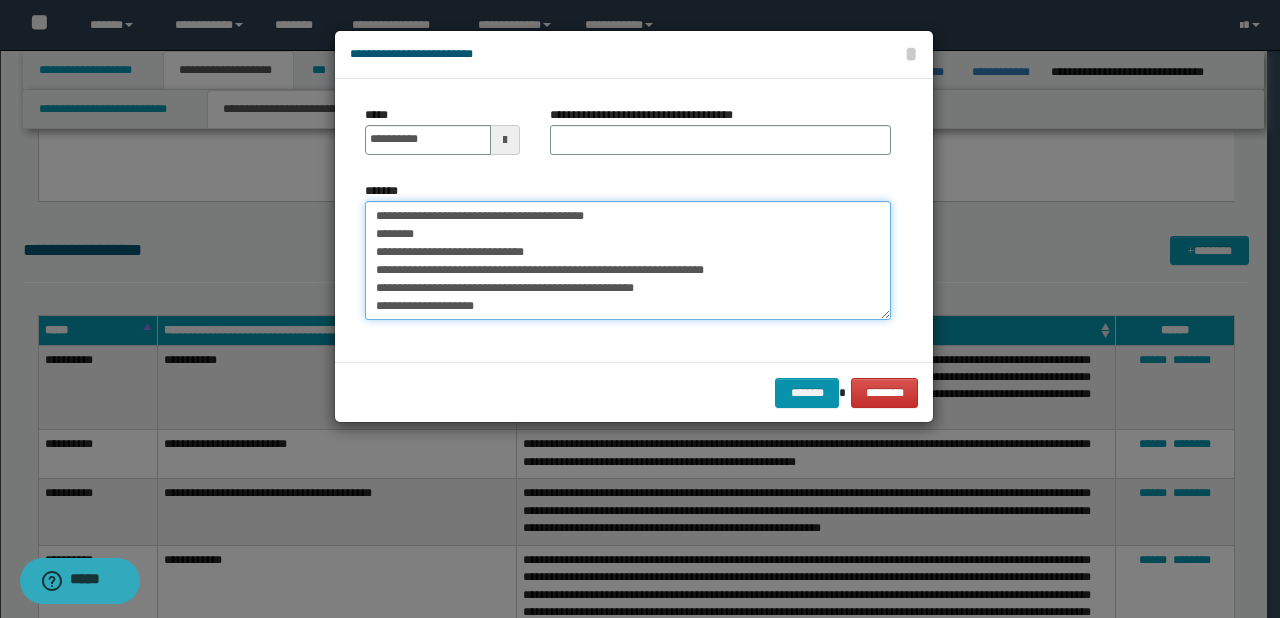 drag, startPoint x: 443, startPoint y: 216, endPoint x: 716, endPoint y: 215, distance: 273.00183 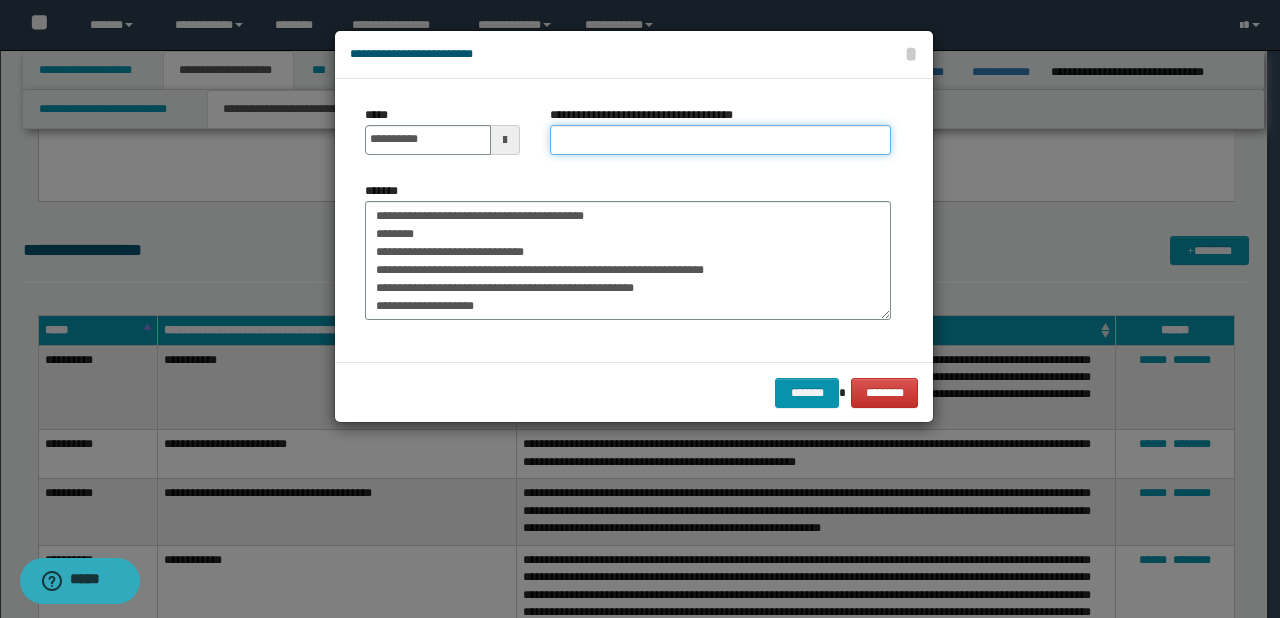 click on "**********" at bounding box center [720, 140] 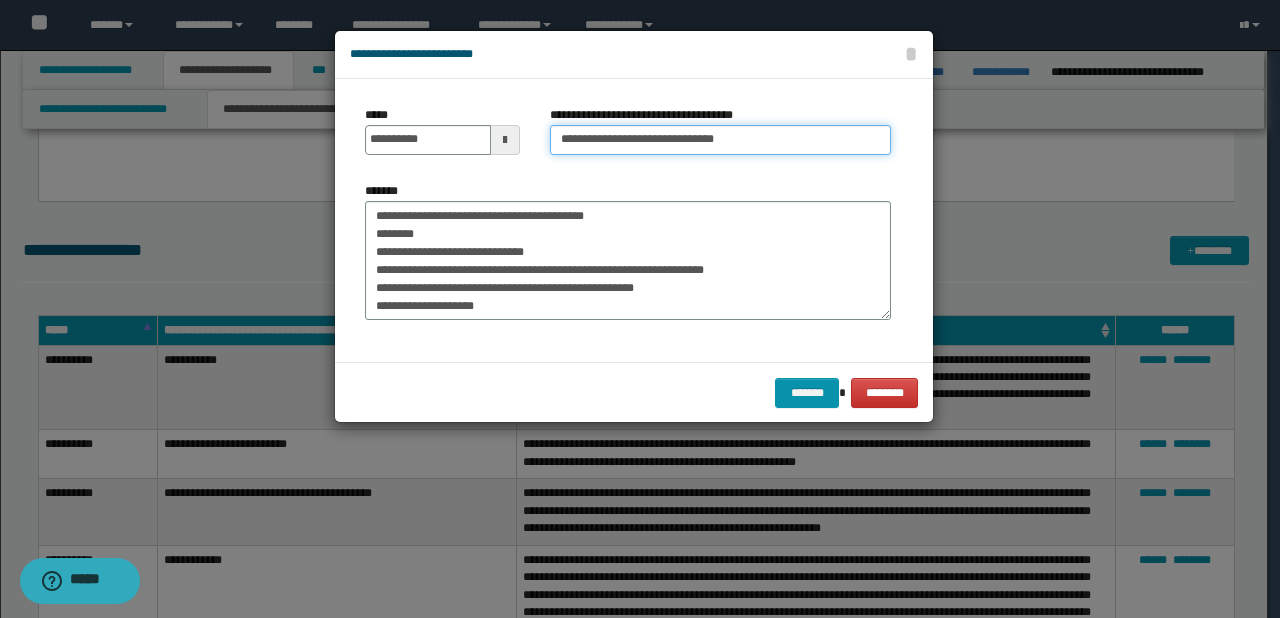 type on "**********" 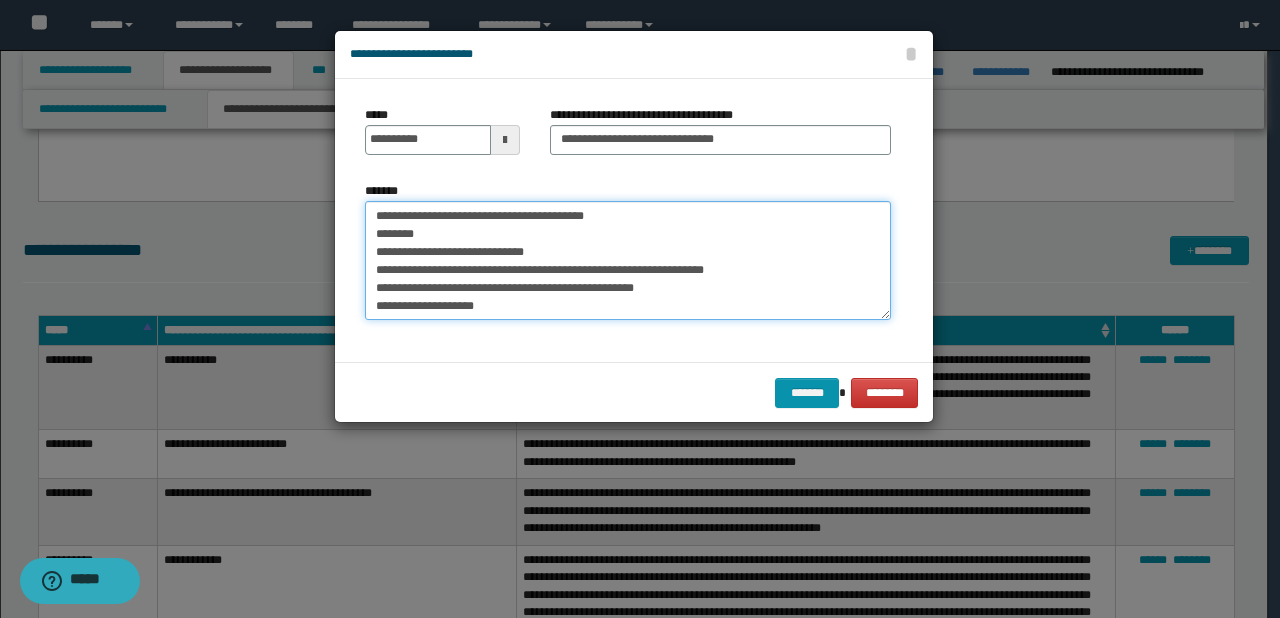 click on "**********" at bounding box center (628, 261) 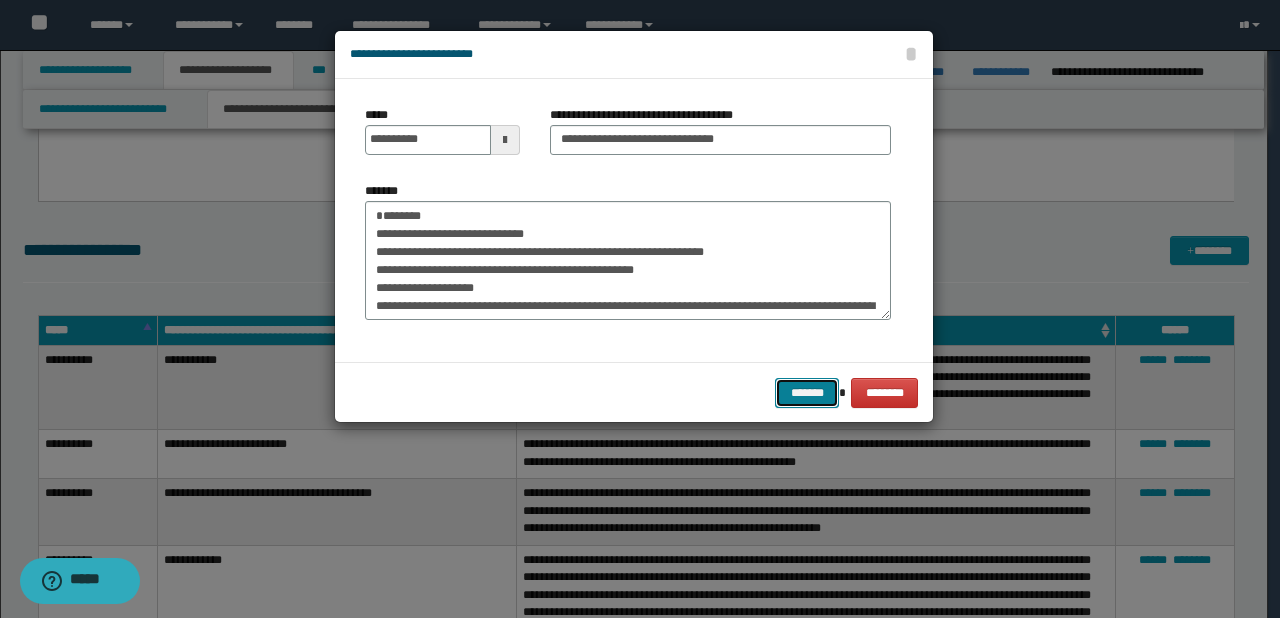 click on "*******" at bounding box center (807, 393) 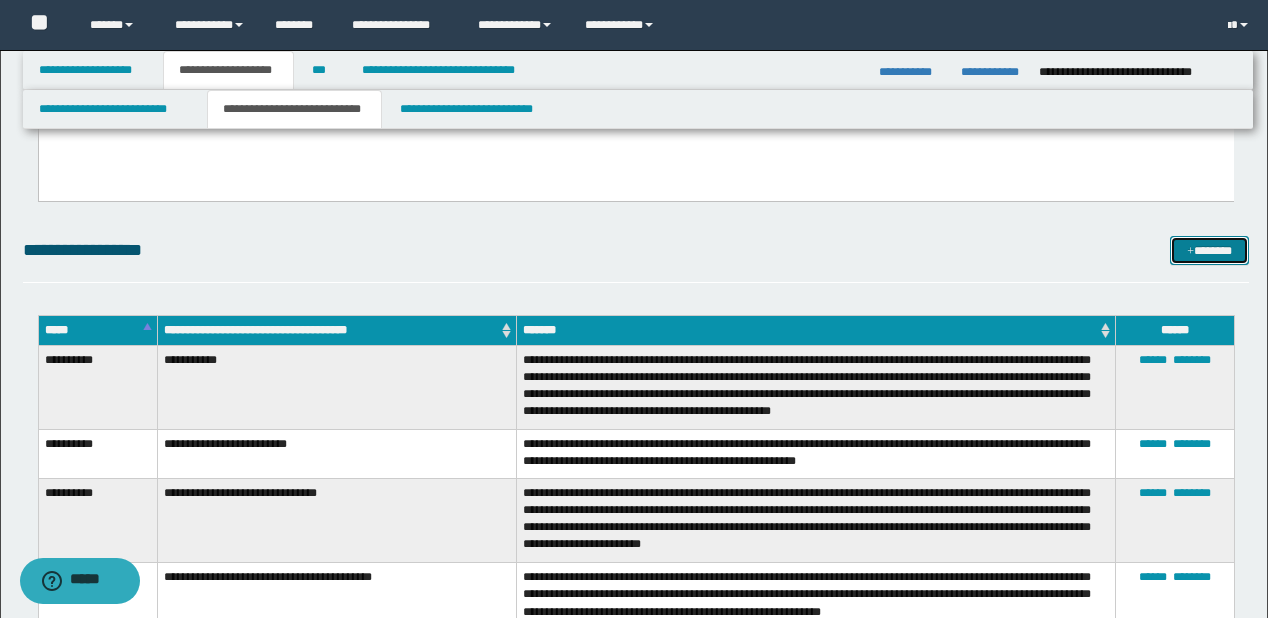 click on "*******" at bounding box center [1209, 251] 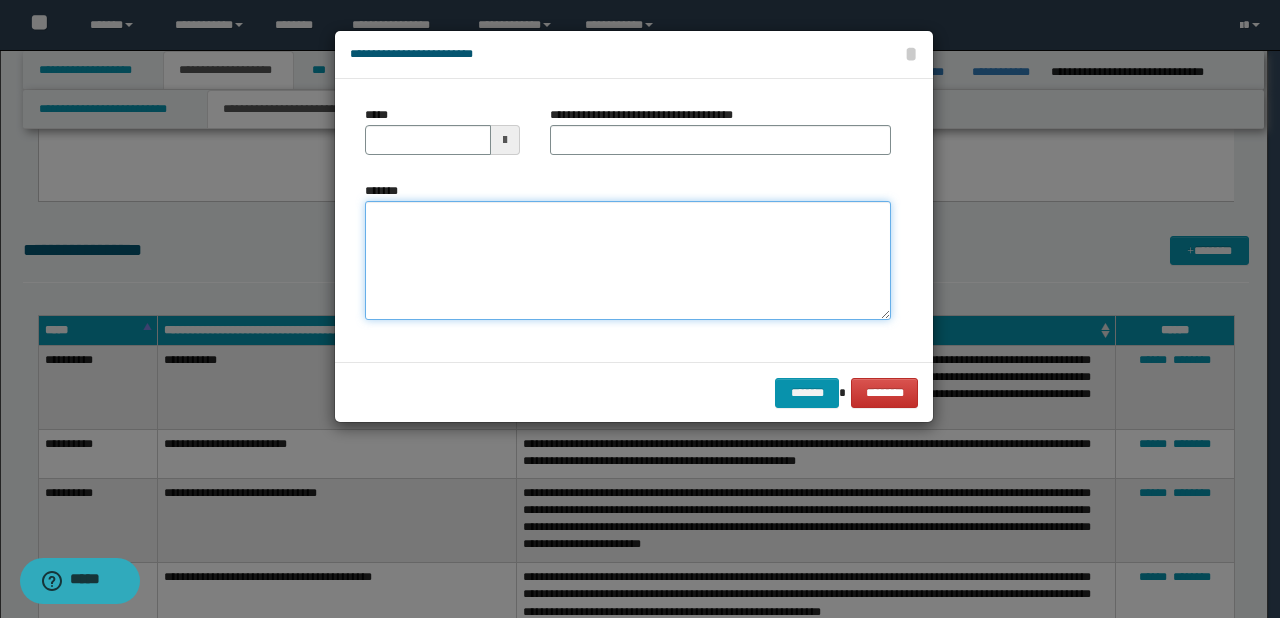 click on "*******" at bounding box center (628, 261) 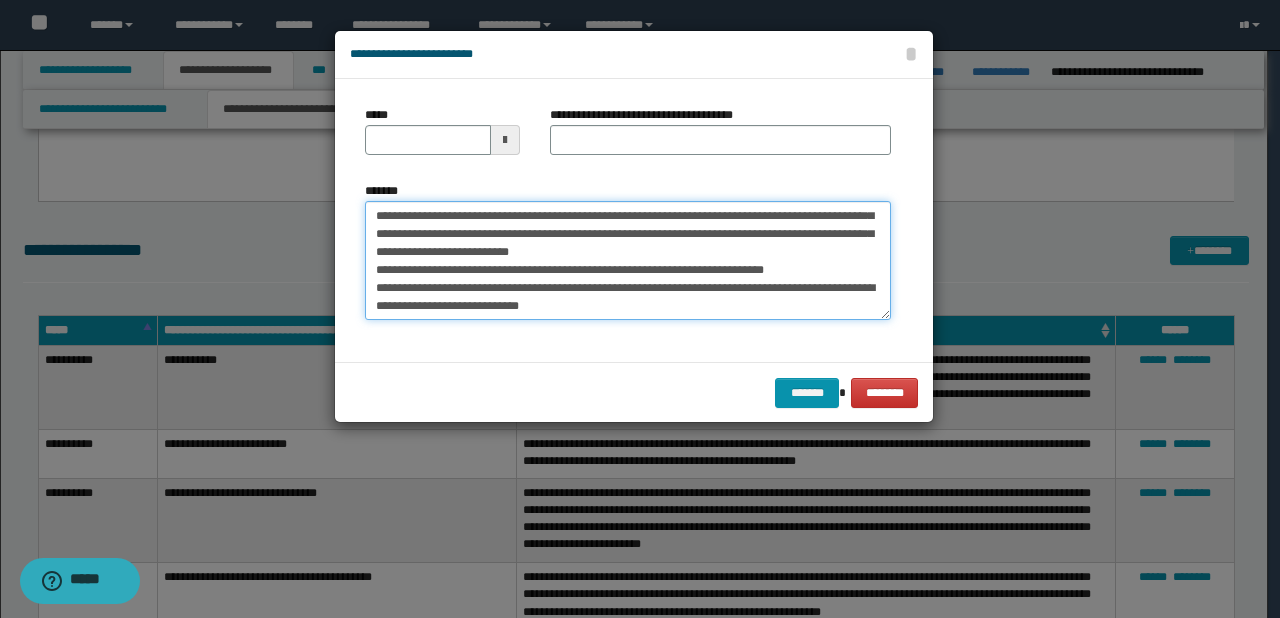 scroll, scrollTop: 0, scrollLeft: 0, axis: both 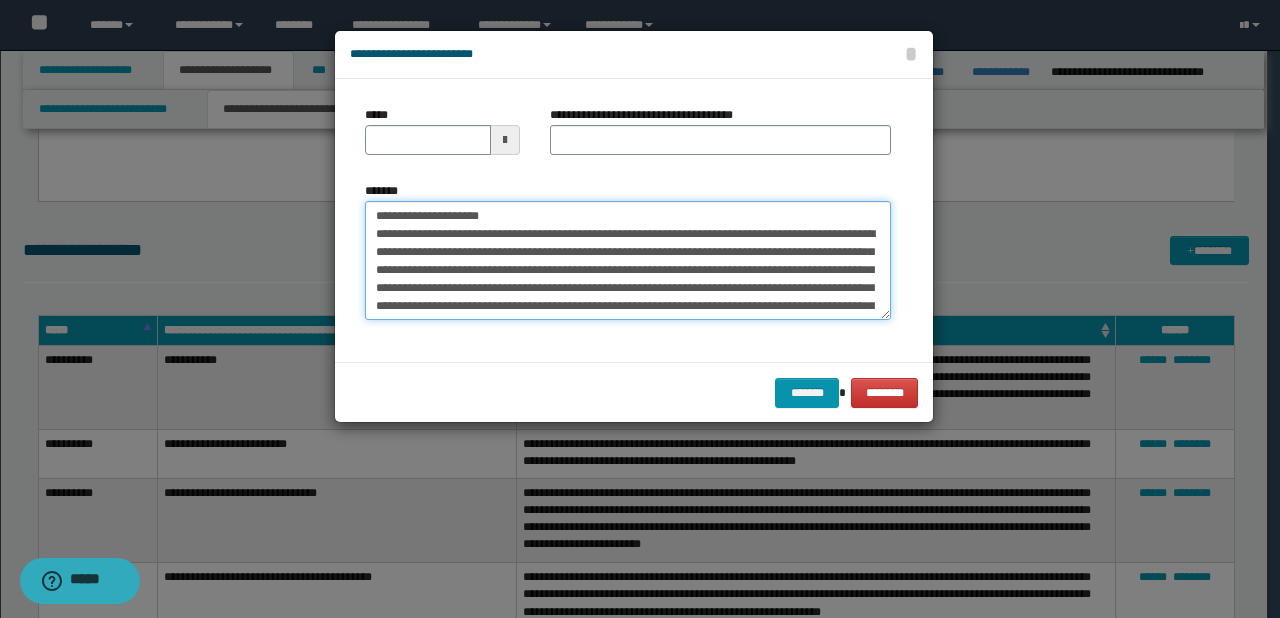 drag, startPoint x: 438, startPoint y: 213, endPoint x: 368, endPoint y: 213, distance: 70 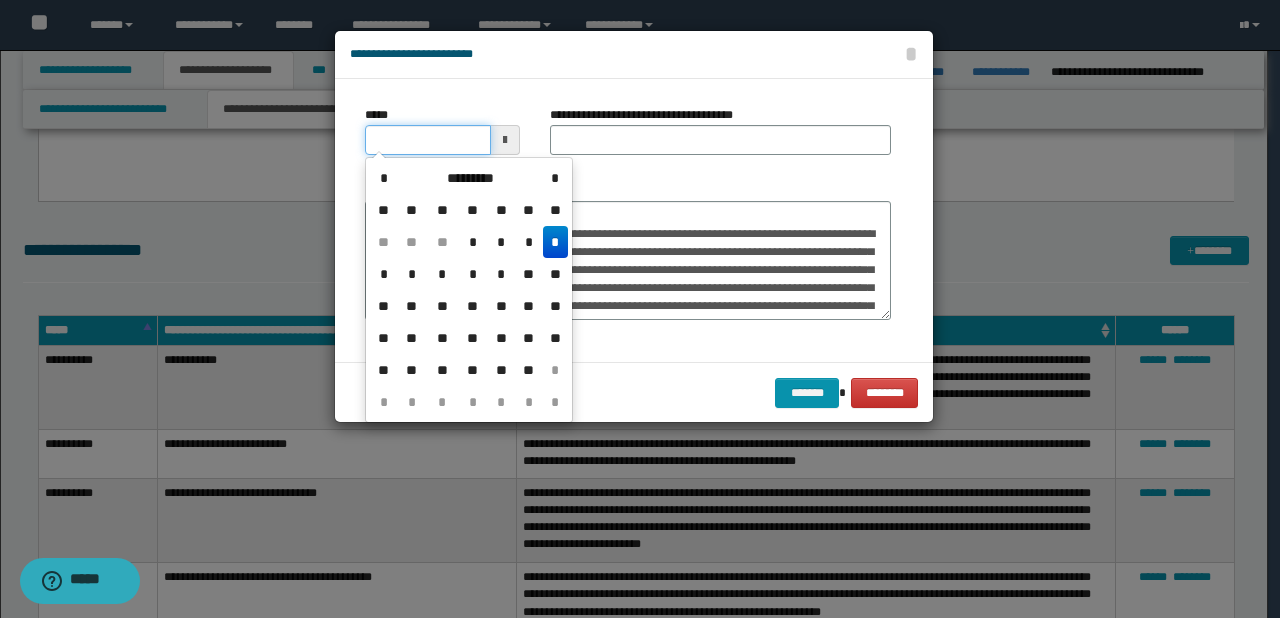 click on "*****" at bounding box center (428, 140) 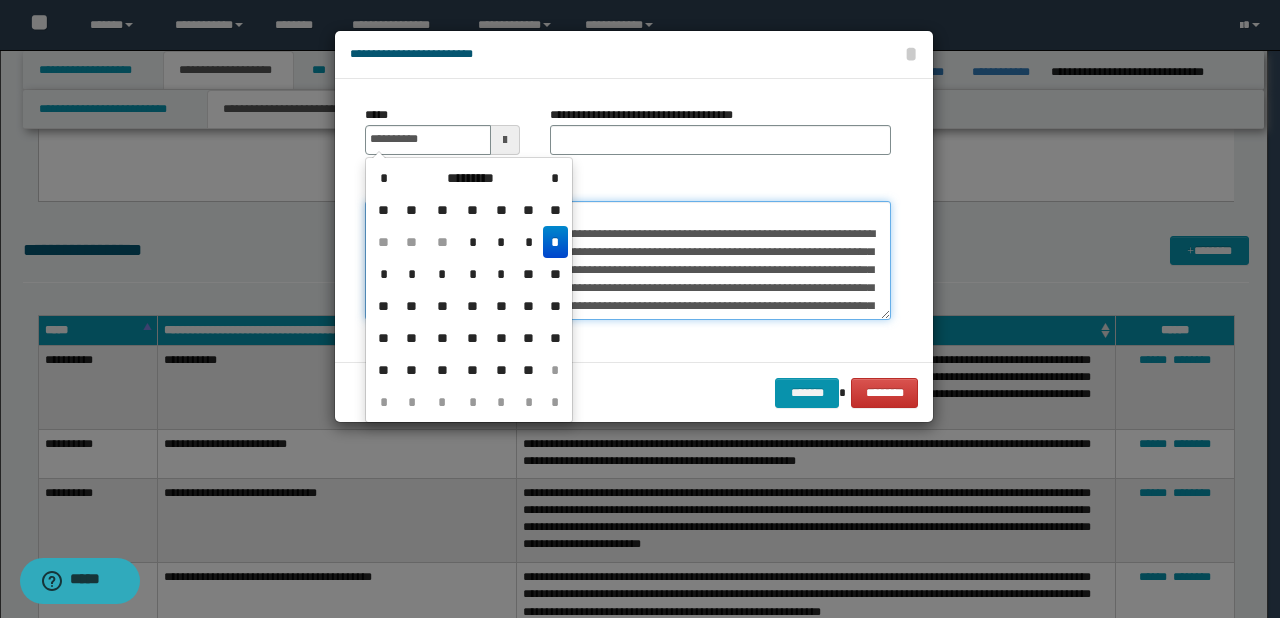 type on "**********" 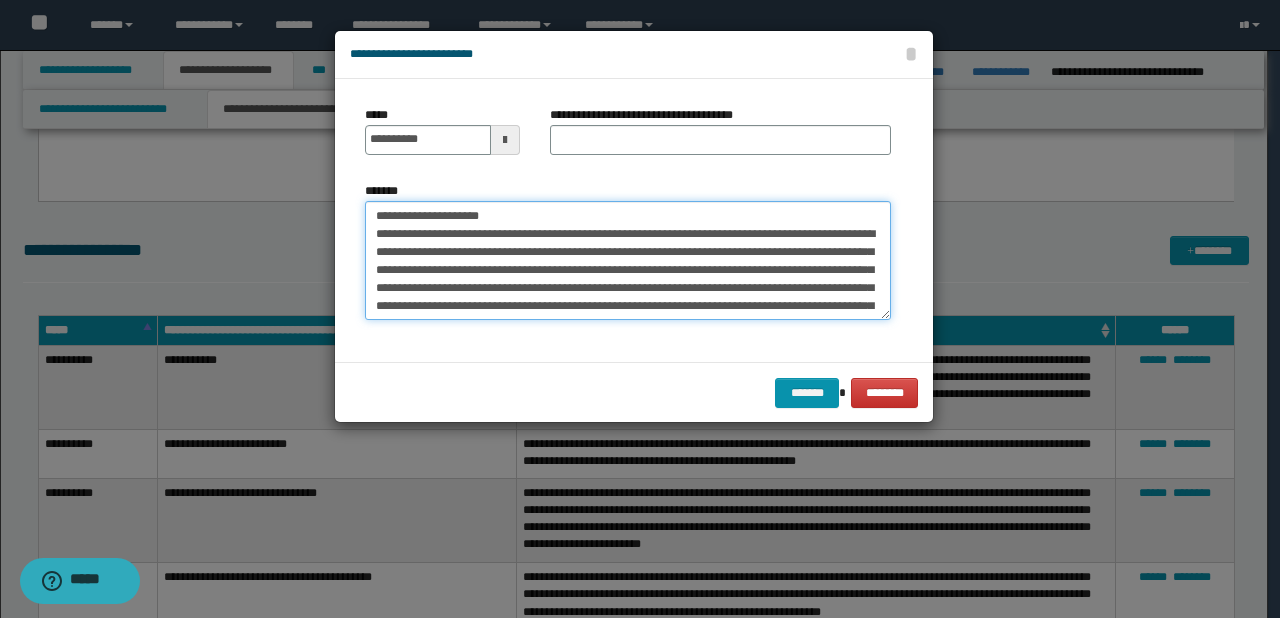 click on "**********" at bounding box center (628, 261) 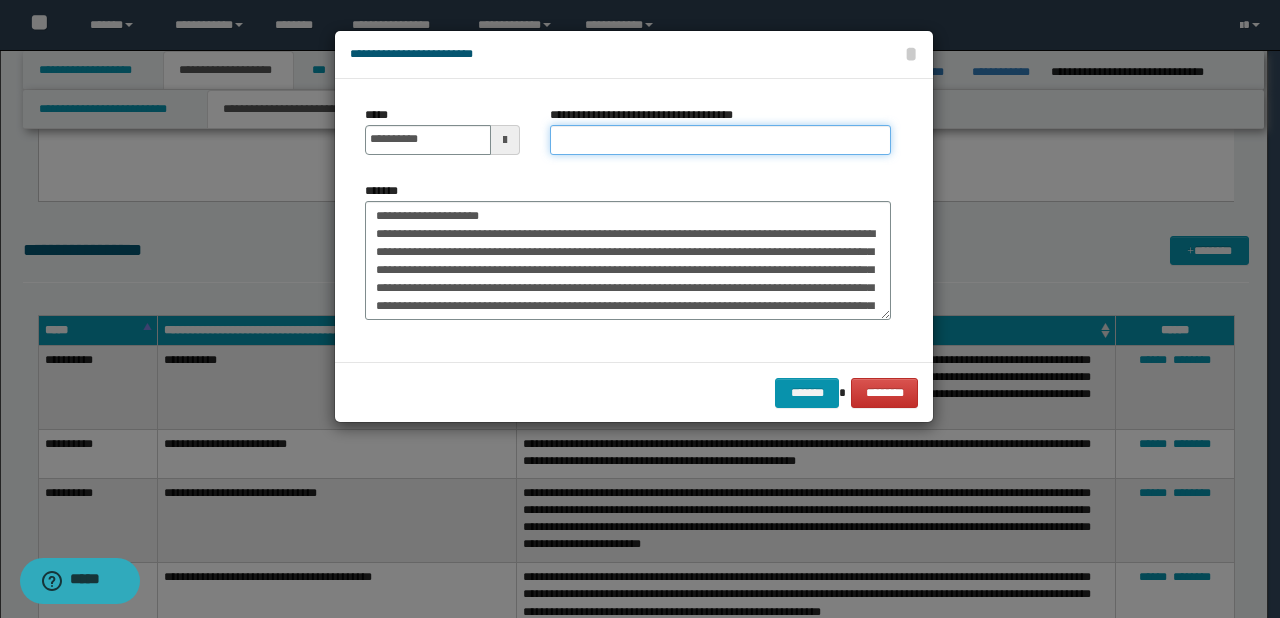 click on "**********" at bounding box center (720, 140) 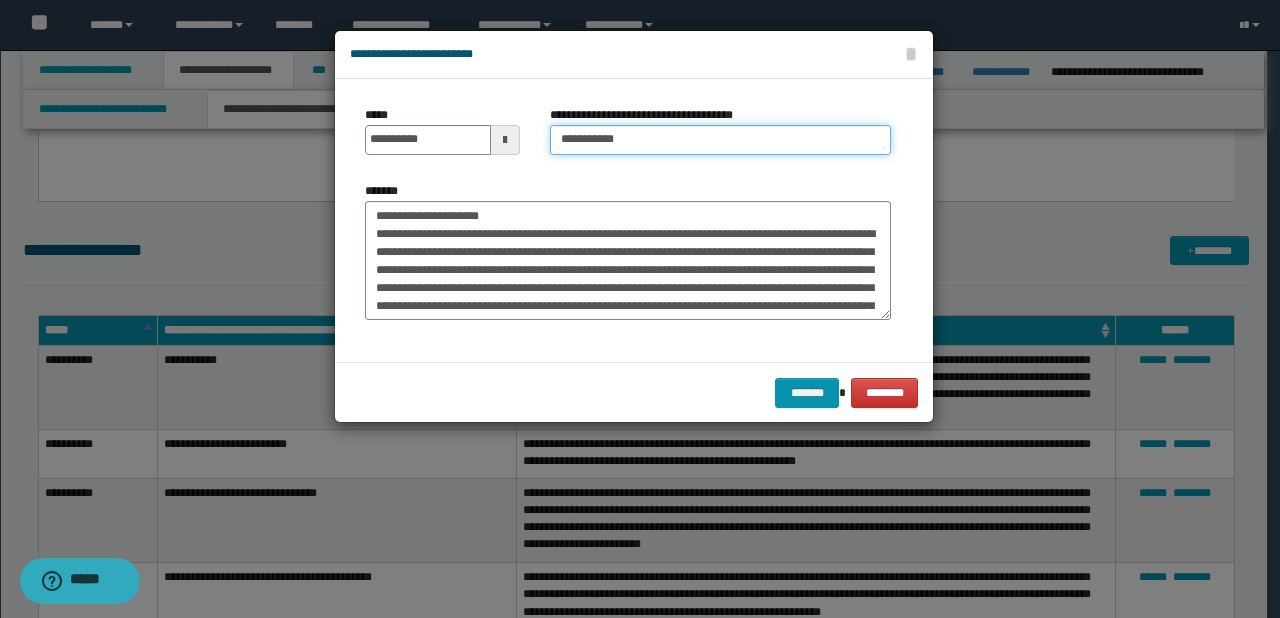 type on "**********" 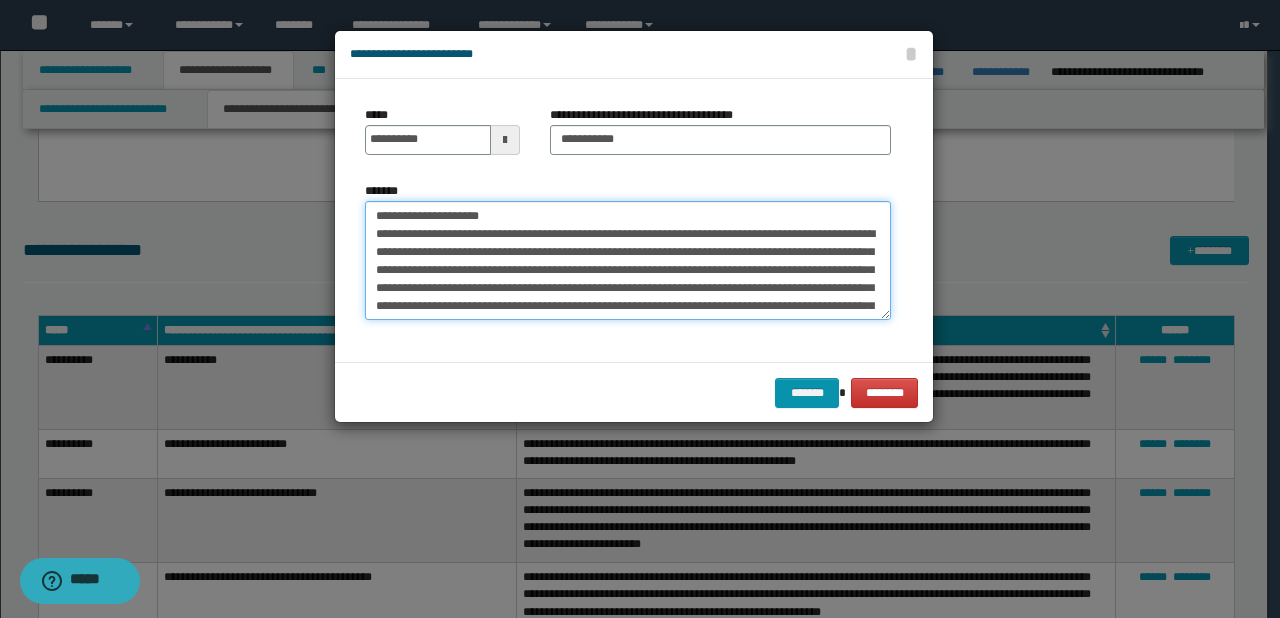 drag, startPoint x: 532, startPoint y: 214, endPoint x: 220, endPoint y: 214, distance: 312 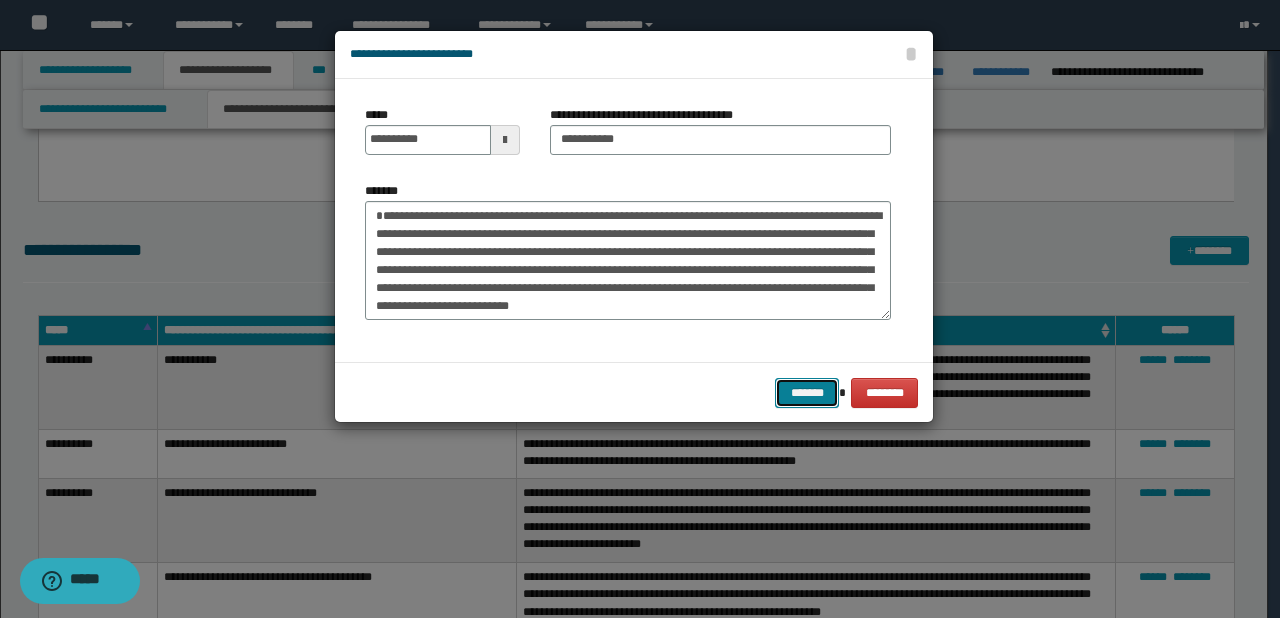 click on "*******" at bounding box center [807, 393] 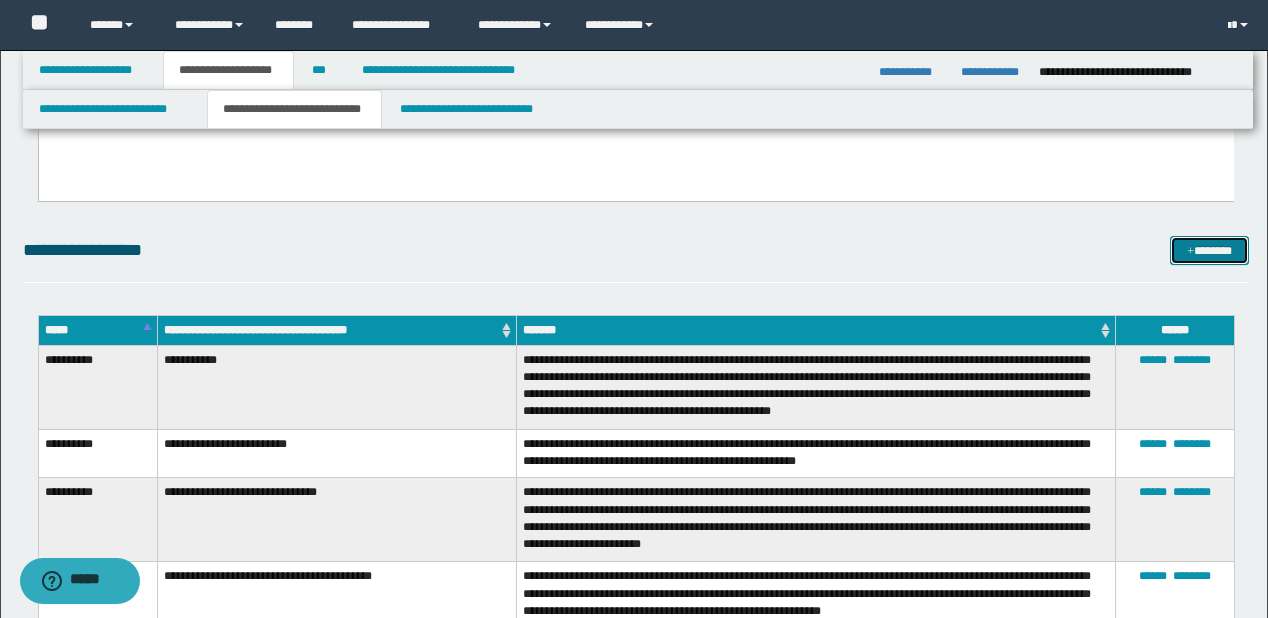 click on "*******" at bounding box center (1209, 251) 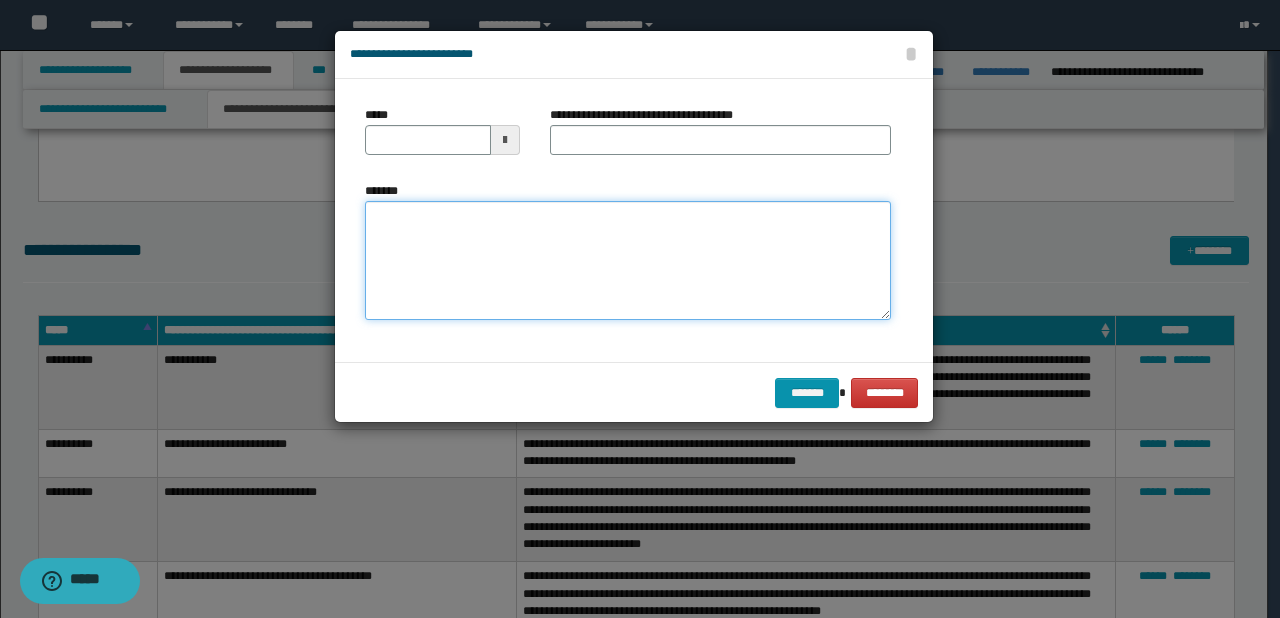 click on "*******" at bounding box center [628, 261] 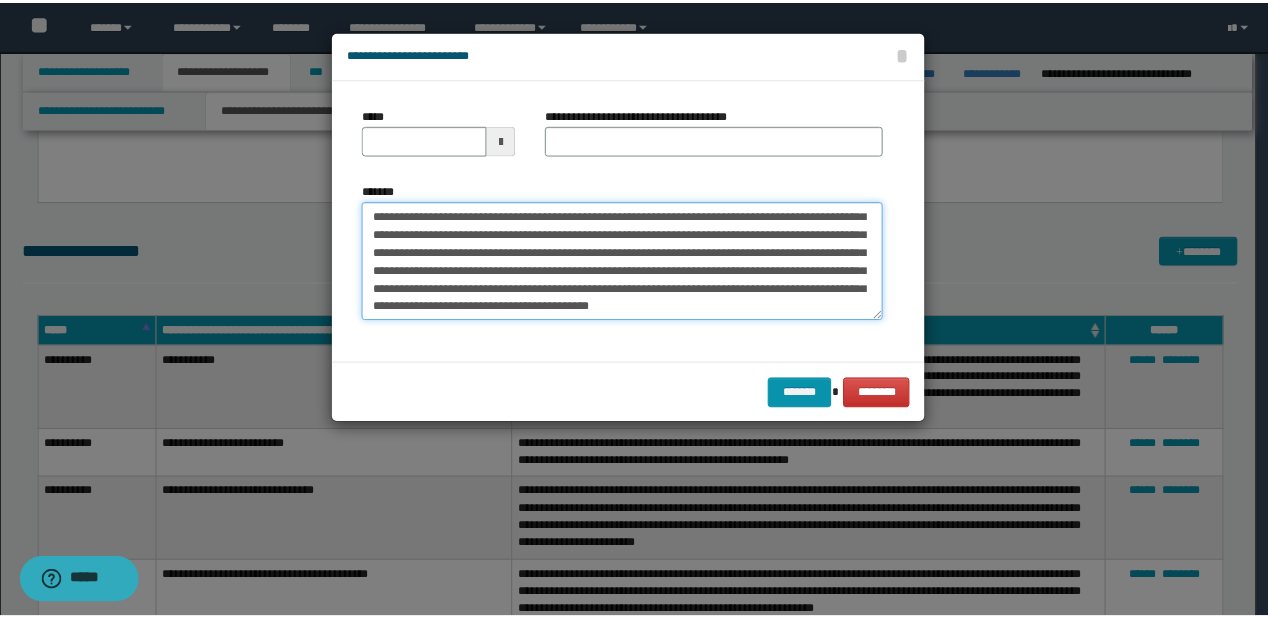 scroll, scrollTop: 0, scrollLeft: 0, axis: both 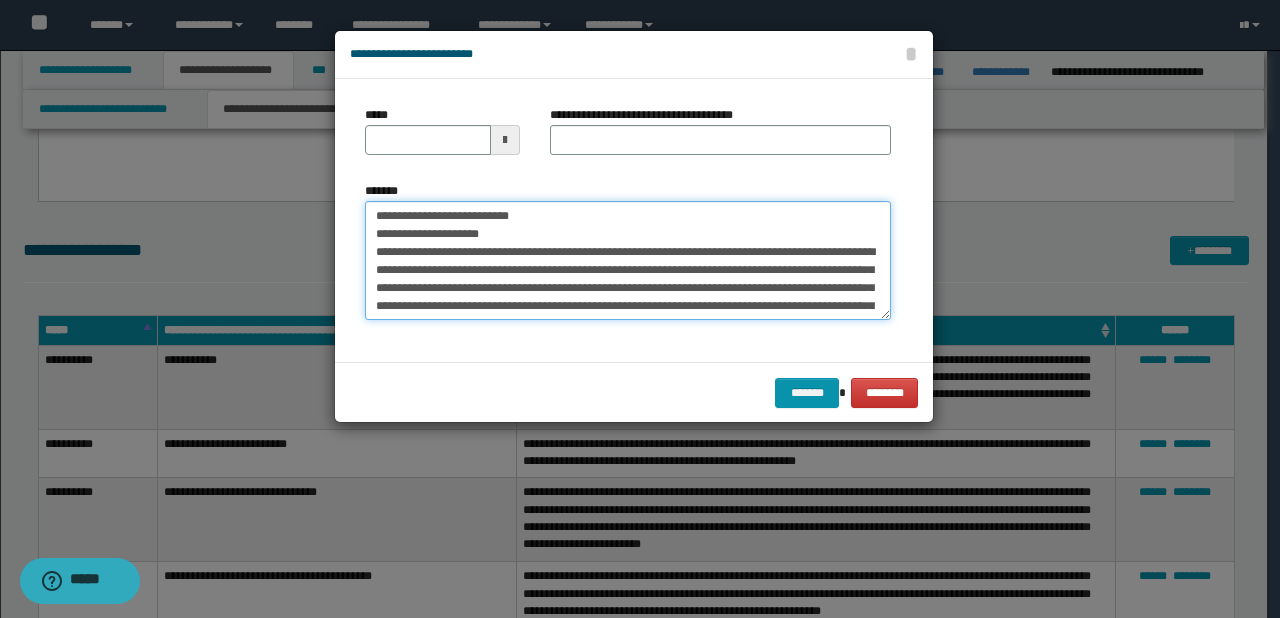 click on "**********" at bounding box center (628, 261) 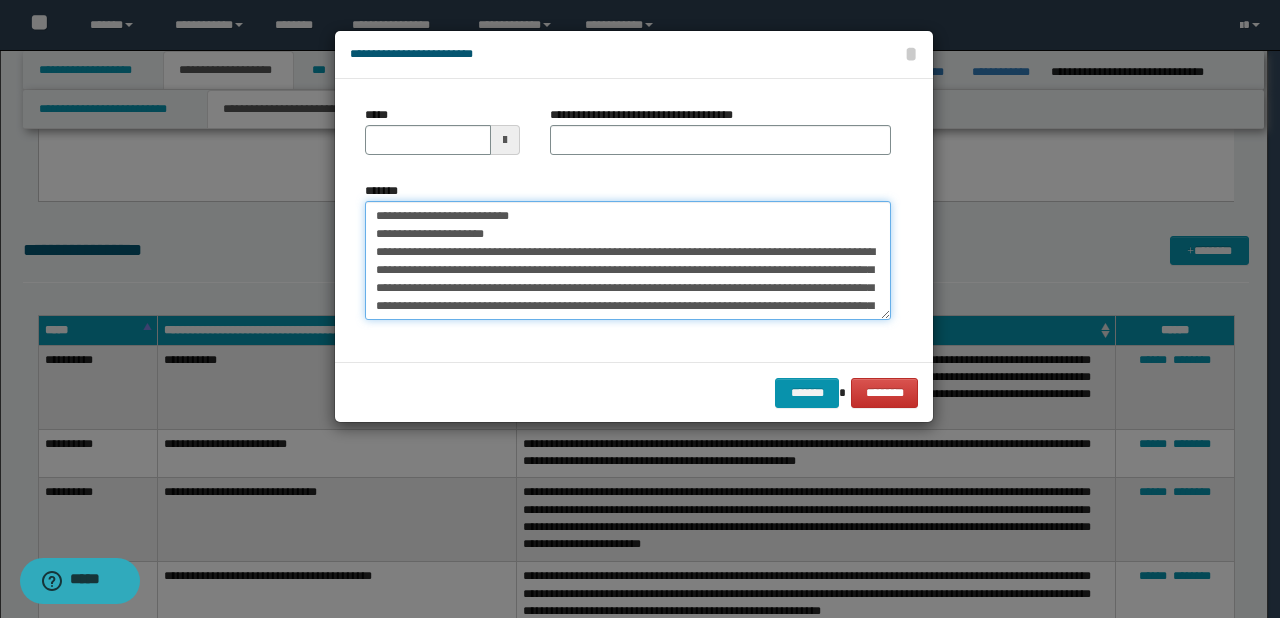 type on "**********" 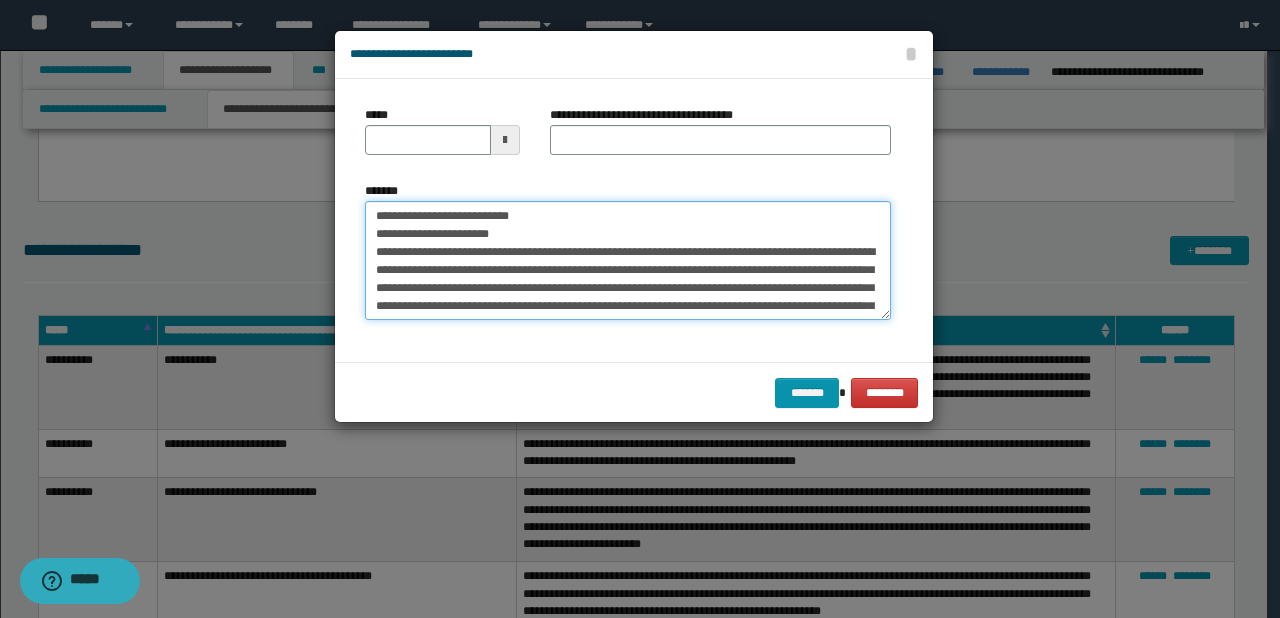 drag, startPoint x: 436, startPoint y: 213, endPoint x: 371, endPoint y: 215, distance: 65.03076 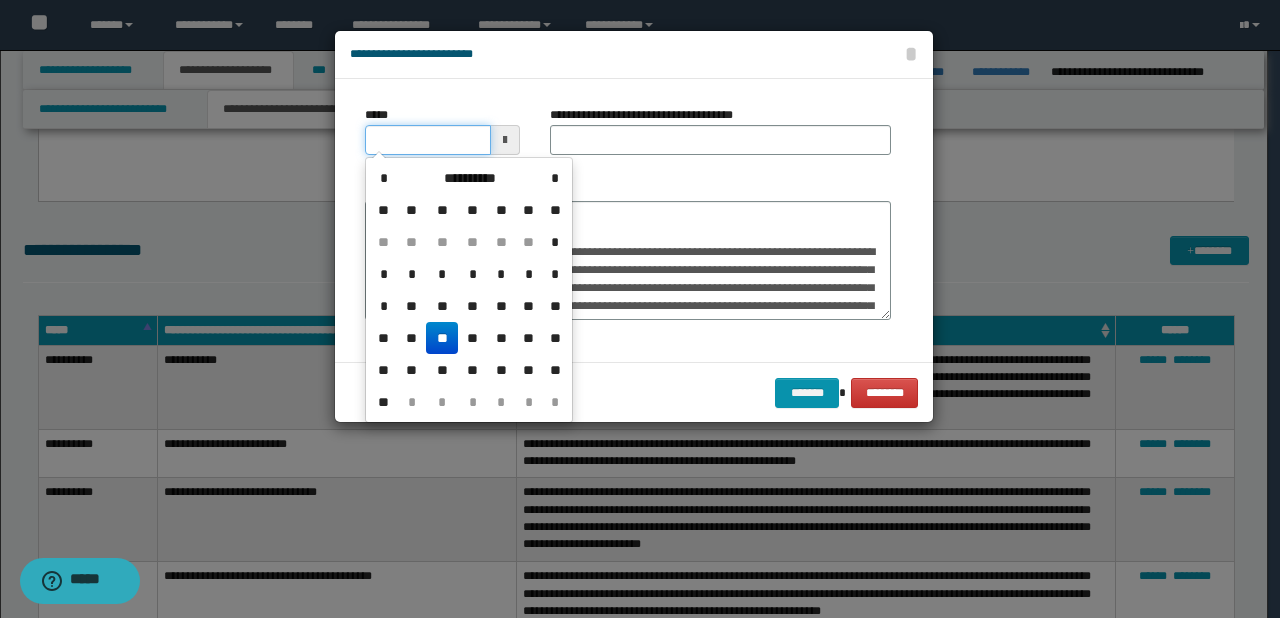 drag, startPoint x: 446, startPoint y: 136, endPoint x: 586, endPoint y: 205, distance: 156.08011 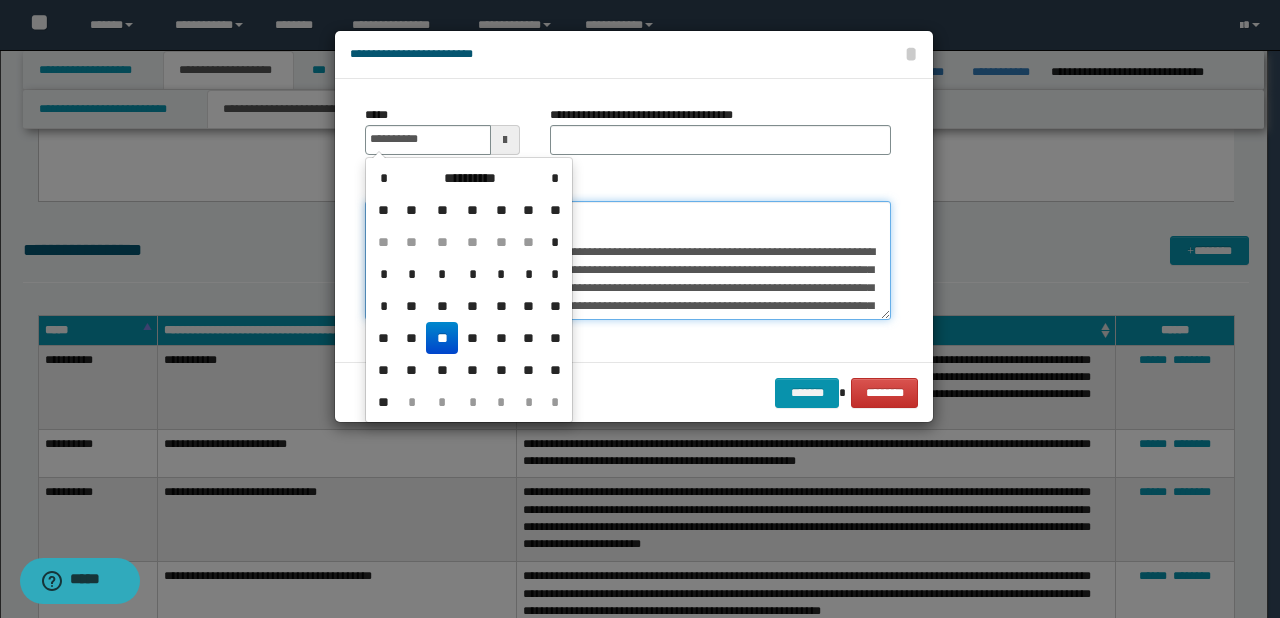 type on "**********" 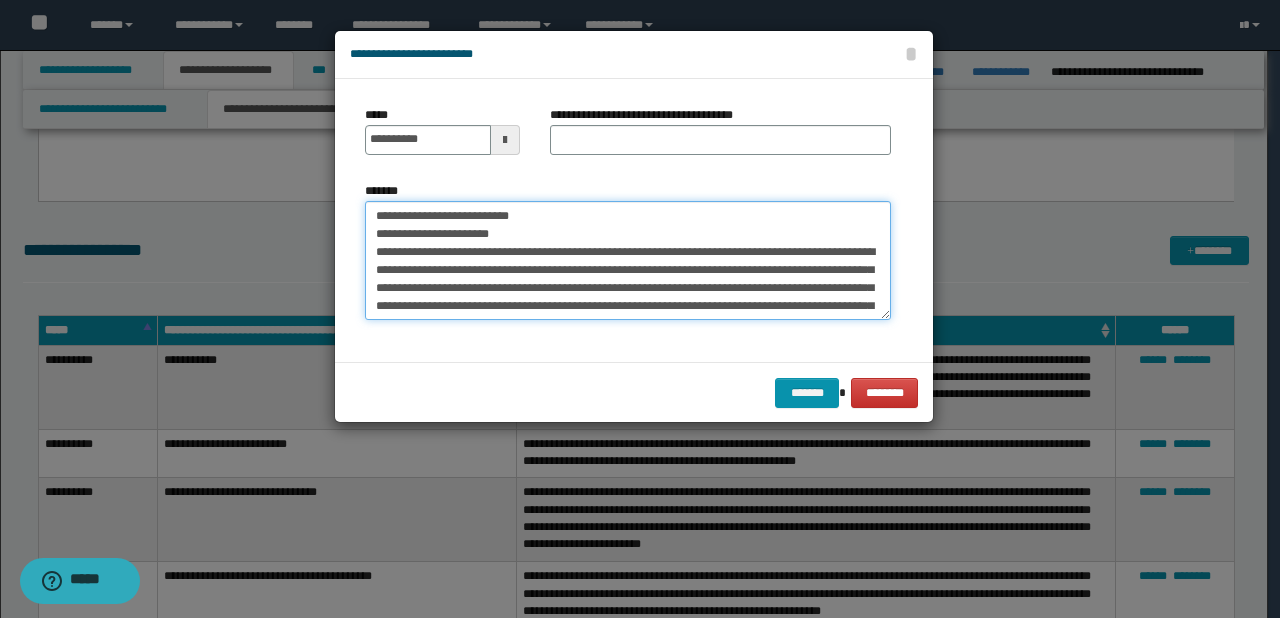 click on "**********" at bounding box center (628, 261) 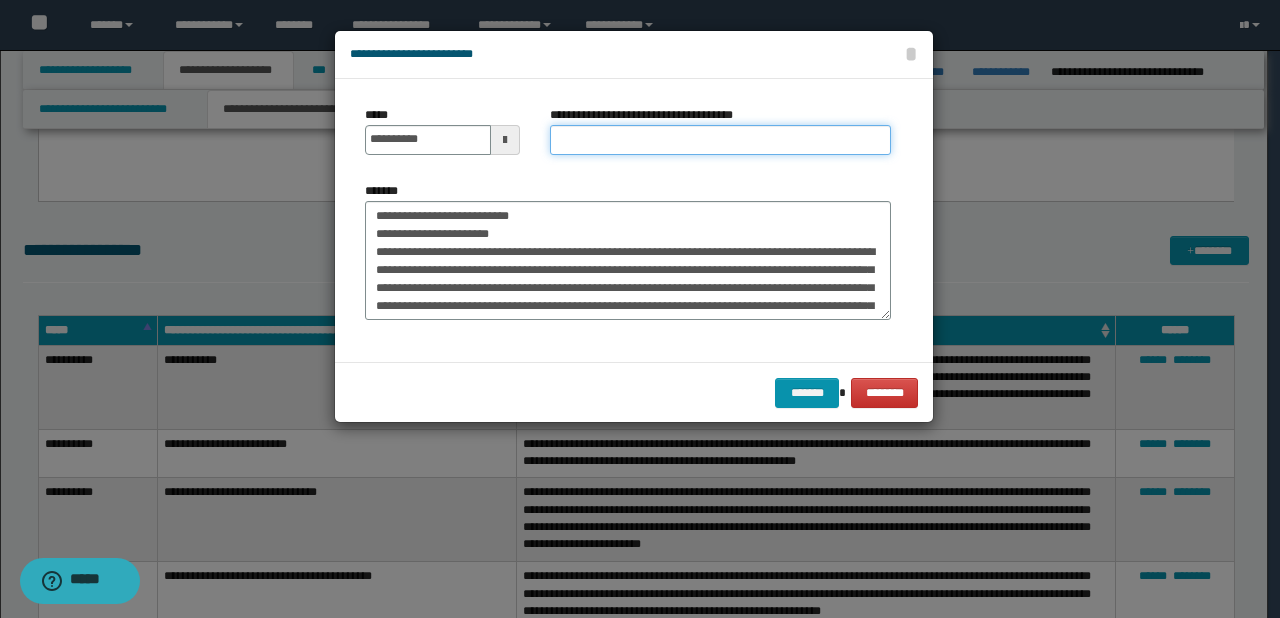 click on "**********" at bounding box center [720, 140] 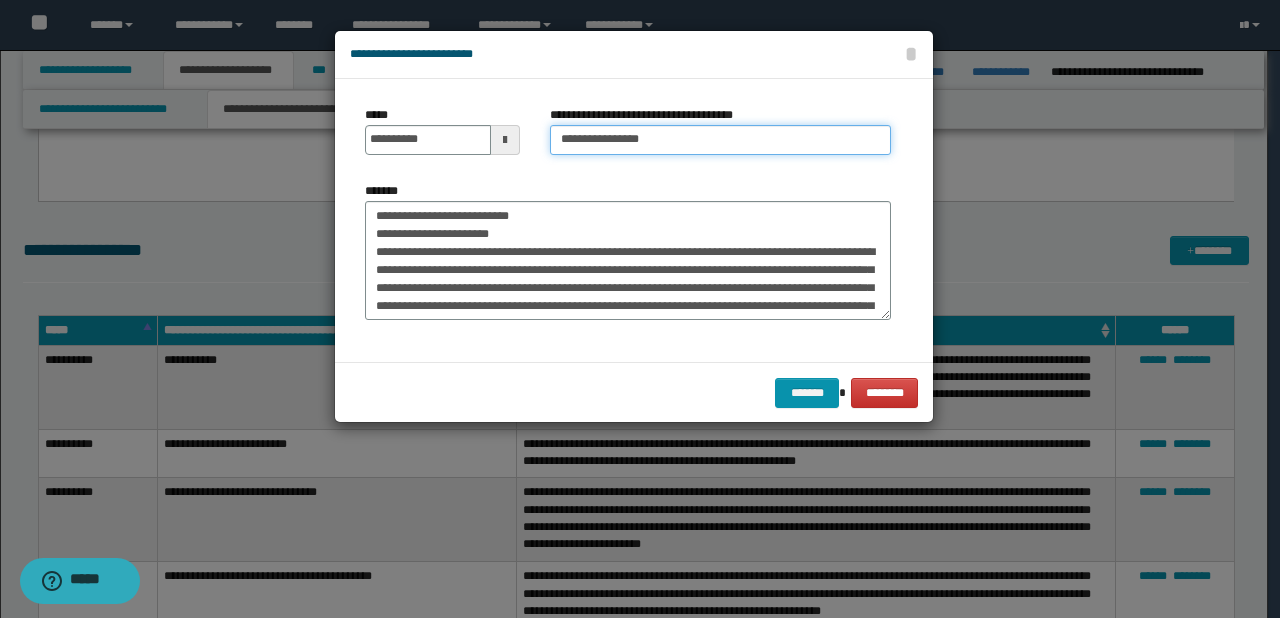 type on "**********" 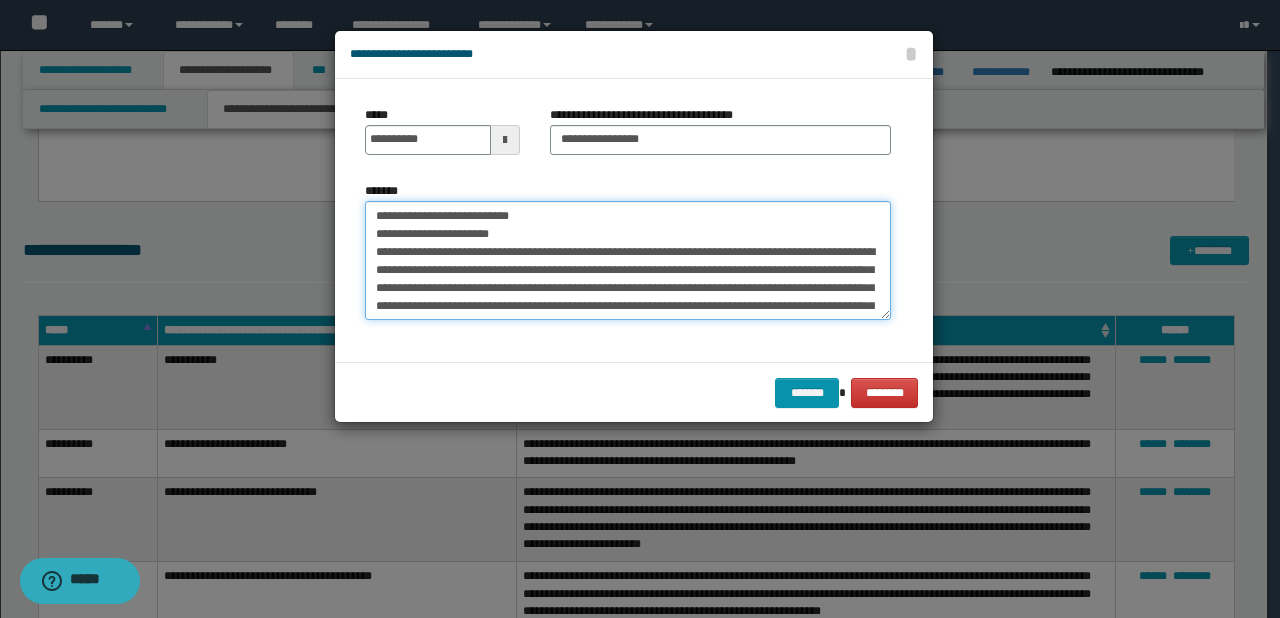 drag, startPoint x: 573, startPoint y: 211, endPoint x: 248, endPoint y: 207, distance: 325.02463 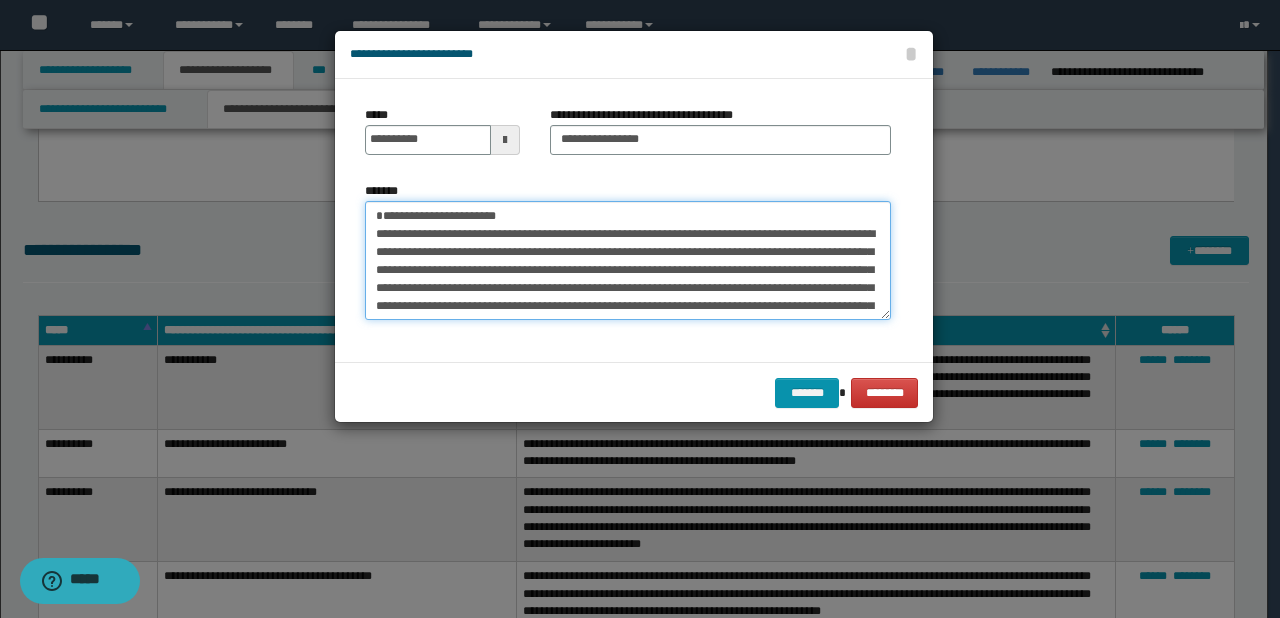 drag, startPoint x: 603, startPoint y: 269, endPoint x: 582, endPoint y: 292, distance: 31.144823 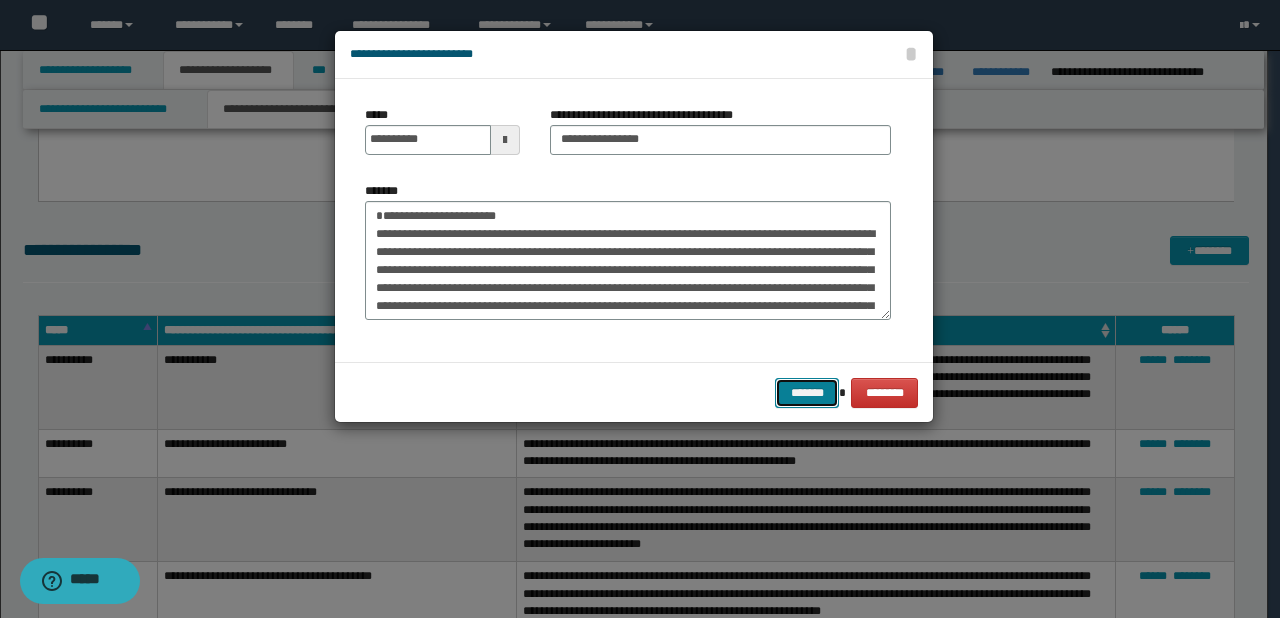 click on "*******" at bounding box center (807, 393) 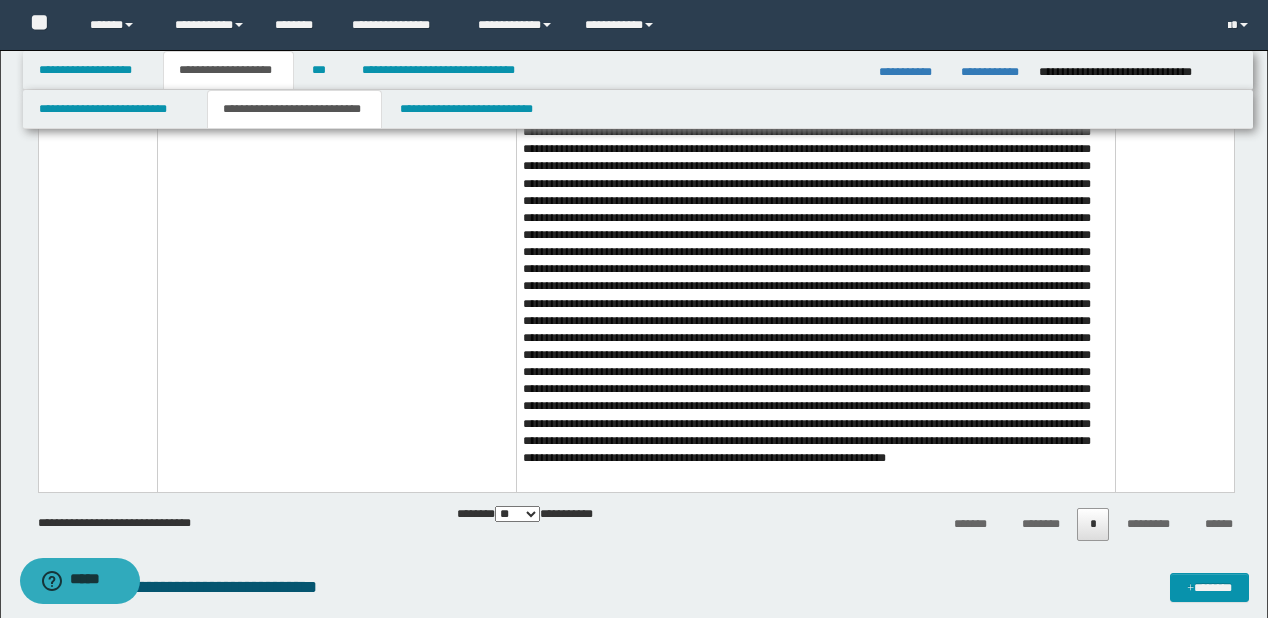 scroll, scrollTop: 3600, scrollLeft: 0, axis: vertical 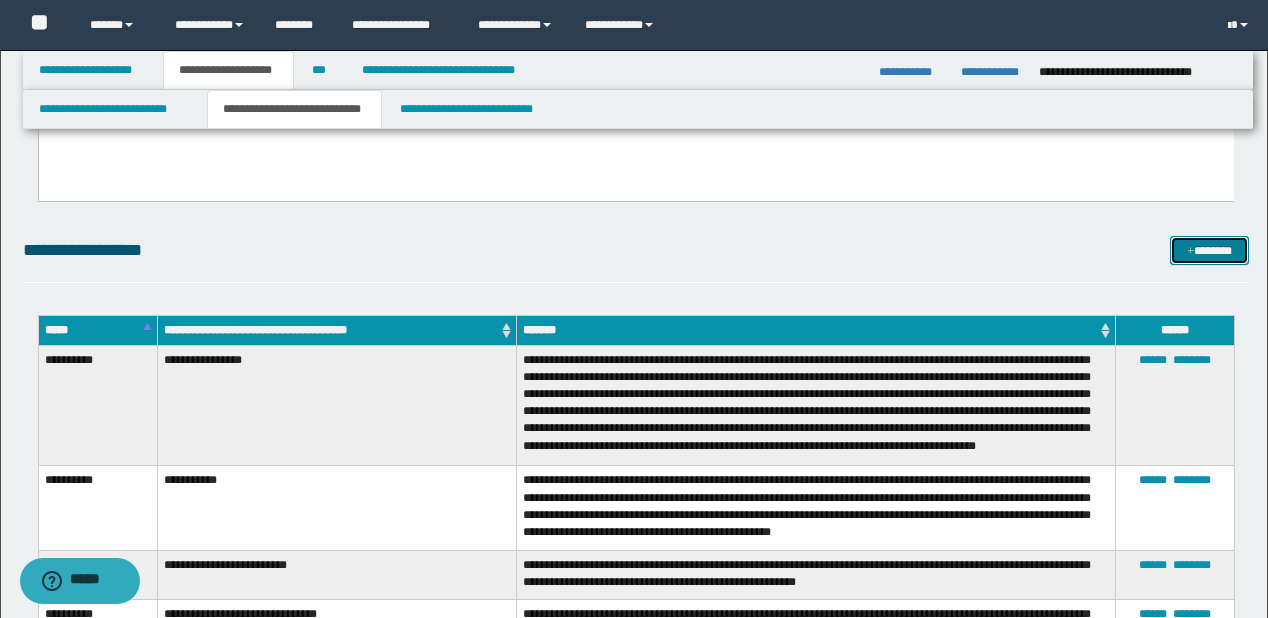 click on "*******" at bounding box center [1209, 251] 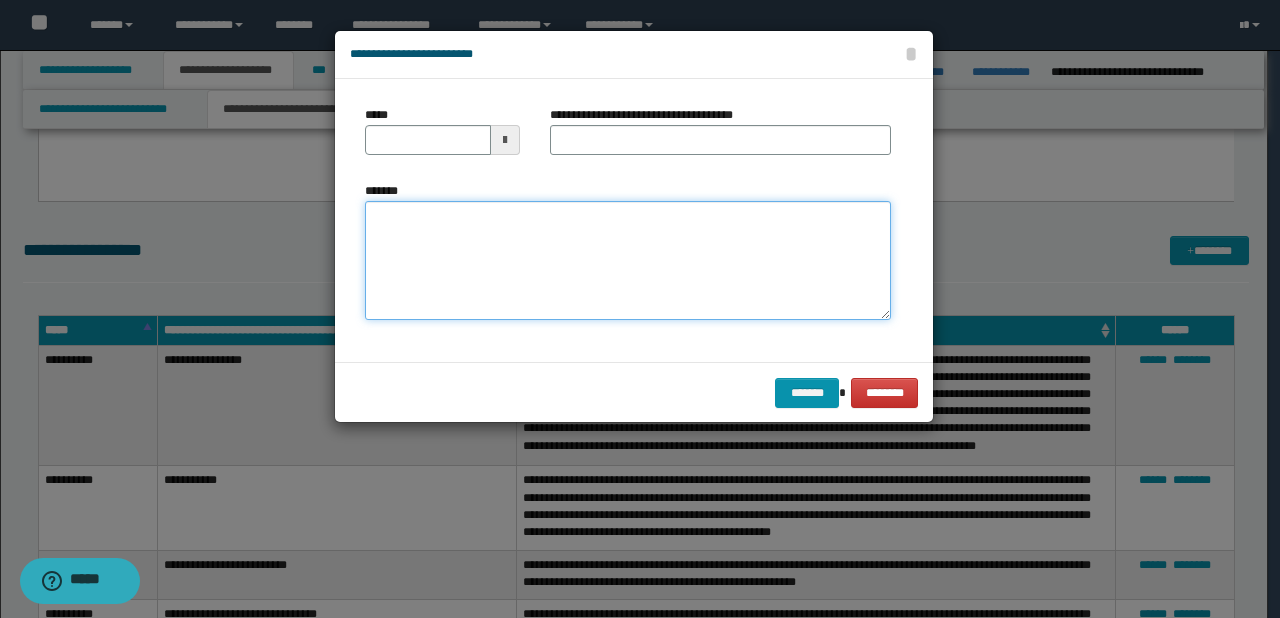 click on "*******" at bounding box center (628, 261) 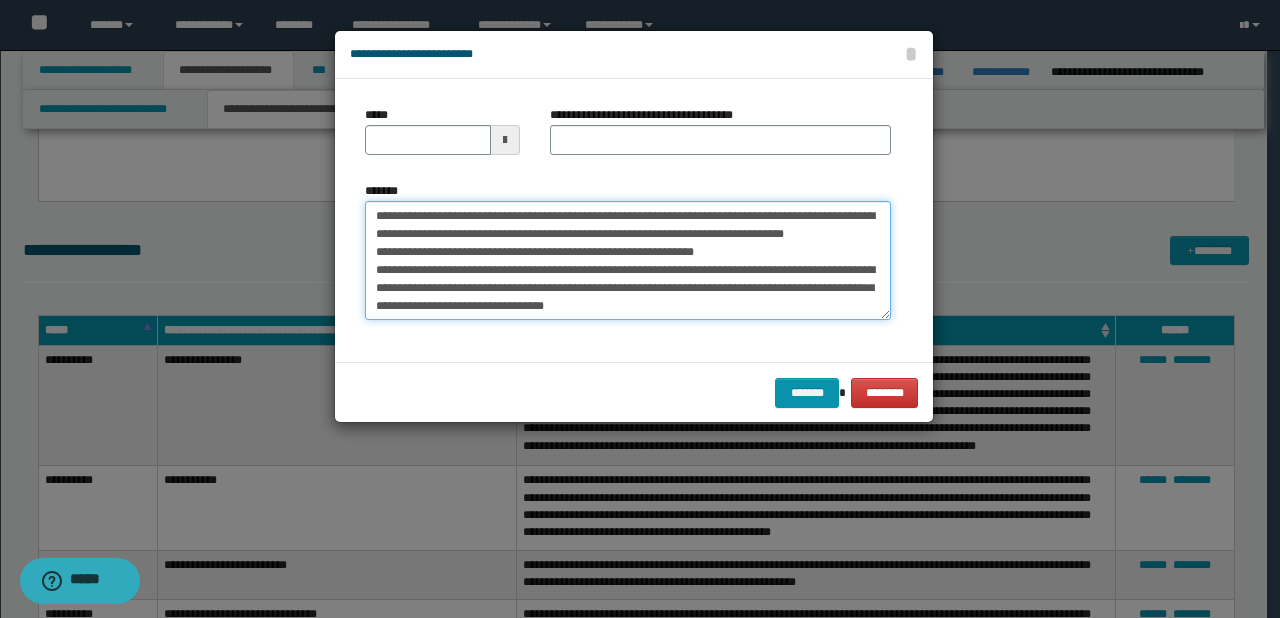 scroll, scrollTop: 0, scrollLeft: 0, axis: both 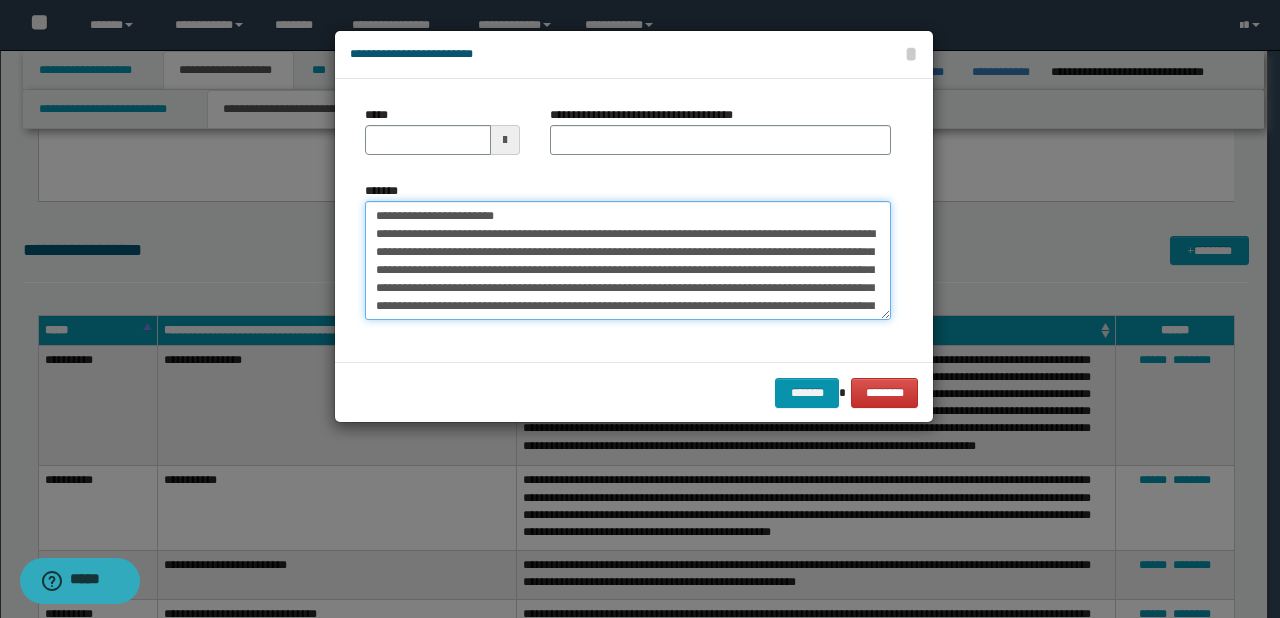 drag, startPoint x: 440, startPoint y: 216, endPoint x: 347, endPoint y: 209, distance: 93.26307 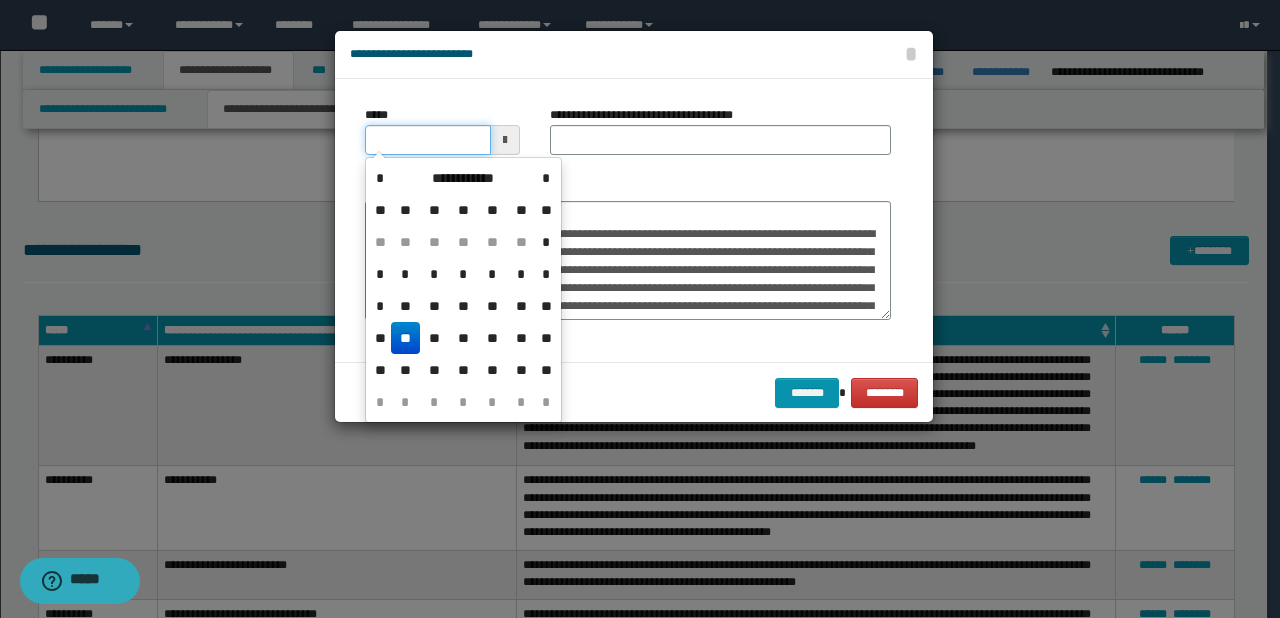 click on "*****" at bounding box center [428, 140] 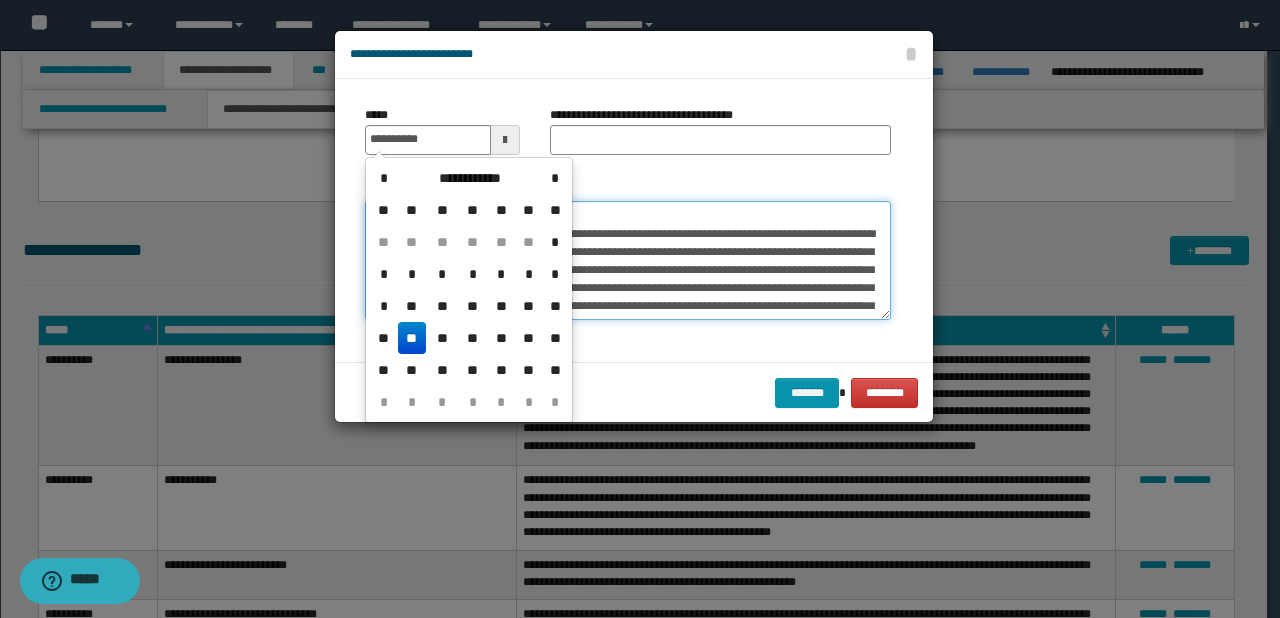 type on "**********" 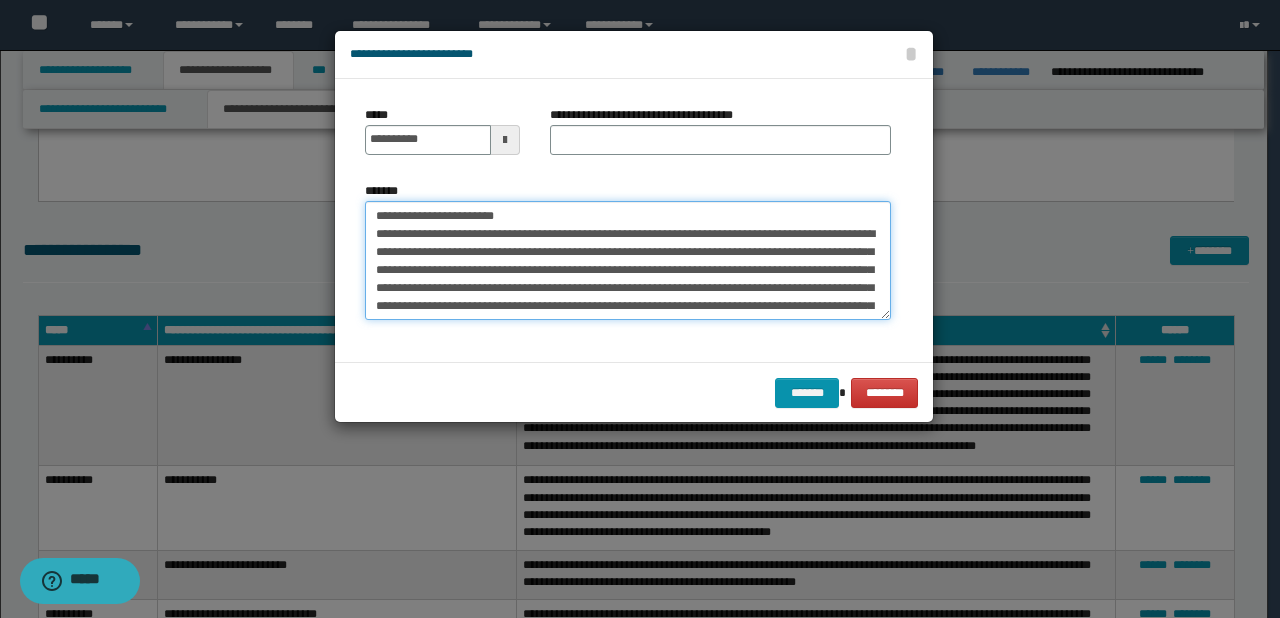 drag, startPoint x: 448, startPoint y: 213, endPoint x: 652, endPoint y: 213, distance: 204 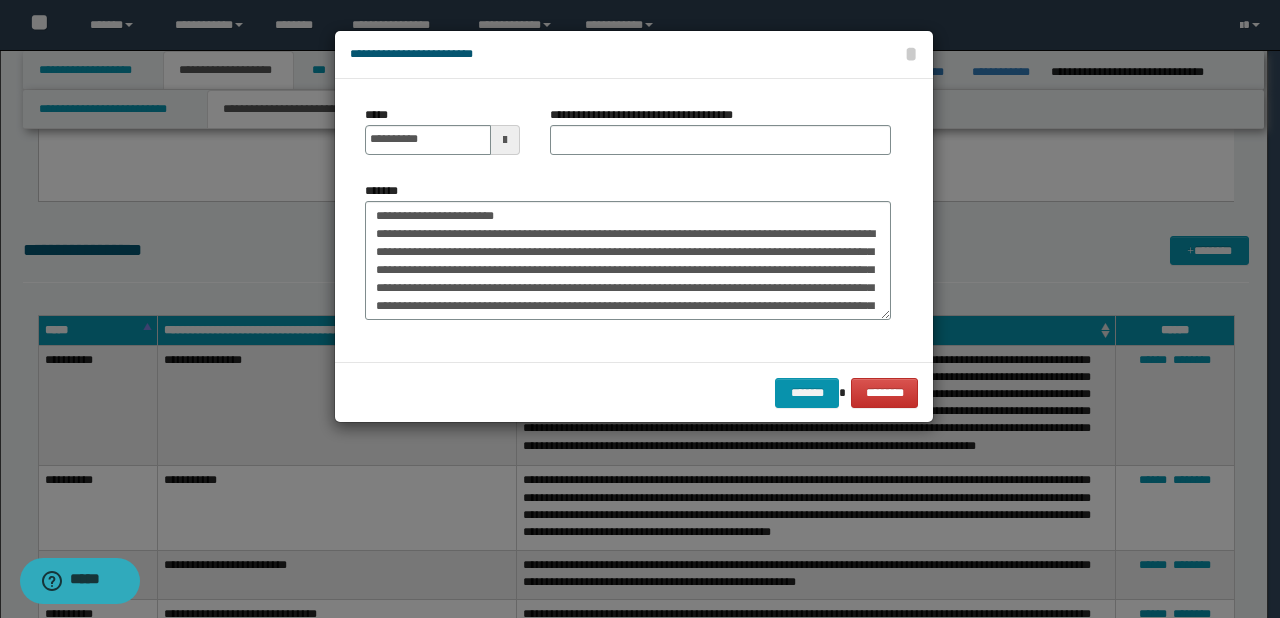 drag, startPoint x: 632, startPoint y: 168, endPoint x: 628, endPoint y: 152, distance: 16.492422 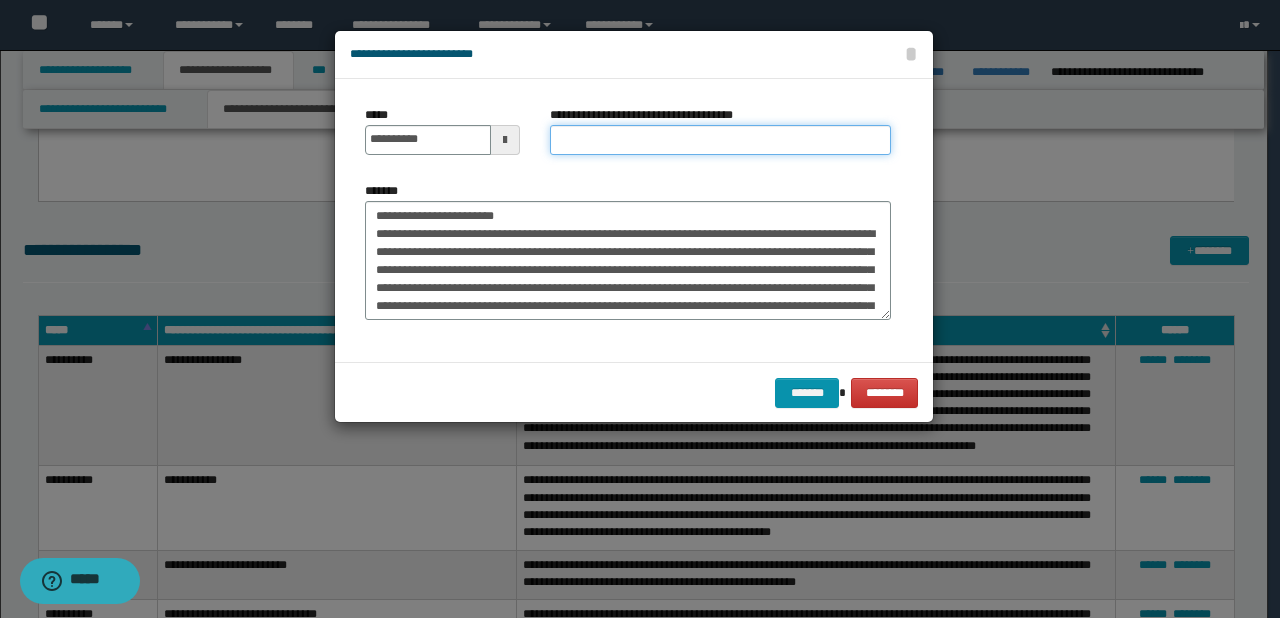 click on "**********" at bounding box center (720, 140) 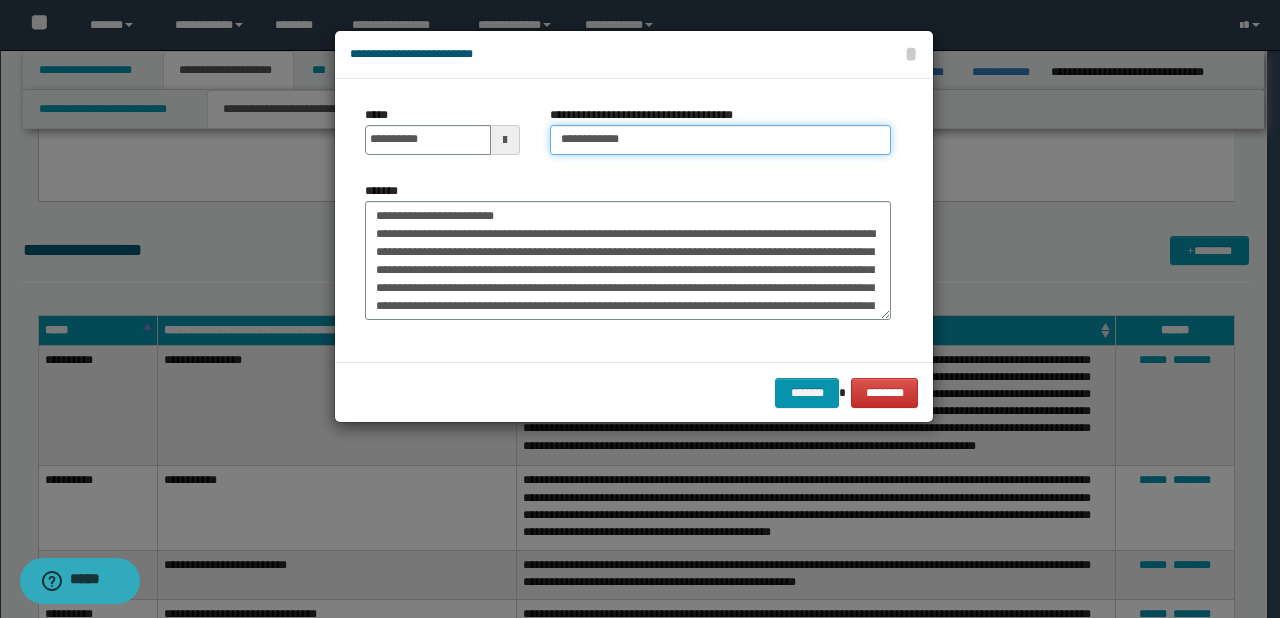 type on "**********" 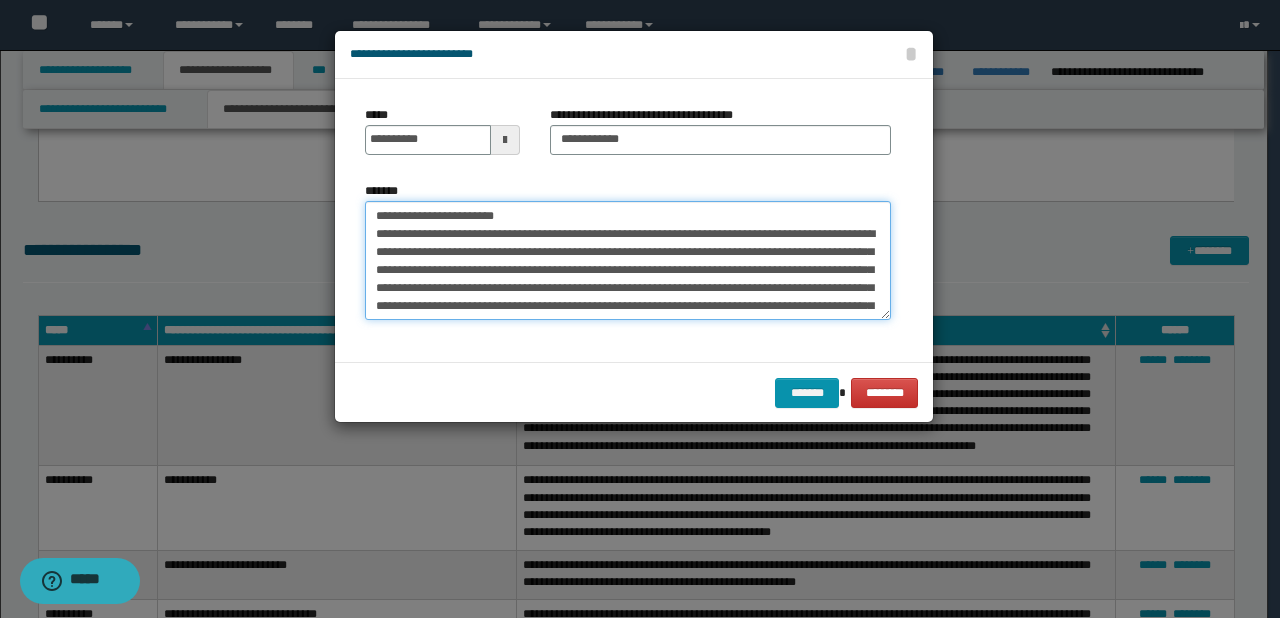 drag, startPoint x: 552, startPoint y: 208, endPoint x: 157, endPoint y: 206, distance: 395.00507 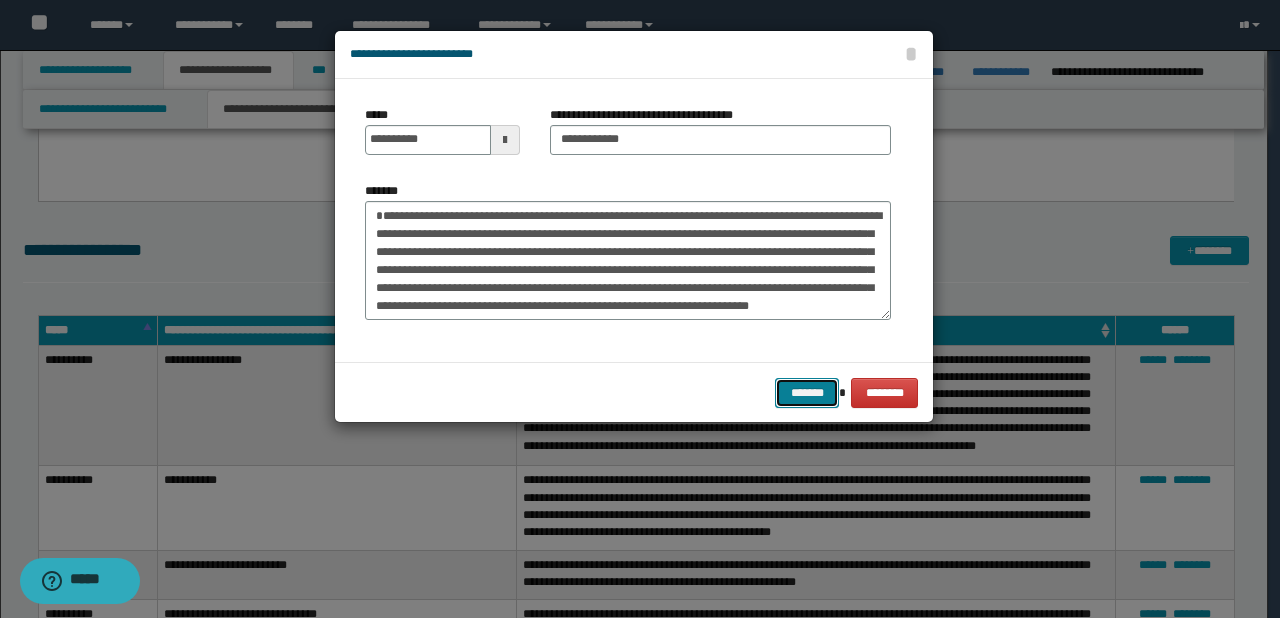 click on "*******" at bounding box center [807, 393] 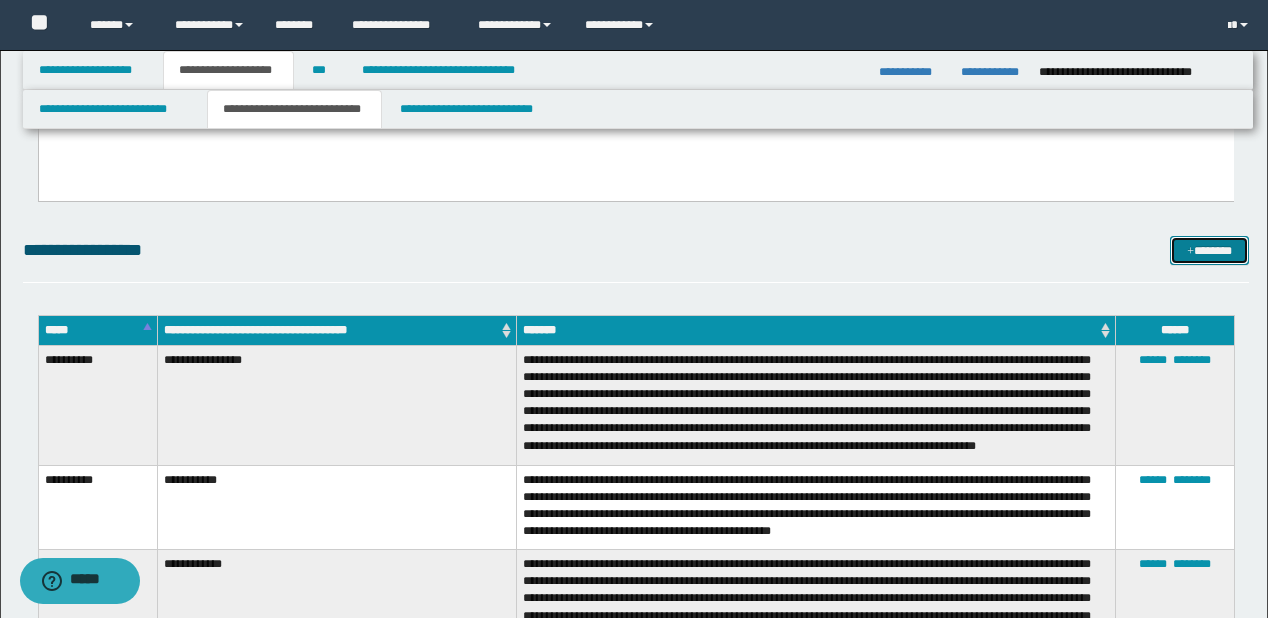 click at bounding box center [1190, 252] 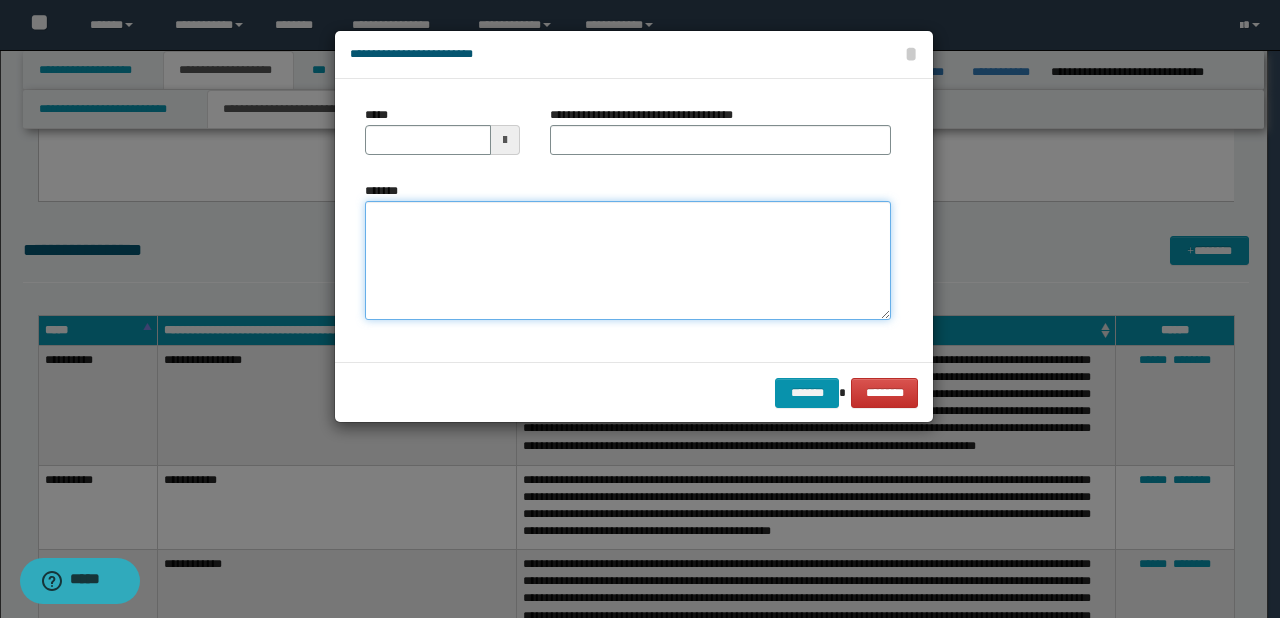 click on "*******" at bounding box center (628, 261) 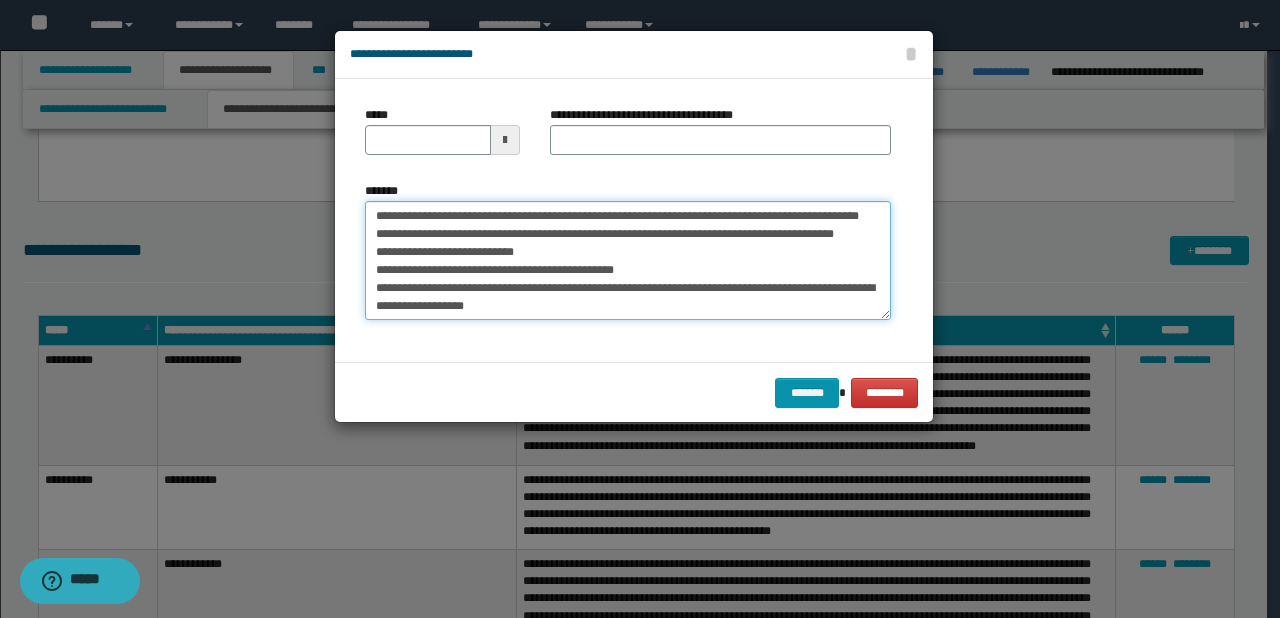 scroll, scrollTop: 0, scrollLeft: 0, axis: both 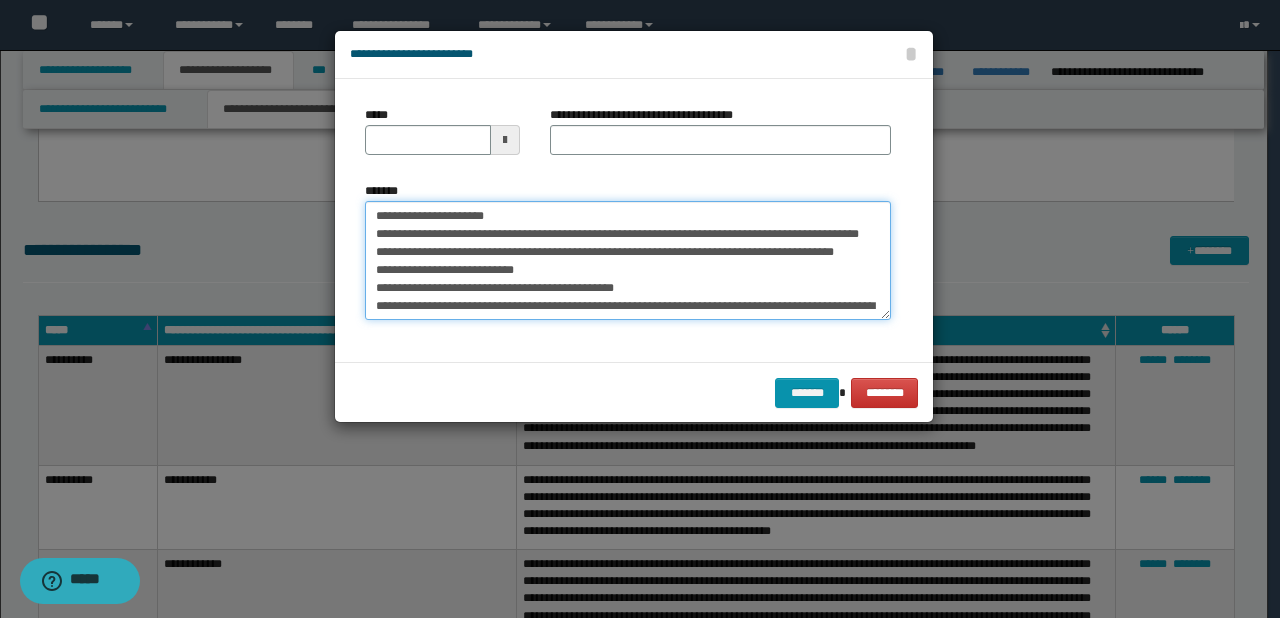 drag, startPoint x: 434, startPoint y: 215, endPoint x: 362, endPoint y: 208, distance: 72.33948 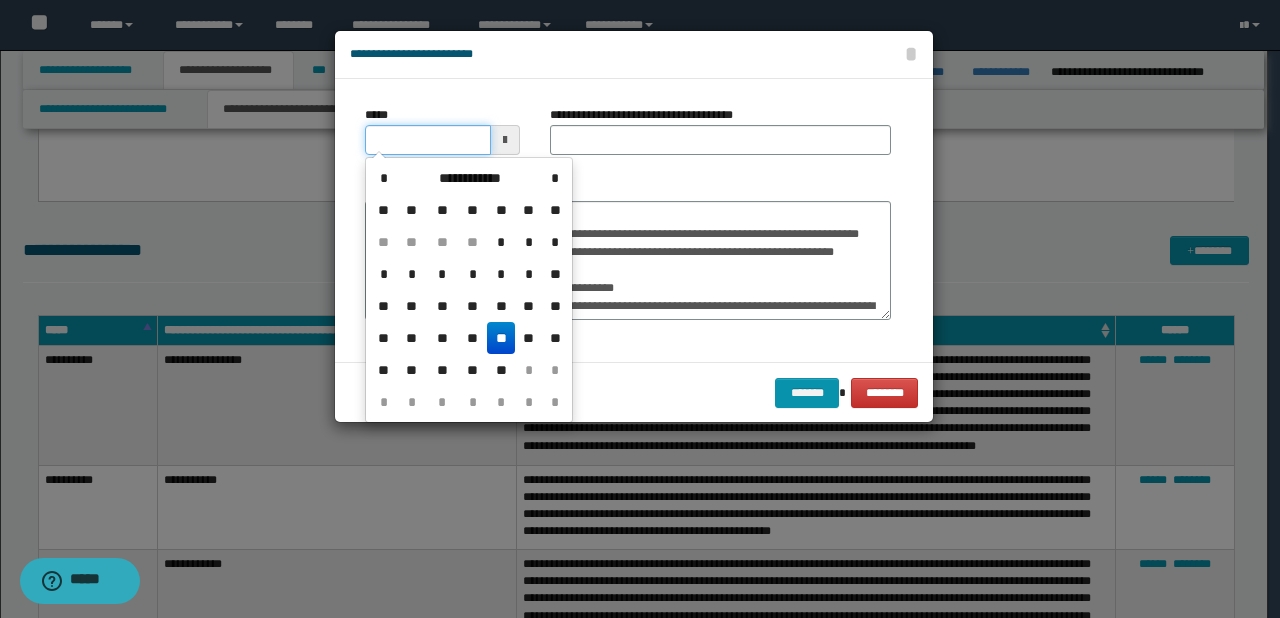 click on "*****" at bounding box center (428, 140) 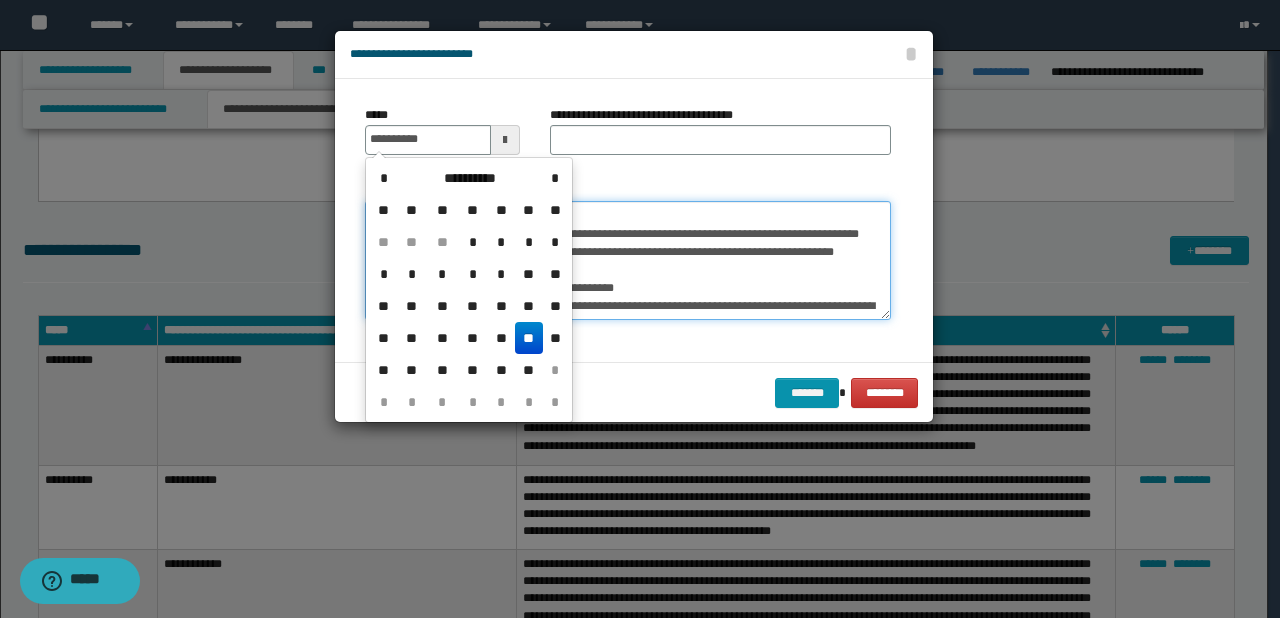 type on "**********" 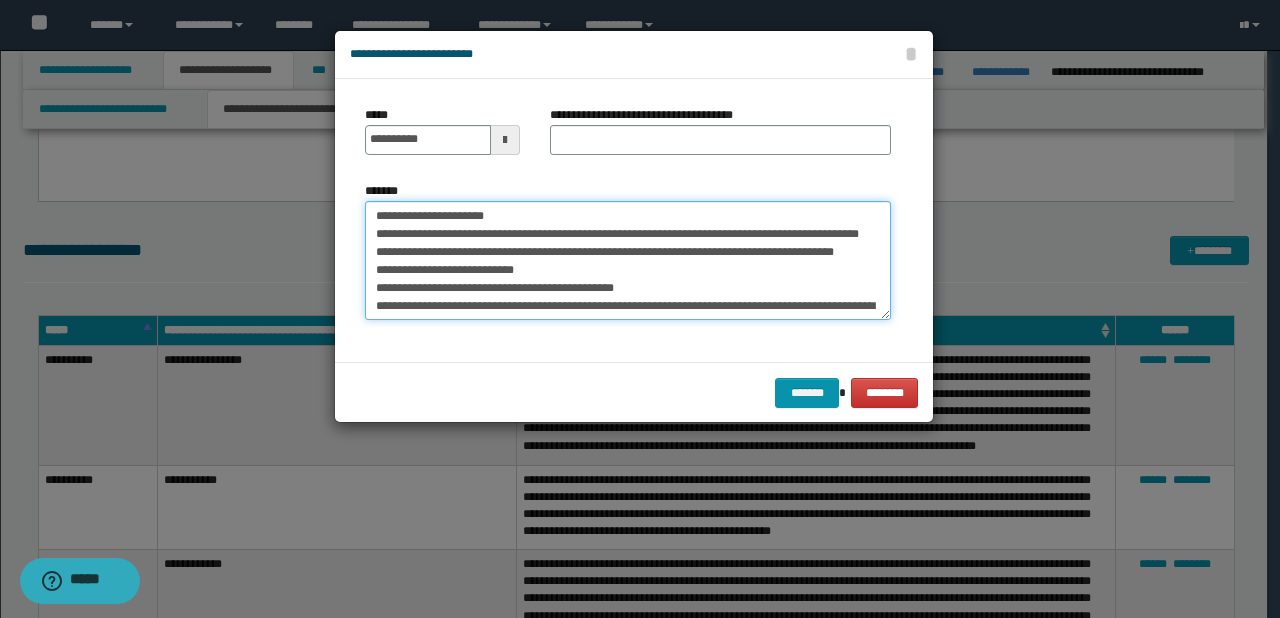 click on "**********" at bounding box center [628, 261] 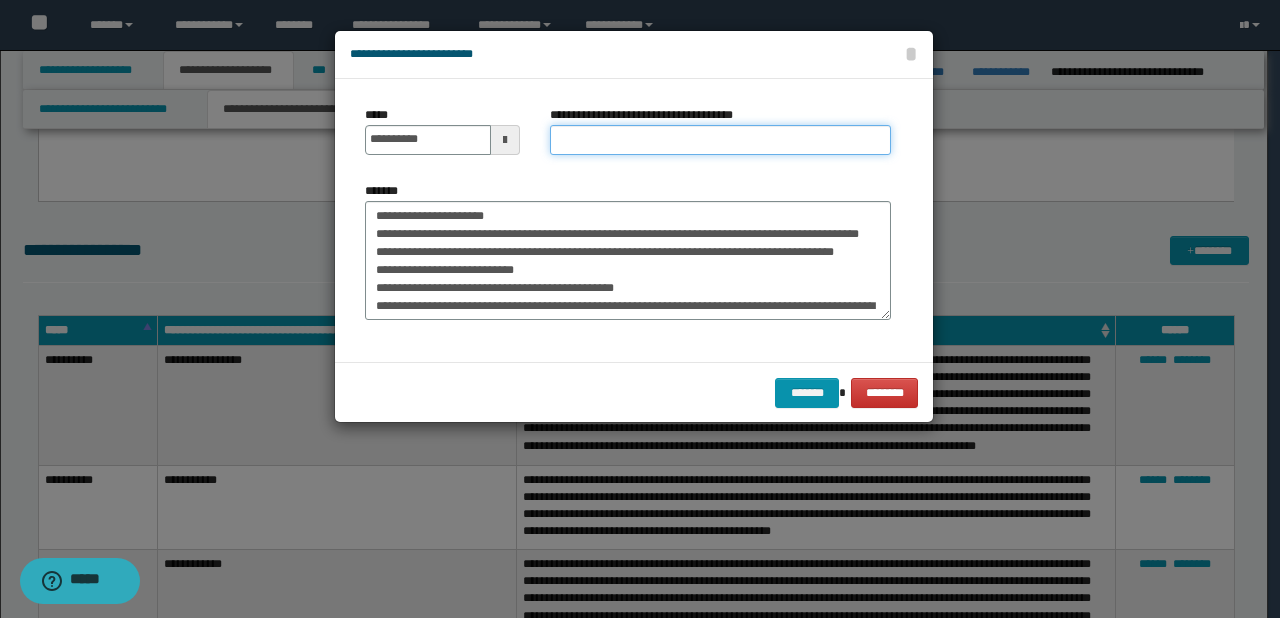 click on "**********" at bounding box center [720, 140] 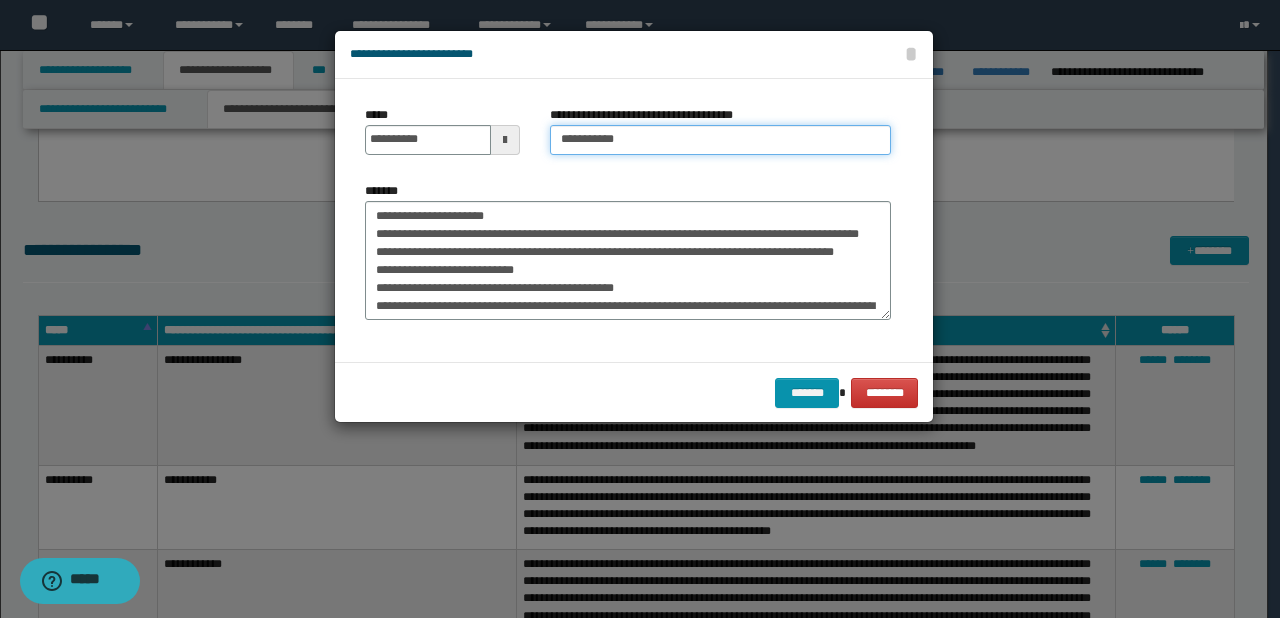 type on "**********" 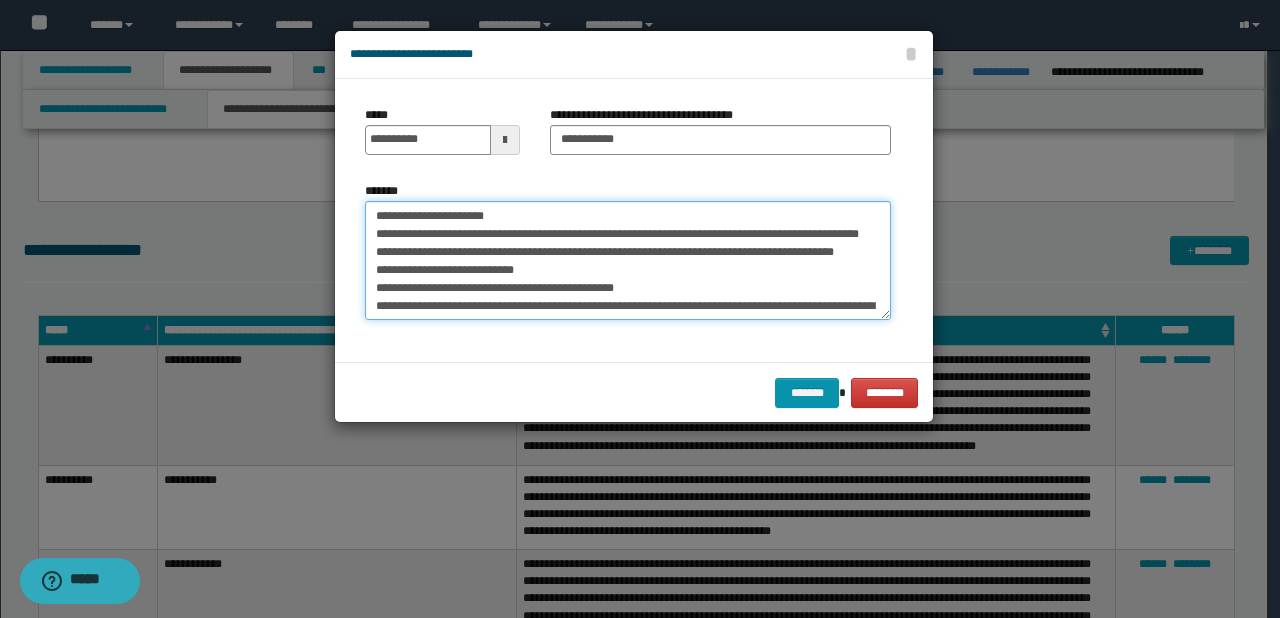 drag, startPoint x: 536, startPoint y: 212, endPoint x: 160, endPoint y: 209, distance: 376.01196 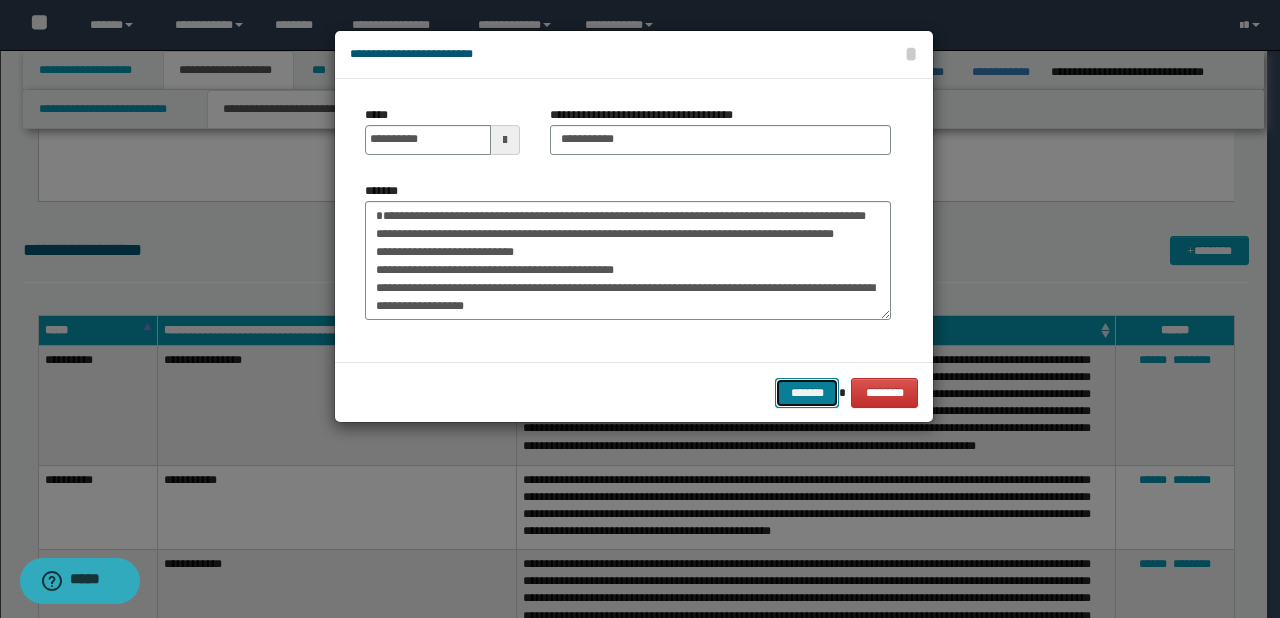 click on "*******" at bounding box center [807, 393] 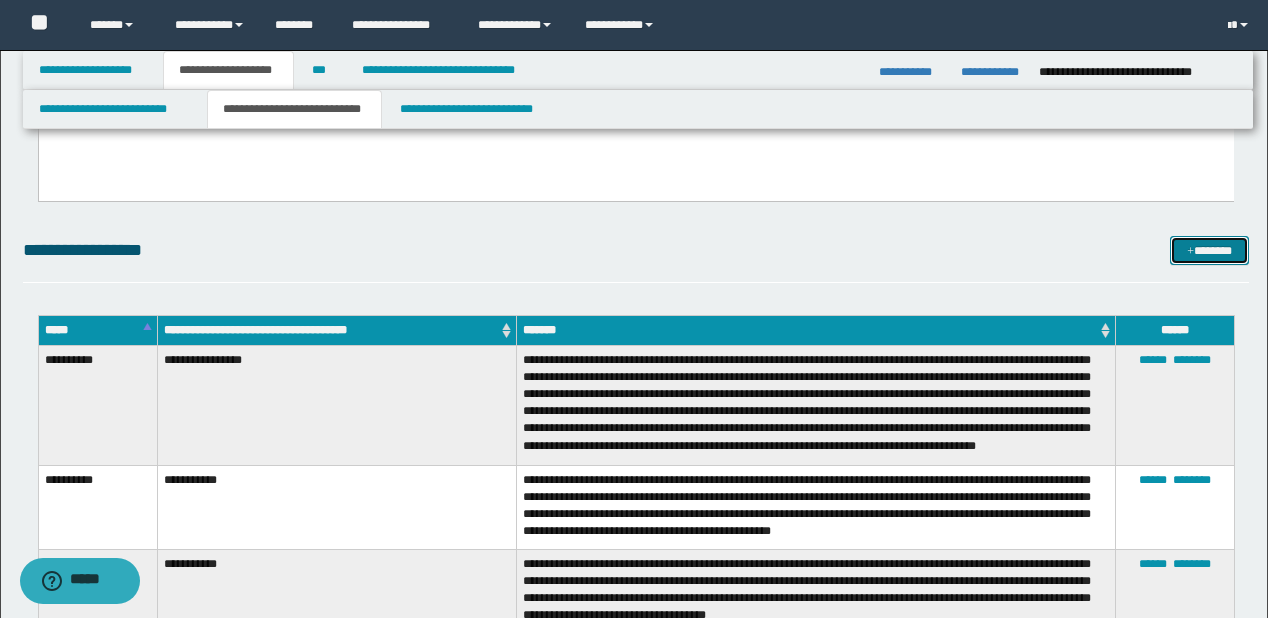 click on "*******" at bounding box center (1209, 251) 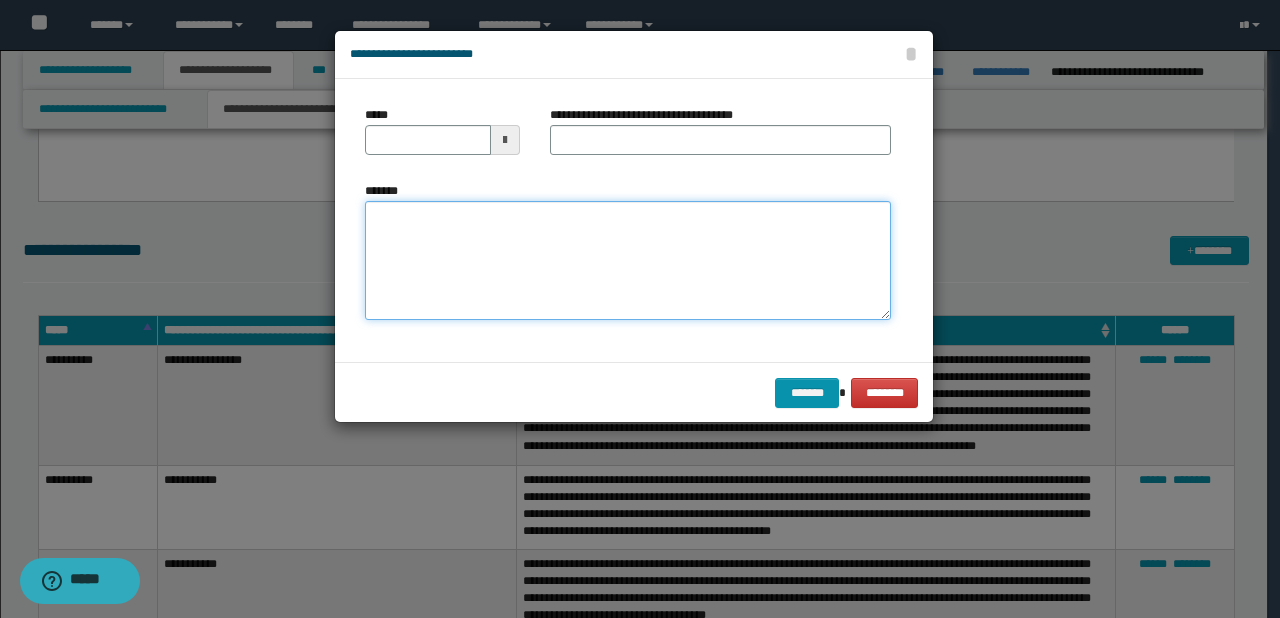 click on "*******" at bounding box center [628, 261] 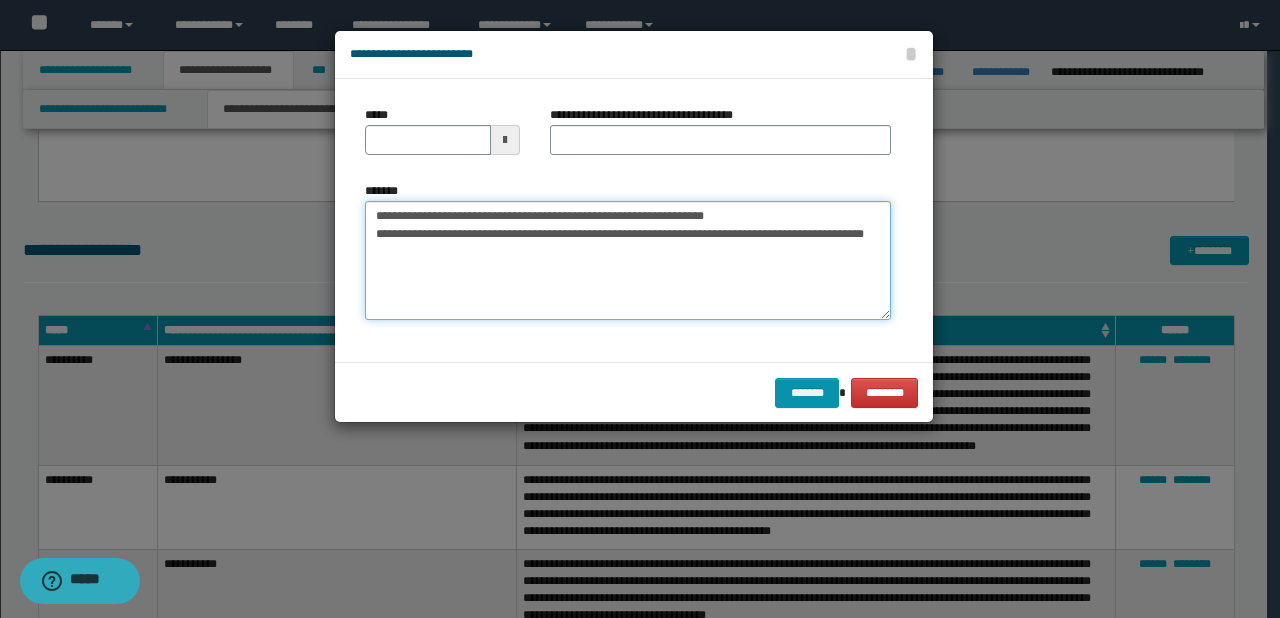 drag, startPoint x: 436, startPoint y: 211, endPoint x: 366, endPoint y: 204, distance: 70.34913 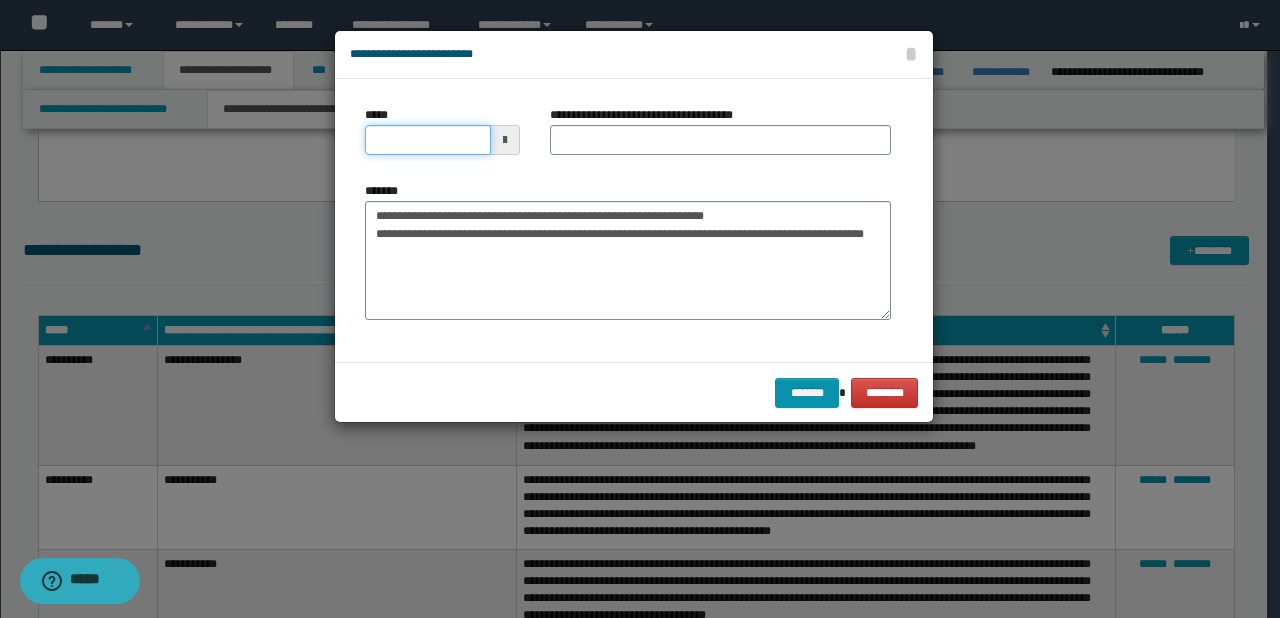 click on "*****" at bounding box center [428, 140] 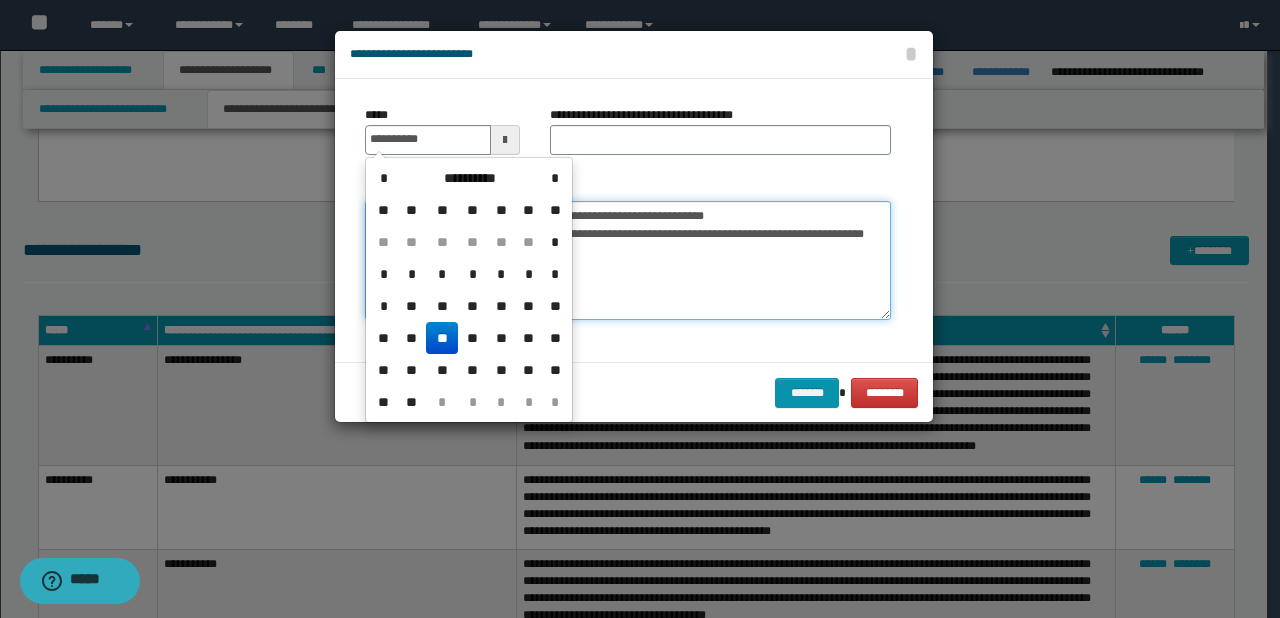 type on "**********" 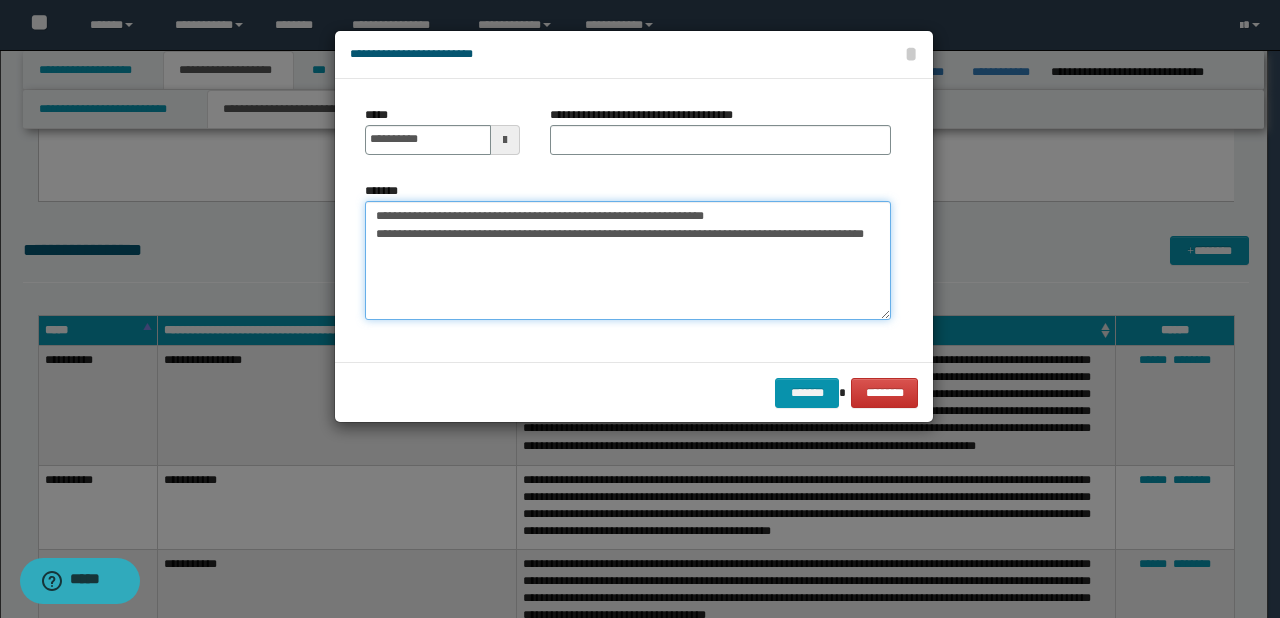 drag, startPoint x: 442, startPoint y: 215, endPoint x: 825, endPoint y: 213, distance: 383.00522 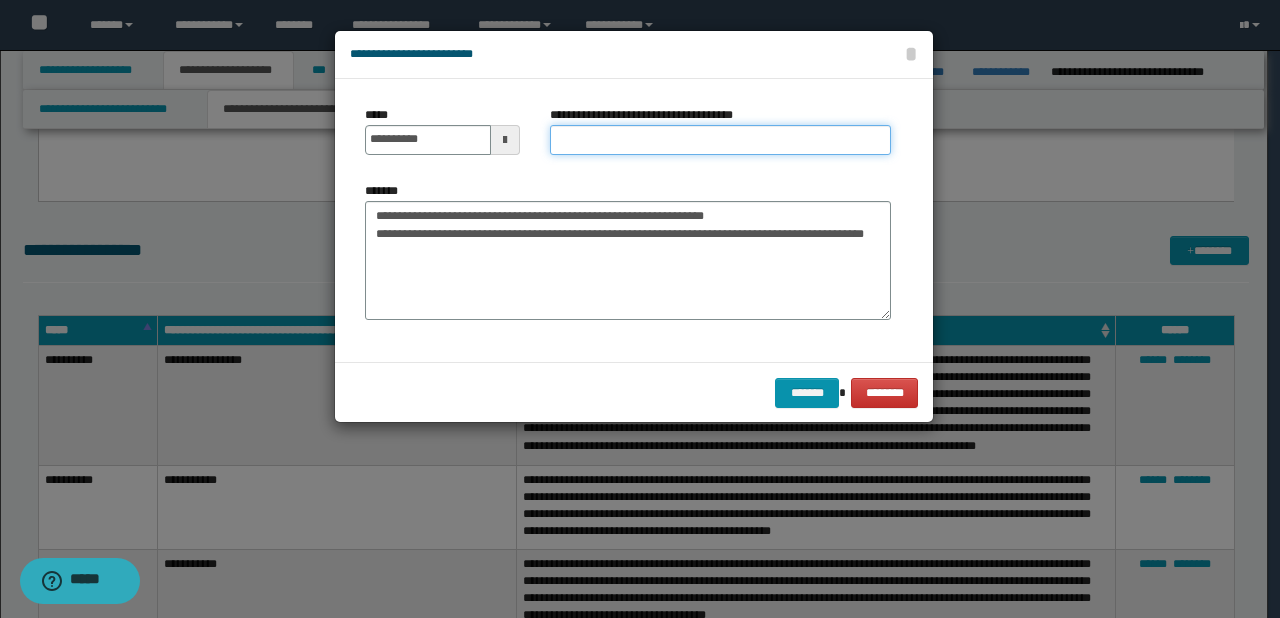 click on "**********" at bounding box center [720, 140] 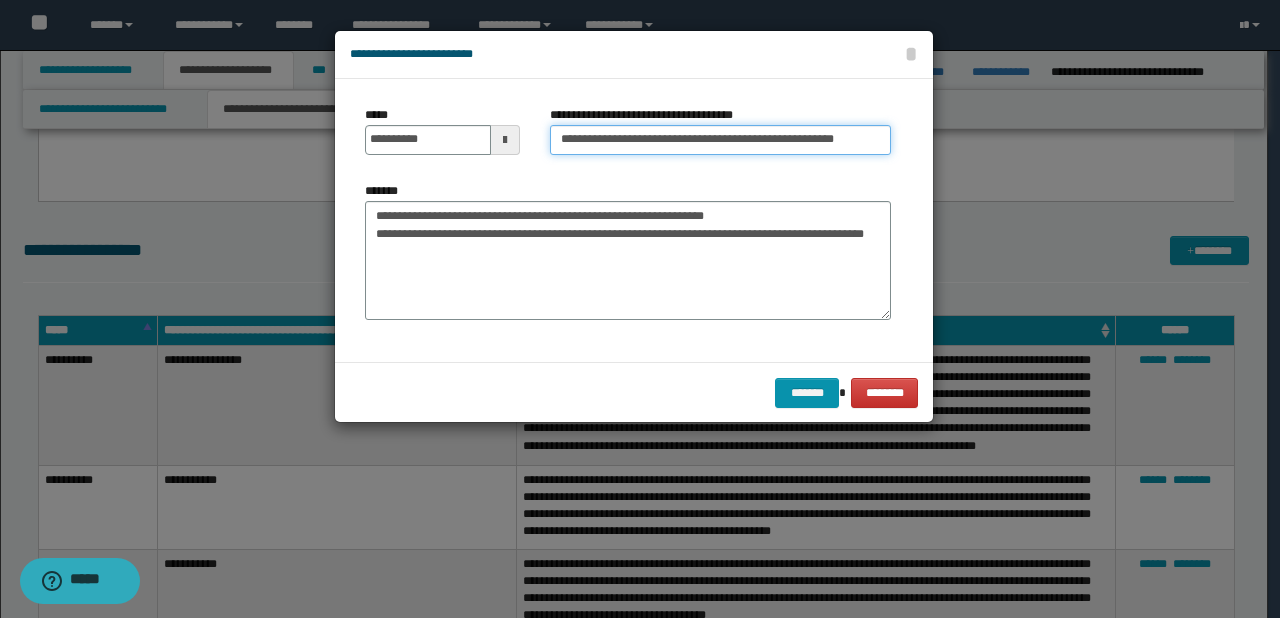scroll, scrollTop: 0, scrollLeft: 49, axis: horizontal 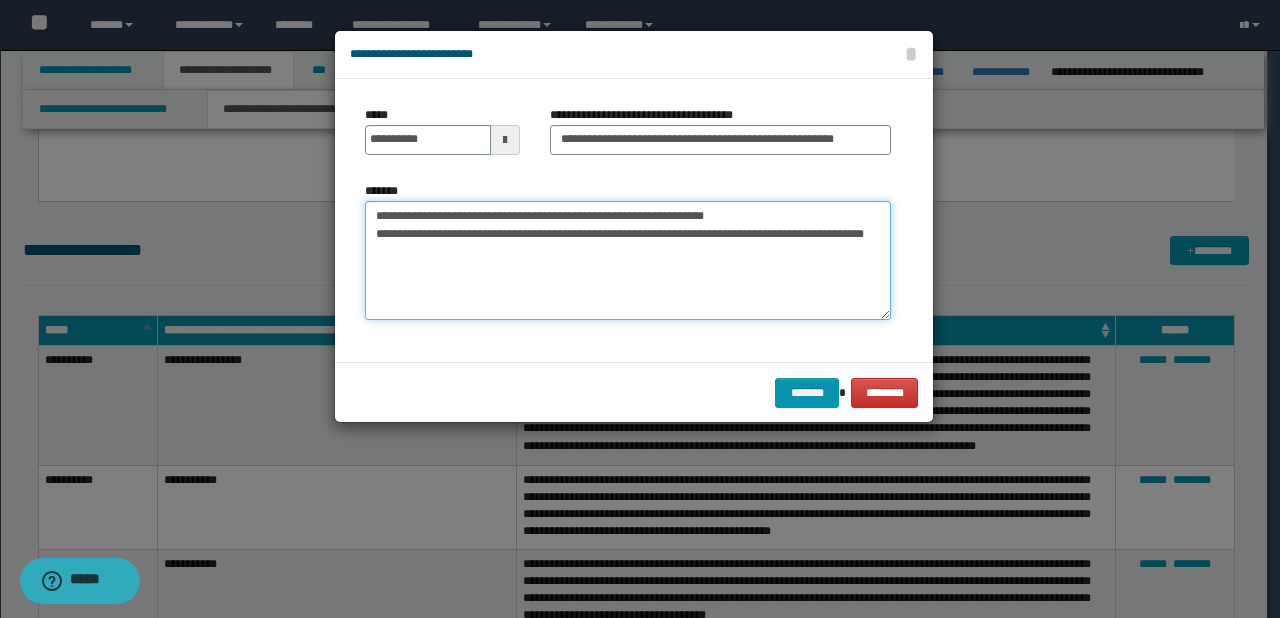 drag, startPoint x: 817, startPoint y: 210, endPoint x: 22, endPoint y: 145, distance: 797.65283 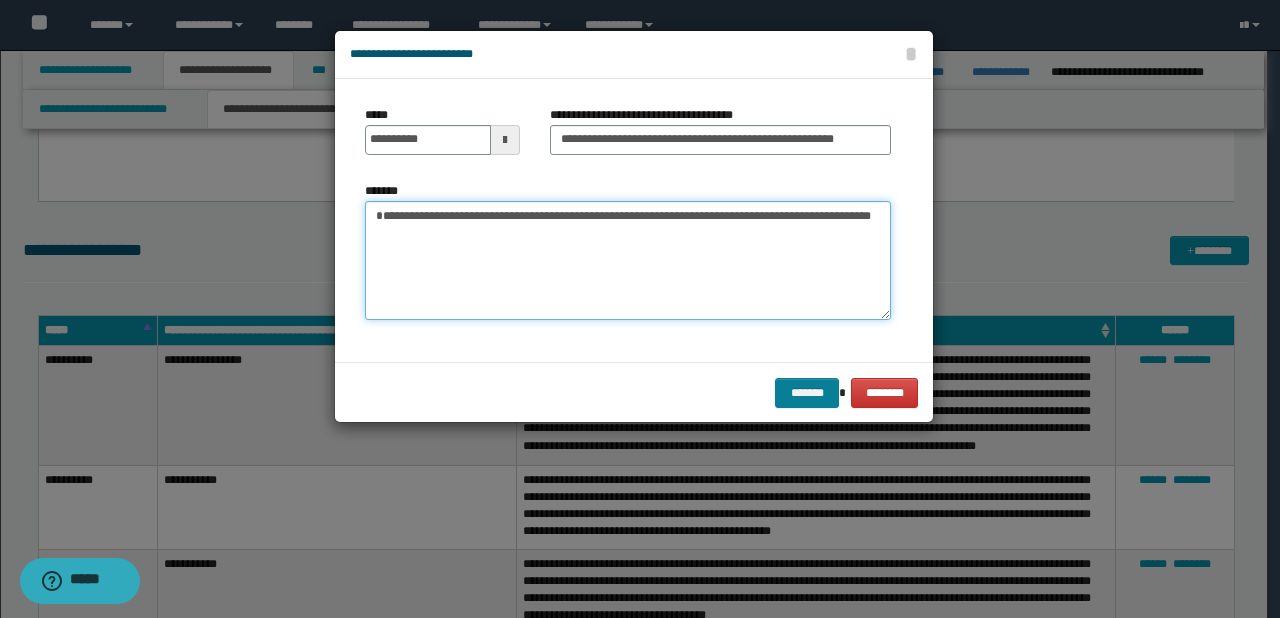 type on "**********" 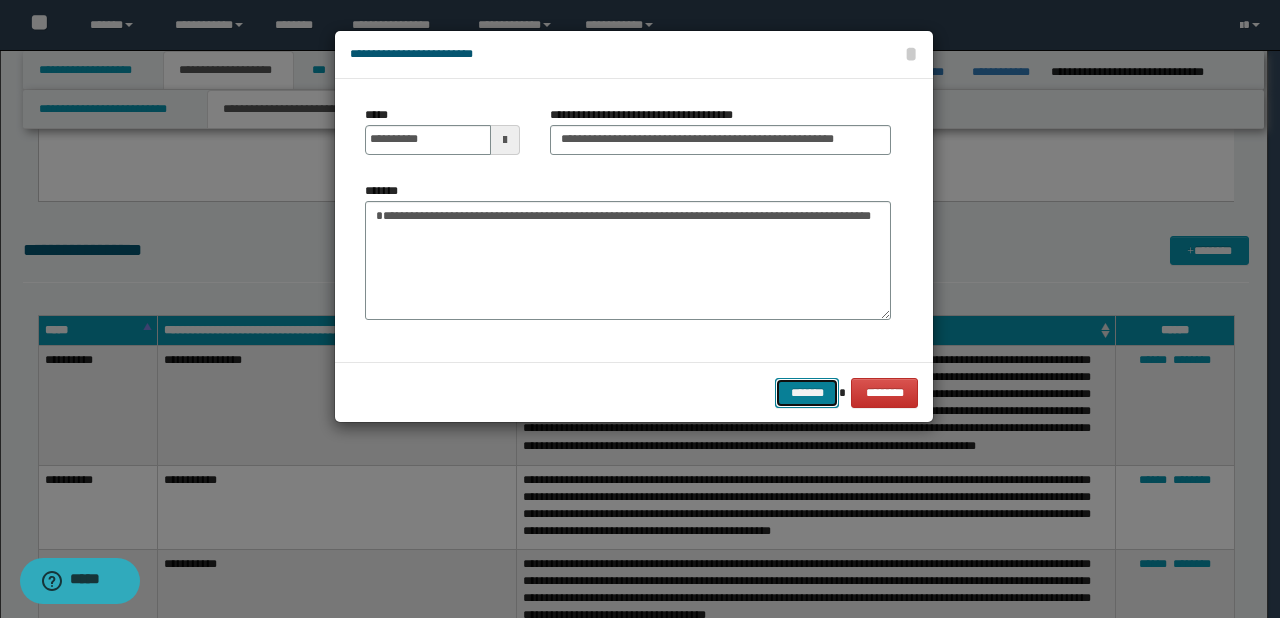 click on "*******" at bounding box center (807, 393) 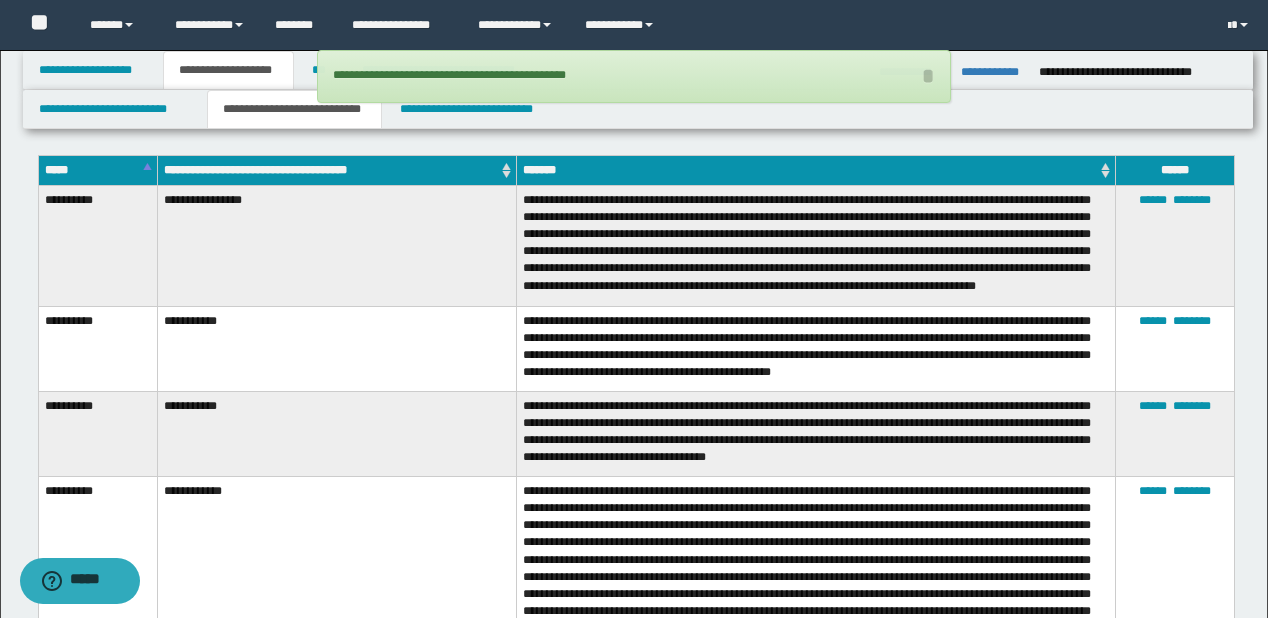 scroll, scrollTop: 2800, scrollLeft: 0, axis: vertical 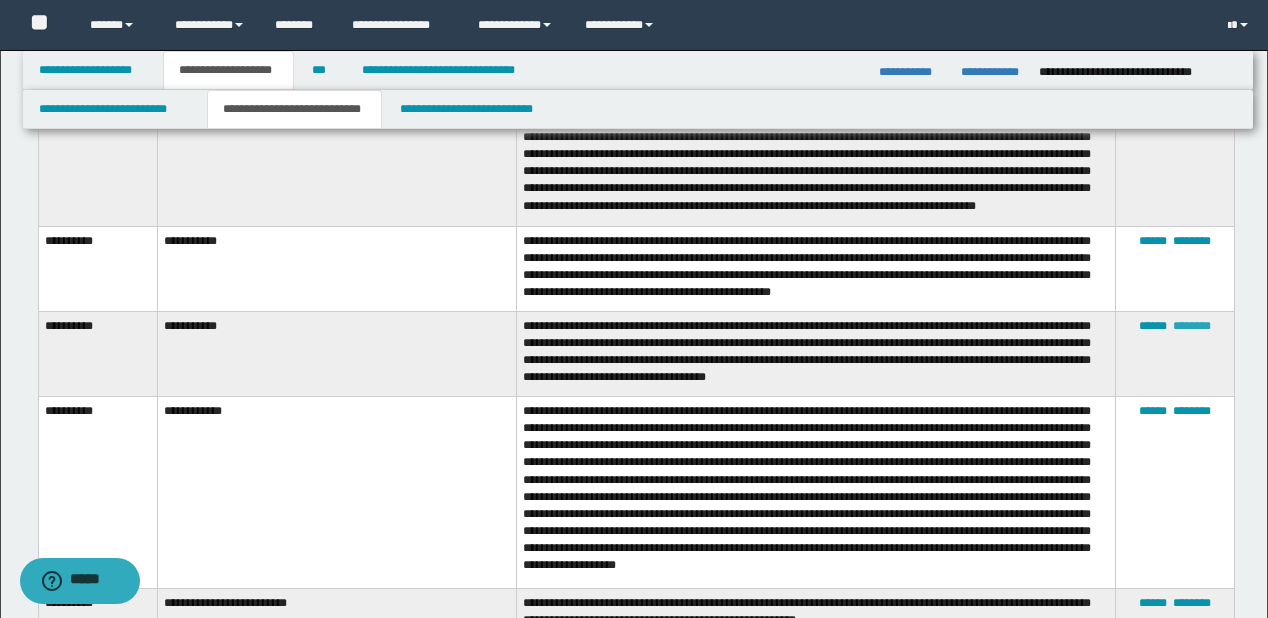 click on "********" at bounding box center (1192, 326) 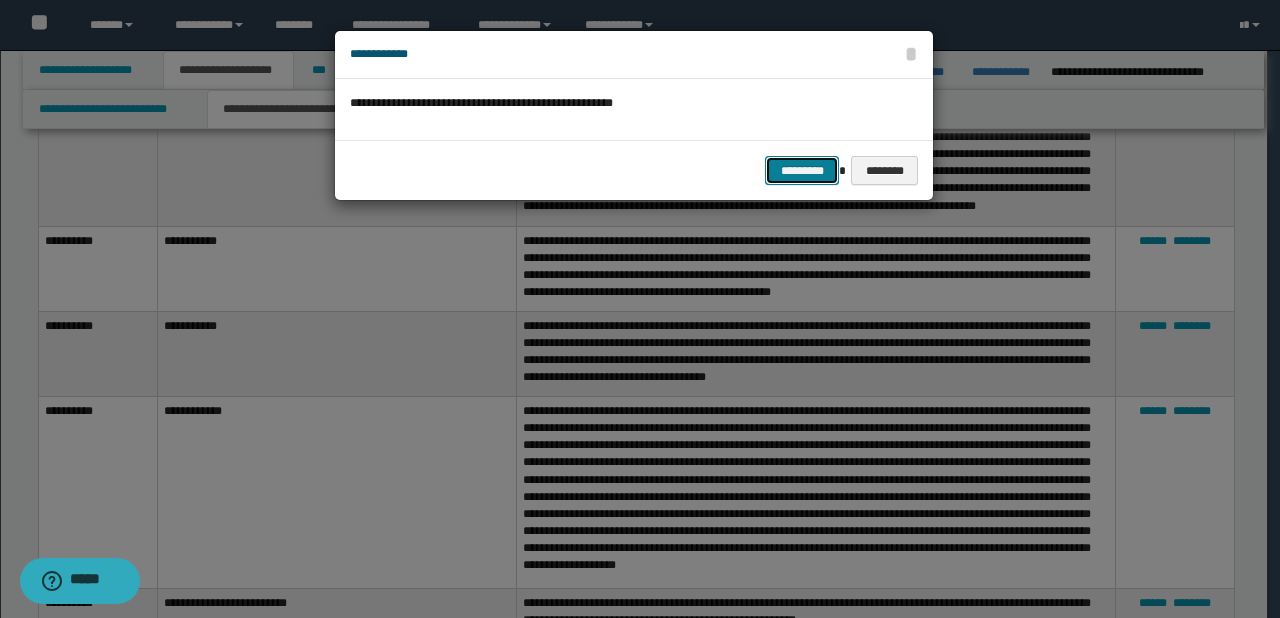 click on "*********" at bounding box center (802, 171) 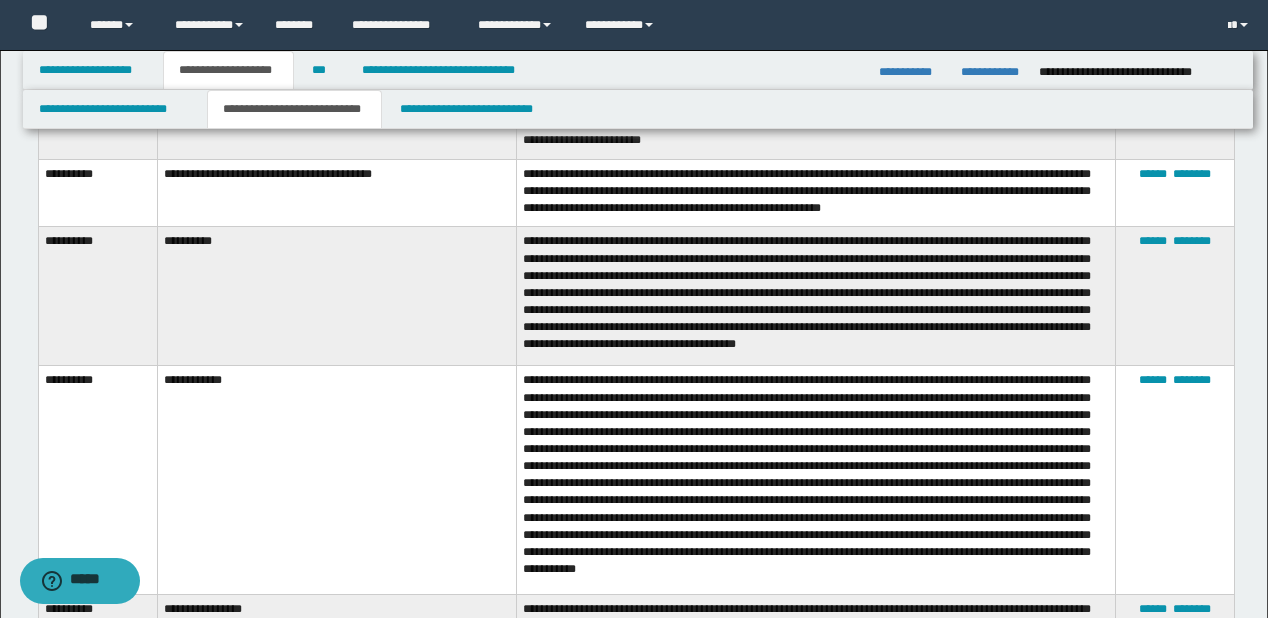 scroll, scrollTop: 3120, scrollLeft: 0, axis: vertical 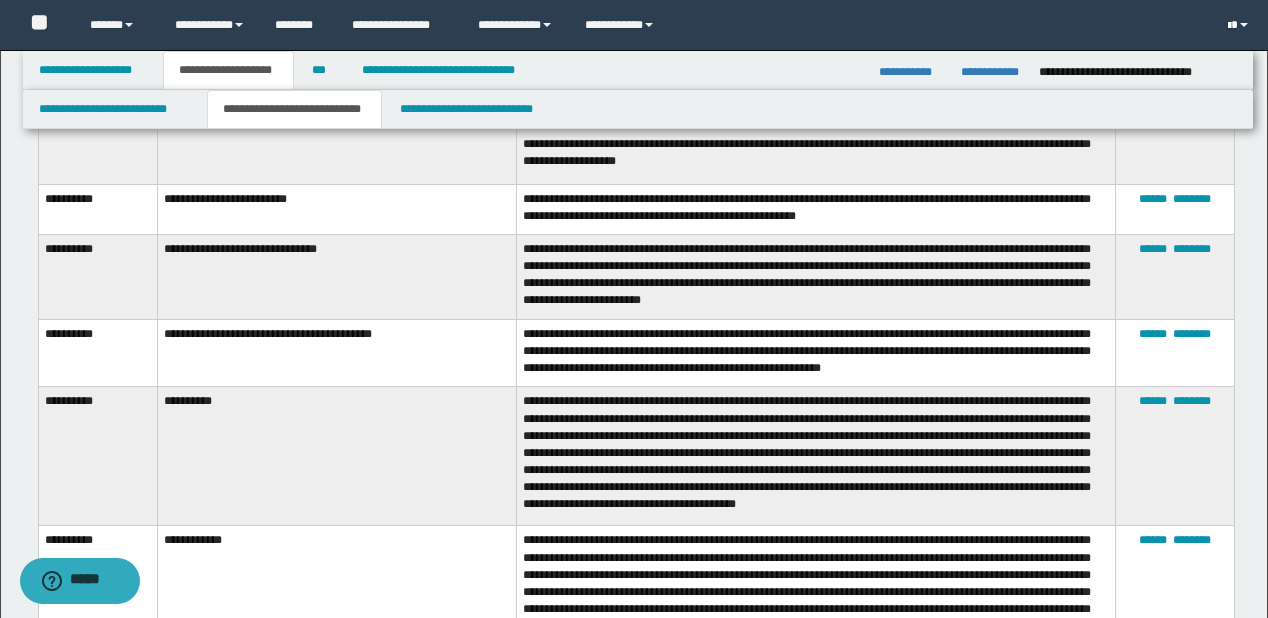 click at bounding box center (1240, 25) 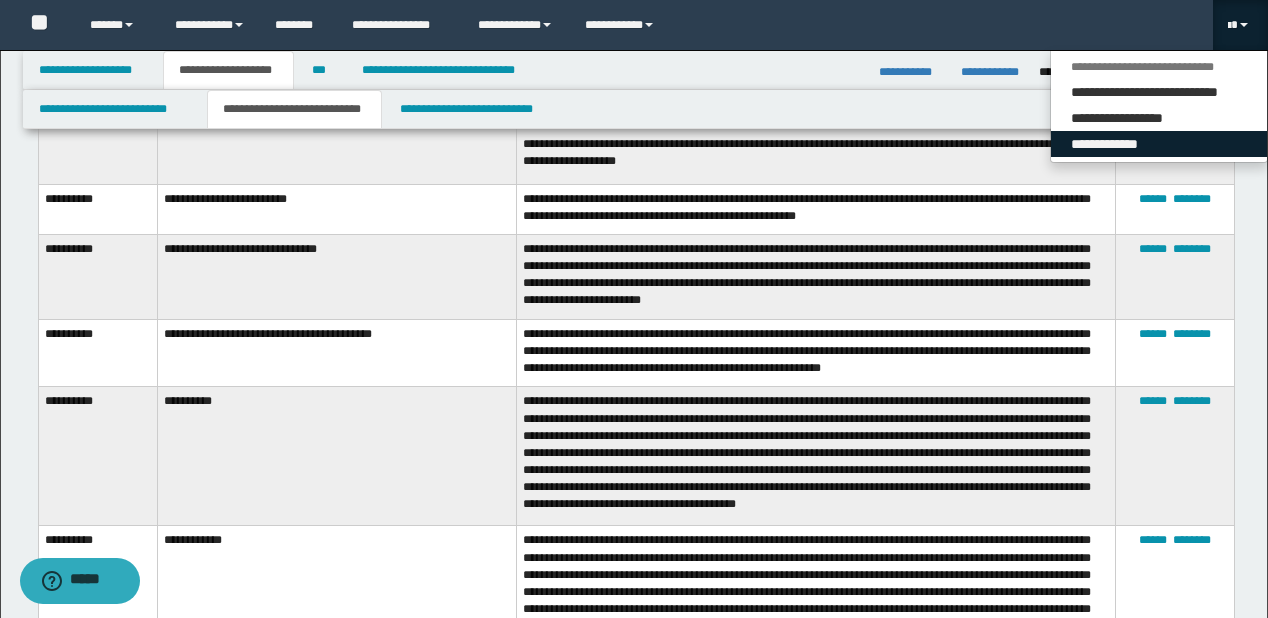 click on "**********" at bounding box center (1159, 144) 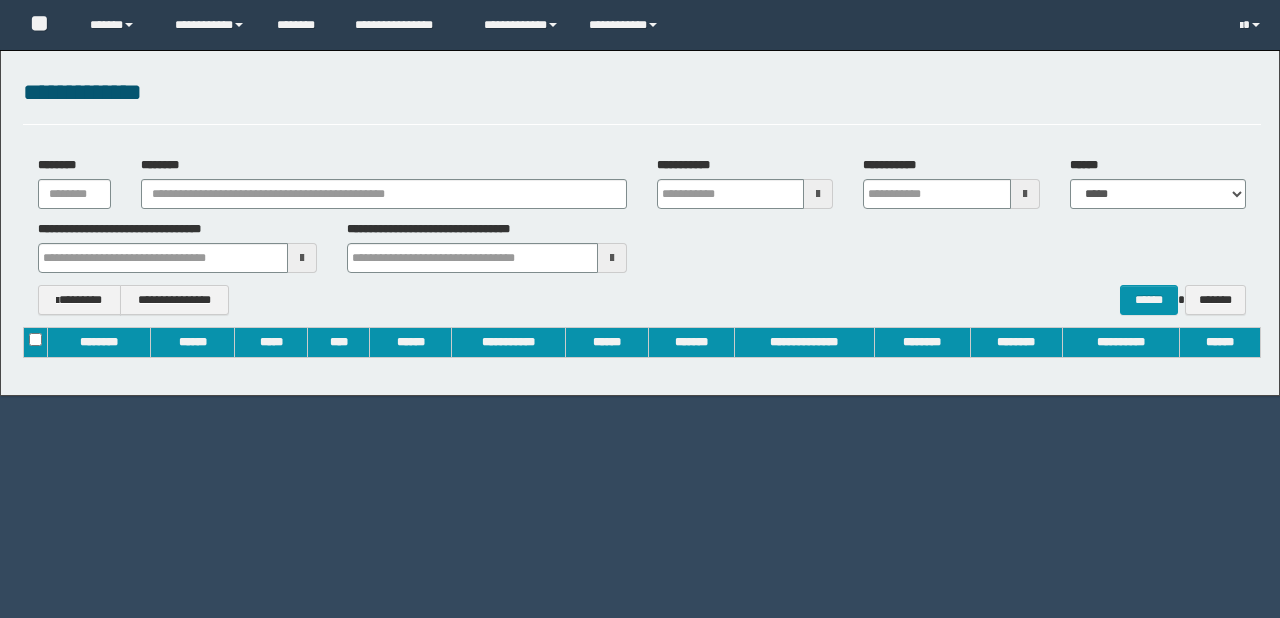 scroll, scrollTop: 0, scrollLeft: 0, axis: both 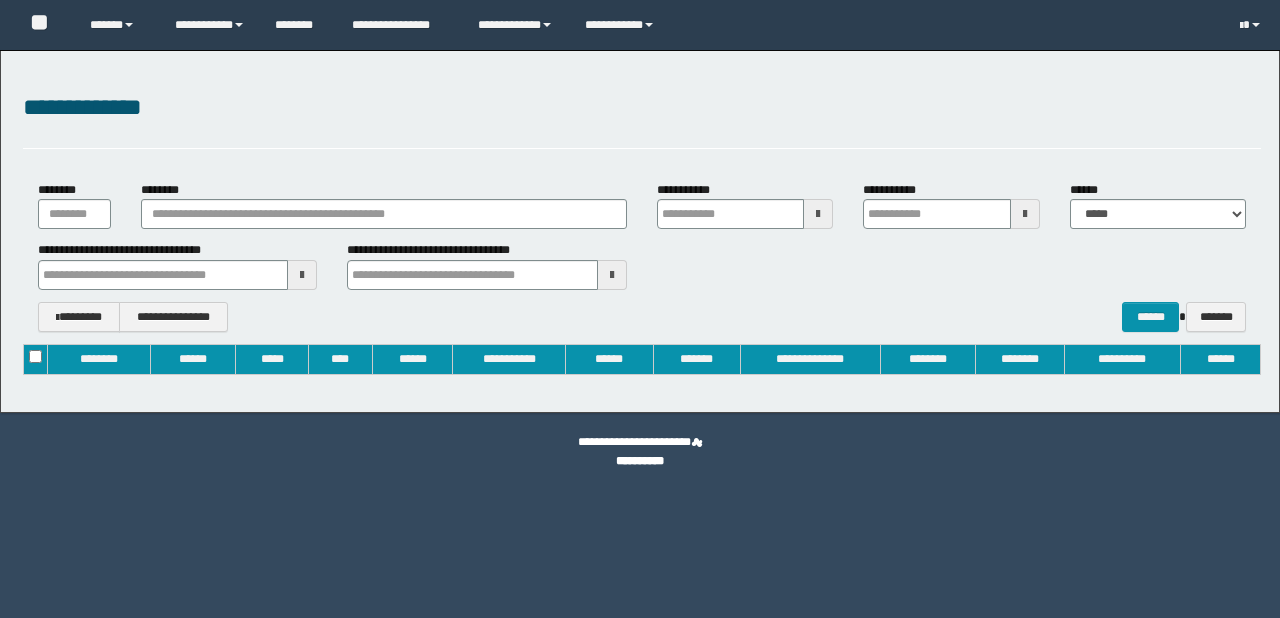 click on "********" at bounding box center (384, 205) 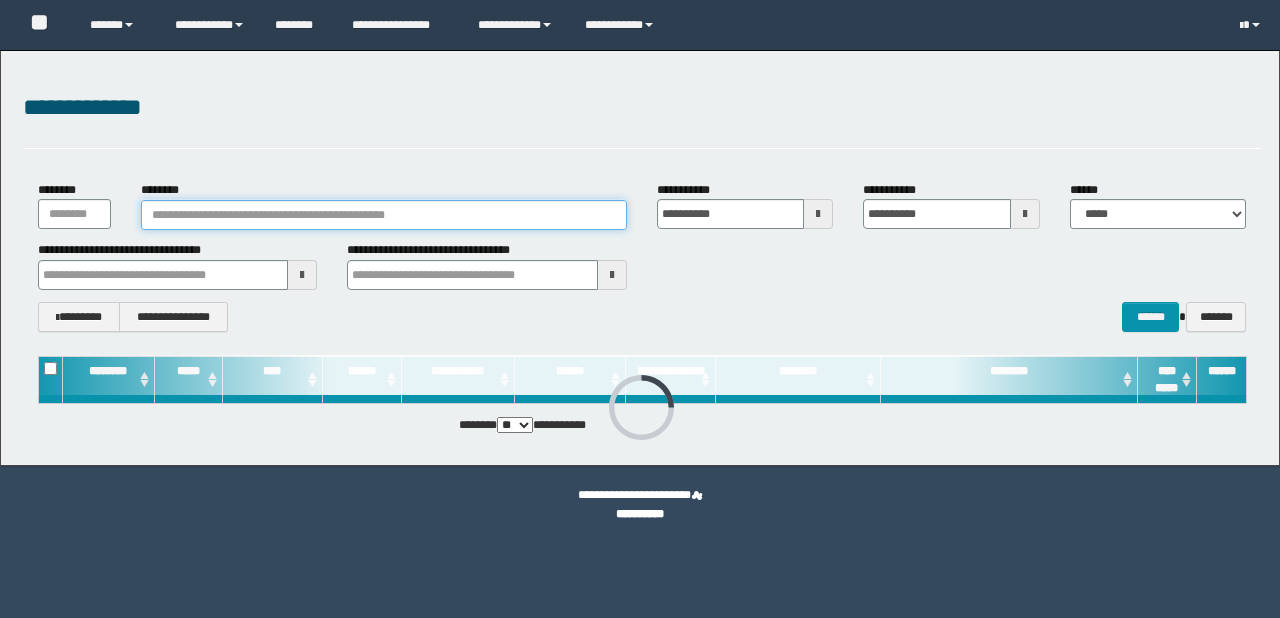 click on "********" at bounding box center [384, 215] 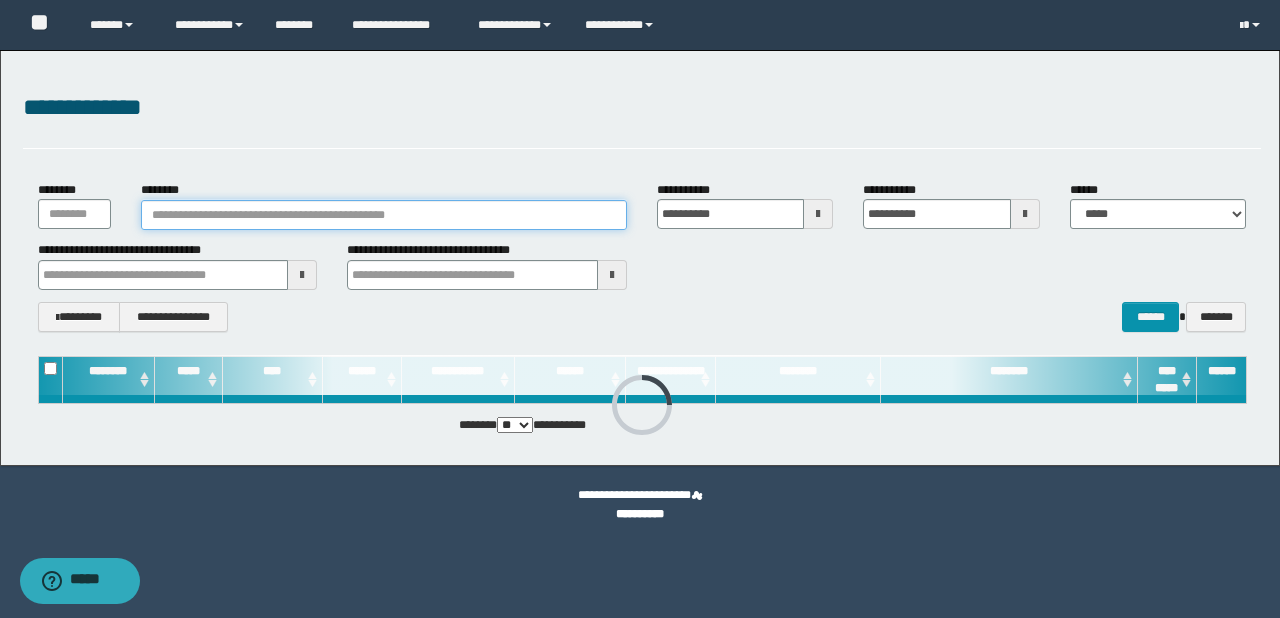 paste on "********" 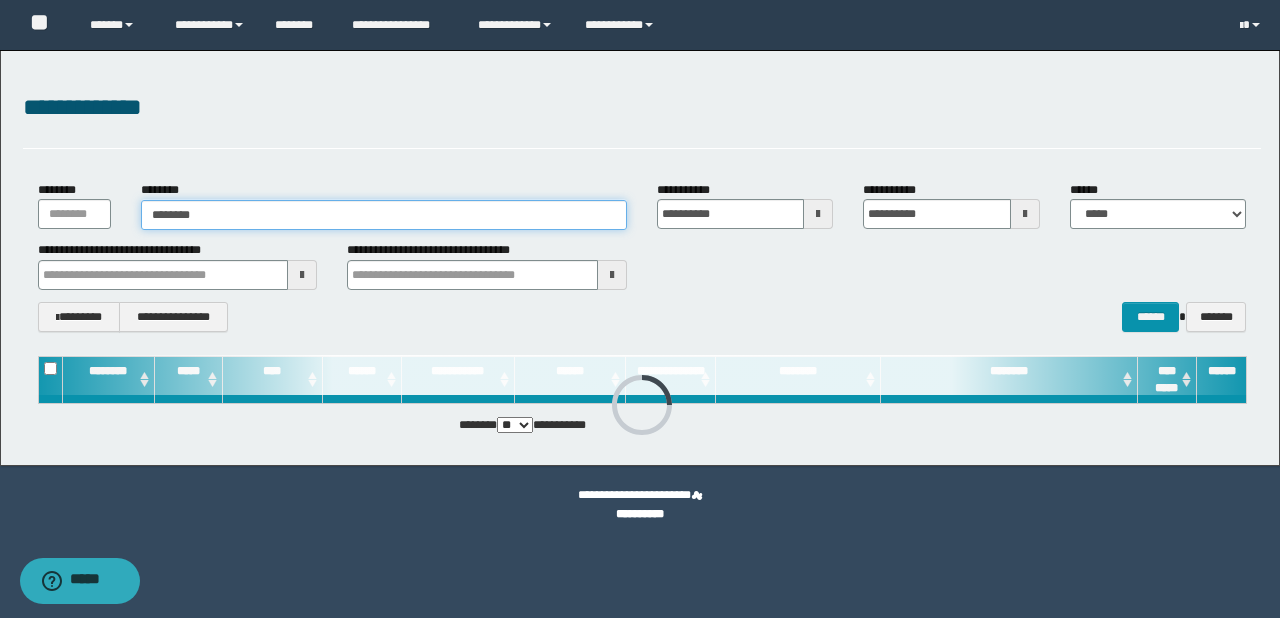 type on "********" 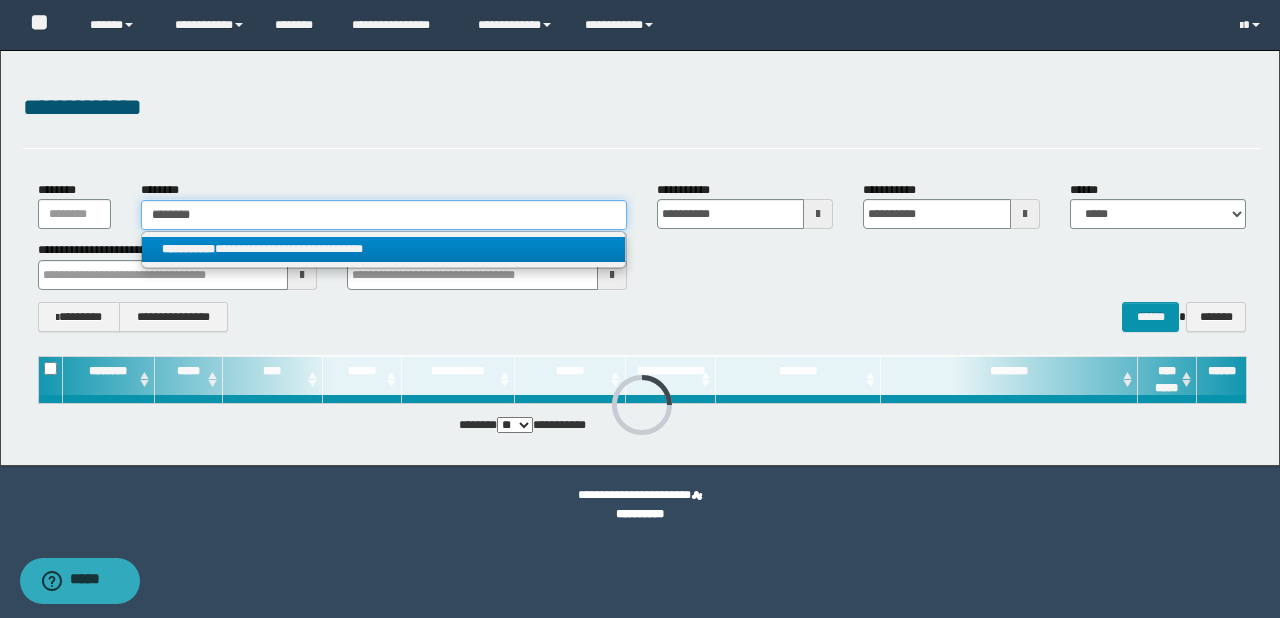 type on "********" 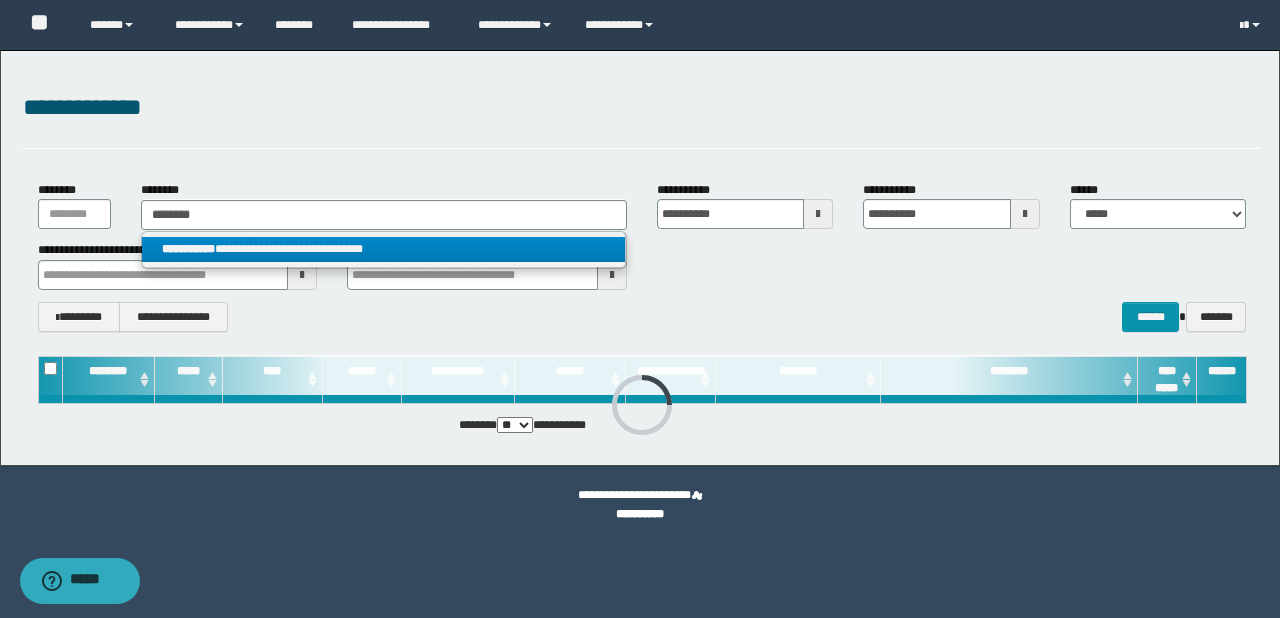 click on "**********" at bounding box center [384, 249] 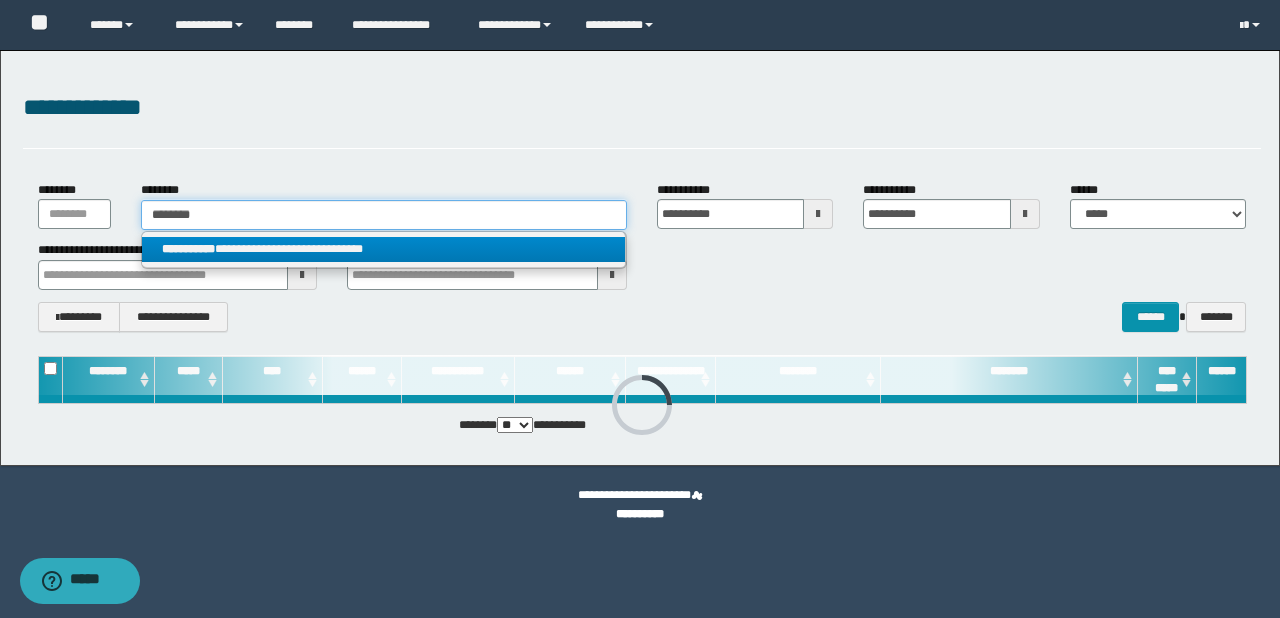 type 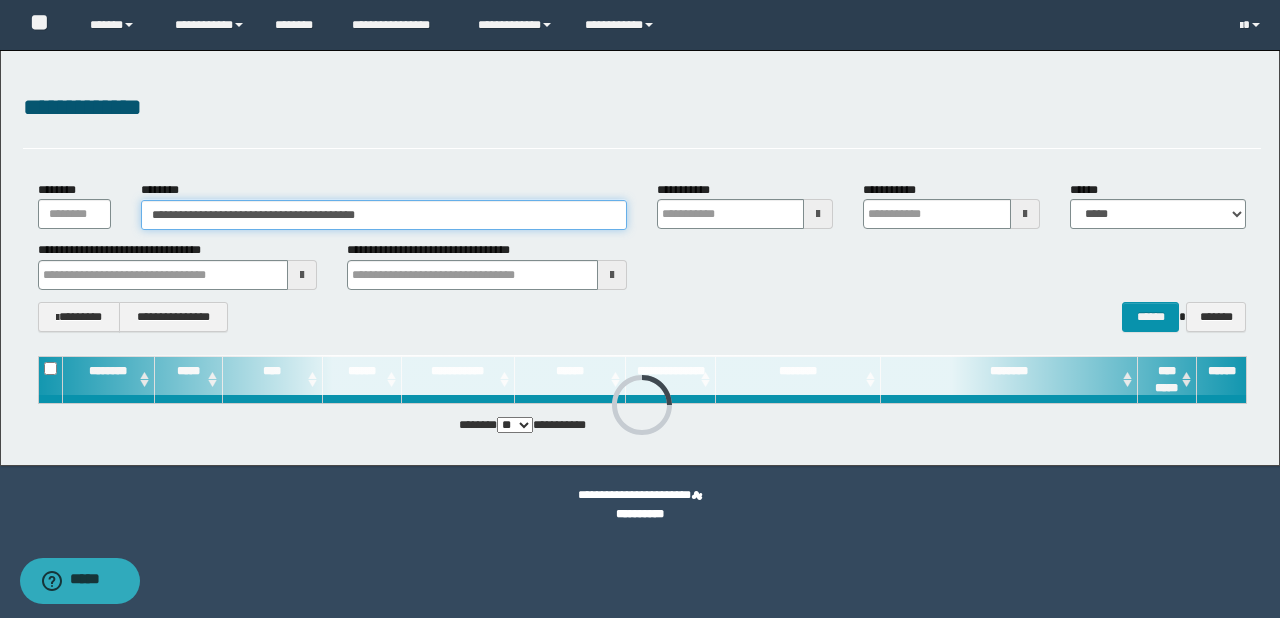 type 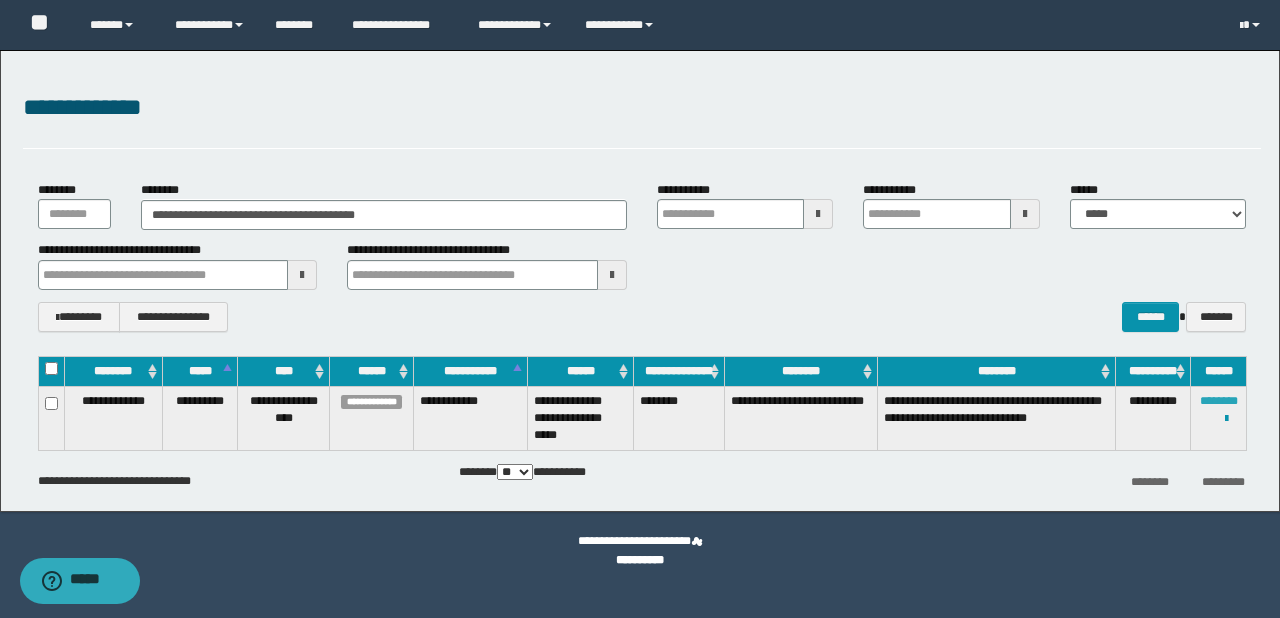 click on "********" at bounding box center [1219, 401] 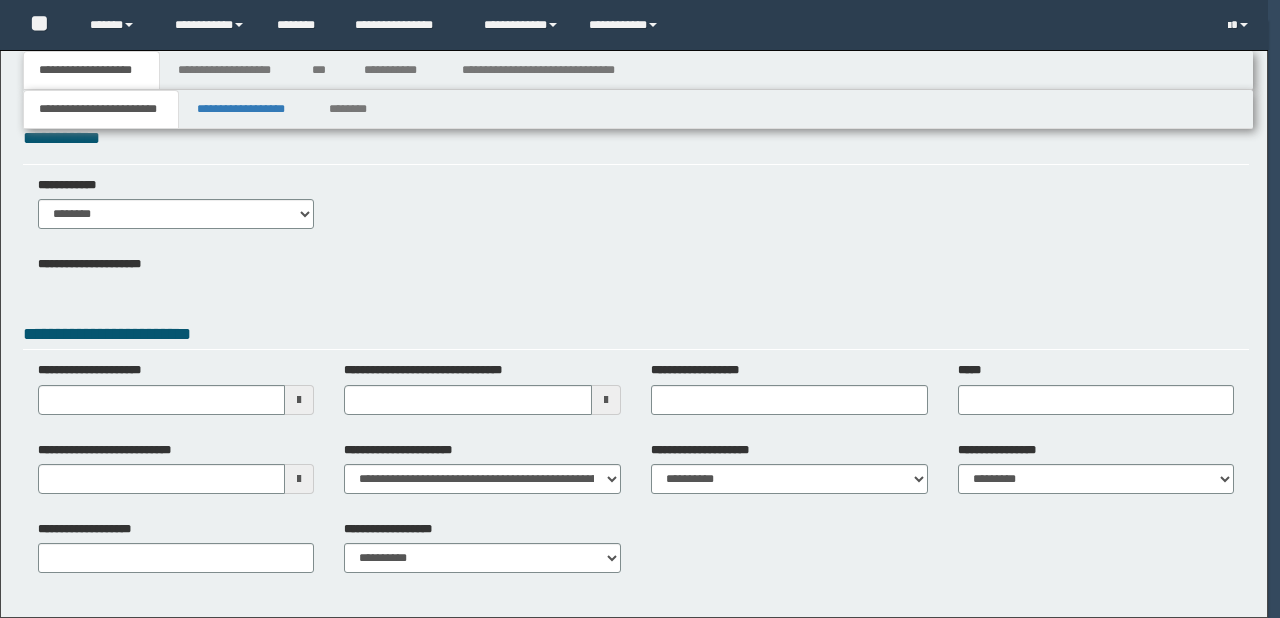 type 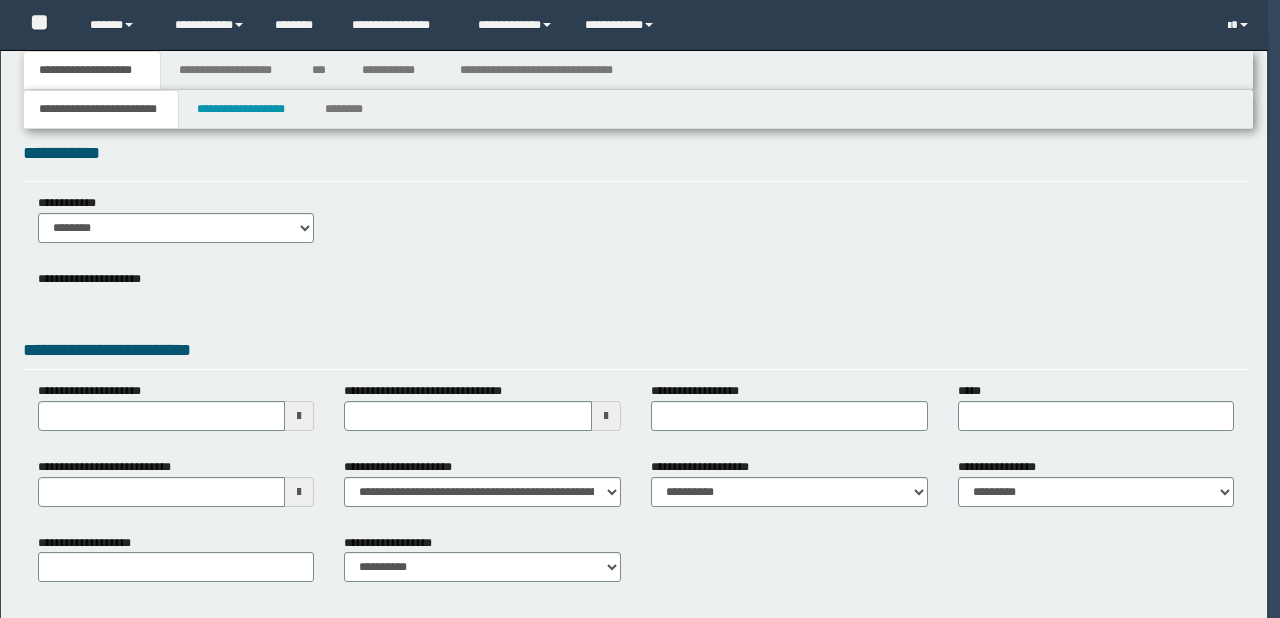 scroll, scrollTop: 20, scrollLeft: 0, axis: vertical 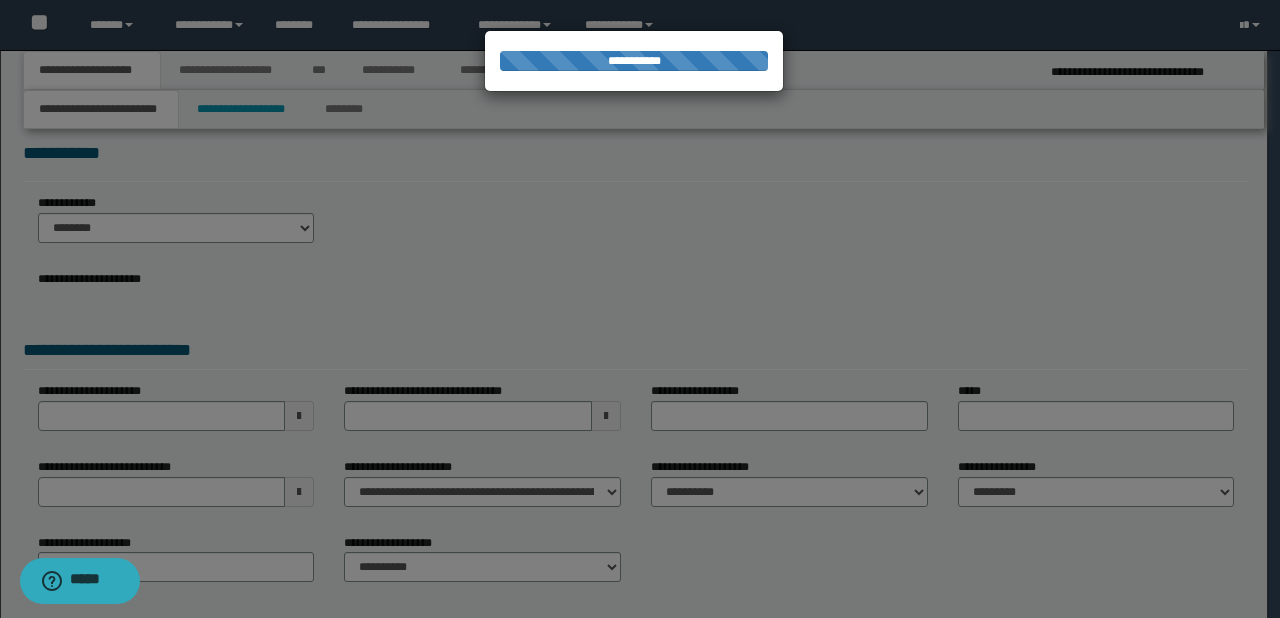 type on "**********" 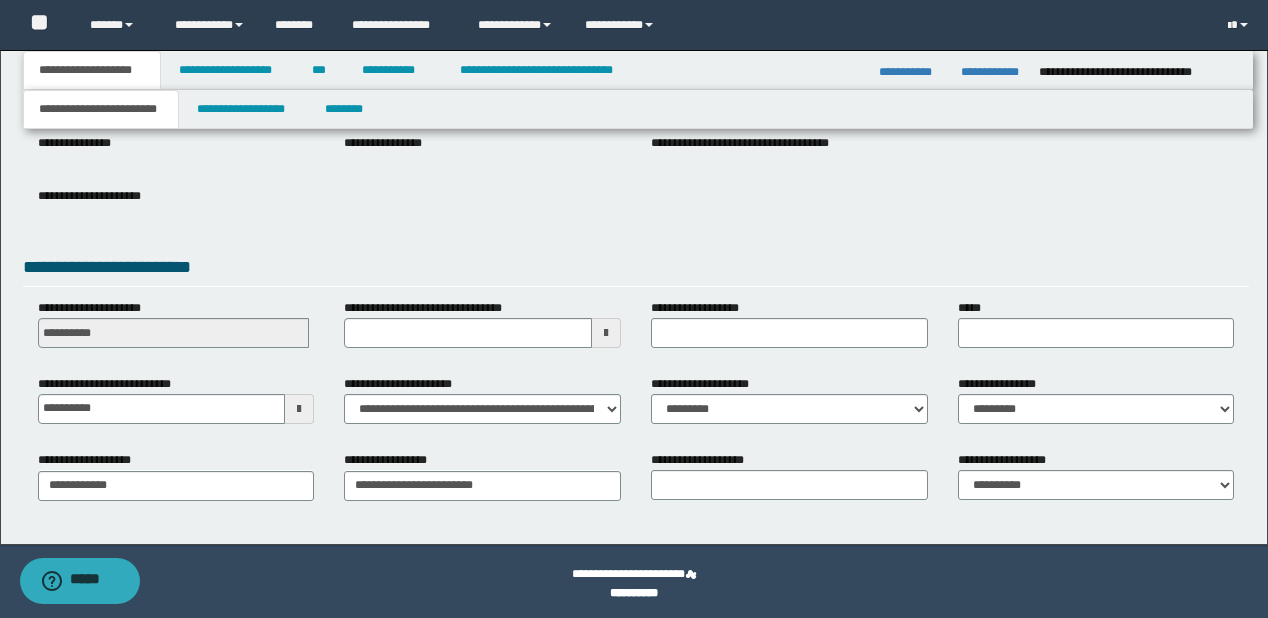 scroll, scrollTop: 264, scrollLeft: 0, axis: vertical 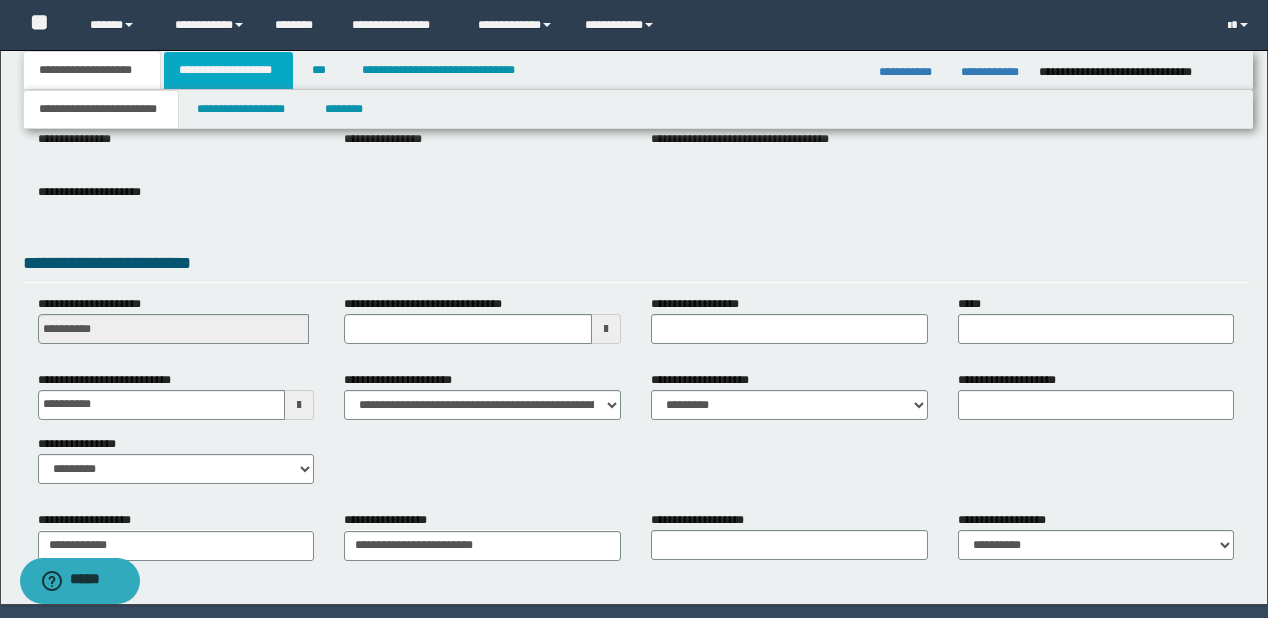 click on "**********" at bounding box center (228, 70) 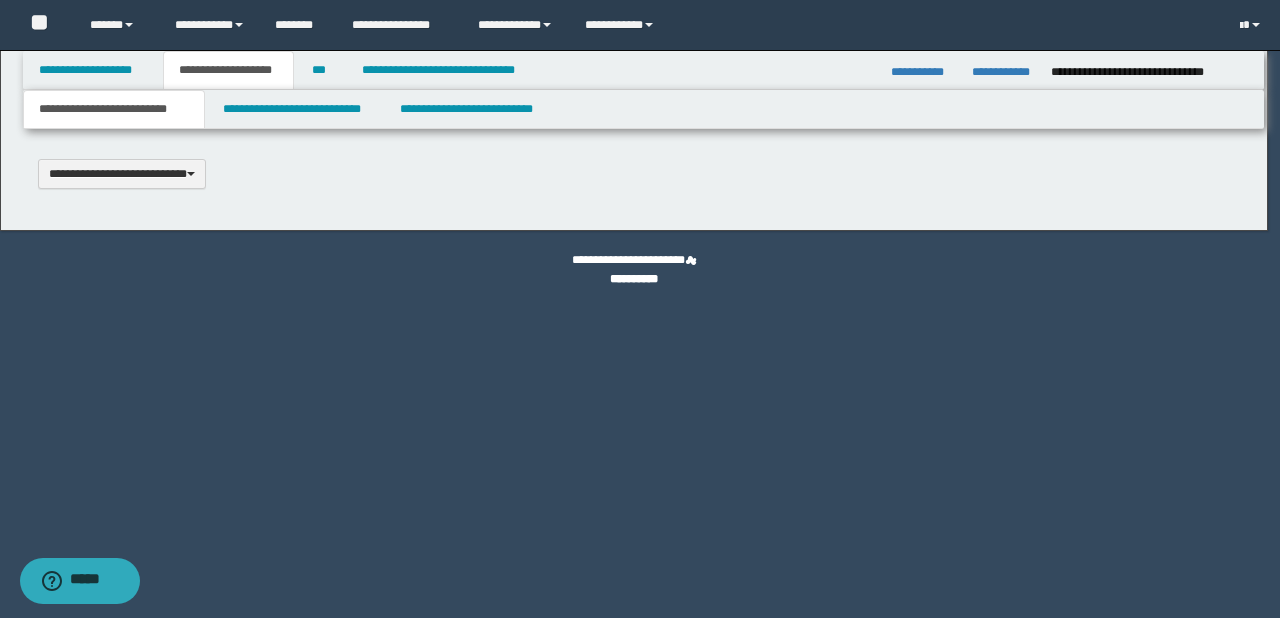 type 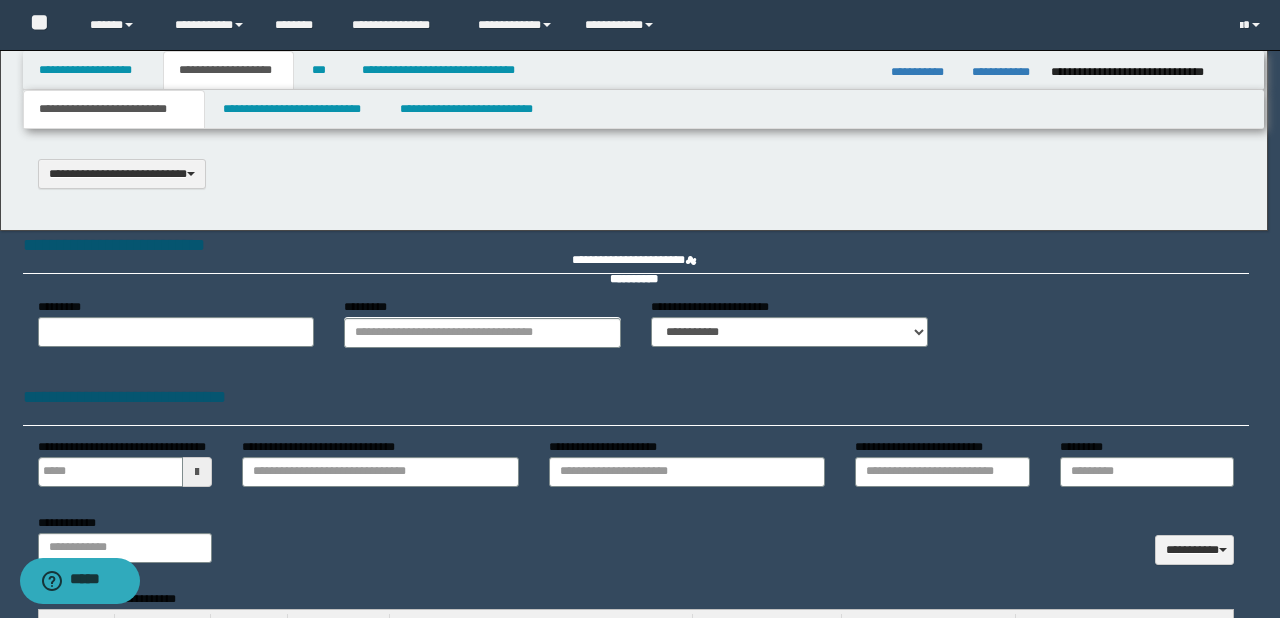 scroll, scrollTop: 0, scrollLeft: 0, axis: both 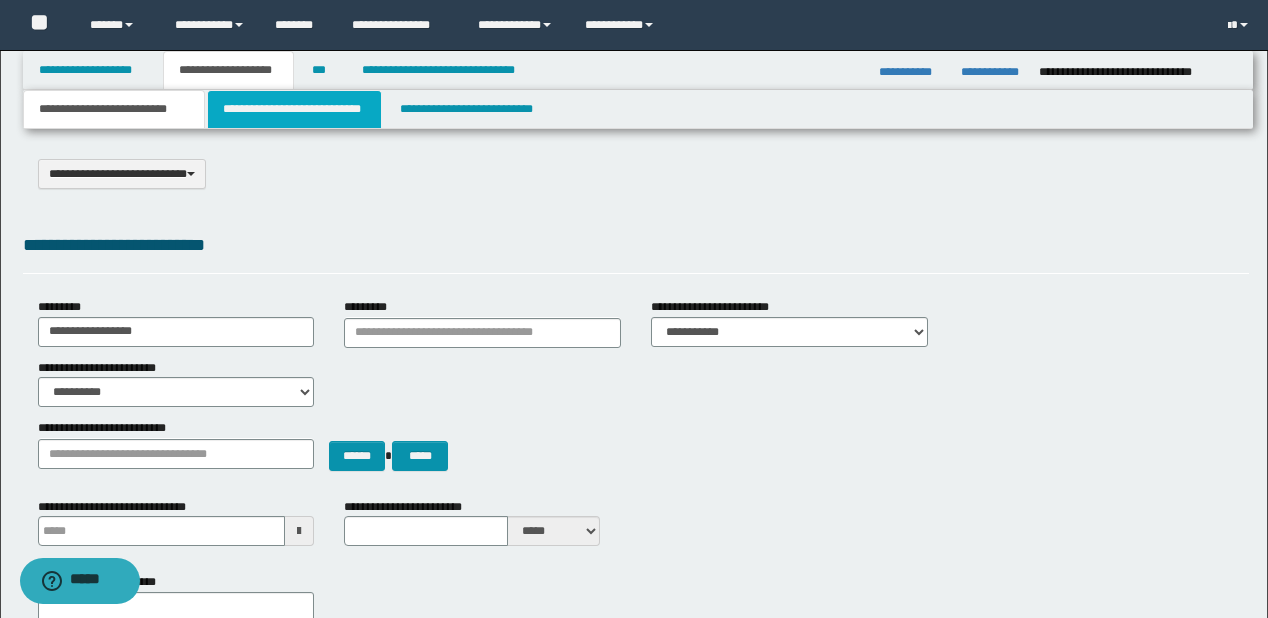 click on "**********" at bounding box center [294, 109] 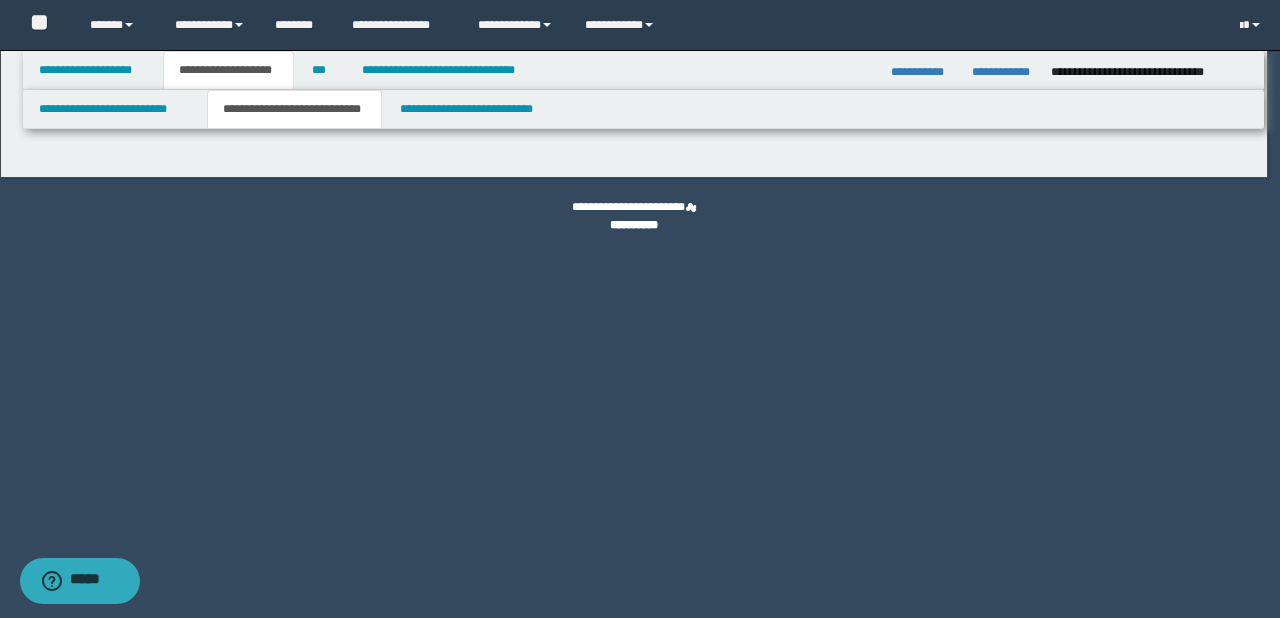 select on "*" 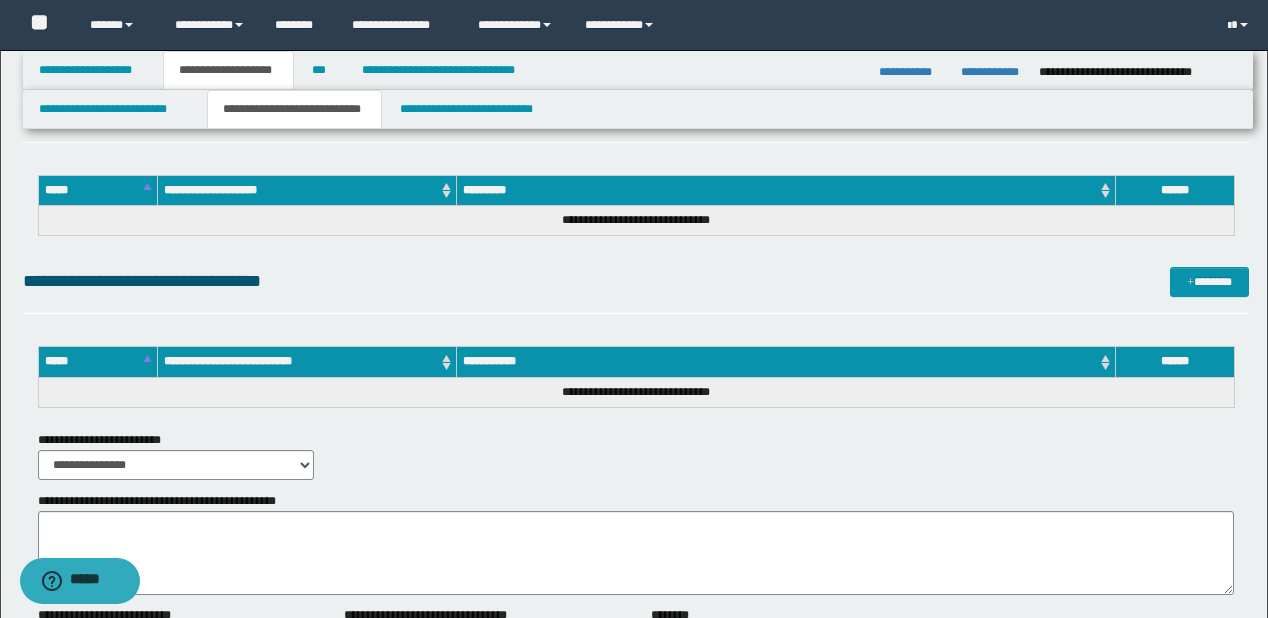 scroll, scrollTop: 4720, scrollLeft: 0, axis: vertical 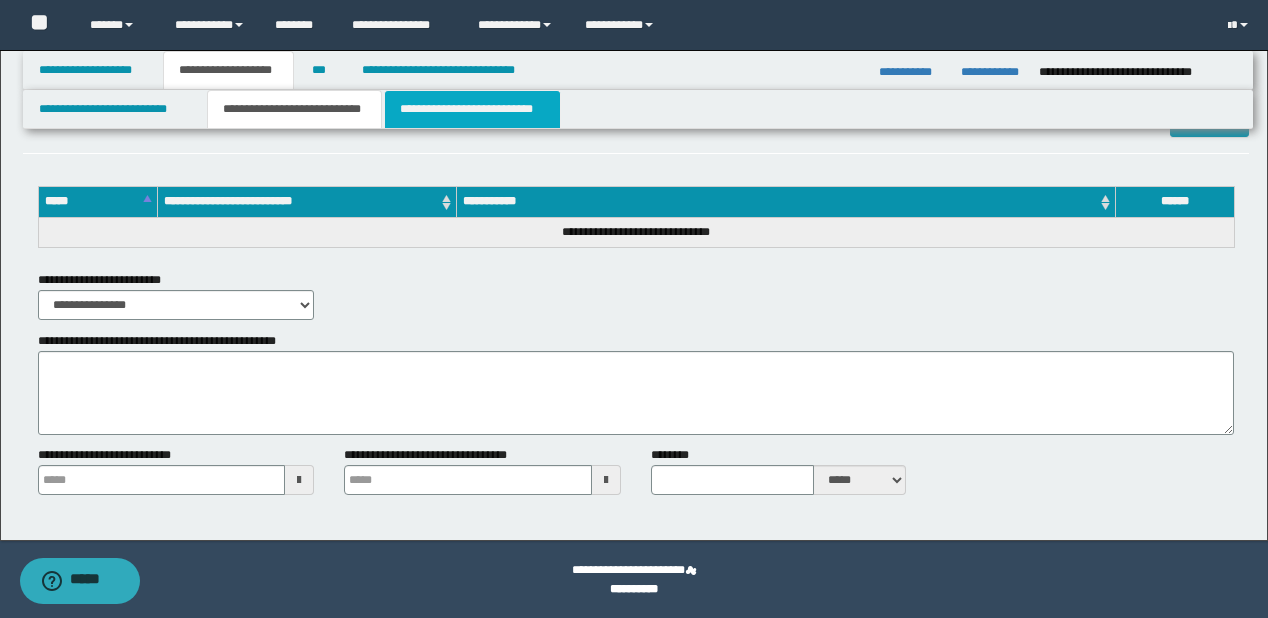 click on "**********" at bounding box center [472, 109] 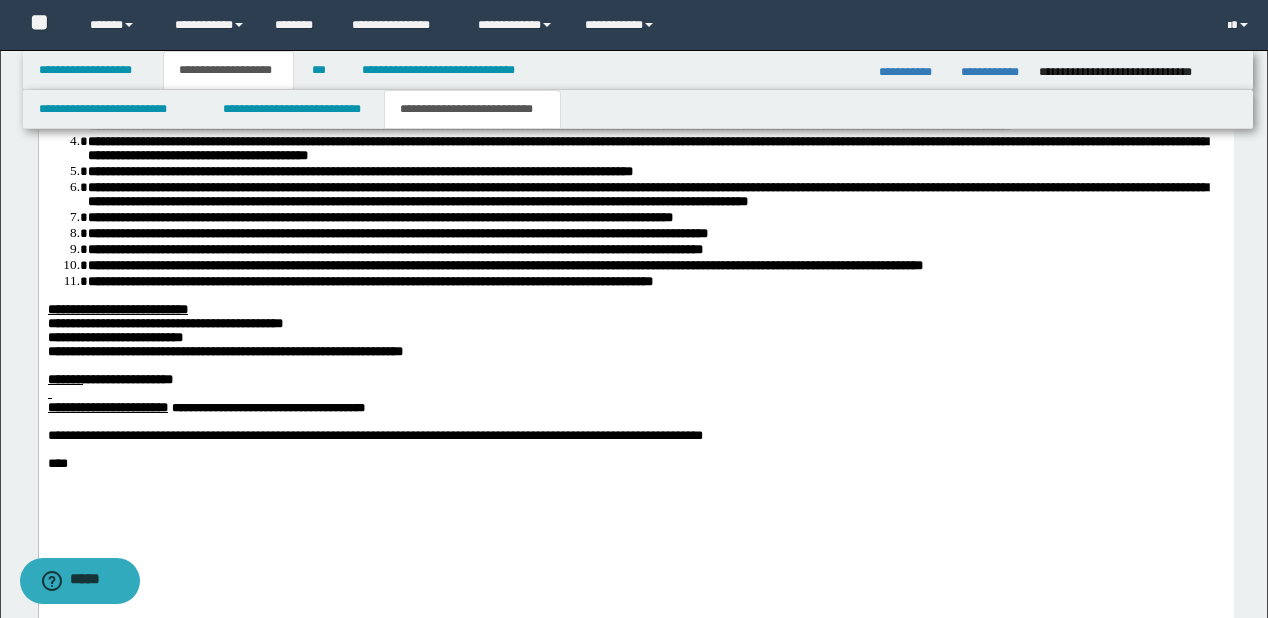 scroll, scrollTop: 2046, scrollLeft: 0, axis: vertical 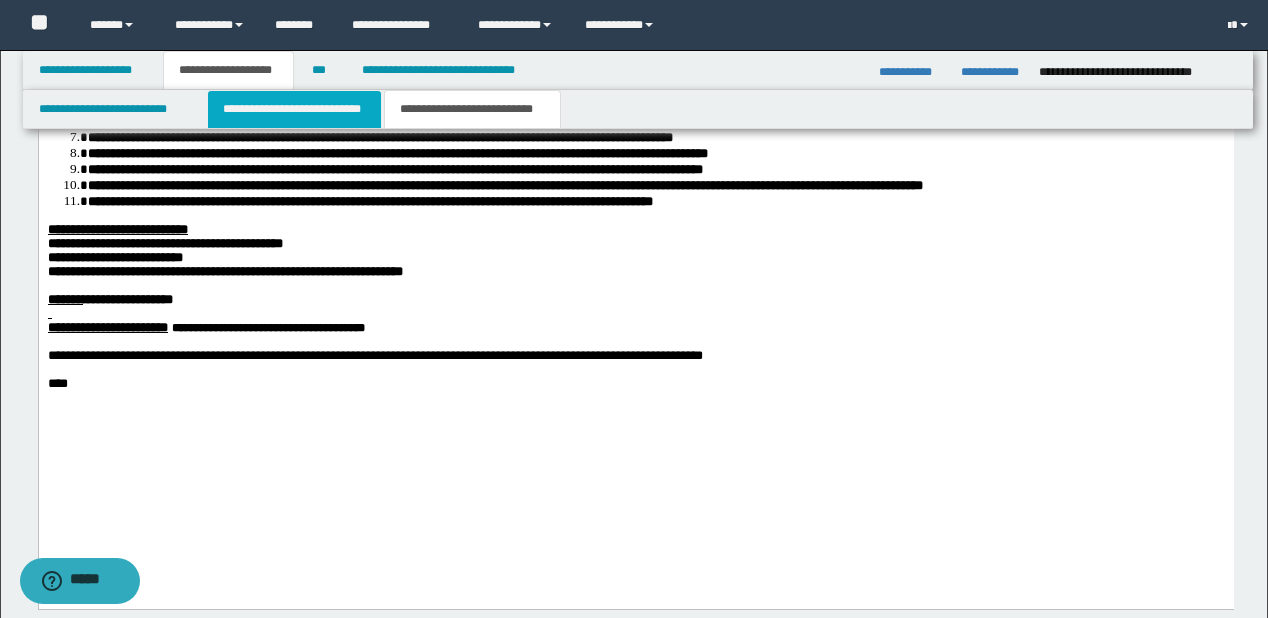 click on "**********" at bounding box center [294, 109] 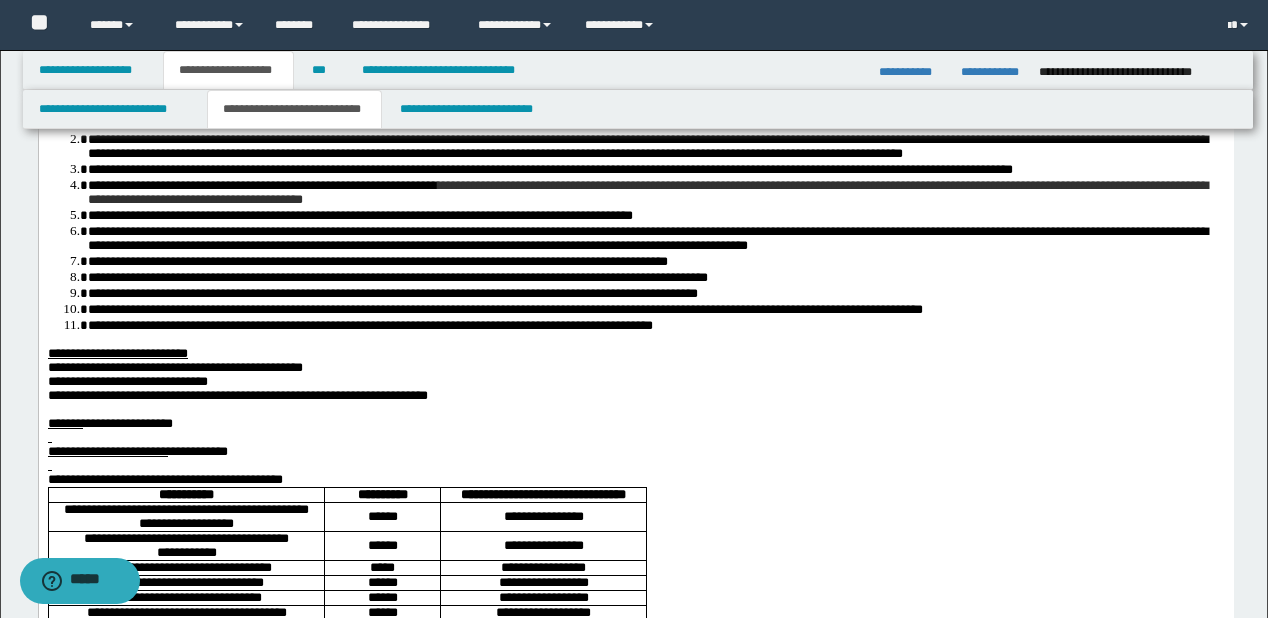 scroll, scrollTop: 400, scrollLeft: 0, axis: vertical 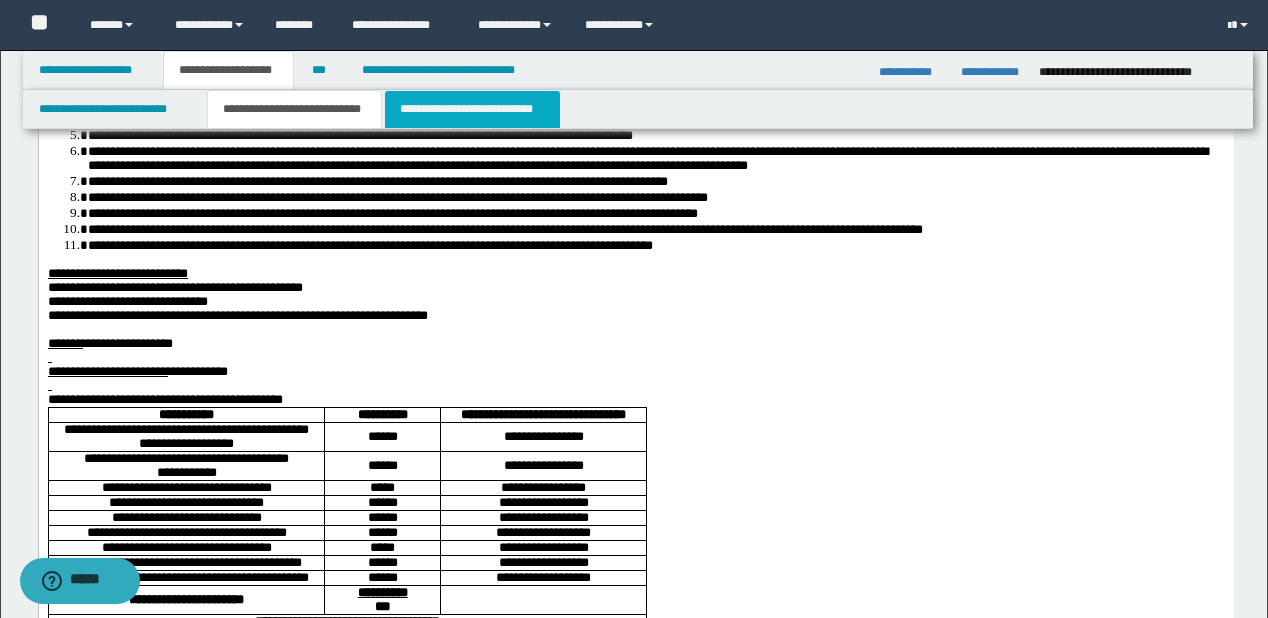 click on "**********" at bounding box center [472, 109] 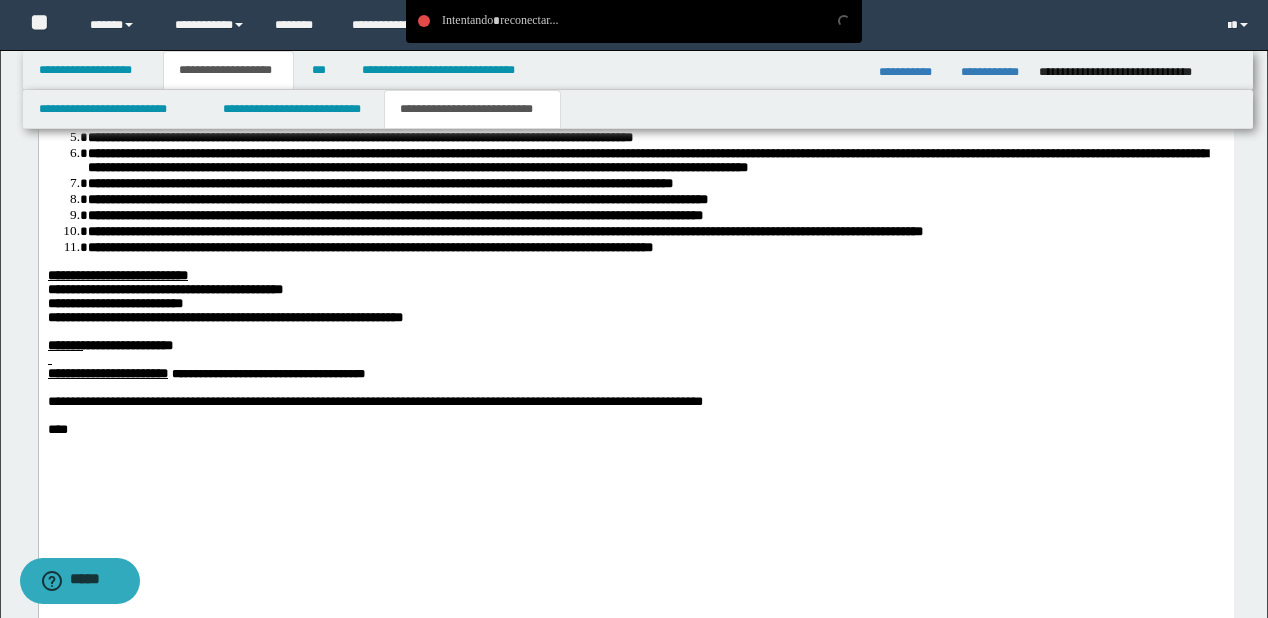 scroll, scrollTop: 2080, scrollLeft: 0, axis: vertical 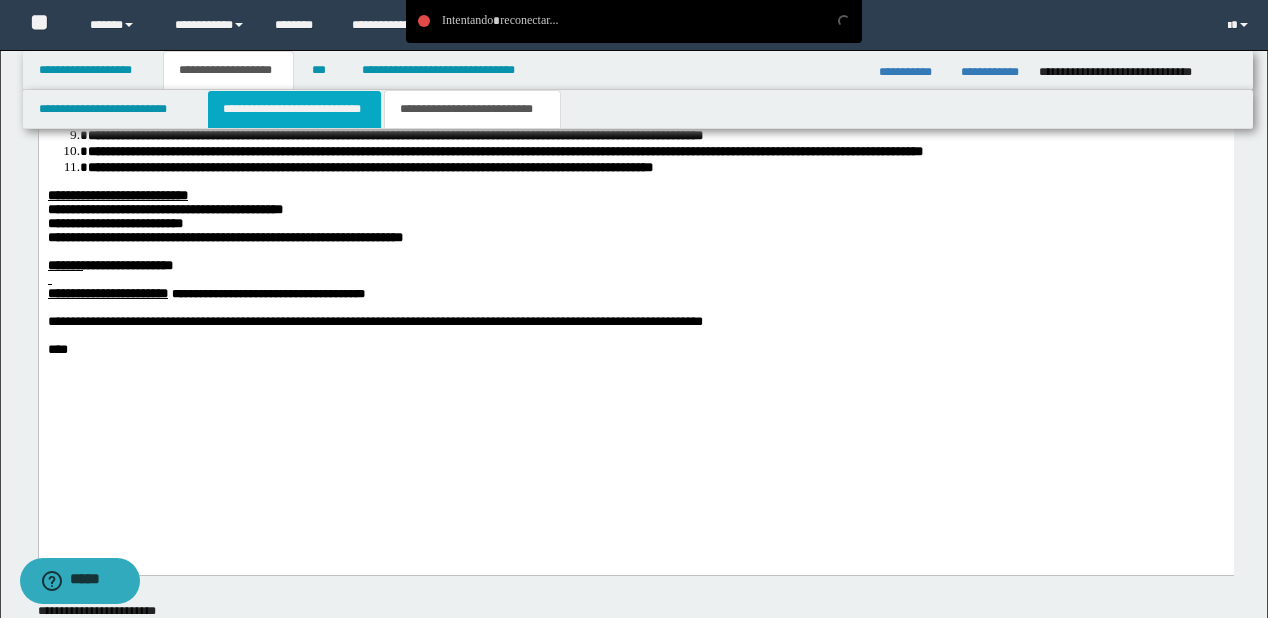 click on "**********" at bounding box center (294, 109) 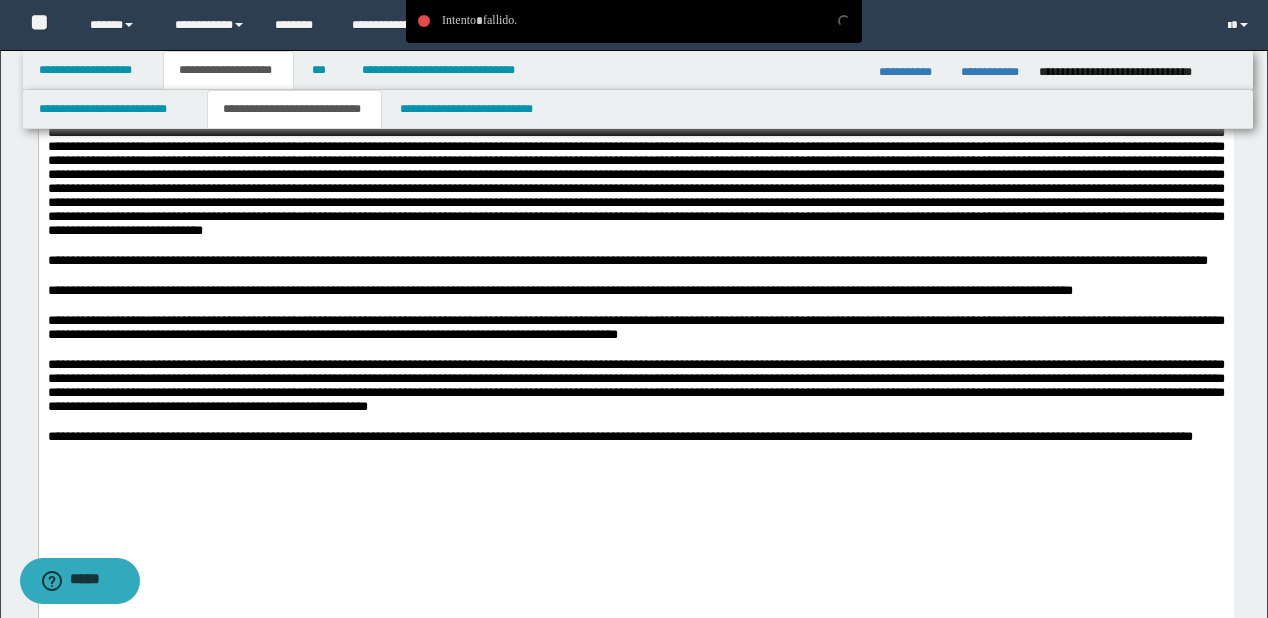 scroll, scrollTop: 1520, scrollLeft: 0, axis: vertical 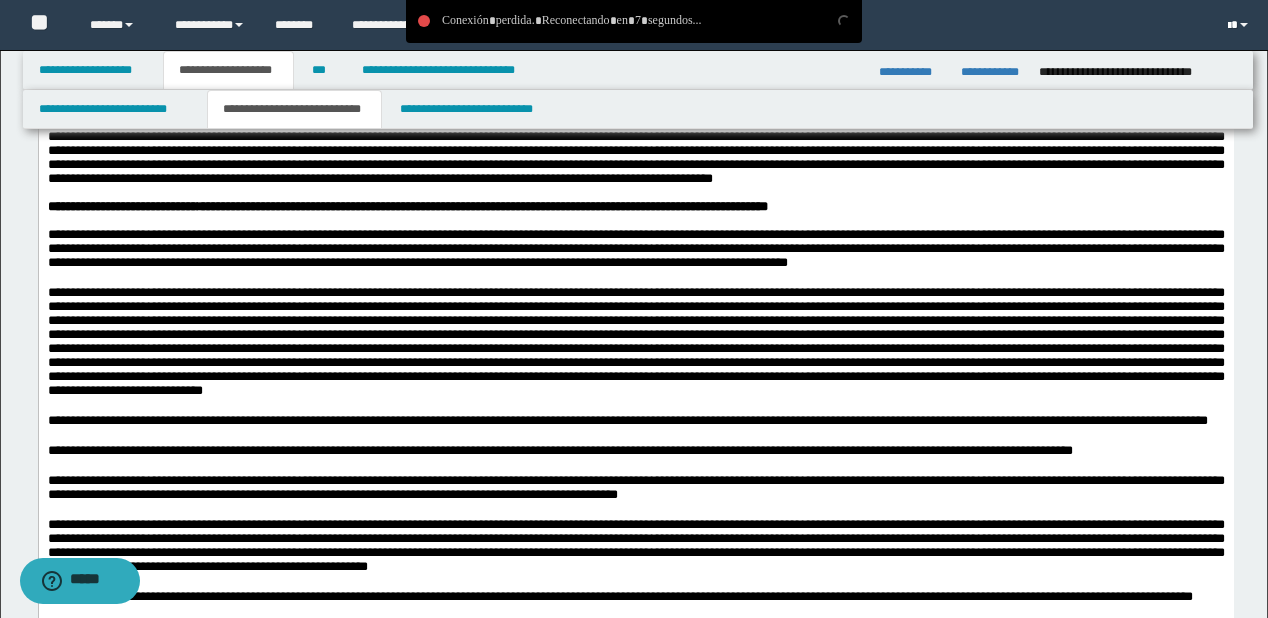 click at bounding box center (1240, 25) 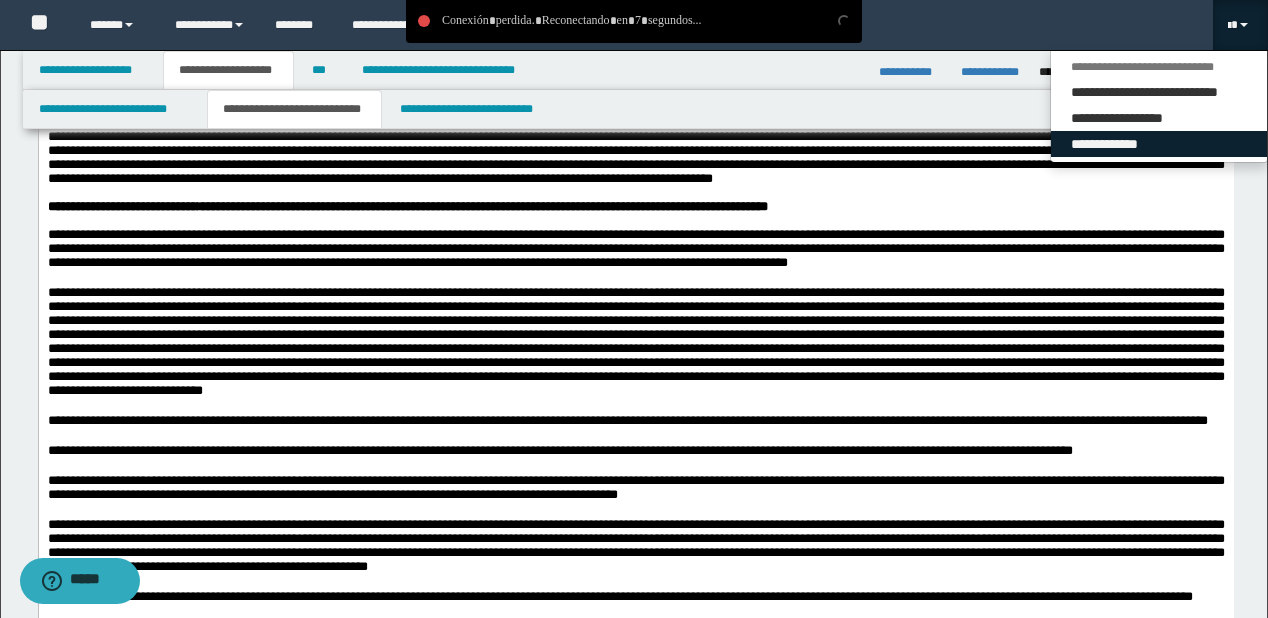 click on "**********" at bounding box center [1159, 144] 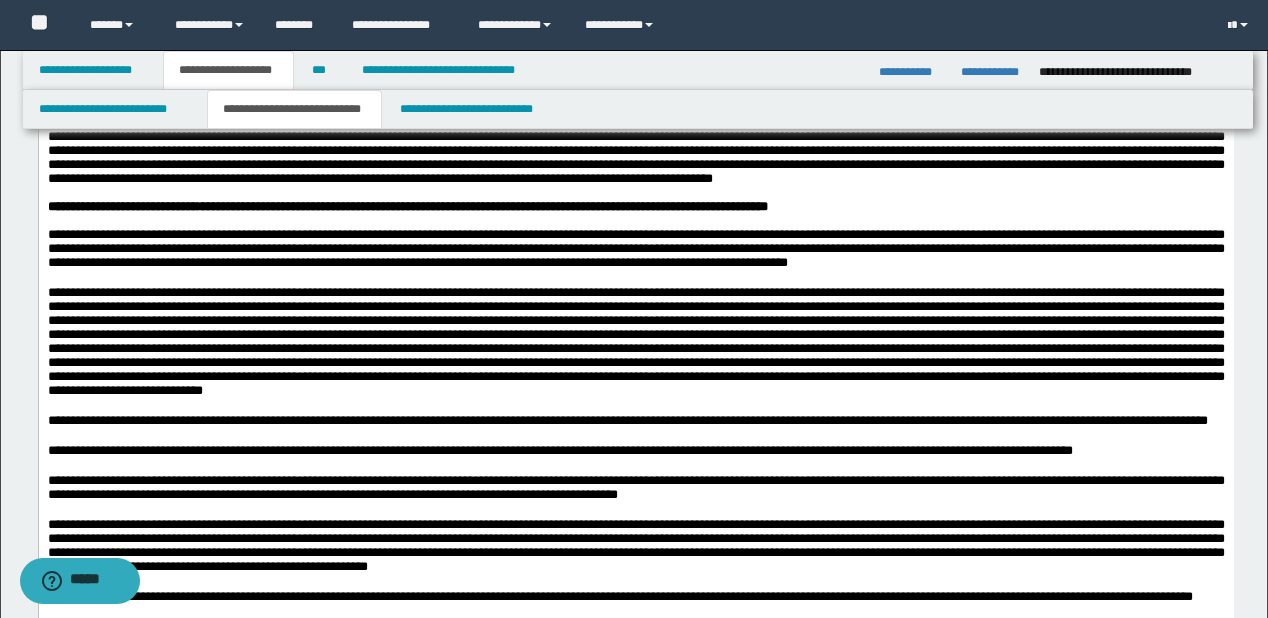 click on "**********" at bounding box center (635, 49) 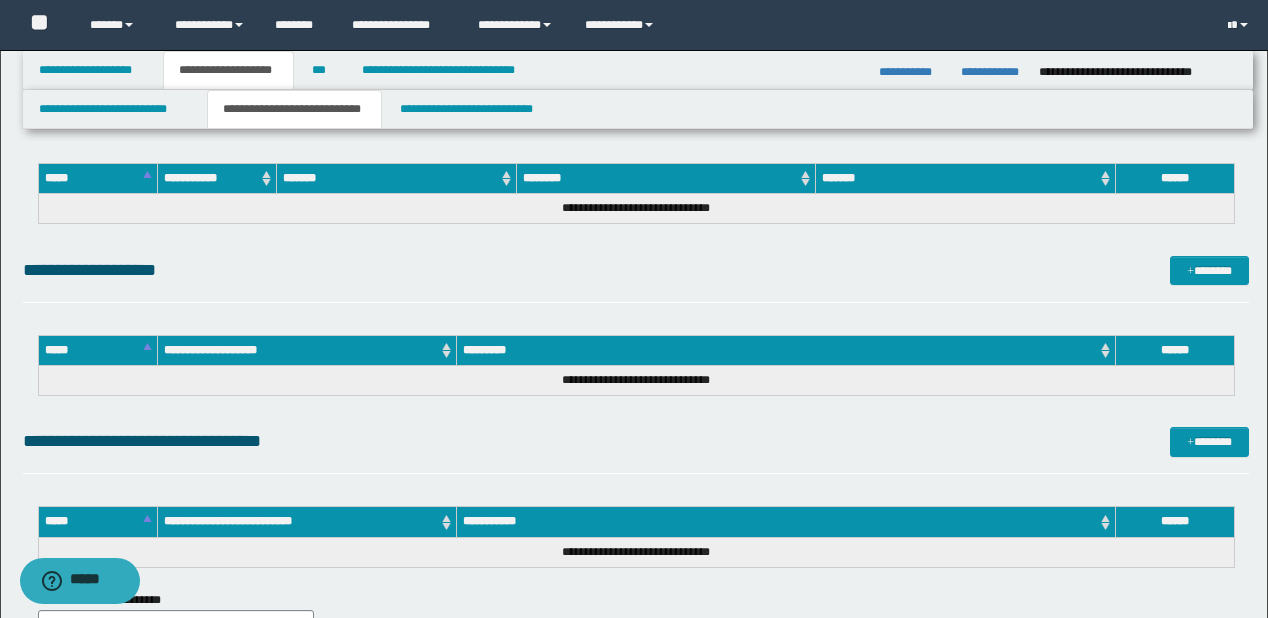 scroll, scrollTop: 4720, scrollLeft: 0, axis: vertical 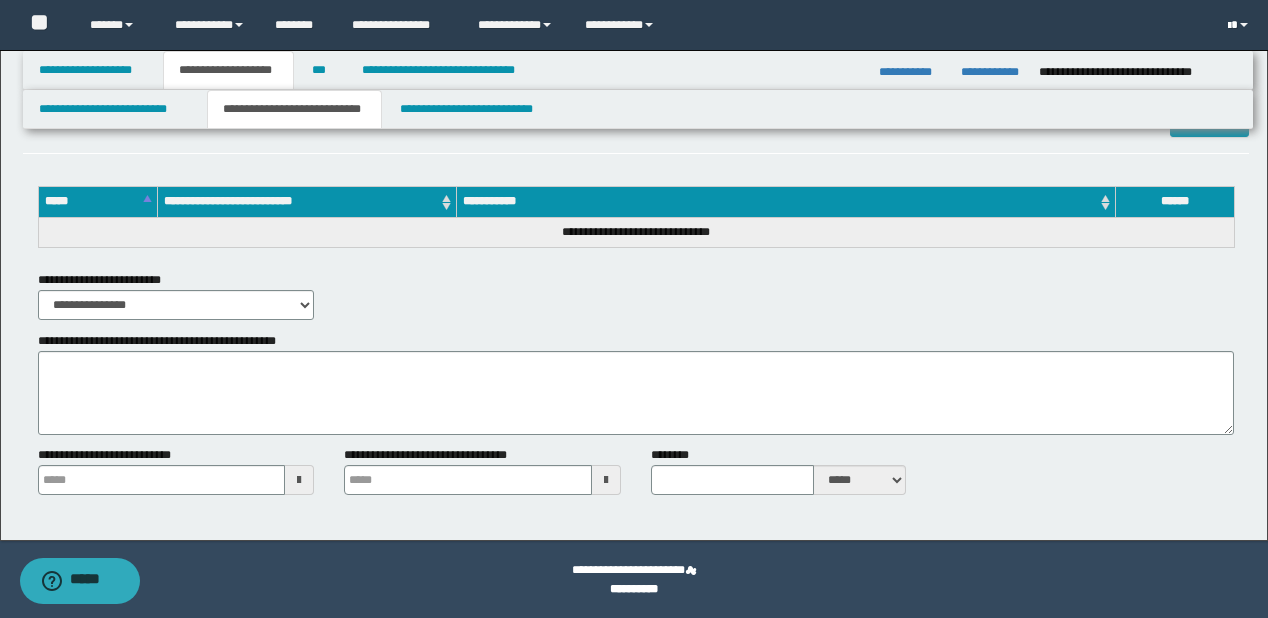 click at bounding box center (1240, 25) 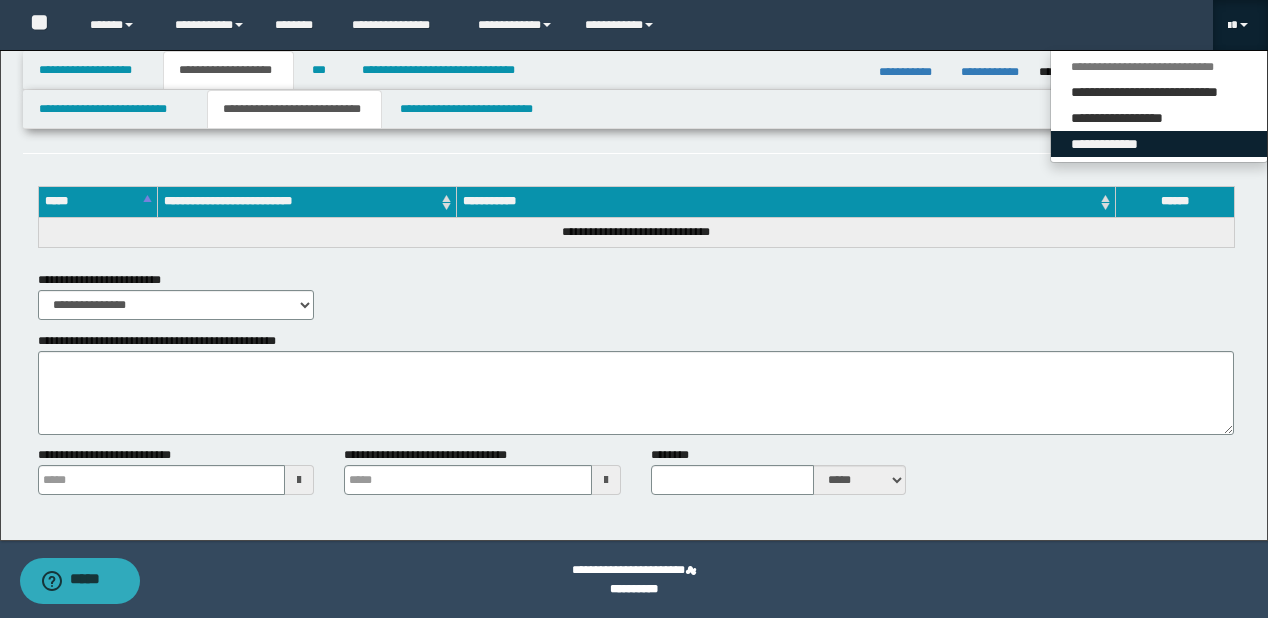 click on "**********" at bounding box center (1159, 144) 